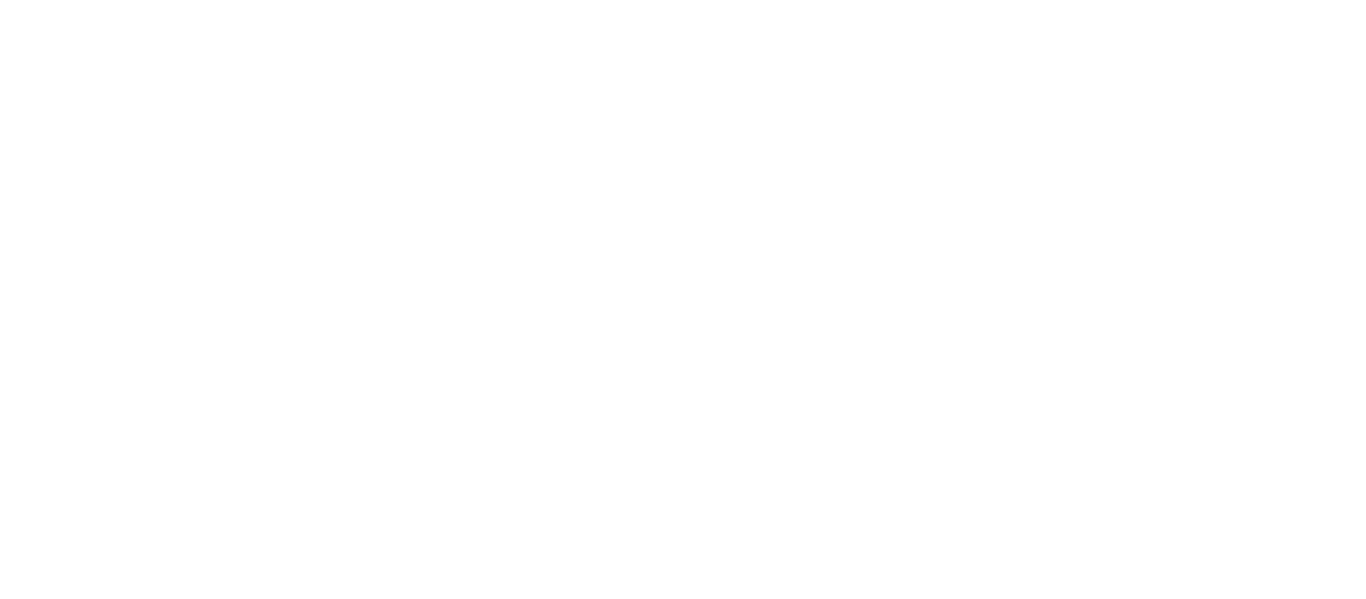 scroll, scrollTop: 0, scrollLeft: 0, axis: both 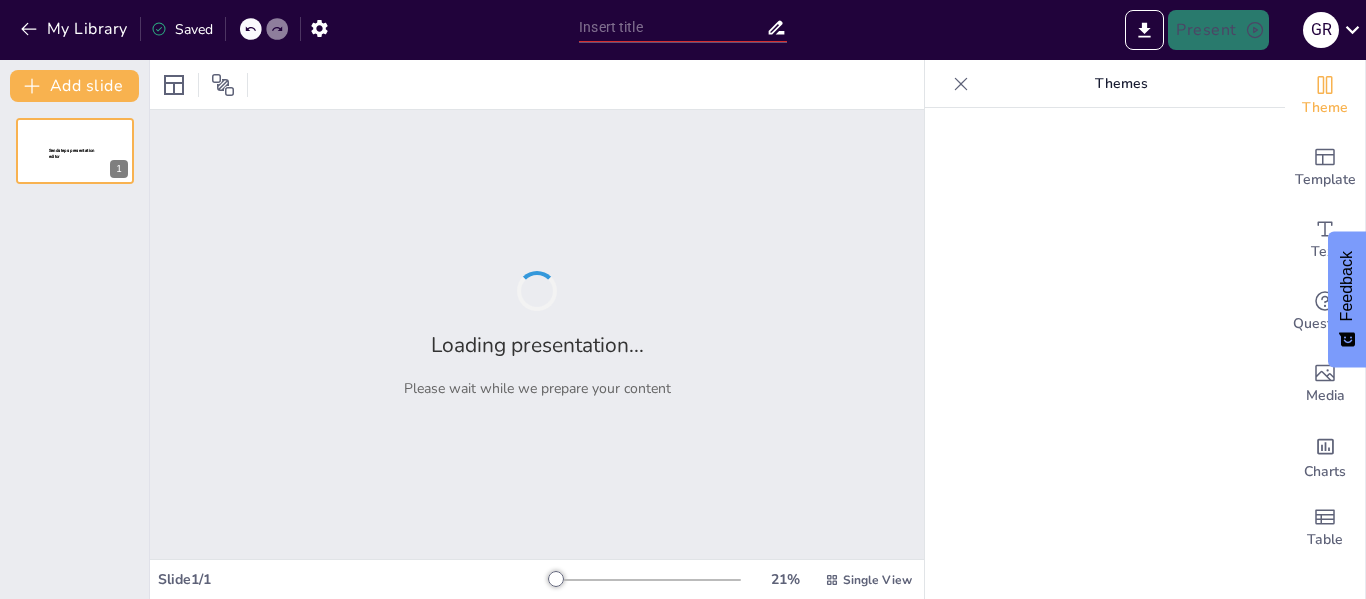 type on "Purr-fect Getaway: Discover the Cat Hotel Experience in Antigua!" 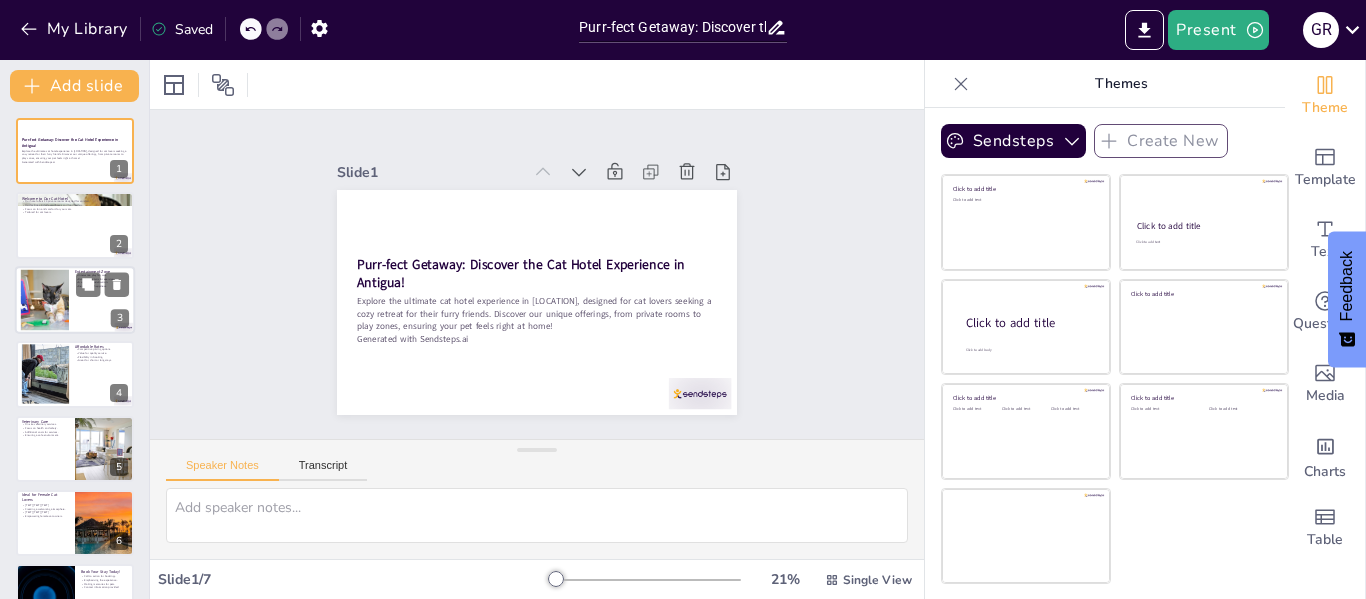 click at bounding box center [44, 299] 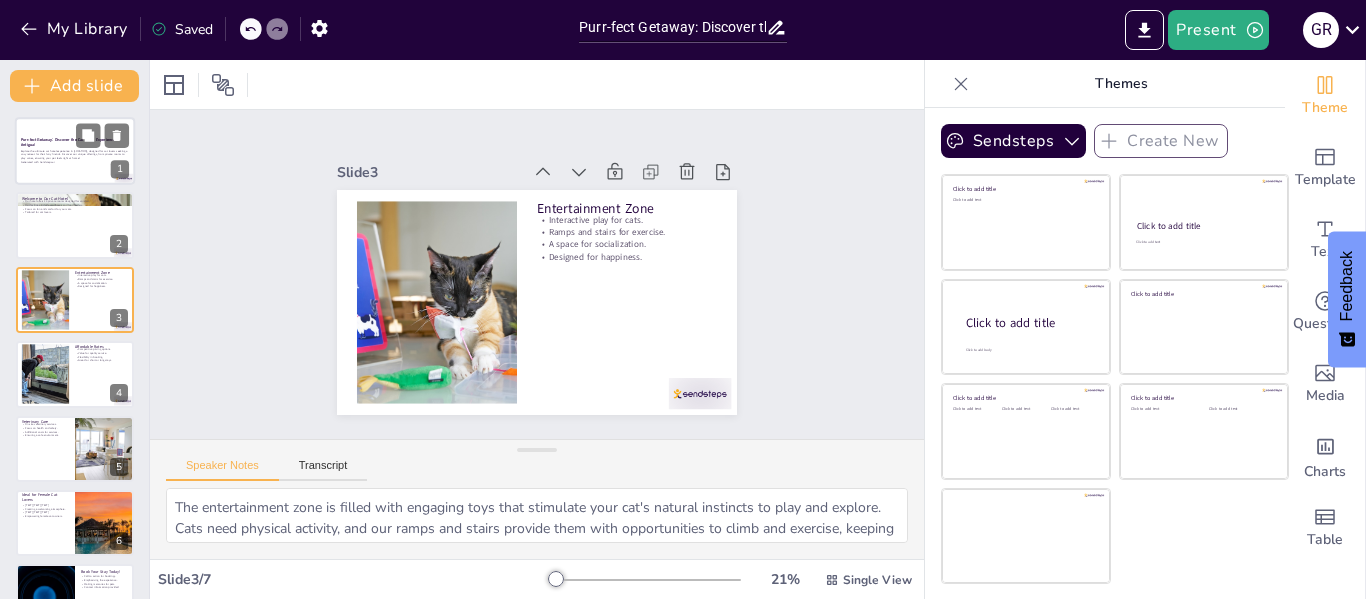 click at bounding box center [75, 151] 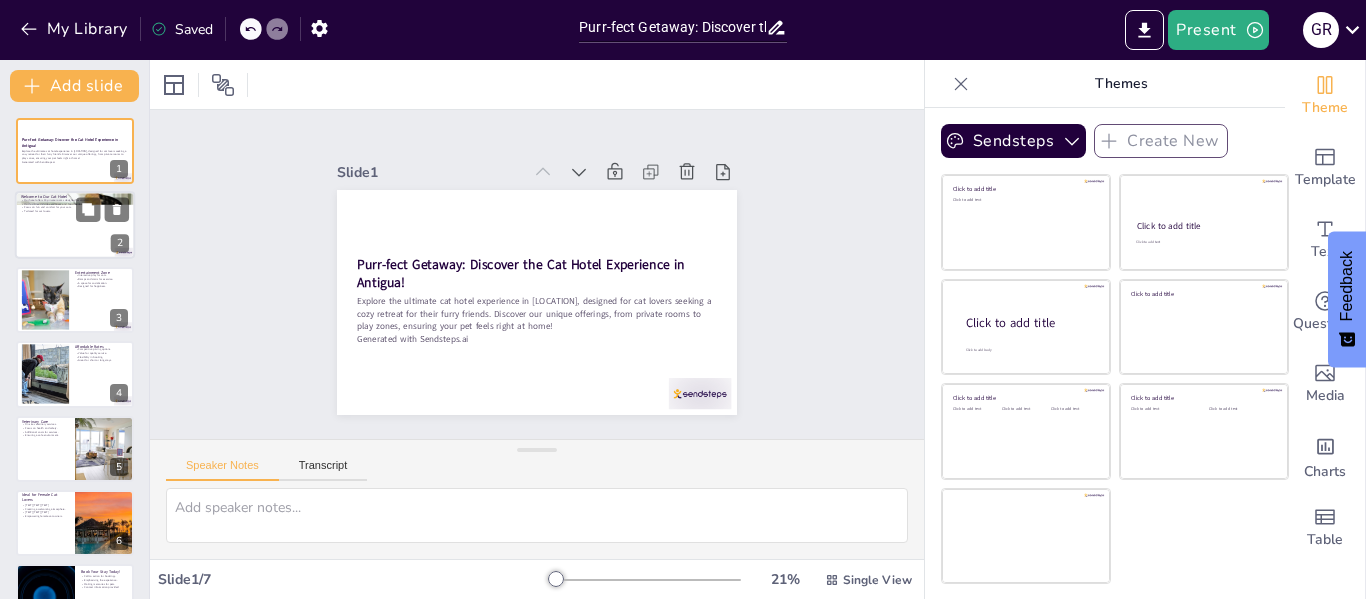click at bounding box center (75, 226) 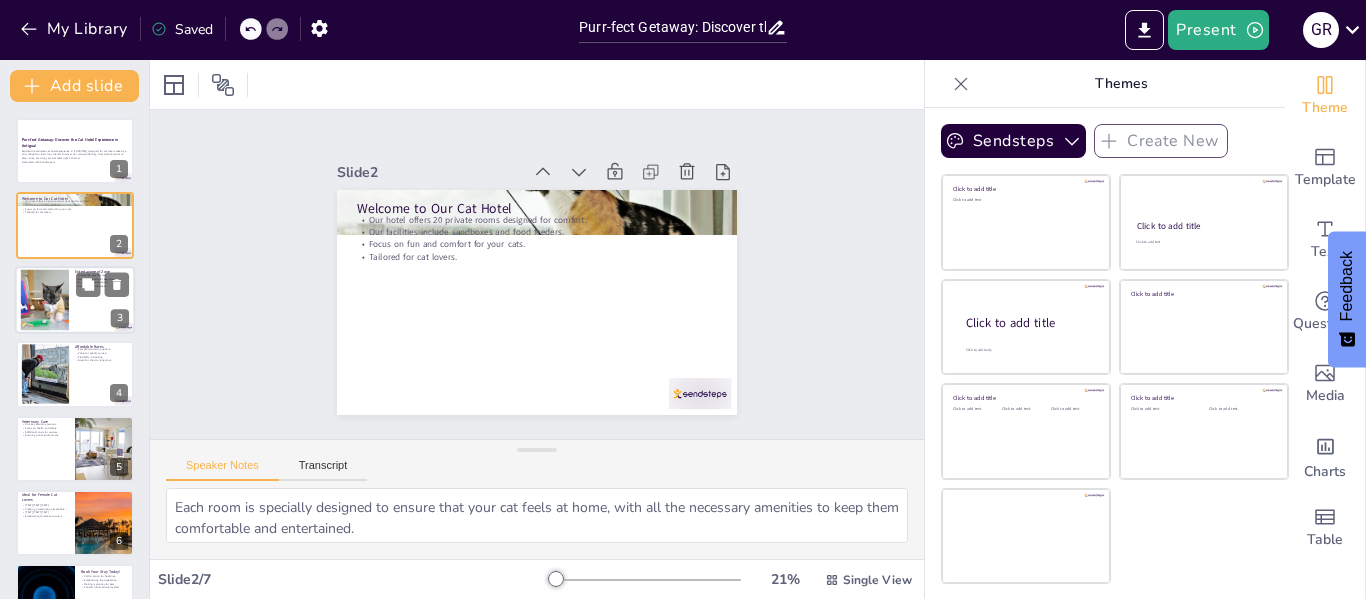 click at bounding box center (44, 299) 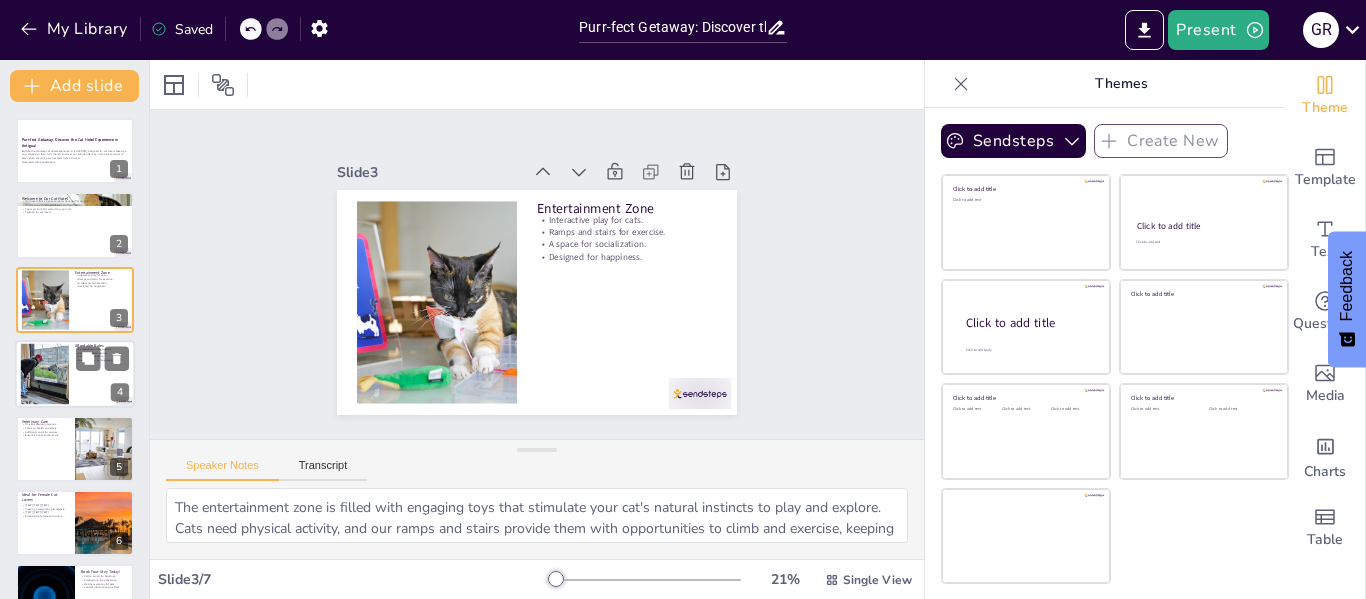 click at bounding box center [44, 374] 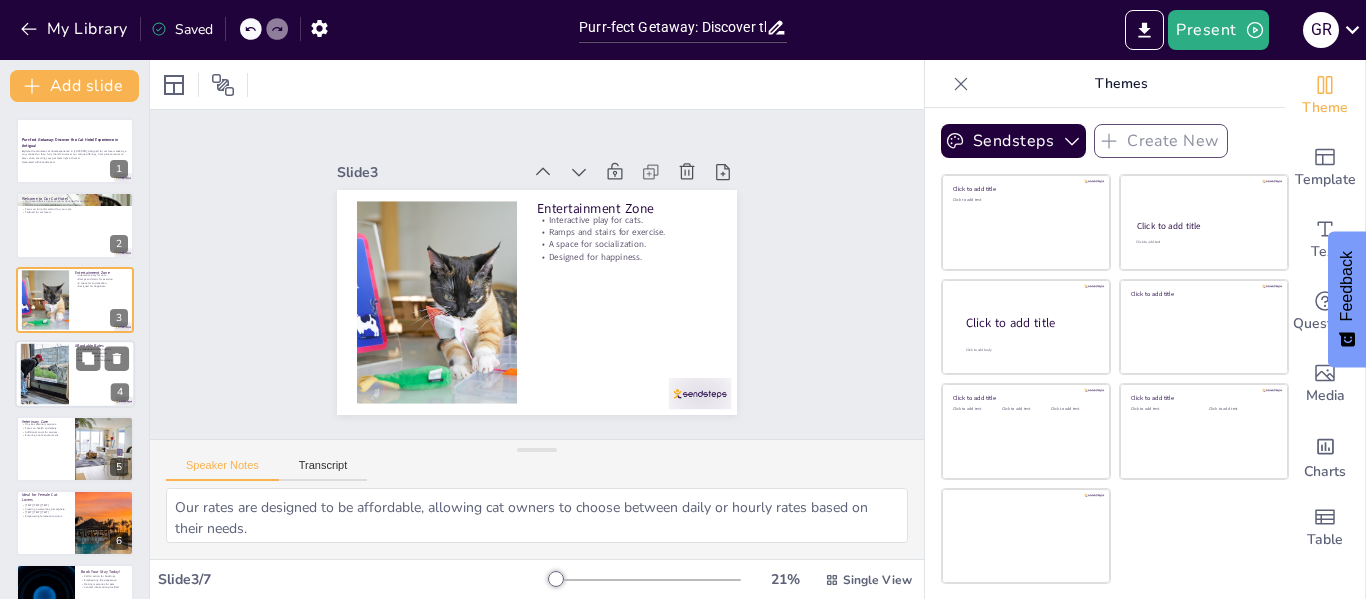 scroll, scrollTop: 24, scrollLeft: 0, axis: vertical 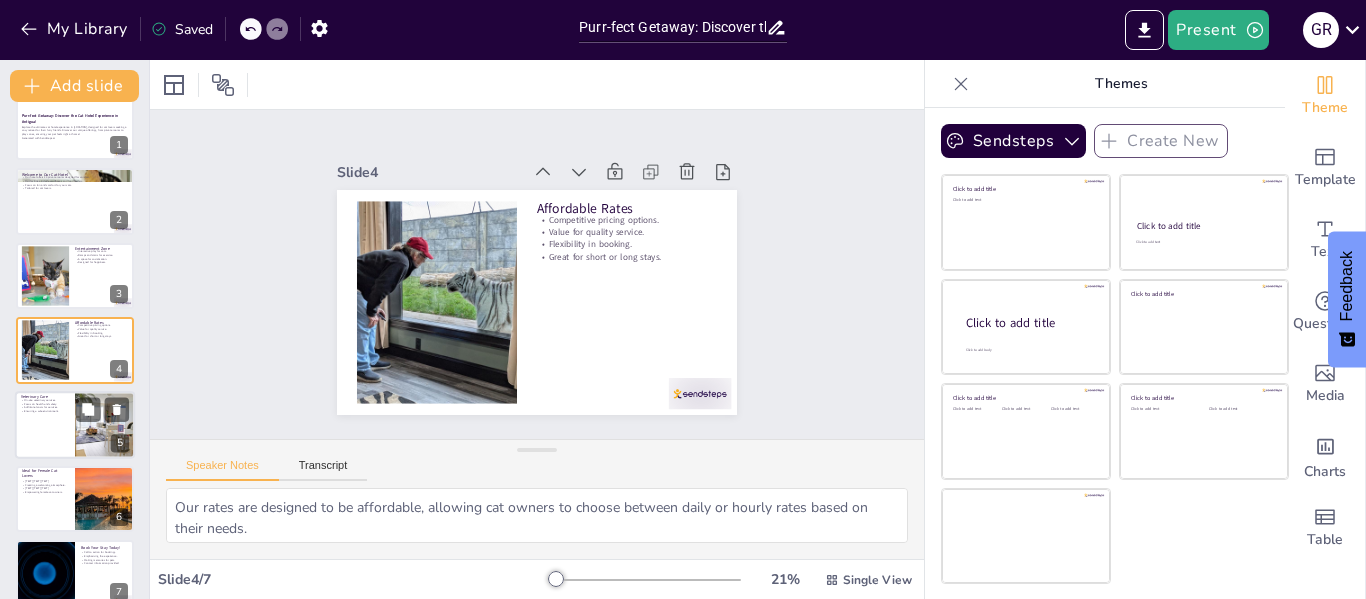 click at bounding box center [75, 425] 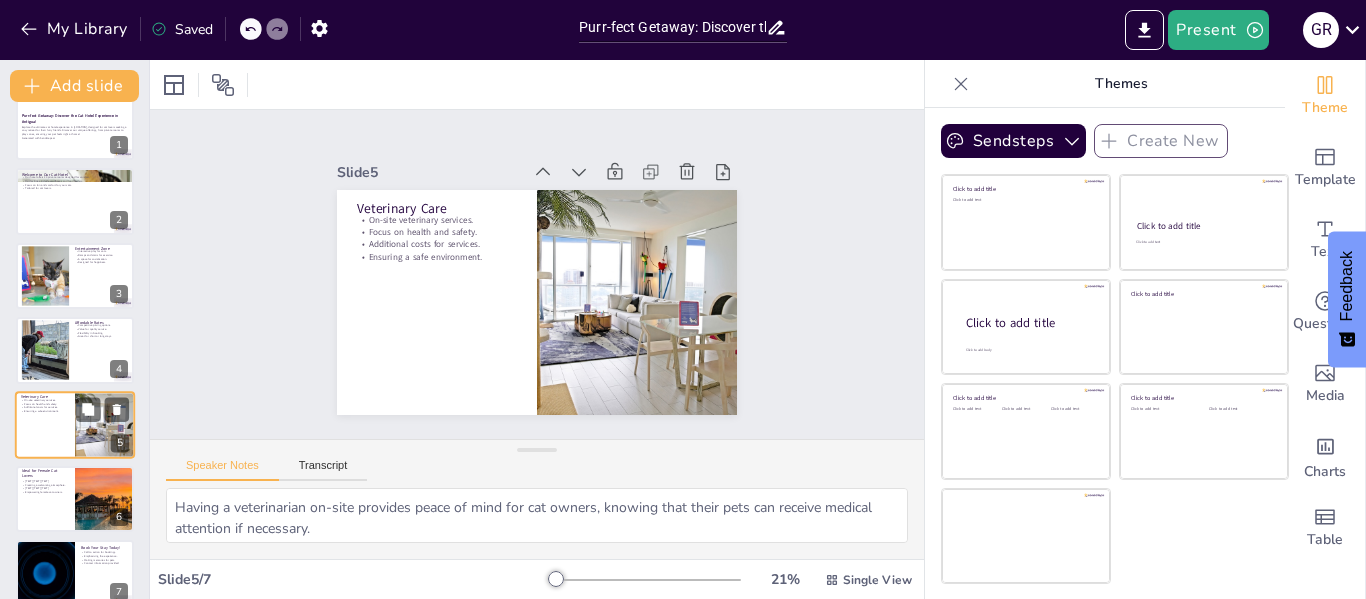 scroll, scrollTop: 48, scrollLeft: 0, axis: vertical 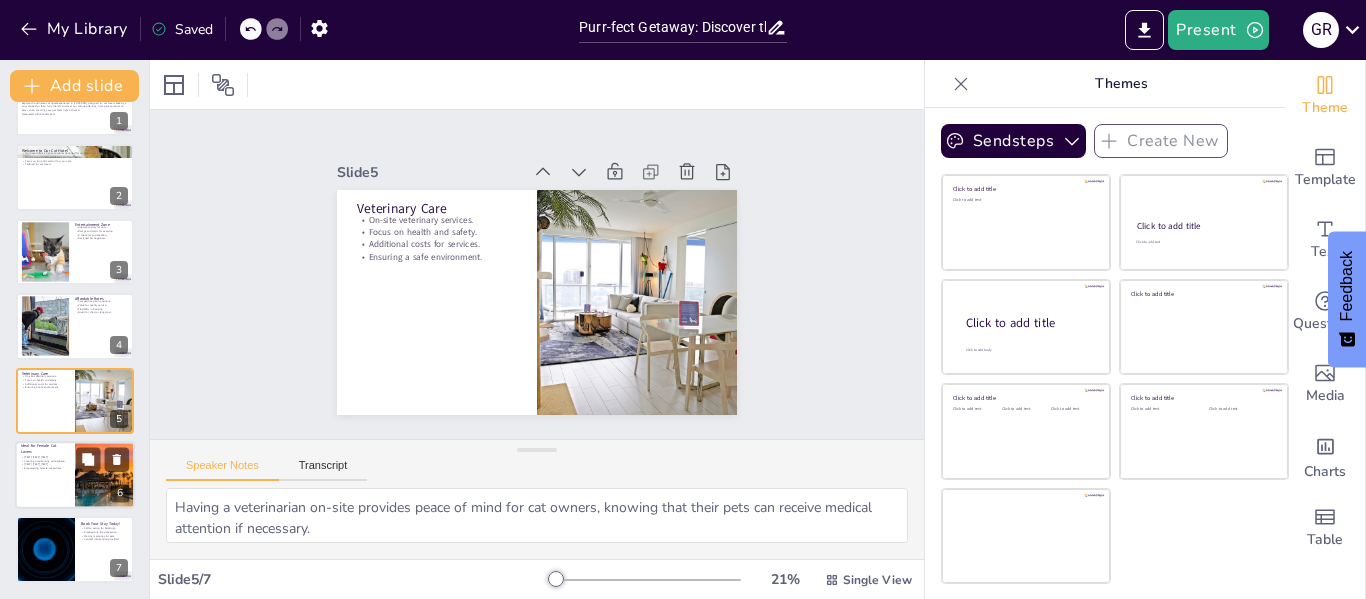 click on "[TEXT] [TEXT] [TEXT]" at bounding box center (45, 457) 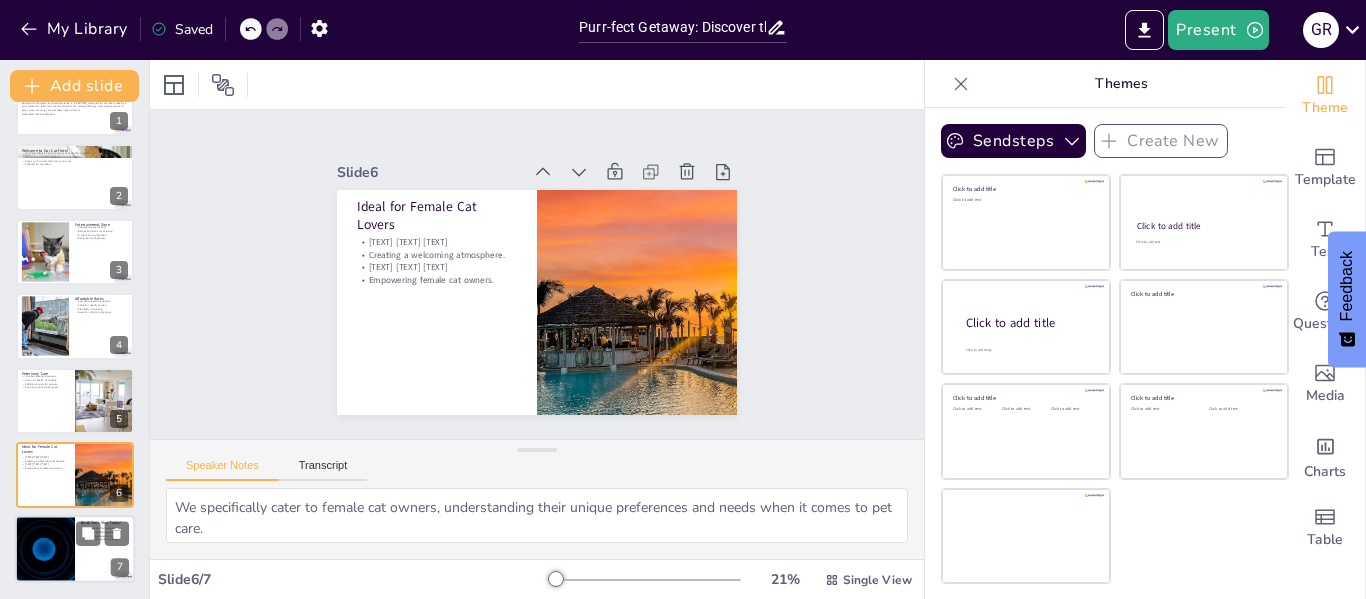 click at bounding box center [45, 550] 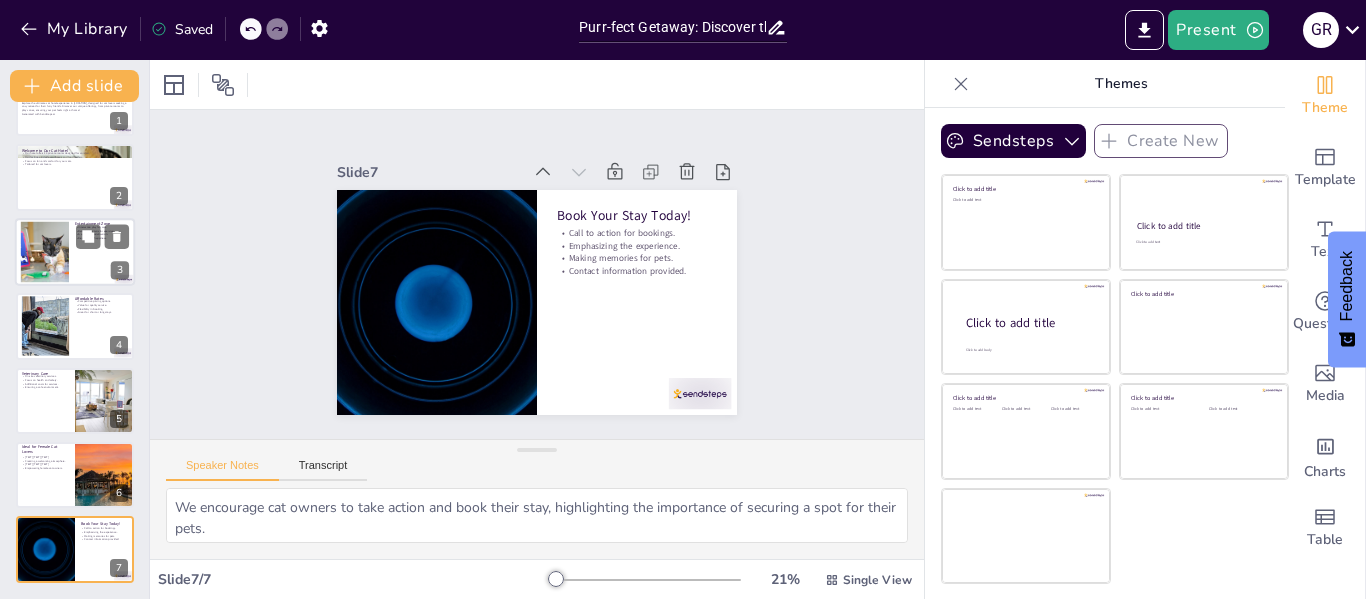 scroll, scrollTop: 0, scrollLeft: 0, axis: both 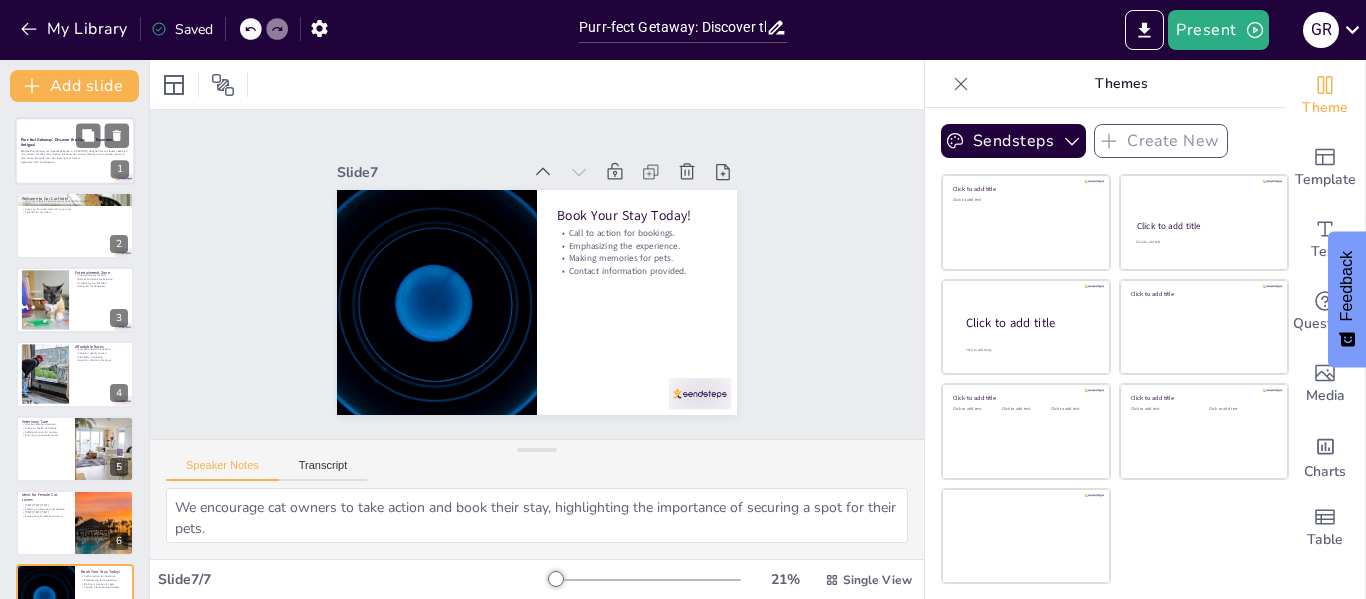 click on "[FIRST] [LAST] [EMAIL] [TEXT] [TEXT] [TEXT]" at bounding box center [75, 156] 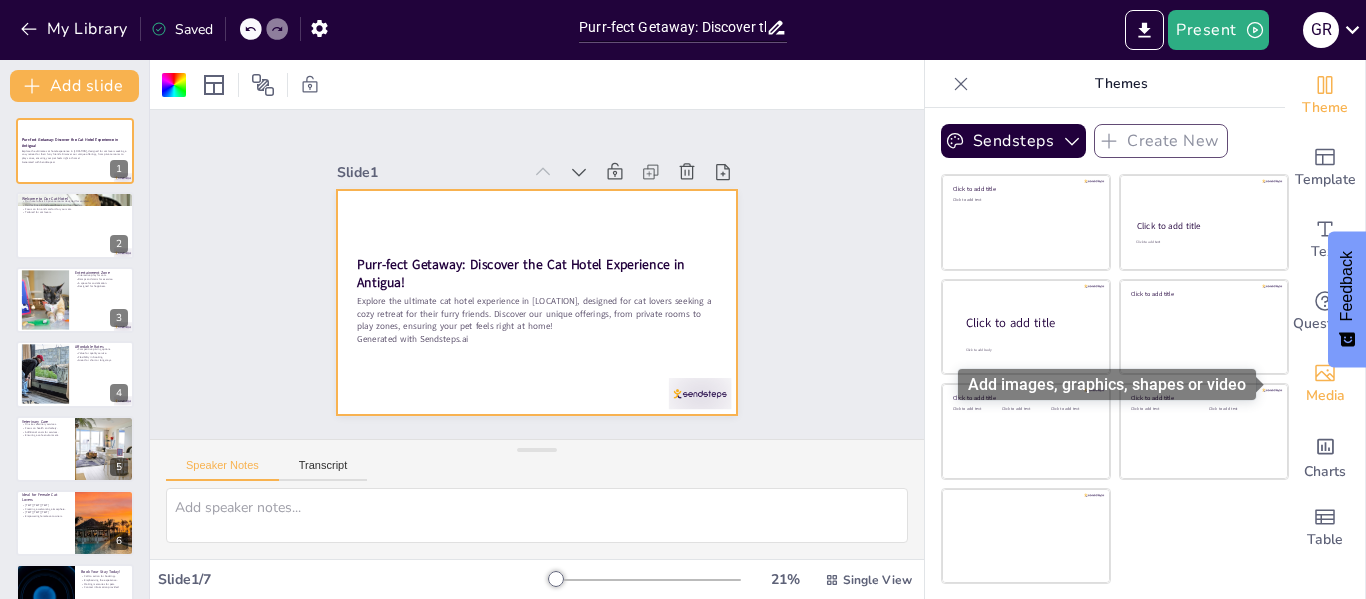 click 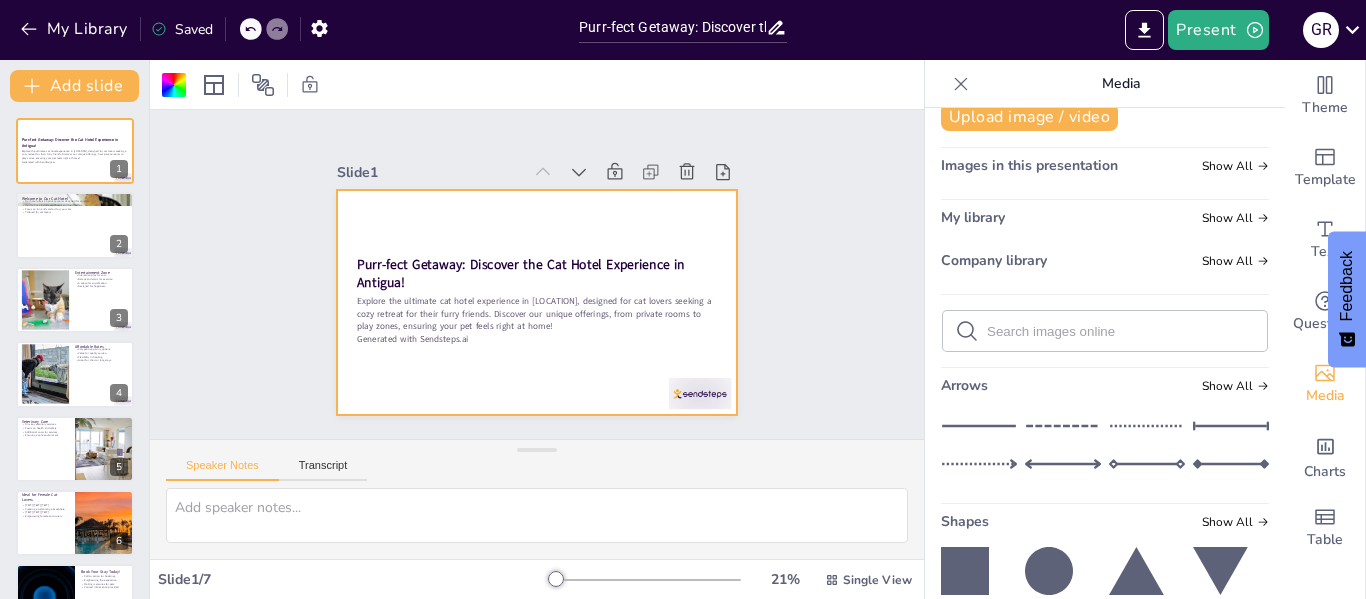 scroll, scrollTop: 0, scrollLeft: 0, axis: both 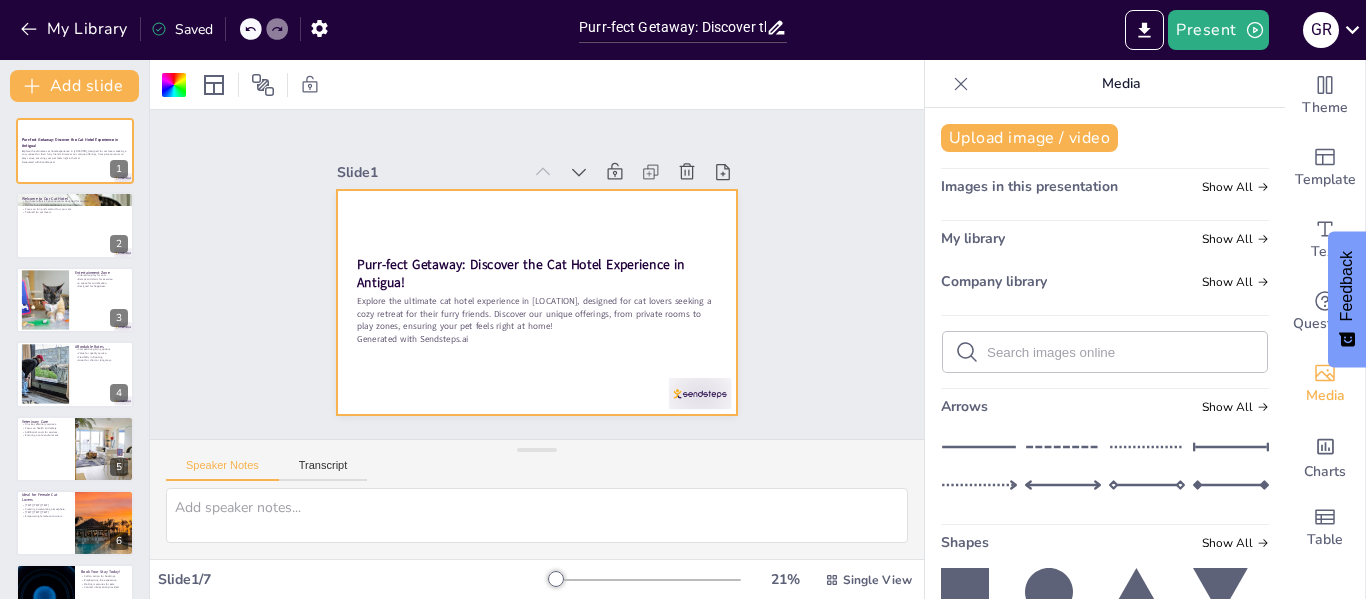 click at bounding box center (1121, 352) 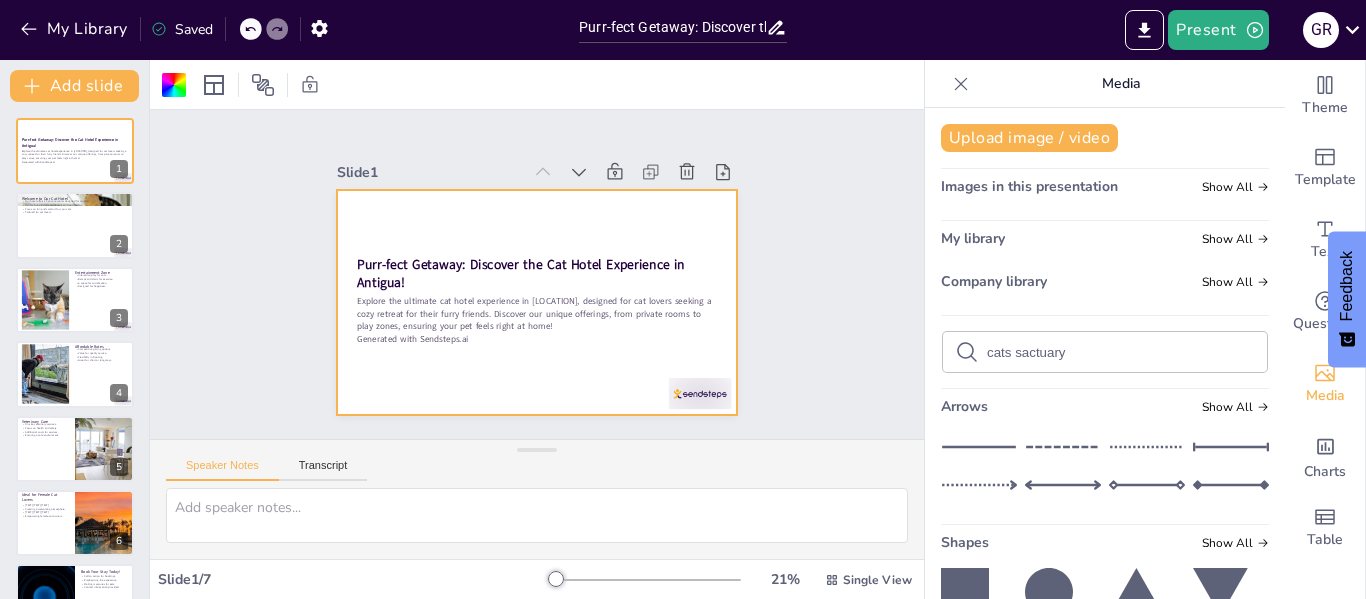 type on "cats sactuary}" 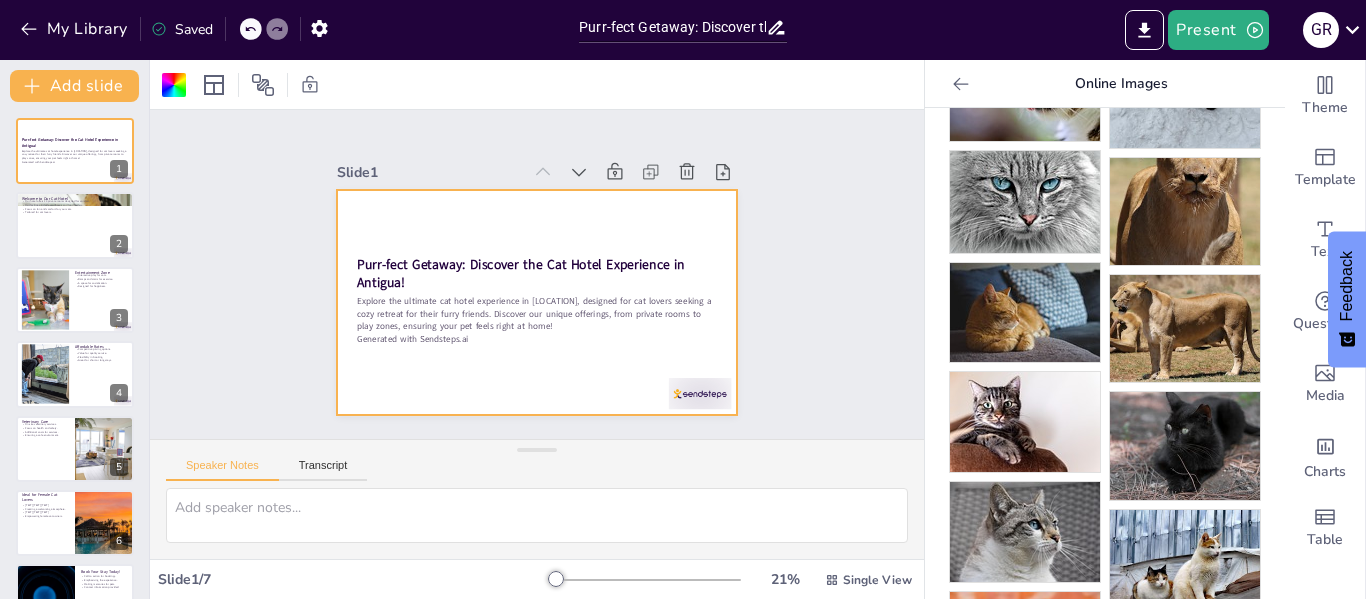 scroll, scrollTop: 200, scrollLeft: 0, axis: vertical 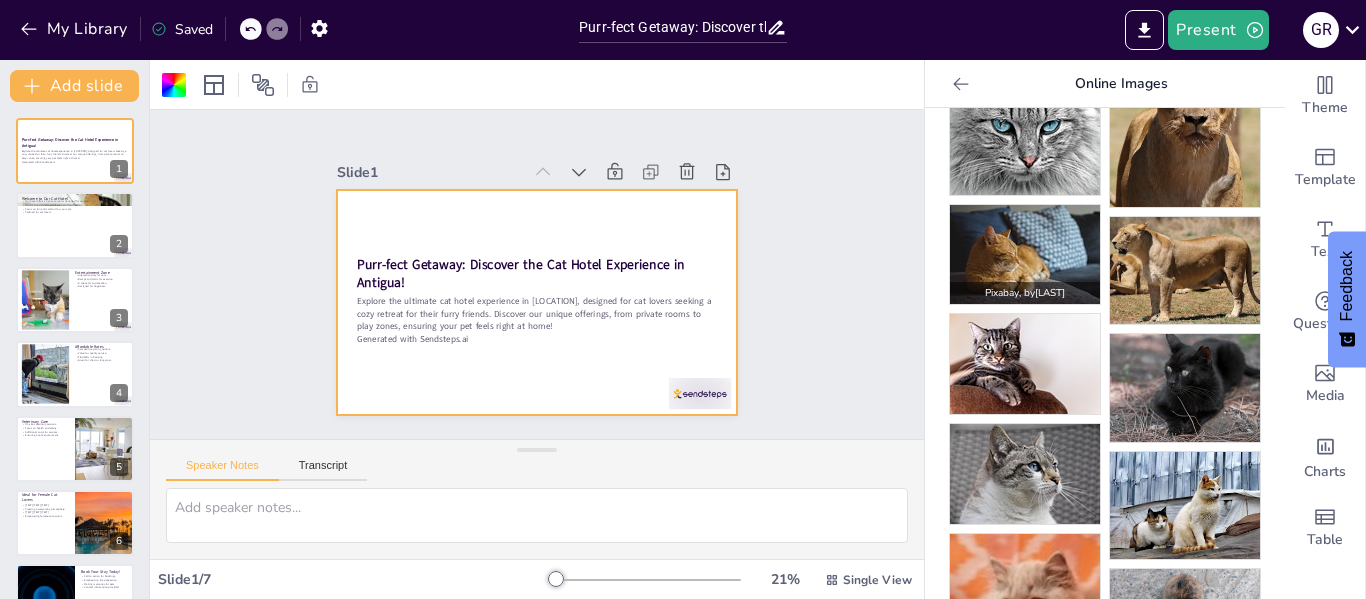 click at bounding box center [1025, 254] 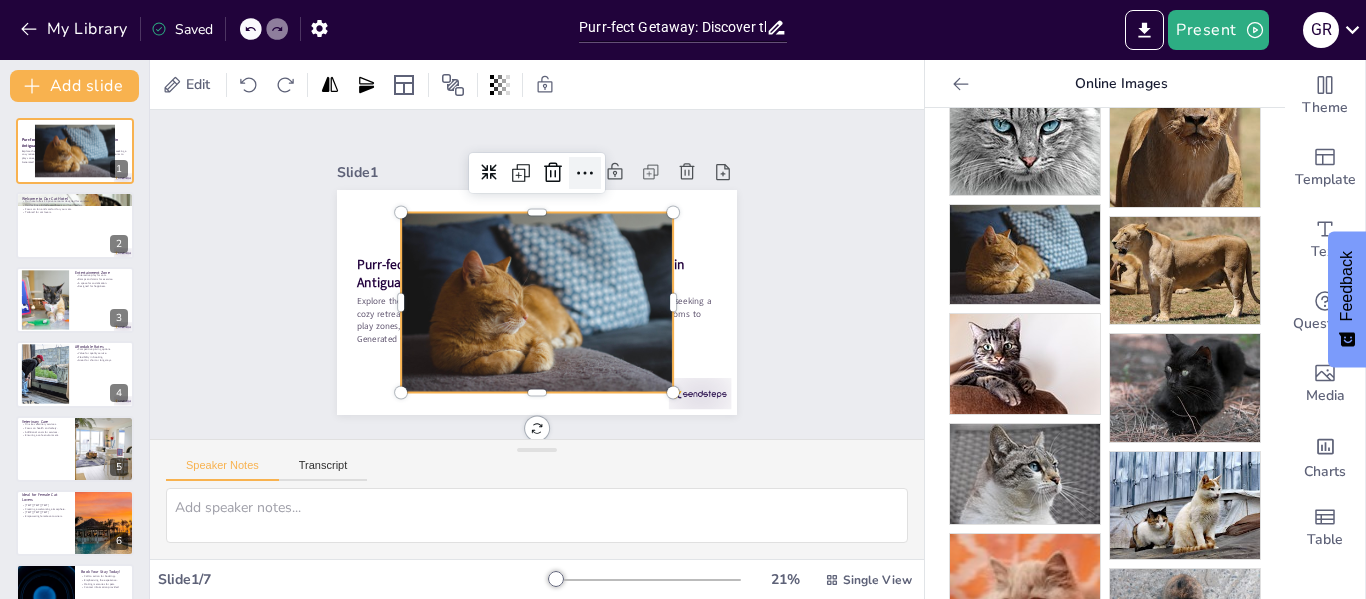 click 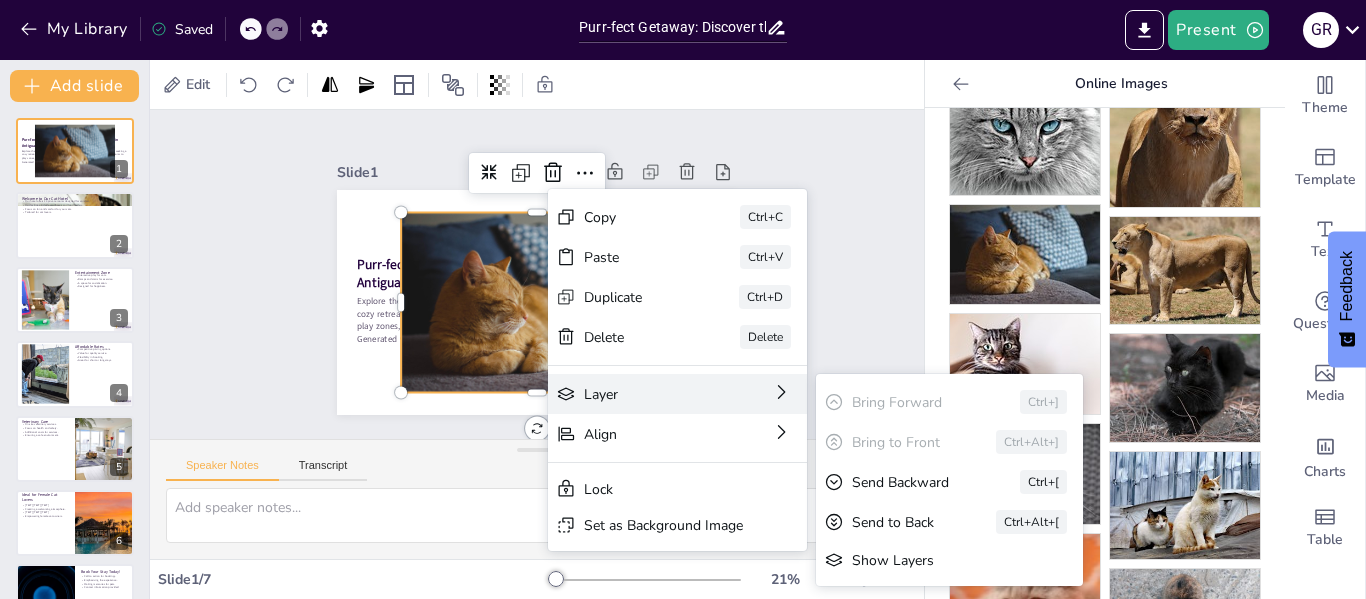 click on "Layer" at bounding box center (746, 554) 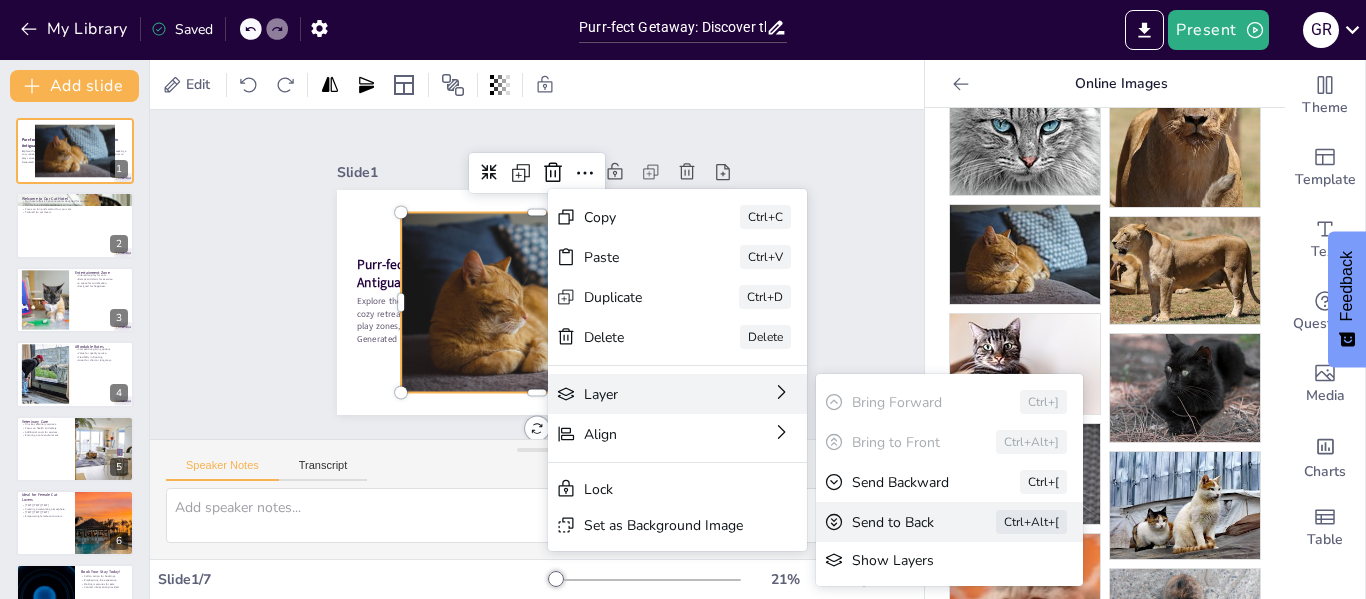 click on "Send to Back" at bounding box center [1006, 683] 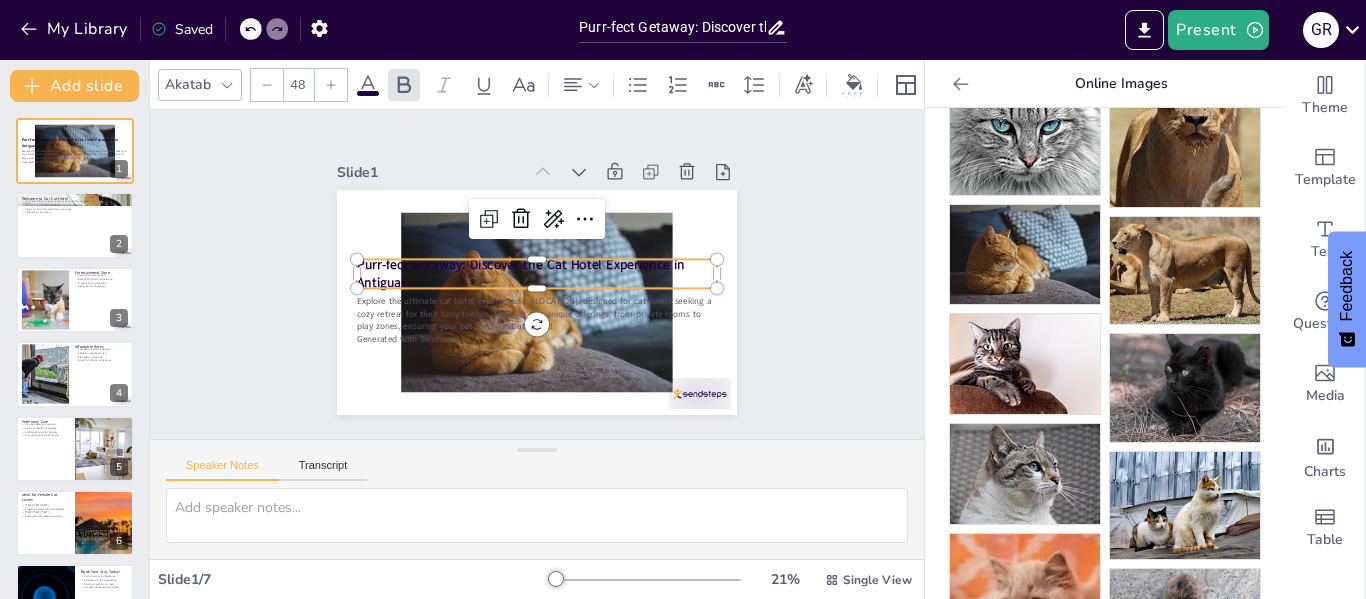 click on "Purr-fect Getaway: Discover the Cat Hotel Experience in [LOCATION]! Explore the ultimate cat hotel experience in [LOCATION], designed for cat lovers seeking a cozy retreat for their furry friends. Discover our unique offerings, from private rooms to play zones, ensuring your pet feels right at home! Generated with Sendsteps.ai" at bounding box center [533, 302] 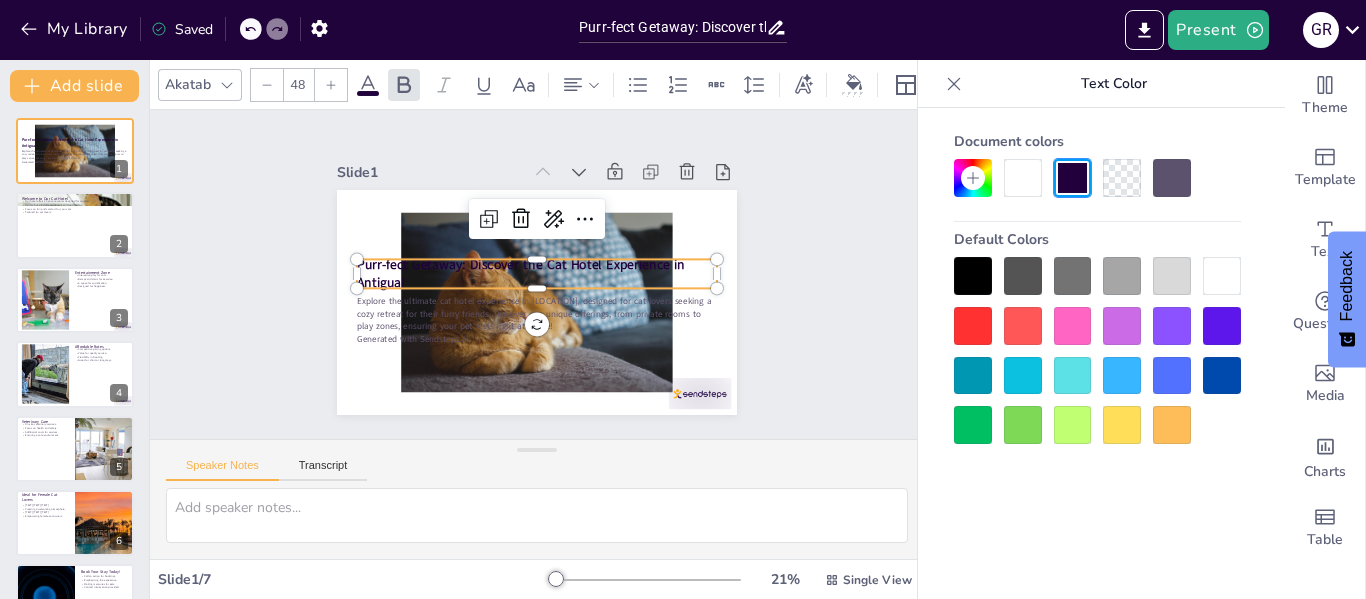 click at bounding box center [1222, 276] 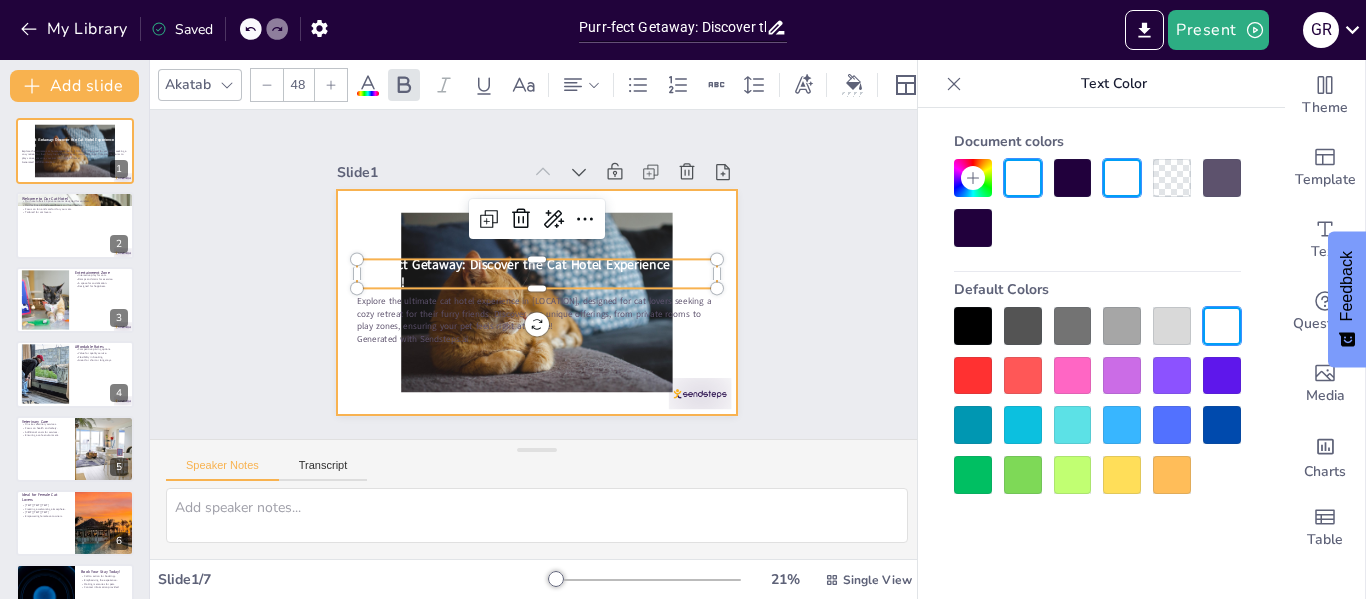 click at bounding box center [533, 303] 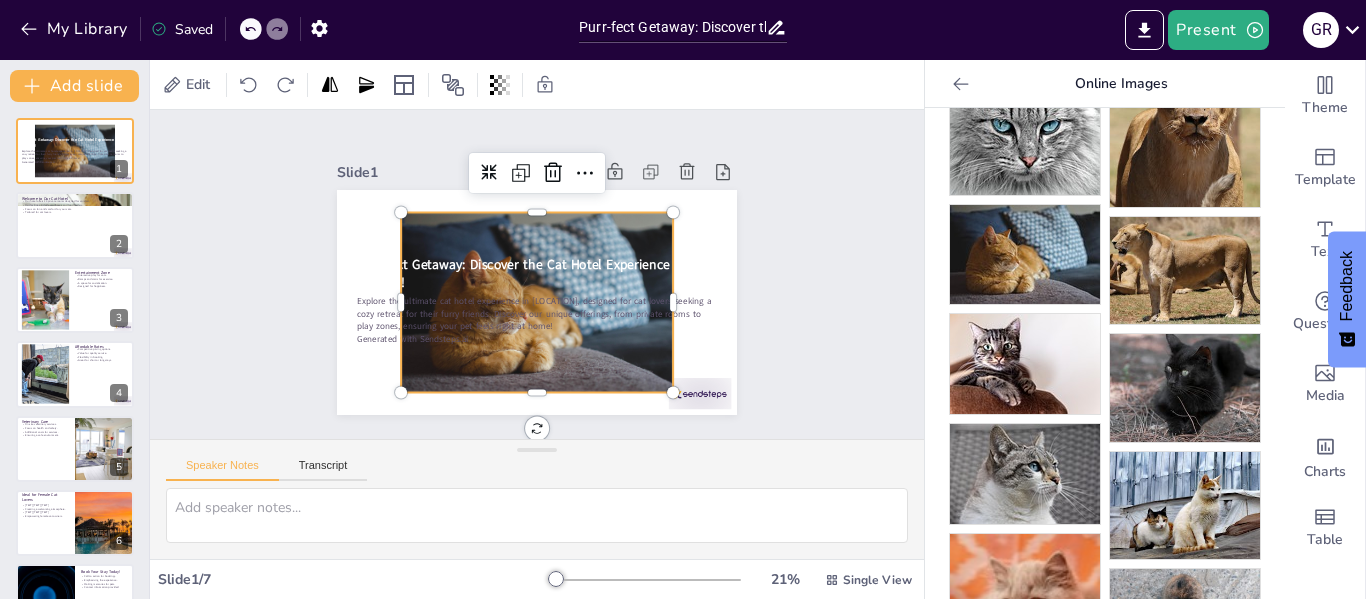click at bounding box center [528, 301] 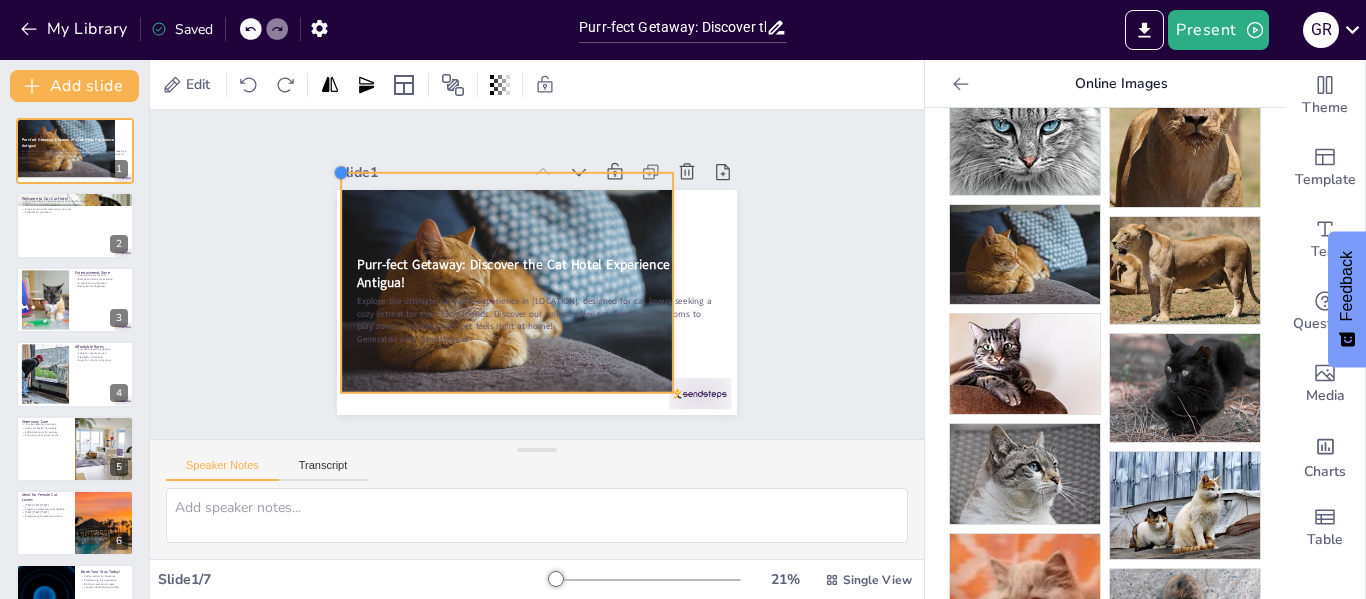drag, startPoint x: 387, startPoint y: 204, endPoint x: 327, endPoint y: 211, distance: 60.40695 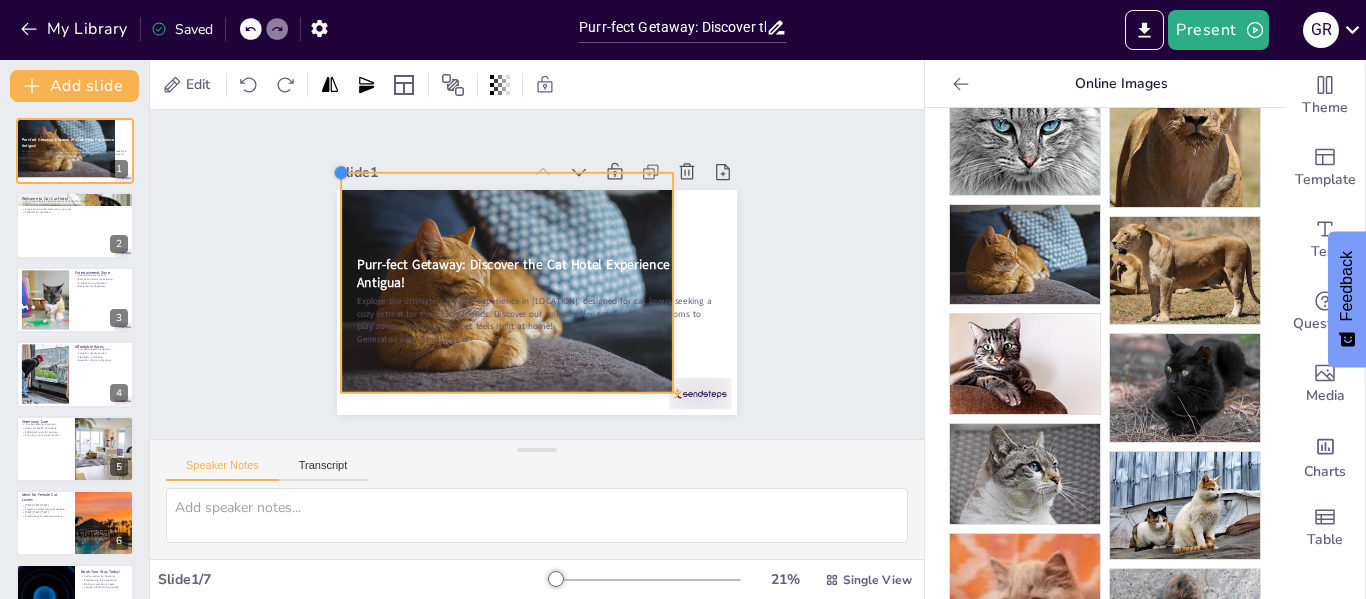 click on "Purr-fect Getaway: Discover the Cat Hotel Experience in [LOCATION]! Explore the ultimate cat hotel experience in [LOCATION], designed for cat lovers seeking a cozy retreat for their furry friends. Discover our unique offerings, from private rooms to play zones, ensuring your pet feels right at home! Generated with Sendsteps.ai" at bounding box center (533, 303) 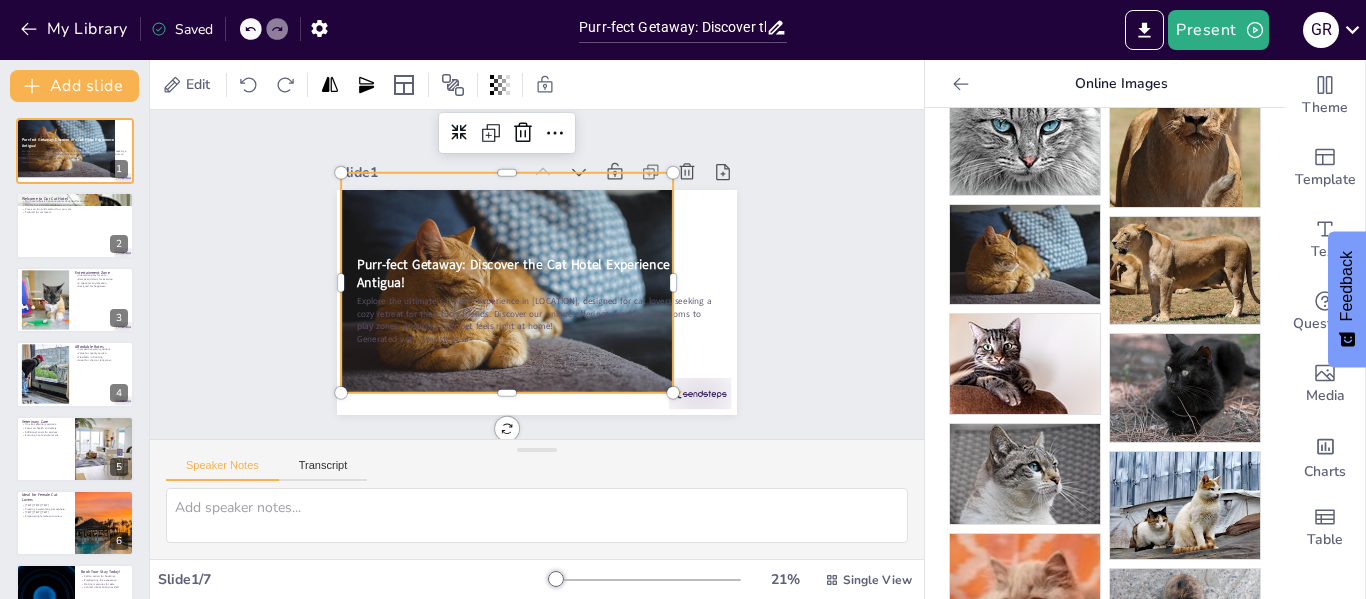click at bounding box center [506, 279] 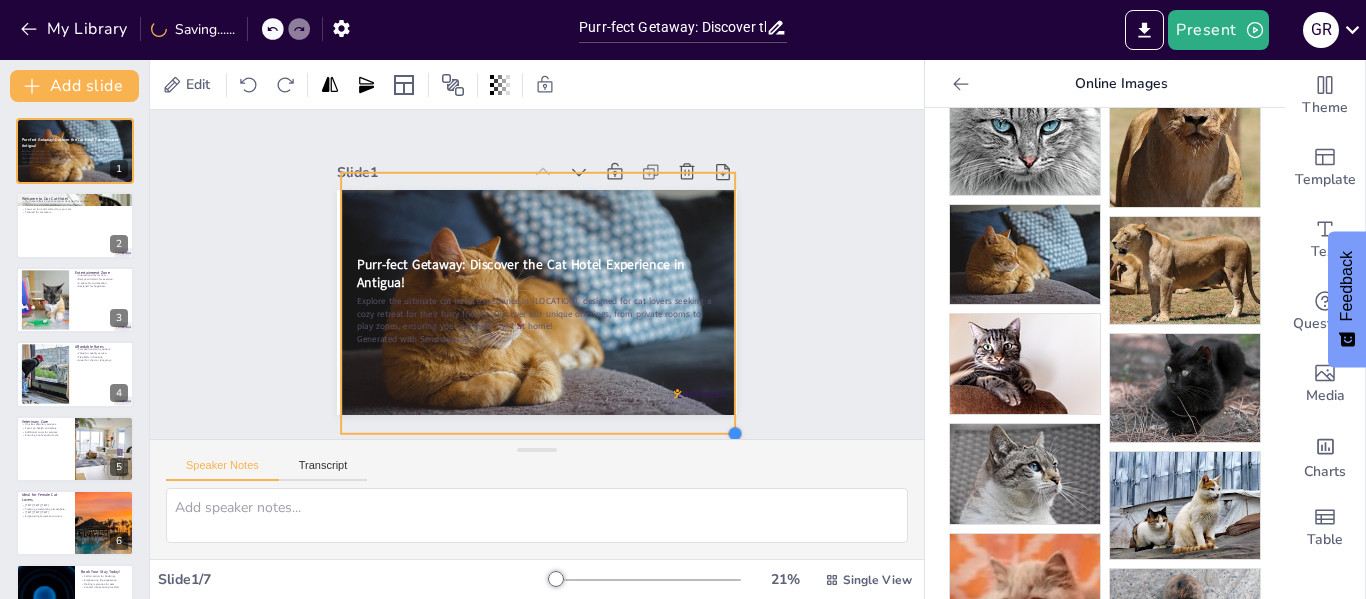 drag, startPoint x: 658, startPoint y: 383, endPoint x: 720, endPoint y: 397, distance: 63.560993 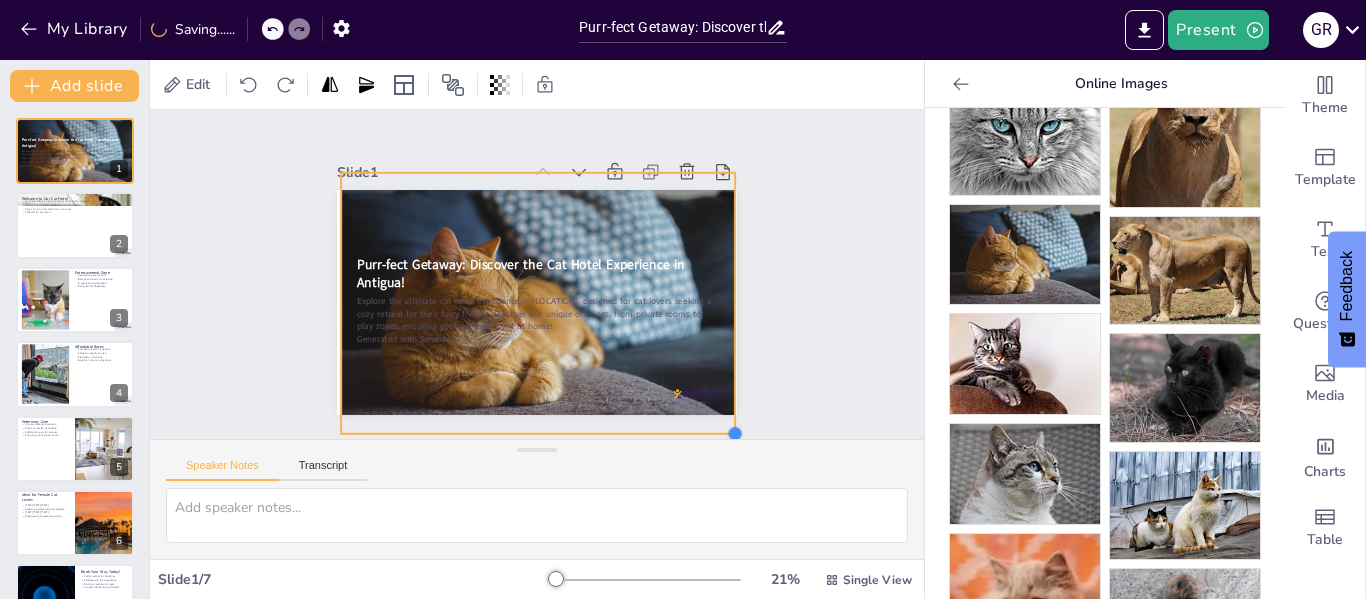 click on "Purr-fect Getaway: Discover the Cat Hotel Experience in [LOCATION]! Explore the ultimate cat hotel experience in [LOCATION], designed for cat lovers seeking a cozy retreat for their furry friends. Discover our unique offerings, from private rooms to play zones, ensuring your pet feels right at home! Generated with Sendsteps.ai" at bounding box center (531, 301) 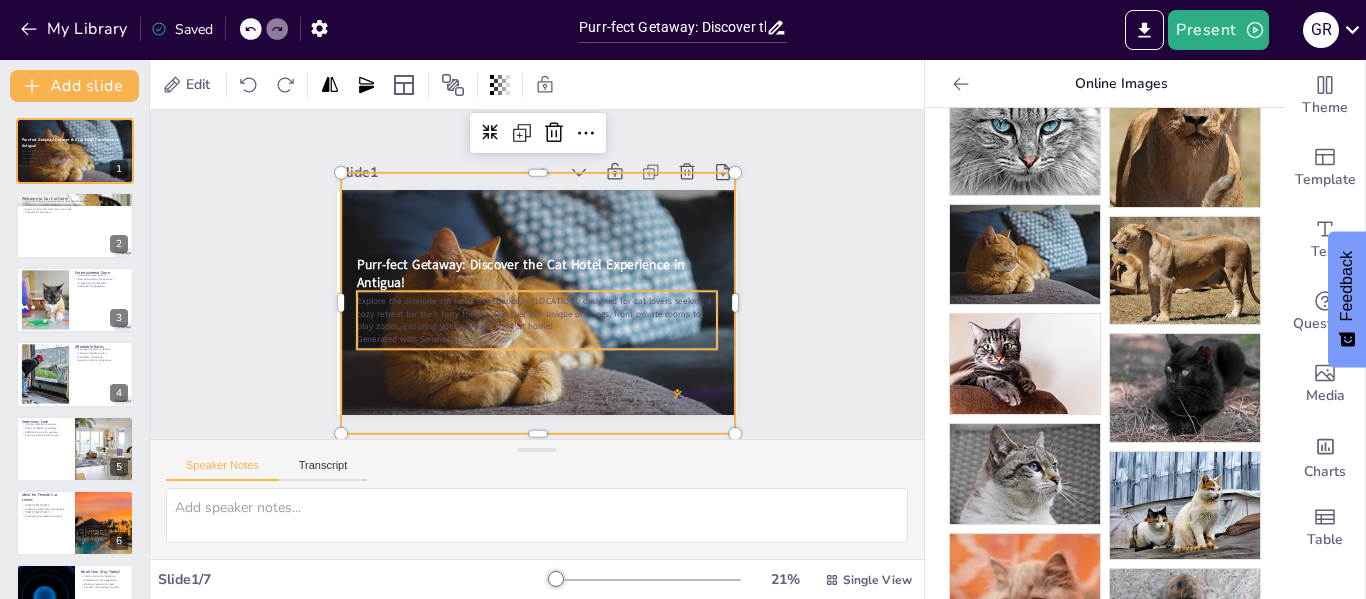 click on "Explore the ultimate cat hotel experience in [LOCATION], designed for cat lovers seeking a cozy retreat for their furry friends. Discover our unique offerings, from private rooms to play zones, ensuring your pet feels right at home!" at bounding box center [533, 313] 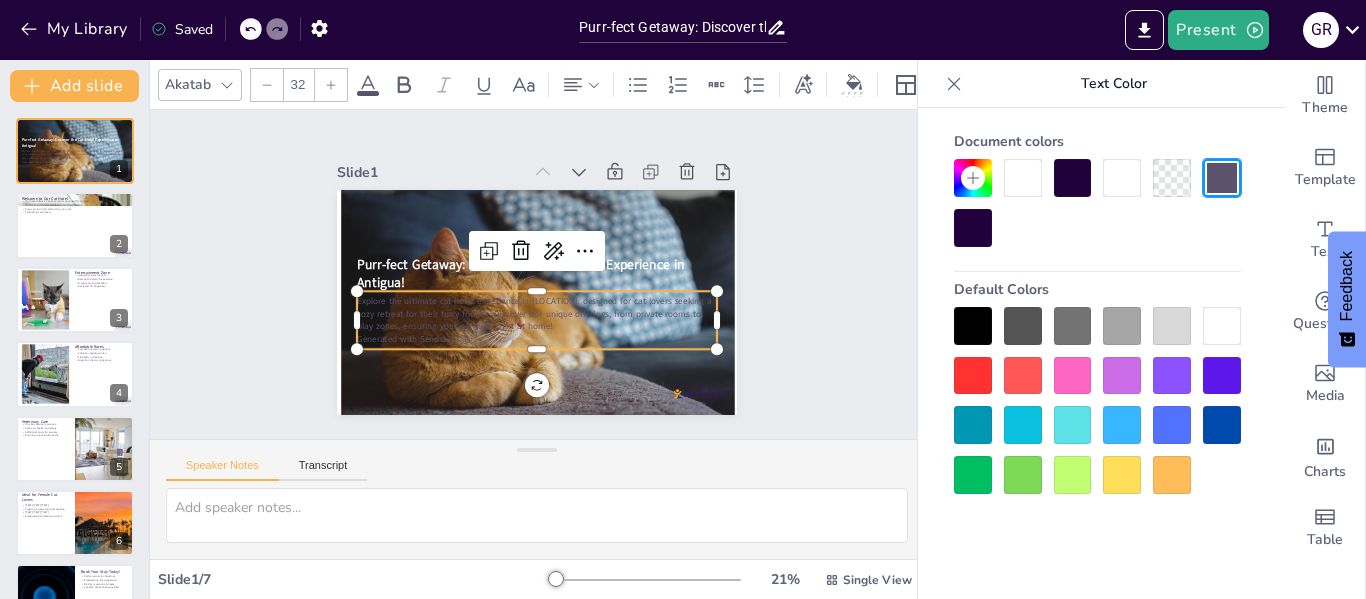 click at bounding box center [1222, 326] 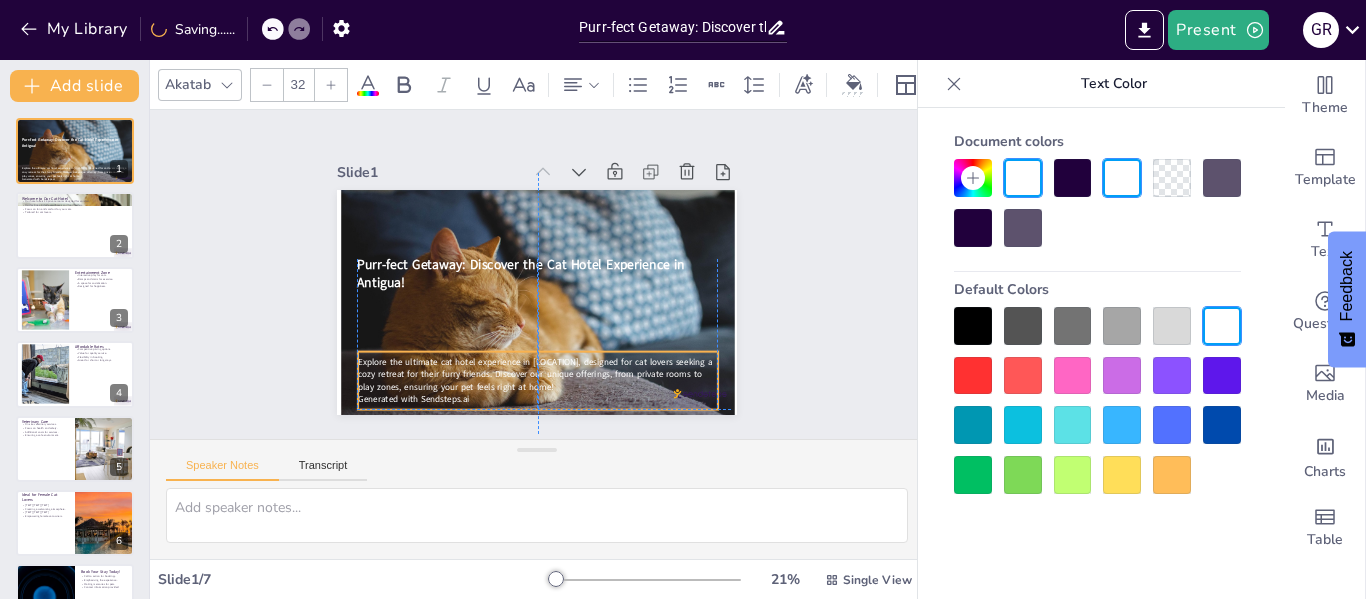 drag, startPoint x: 604, startPoint y: 285, endPoint x: 604, endPoint y: 344, distance: 59 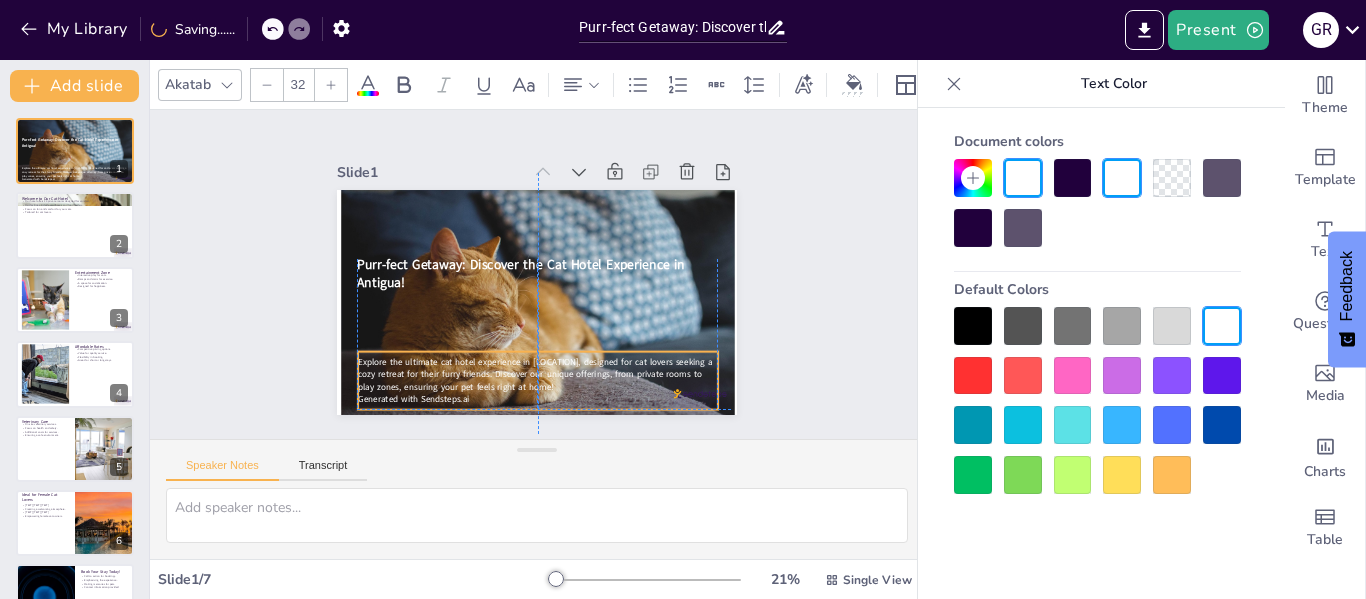click on "[FIRST] [LAST] [EMAIL] [TEXT] [TEXT] [TEXT]" at bounding box center [516, 378] 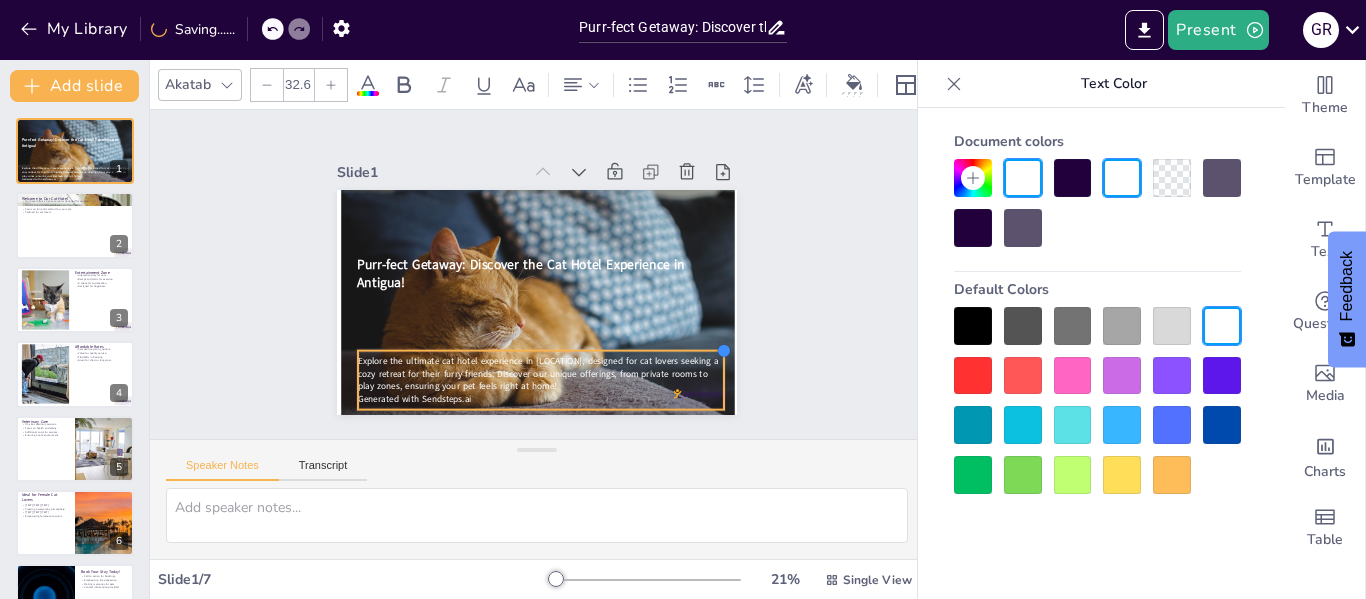 drag, startPoint x: 702, startPoint y: 344, endPoint x: 667, endPoint y: 343, distance: 35.014282 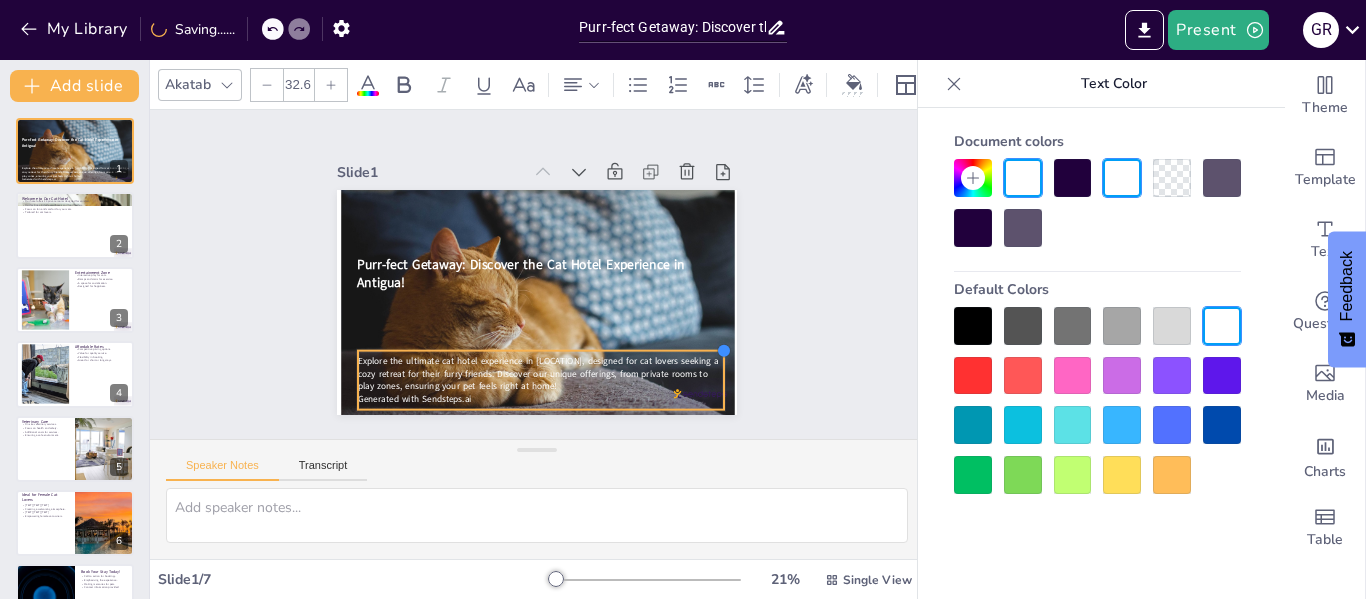 click on "Purr-fect Getaway: Discover the Cat Hotel Experience in [LOCATION]! Explore the ultimate cat hotel experience in [LOCATION], designed for cat lovers seeking a cozy retreat for their furry friends. Discover our unique offerings, from private rooms to play zones, ensuring your pet feels right at home! Generated with Sendsteps.ai" at bounding box center (533, 302) 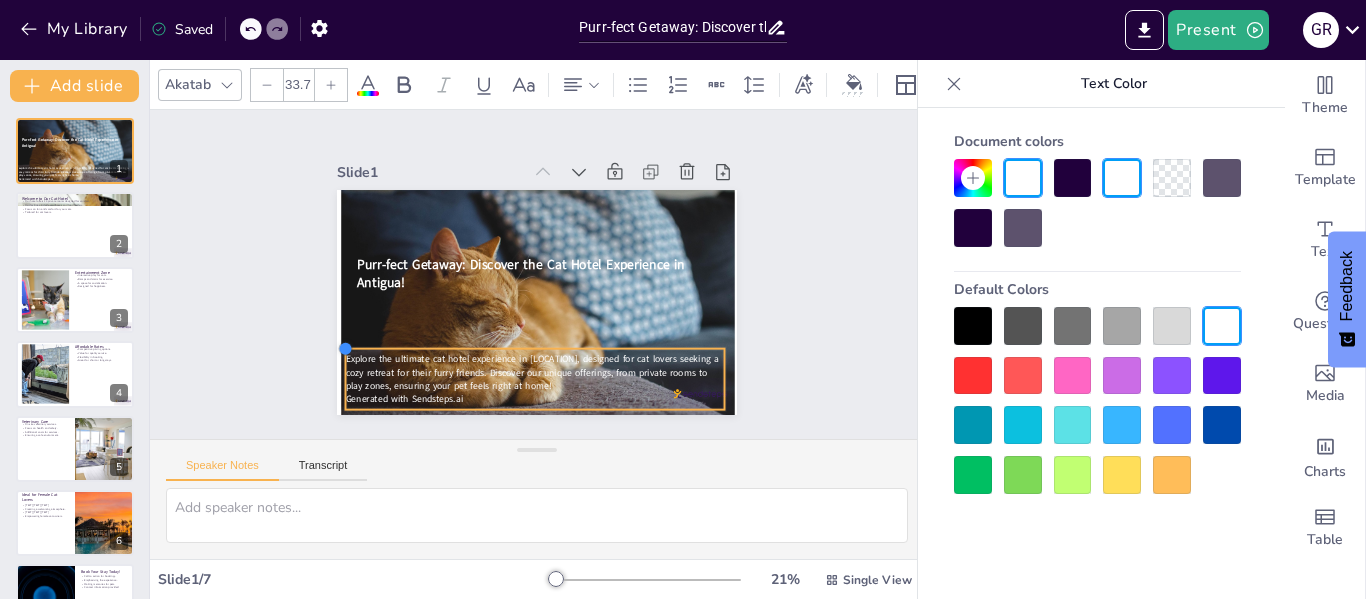 click on "Purr-fect Getaway: Discover the Cat Hotel Experience in [LOCATION]! Explore the ultimate cat hotel experience in [LOCATION], designed for cat lovers seeking a cozy retreat for their furry friends. Discover our unique offerings, from private rooms to play zones, ensuring your pet feels right at home! Generated with Sendsteps.ai" at bounding box center (537, 302) 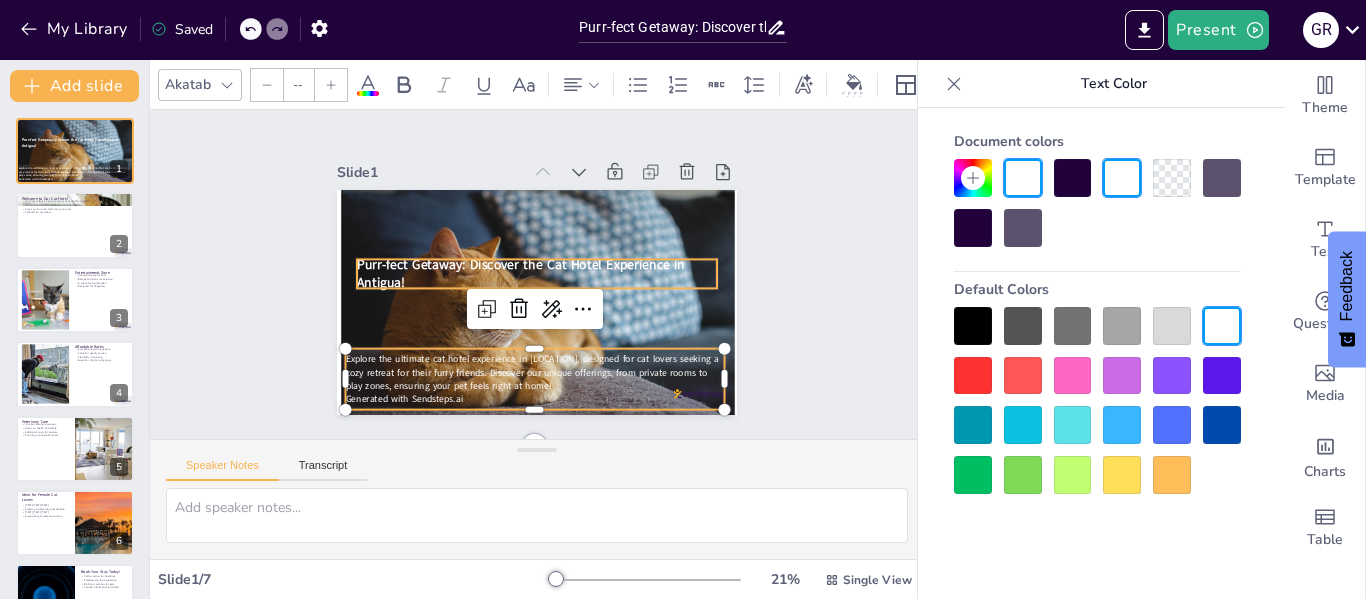 type on "48" 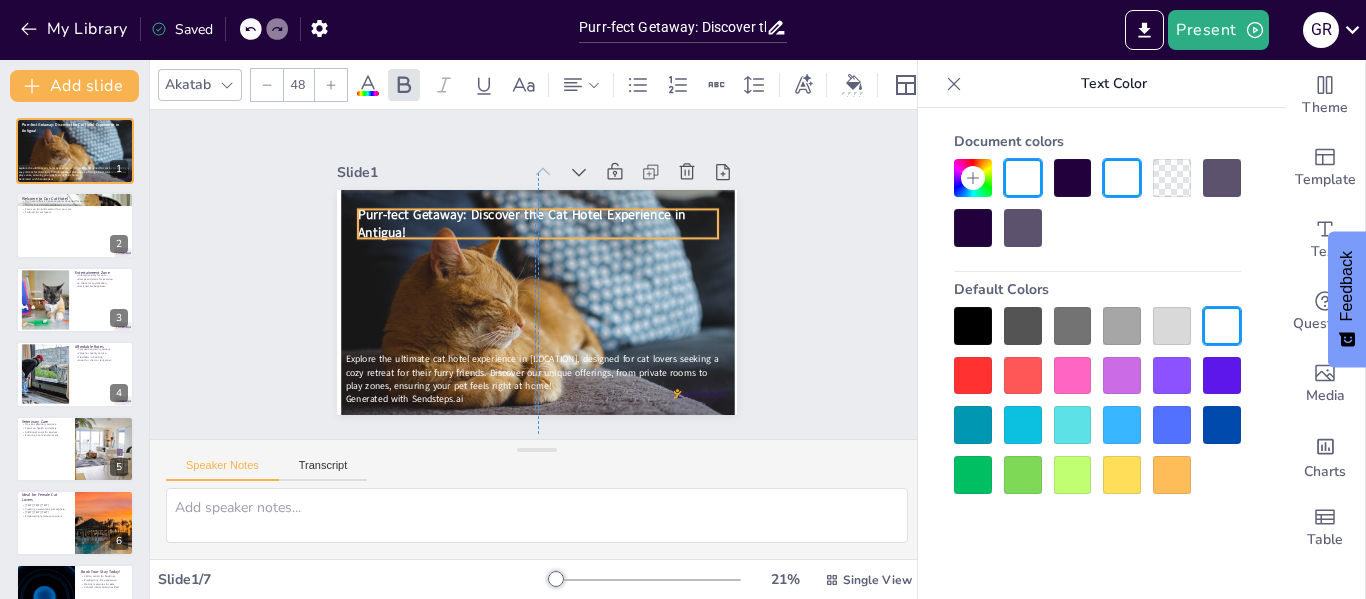 drag, startPoint x: 372, startPoint y: 259, endPoint x: 369, endPoint y: 209, distance: 50.08992 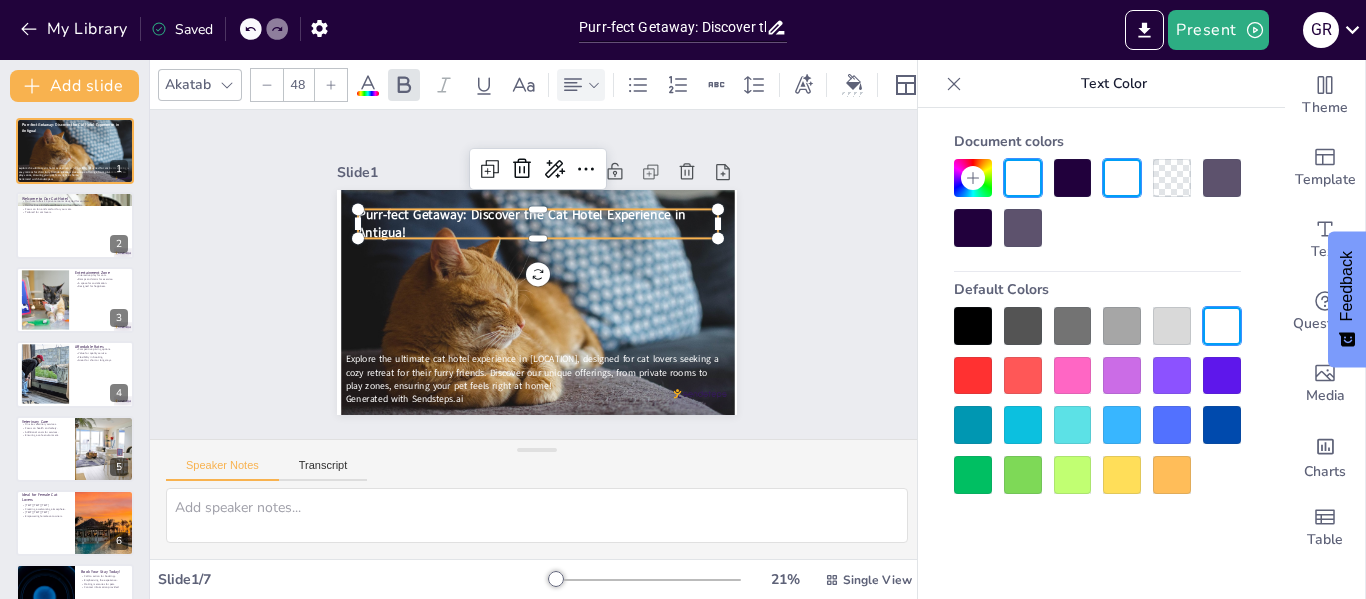 click 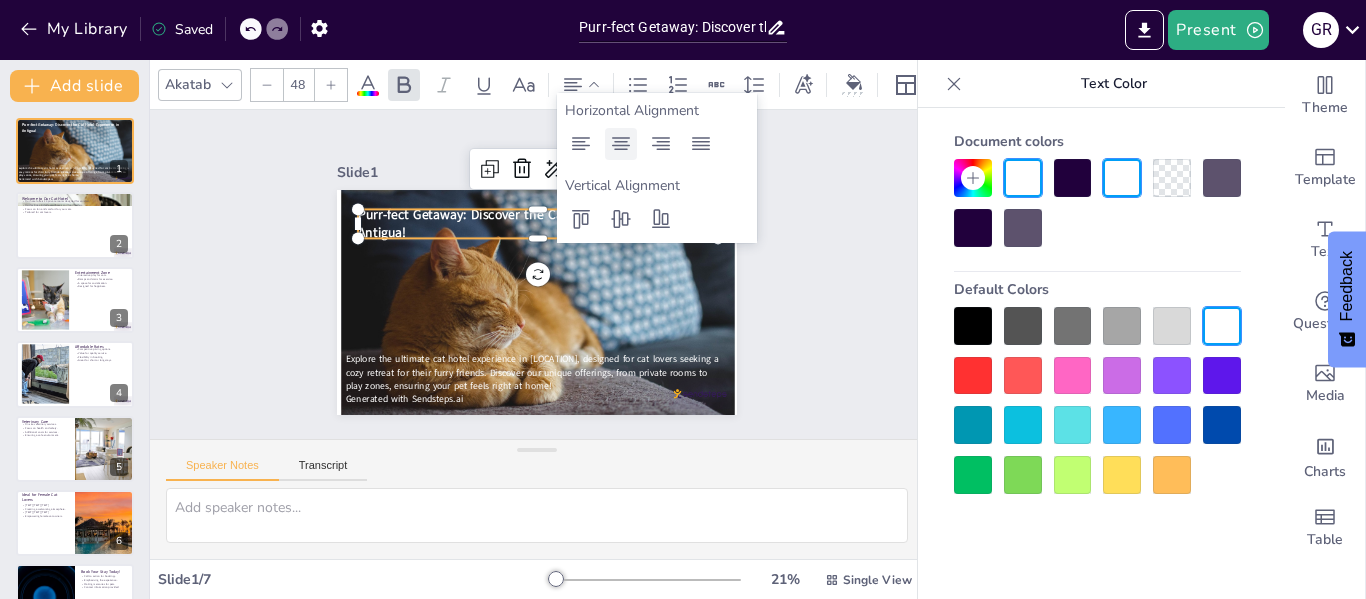 click 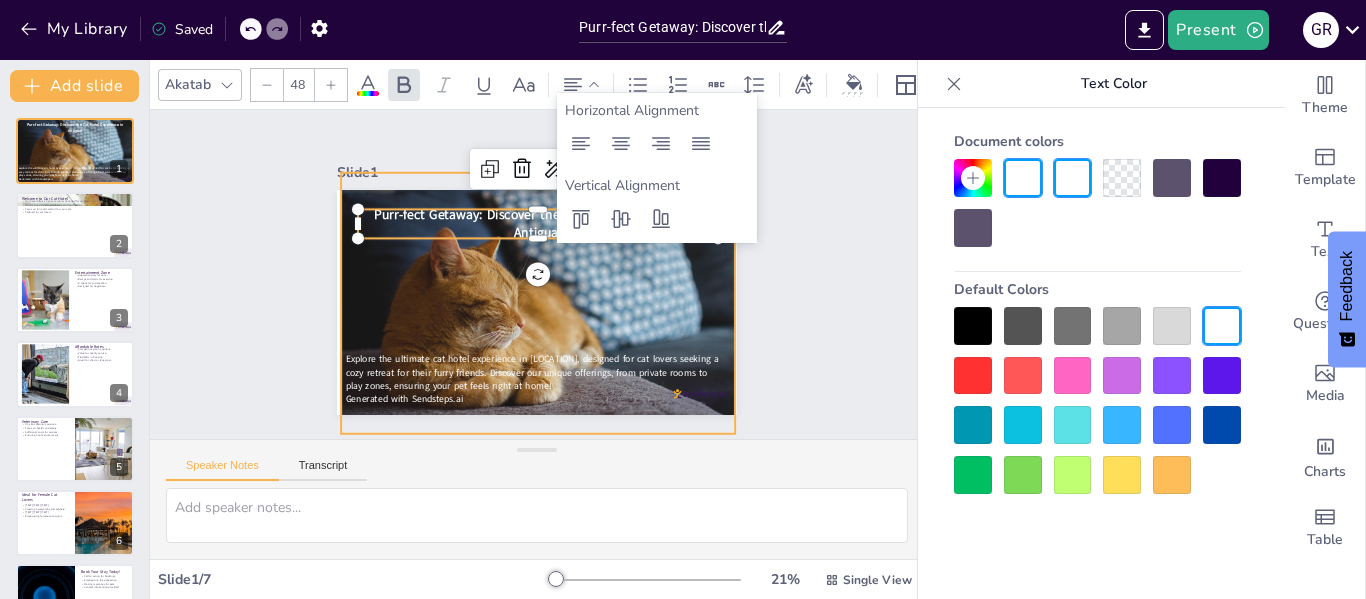 click at bounding box center [538, 303] 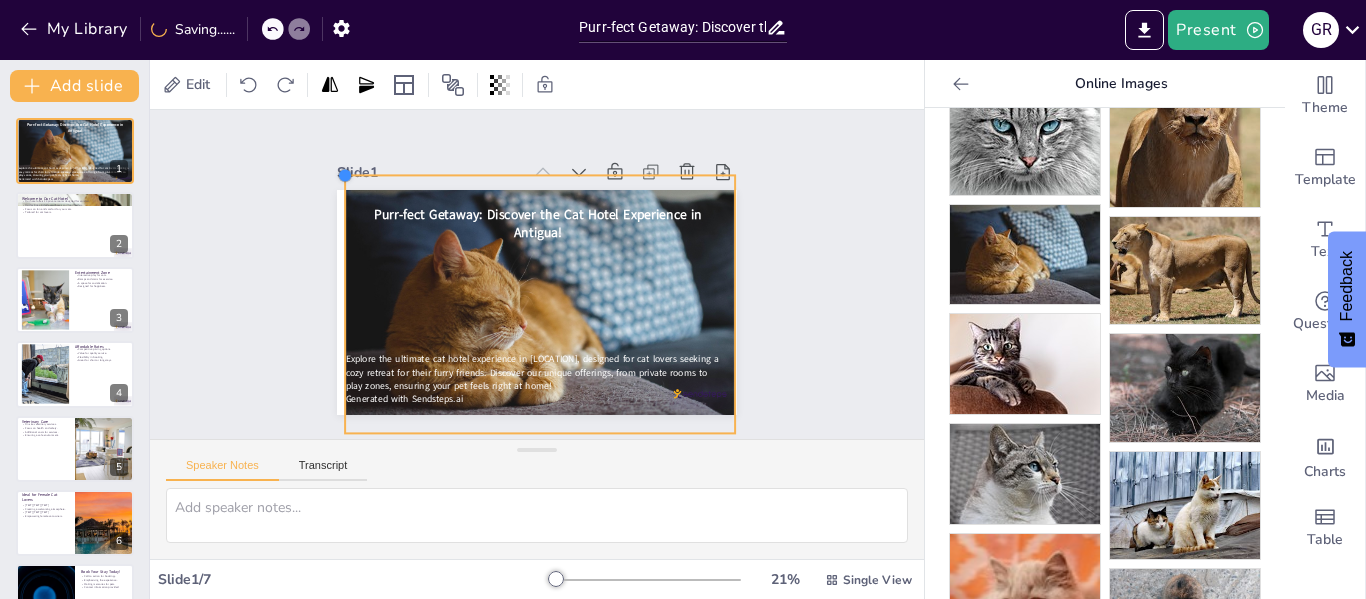 drag, startPoint x: 328, startPoint y: 167, endPoint x: 332, endPoint y: 195, distance: 28.284271 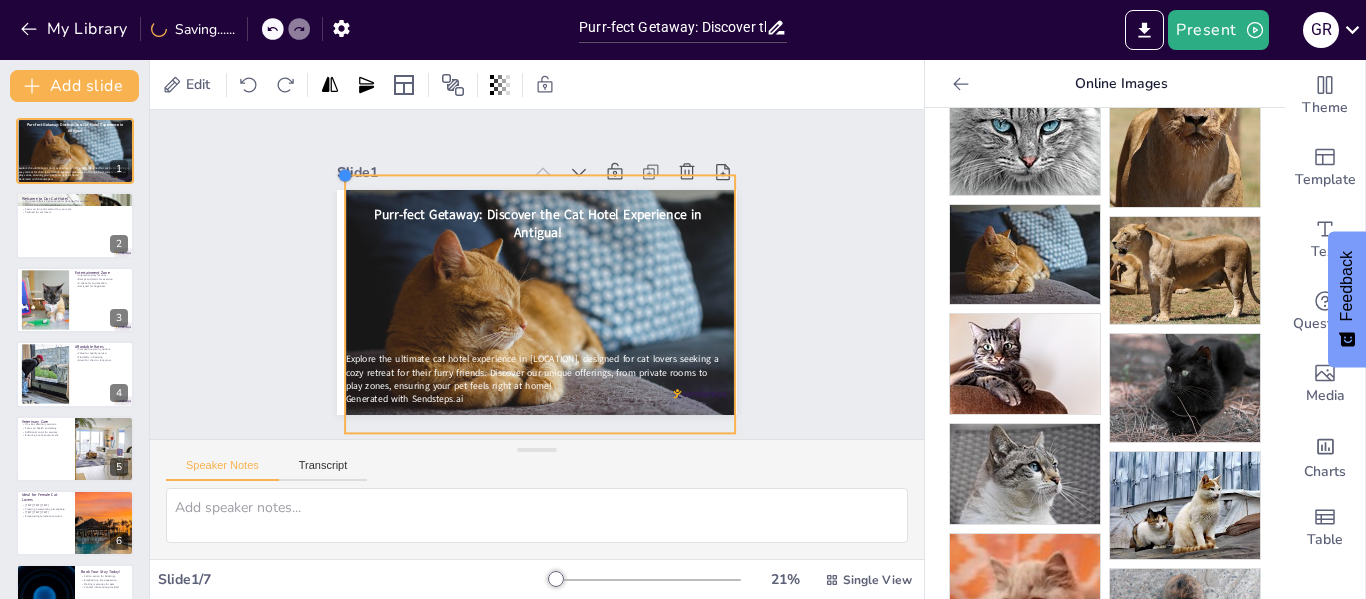 click on "Purr-fect Getaway: Discover the Cat Hotel Experience in [LOCATION]! Explore the ultimate cat hotel experience in [LOCATION], designed for cat lovers seeking a cozy retreat for their furry friends. Discover our unique offerings, from private rooms to play zones, ensuring your pet feels right at home! Generated with Sendsteps.ai" at bounding box center [533, 303] 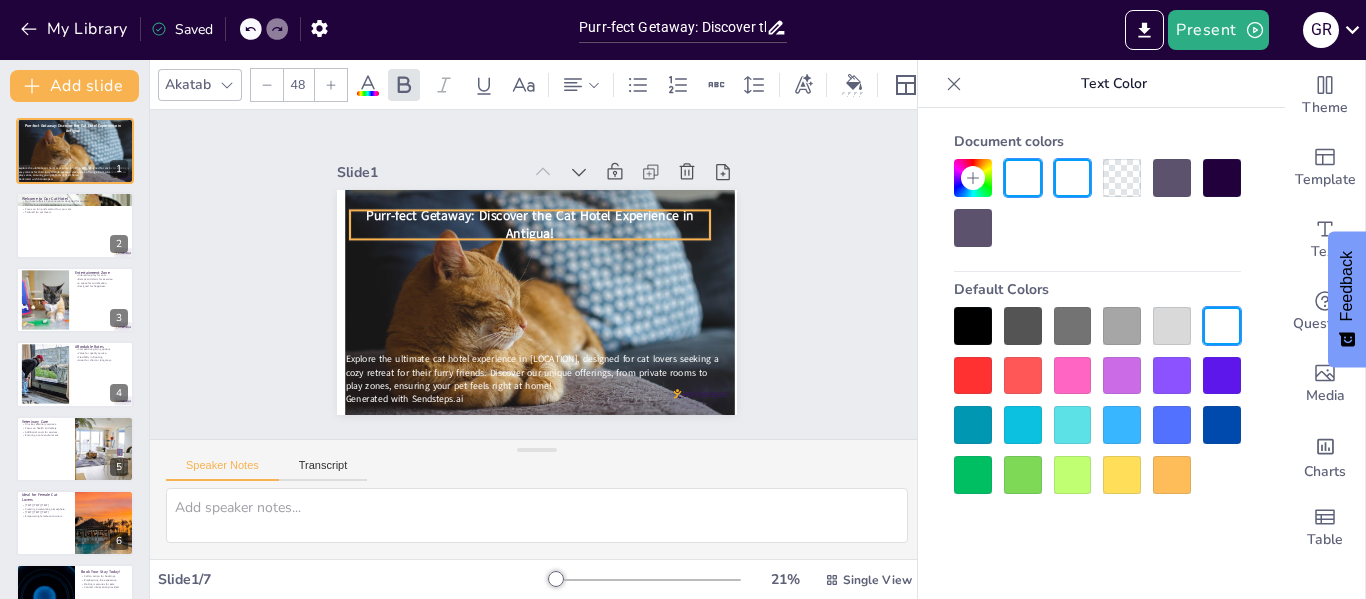 click on "Purr-fect Getaway: Discover the Cat Hotel Experience in Antigua!" at bounding box center (530, 224) 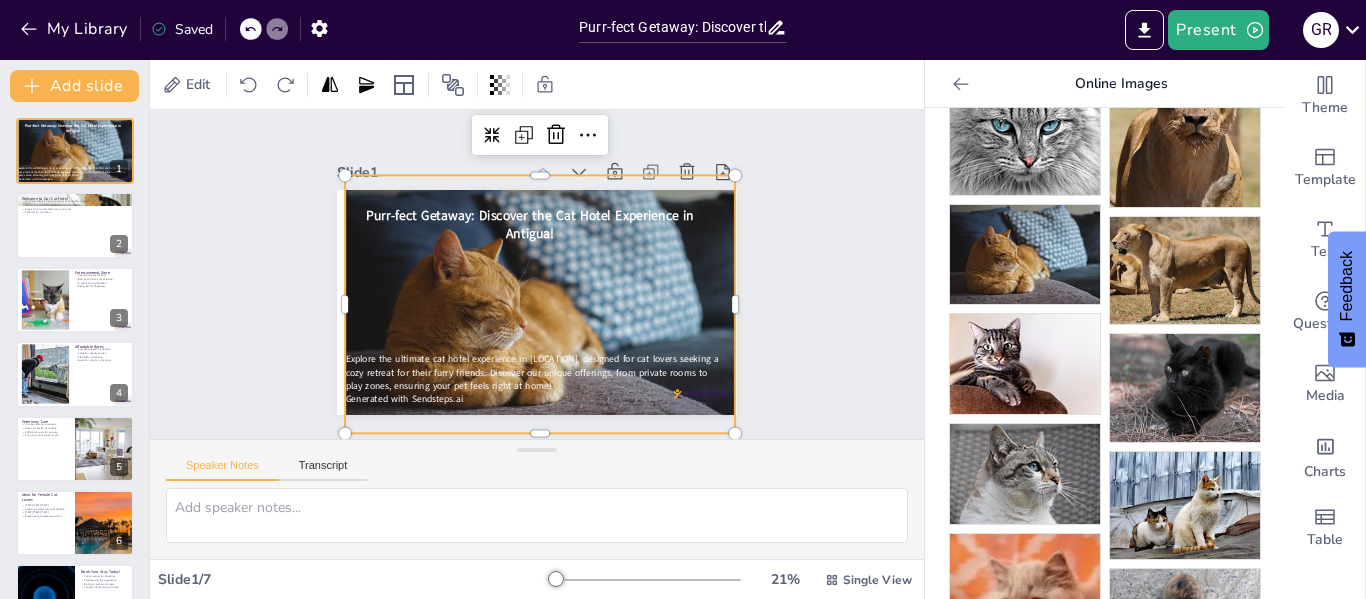 click at bounding box center [533, 304] 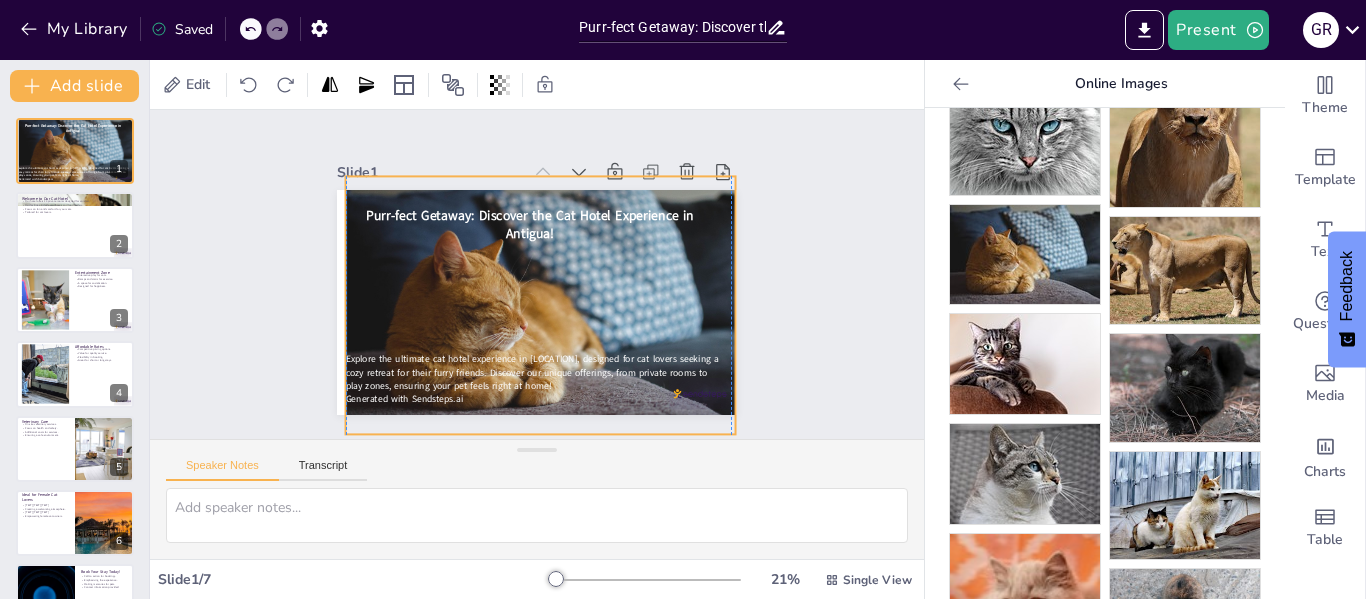 drag, startPoint x: 345, startPoint y: 258, endPoint x: 330, endPoint y: 280, distance: 26.627054 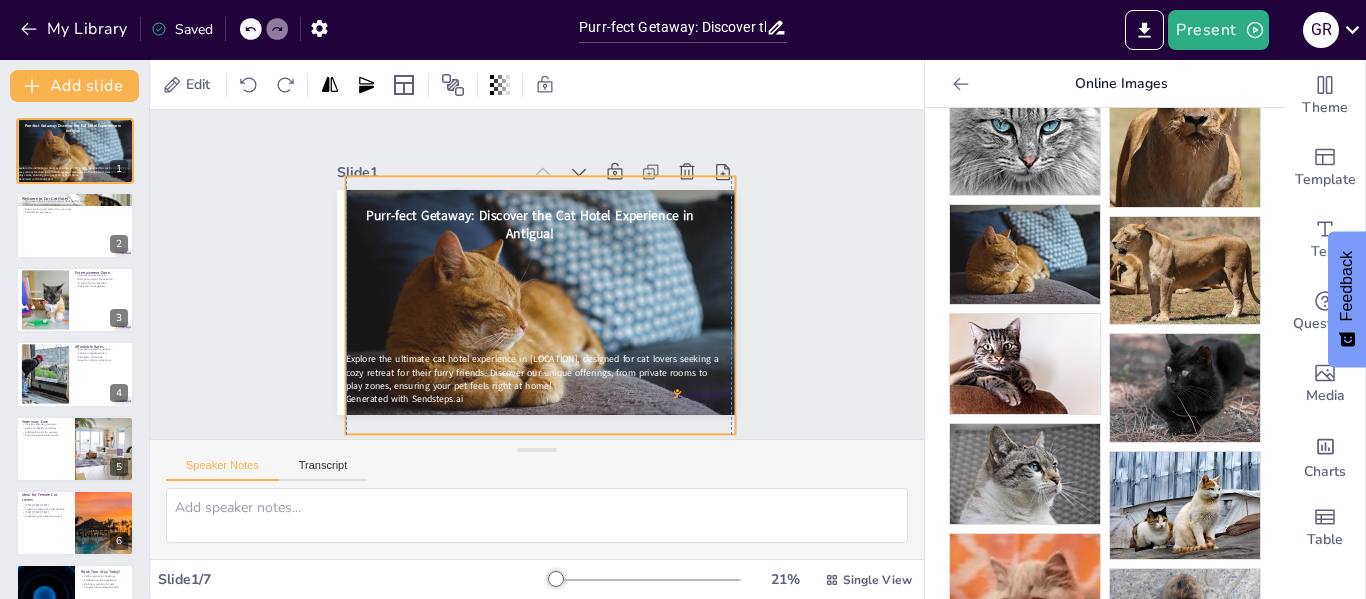 click at bounding box center [533, 306] 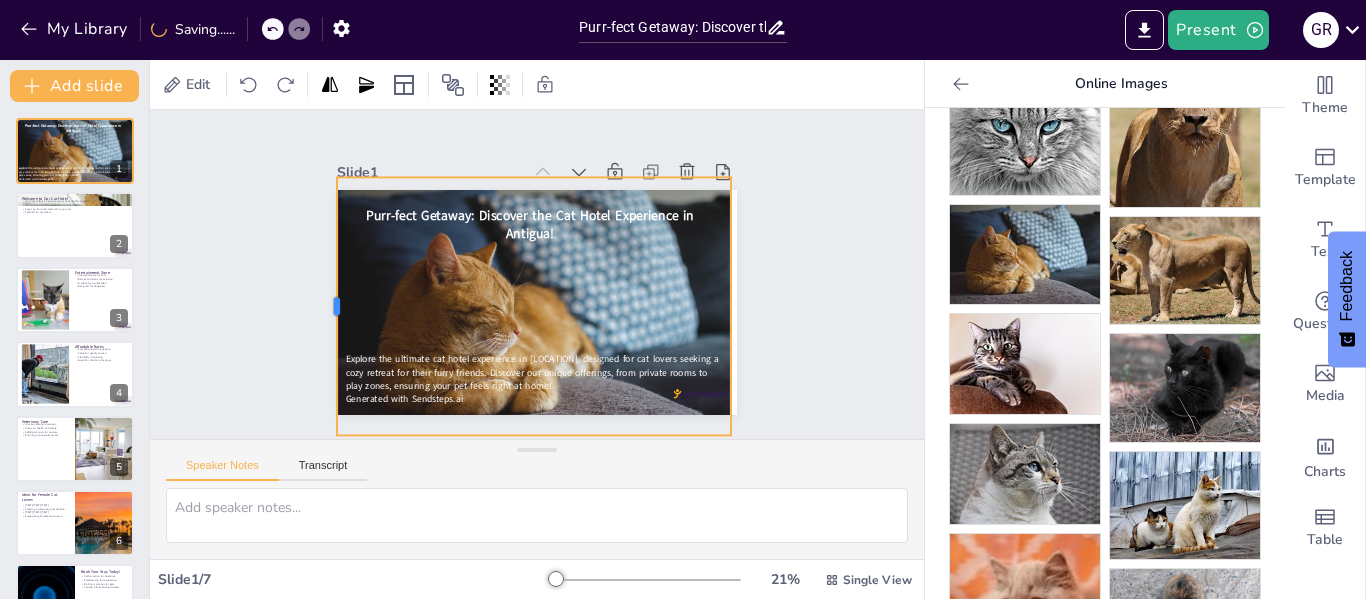 click at bounding box center (326, 284) 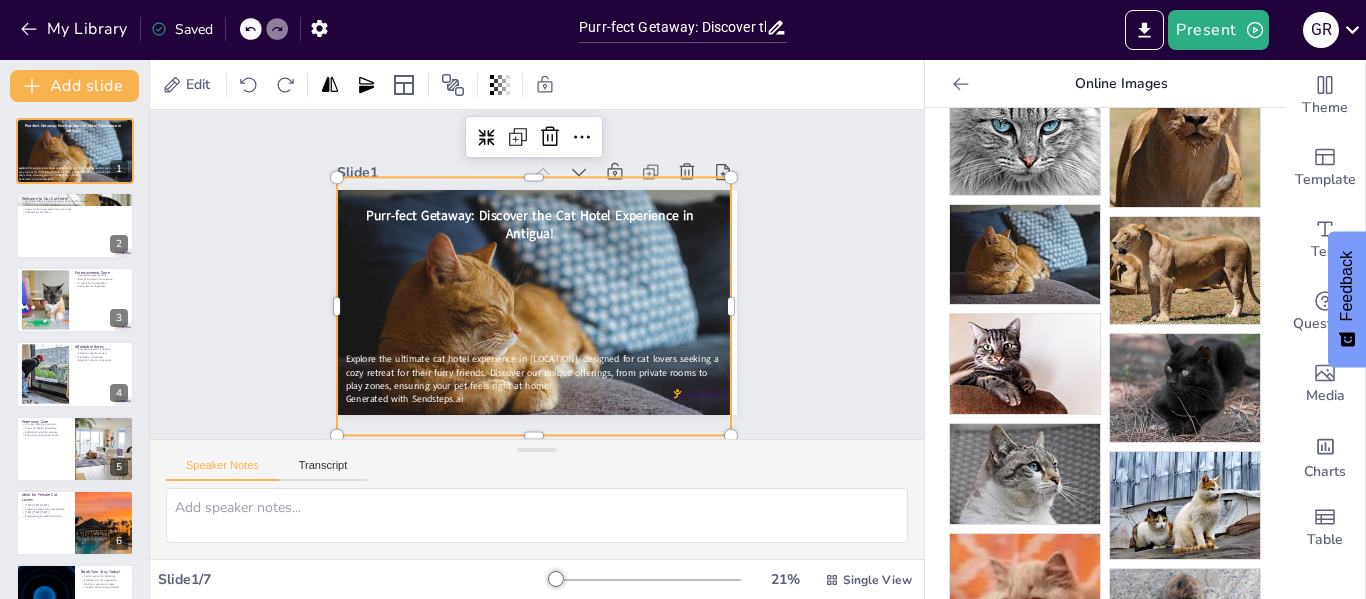 click on "Slide  1 Purr-fect Getaway: Discover the Cat Hotel Experience in [LOCATION]! Explore the ultimate cat hotel experience in [LOCATION], designed for cat lovers seeking a cozy retreat for their furry friends. Discover our unique offerings, from private rooms to play zones, ensuring your pet feels right at home! Generated with Sendsteps.ai Slide  2 Welcome to Our Cat Hotel Our hotel offers 20 private rooms designed for comfort. Our facilities include sandboxes and food feeders. Focus on fun and comfort for your cats. Tailored for cat lovers. Slide  3 Entertainment Zone Interactive play for cats. Ramps and stairs for exercise. A space for socialization. Designed for happiness. Slide  4 Affordable Rates Competitive pricing options. Value for quality service. Flexibility in booking. Great for short or long stays. Slide  5 Veterinary Care On-site veterinary services. Focus on health and safety. Additional costs for services. Ensuring a safe environment. Slide  6 Ideal for Female Cat Lovers Targeted demographic focus. 7" at bounding box center [537, 274] 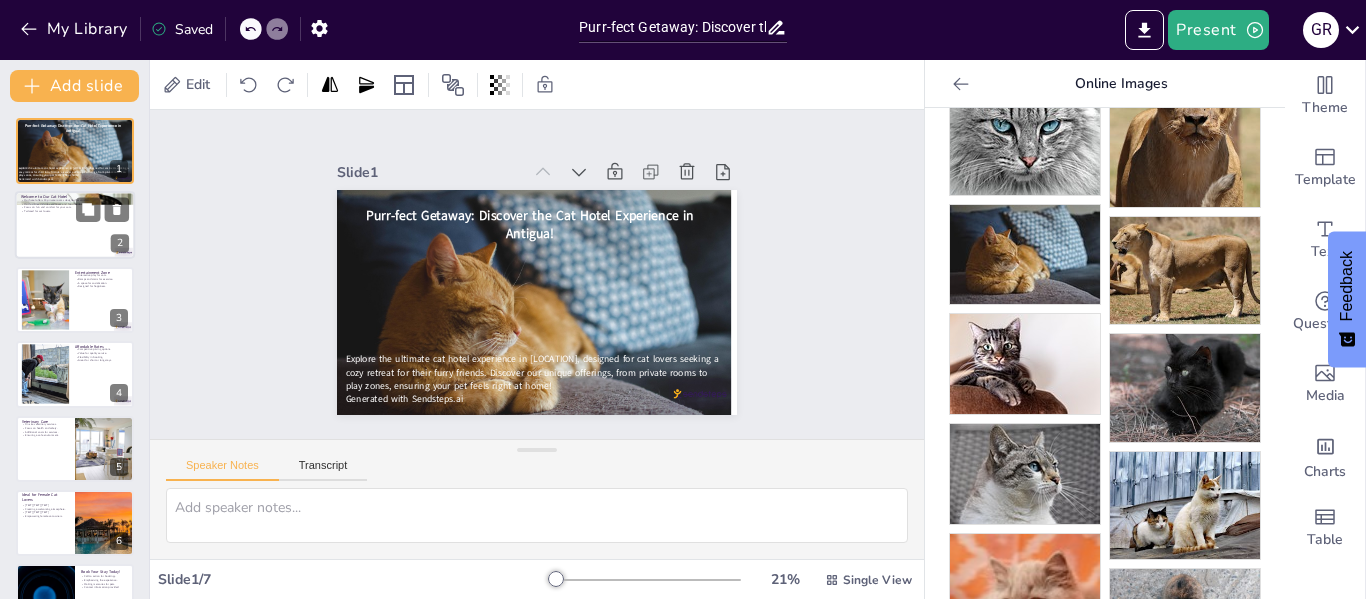 click at bounding box center [75, 226] 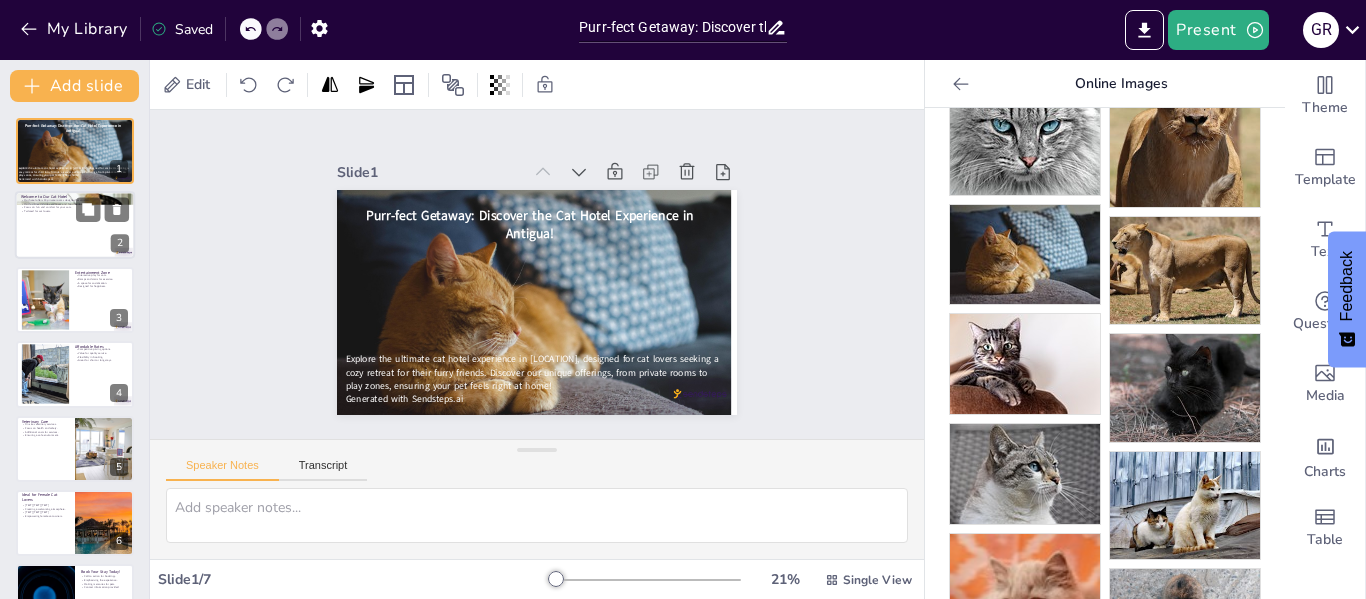type on "Each room is specially designed to ensure that your cat feels at home, with all the necessary amenities to keep them comfortable and entertained.
We provide sandboxes for your cats to use, along with food feeders to ensure they are well-fed during their stay.
Our priority is to create a fun and comfortable environment so that your cats can play and relax while you are away.
We cater specifically to cat owners who want the best for their furry friends, ensuring they have a delightful experience." 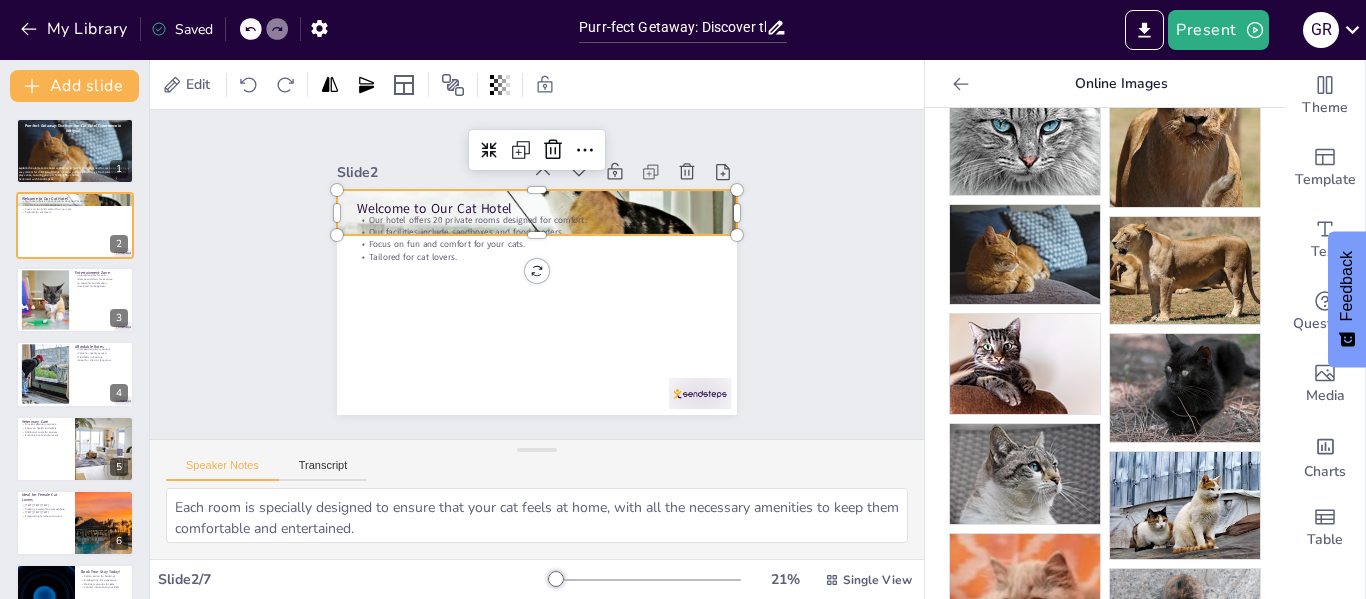 click at bounding box center [543, 213] 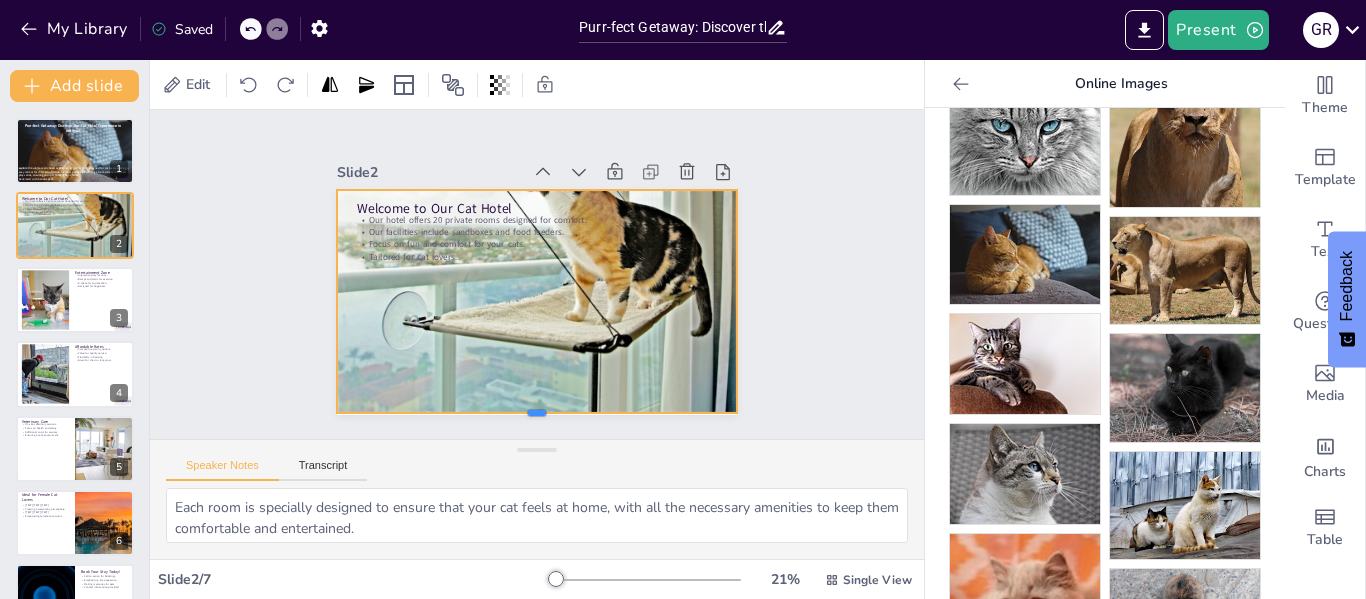 drag, startPoint x: 519, startPoint y: 231, endPoint x: 520, endPoint y: 409, distance: 178.0028 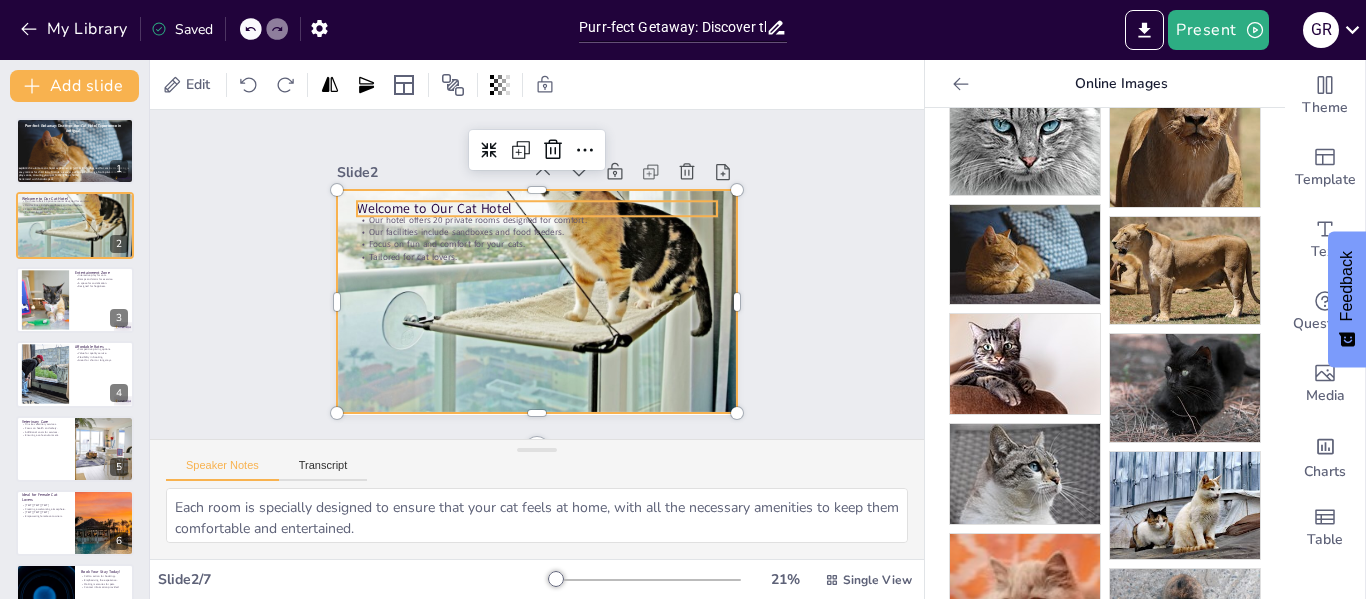 click on "[TEXT] [TEXT] [TEXT] [TEXT] [TEXT] [TEXT] [TEXT] [TEXT] [TEXT] [TEXT] [TEXT] [TEXT]" at bounding box center (533, 302) 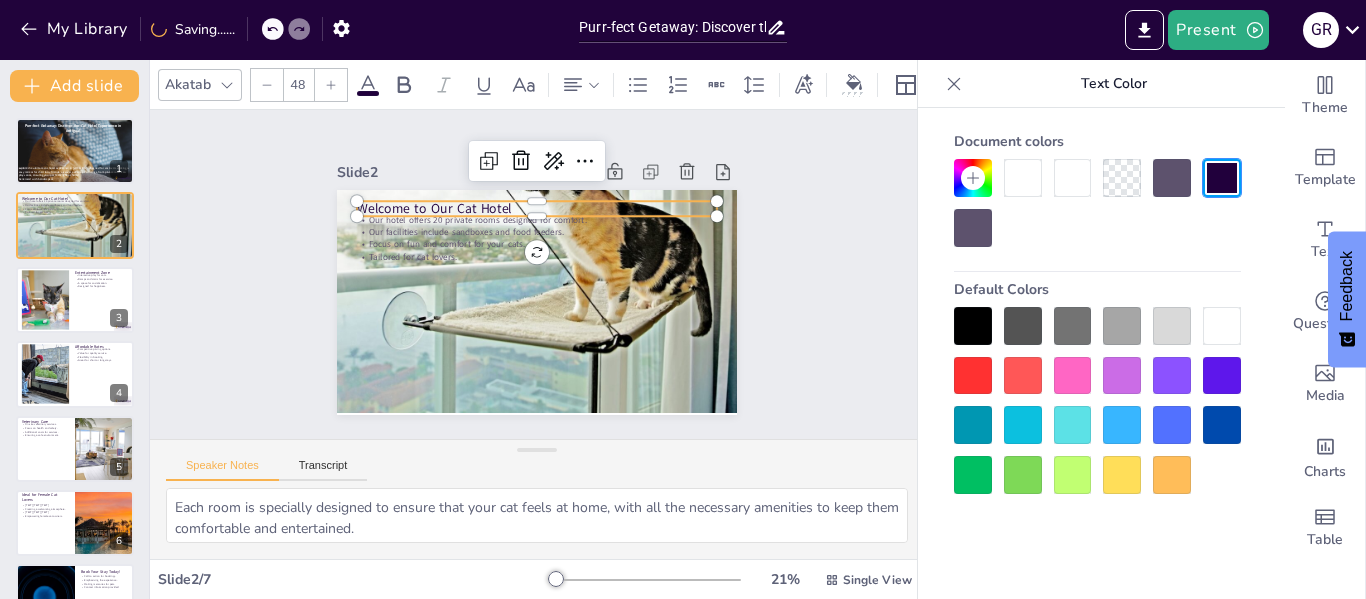 click at bounding box center [1222, 178] 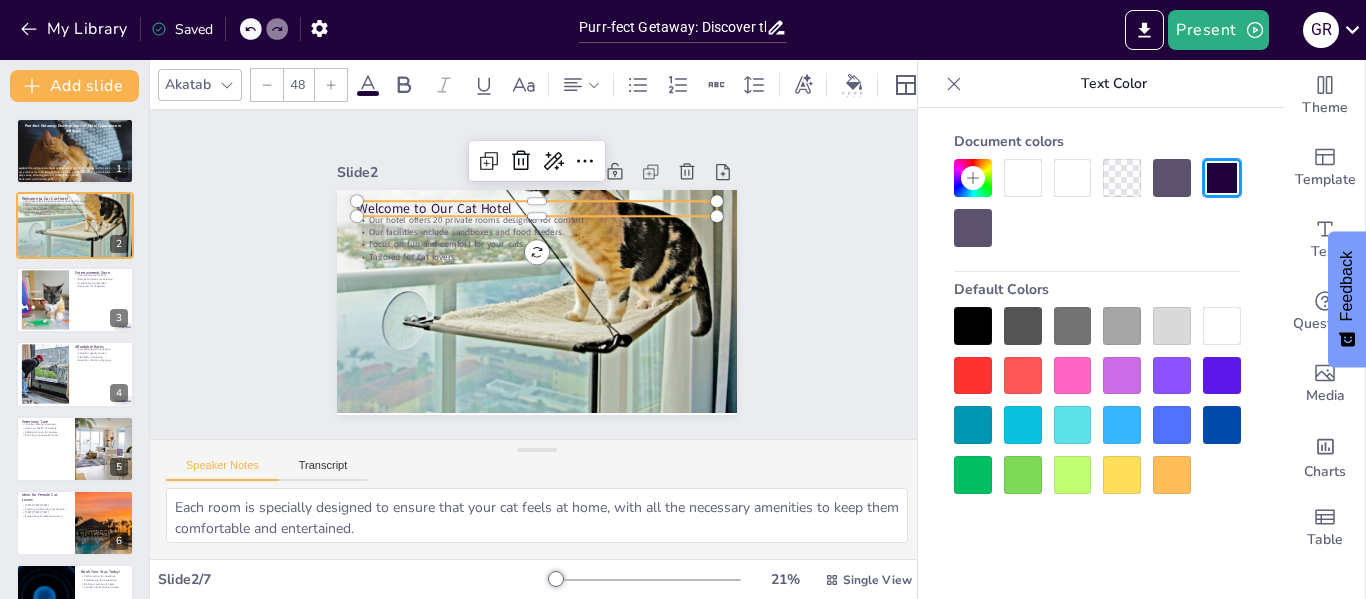 click at bounding box center [973, 326] 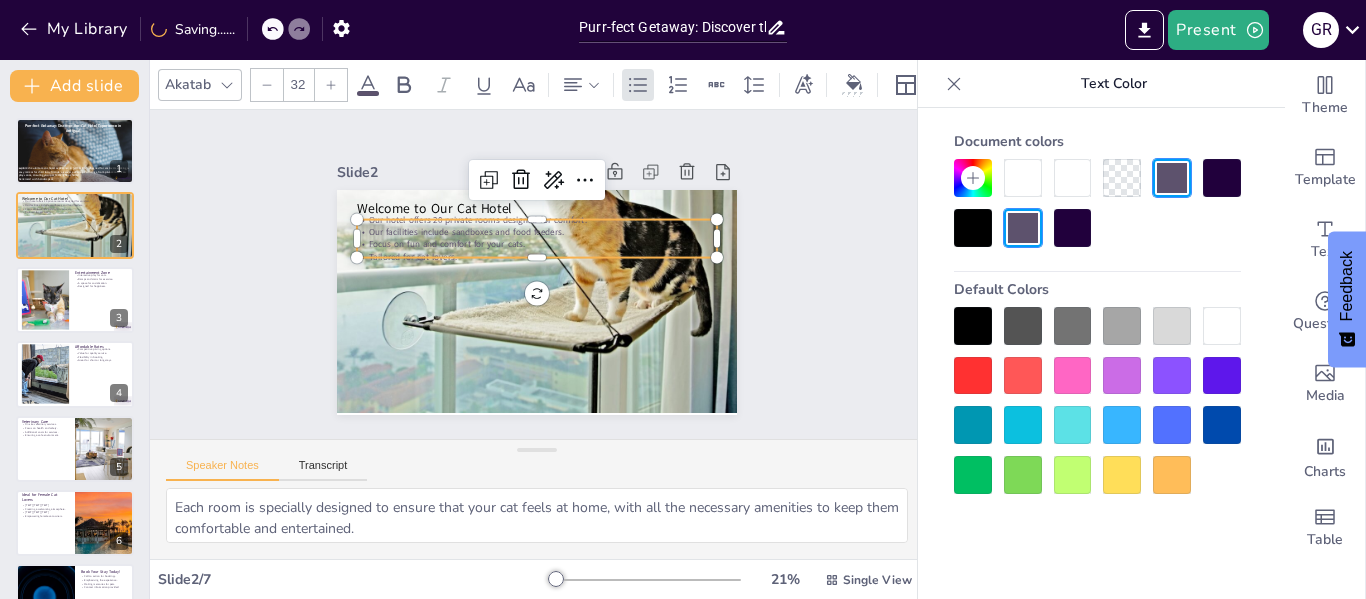 click on "Our facilities include sandboxes and food feeders." at bounding box center (545, 232) 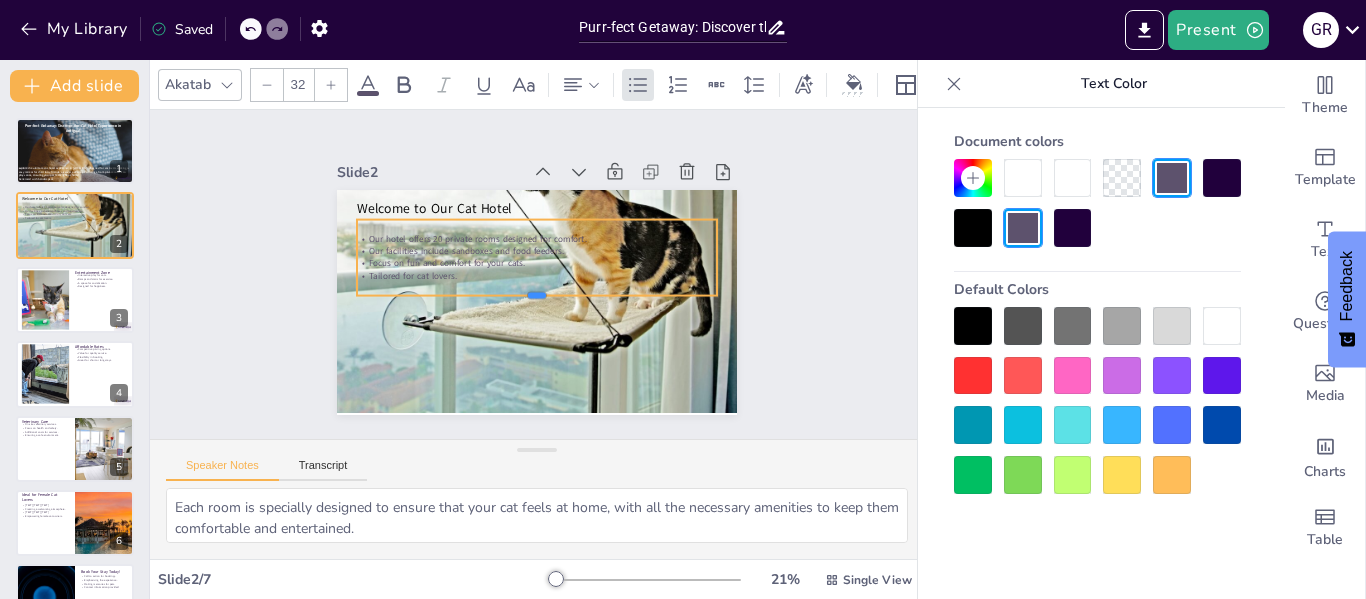 drag, startPoint x: 521, startPoint y: 249, endPoint x: 511, endPoint y: 287, distance: 39.293766 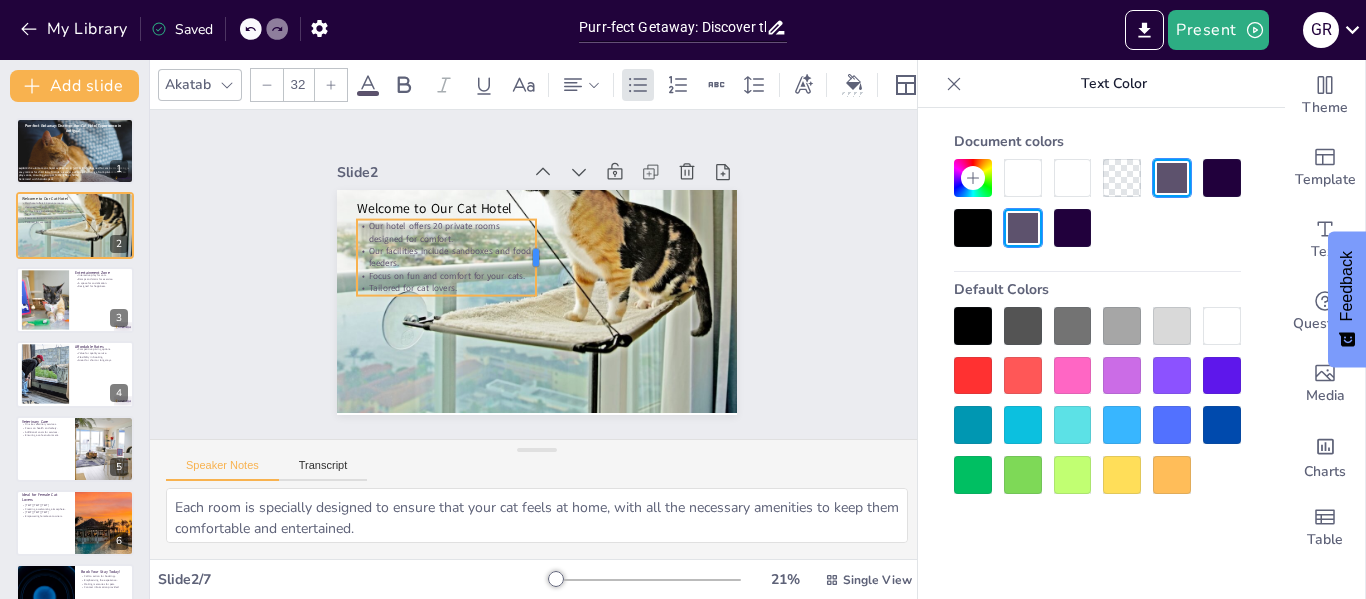 drag, startPoint x: 705, startPoint y: 249, endPoint x: 524, endPoint y: 253, distance: 181.04419 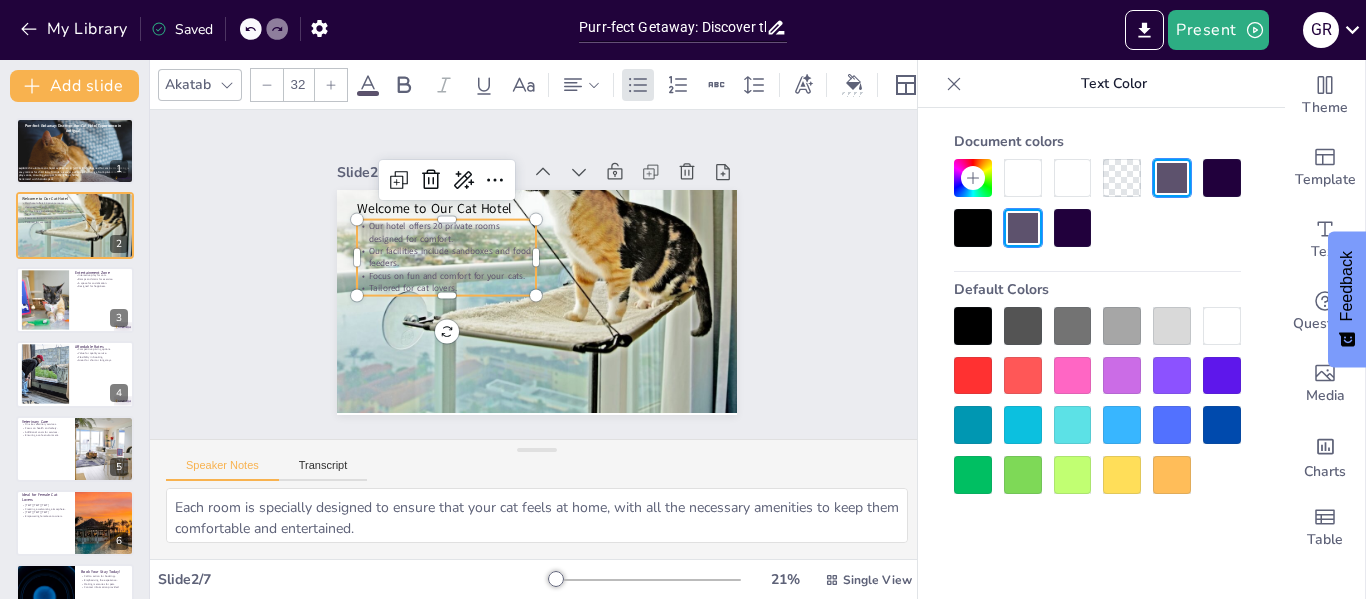 click at bounding box center [973, 228] 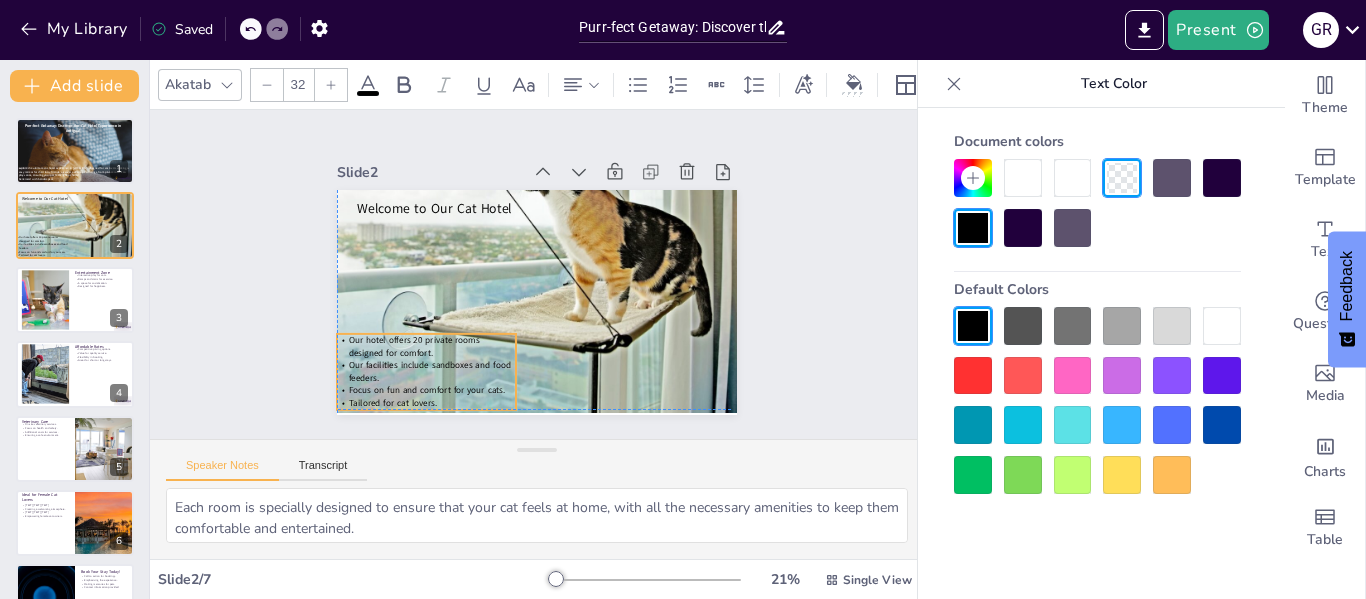 drag, startPoint x: 407, startPoint y: 224, endPoint x: 388, endPoint y: 337, distance: 114.58621 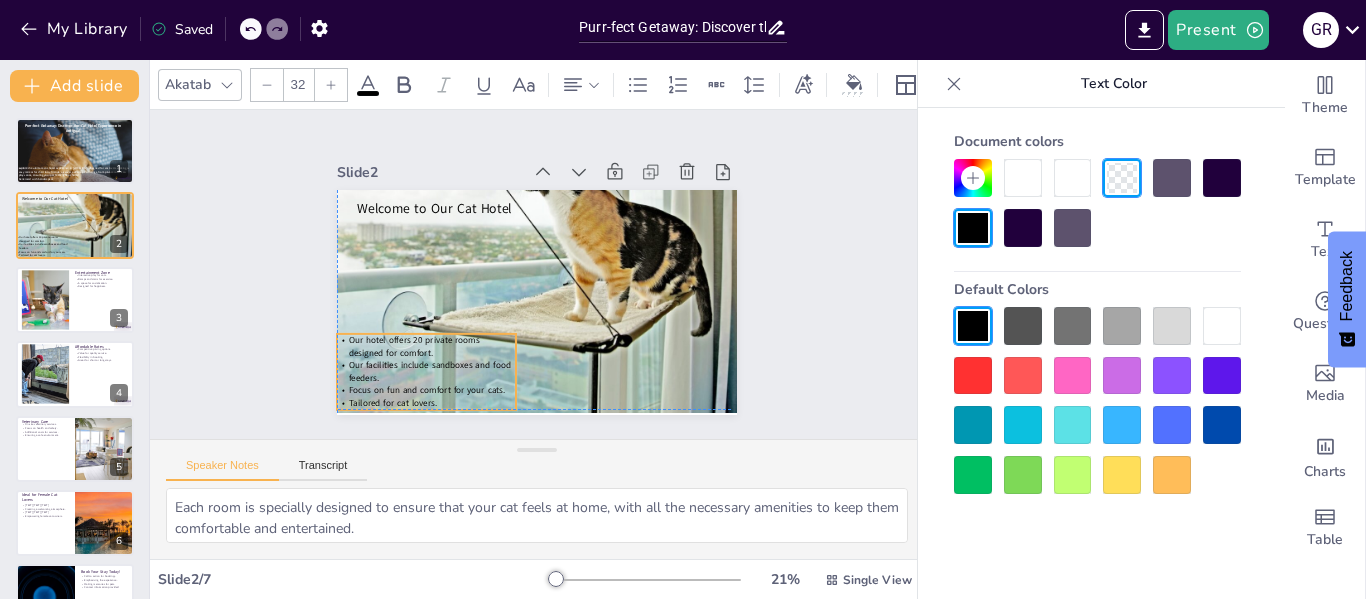click on "Our hotel offers 20 private rooms designed for comfort." at bounding box center [407, 330] 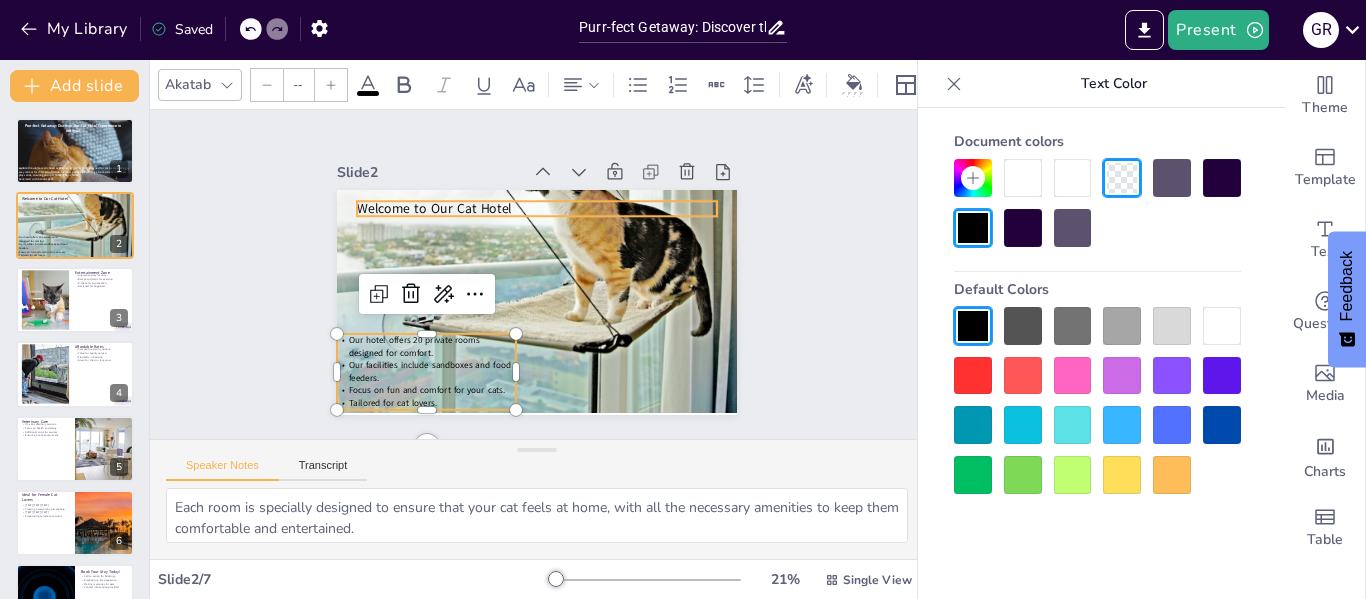 type on "48" 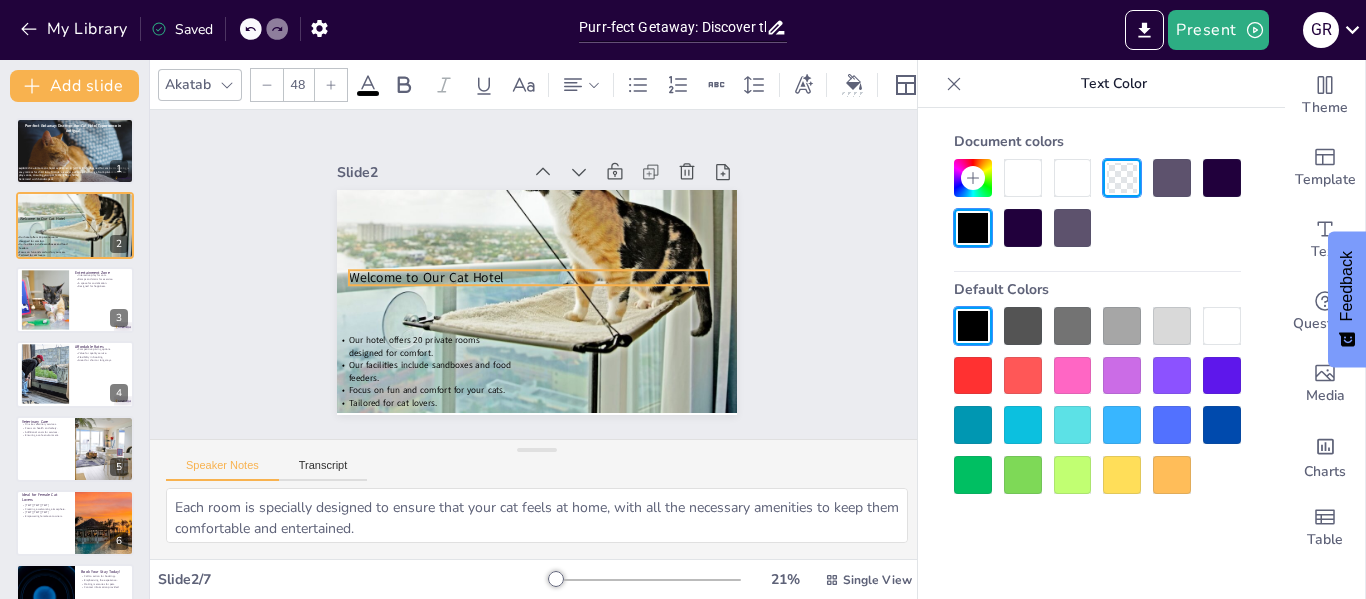 drag, startPoint x: 378, startPoint y: 199, endPoint x: 370, endPoint y: 268, distance: 69.46222 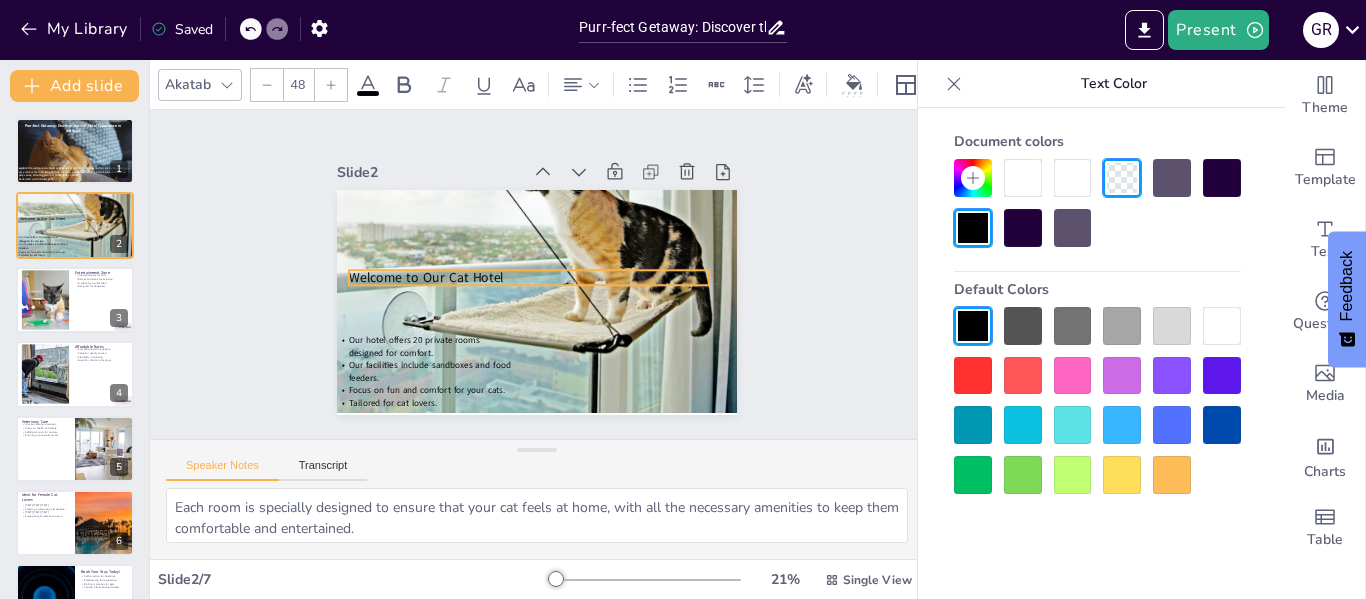 click on "Welcome to Our Cat Hotel" at bounding box center [529, 385] 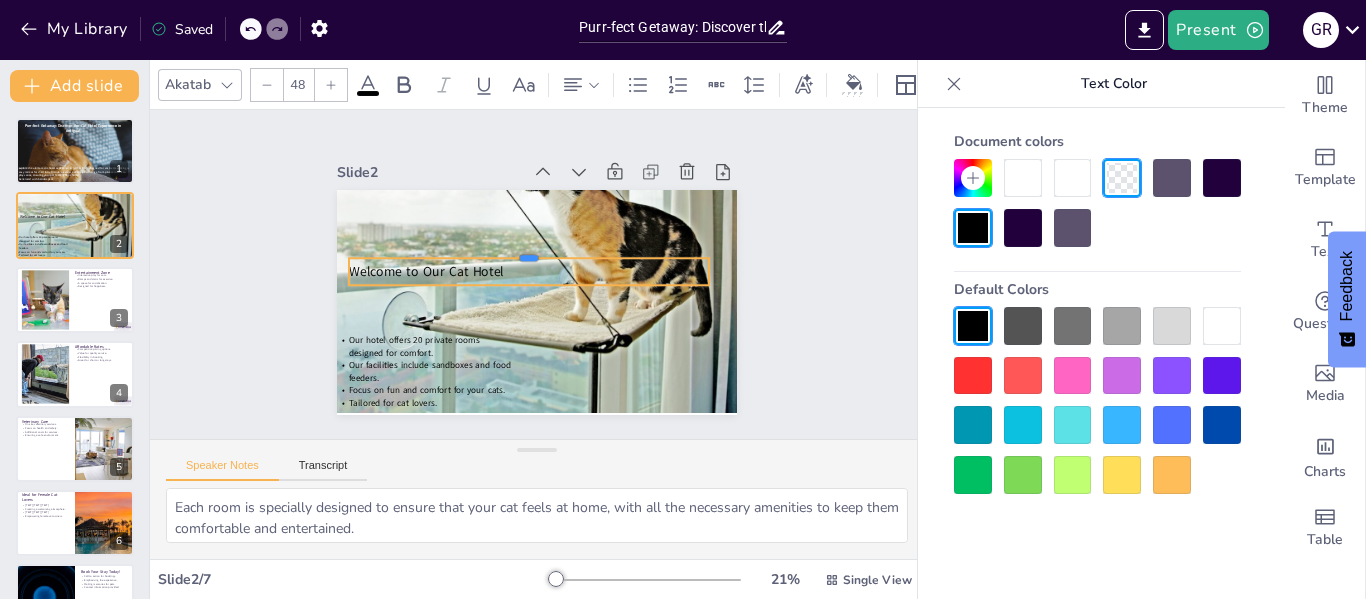 drag, startPoint x: 508, startPoint y: 262, endPoint x: 506, endPoint y: 250, distance: 12.165525 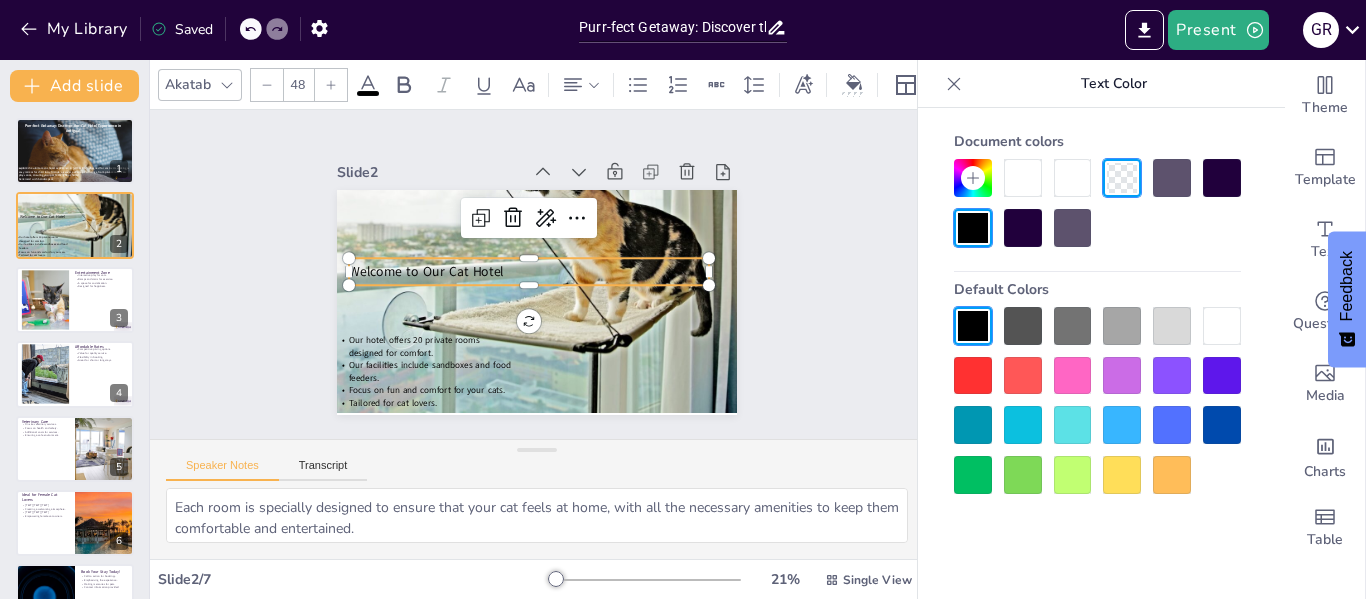 click on "Slide  1 Purr-fect Getaway: Discover the Cat Hotel Experience in [LOCATION]! Explore the ultimate cat hotel experience in [LOCATION], designed for cat lovers seeking a cozy retreat for their furry friends. Discover our unique offerings, from private rooms to play zones, ensuring your pet feels right at home! Generated with Sendsteps.ai Slide  2 Welcome to Our Cat Hotel Our hotel offers 20 private rooms designed for comfort. Our facilities include sandboxes and food feeders. Focus on fun and comfort for your cats. Tailored for cat lovers. Slide  3 Entertainment Zone Interactive play for cats. Ramps and stairs for exercise. A space for socialization. Designed for happiness. Slide  4 Affordable Rates Competitive pricing options. Value for quality service. Flexibility in booking. Great for short or long stays. Slide  5 Veterinary Care On-site veterinary services. Focus on health and safety. Additional costs for services. Ensuring a safe environment. Slide  6 Ideal for Female Cat Lovers Targeted demographic focus. 7" at bounding box center (537, 274) 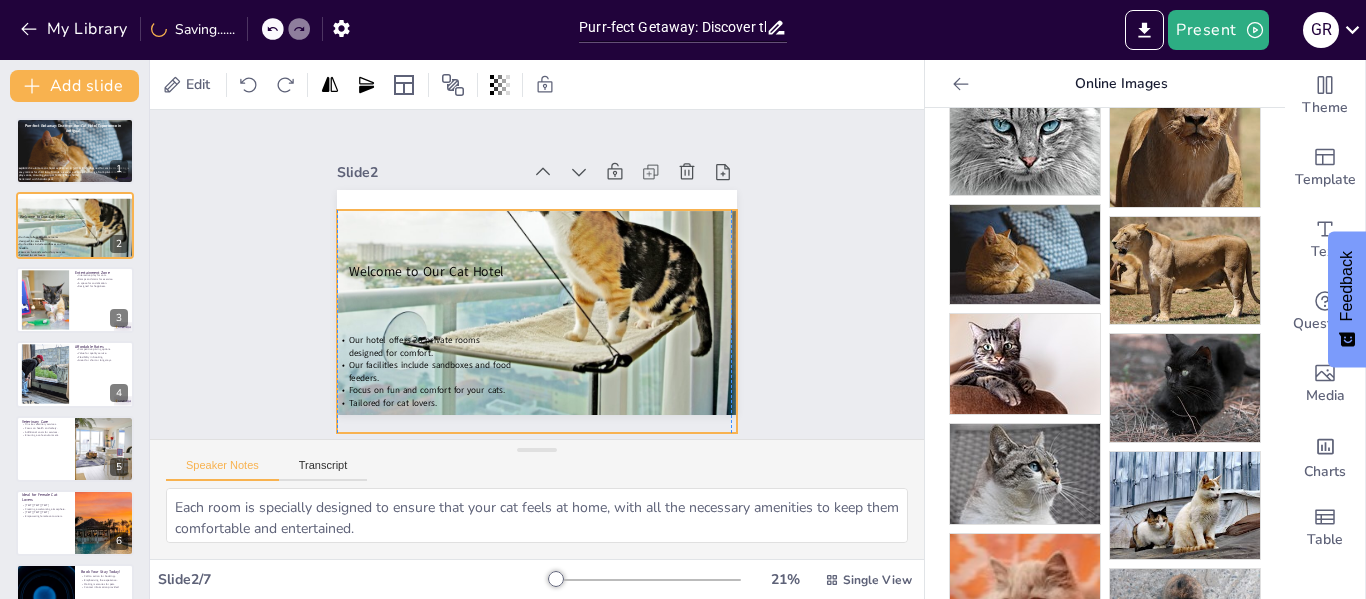 drag, startPoint x: 569, startPoint y: 240, endPoint x: 555, endPoint y: 255, distance: 20.518284 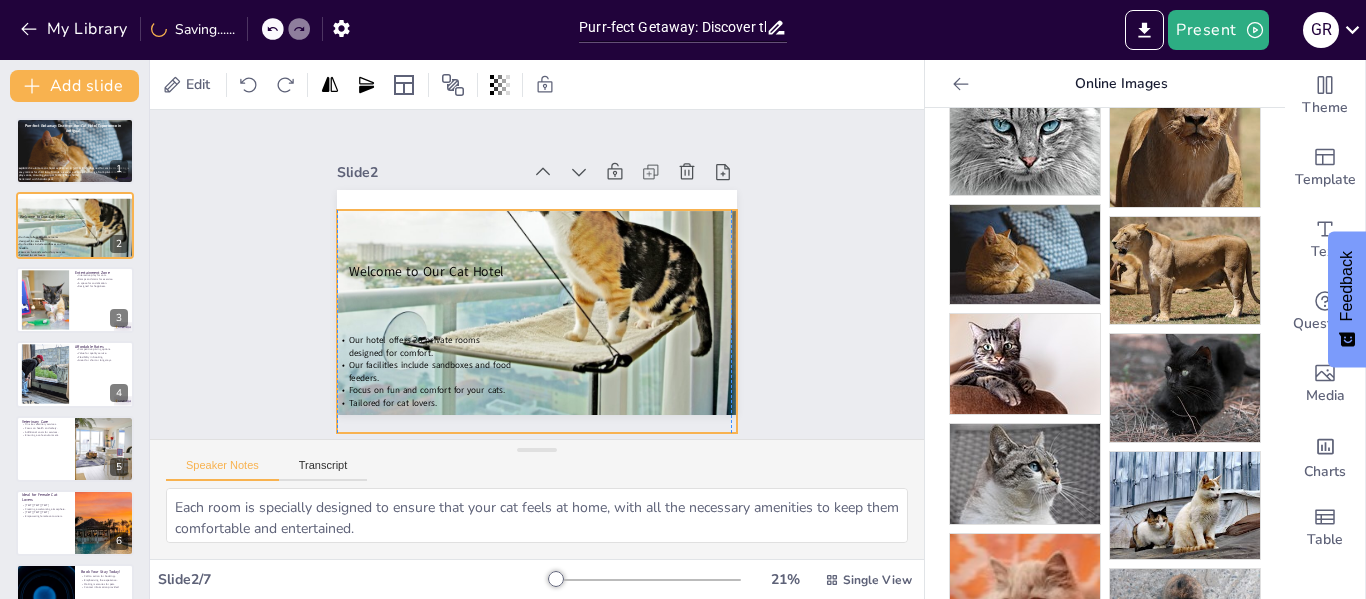 click on "[TEXT] [TEXT] [TEXT] [TEXT] [TEXT] [TEXT] [TEXT] [TEXT] [TEXT] [TEXT] [TEXT] [TEXT]" at bounding box center [546, 190] 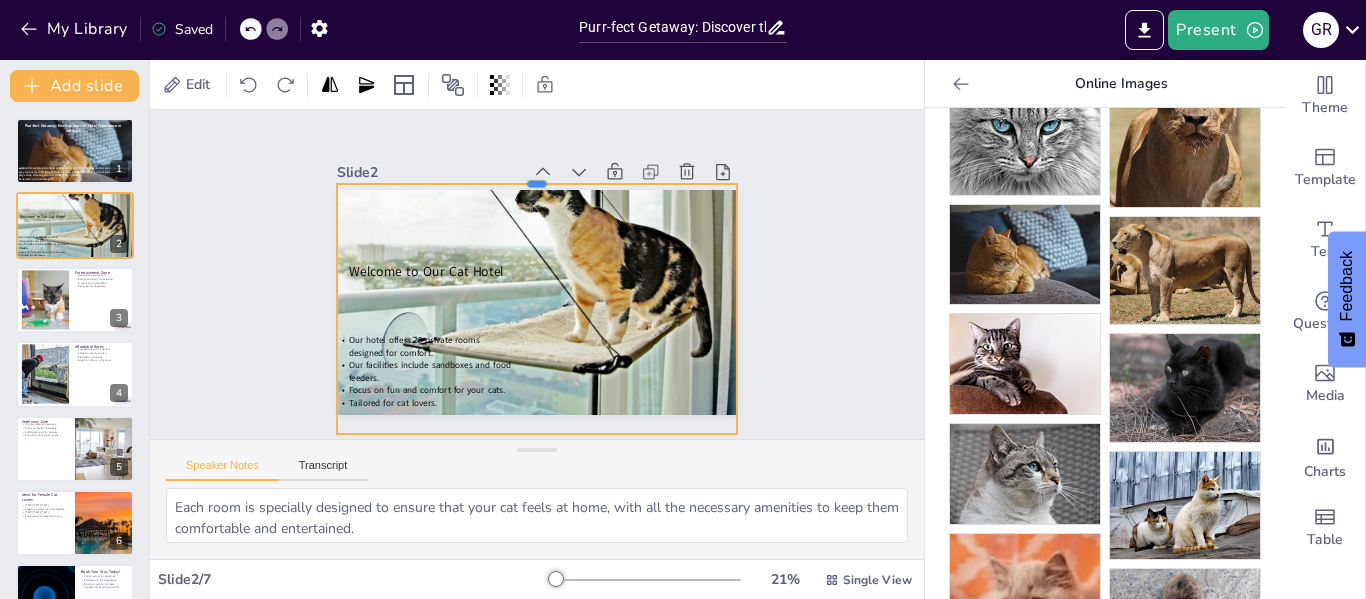drag, startPoint x: 517, startPoint y: 203, endPoint x: 518, endPoint y: 176, distance: 27.018513 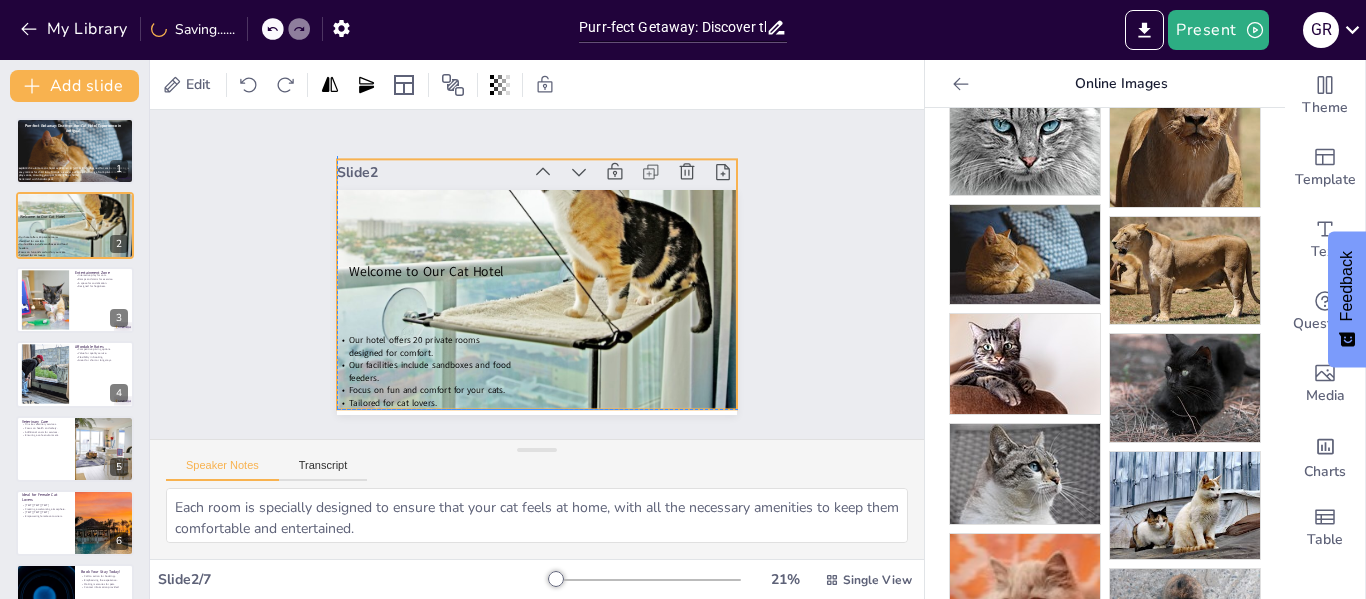 drag, startPoint x: 511, startPoint y: 243, endPoint x: 512, endPoint y: 215, distance: 28.01785 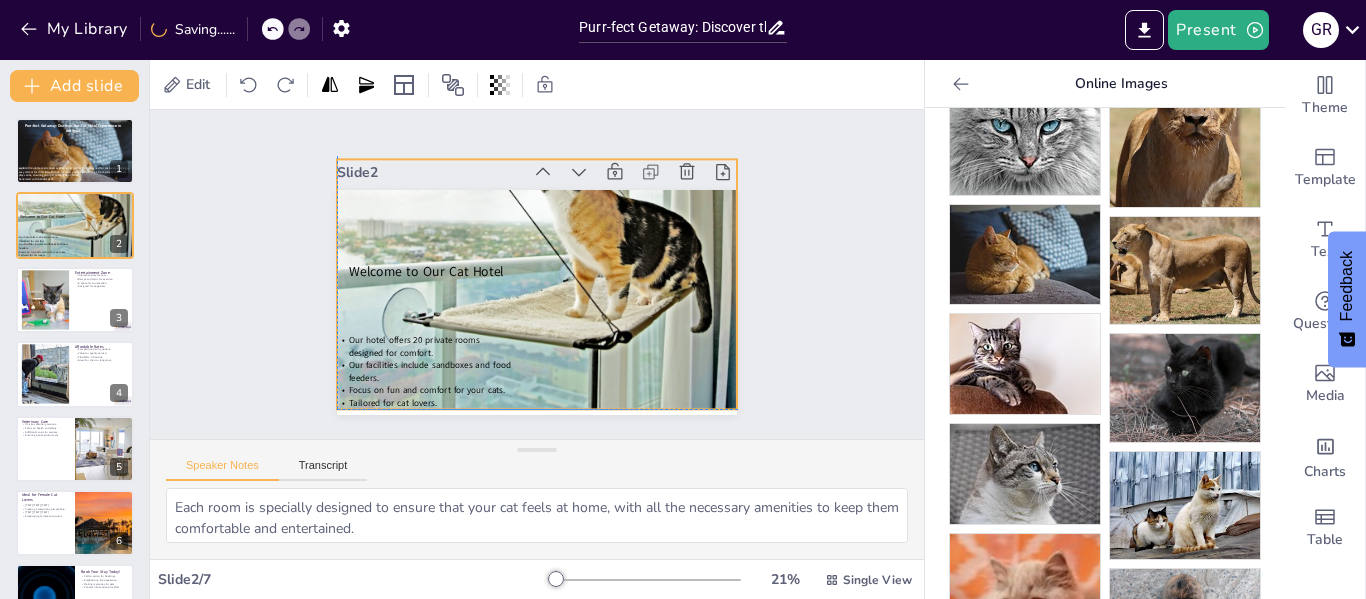 click at bounding box center [550, 210] 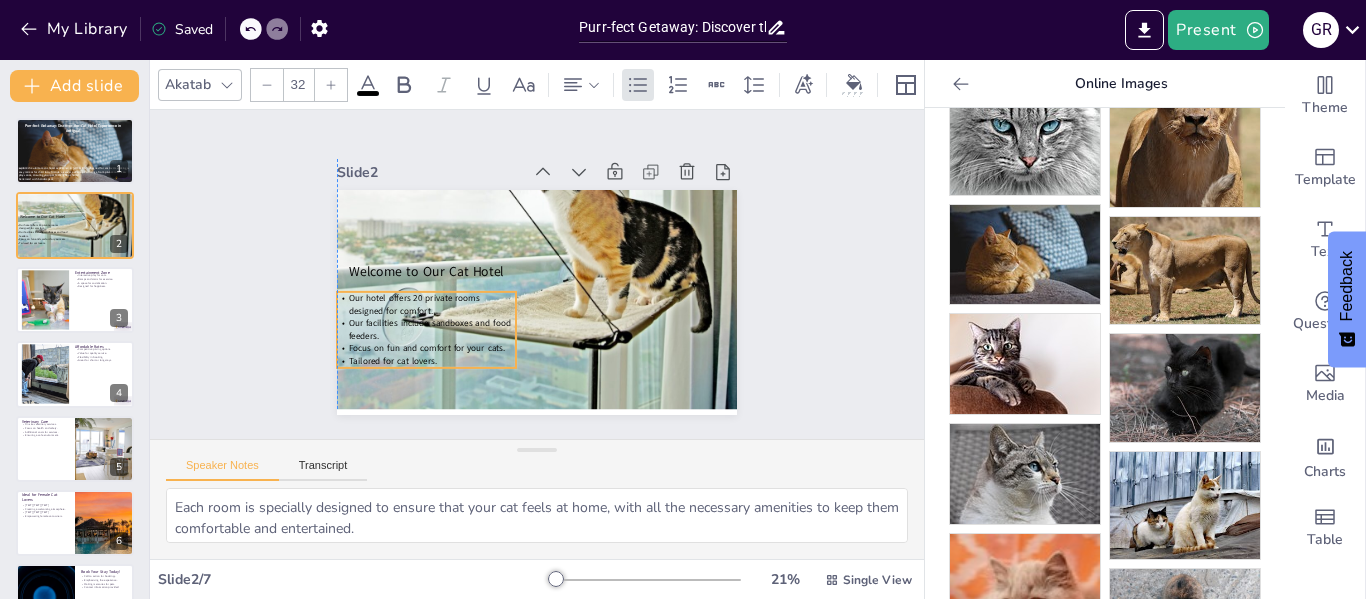drag, startPoint x: 365, startPoint y: 332, endPoint x: 368, endPoint y: 315, distance: 17.262676 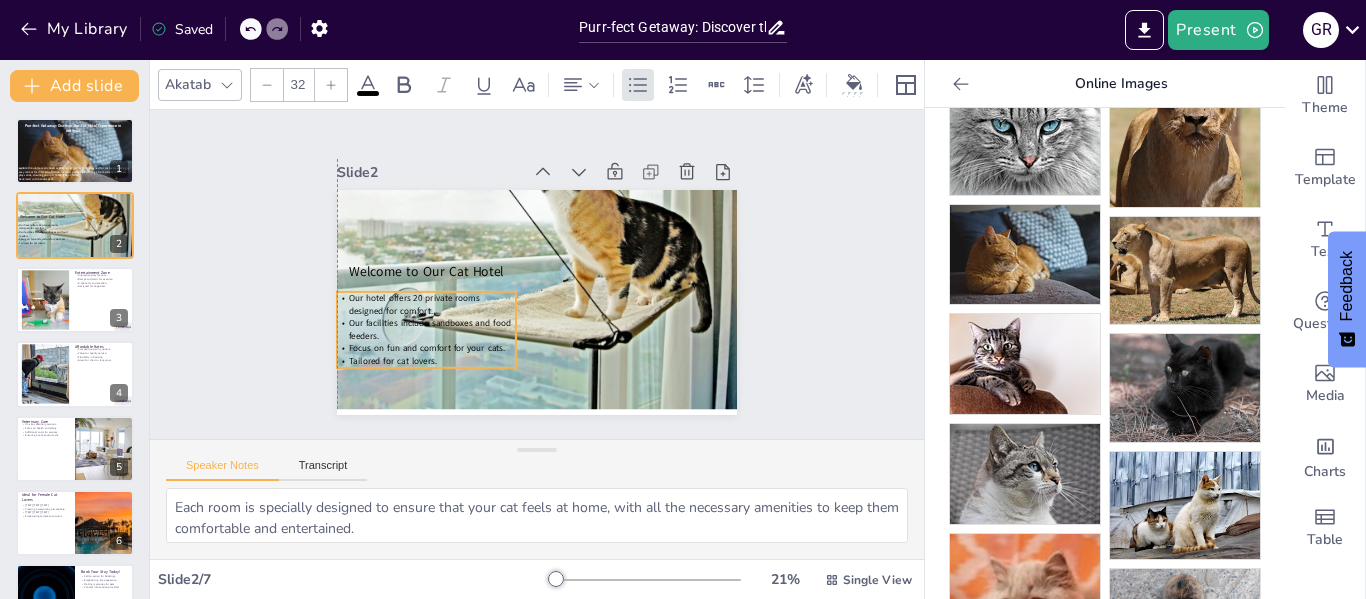 click on "Our facilities include sandboxes and food feeders." at bounding box center [421, 300] 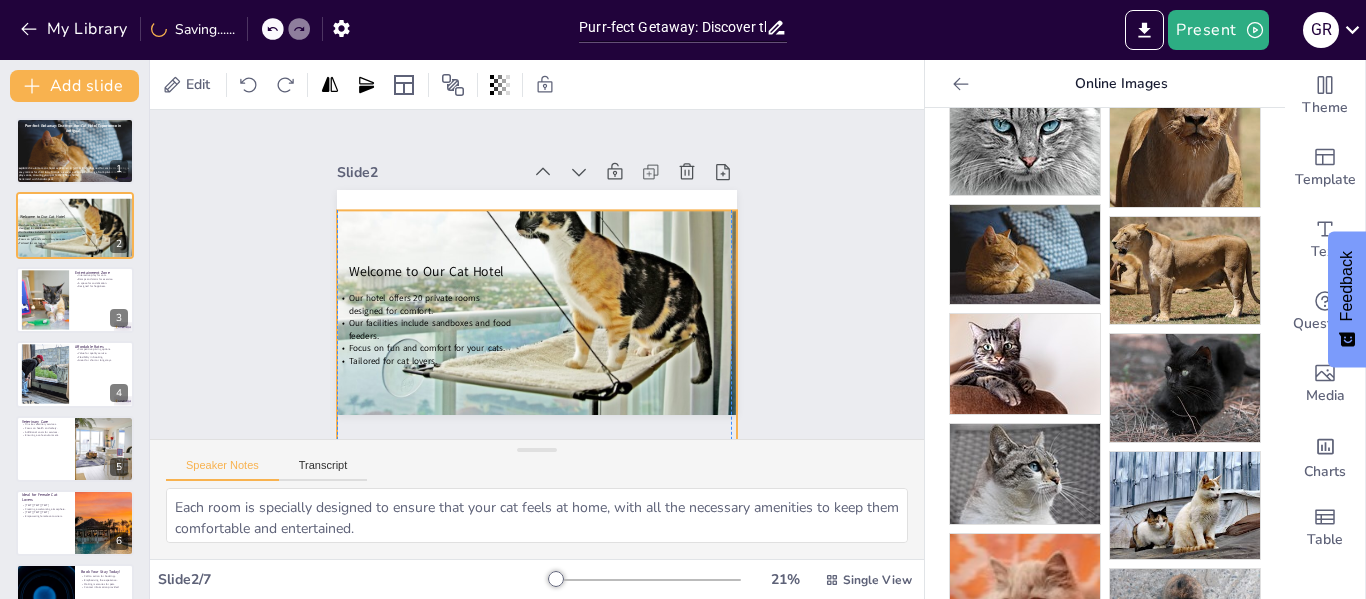 drag, startPoint x: 624, startPoint y: 235, endPoint x: 621, endPoint y: 286, distance: 51.088158 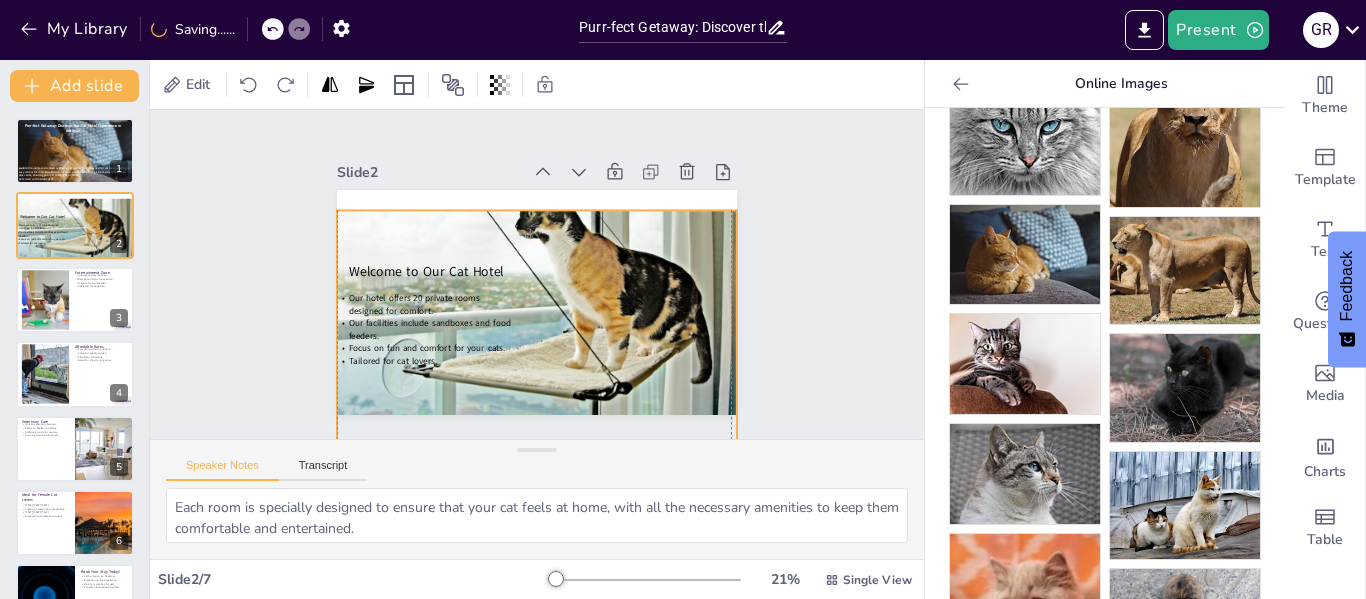 click at bounding box center [540, 260] 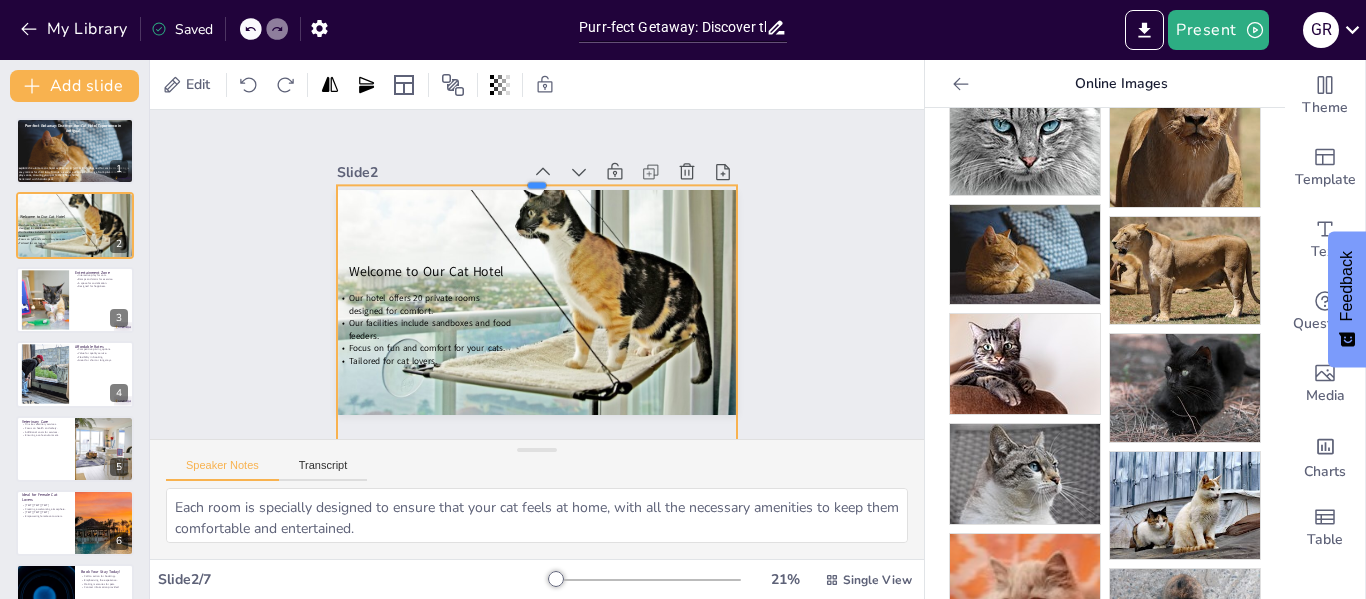 drag, startPoint x: 522, startPoint y: 201, endPoint x: 522, endPoint y: 176, distance: 25 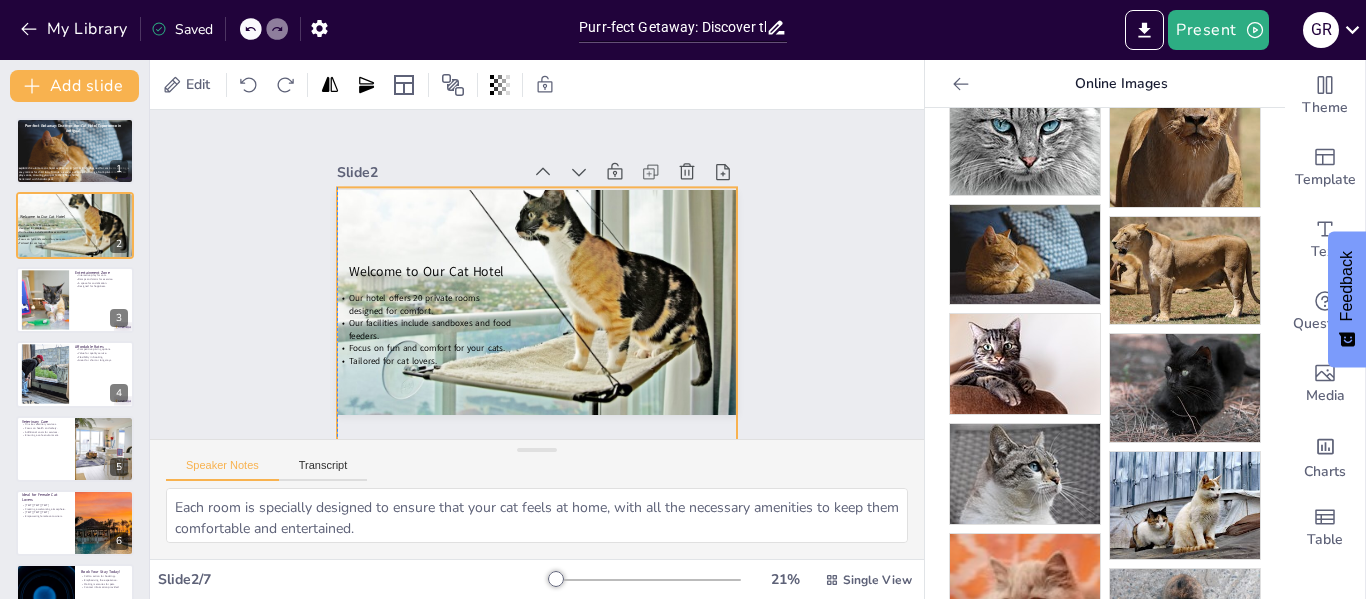 click at bounding box center (539, 262) 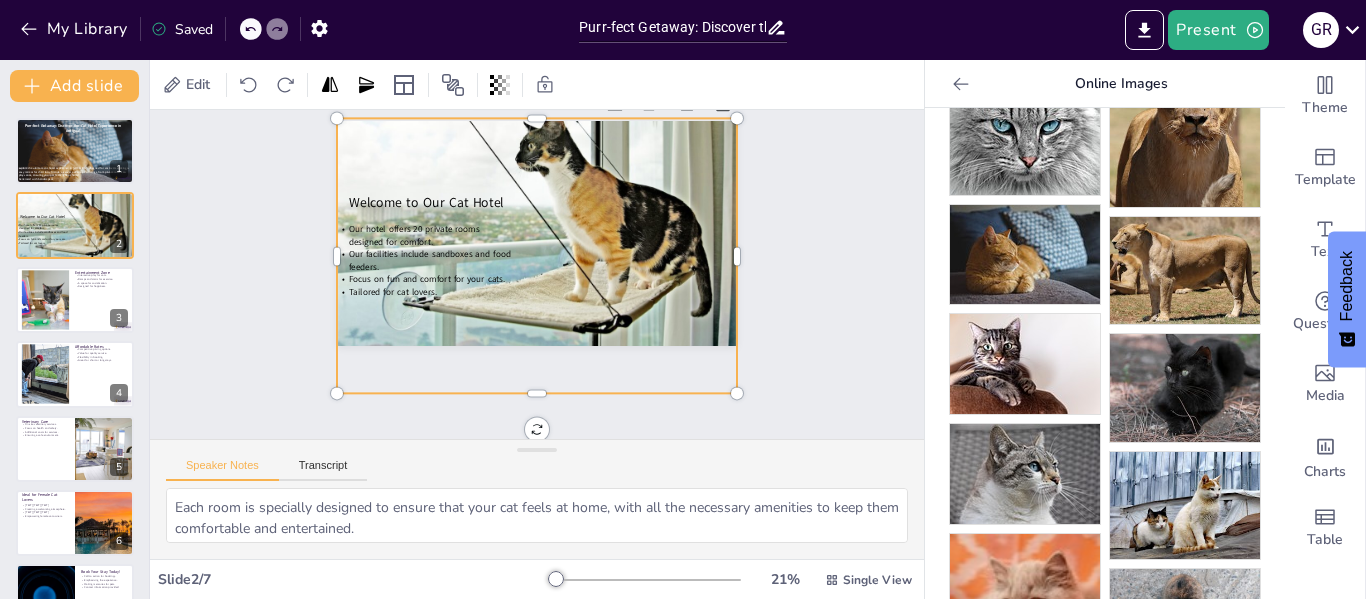 scroll, scrollTop: 76, scrollLeft: 0, axis: vertical 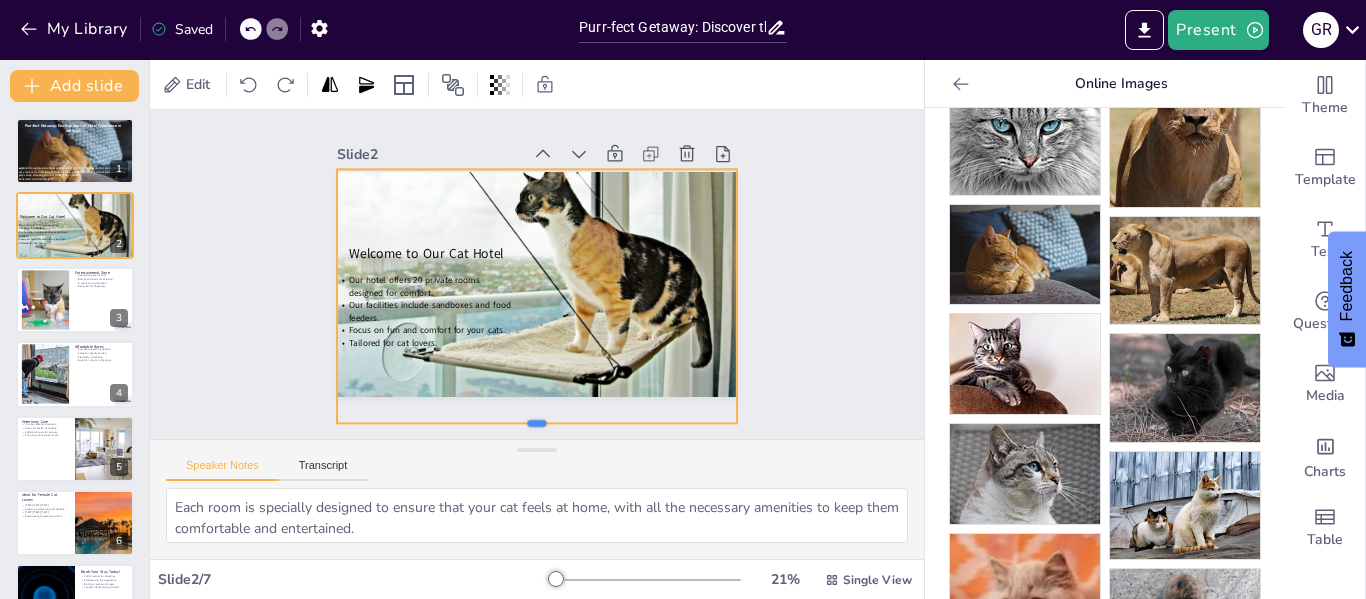 drag, startPoint x: 522, startPoint y: 382, endPoint x: 522, endPoint y: 361, distance: 21 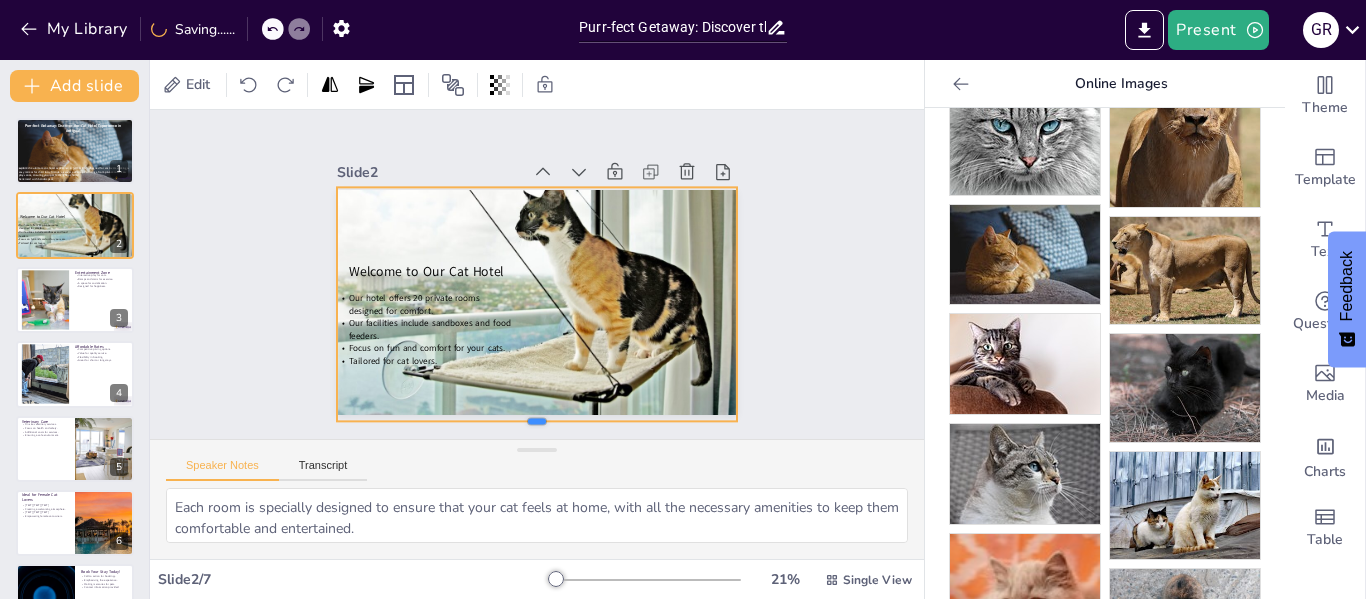 drag, startPoint x: 521, startPoint y: 379, endPoint x: 521, endPoint y: 359, distance: 20 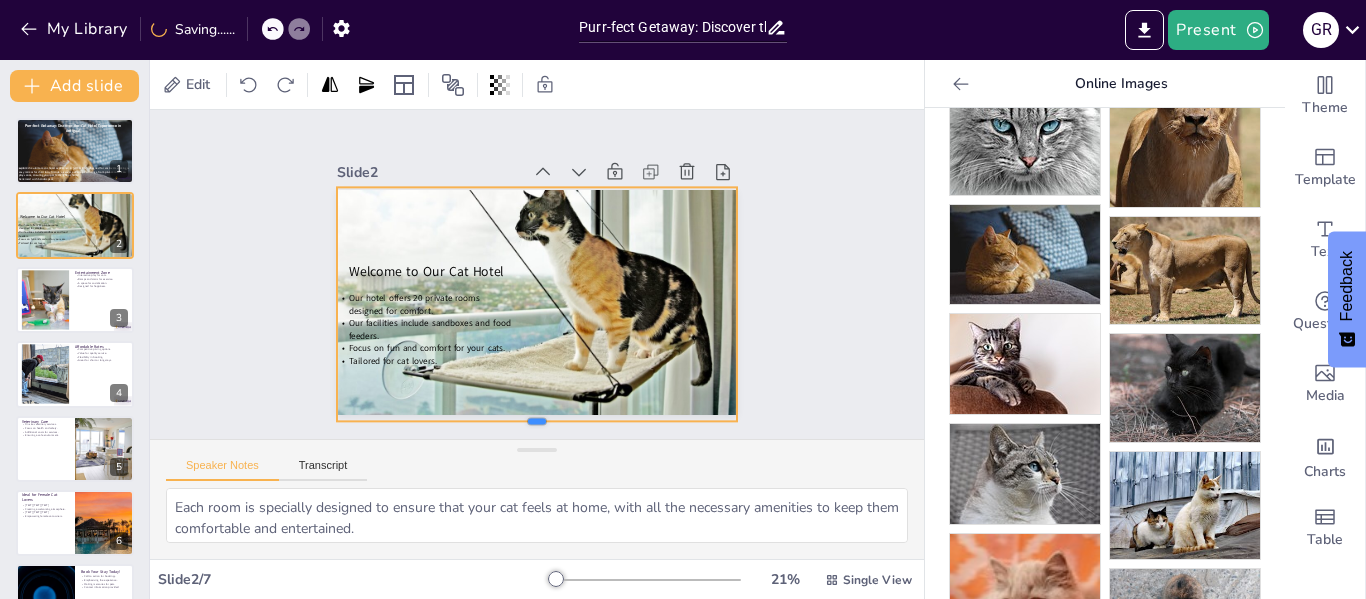 click on "[TEXT] [TEXT] [TEXT] [TEXT] [TEXT] [TEXT] [TEXT] [TEXT] [TEXT] [TEXT] [TEXT] [TEXT]" at bounding box center [533, 303] 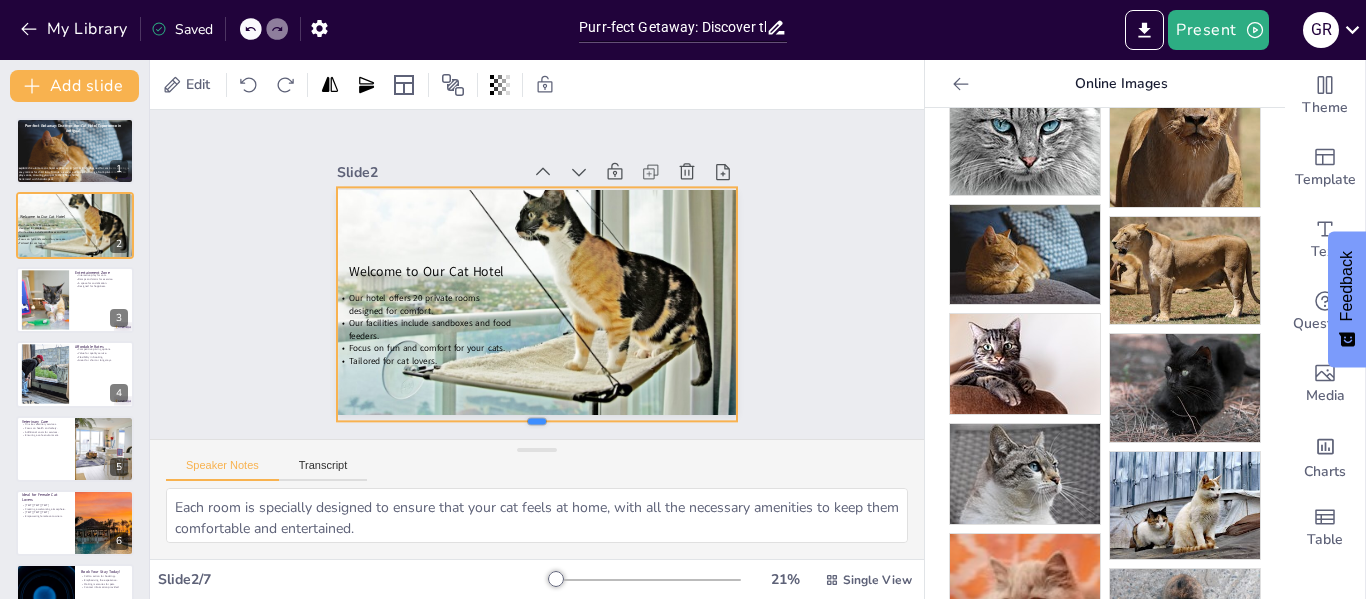 scroll, scrollTop: 0, scrollLeft: 0, axis: both 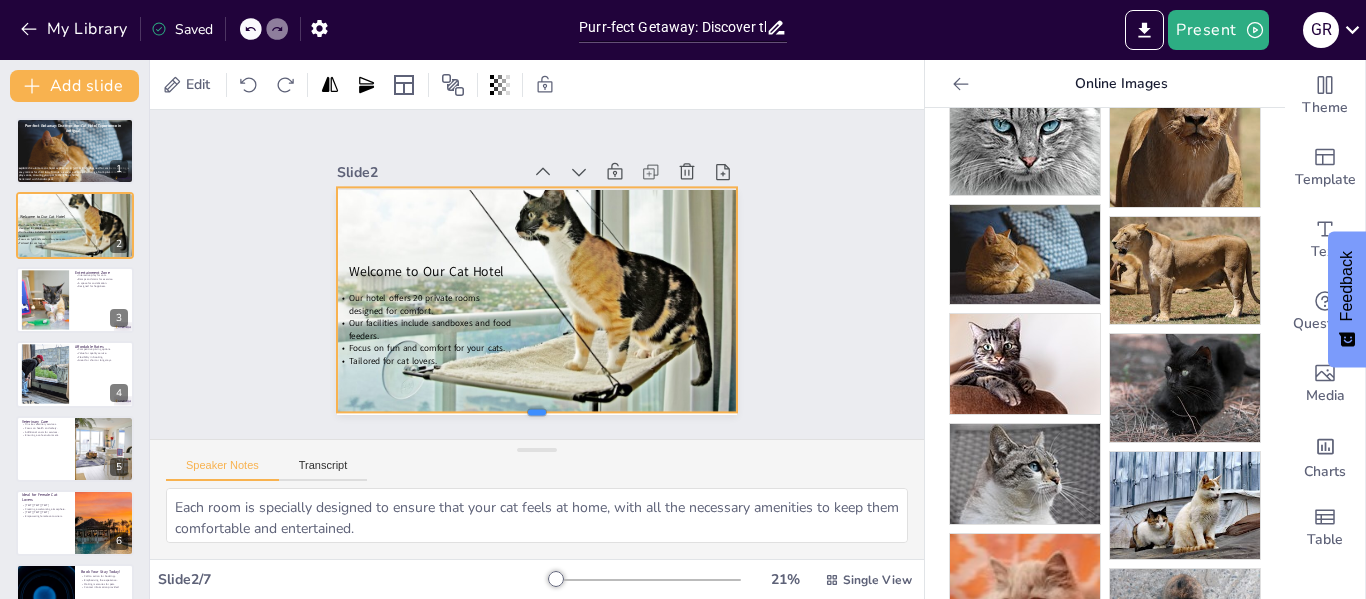 click on "[TEXT] [TEXT] [TEXT] [TEXT] [TEXT] [TEXT] [TEXT] [TEXT] [TEXT] [TEXT] [TEXT] [TEXT]" at bounding box center [533, 303] 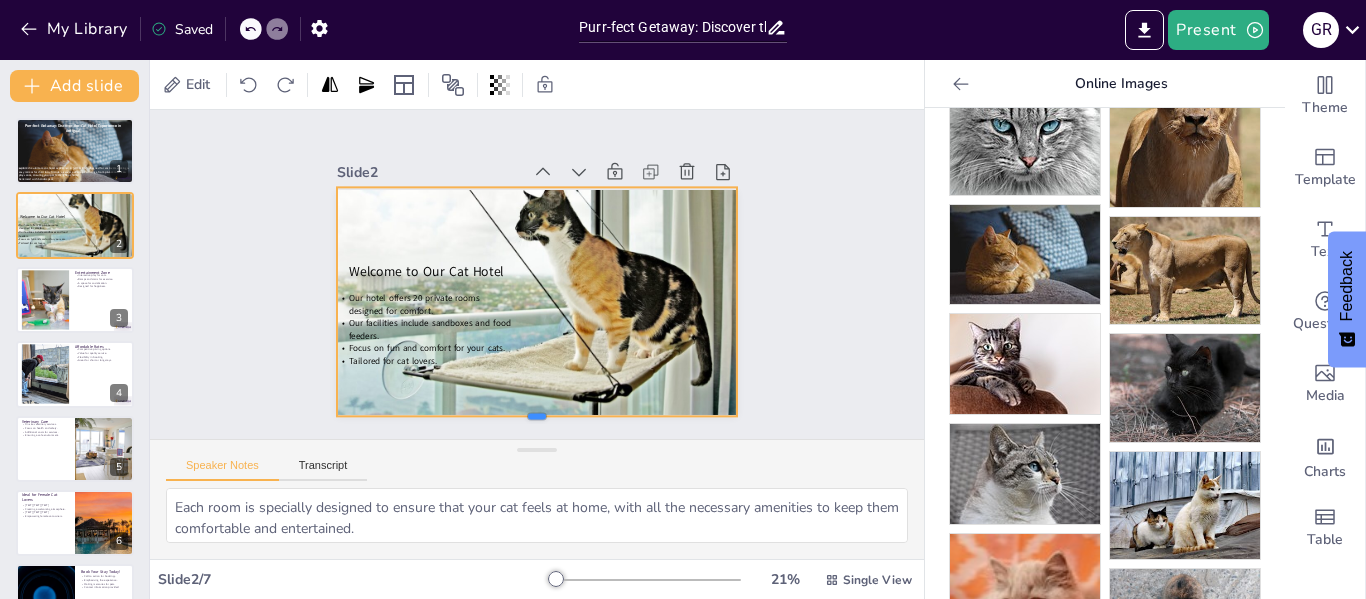 click at bounding box center [521, 424] 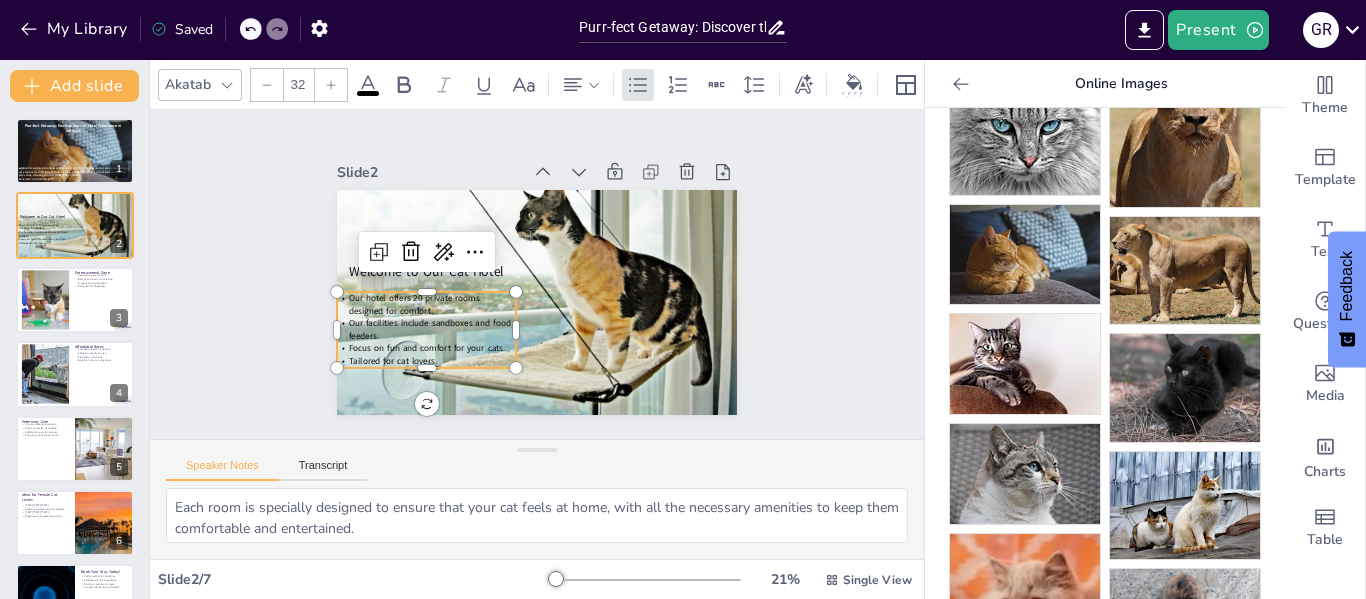 click on "Our facilities include sandboxes and food feeders." at bounding box center (421, 300) 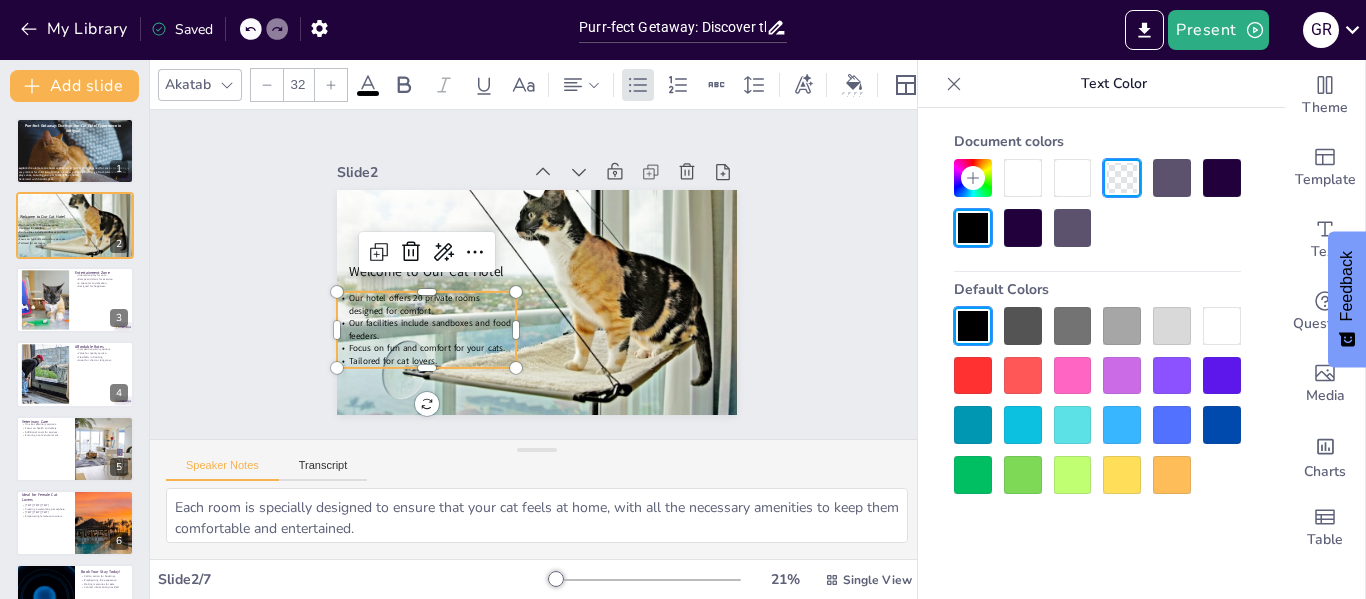 click at bounding box center [973, 228] 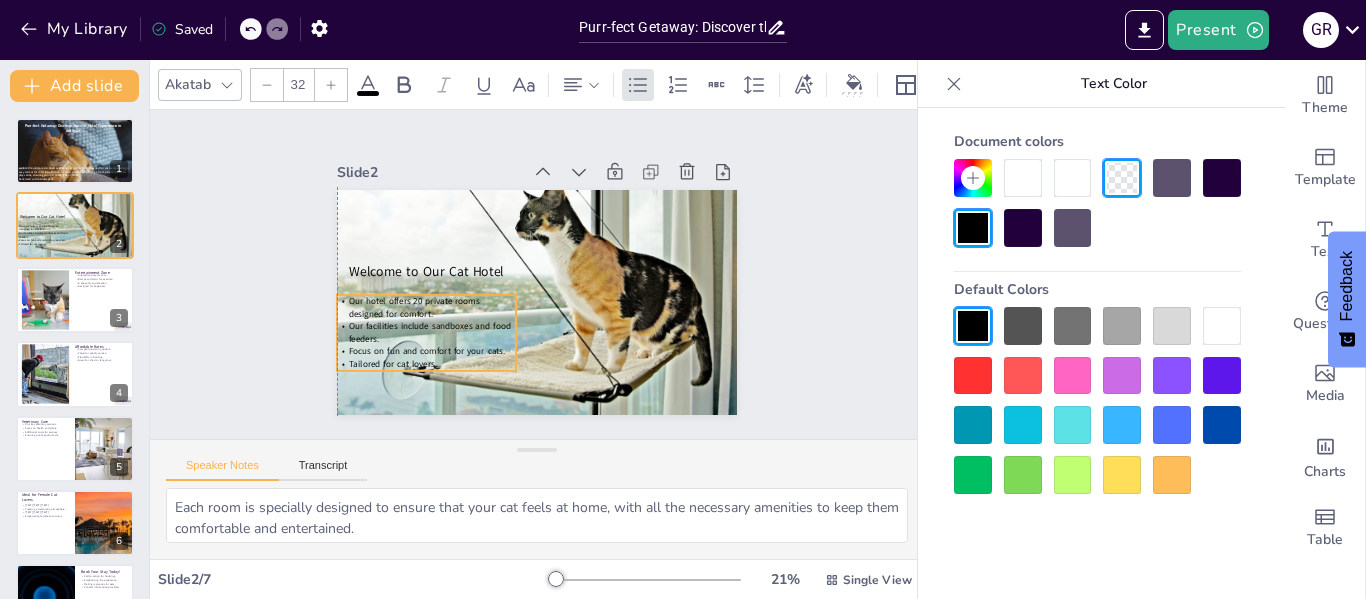 click on "Our hotel offers 20 private rooms designed for comfort." at bounding box center [409, 277] 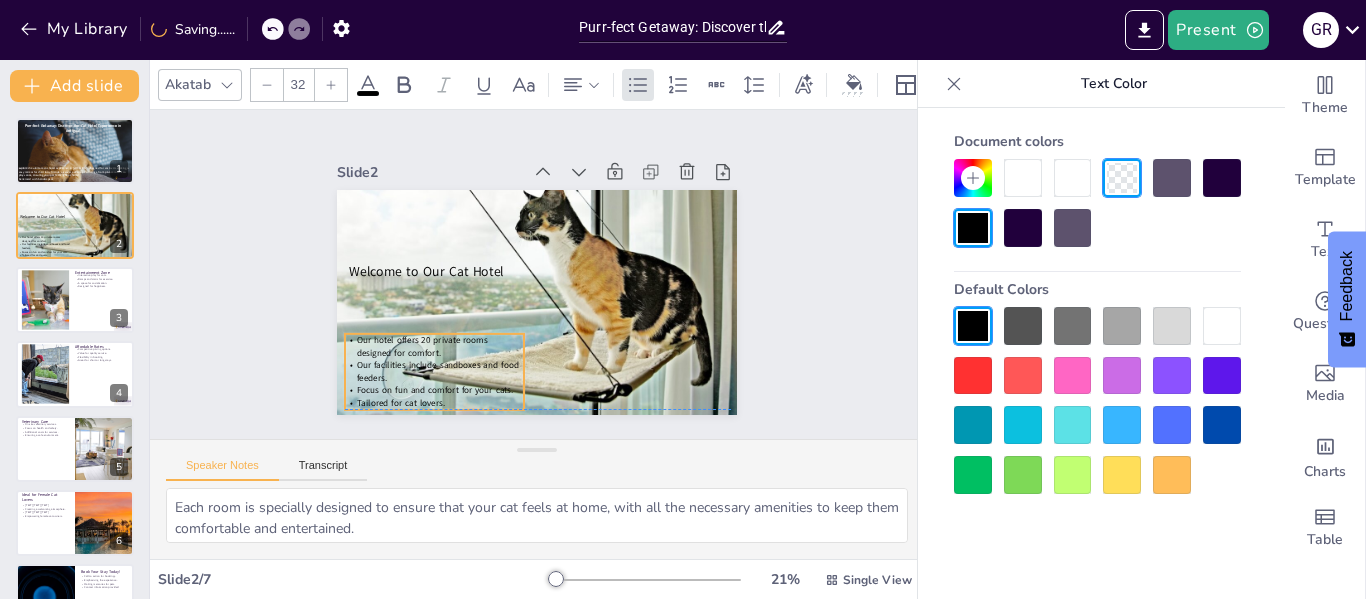 drag, startPoint x: 380, startPoint y: 311, endPoint x: 388, endPoint y: 347, distance: 36.878178 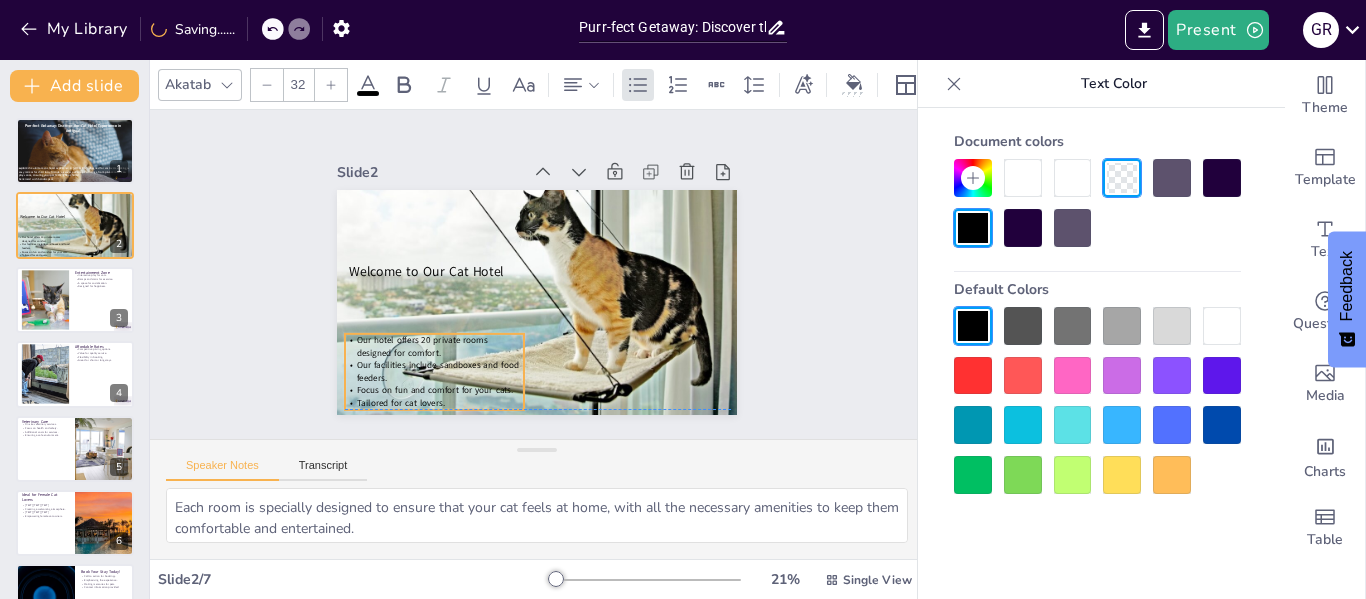 click on "Our hotel offers 20 private rooms designed for comfort." at bounding box center [422, 346] 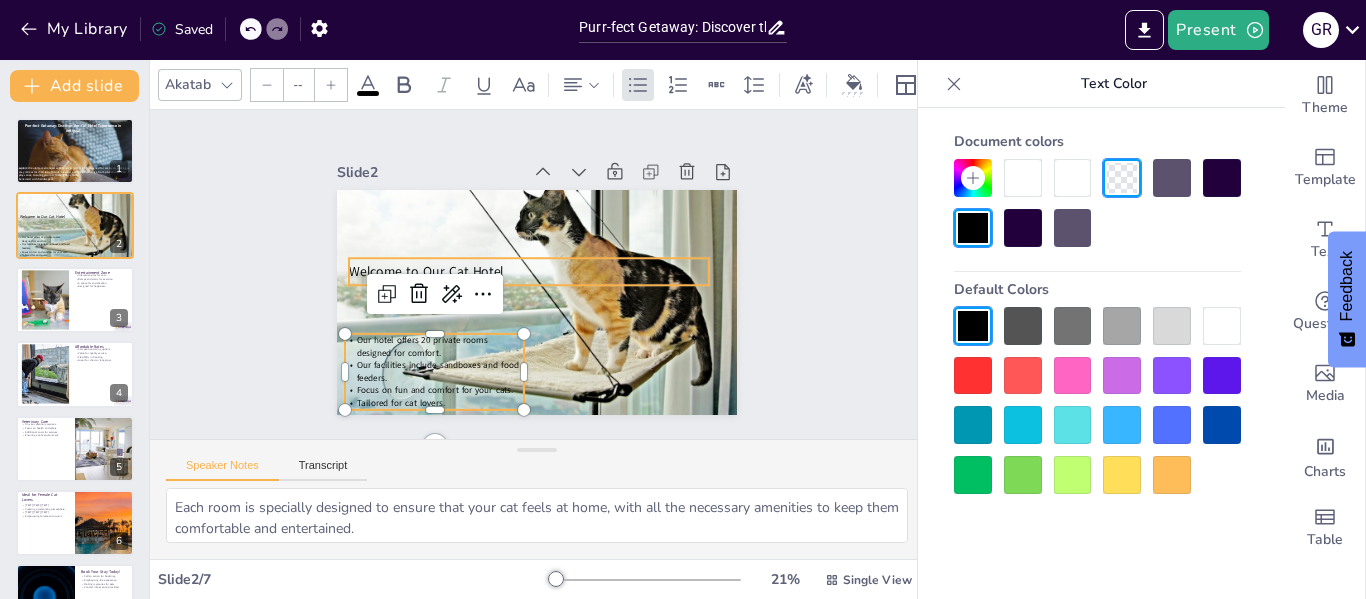 type on "48" 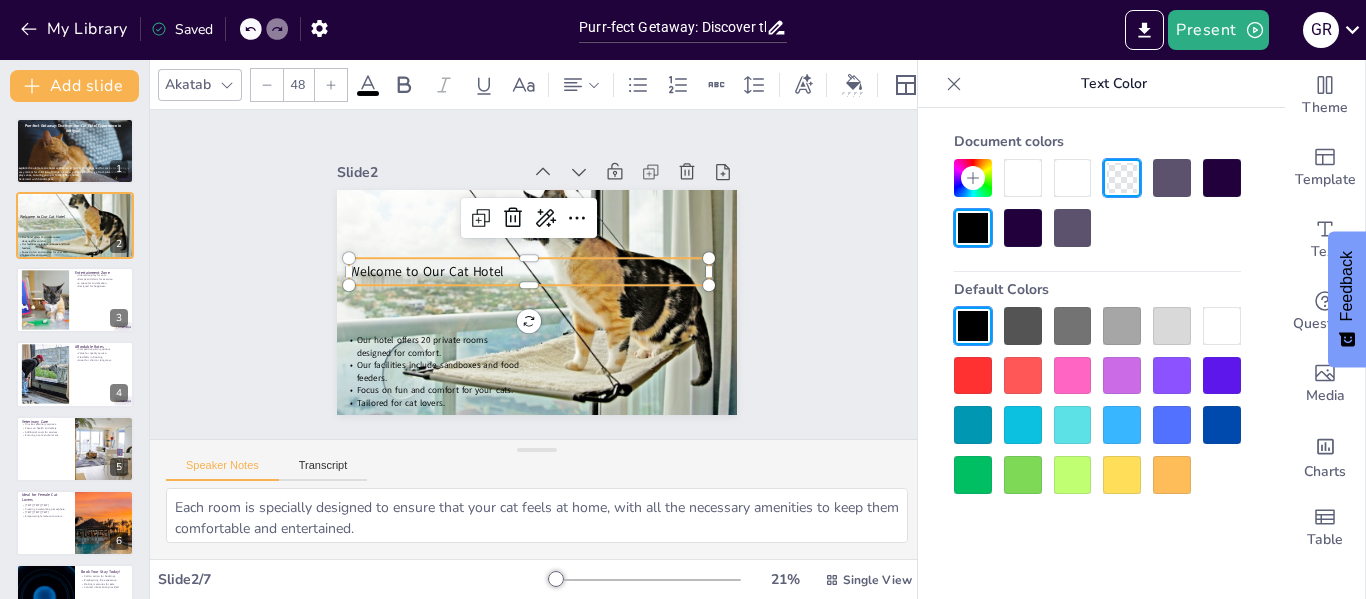 click on "Welcome to Our Cat Hotel" at bounding box center [505, 168] 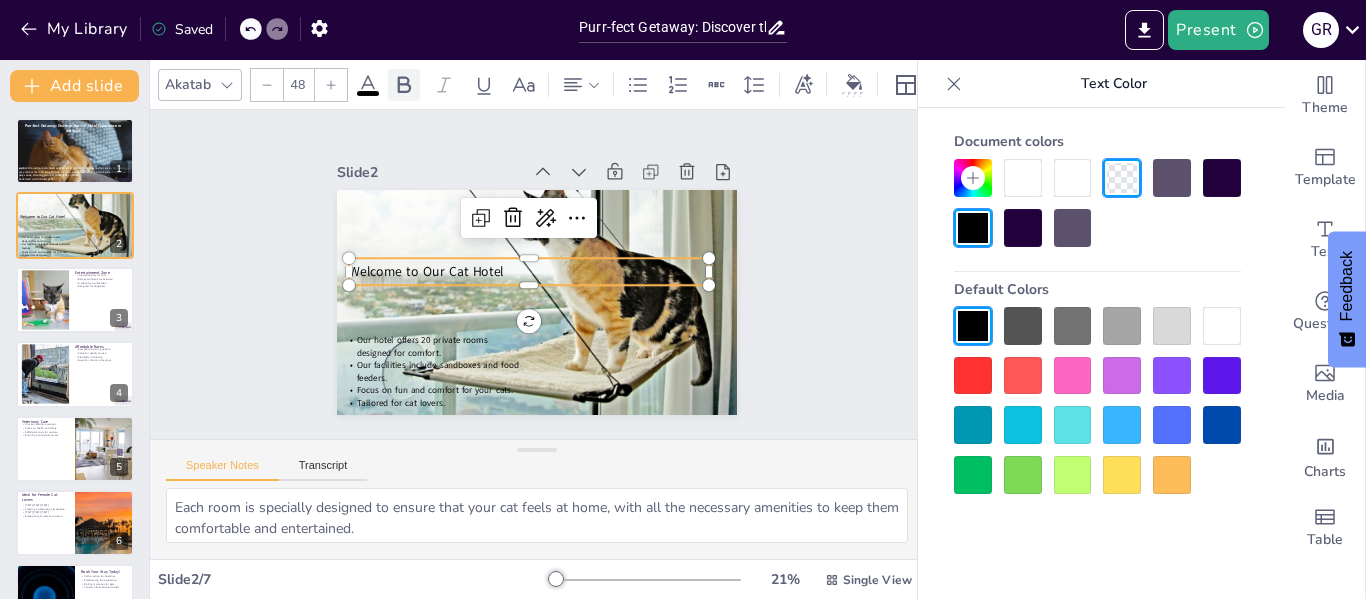 click 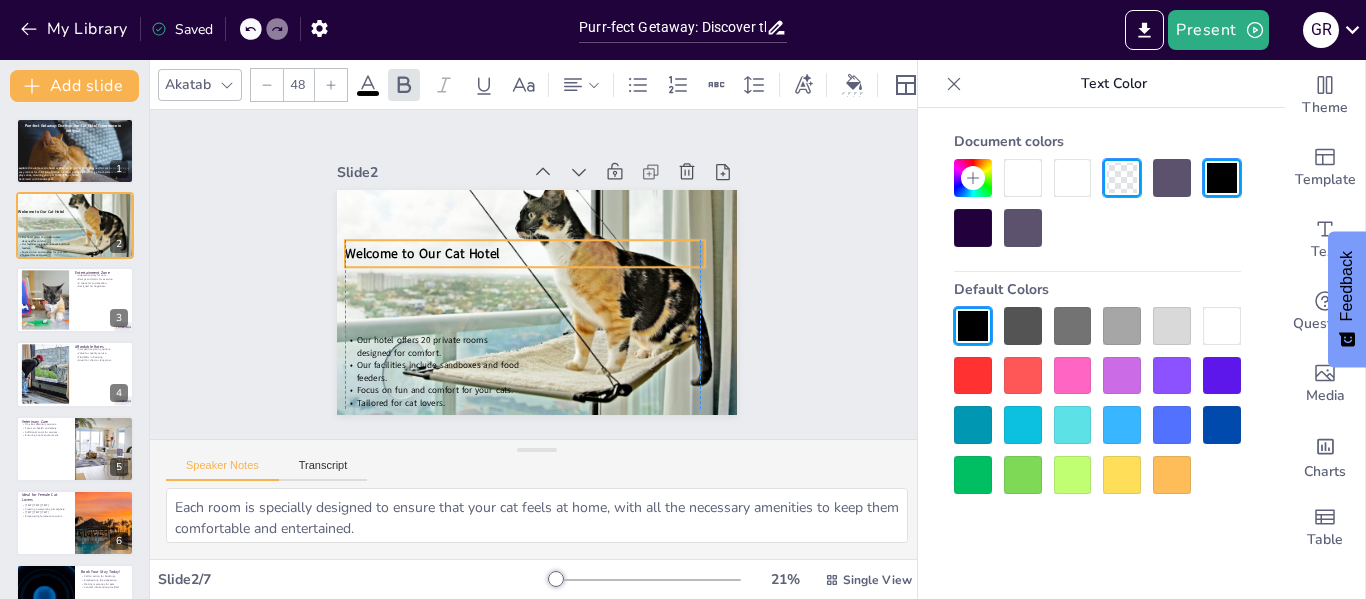 drag, startPoint x: 466, startPoint y: 264, endPoint x: 460, endPoint y: 246, distance: 18.973665 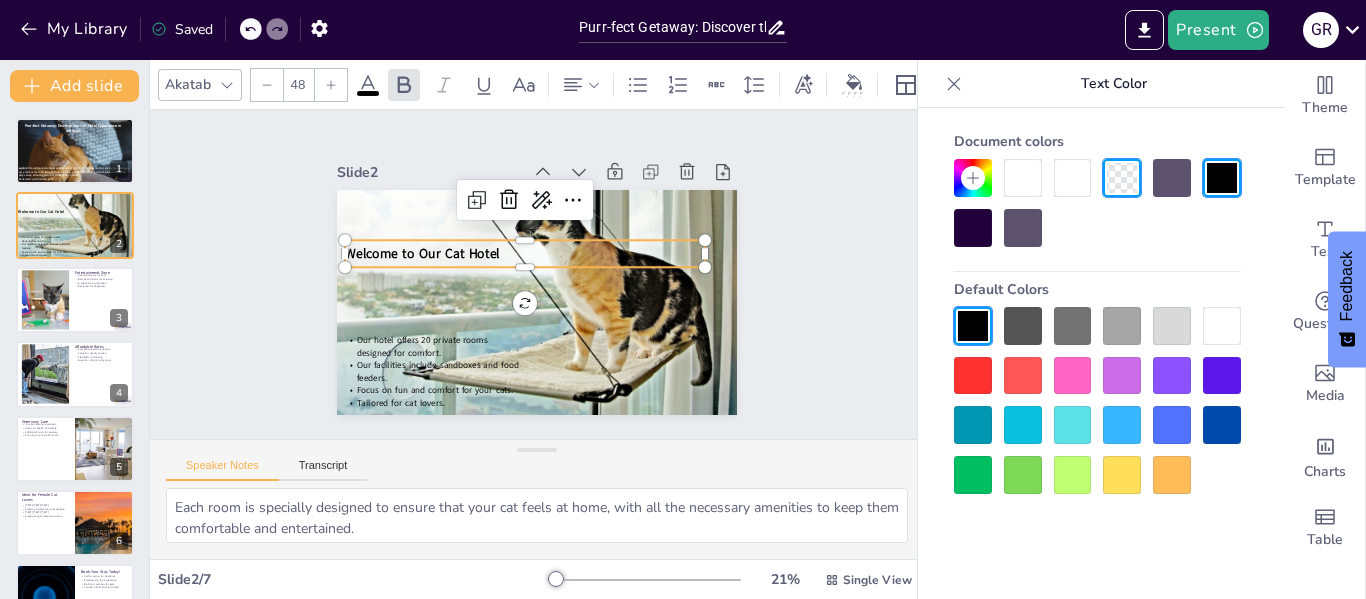 click on "Slide  1 Purr-fect Getaway: Discover the Cat Hotel Experience in [LOCATION]! Explore the ultimate cat hotel experience in [LOCATION], designed for cat lovers seeking a cozy retreat for their furry friends. Discover our unique offerings, from private rooms to play zones, ensuring your pet feels right at home! Generated with Sendsteps.ai Slide  2 Welcome to Our Cat Hotel Our hotel offers 20 private rooms designed for comfort. Our facilities include sandboxes and food feeders. Focus on fun and comfort for your cats. Tailored for cat lovers. Slide  3 Entertainment Zone Interactive play for cats. Ramps and stairs for exercise. A space for socialization. Designed for happiness. Slide  4 Affordable Rates Competitive pricing options. Value for quality service. Flexibility in booking. Great for short or long stays. Slide  5 Veterinary Care On-site veterinary services. Focus on health and safety. Additional costs for services. Ensuring a safe environment. Slide  6 Ideal for Female Cat Lovers Targeted demographic focus. 7" at bounding box center [537, 274] 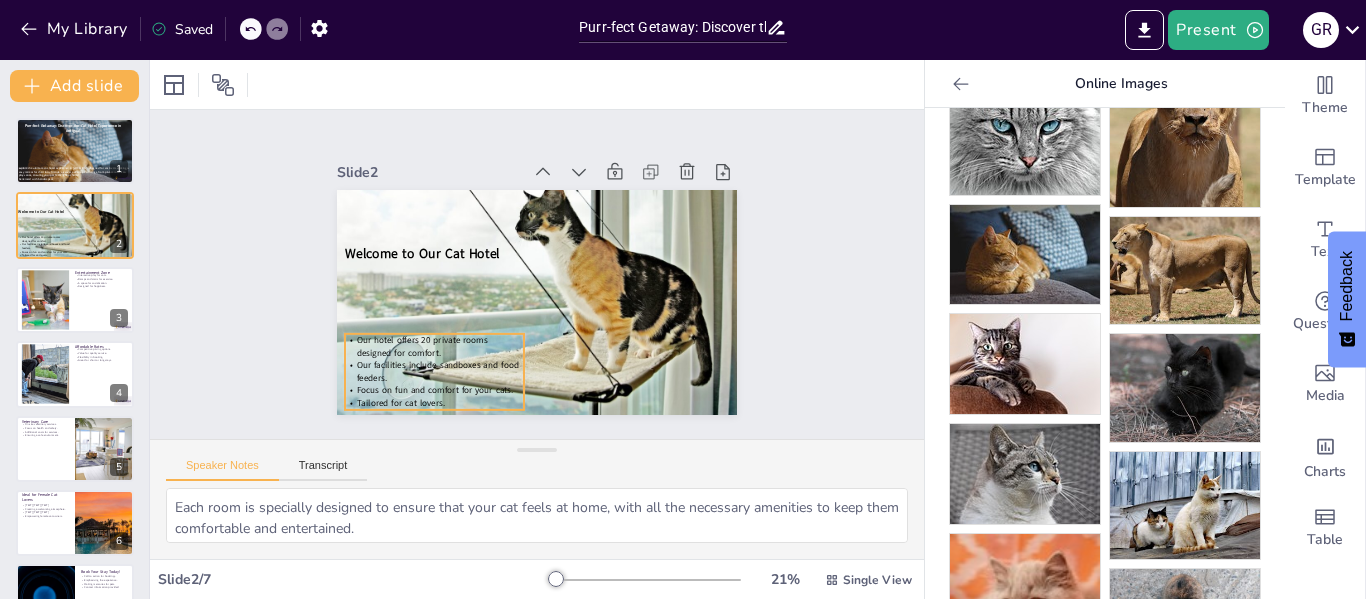 click on "Our facilities include sandboxes and food feeders." at bounding box center (428, 354) 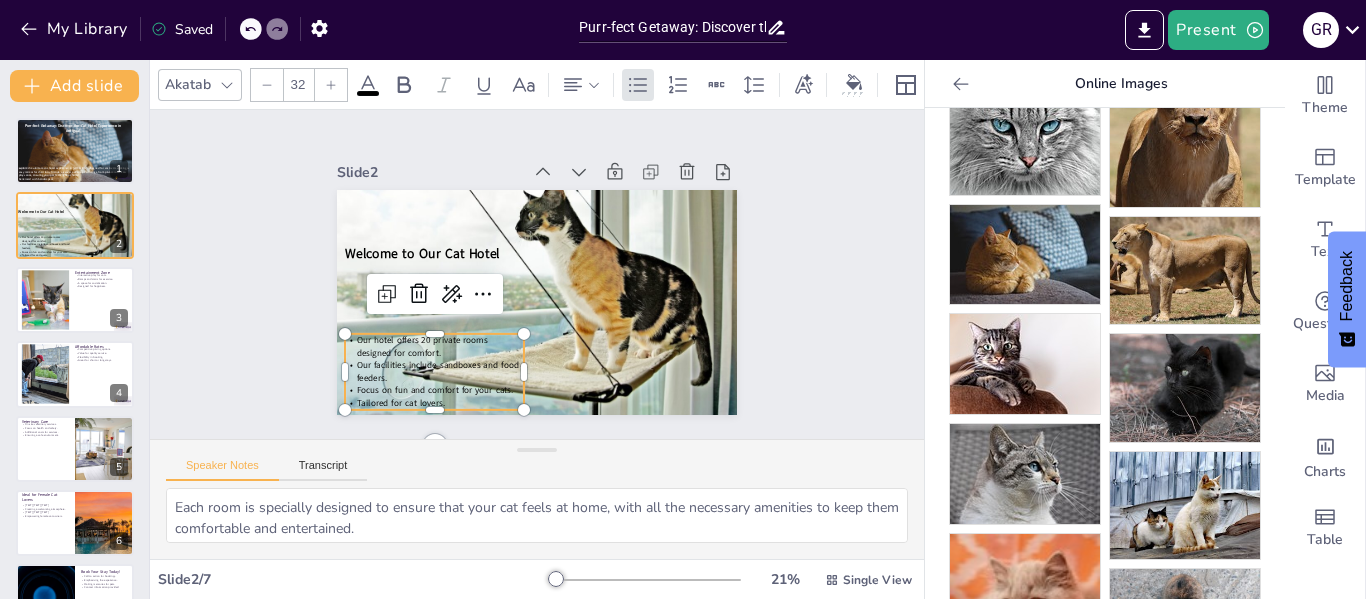 click 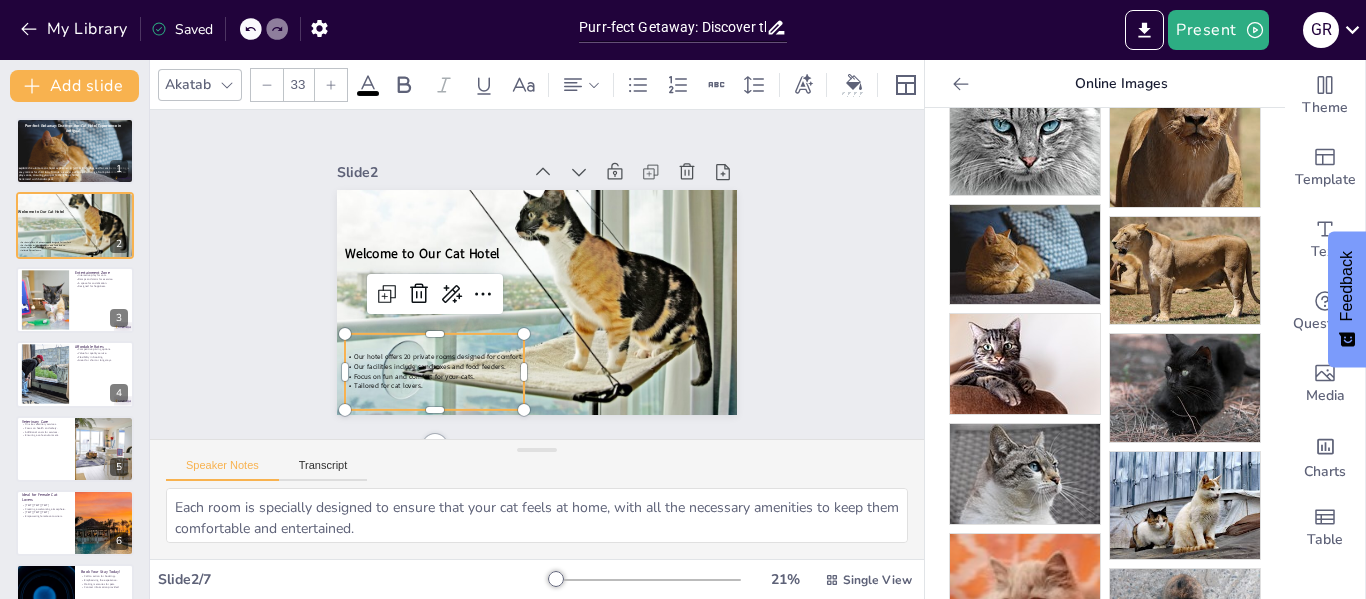 click 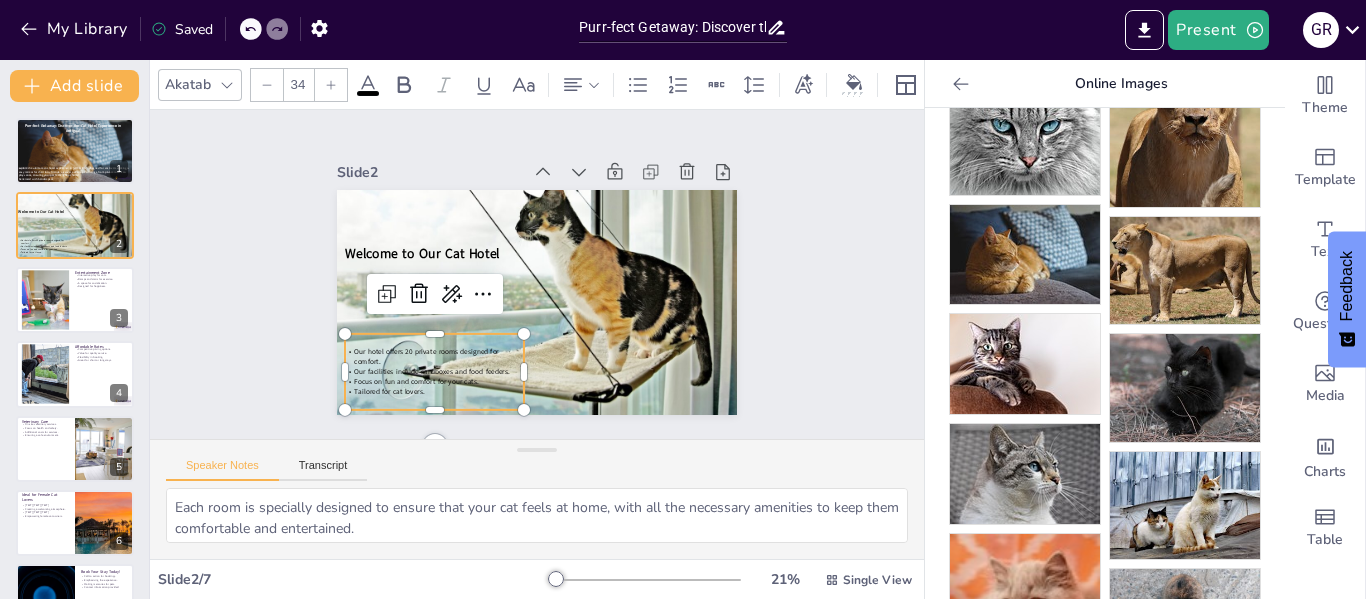 click 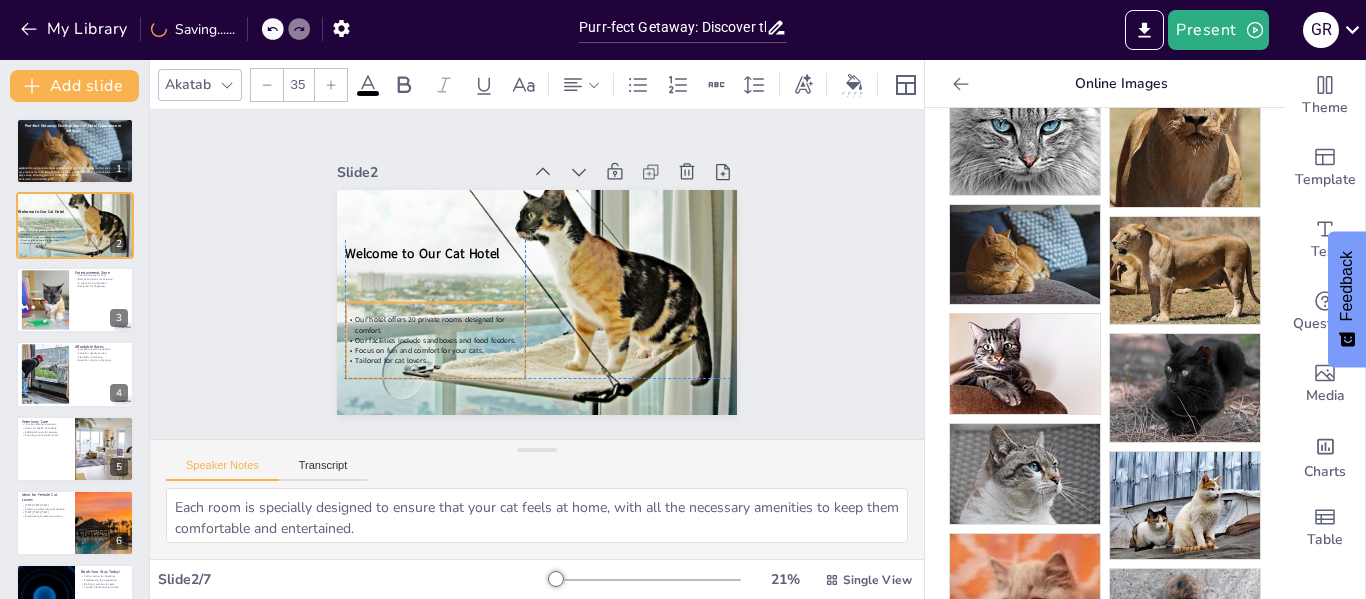 drag, startPoint x: 422, startPoint y: 328, endPoint x: 421, endPoint y: 297, distance: 31.016125 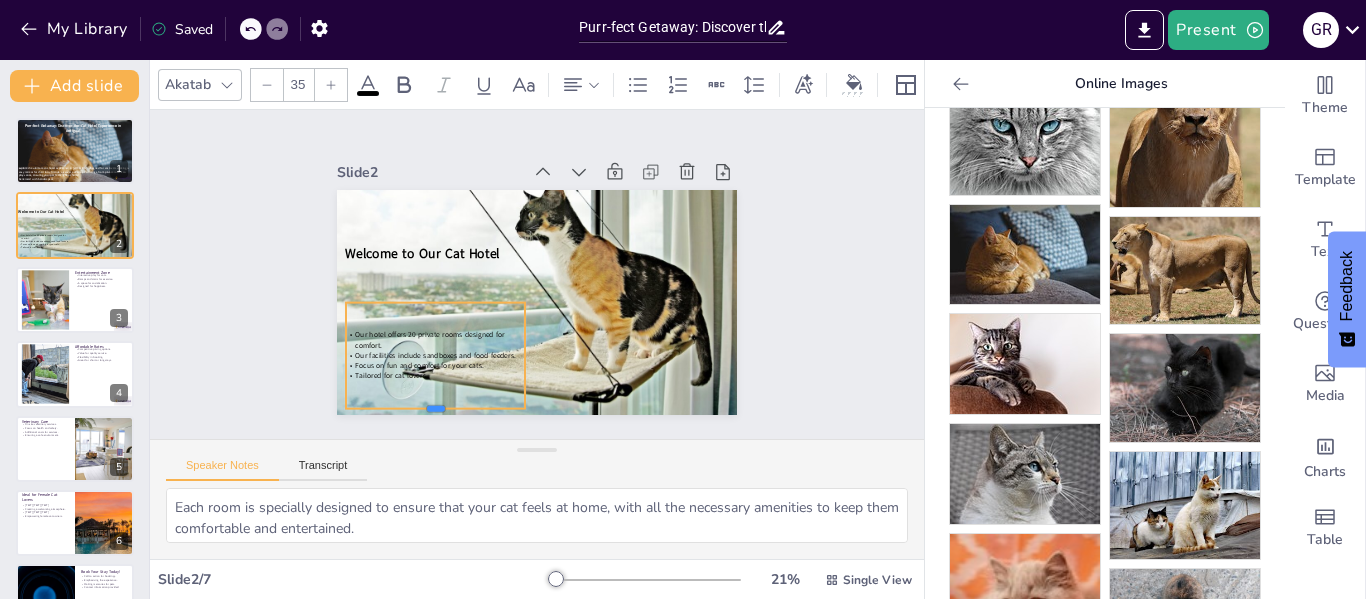 drag, startPoint x: 422, startPoint y: 373, endPoint x: 420, endPoint y: 403, distance: 30.066593 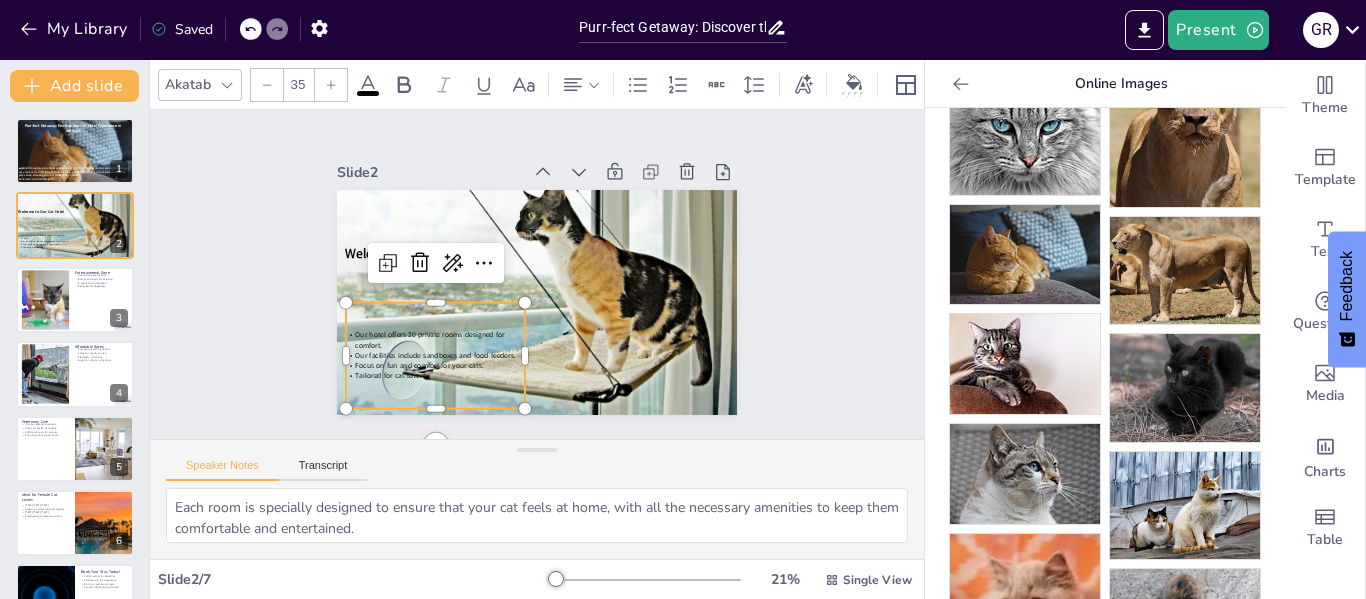 click on "Tailored for cat lovers." at bounding box center [425, 364] 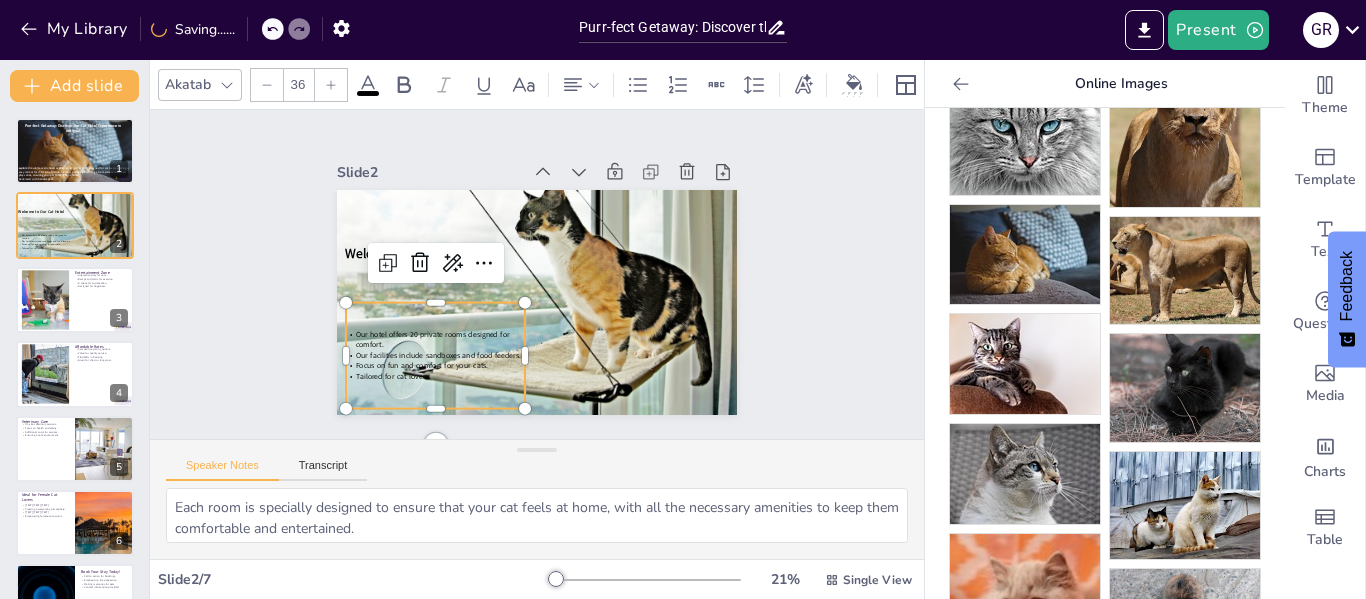 click 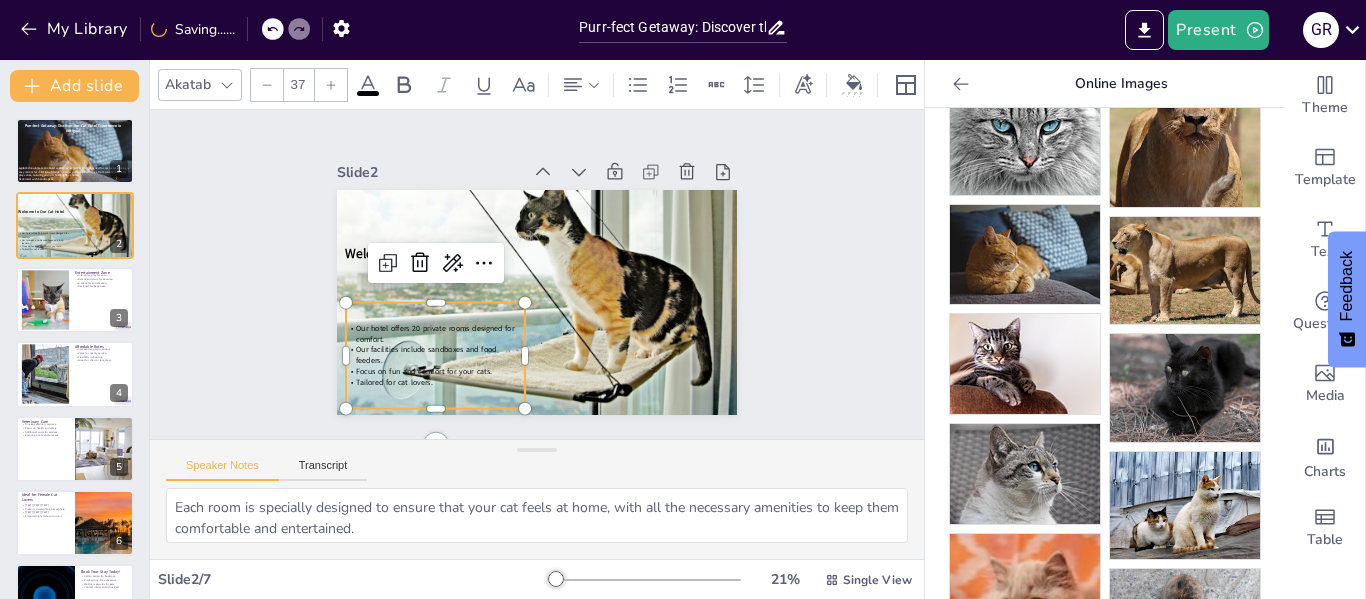 click 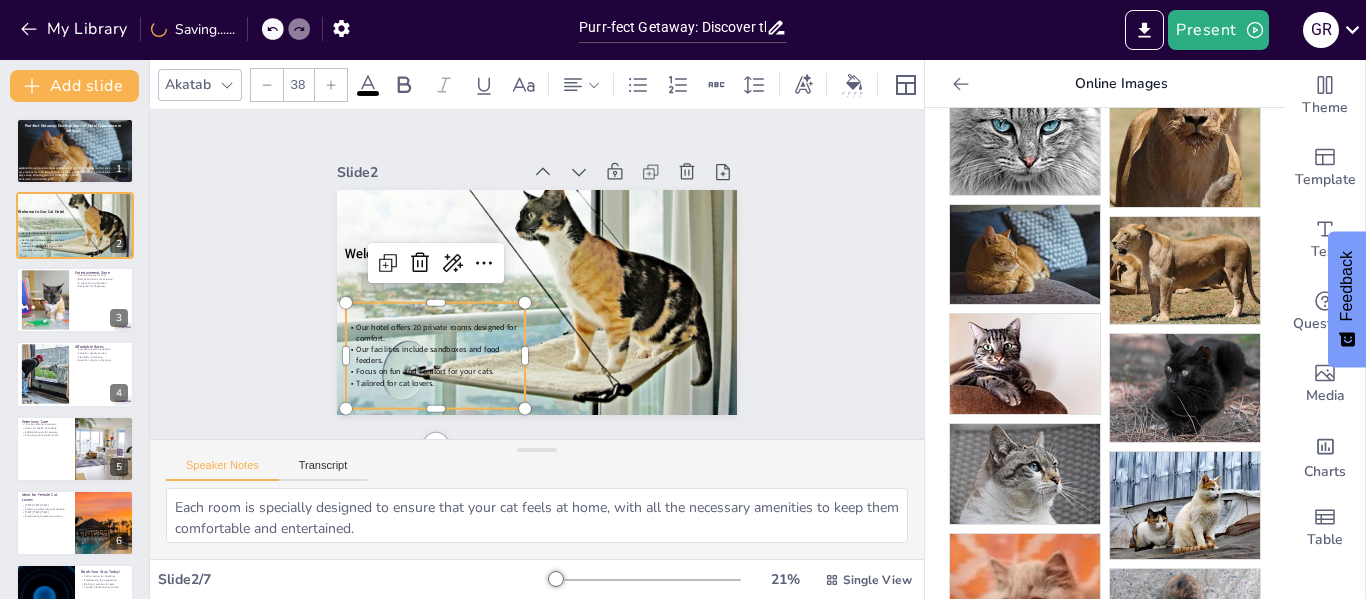 click 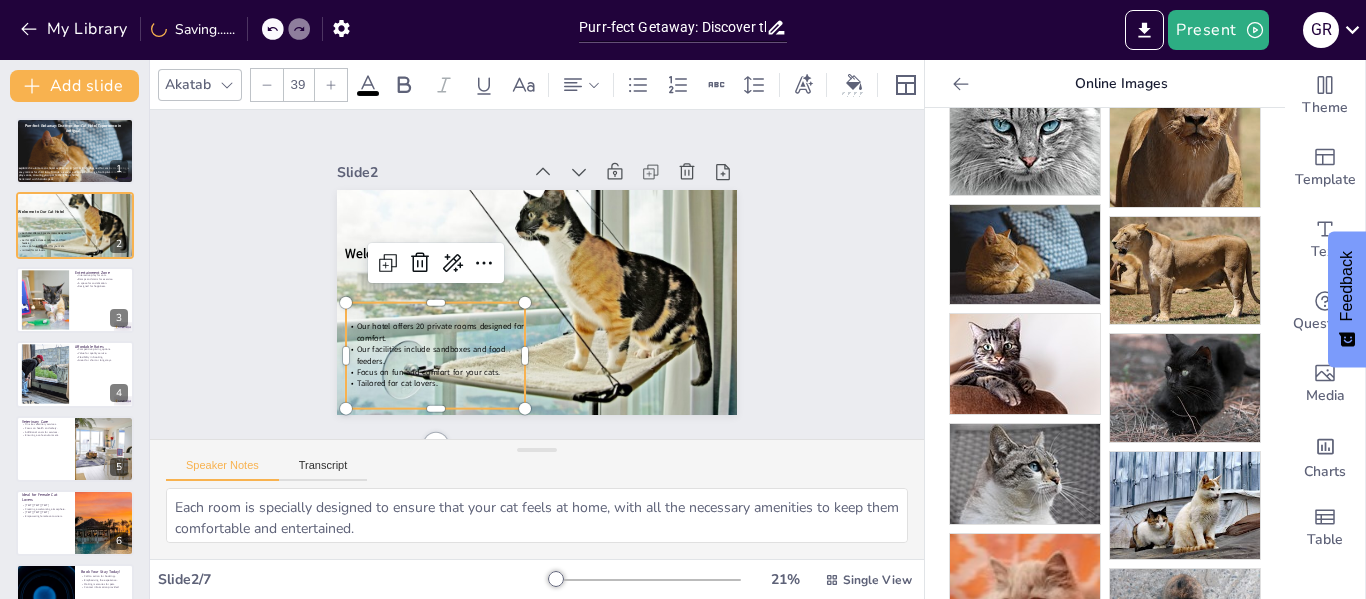 click 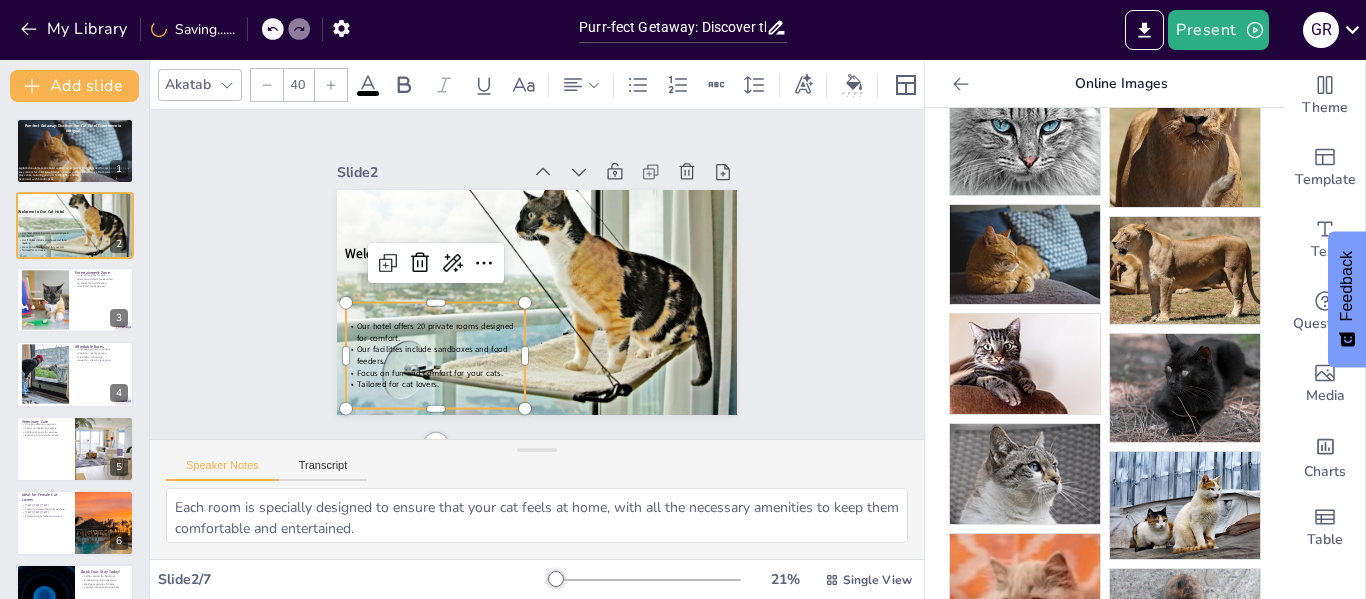 click 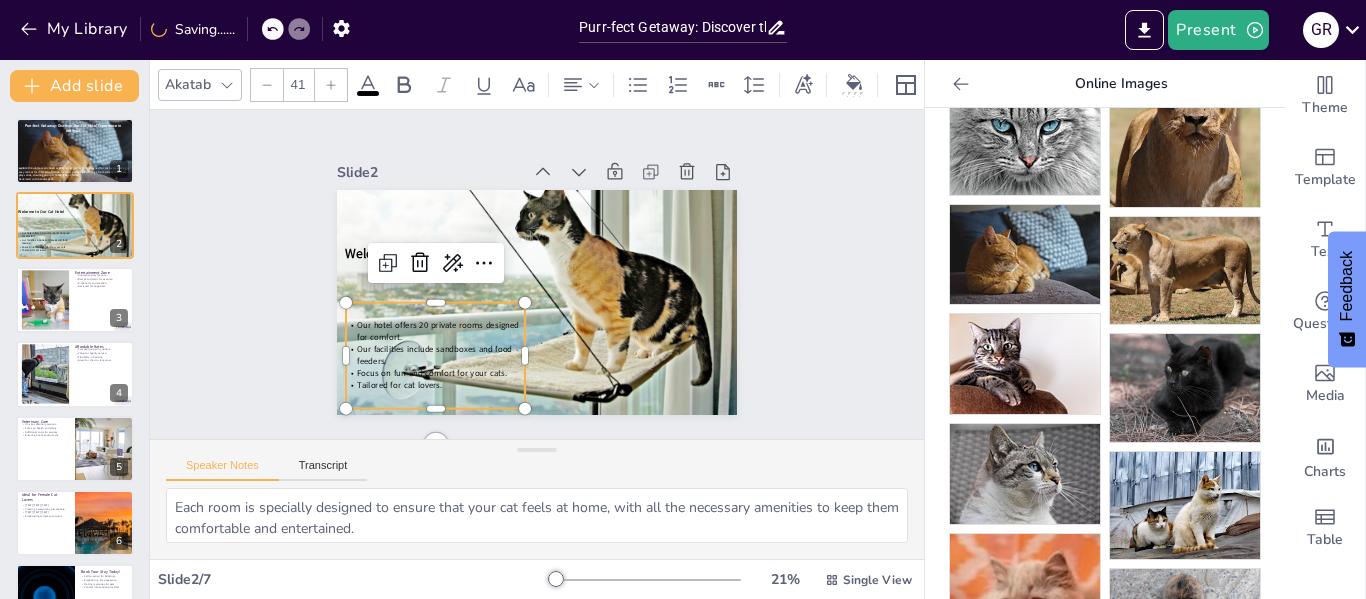 click 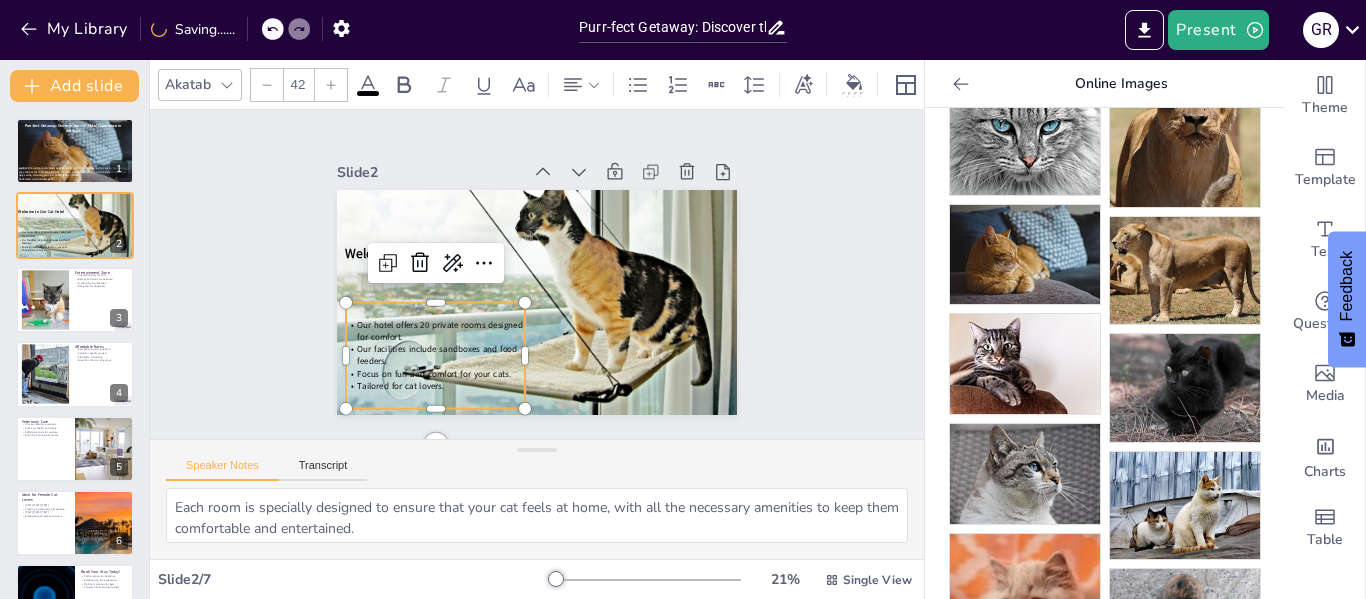 click 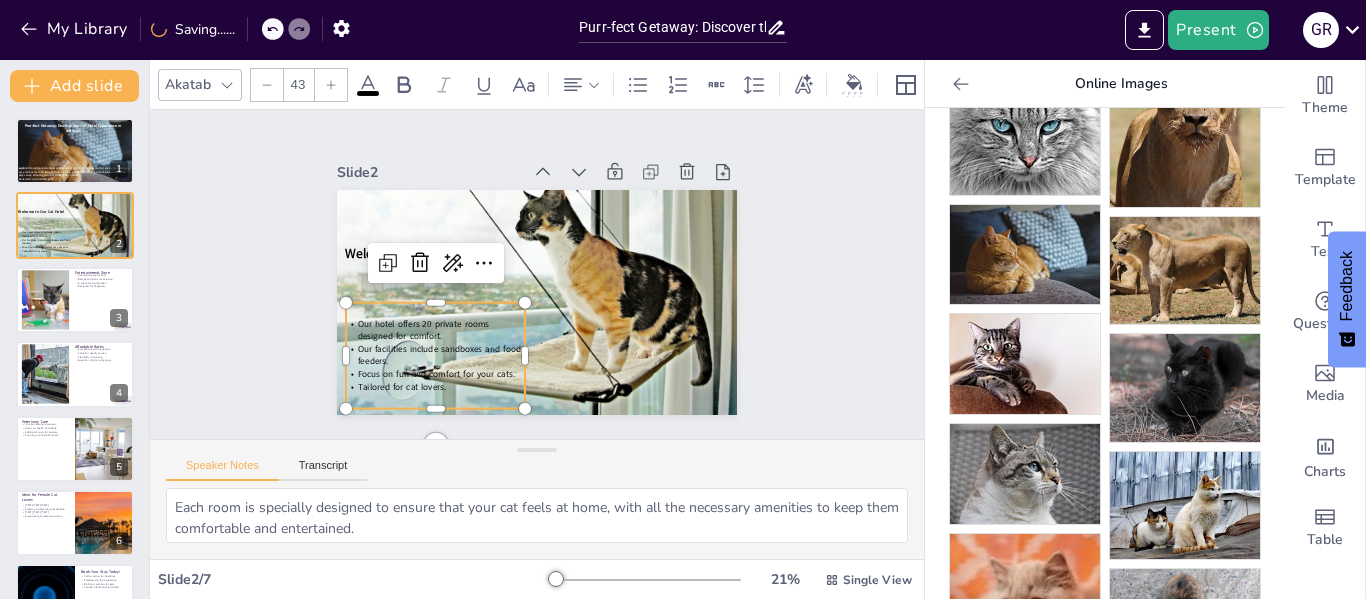 click 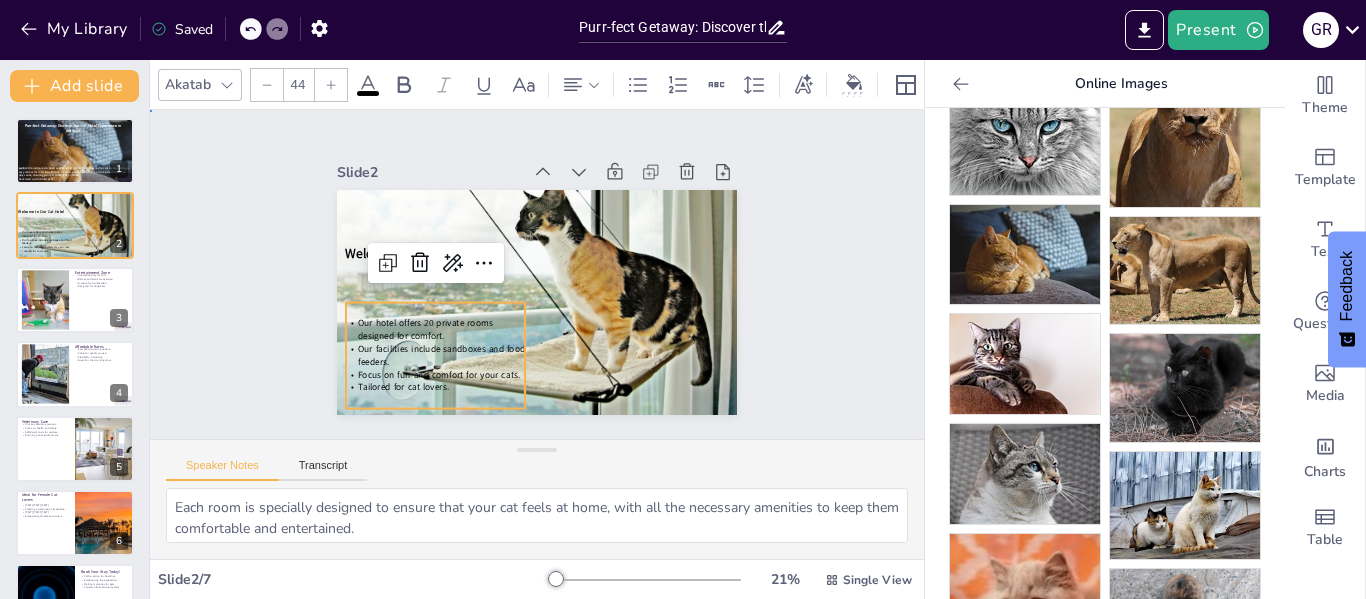 click on "Slide  1 Purr-fect Getaway: Discover the Cat Hotel Experience in [LOCATION]! Explore the ultimate cat hotel experience in [LOCATION], designed for cat lovers seeking a cozy retreat for their furry friends. Discover our unique offerings, from private rooms to play zones, ensuring your pet feels right at home! Generated with Sendsteps.ai Slide  2 Welcome to Our Cat Hotel Our hotel offers 20 private rooms designed for comfort. Our facilities include sandboxes and food feeders. Focus on fun and comfort for your cats. Tailored for cat lovers. Slide  3 Entertainment Zone Interactive play for cats. Ramps and stairs for exercise. A space for socialization. Designed for happiness. Slide  4 Affordable Rates Competitive pricing options. Value for quality service. Flexibility in booking. Great for short or long stays. Slide  5 Veterinary Care On-site veterinary services. Focus on health and safety. Additional costs for services. Ensuring a safe environment. Slide  6 Ideal for Female Cat Lovers Targeted demographic focus. 7" at bounding box center (537, 274) 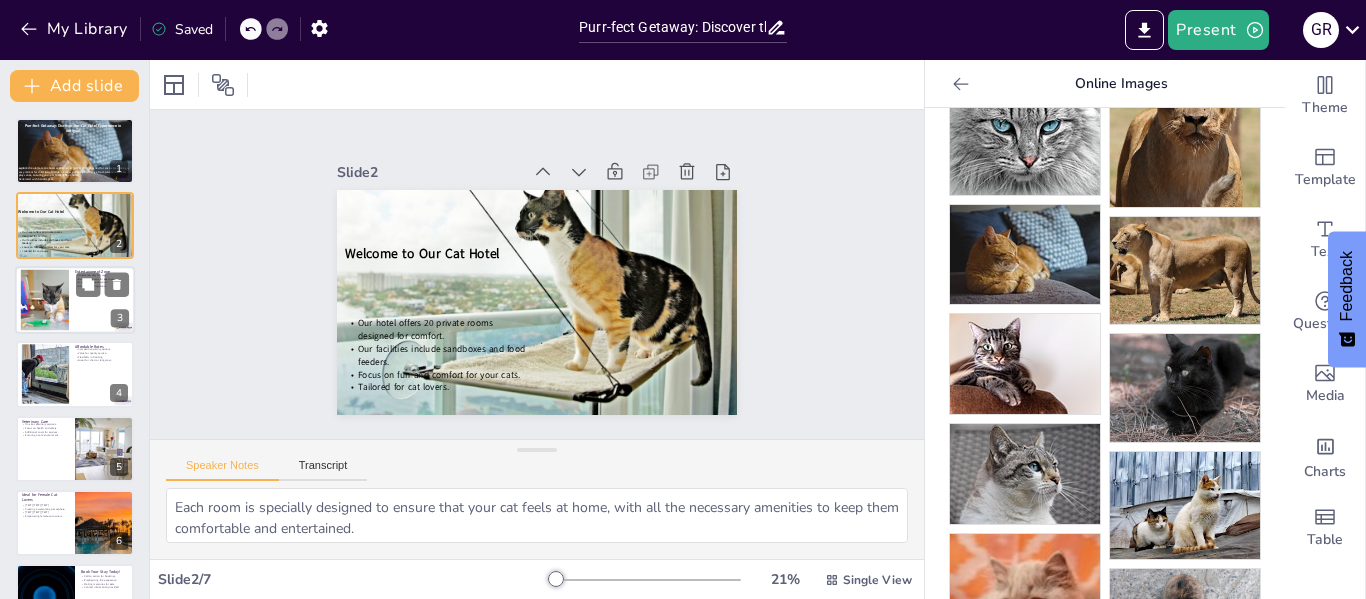 click at bounding box center (44, 299) 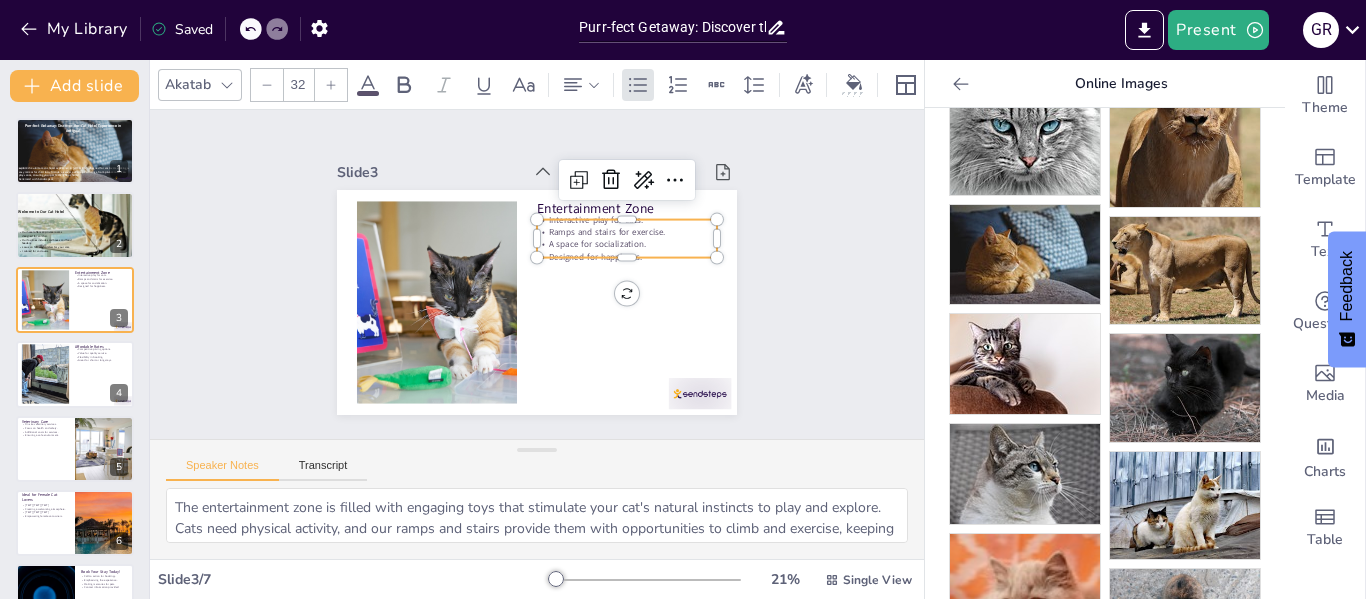 click on "Ramps and stairs for exercise." at bounding box center [631, 241] 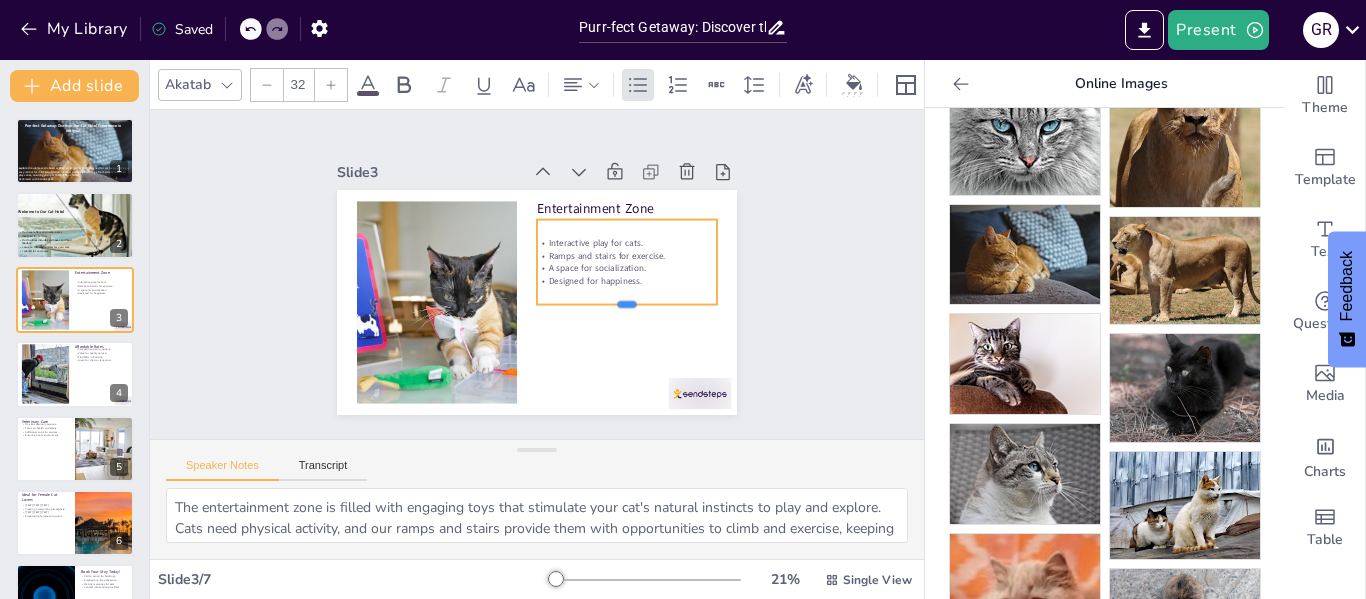 drag, startPoint x: 606, startPoint y: 251, endPoint x: 606, endPoint y: 298, distance: 47 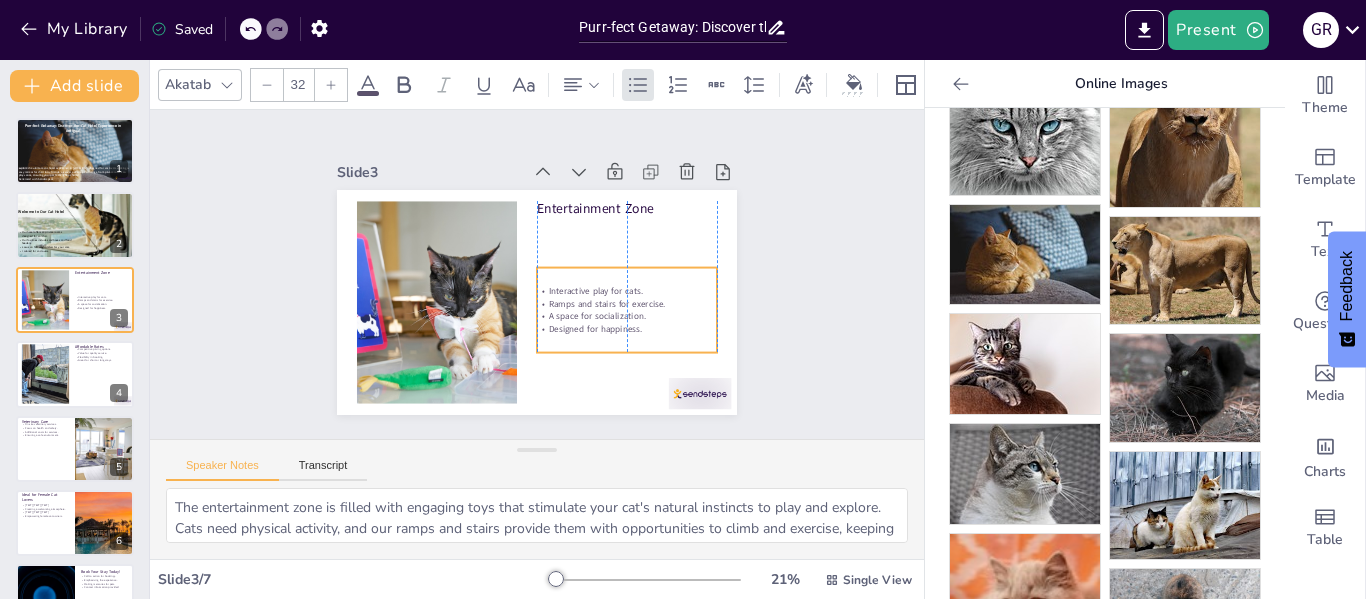 drag, startPoint x: 580, startPoint y: 249, endPoint x: 580, endPoint y: 297, distance: 48 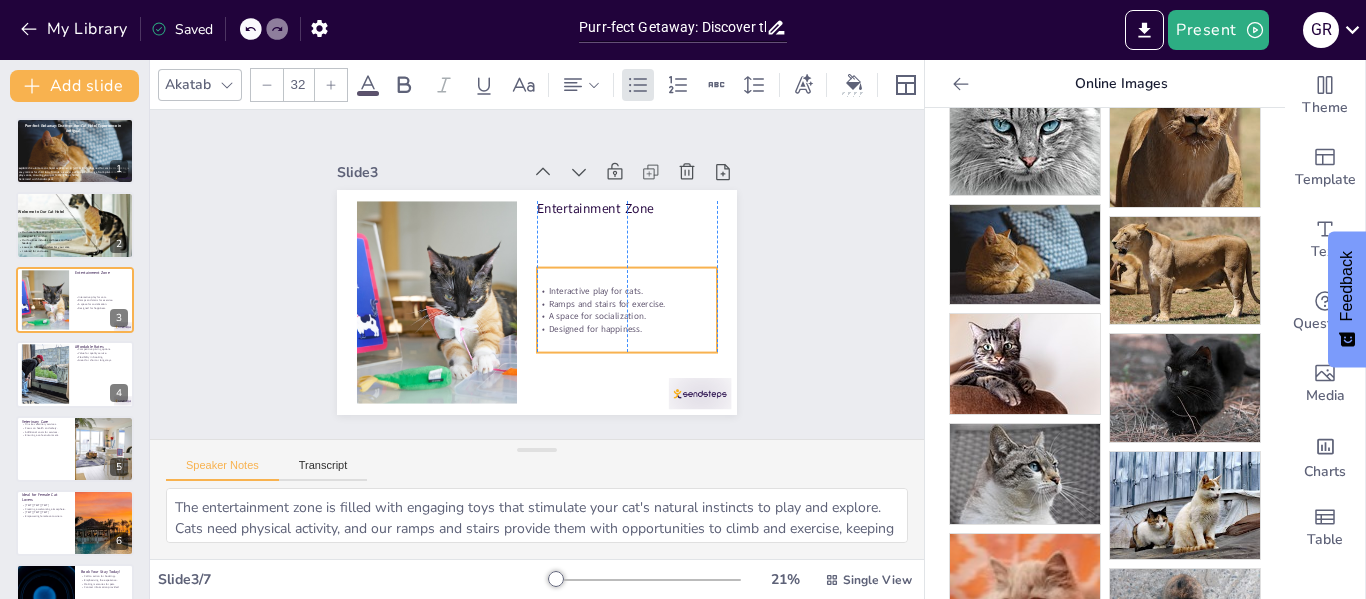 click on "Ramps and stairs for exercise." at bounding box center [623, 312] 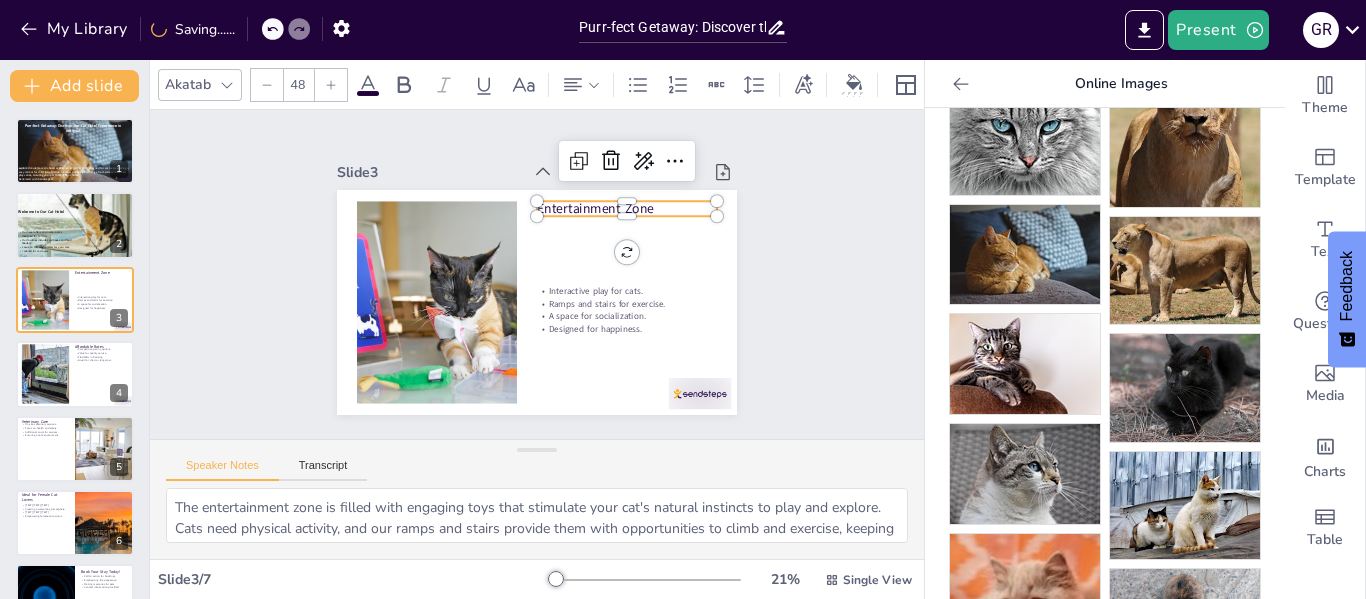 click on "Entertainment Zone Interactive play for cats. Ramps and stairs for exercise. A space for socialization. Designed for happiness." at bounding box center [523, 298] 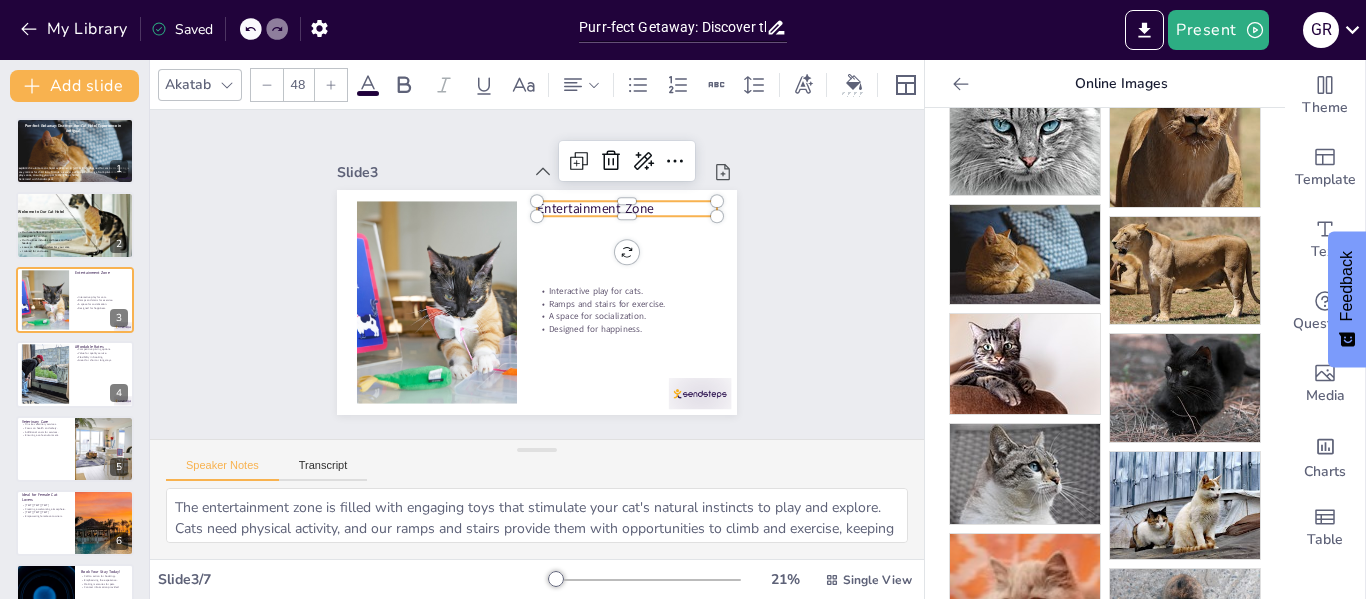 click 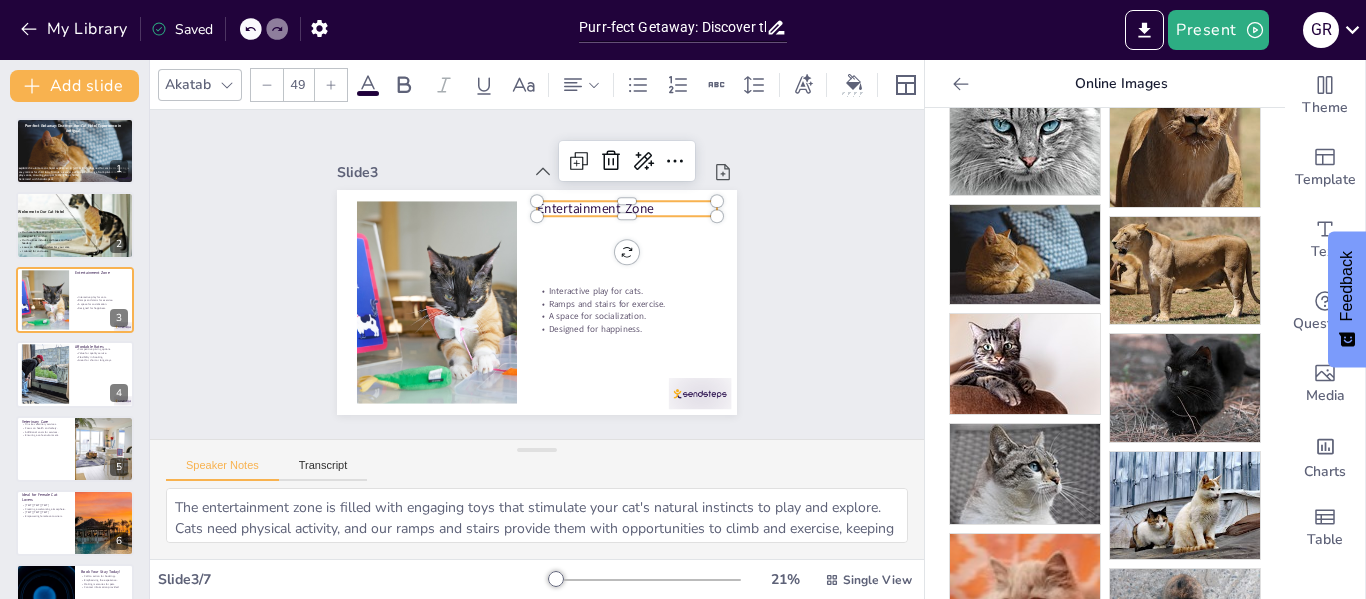 click 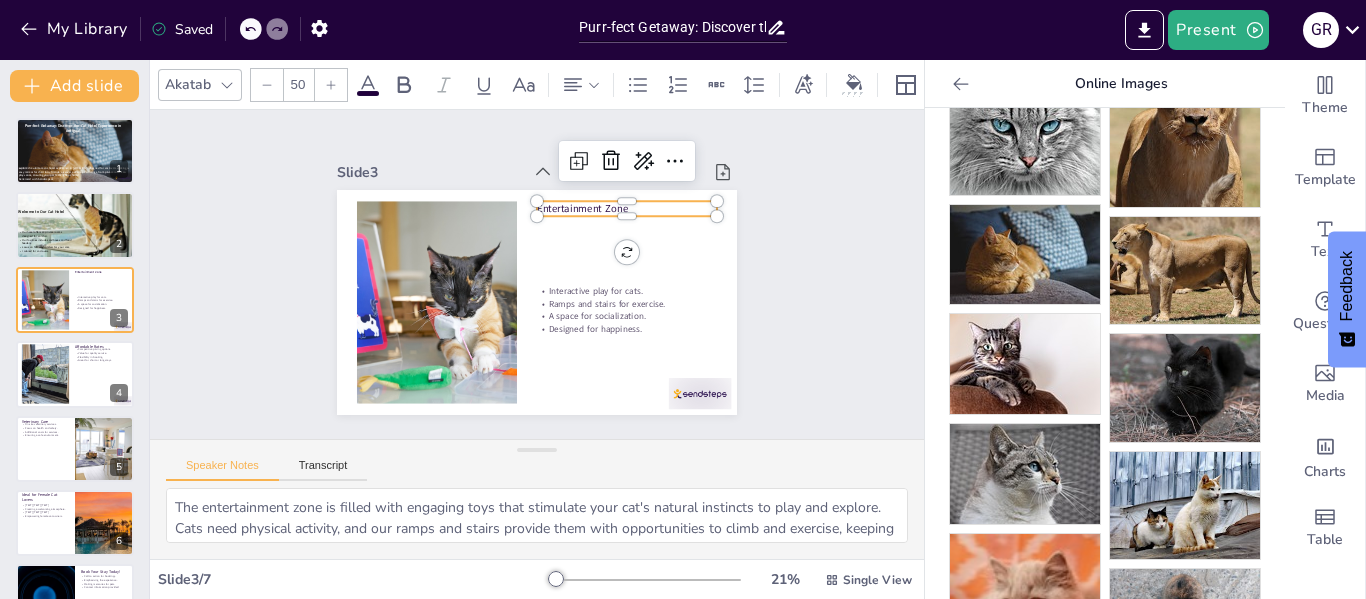 click 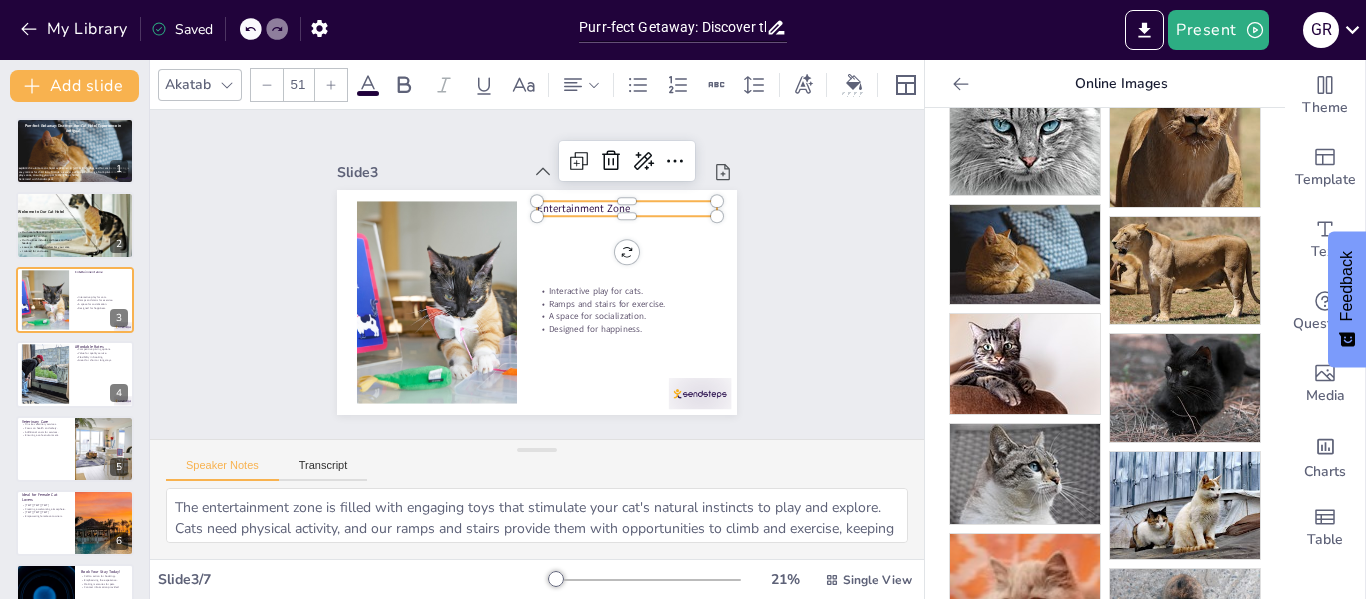 click 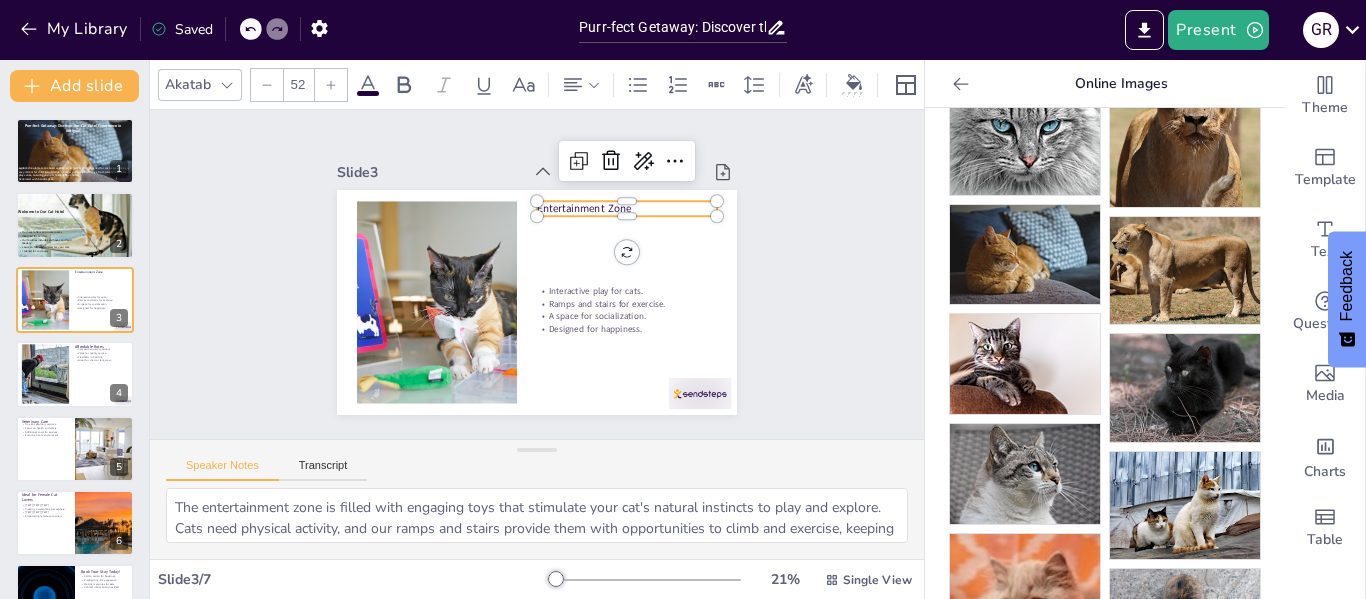 click 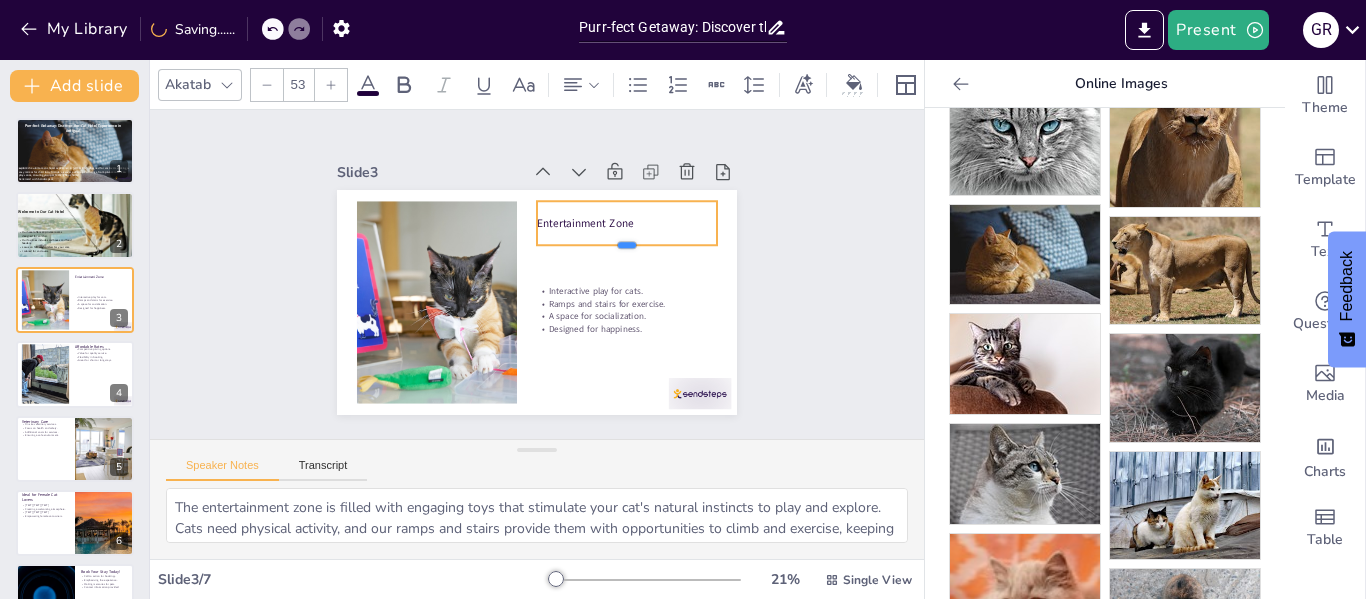 drag, startPoint x: 611, startPoint y: 210, endPoint x: 611, endPoint y: 239, distance: 29 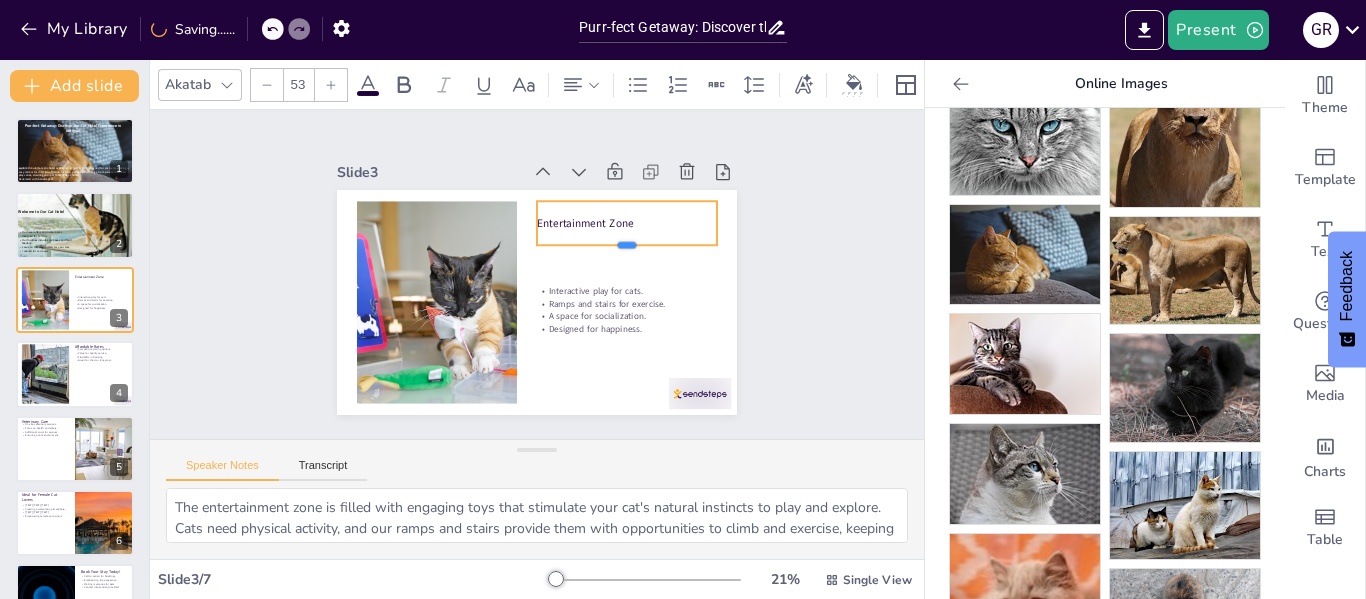 click at bounding box center (628, 262) 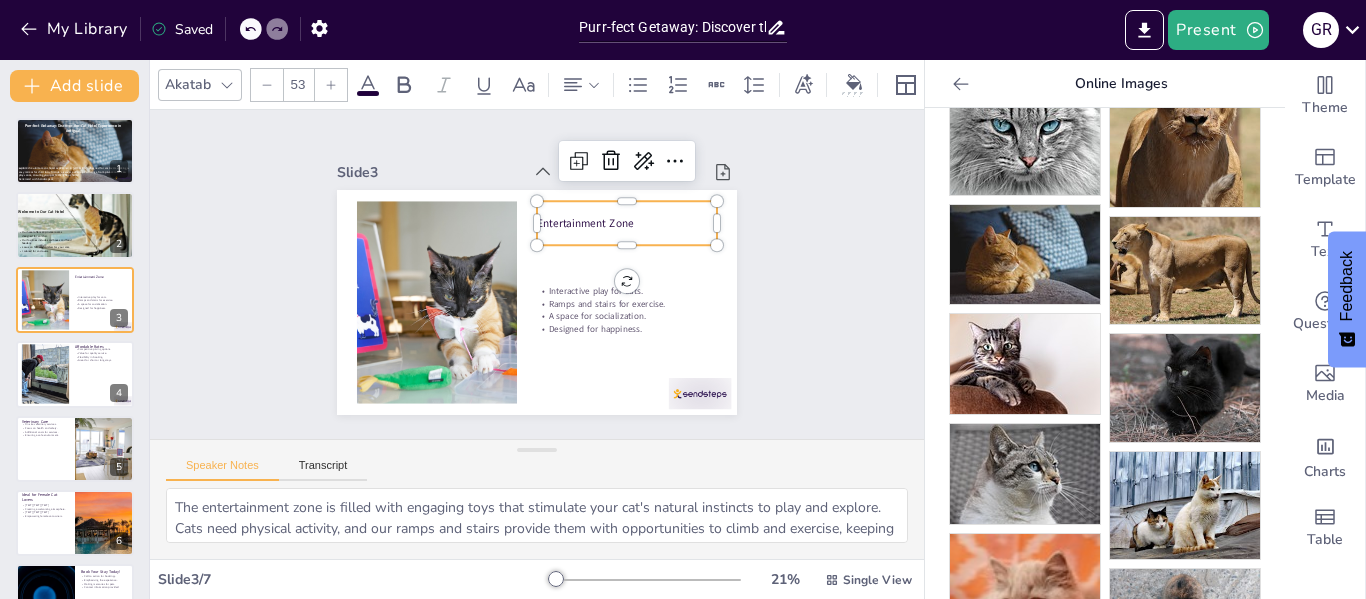 click on "Entertainment Zone" at bounding box center [635, 243] 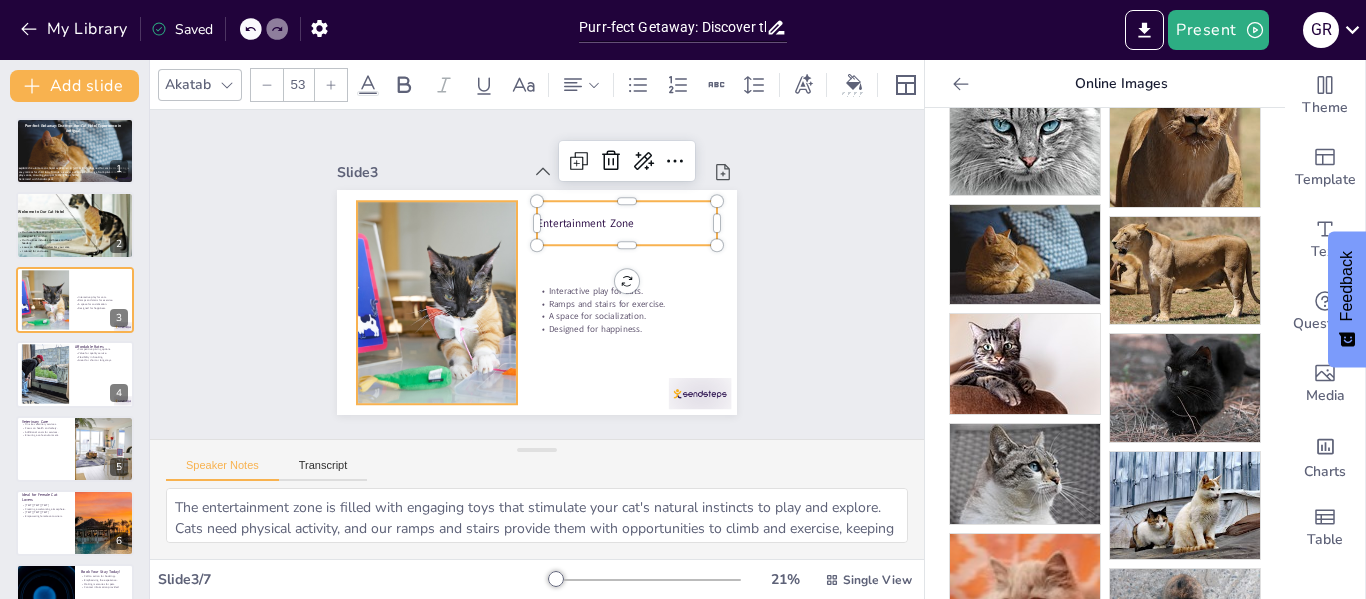 drag, startPoint x: 627, startPoint y: 215, endPoint x: 488, endPoint y: 214, distance: 139.0036 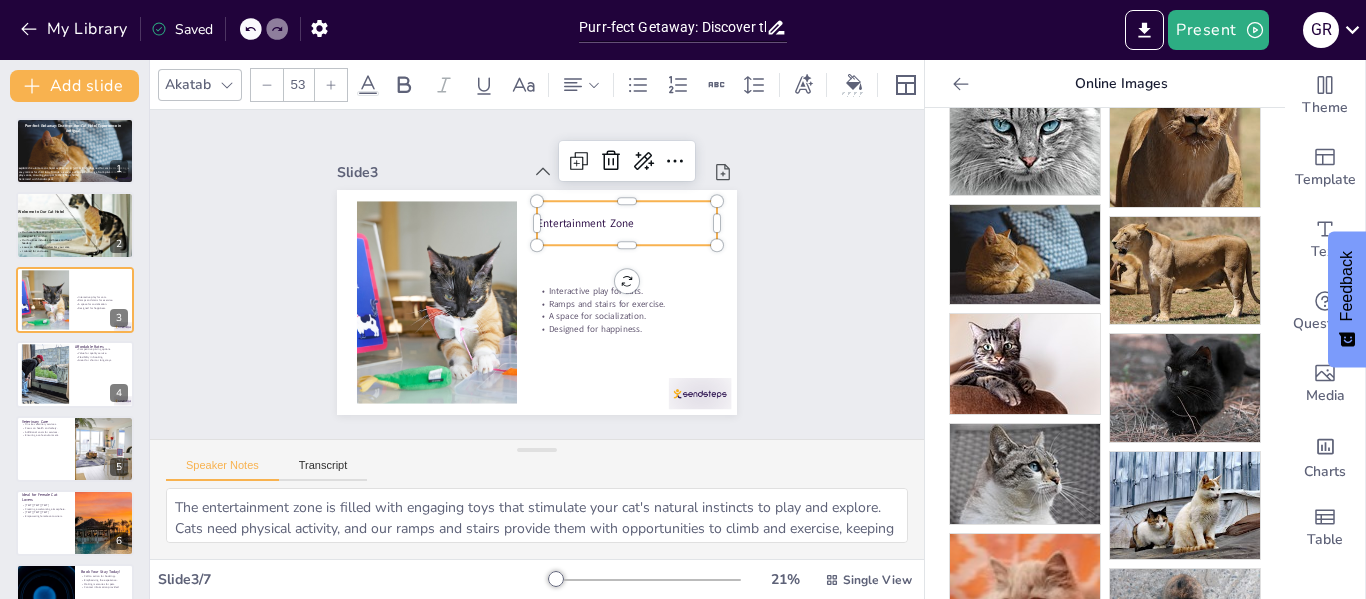 click on "Entertainment Zone" at bounding box center (635, 243) 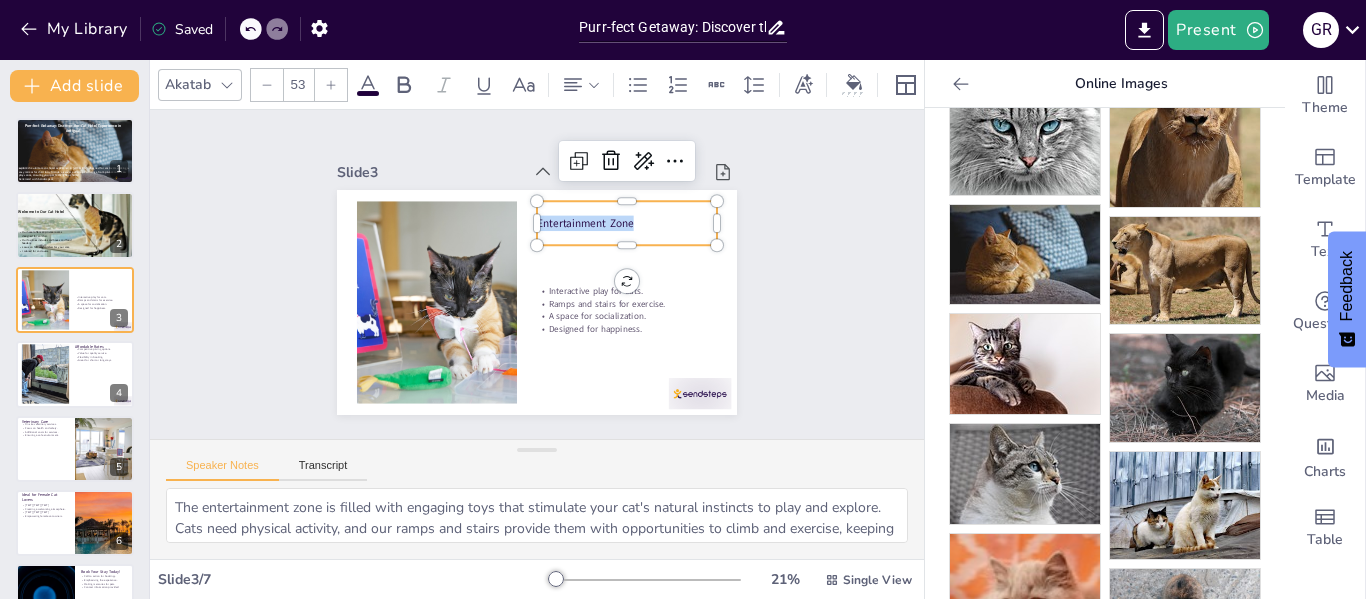 drag, startPoint x: 620, startPoint y: 215, endPoint x: 520, endPoint y: 215, distance: 100 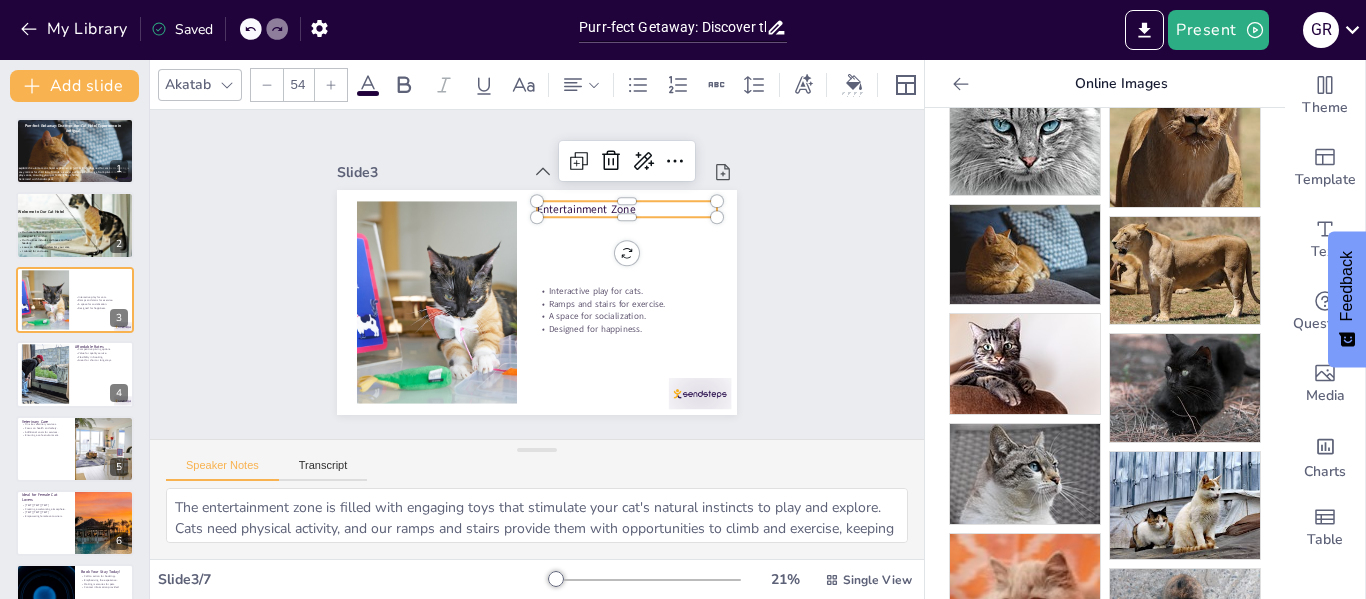 click 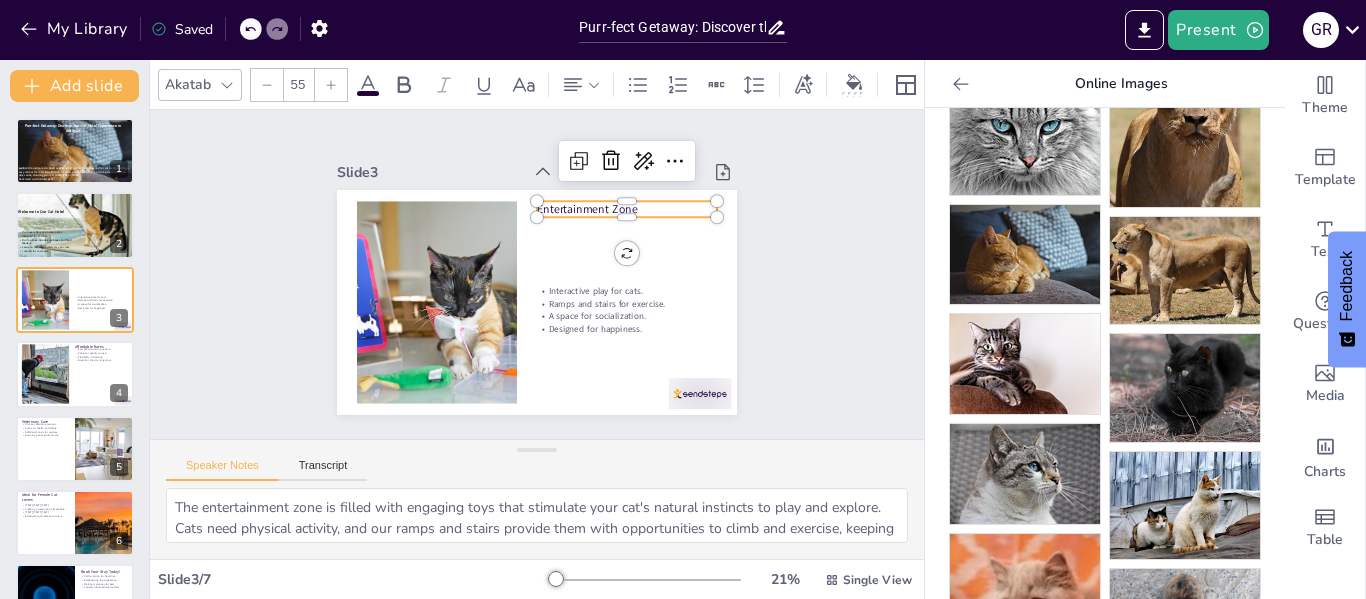 click 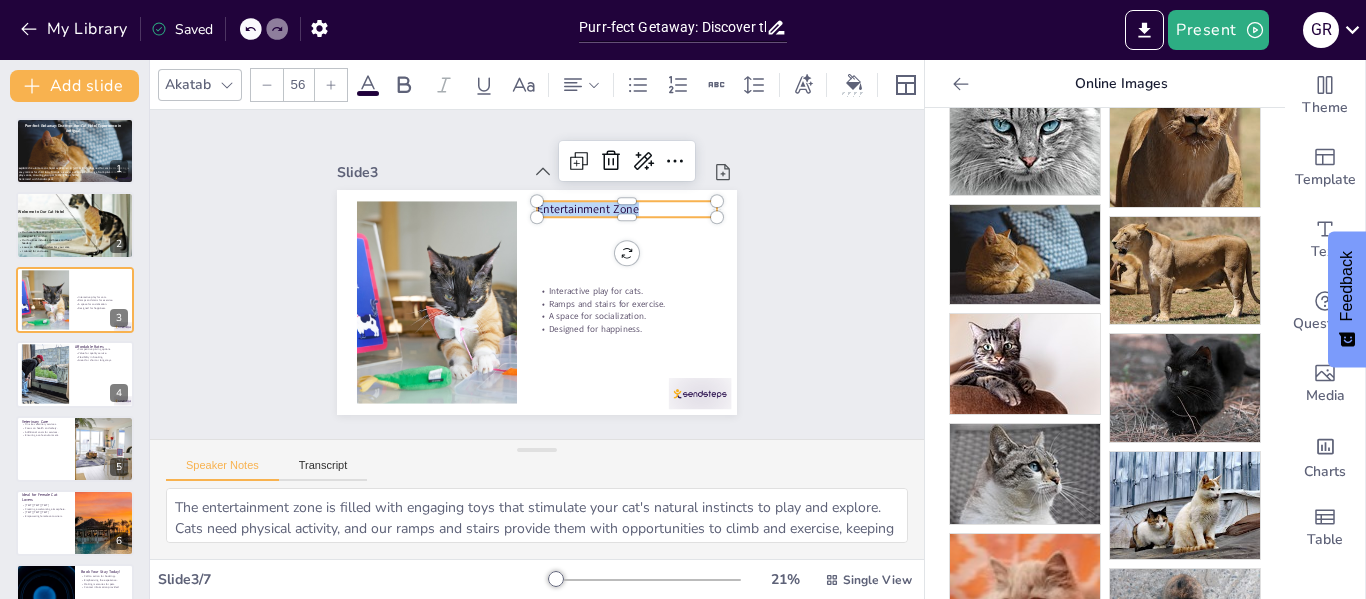 click 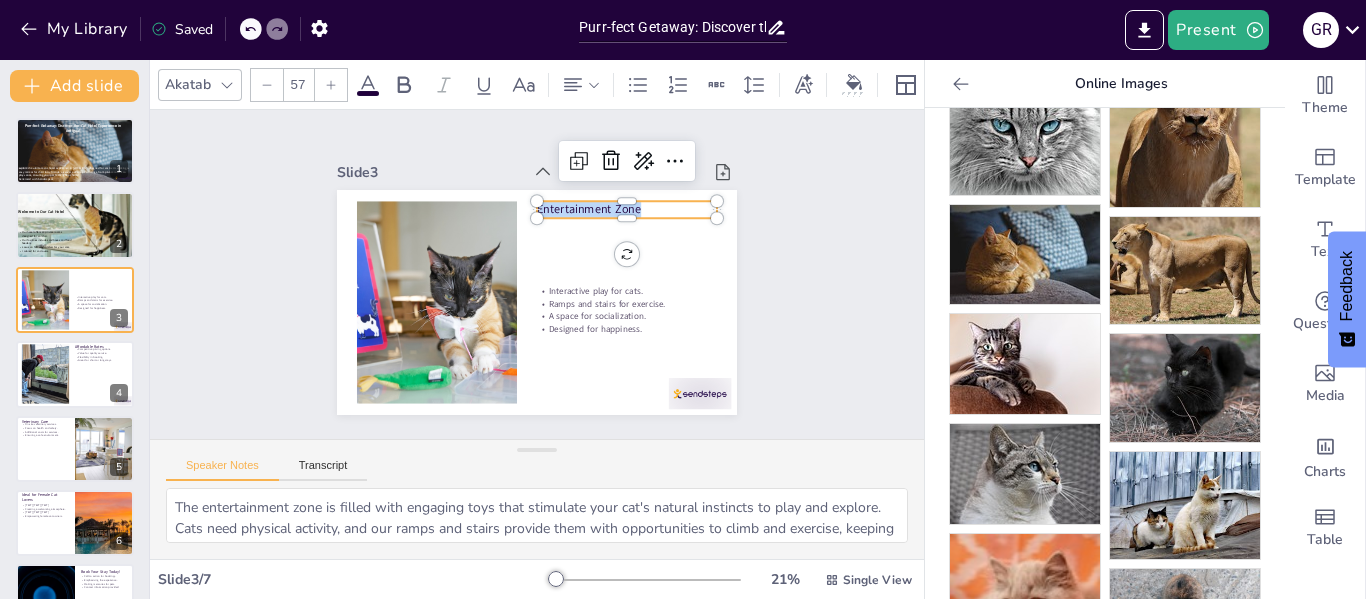 click 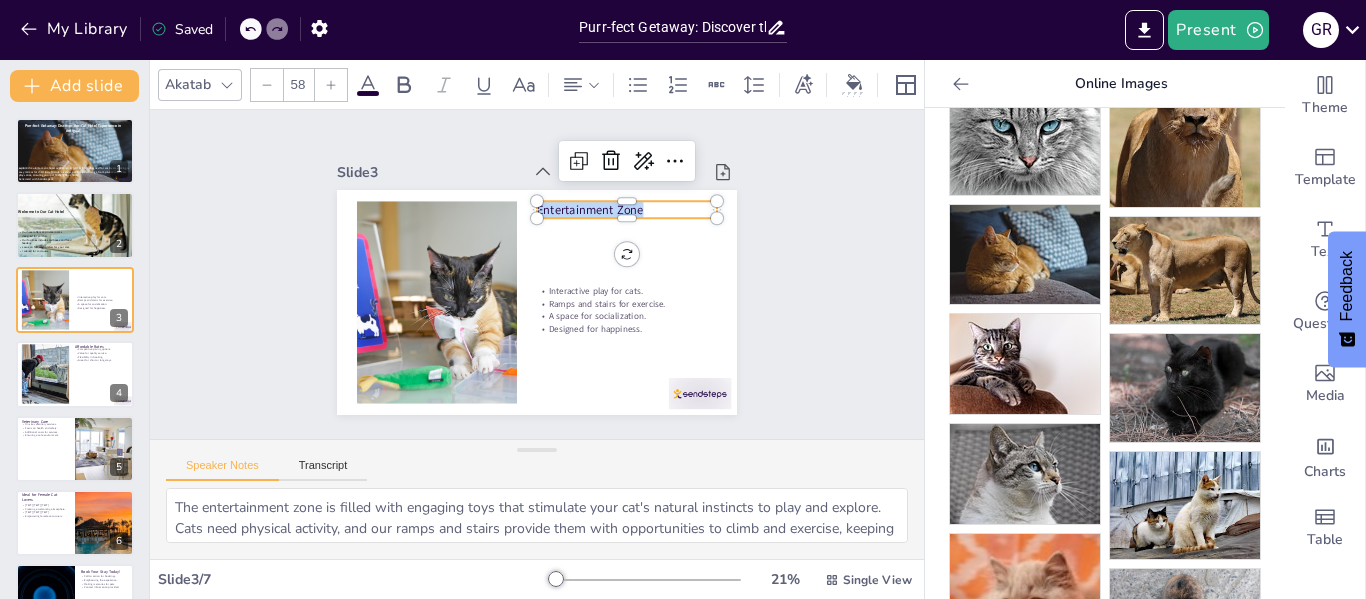 click 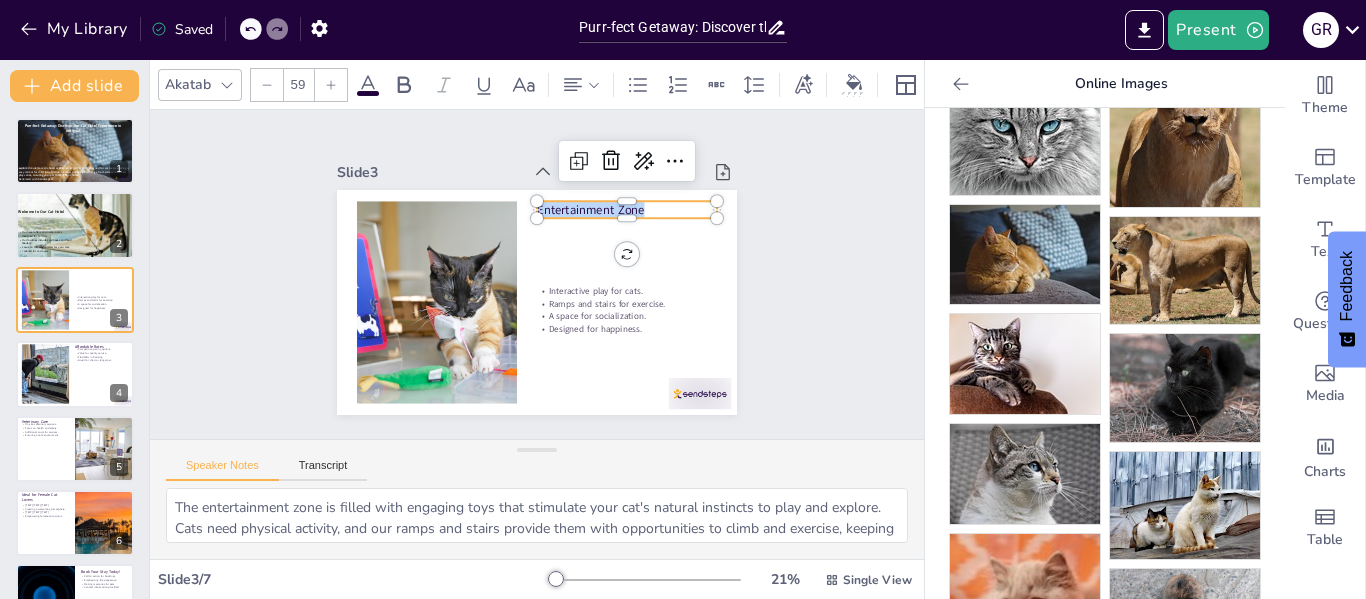 click 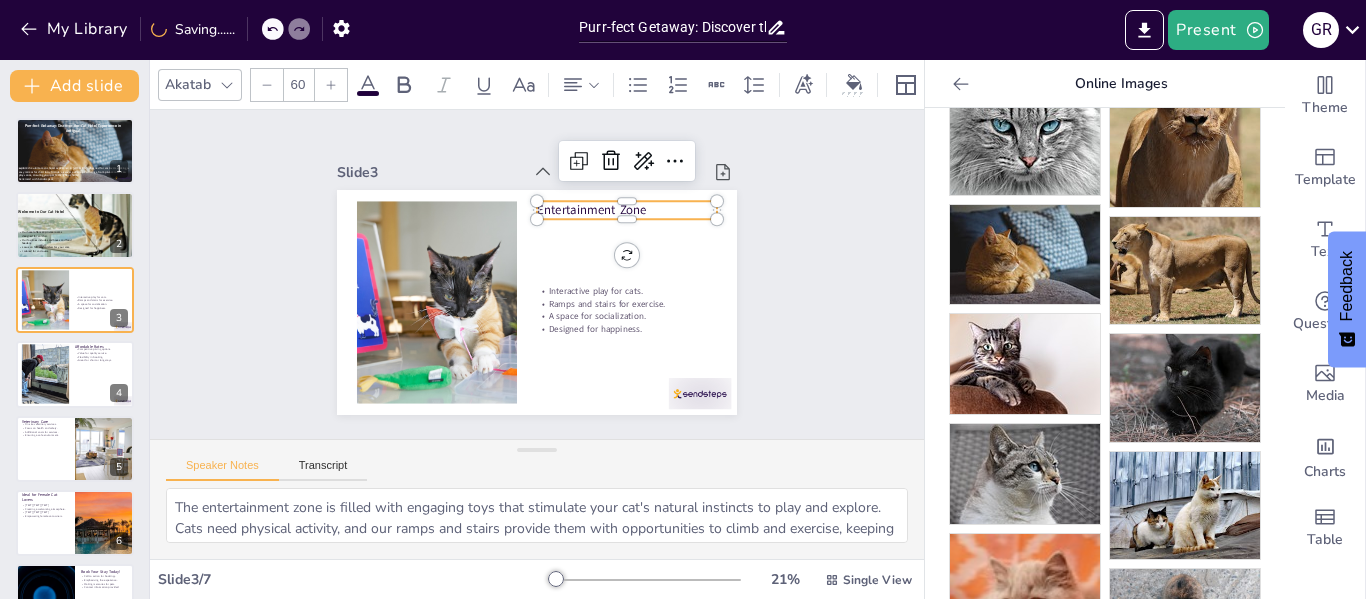click 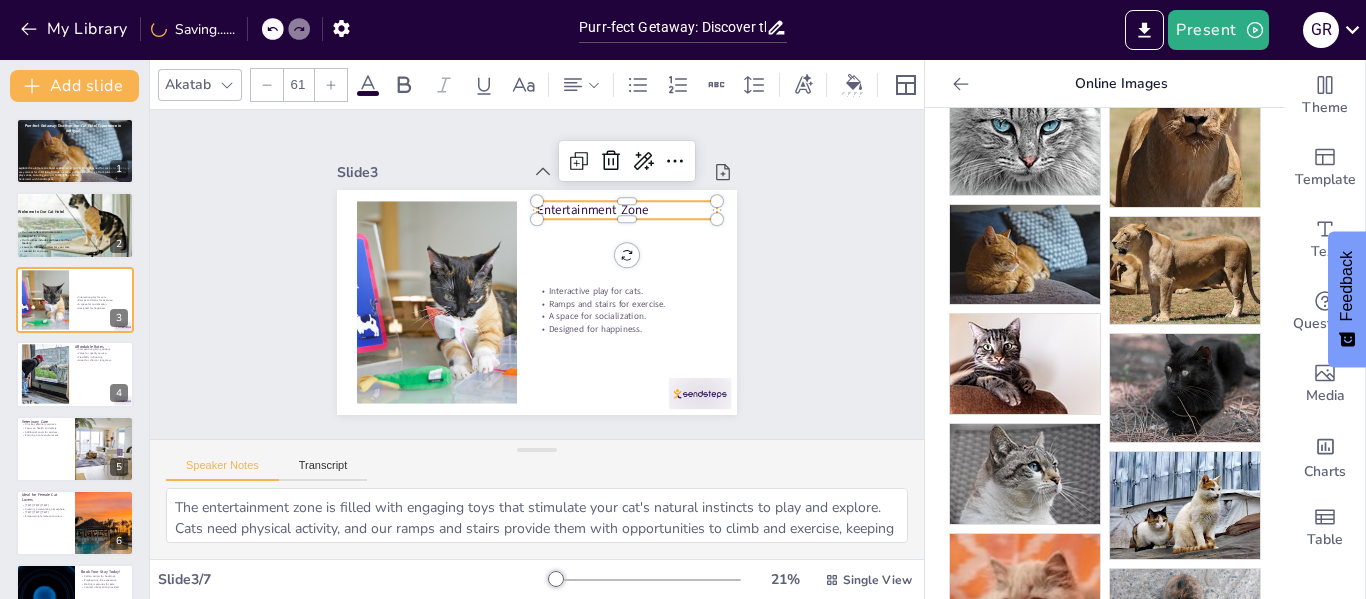 click 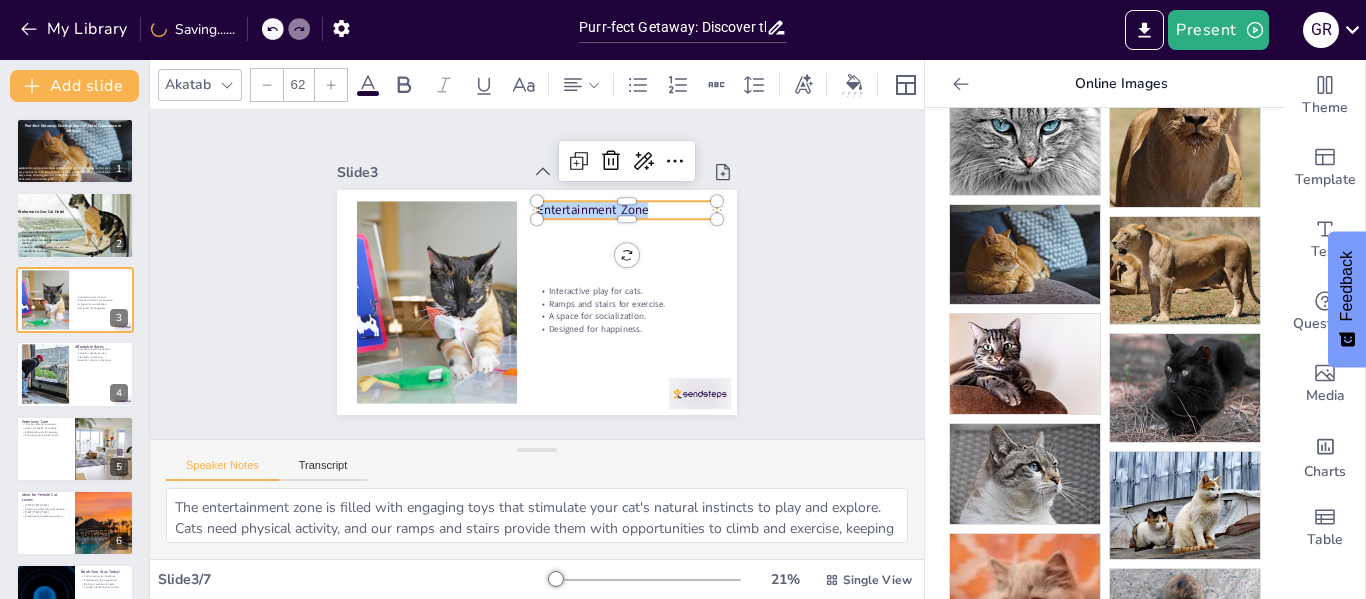 click 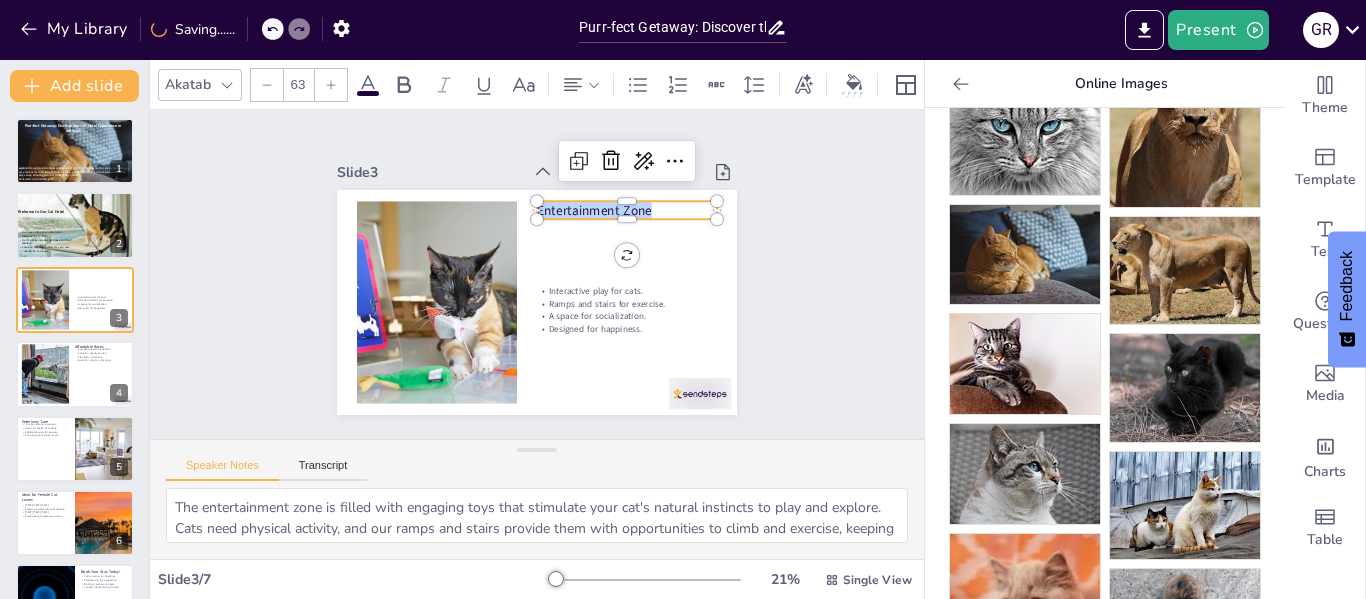 click 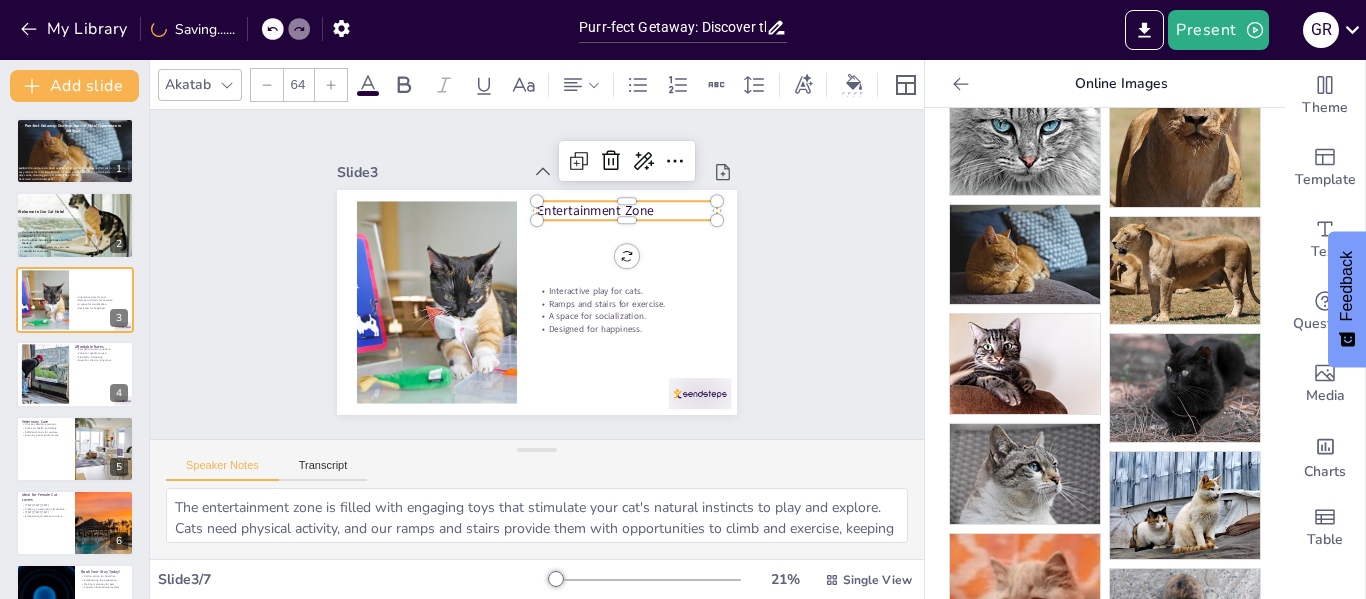 click 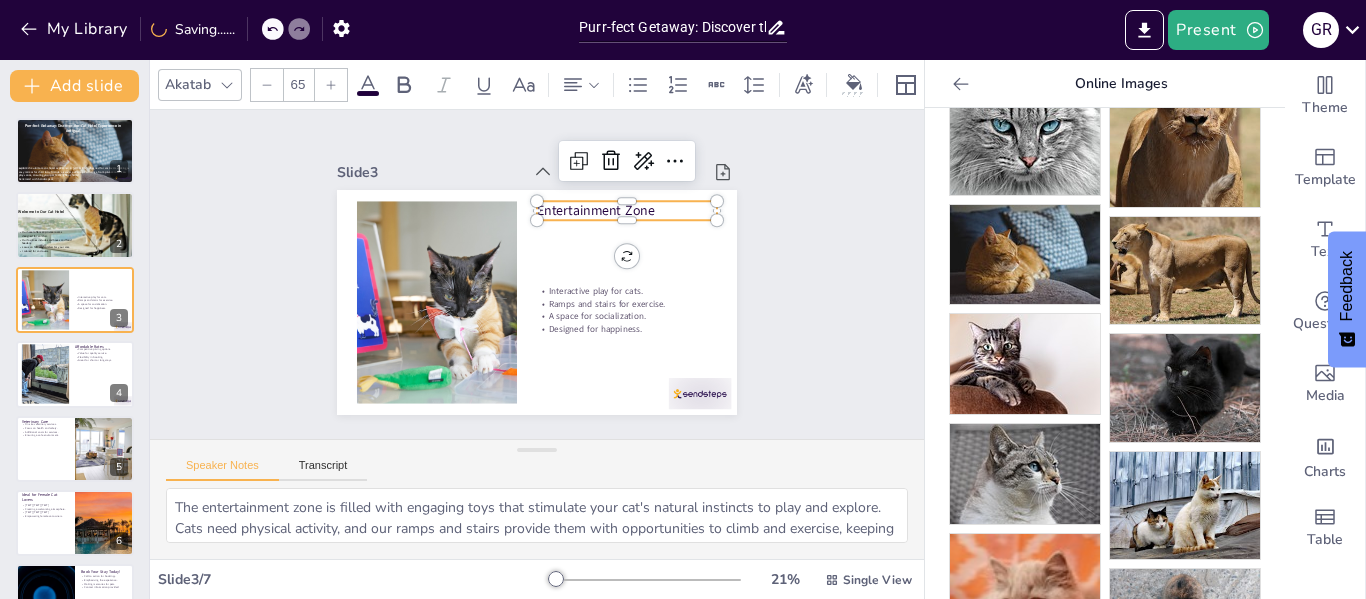 click 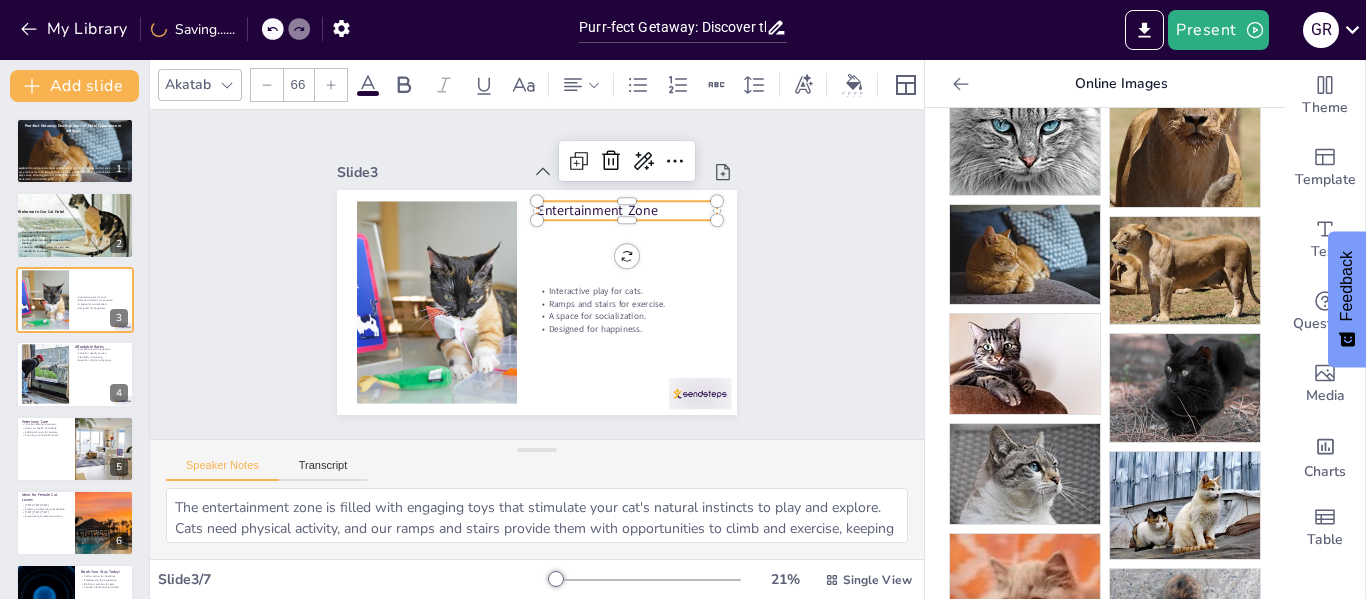 click 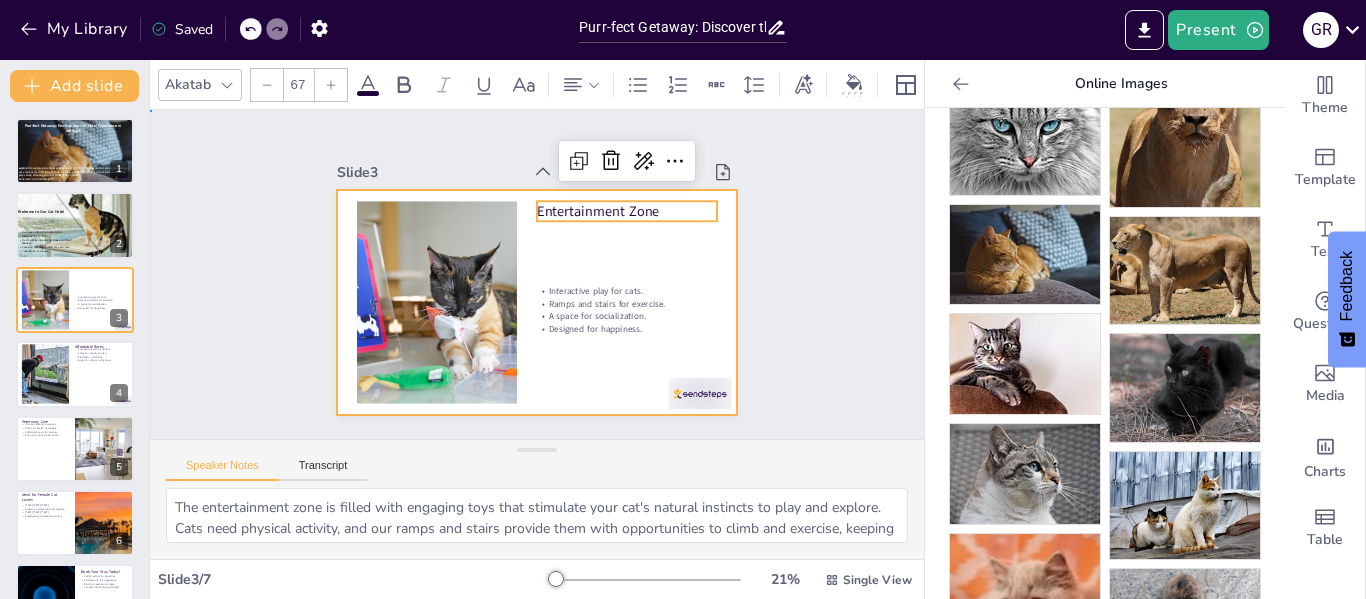 click at bounding box center [531, 301] 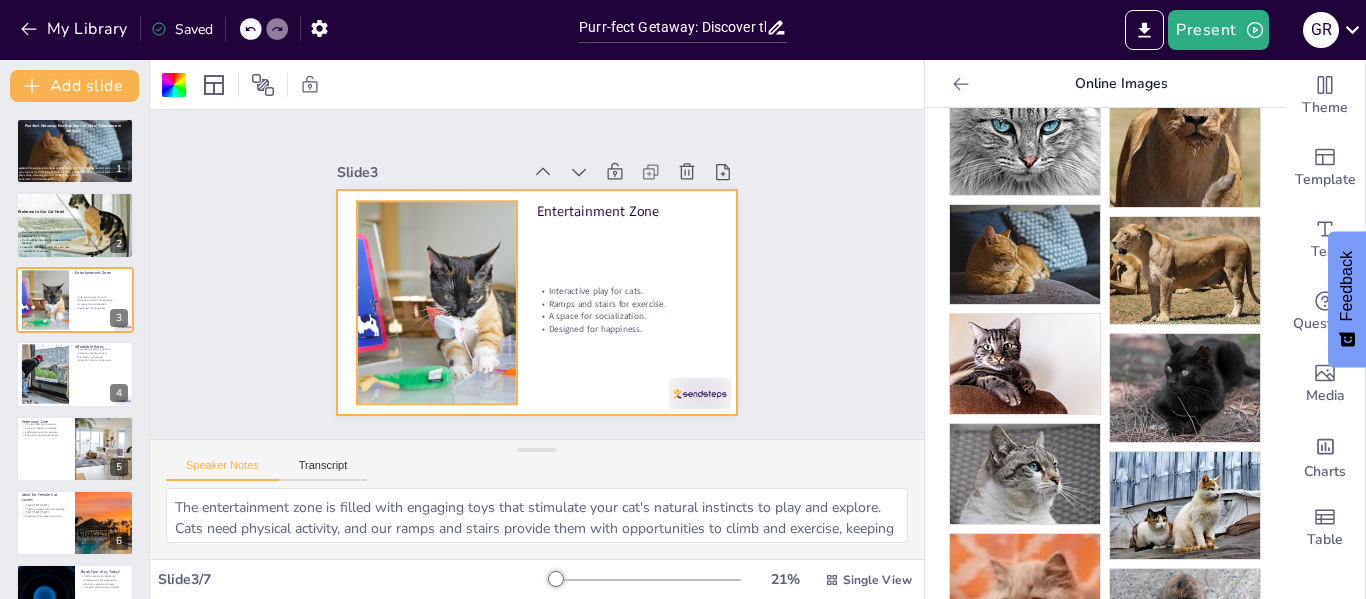 click at bounding box center (433, 281) 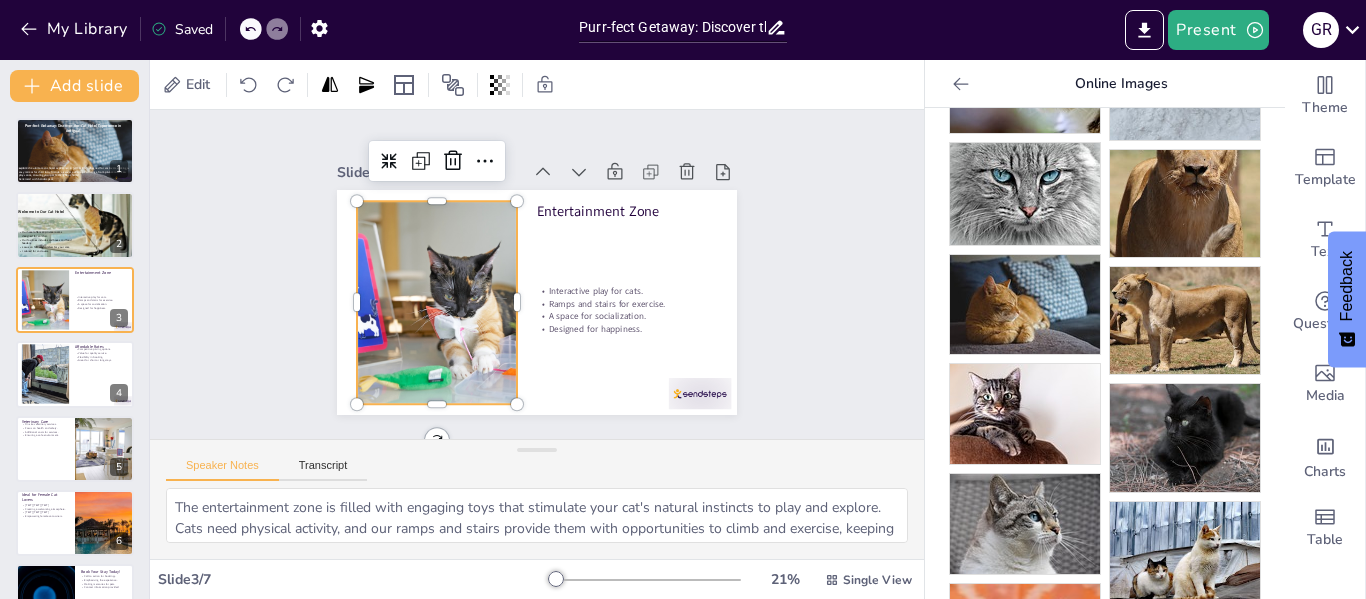 scroll, scrollTop: 0, scrollLeft: 0, axis: both 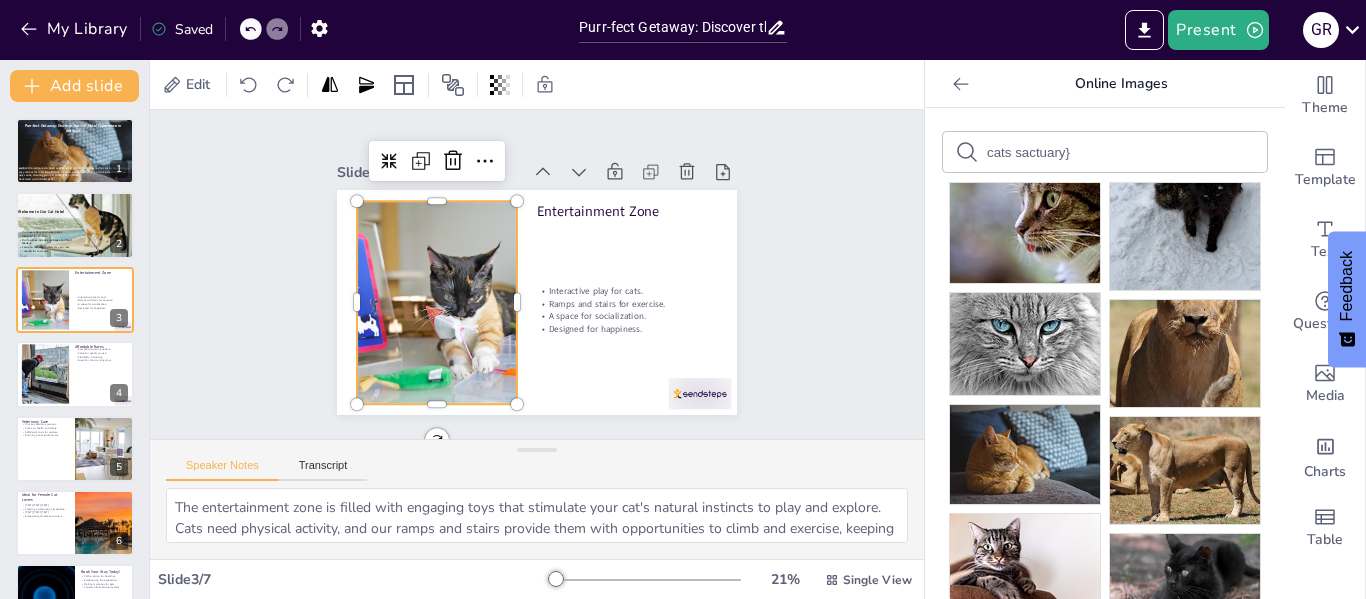 drag, startPoint x: 1068, startPoint y: 147, endPoint x: 968, endPoint y: 153, distance: 100.17984 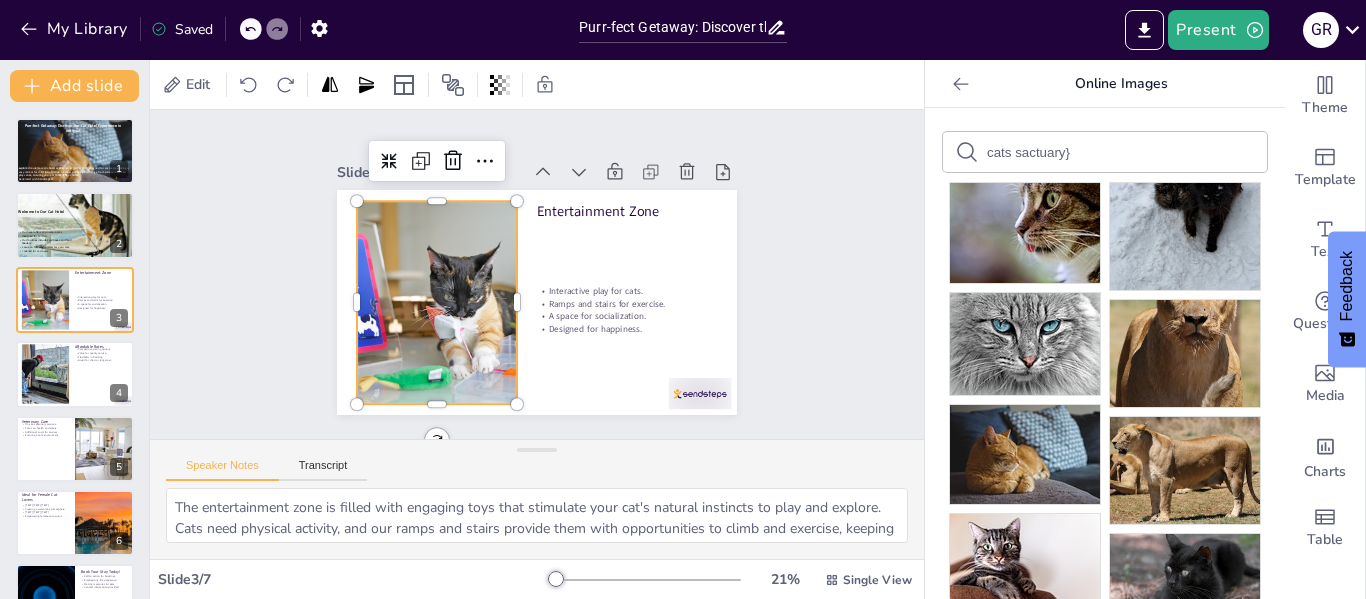 click on "cats sactuary}" at bounding box center [1105, 152] 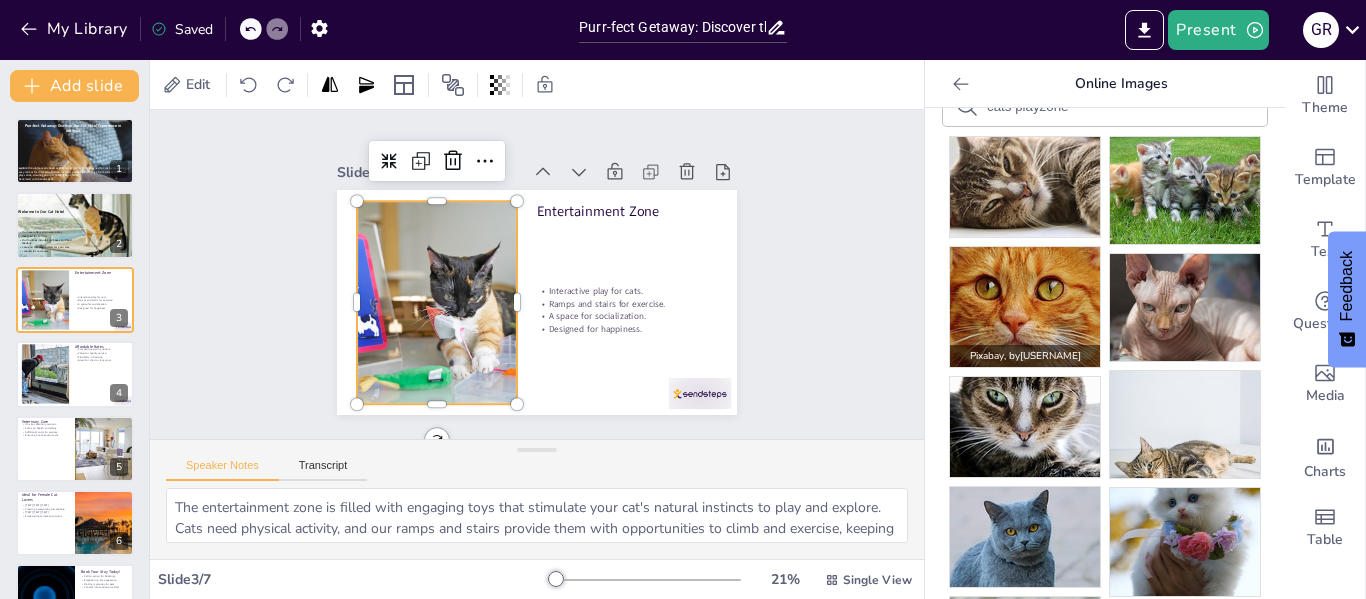 scroll, scrollTop: 0, scrollLeft: 0, axis: both 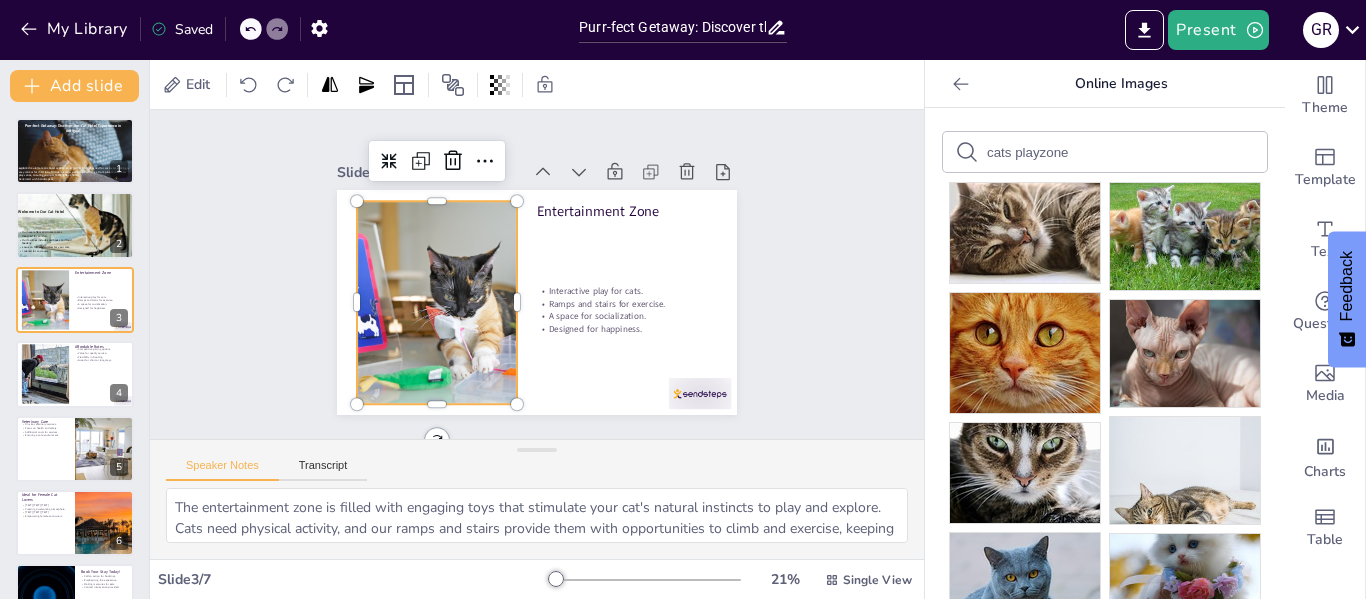 click on "cats playzone" at bounding box center (1071, 152) 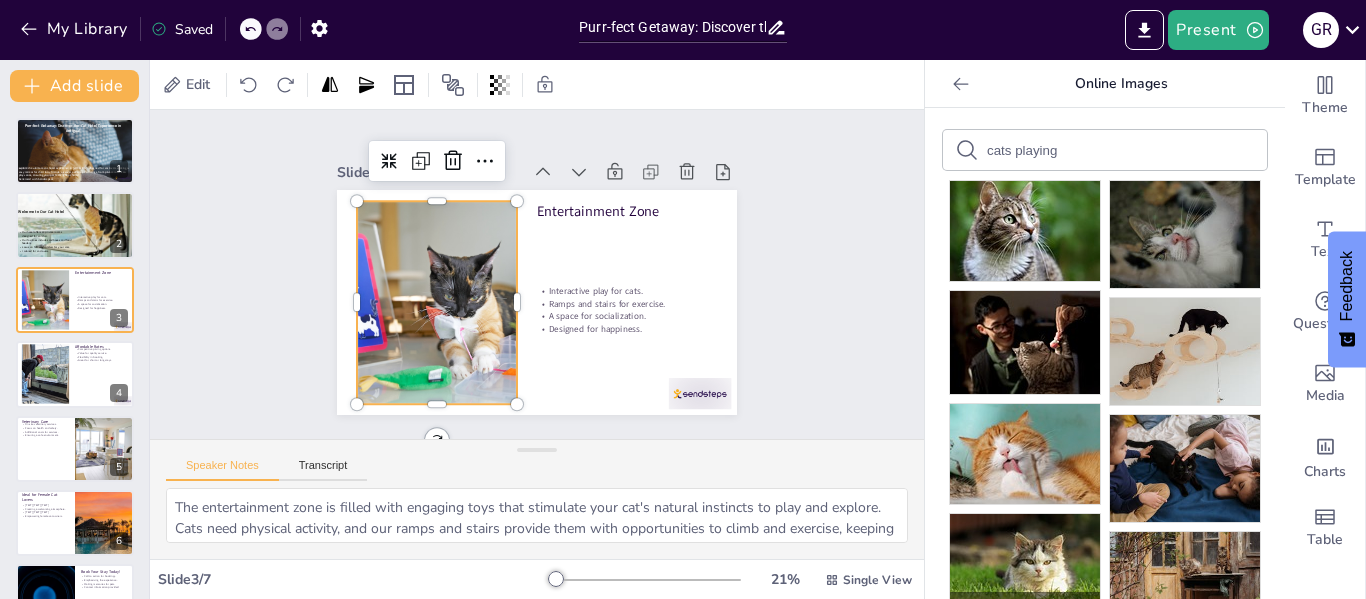 scroll, scrollTop: 0, scrollLeft: 0, axis: both 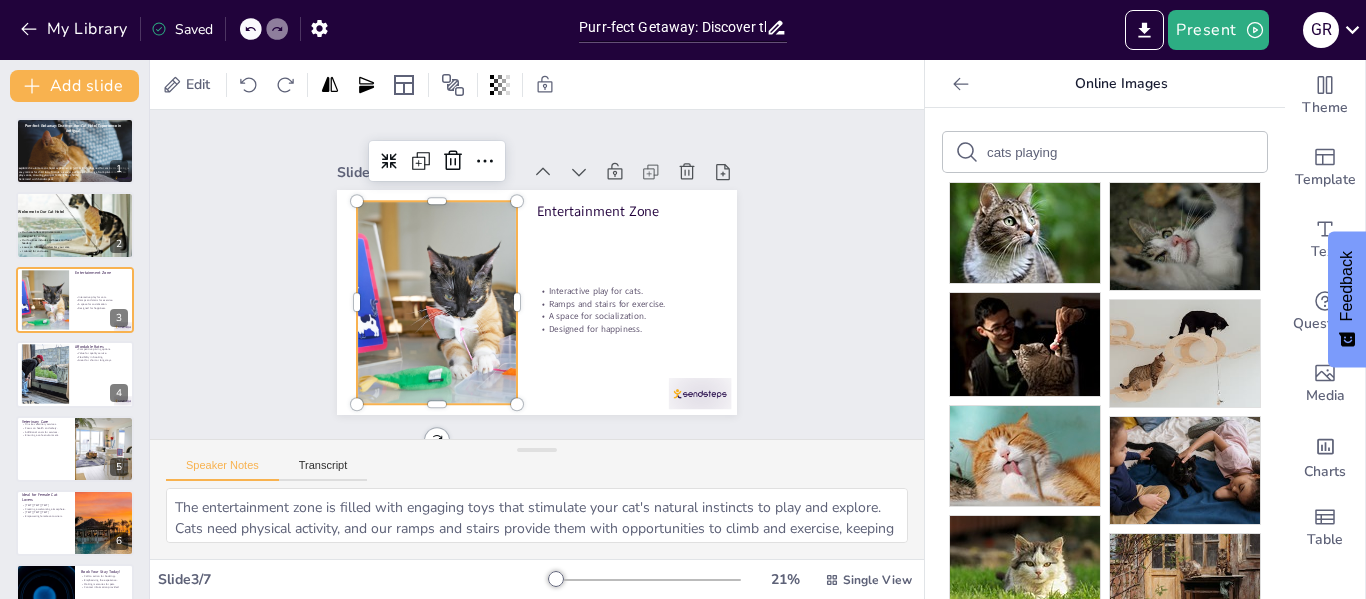 drag, startPoint x: 1057, startPoint y: 150, endPoint x: 1001, endPoint y: 151, distance: 56.008926 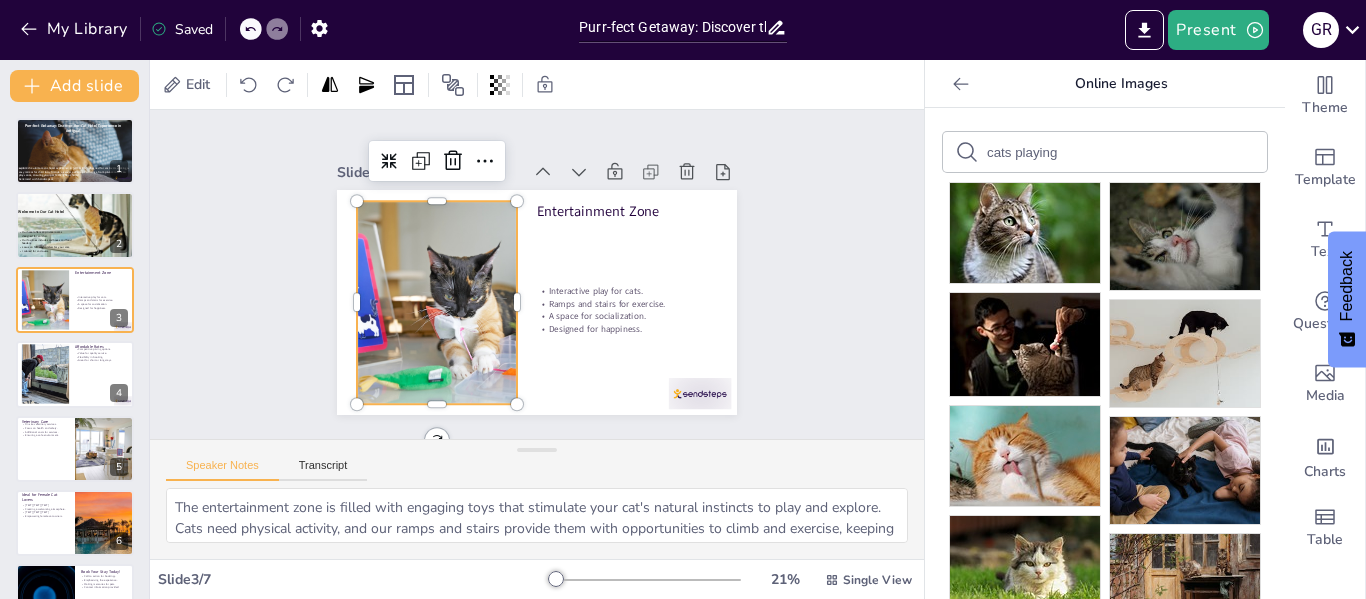 click on "cats playing" at bounding box center (1071, 152) 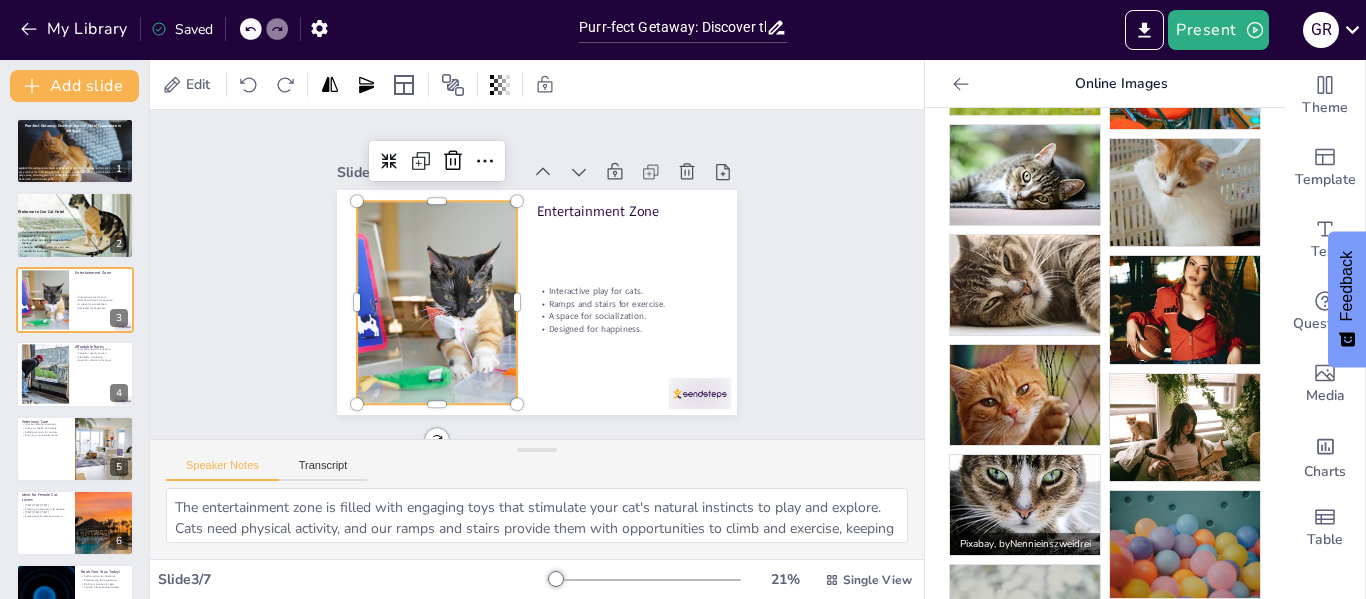 scroll, scrollTop: 0, scrollLeft: 0, axis: both 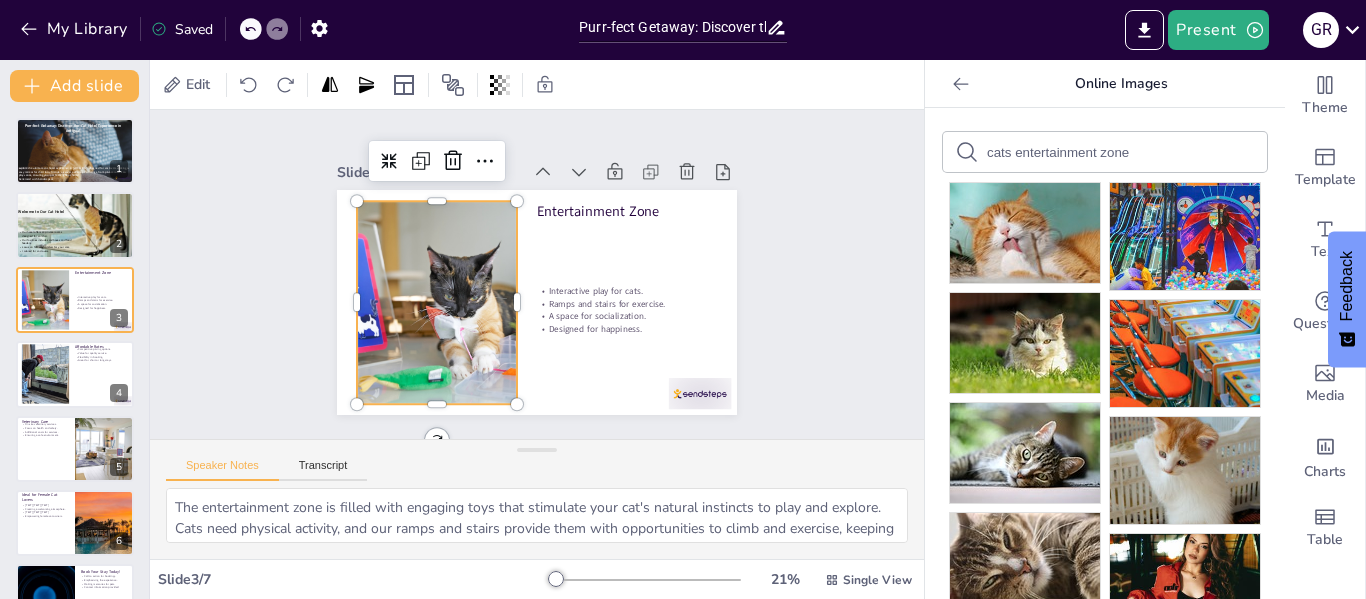 click on "cats entertainment zone" at bounding box center [1071, 152] 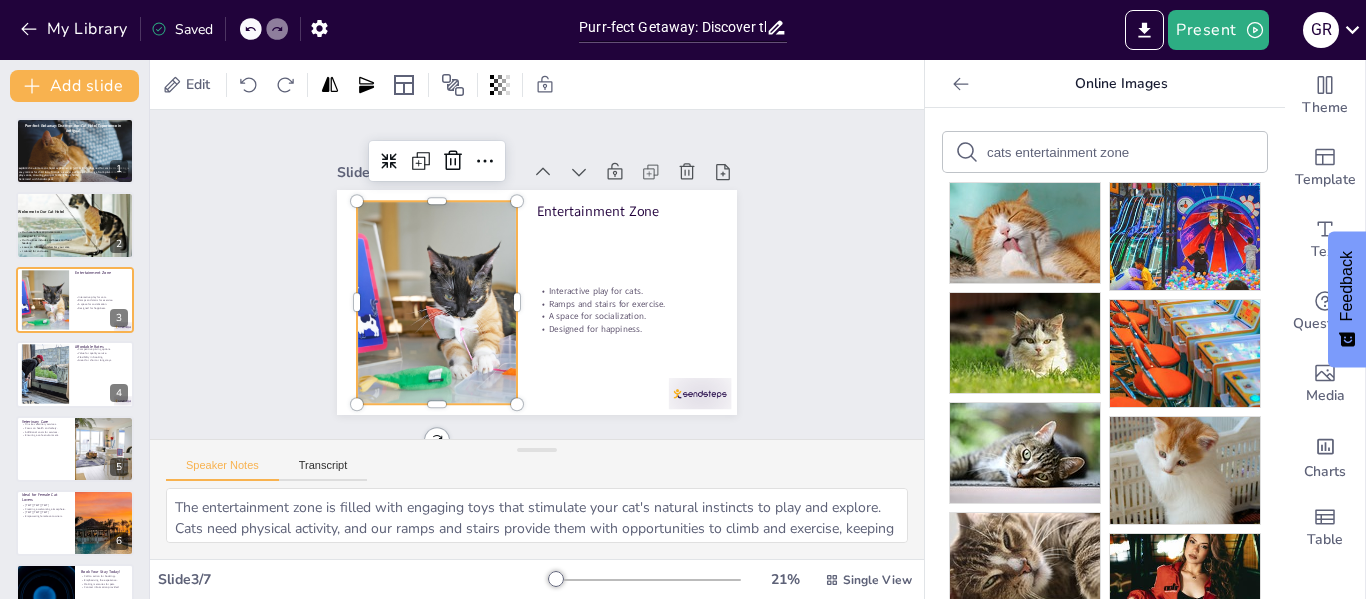 drag, startPoint x: 1120, startPoint y: 150, endPoint x: 1052, endPoint y: 153, distance: 68.06615 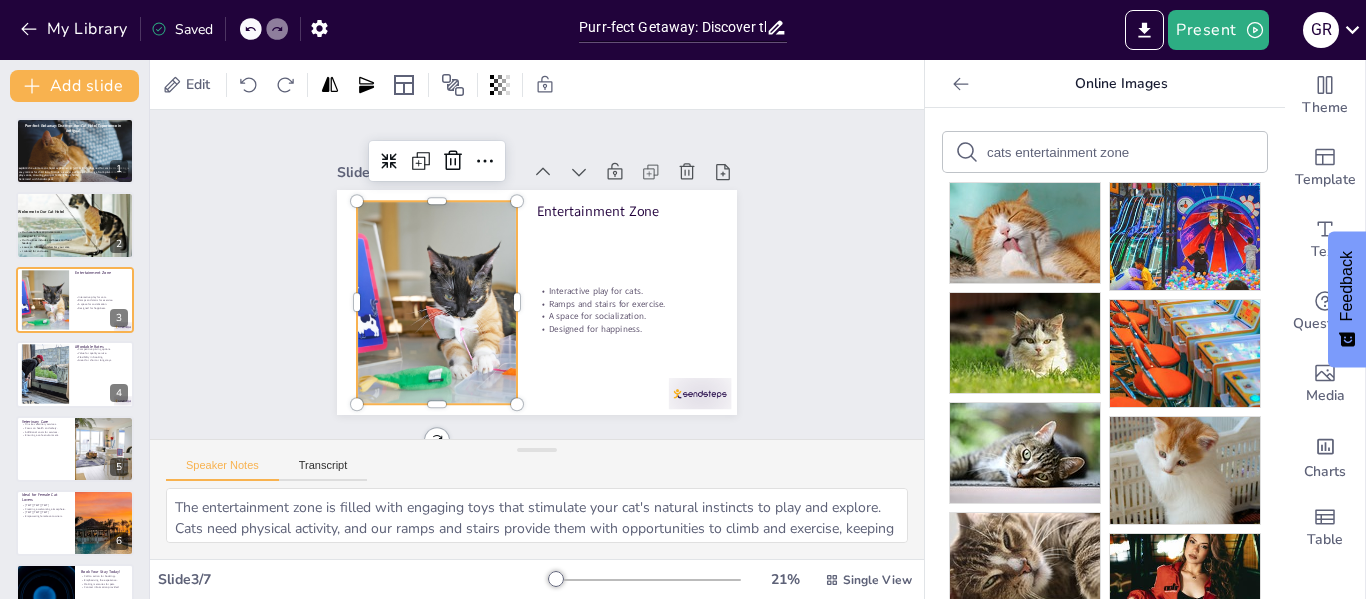 click on "cats entertainment zone" at bounding box center [1071, 152] 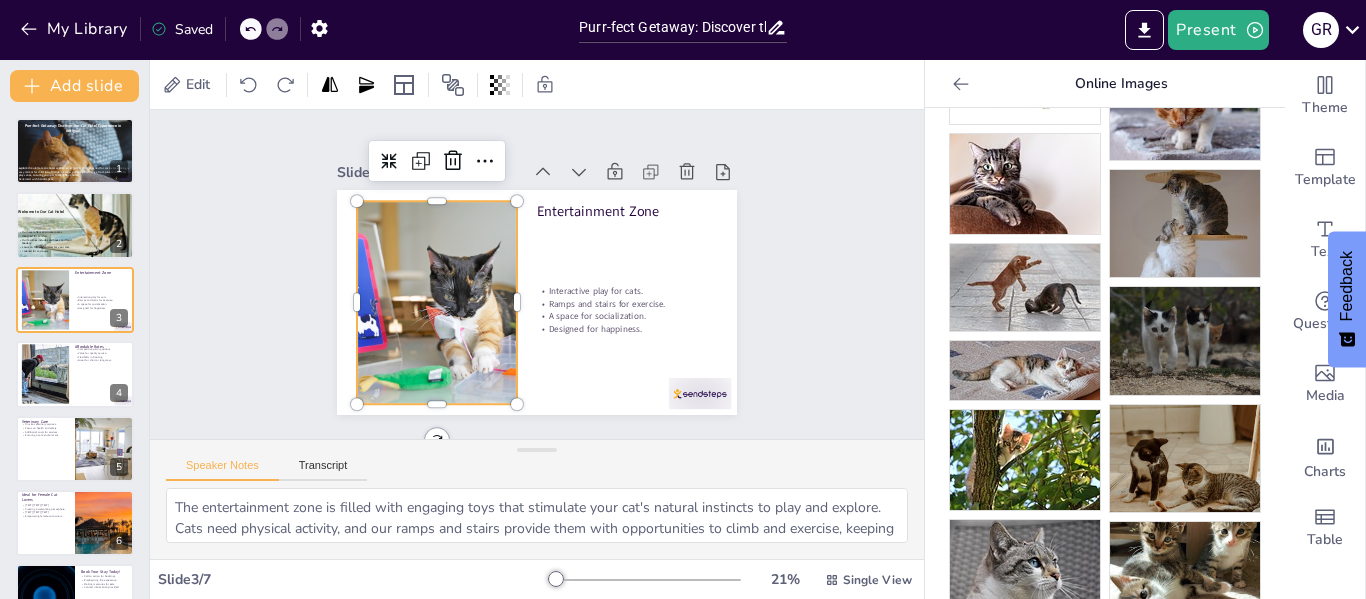 scroll, scrollTop: 0, scrollLeft: 0, axis: both 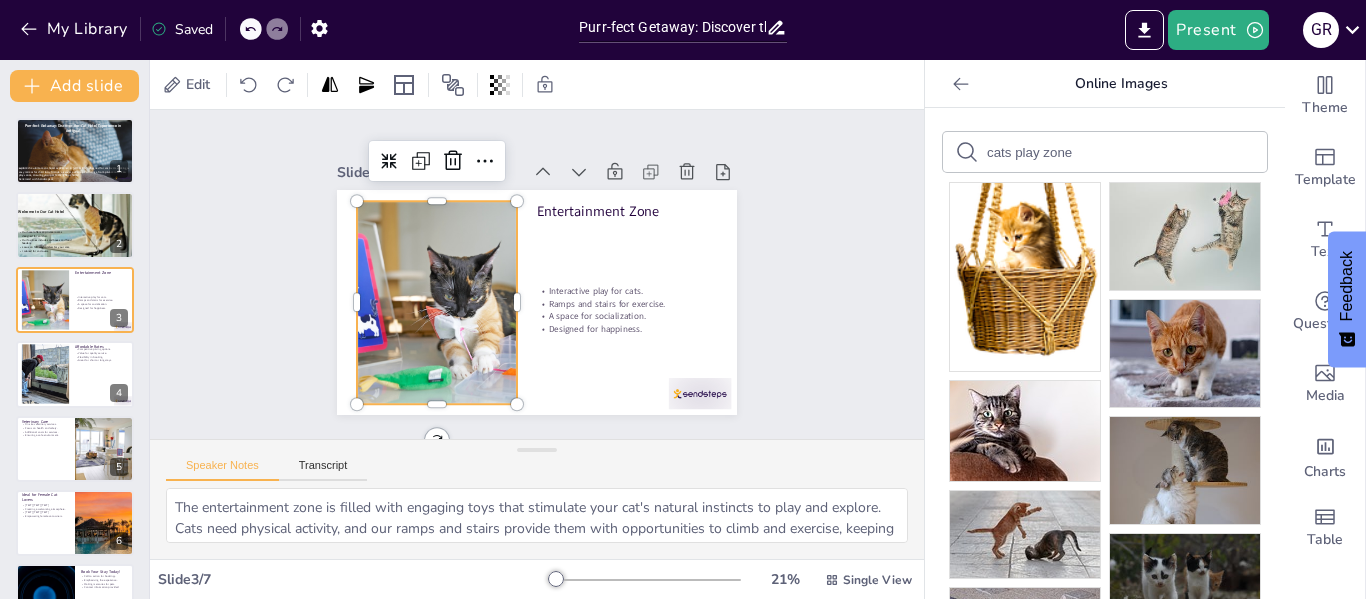 drag, startPoint x: 1080, startPoint y: 152, endPoint x: 1030, endPoint y: 152, distance: 50 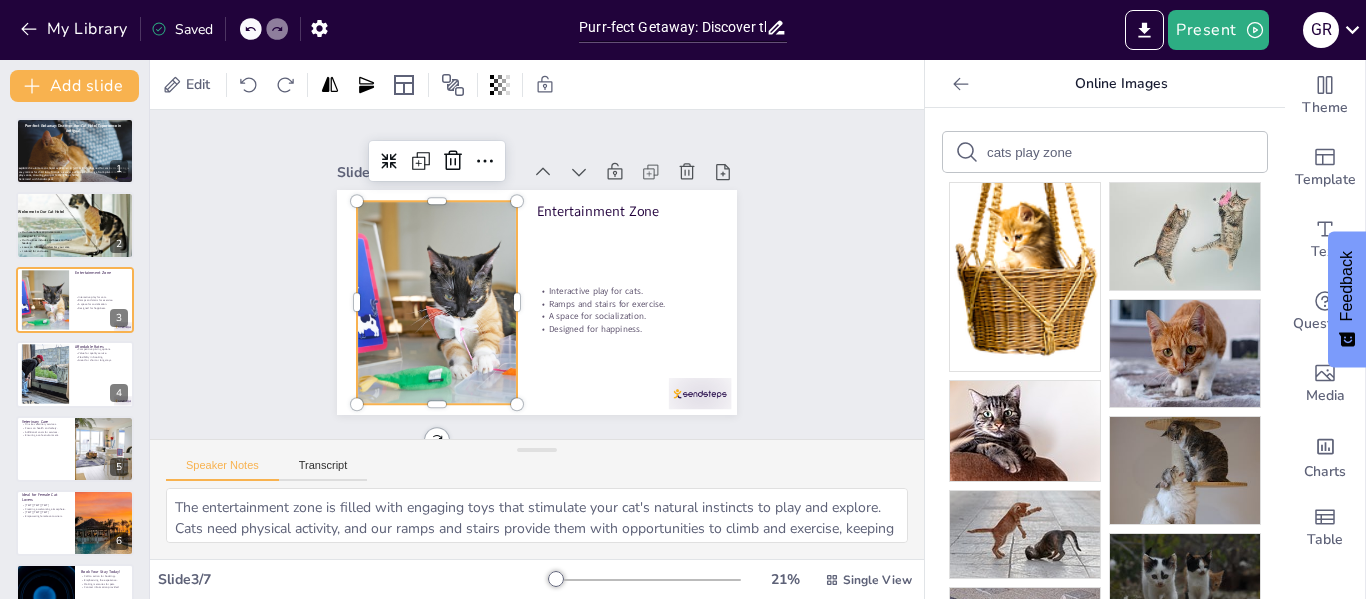 click on "cats play zone" at bounding box center (1071, 152) 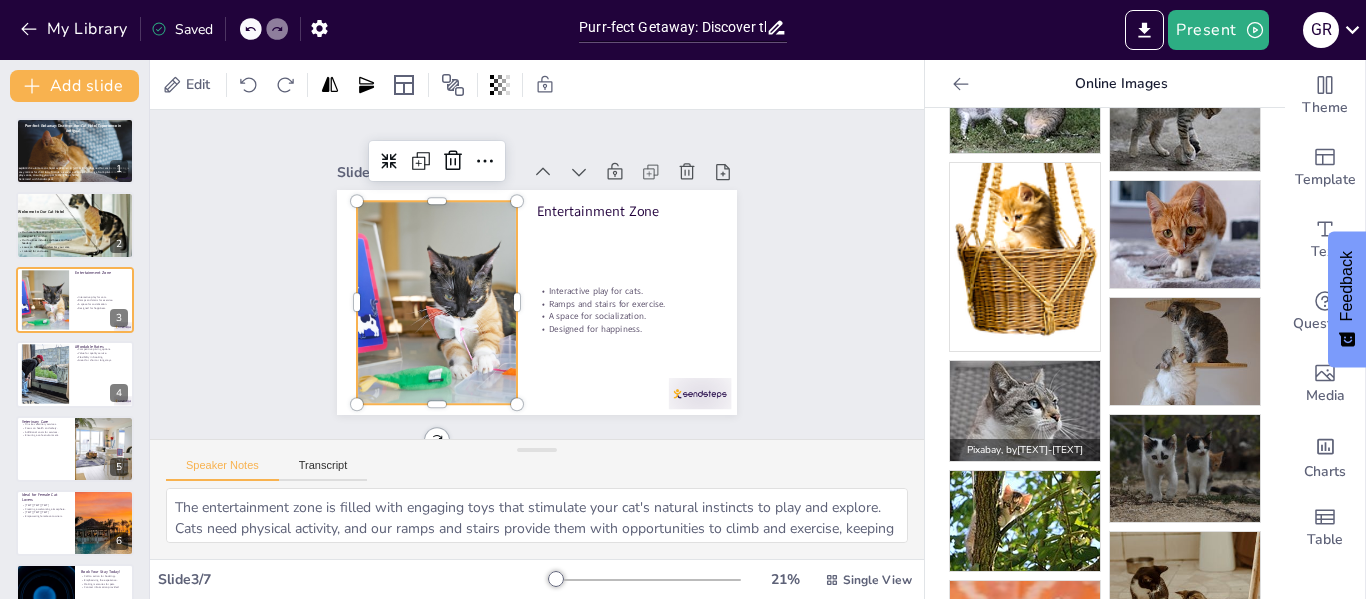 scroll, scrollTop: 0, scrollLeft: 0, axis: both 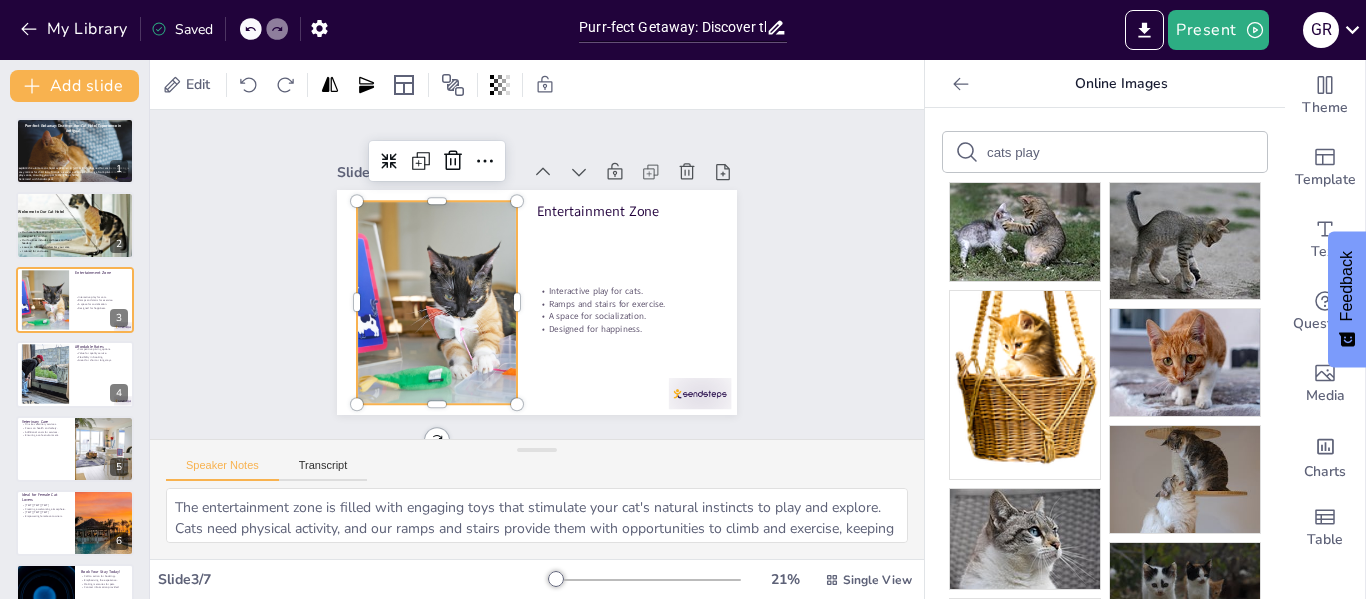 click on "cats play" at bounding box center (1071, 152) 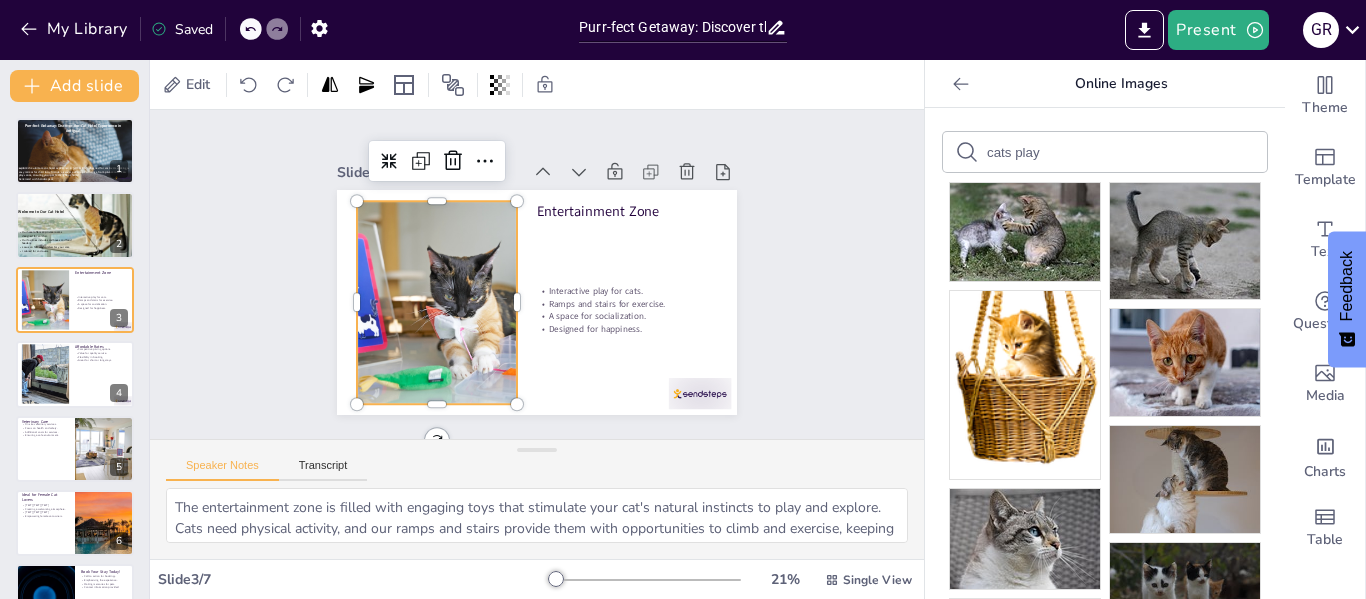 drag, startPoint x: 1036, startPoint y: 151, endPoint x: 1000, endPoint y: 155, distance: 36.221542 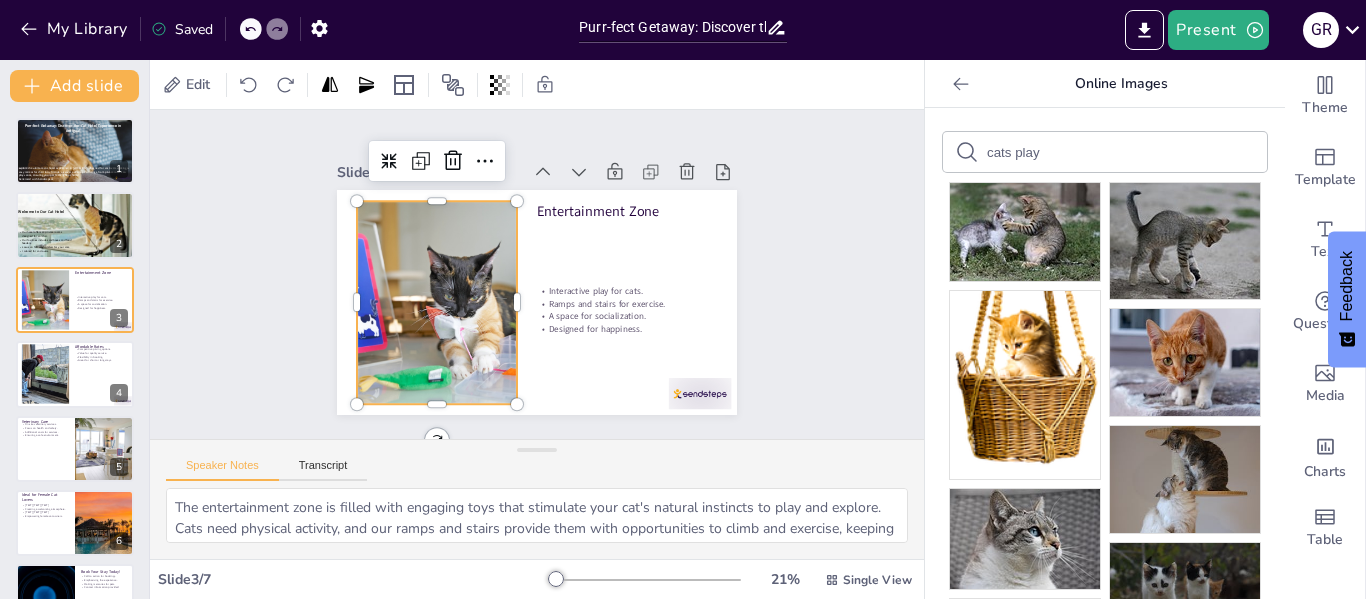 click on "cats play" at bounding box center (1071, 152) 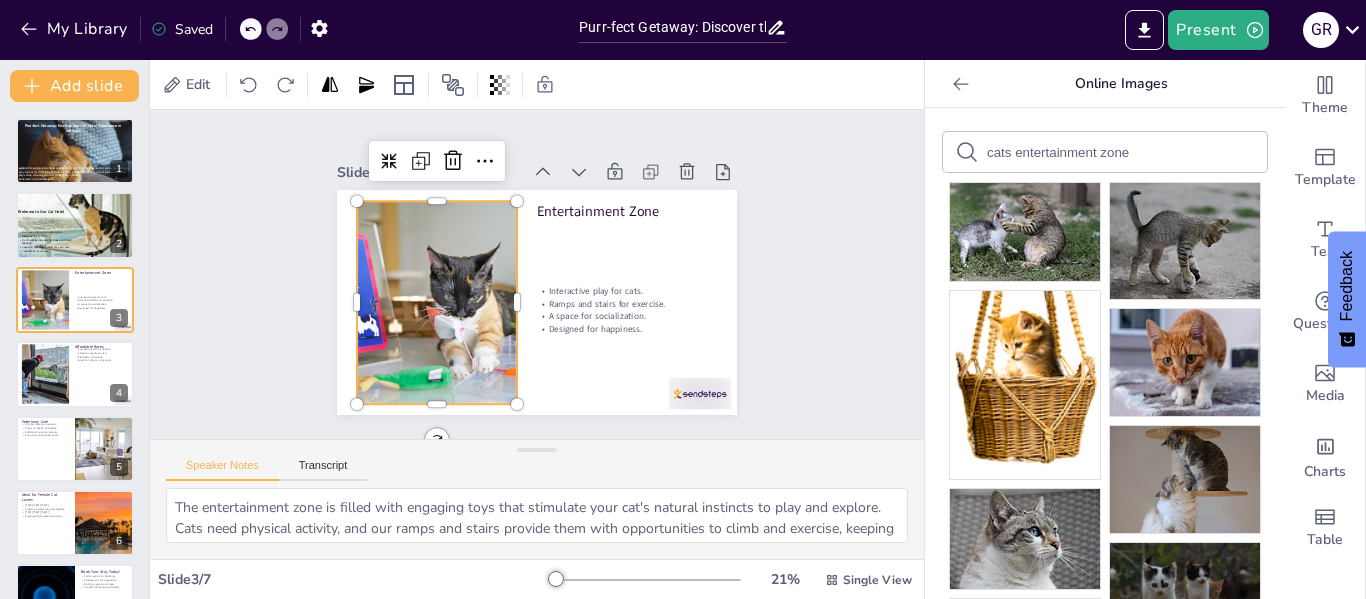 type on "cats entertainment zone" 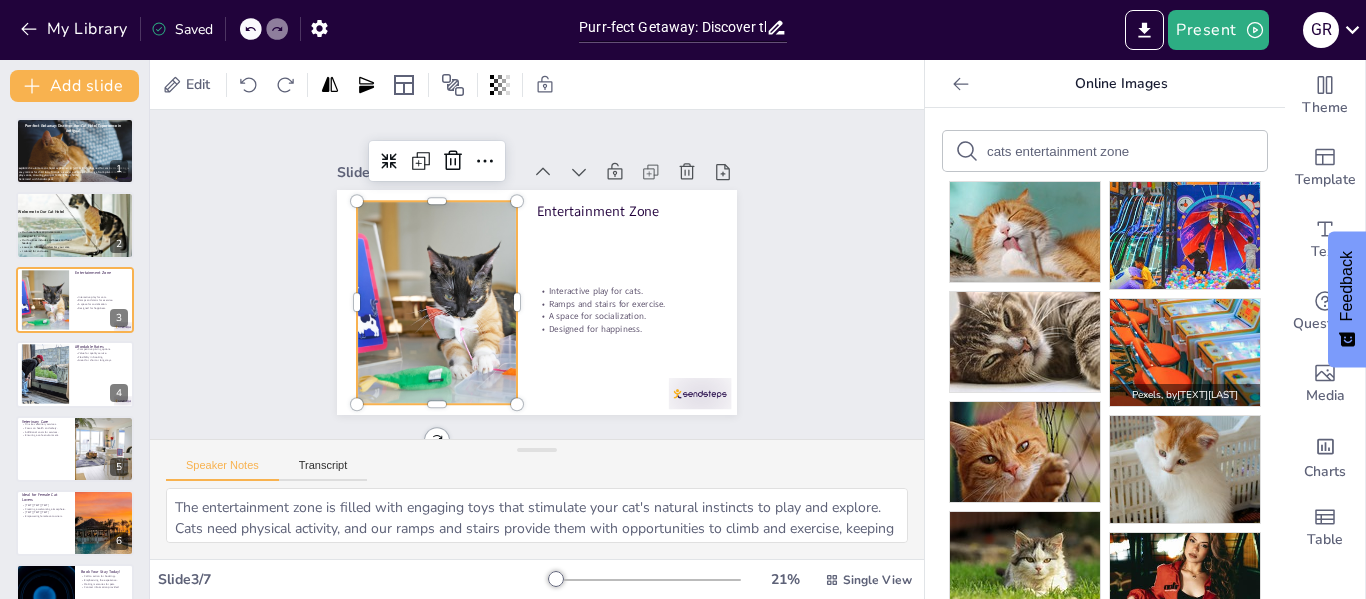 scroll, scrollTop: 0, scrollLeft: 0, axis: both 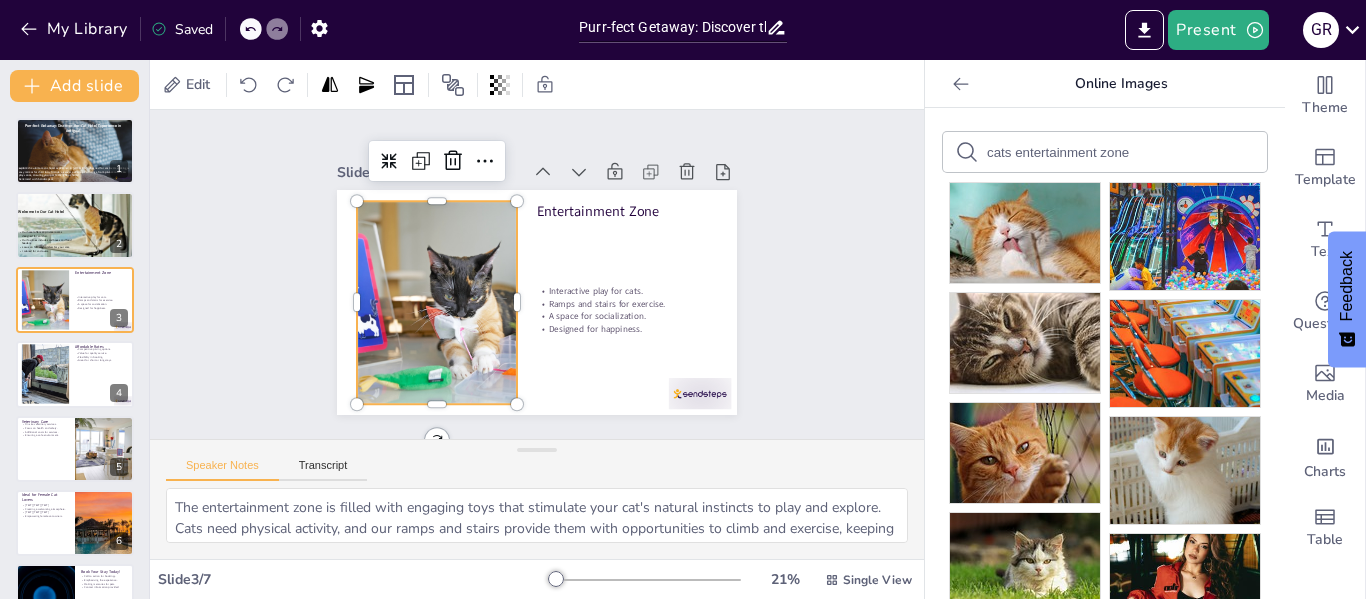 click at bounding box center (449, 219) 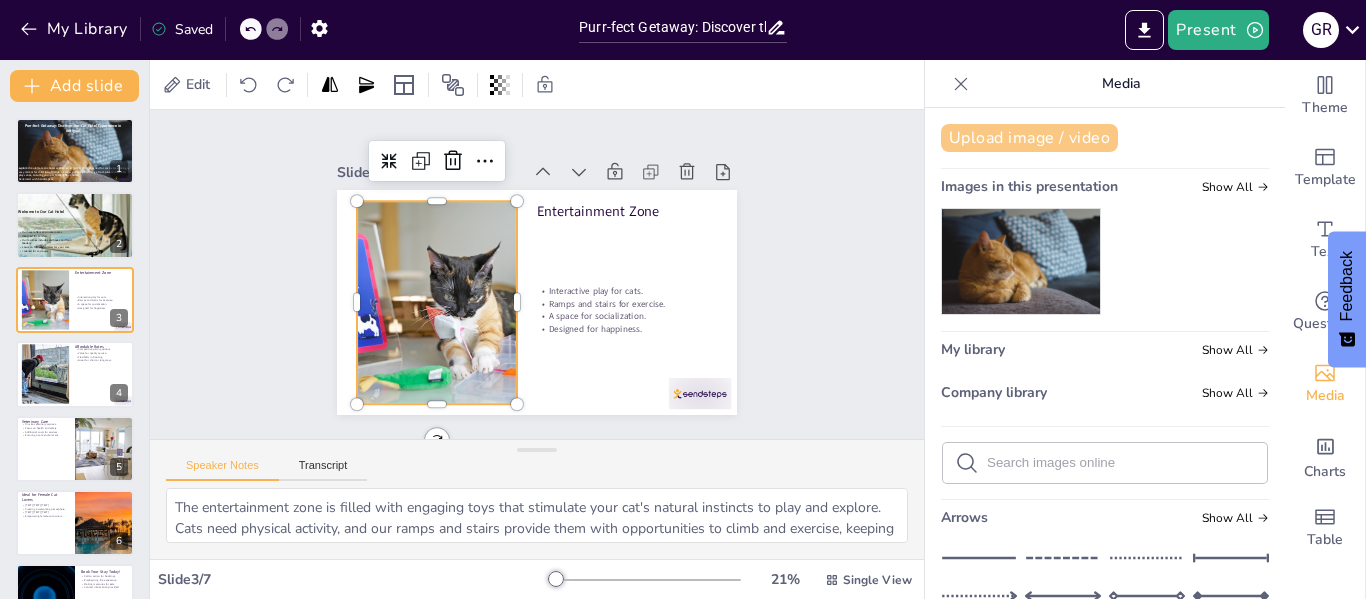 click on "Upload image / video" at bounding box center (1029, 138) 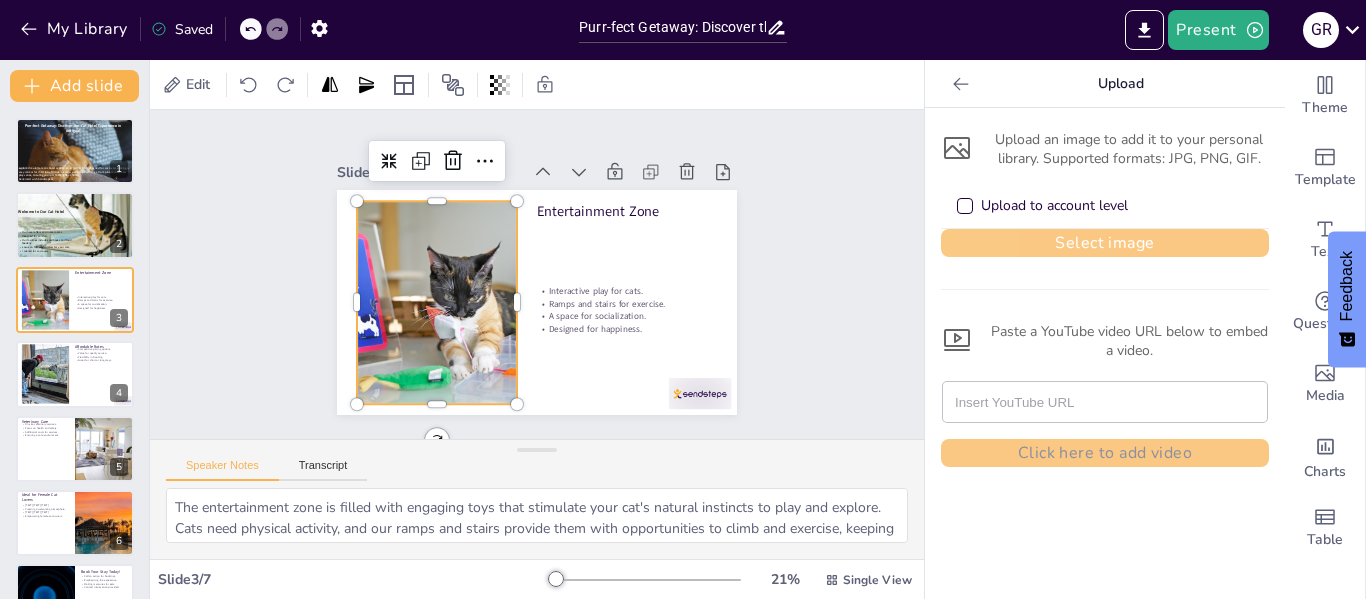click on "Select image" at bounding box center [1105, 243] 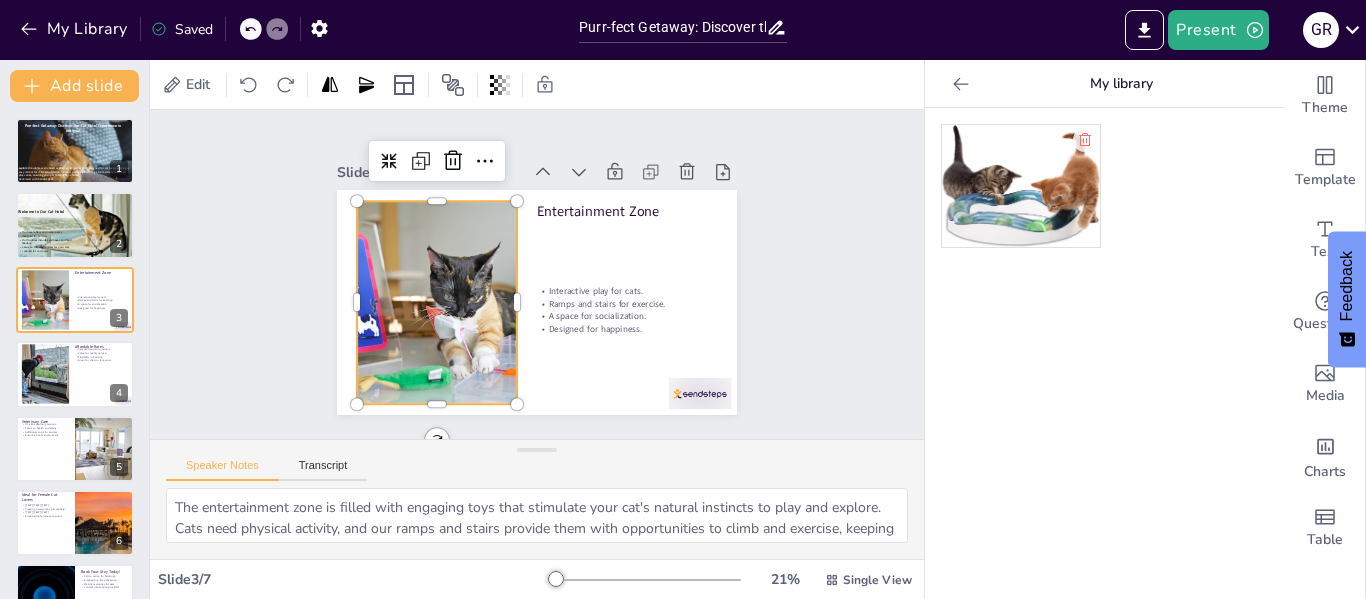 click at bounding box center (1021, 186) 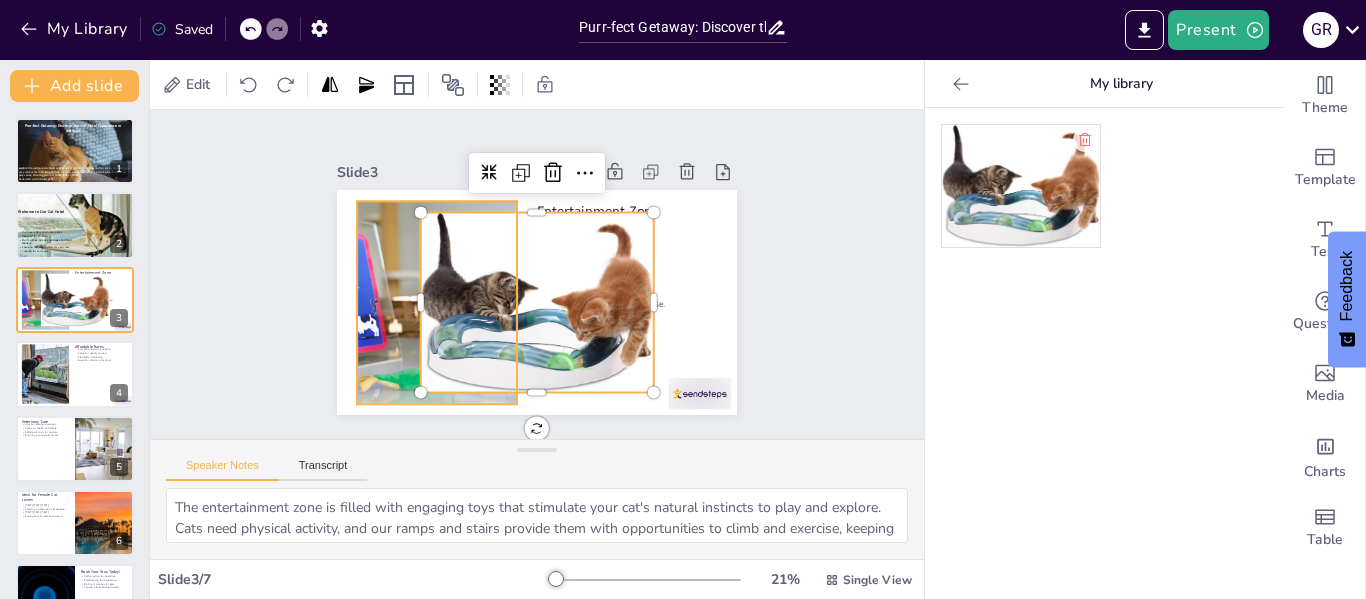 click at bounding box center [433, 270] 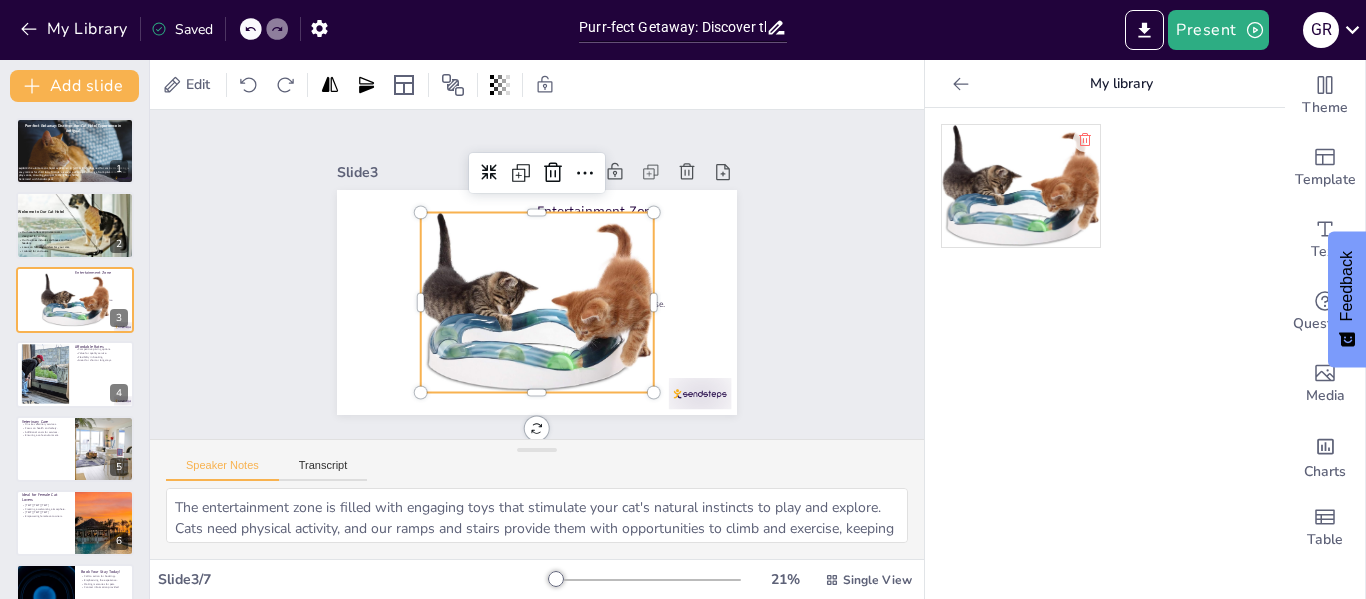 click at bounding box center (534, 302) 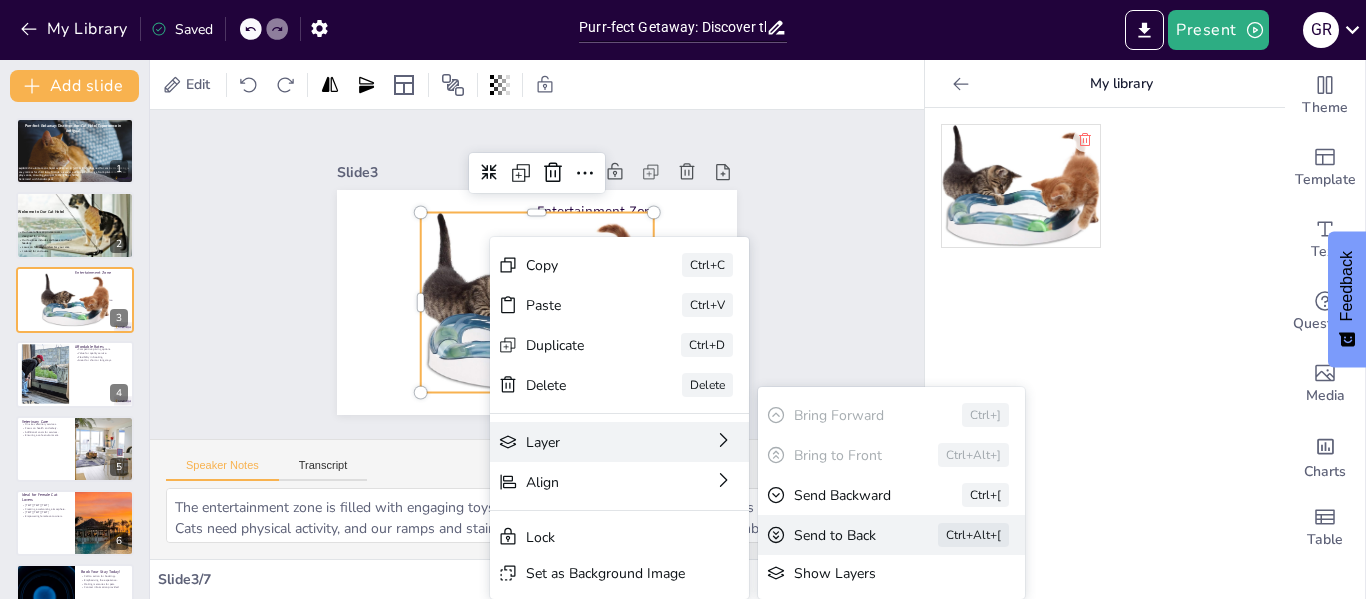click on "Send to Back" at bounding box center [798, 796] 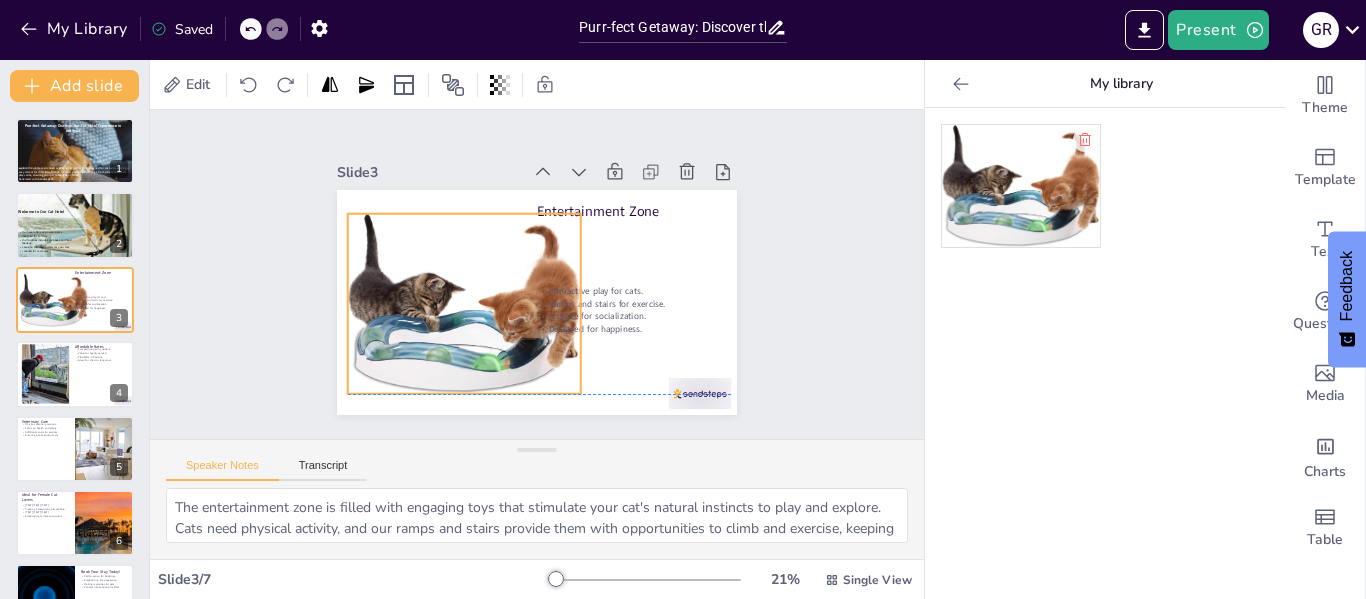 drag, startPoint x: 491, startPoint y: 336, endPoint x: 418, endPoint y: 334, distance: 73.02739 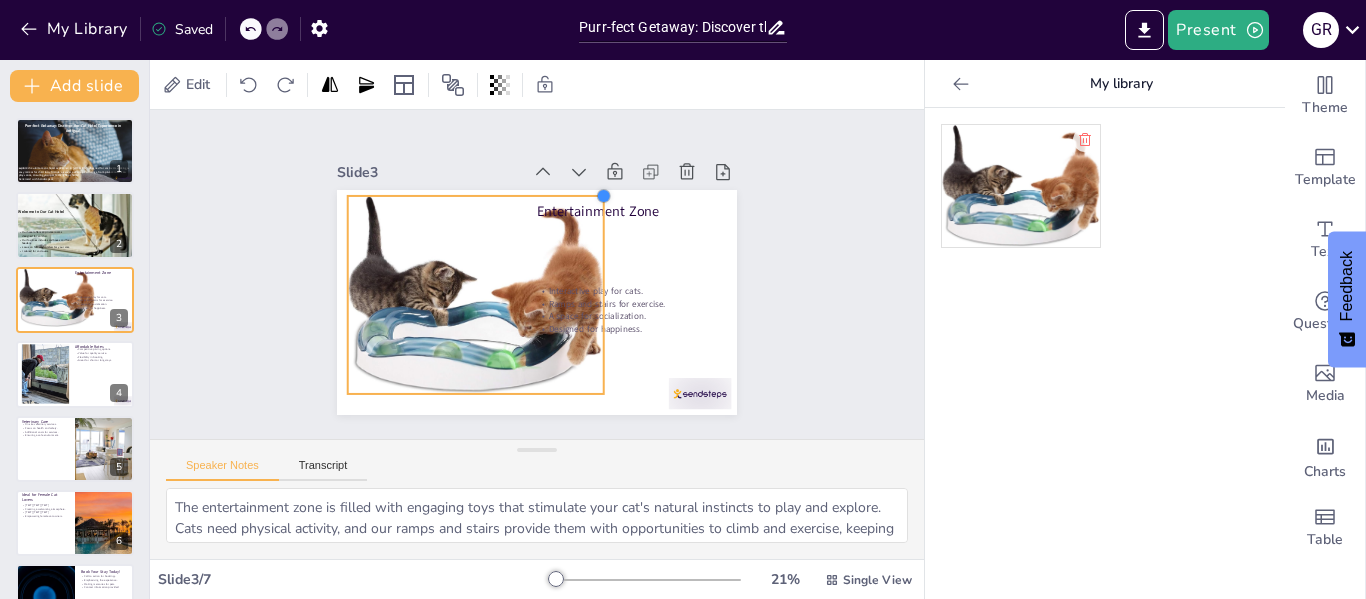 drag, startPoint x: 569, startPoint y: 205, endPoint x: 592, endPoint y: 261, distance: 60.53924 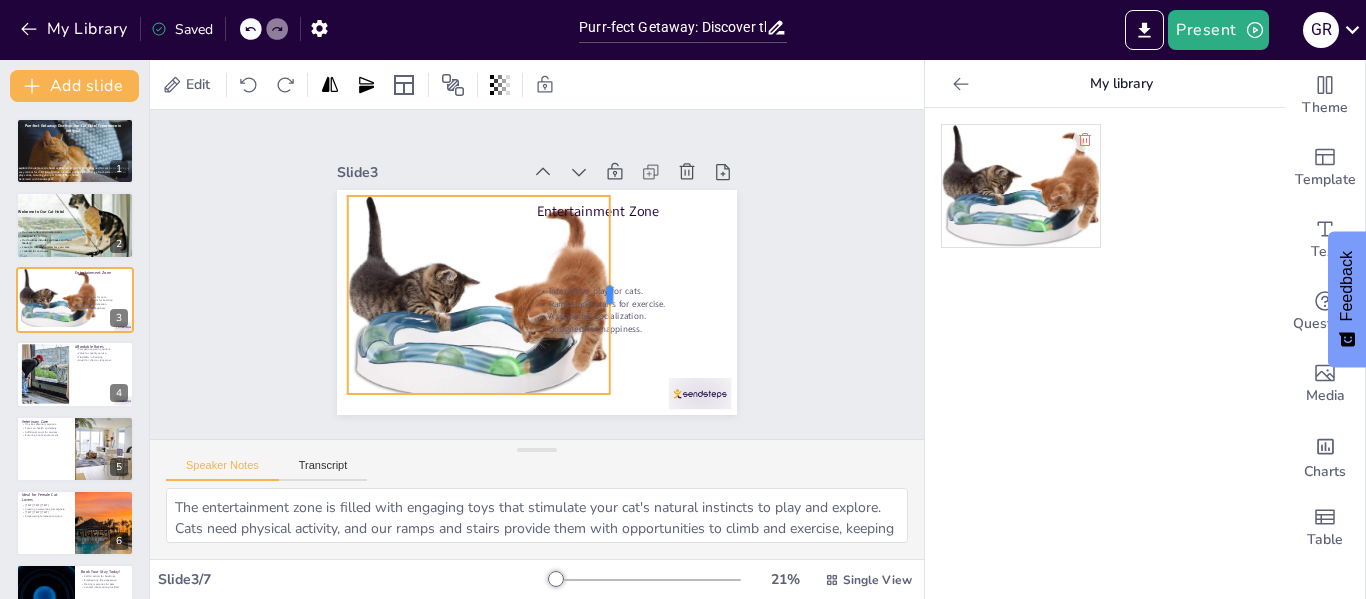 click at bounding box center (611, 311) 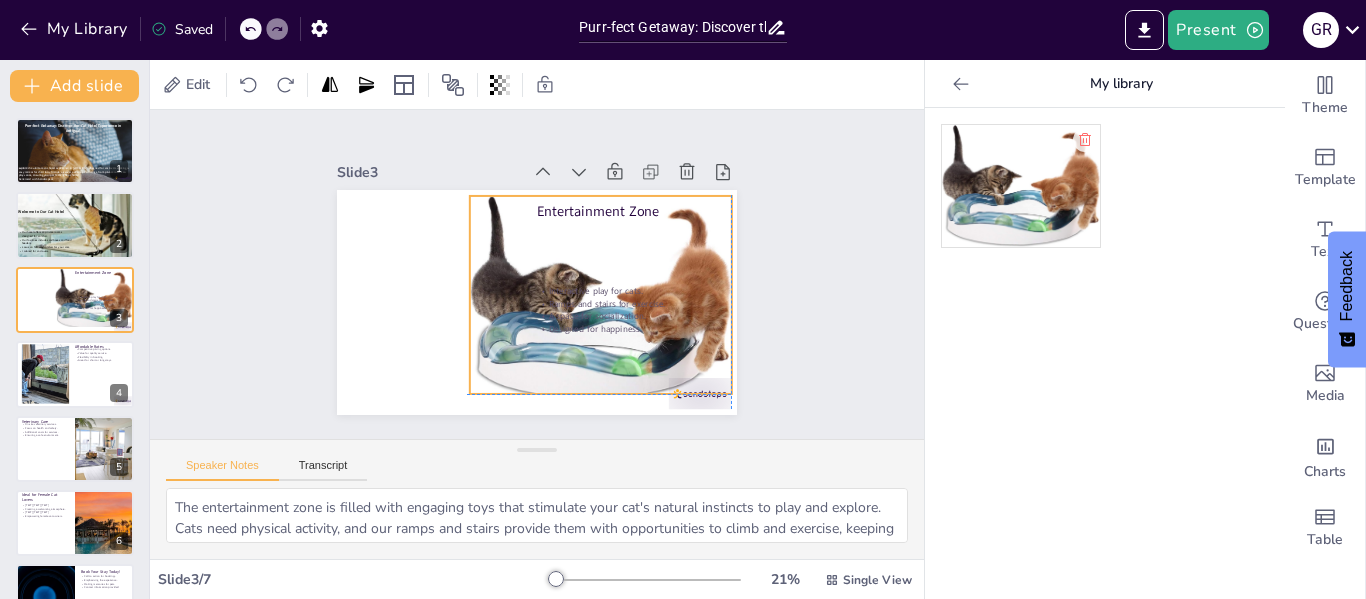 drag, startPoint x: 470, startPoint y: 297, endPoint x: 589, endPoint y: 296, distance: 119.0042 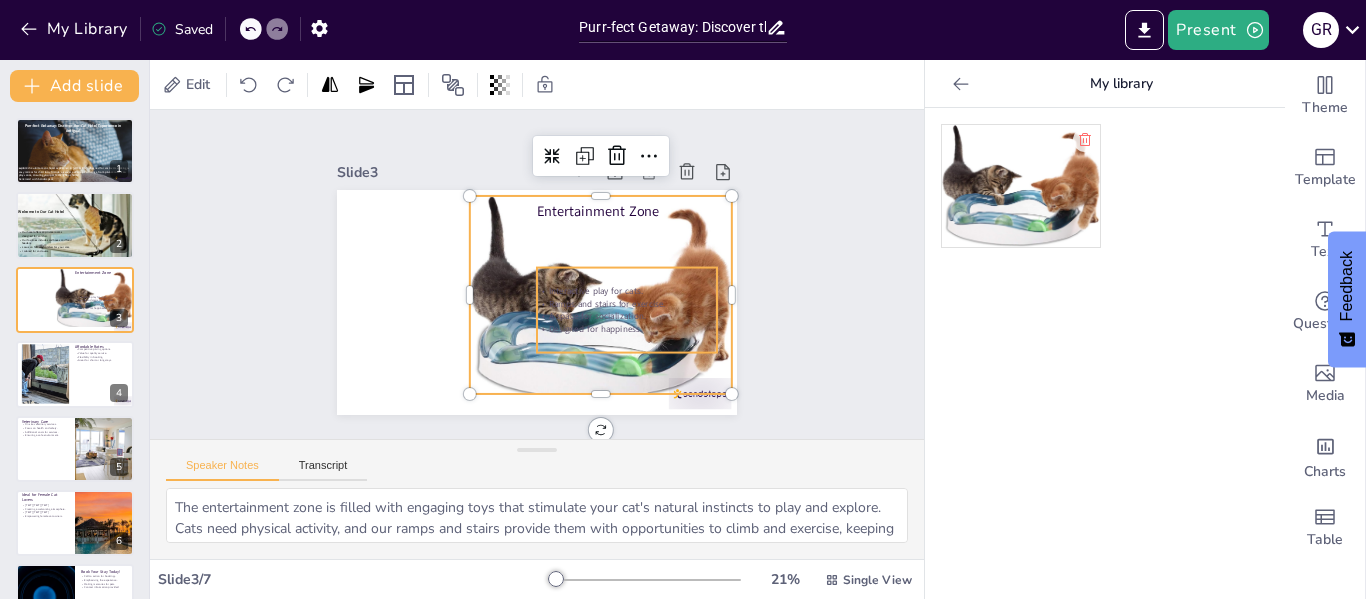 click on "A space for socialization." at bounding box center [622, 325] 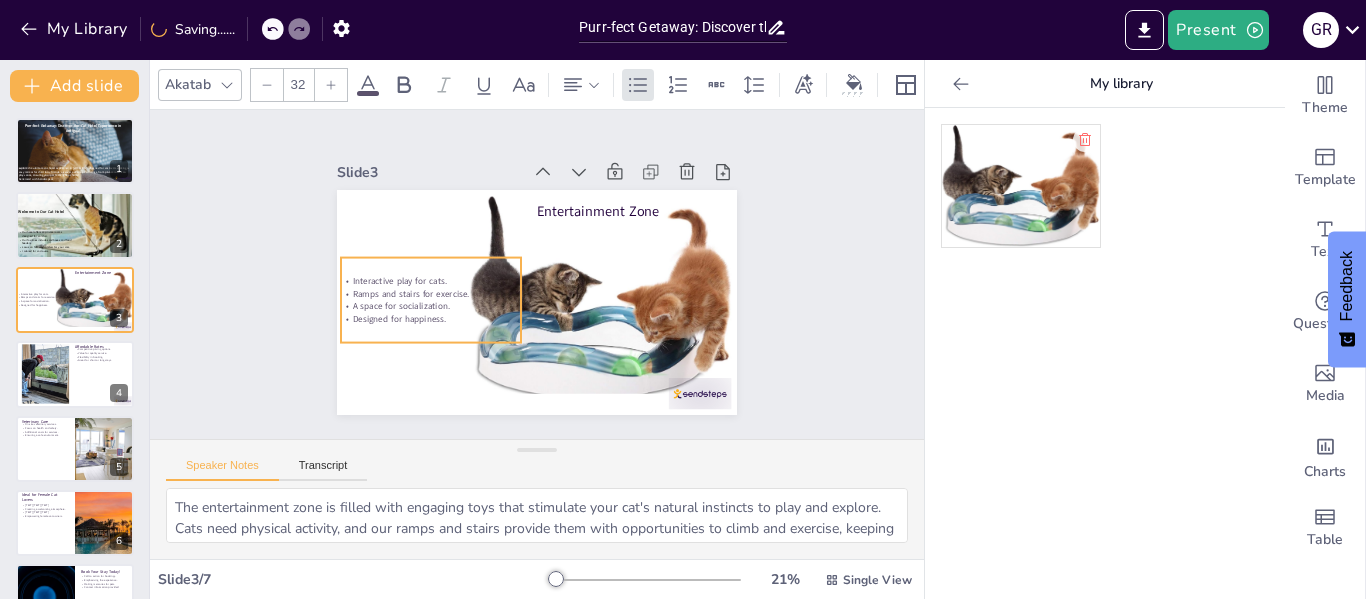 drag, startPoint x: 589, startPoint y: 310, endPoint x: 393, endPoint y: 300, distance: 196.25494 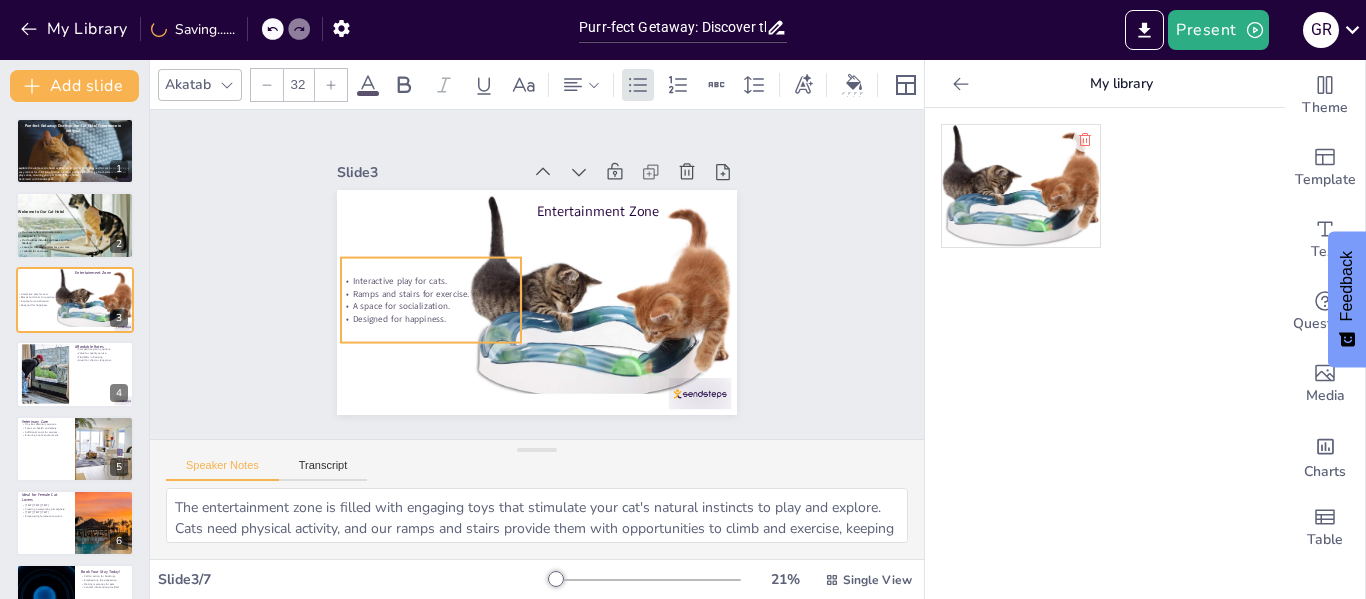 click on "A space for socialization." at bounding box center (428, 294) 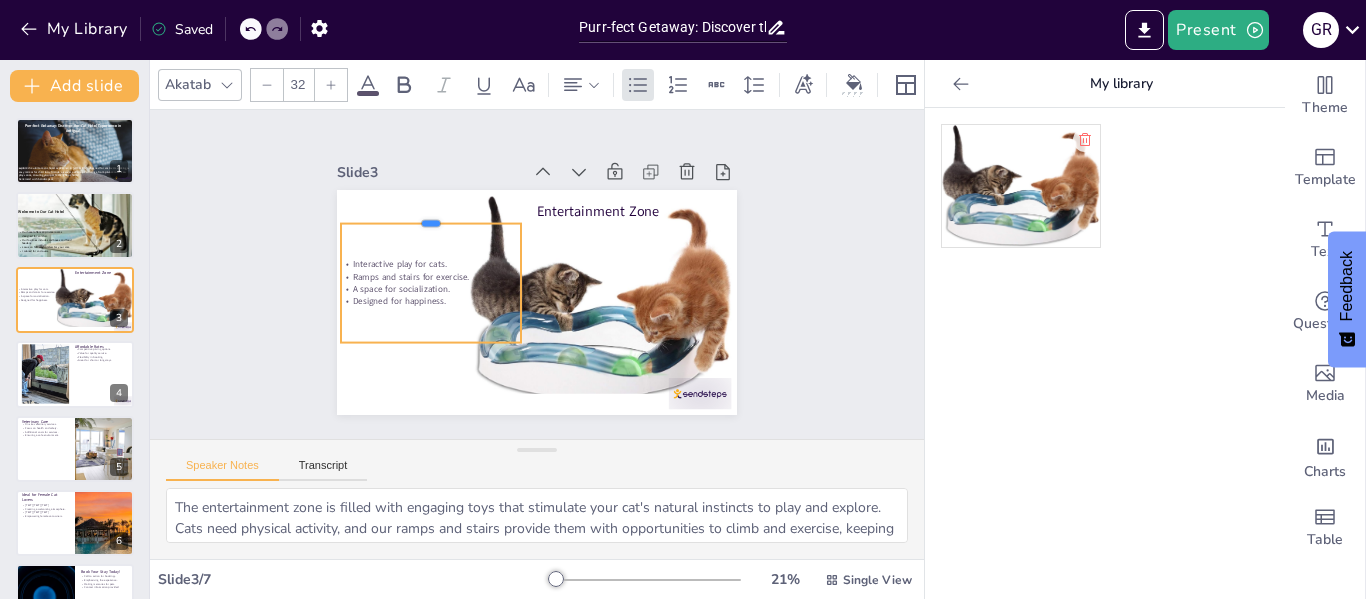 drag, startPoint x: 413, startPoint y: 250, endPoint x: 416, endPoint y: 216, distance: 34.132095 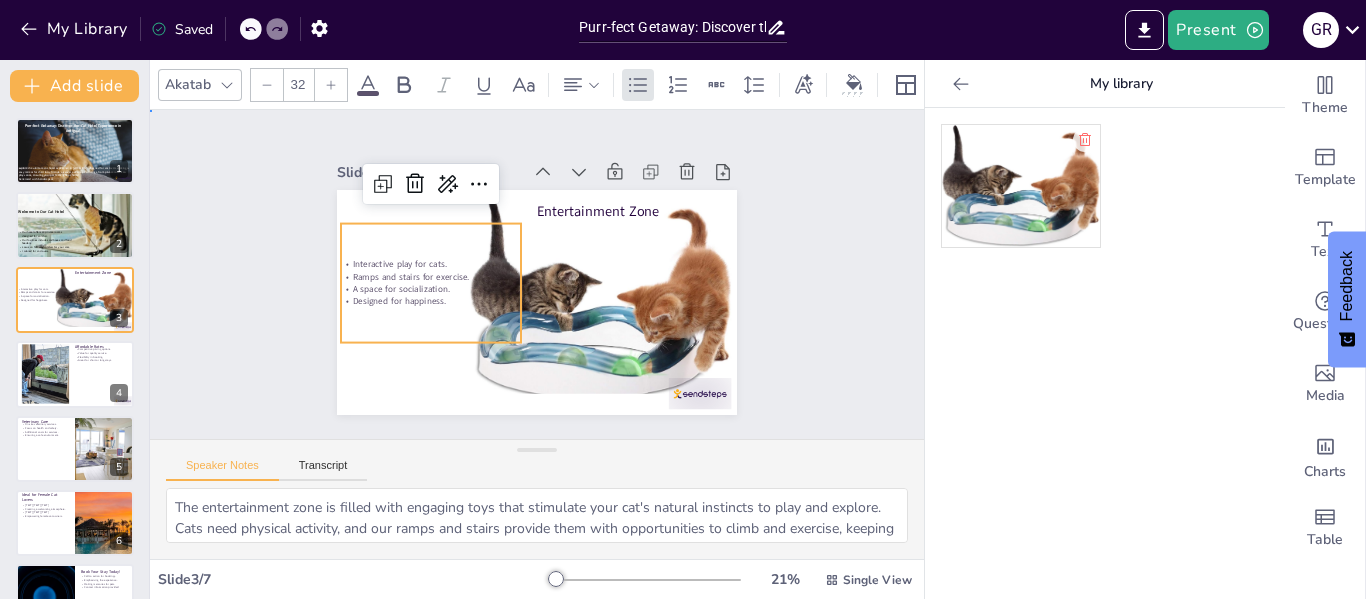 click on "Slide  1 Purr-fect Getaway: Discover the Cat Hotel Experience in [LOCATION]! Explore the ultimate cat hotel experience in [LOCATION], designed for cat lovers seeking a cozy retreat for their furry friends. Discover our unique offerings, from private rooms to play zones, ensuring your pet feels right at home! Generated with Sendsteps.ai Slide  2 Welcome to Our Cat Hotel Our hotel offers 20 private rooms designed for comfort. Our facilities include sandboxes and food feeders. Focus on fun and comfort for your cats. Tailored for cat lovers. Slide  3 Entertainment Zone Interactive play for cats. Ramps and stairs for exercise. A space for socialization. Designed for happiness. Slide  4 Affordable Rates Competitive pricing options. Value for quality service. Flexibility in booking. Great for short or long stays. Slide  5 Veterinary Care On-site veterinary services. Focus on health and safety. Additional costs for services. Ensuring a safe environment. Slide  6 Ideal for Female Cat Lovers Targeted demographic focus. 7" at bounding box center (537, 274) 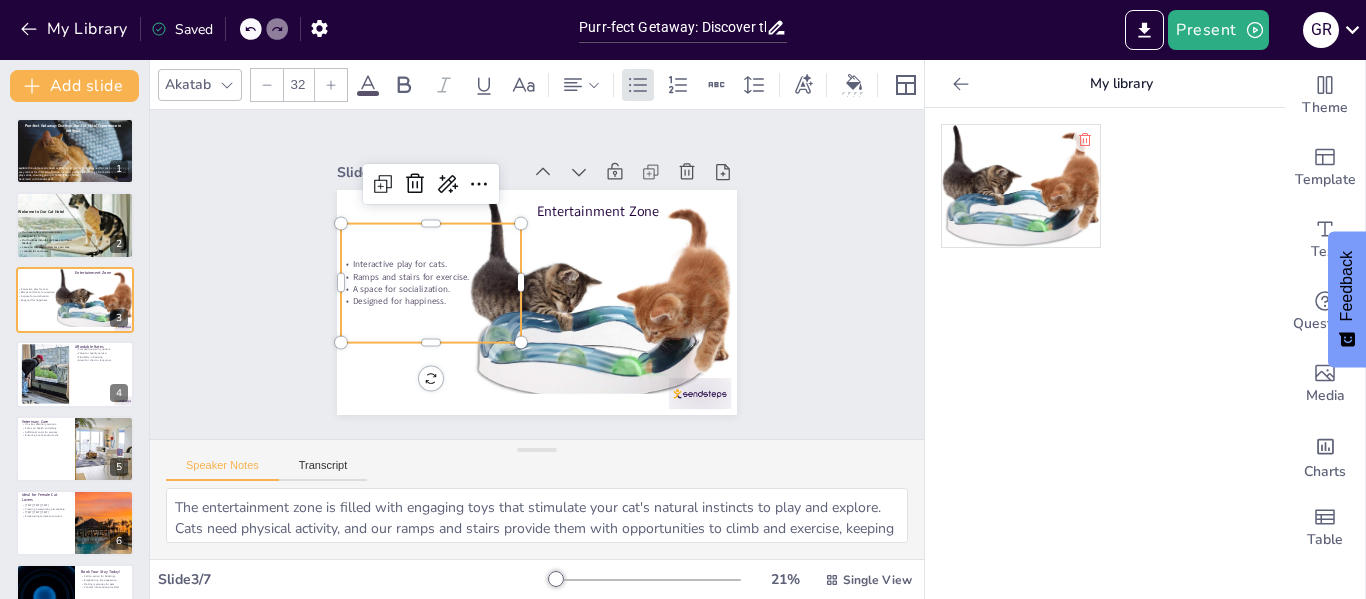click on "A space for socialization." at bounding box center (431, 289) 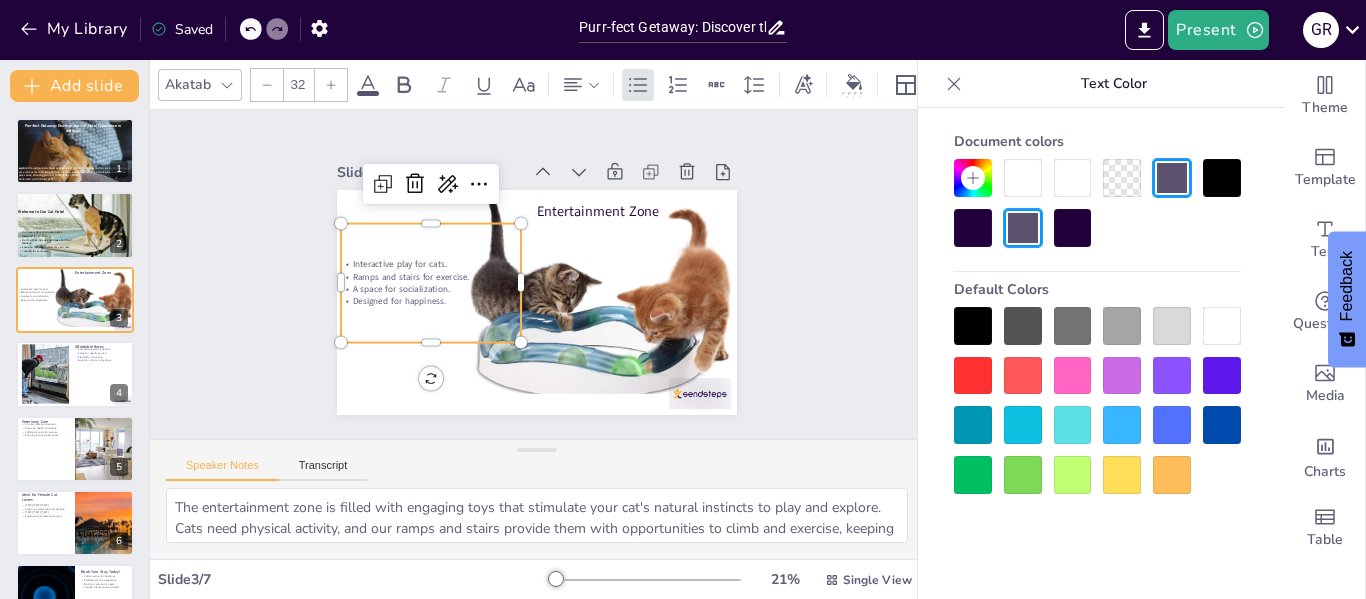 click at bounding box center [973, 228] 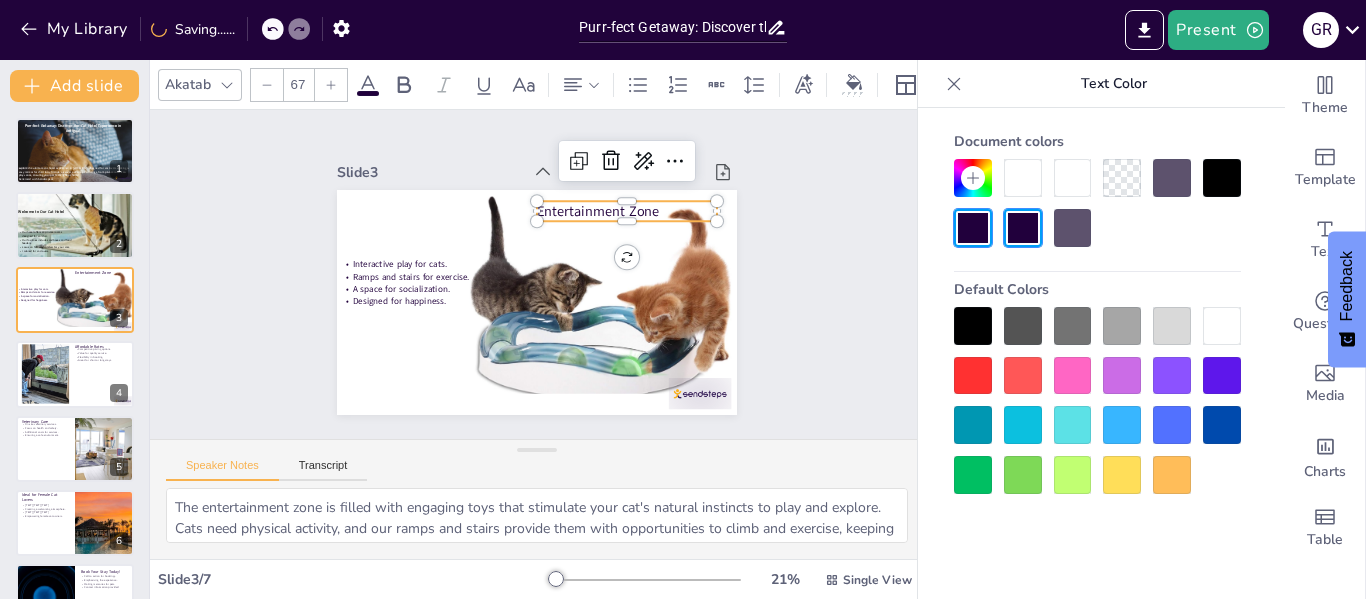 click on "Entertainment Zone" at bounding box center [638, 231] 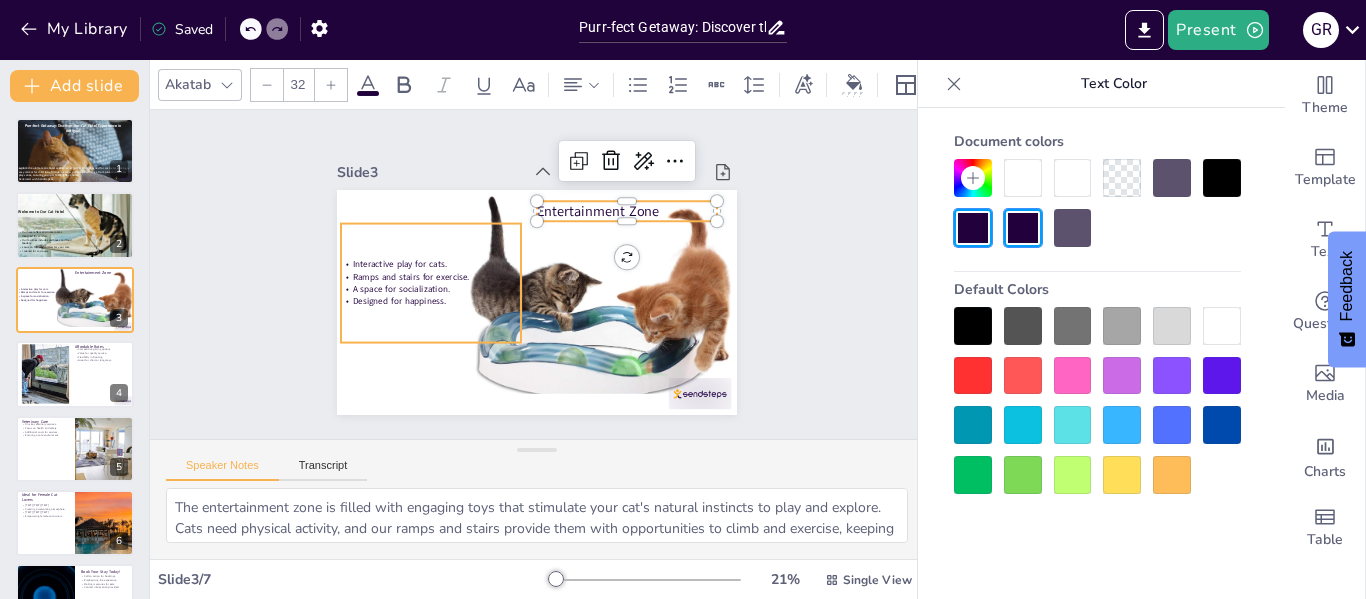 click on "Interactive play for cats. Ramps and stairs for exercise. A space for socialization. Designed for happiness." at bounding box center (431, 261) 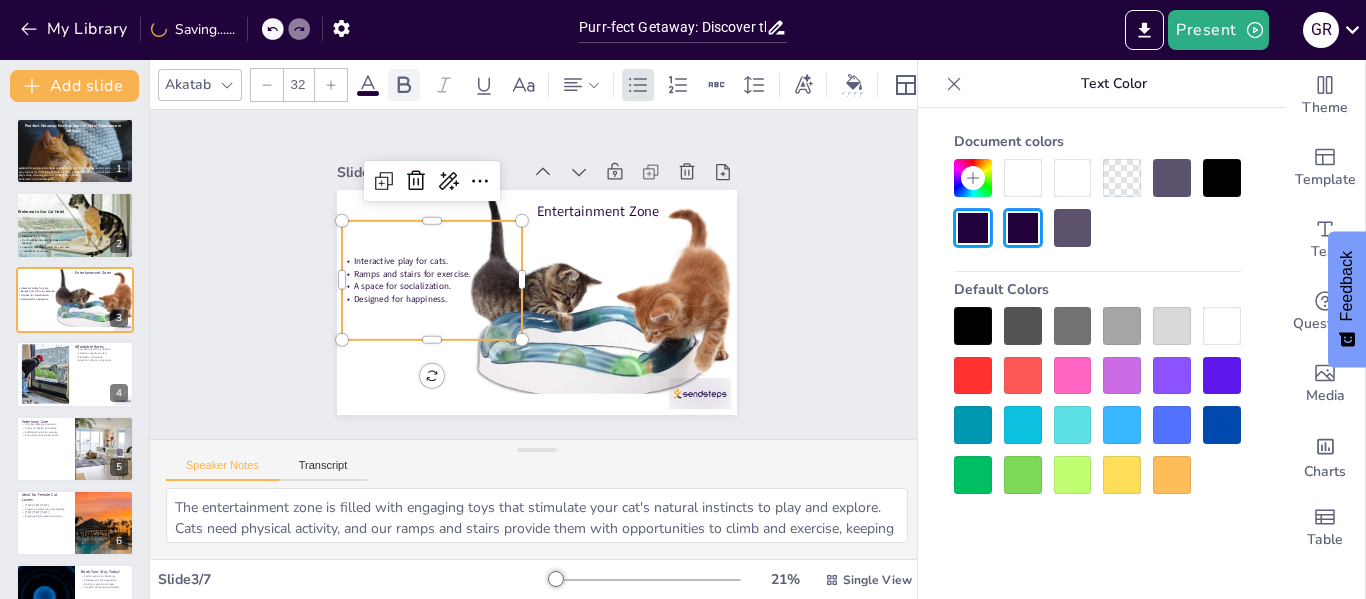click 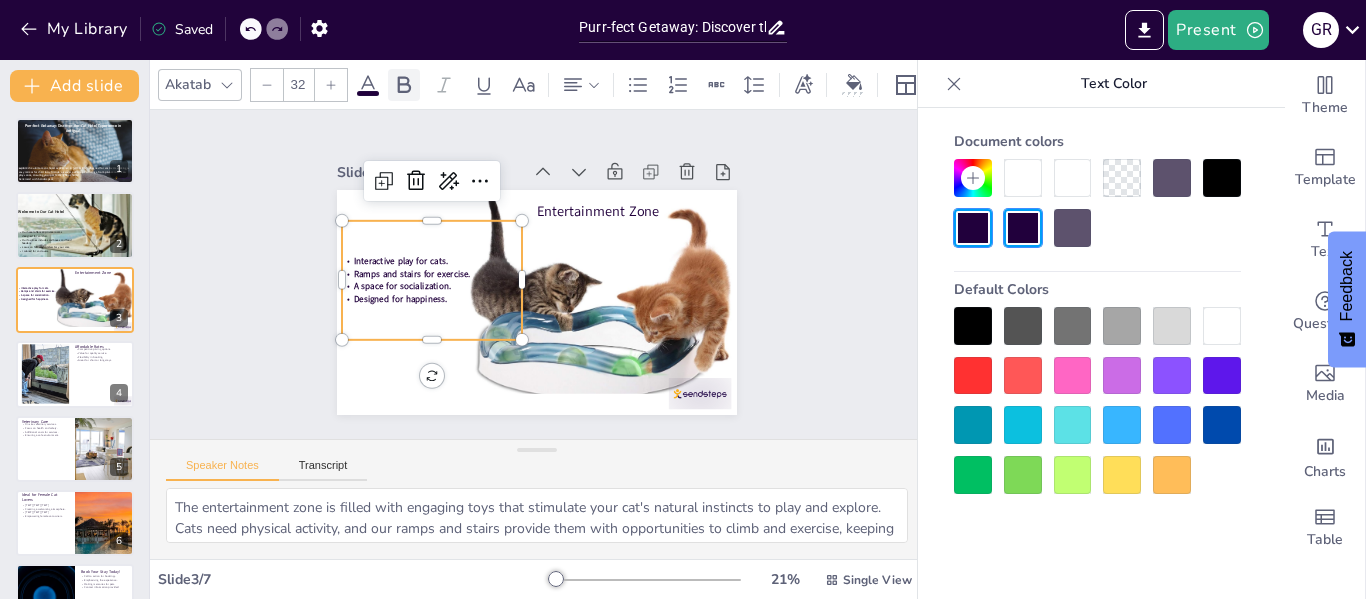 click at bounding box center [404, 85] 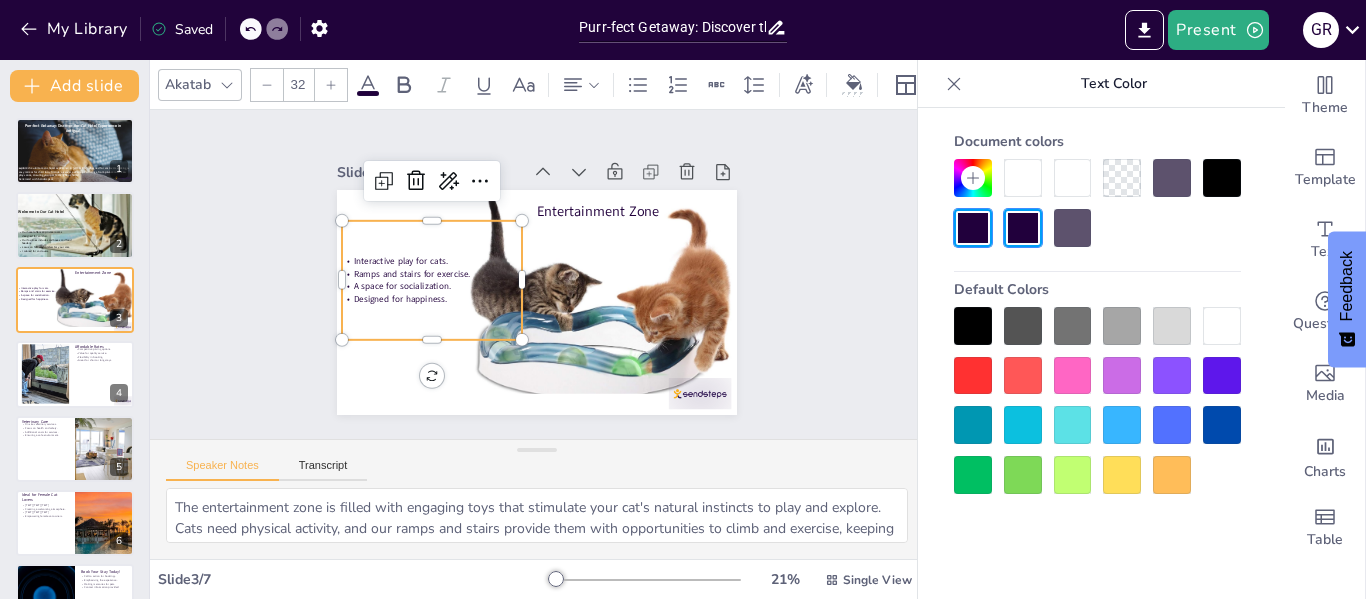 click on "Designed for happiness." at bounding box center [430, 287] 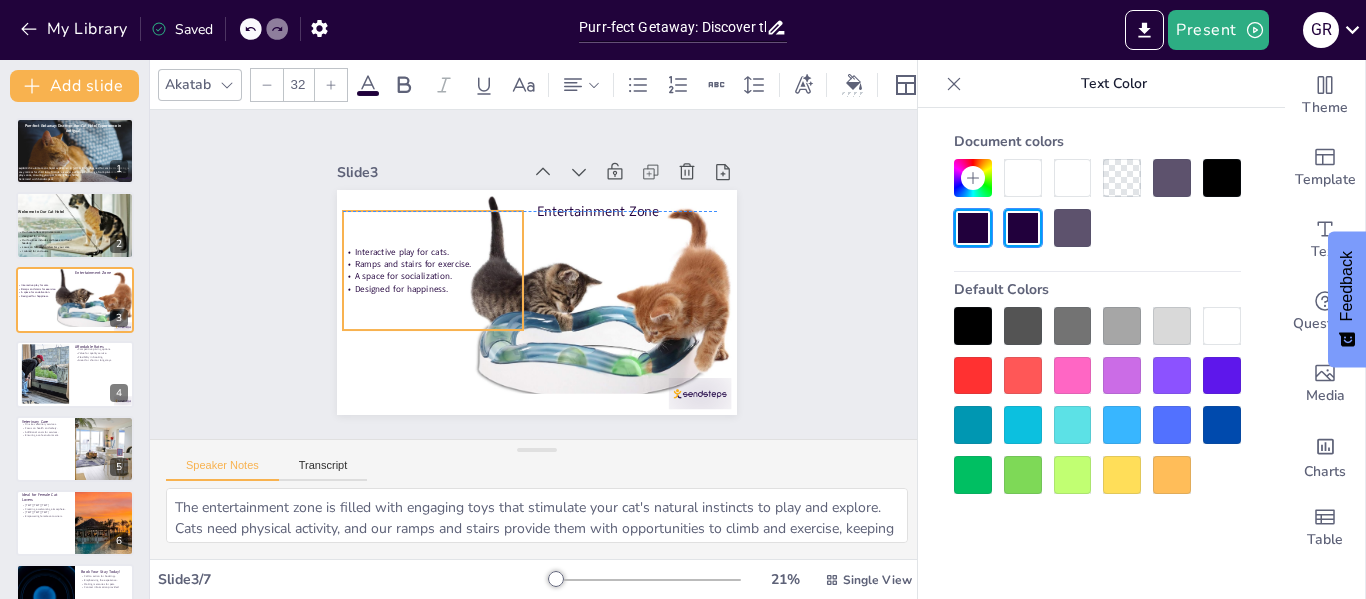 click on "Interactive play for cats. Ramps and stairs for exercise. A space for socialization. Designed for happiness." at bounding box center (433, 259) 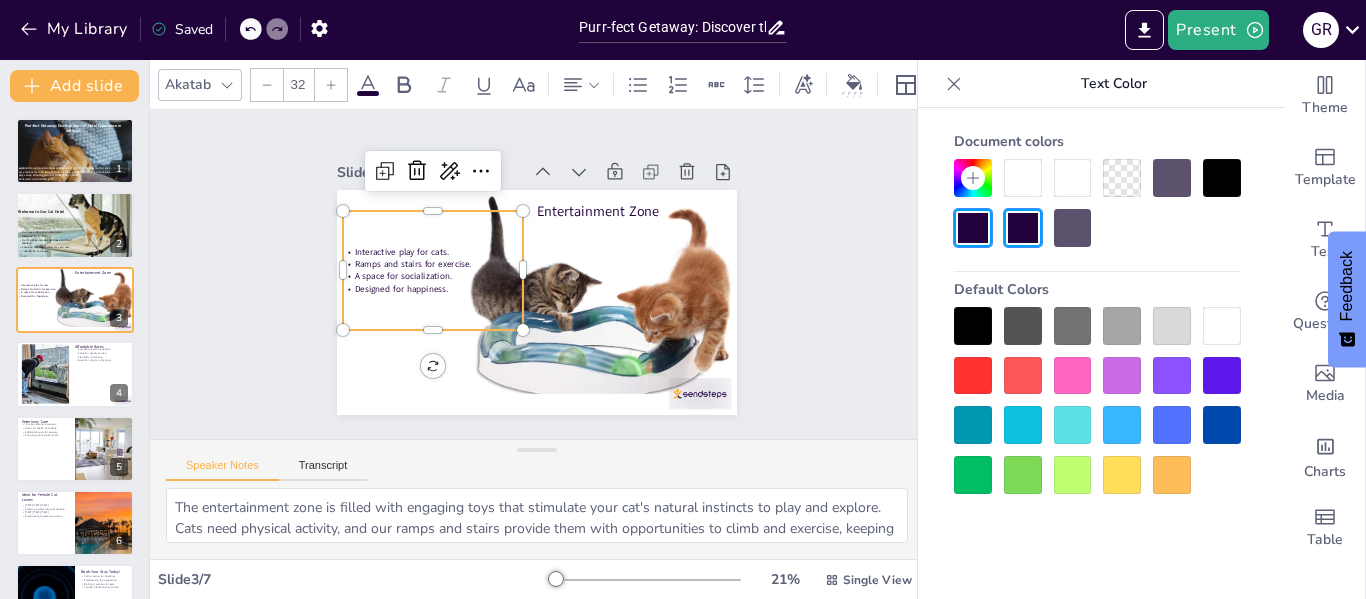 click on "Interactive play for cats. Ramps and stairs for exercise. A space for socialization. Designed for happiness." at bounding box center [433, 259] 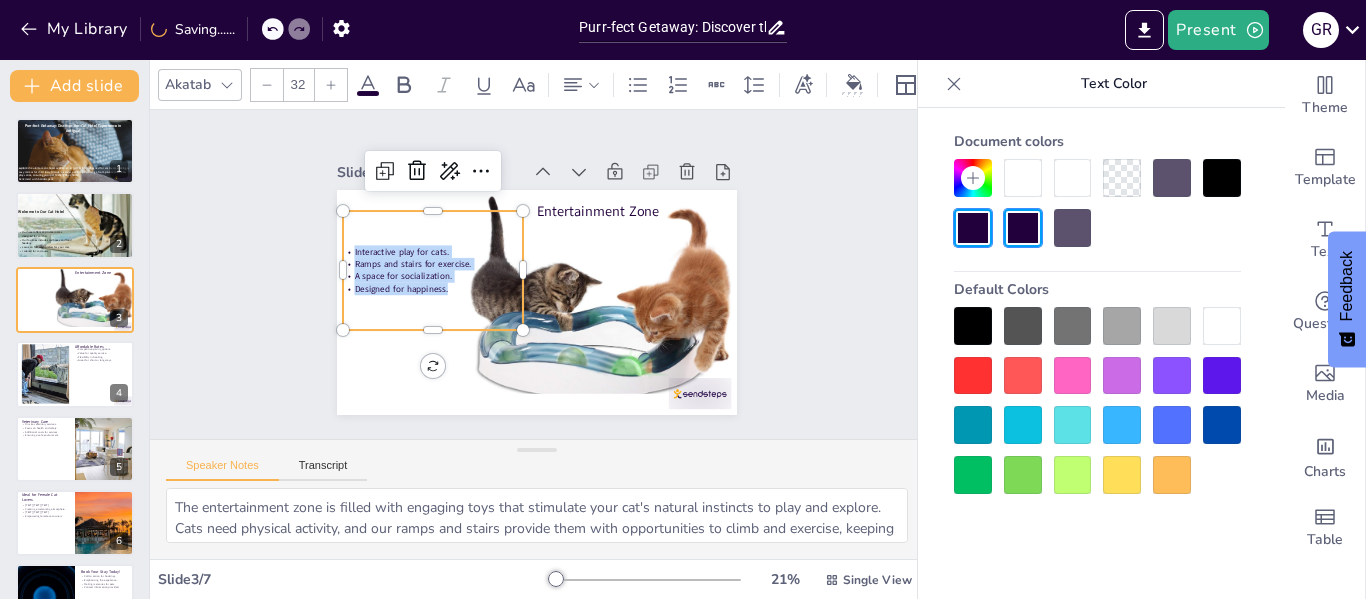 drag, startPoint x: 446, startPoint y: 281, endPoint x: 336, endPoint y: 239, distance: 117.74549 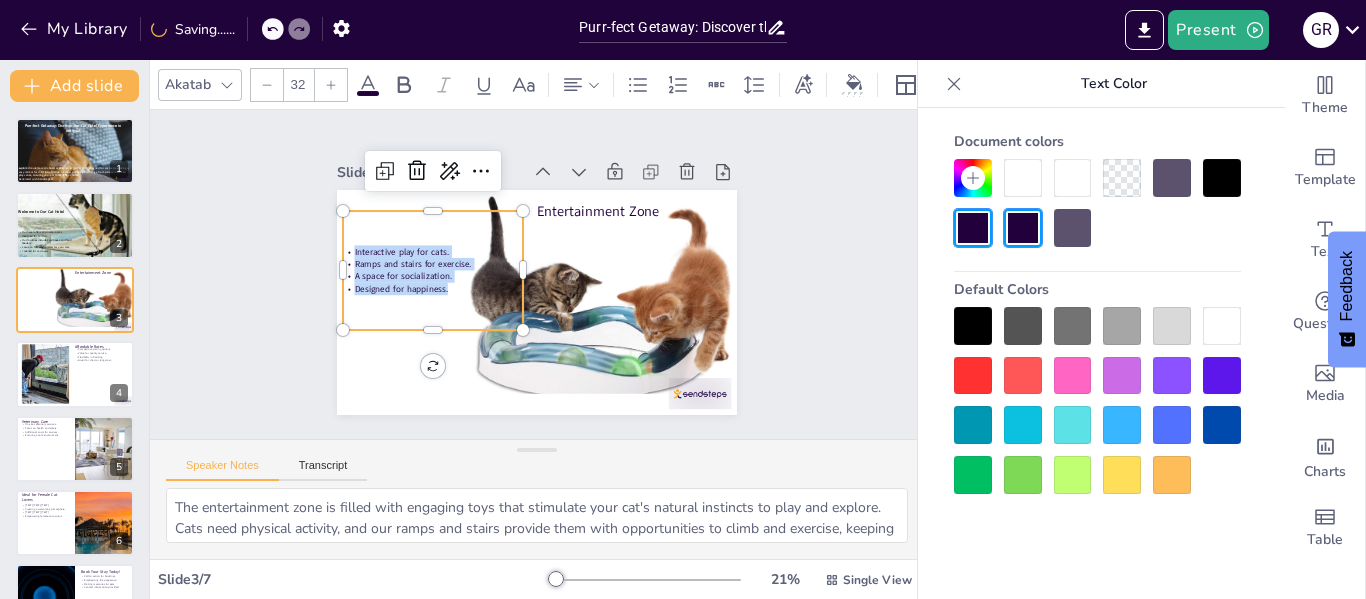 click on "Interactive play for cats. Ramps and stairs for exercise. A space for socialization. Designed for happiness." at bounding box center (434, 259) 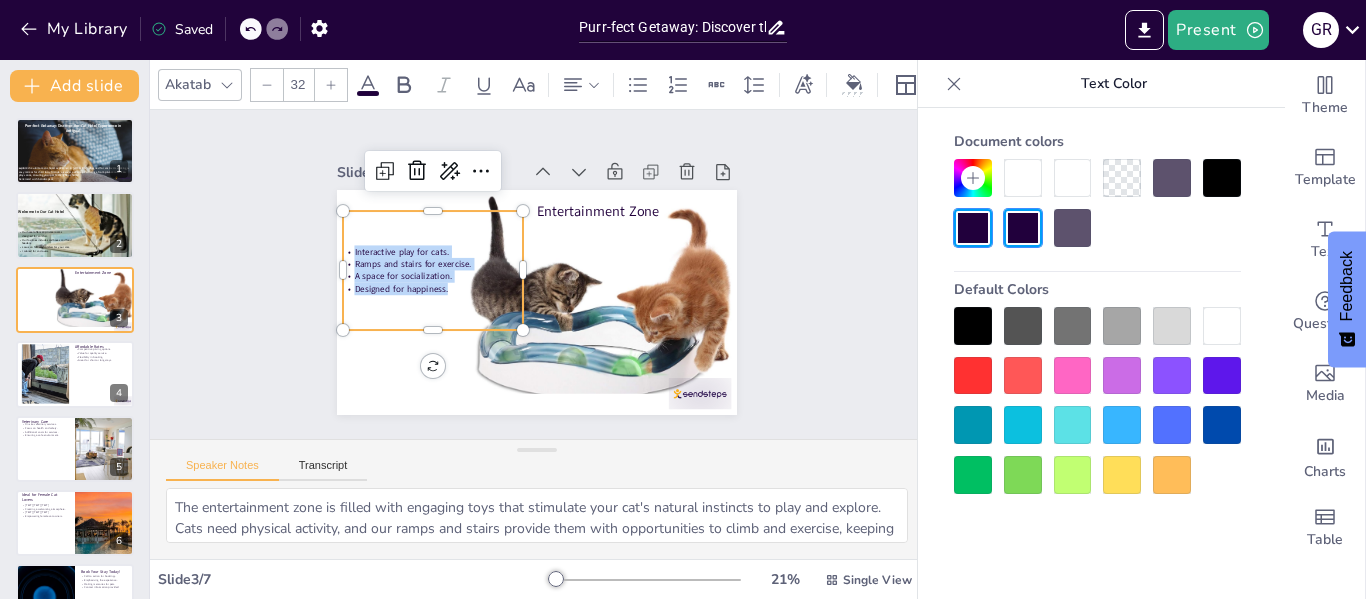 click 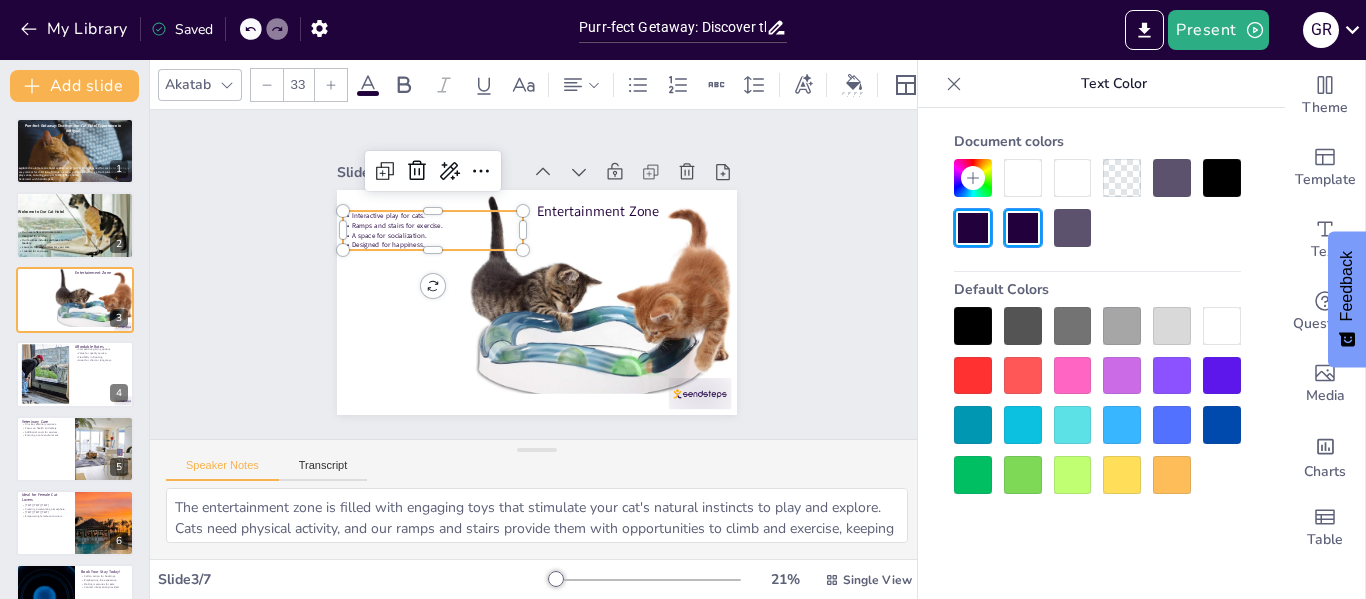 click 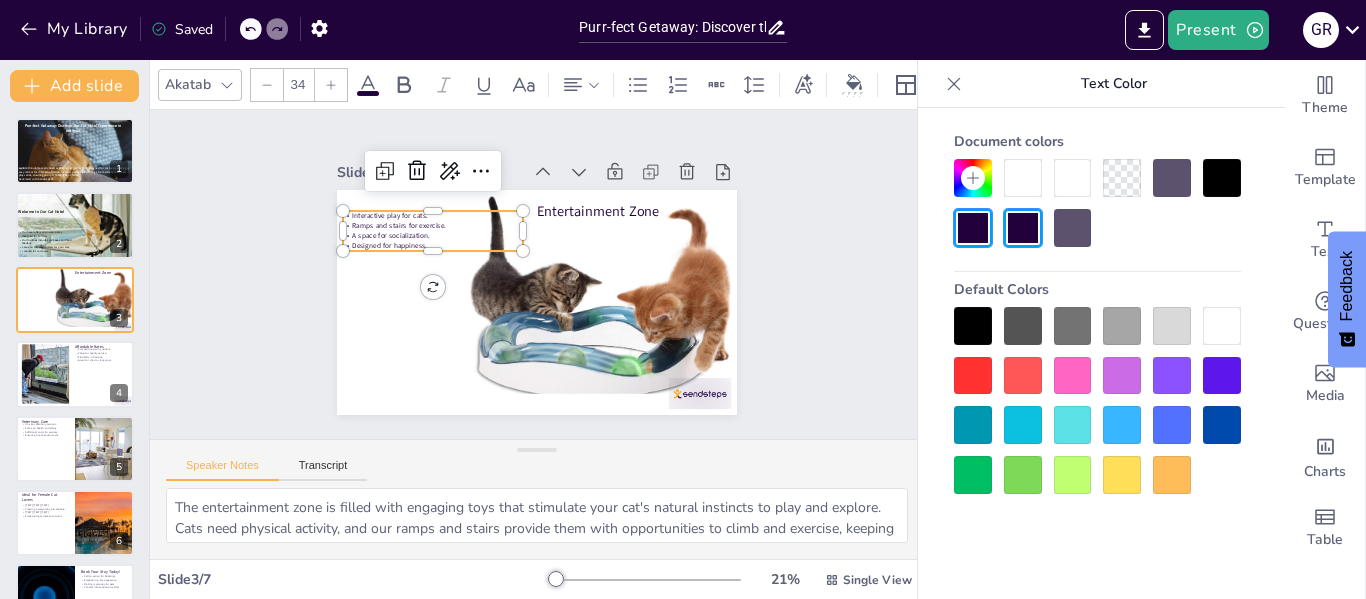 click 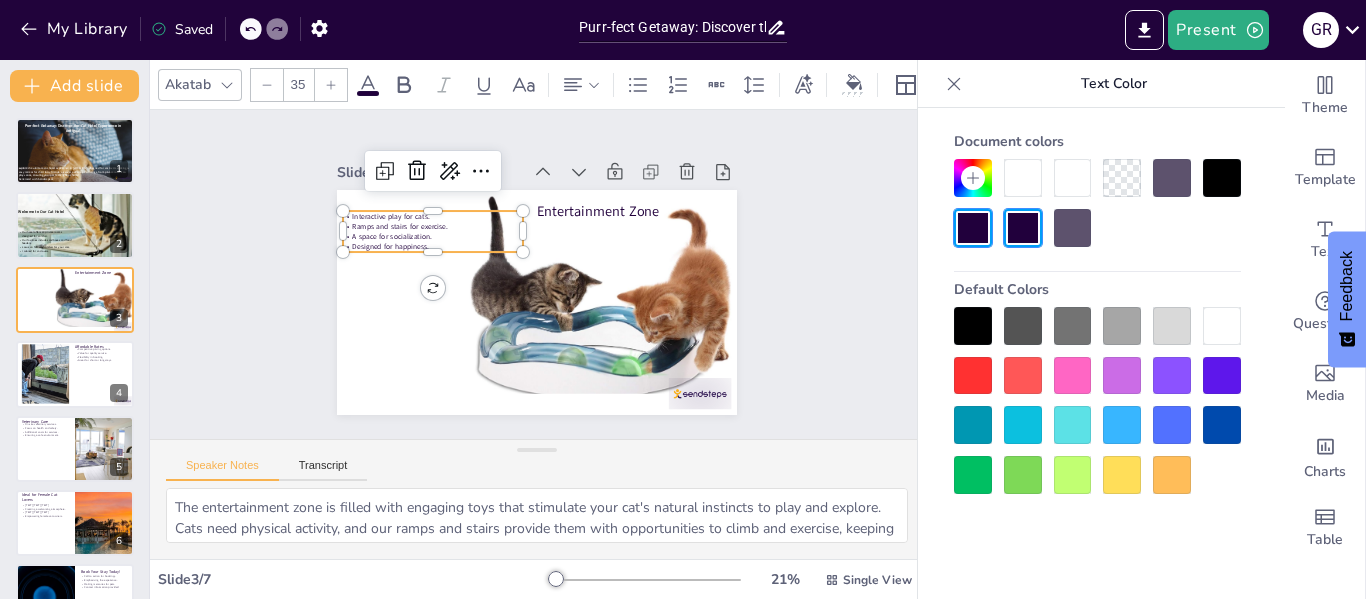 click 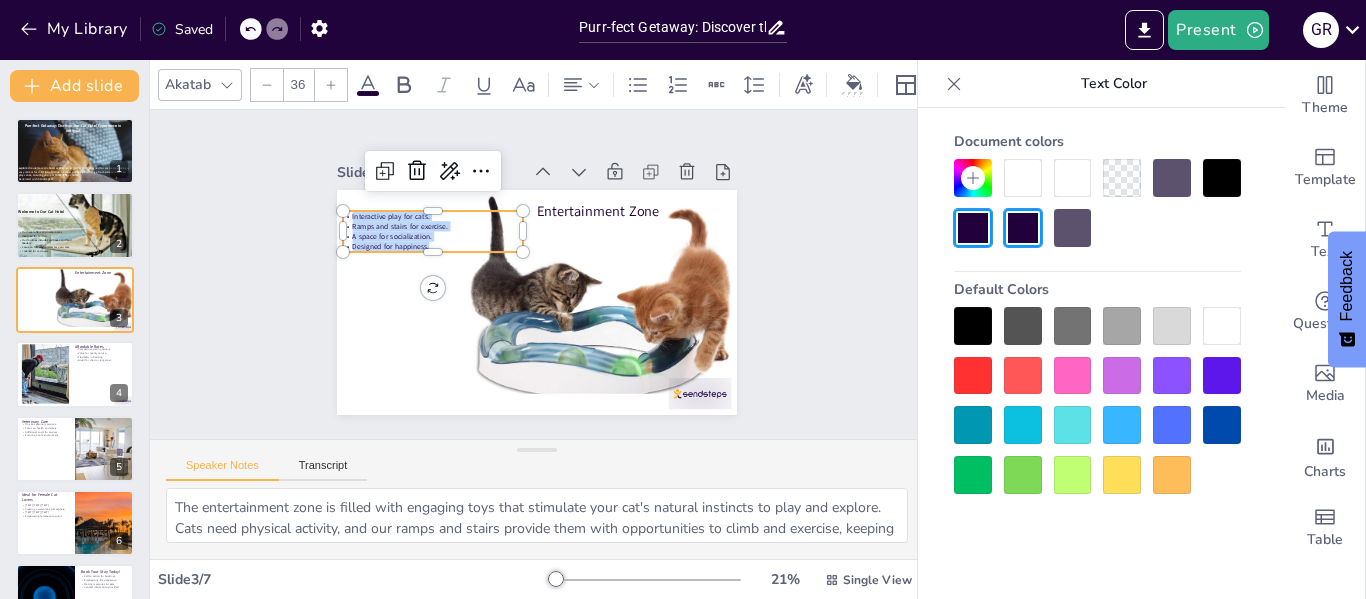 click 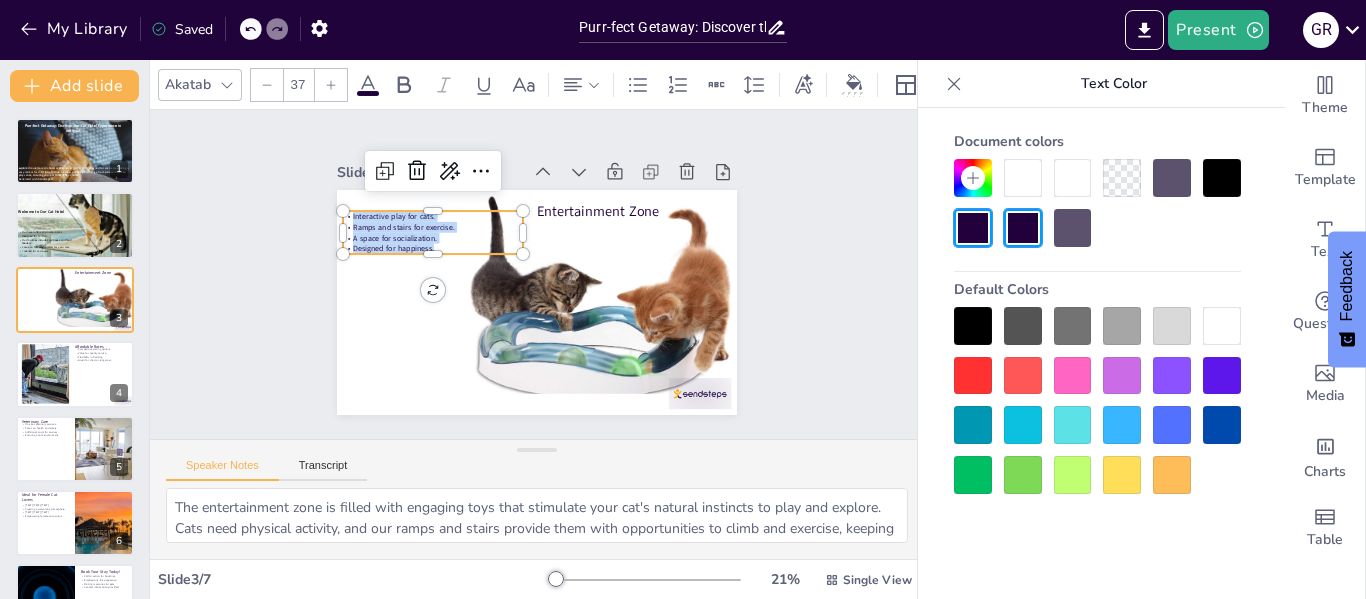 click 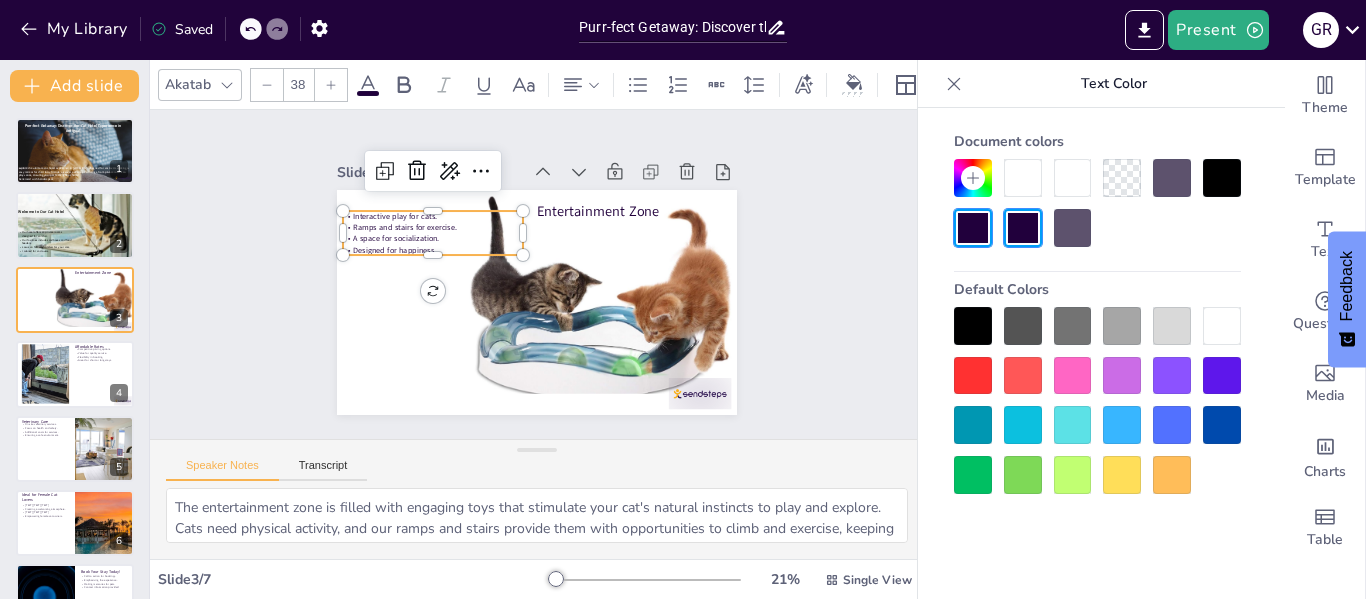 click 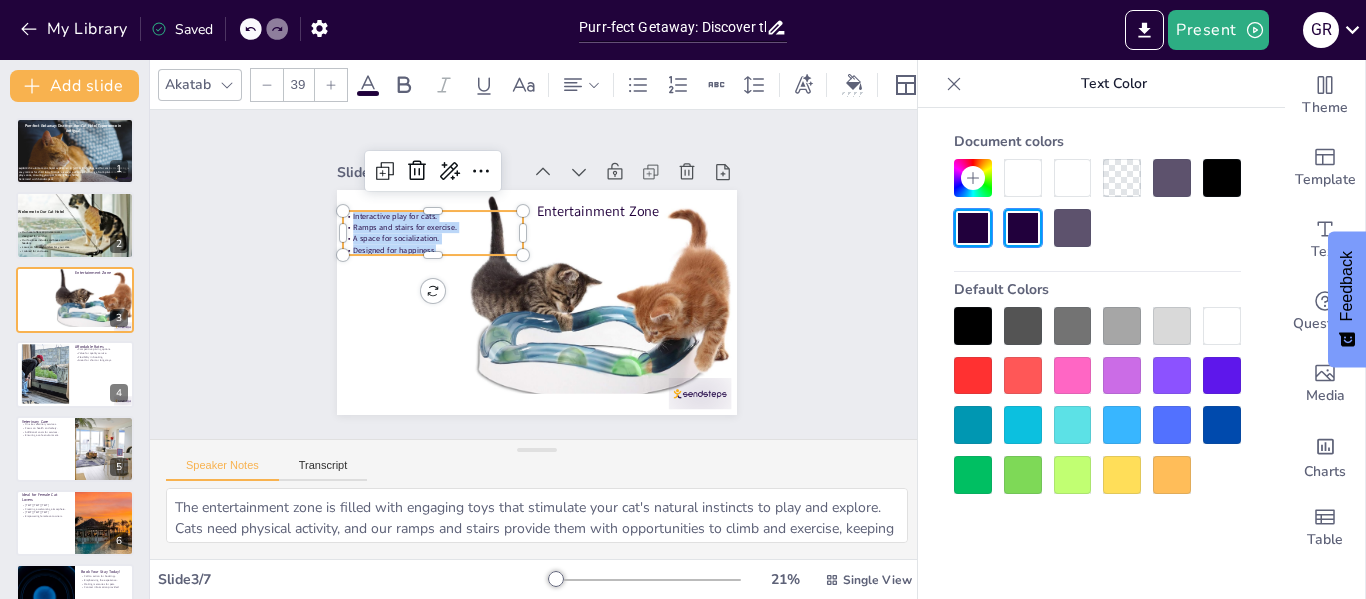 click 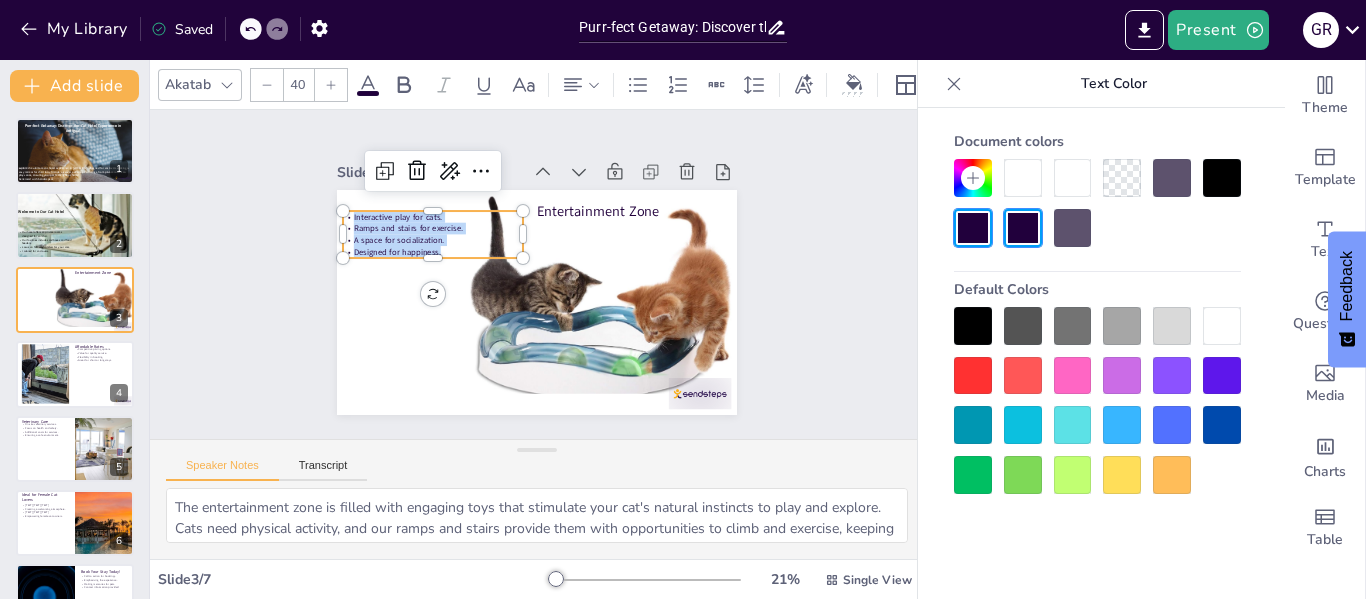 click 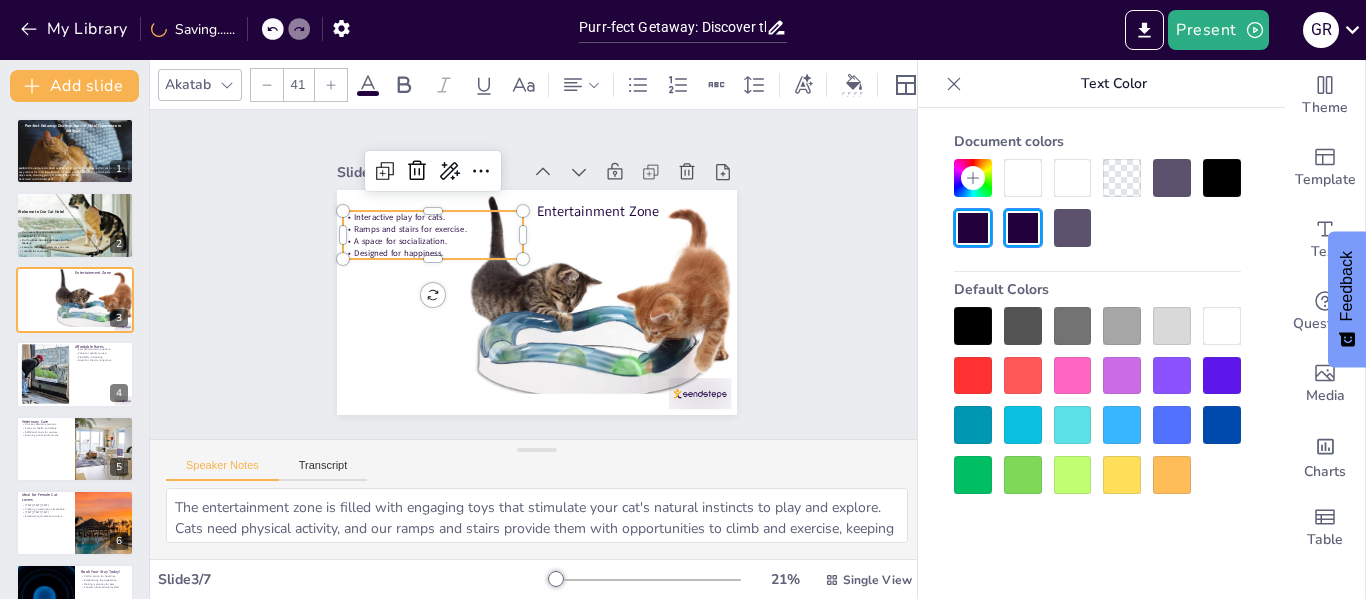 click 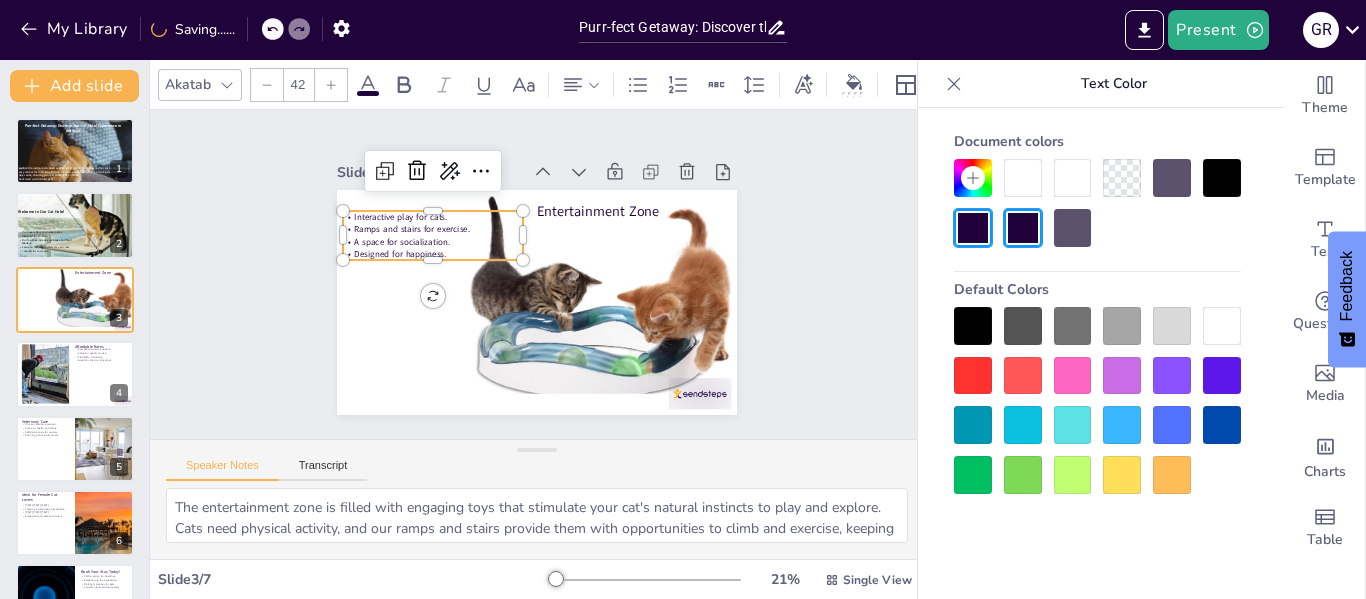 click 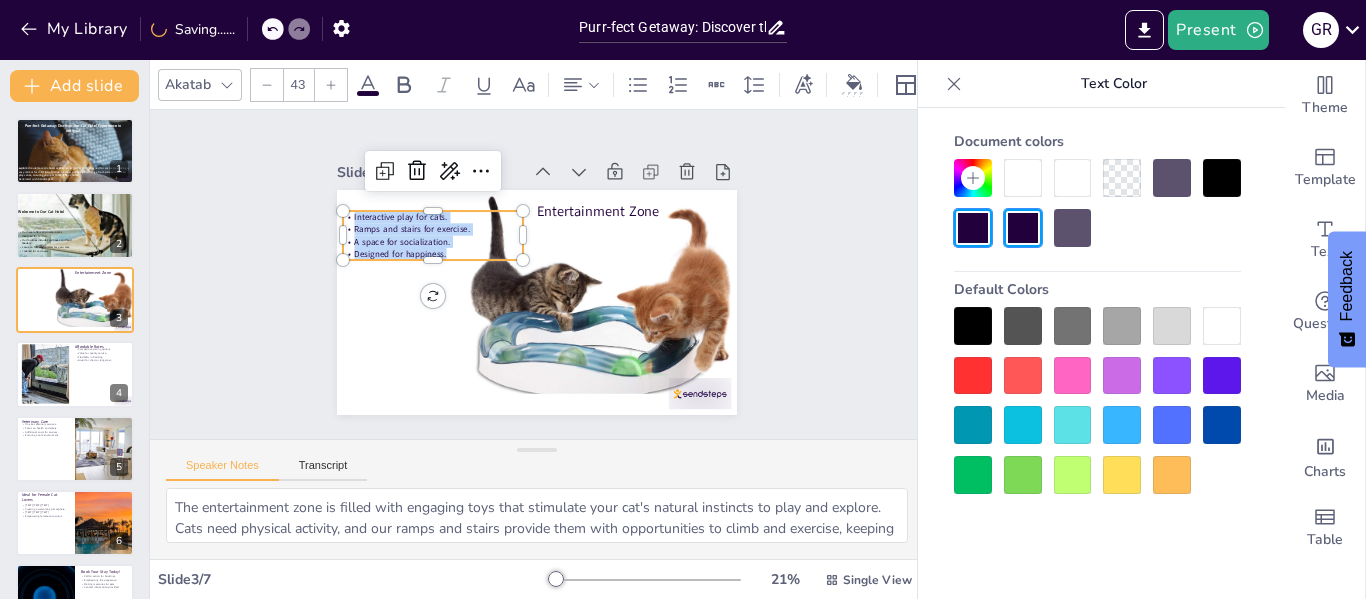 click 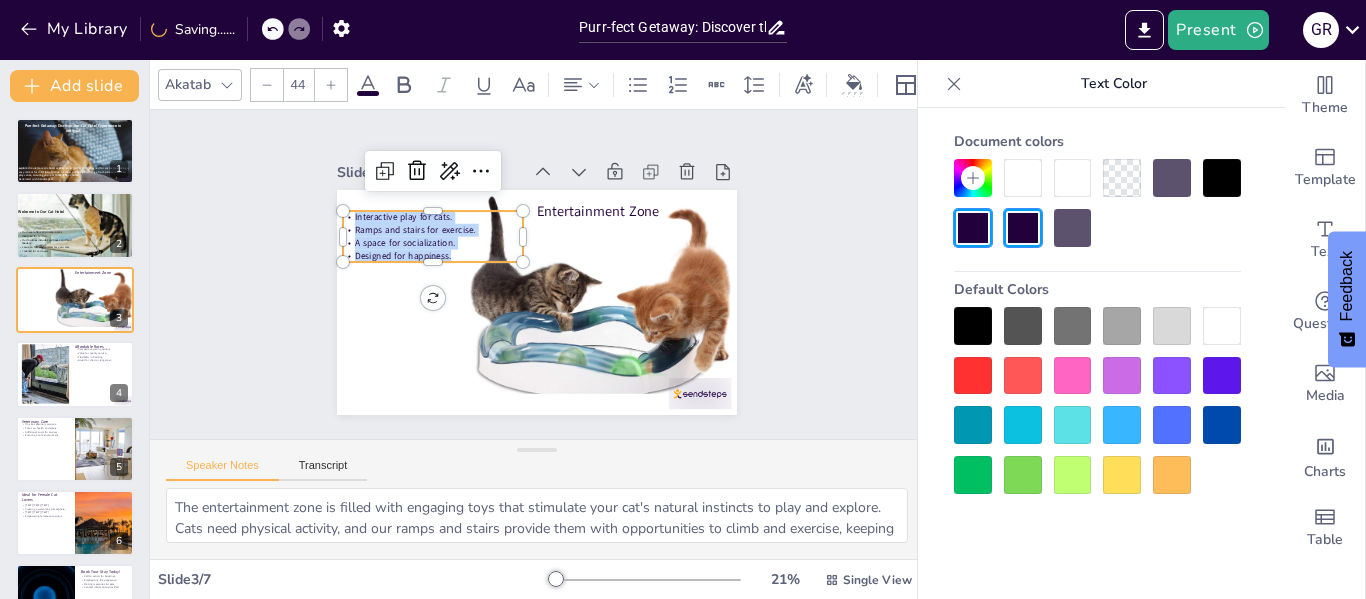 click 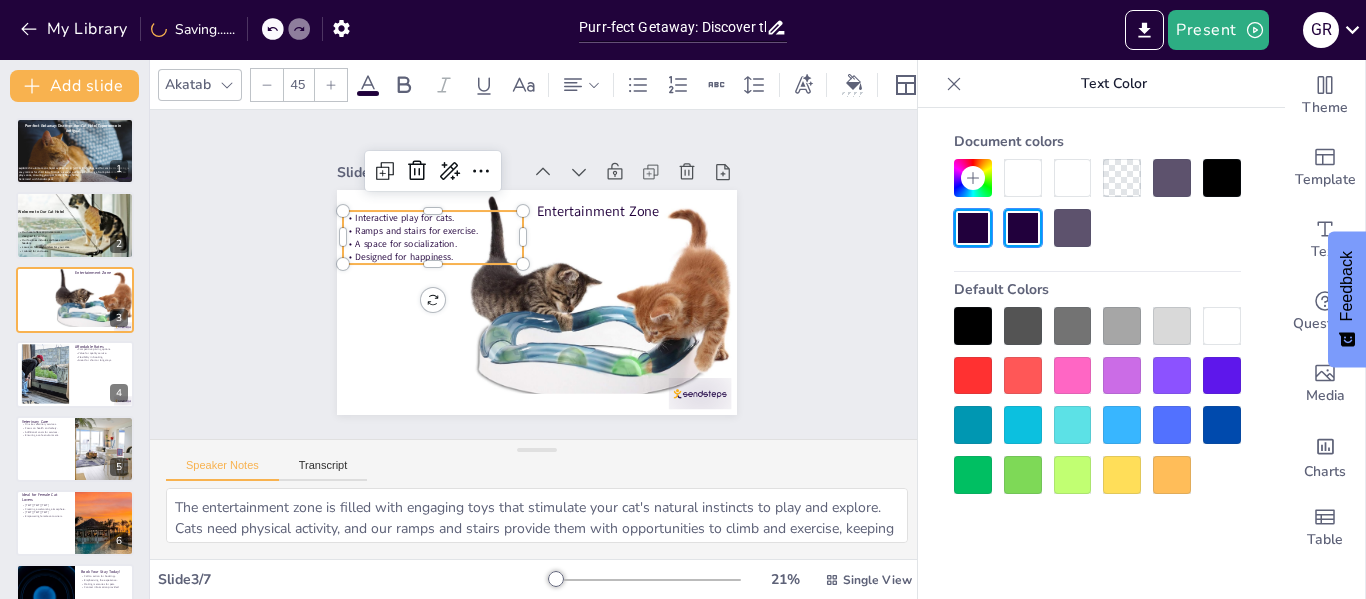 click 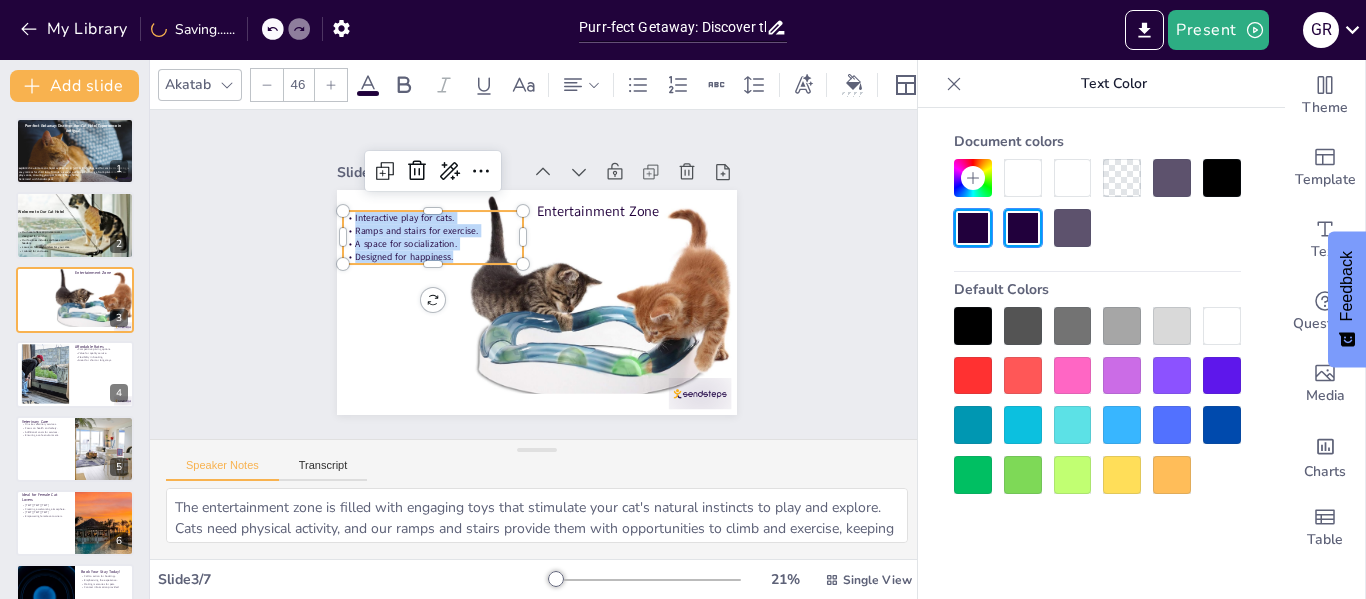 click 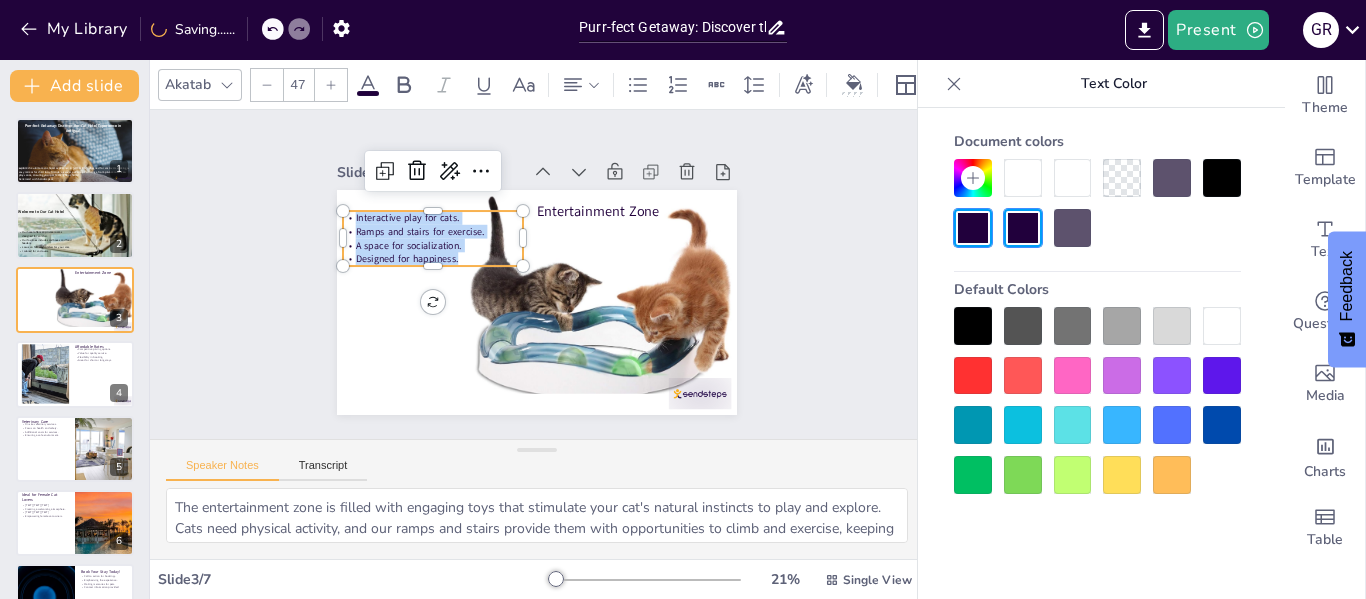 click 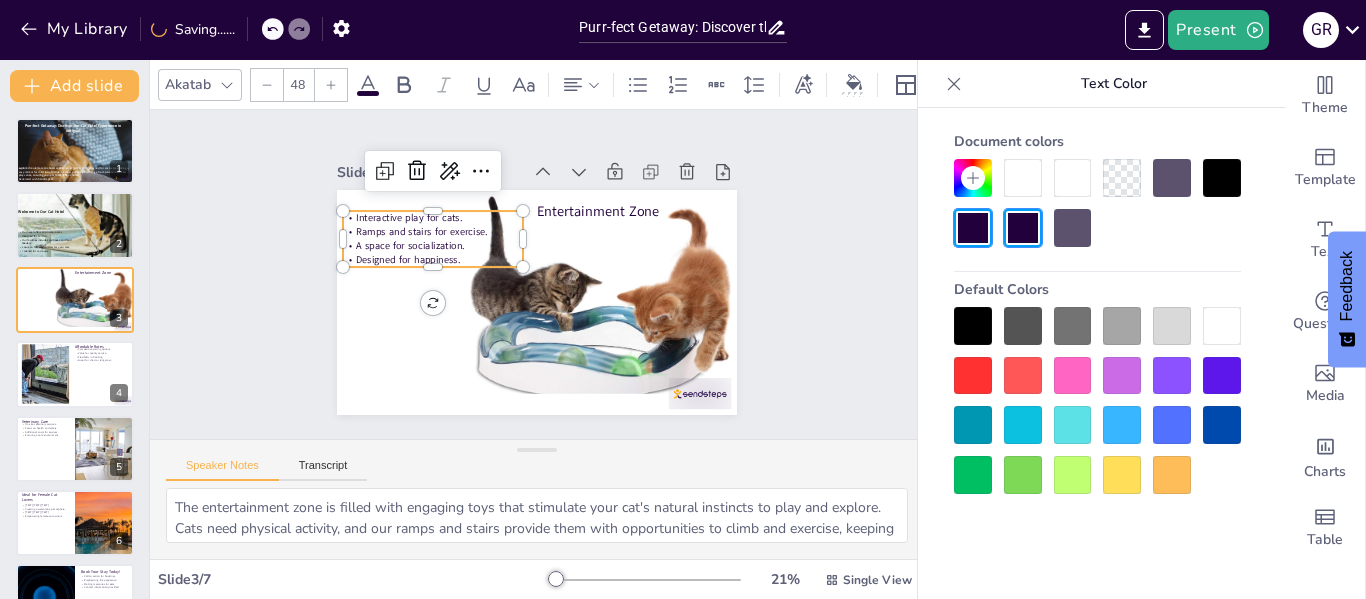 click 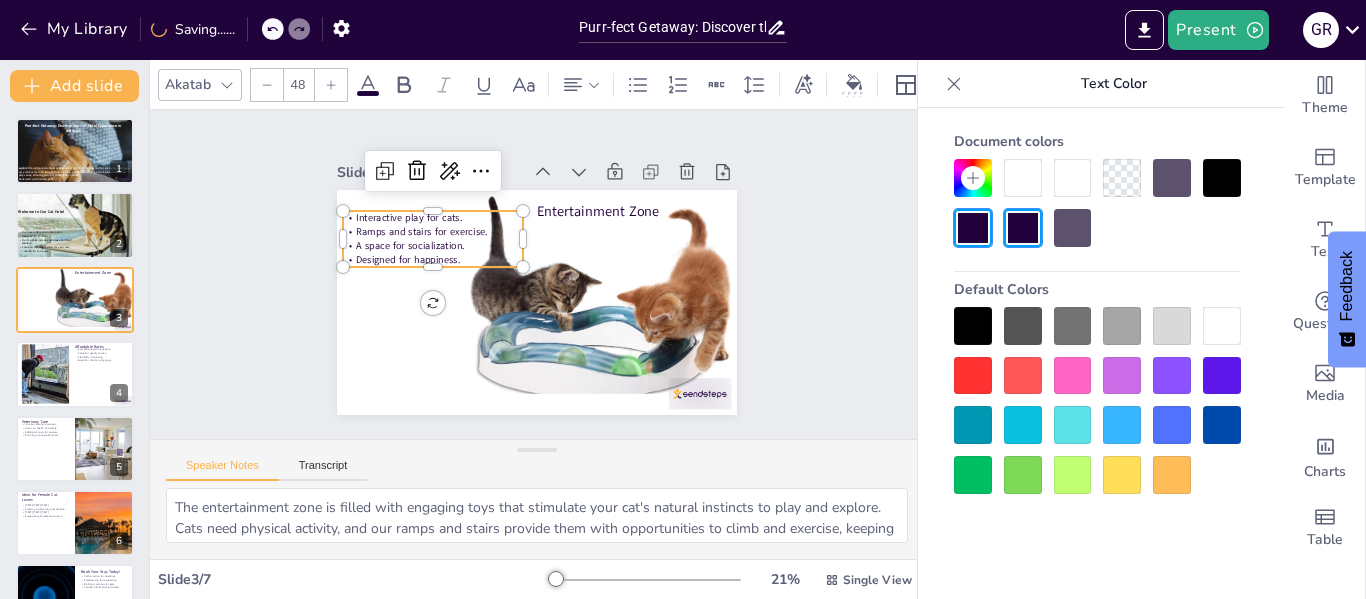 type on "49" 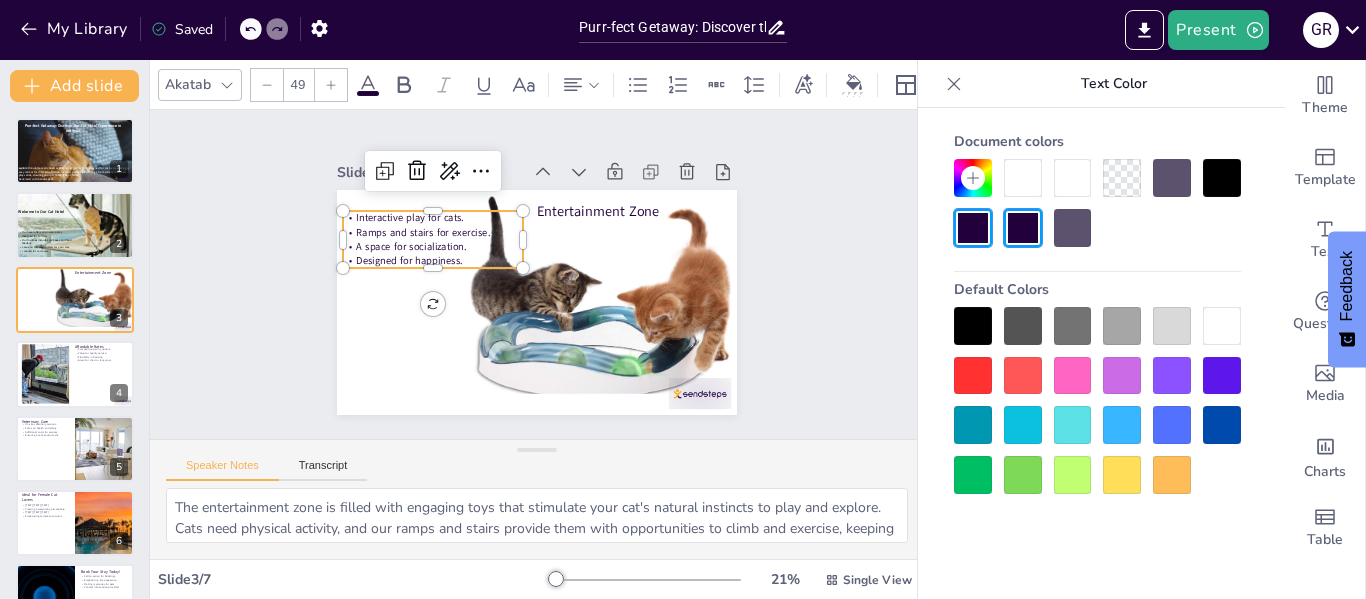 click on "A space for socialization." at bounding box center (436, 236) 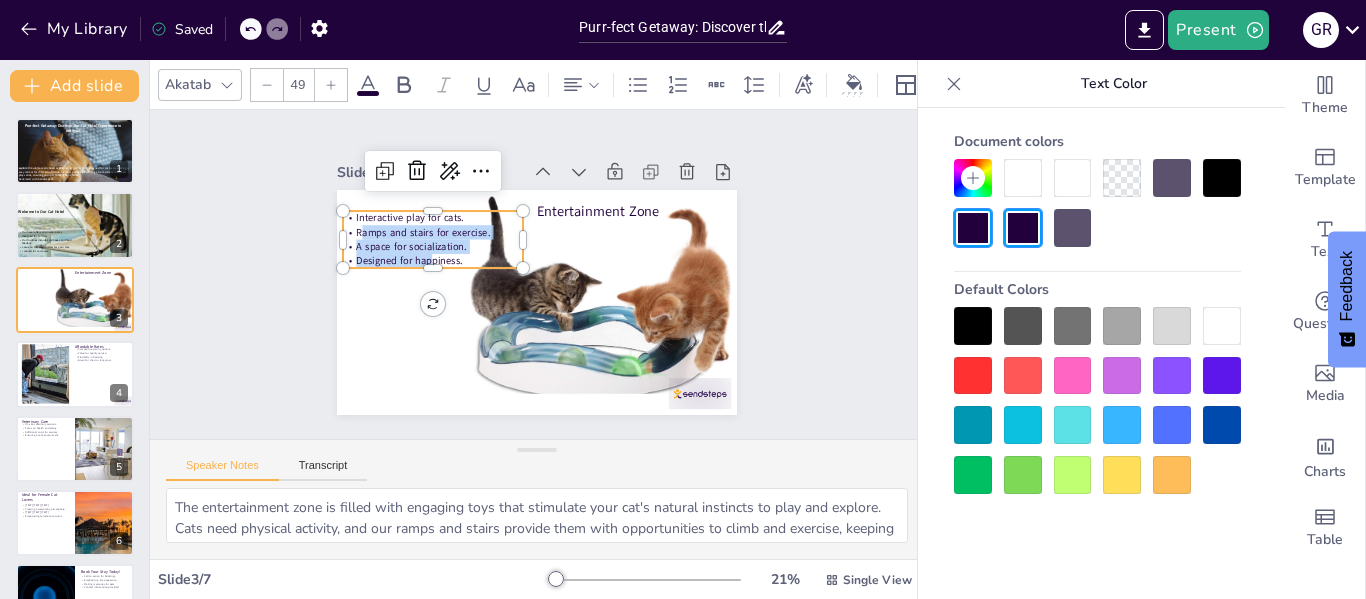 drag, startPoint x: 418, startPoint y: 257, endPoint x: 415, endPoint y: 291, distance: 34.132095 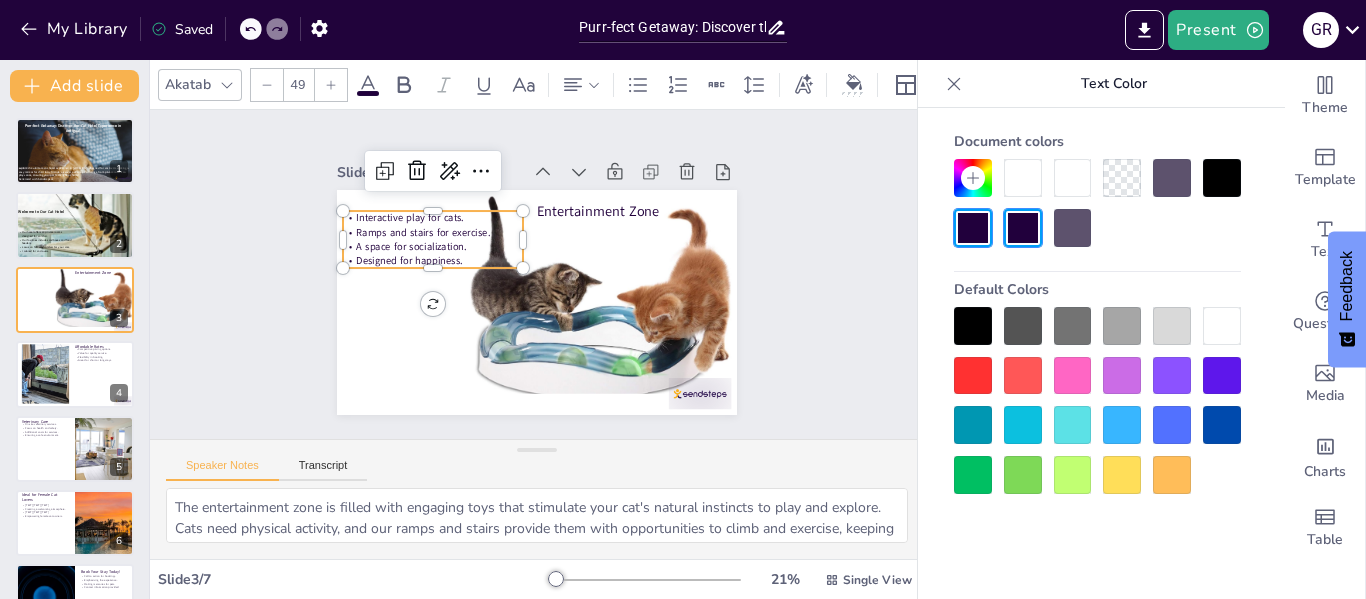 click on "Interactive play for cats." at bounding box center (416, 204) 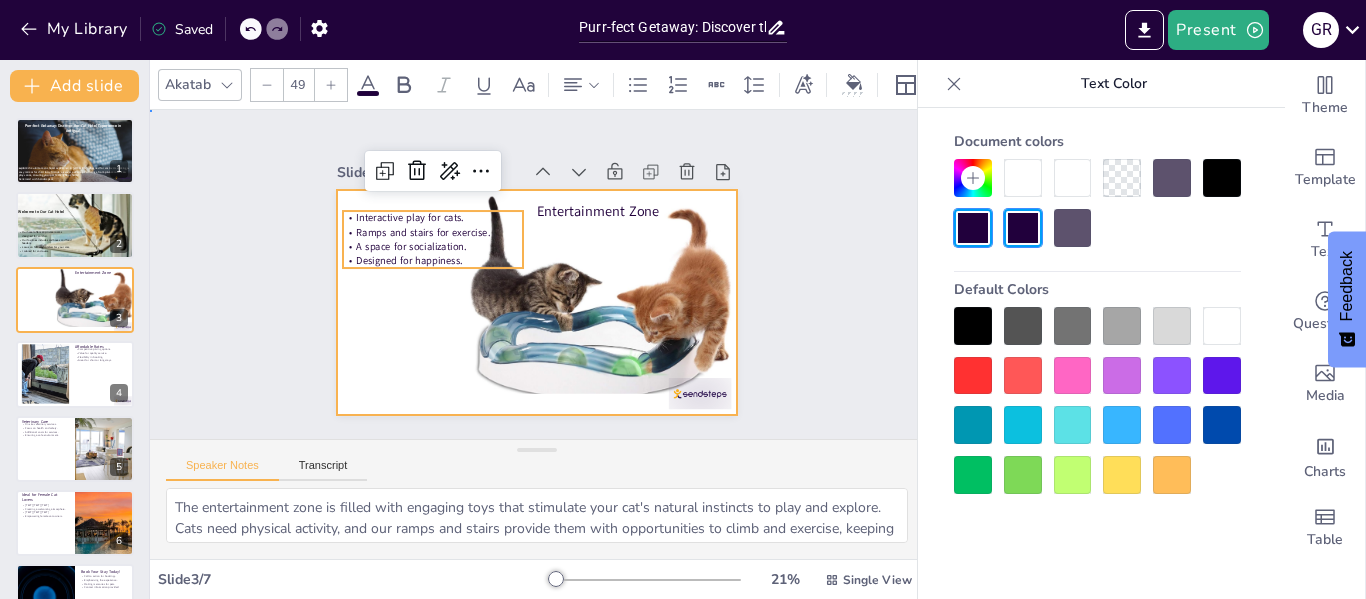 click at bounding box center (531, 301) 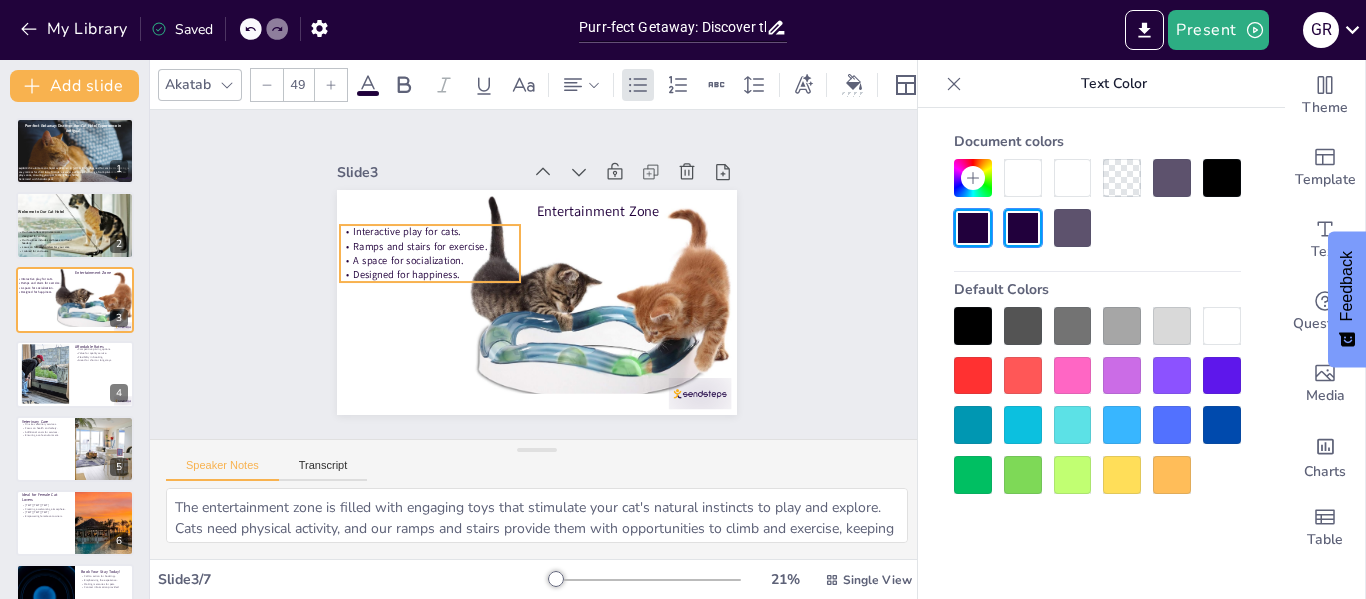 drag, startPoint x: 372, startPoint y: 236, endPoint x: 369, endPoint y: 250, distance: 14.3178215 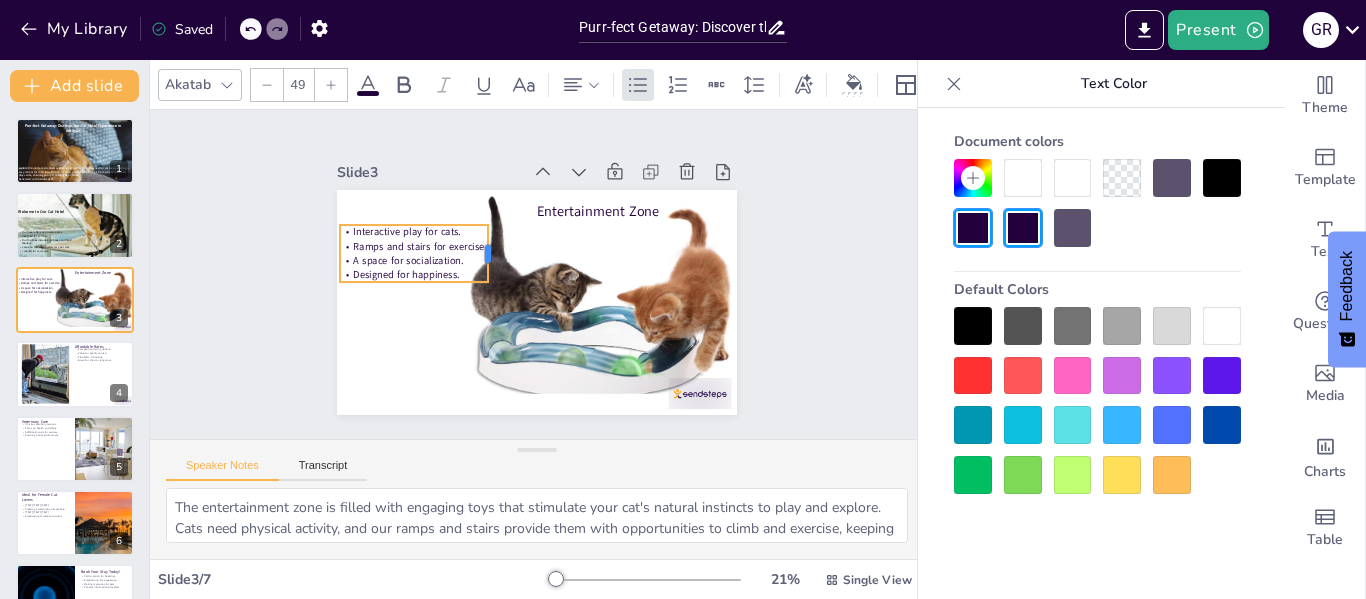 drag, startPoint x: 507, startPoint y: 245, endPoint x: 475, endPoint y: 247, distance: 32.06244 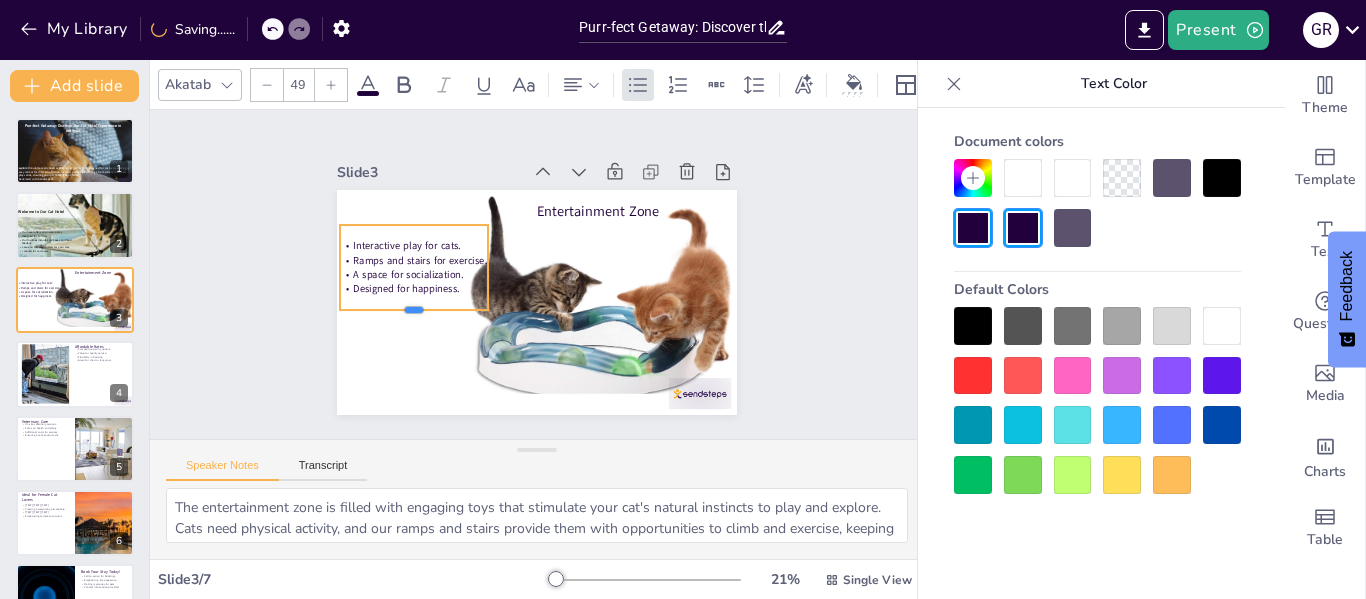 drag, startPoint x: 400, startPoint y: 277, endPoint x: 396, endPoint y: 305, distance: 28.284271 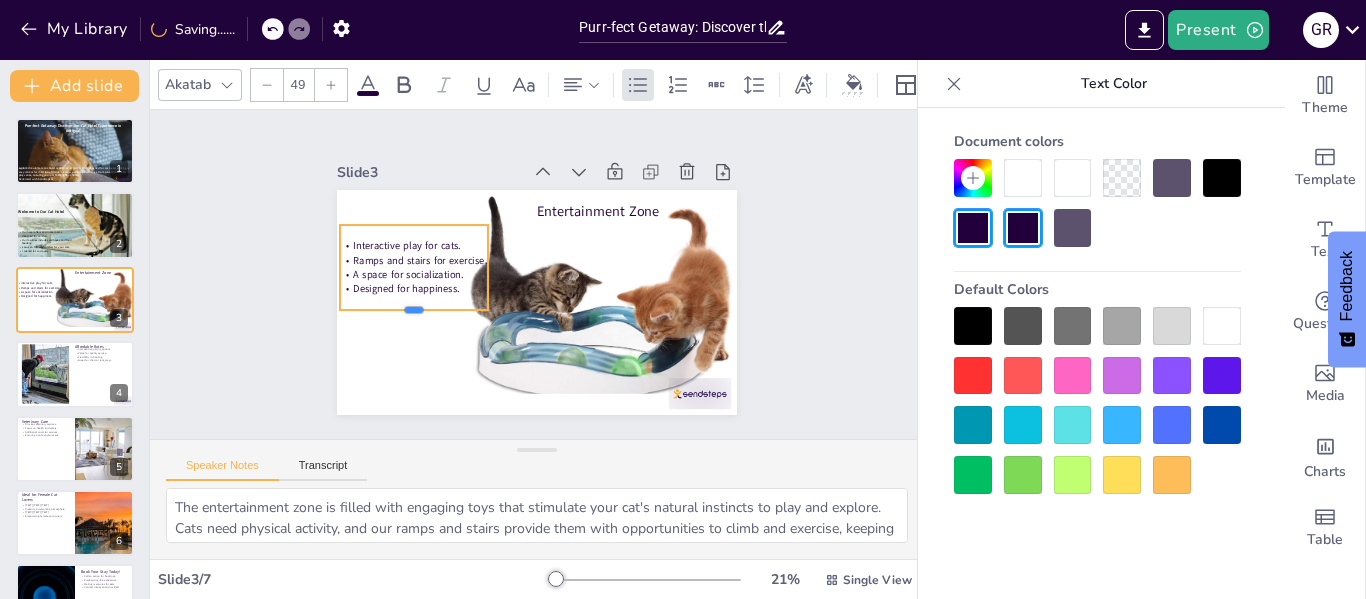 click at bounding box center [407, 277] 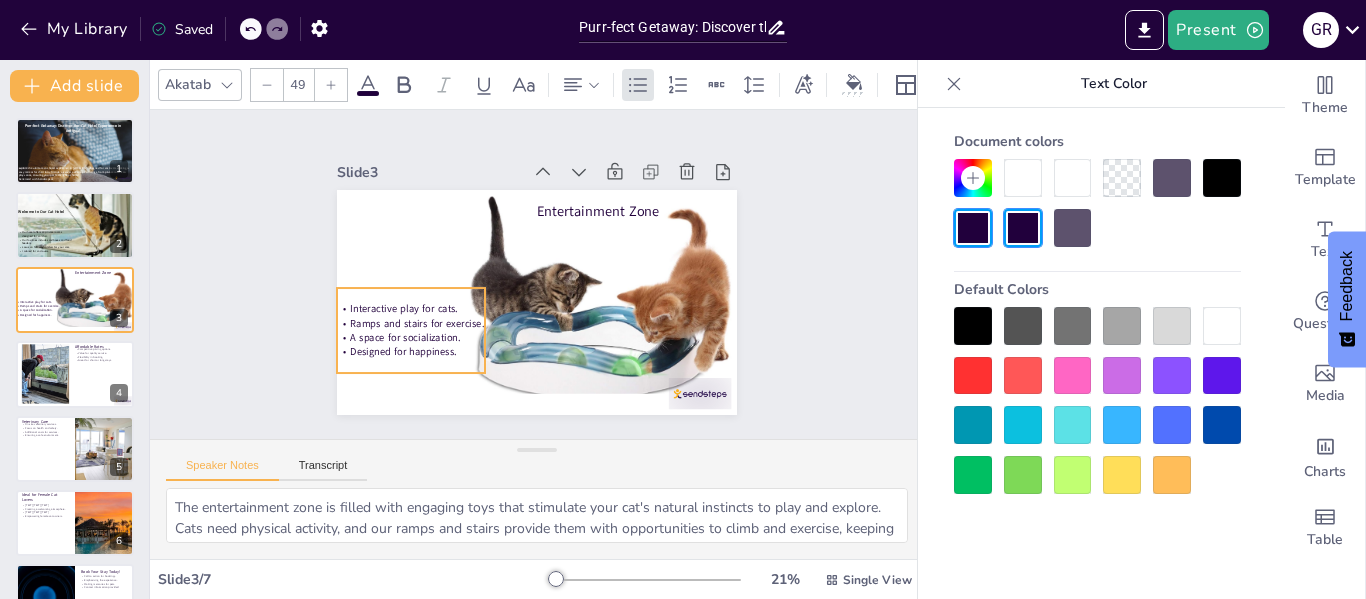 drag, startPoint x: 398, startPoint y: 249, endPoint x: 395, endPoint y: 312, distance: 63.07139 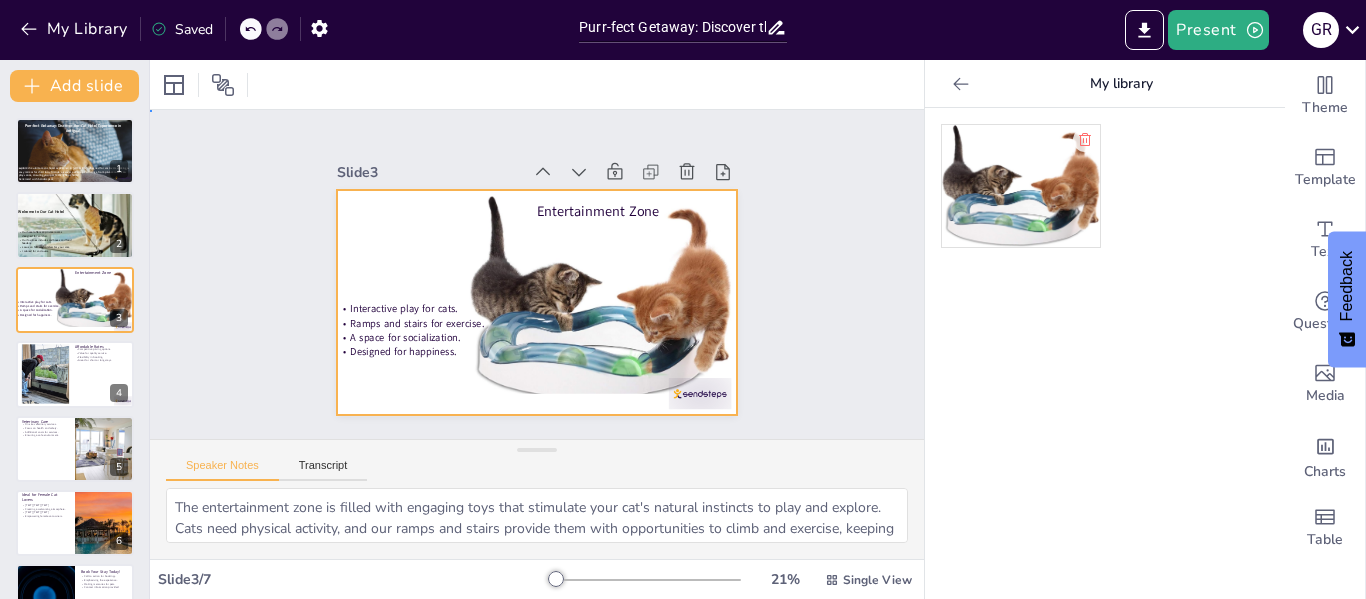 click at bounding box center [533, 303] 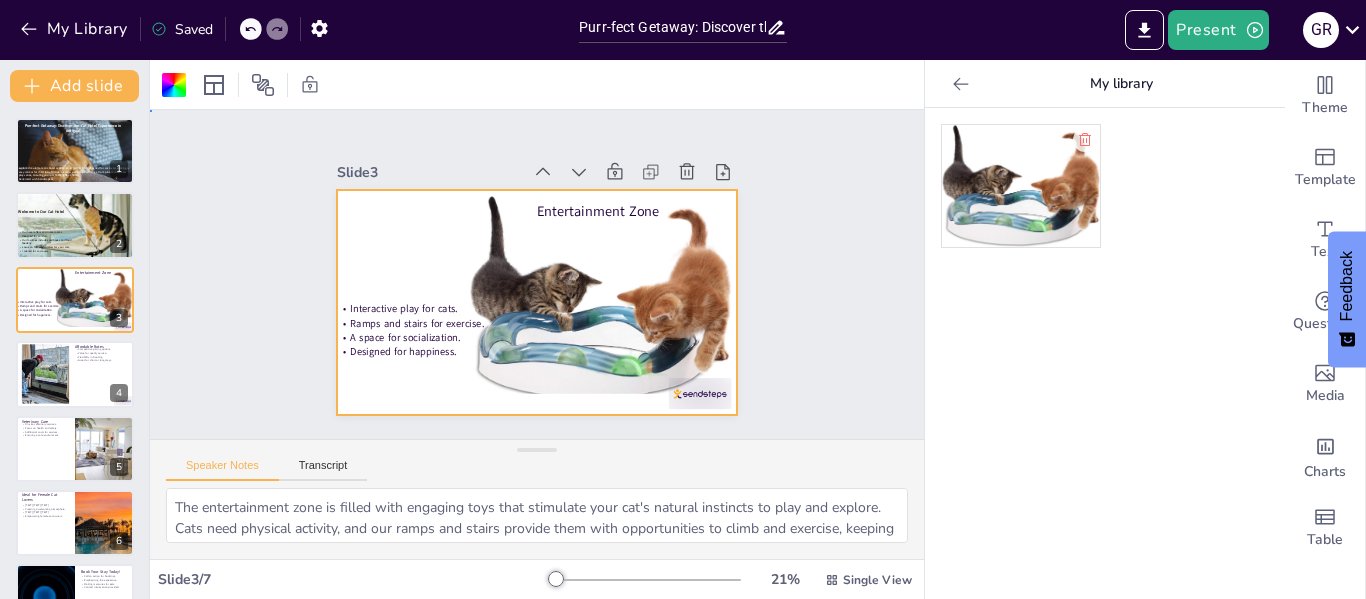 click at bounding box center [533, 303] 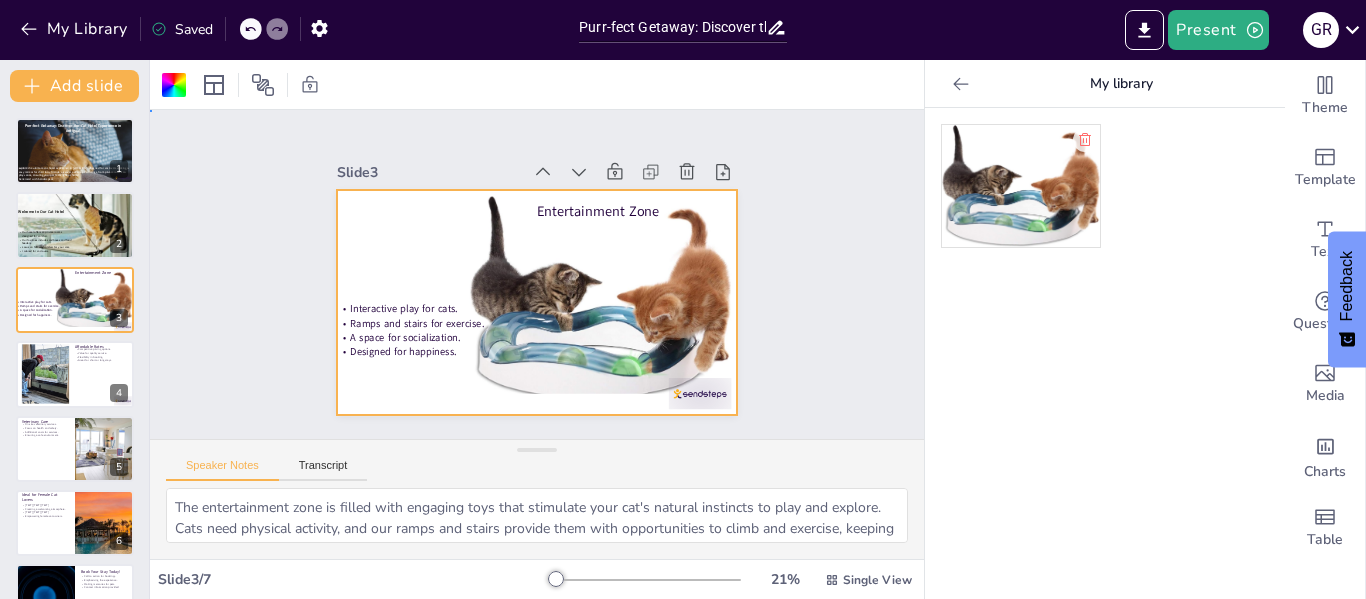 click on "Slide  1 Purr-fect Getaway: Discover the Cat Hotel Experience in [LOCATION]! Explore the ultimate cat hotel experience in [LOCATION], designed for cat lovers seeking a cozy retreat for their furry friends. Discover our unique offerings, from private rooms to play zones, ensuring your pet feels right at home! Generated with Sendsteps.ai Slide  2 Welcome to Our Cat Hotel Our hotel offers 20 private rooms designed for comfort. Our facilities include sandboxes and food feeders. Focus on fun and comfort for your cats. Tailored for cat lovers. Slide  3 Entertainment Zone Interactive play for cats. Ramps and stairs for exercise. A space for socialization. Designed for happiness. Slide  4 Affordable Rates Competitive pricing options. Value for quality service. Flexibility in booking. Great for short or long stays. Slide  5 Veterinary Care On-site veterinary services. Focus on health and safety. Additional costs for services. Ensuring a safe environment. Slide  6 Ideal for Female Cat Lovers Targeted demographic focus. 7" at bounding box center (537, 274) 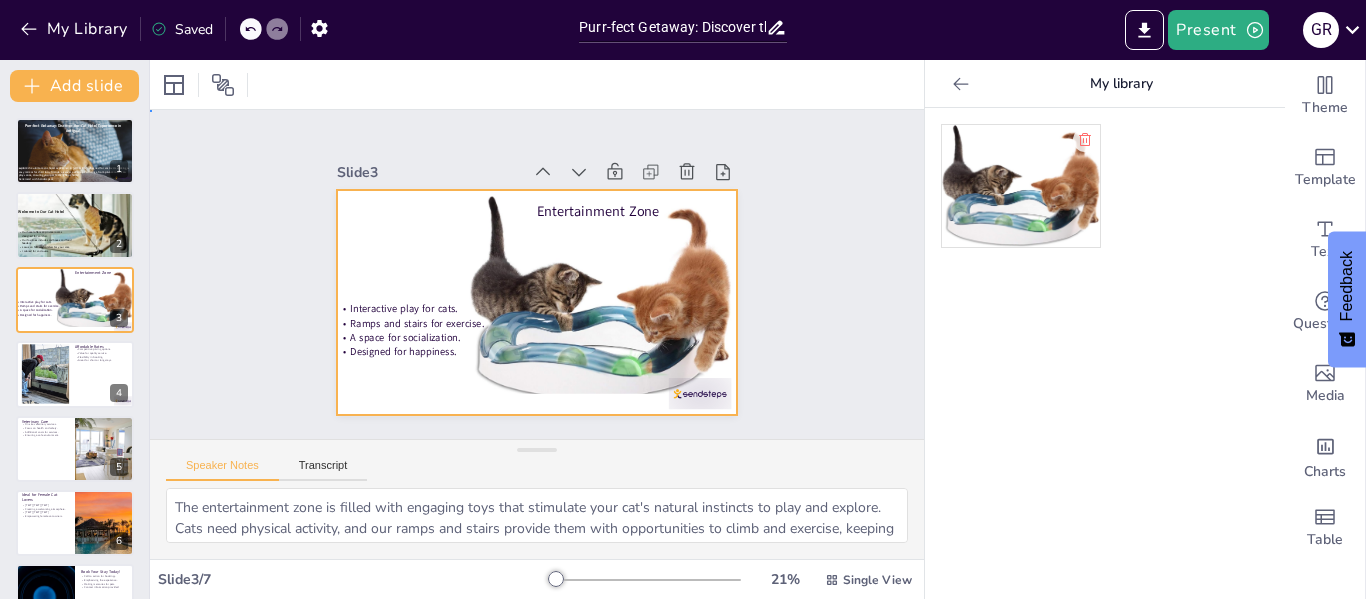 click at bounding box center [533, 303] 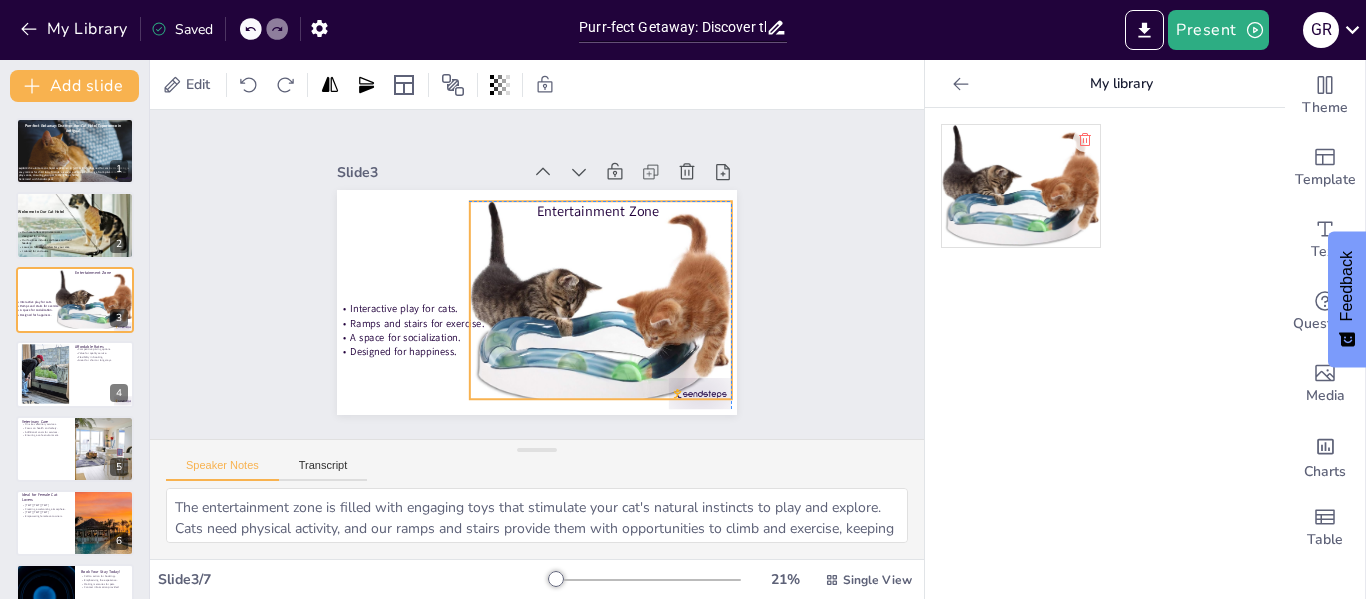 click at bounding box center [597, 311] 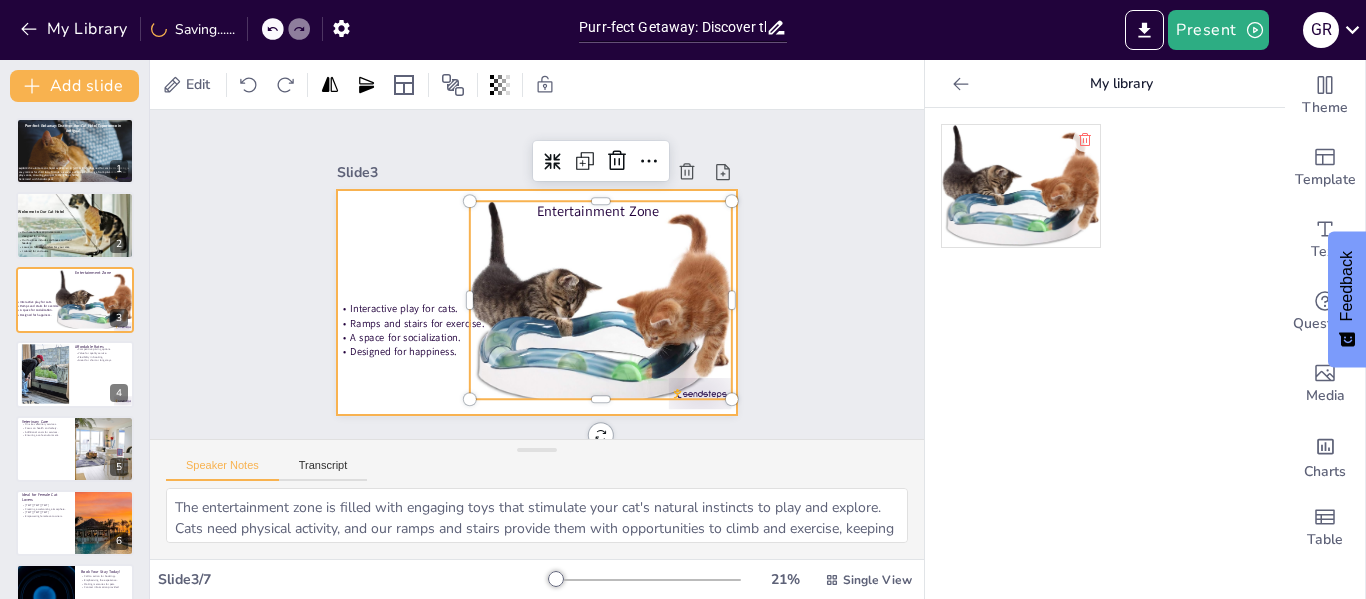 click at bounding box center [533, 302] 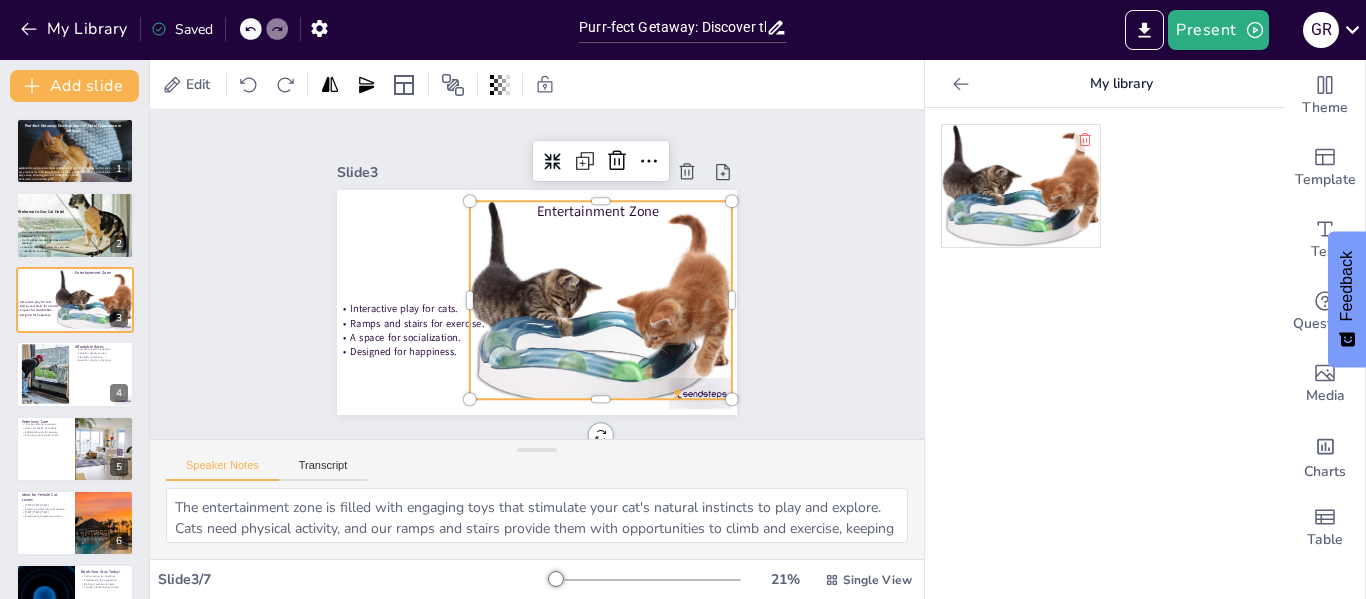 click at bounding box center [597, 311] 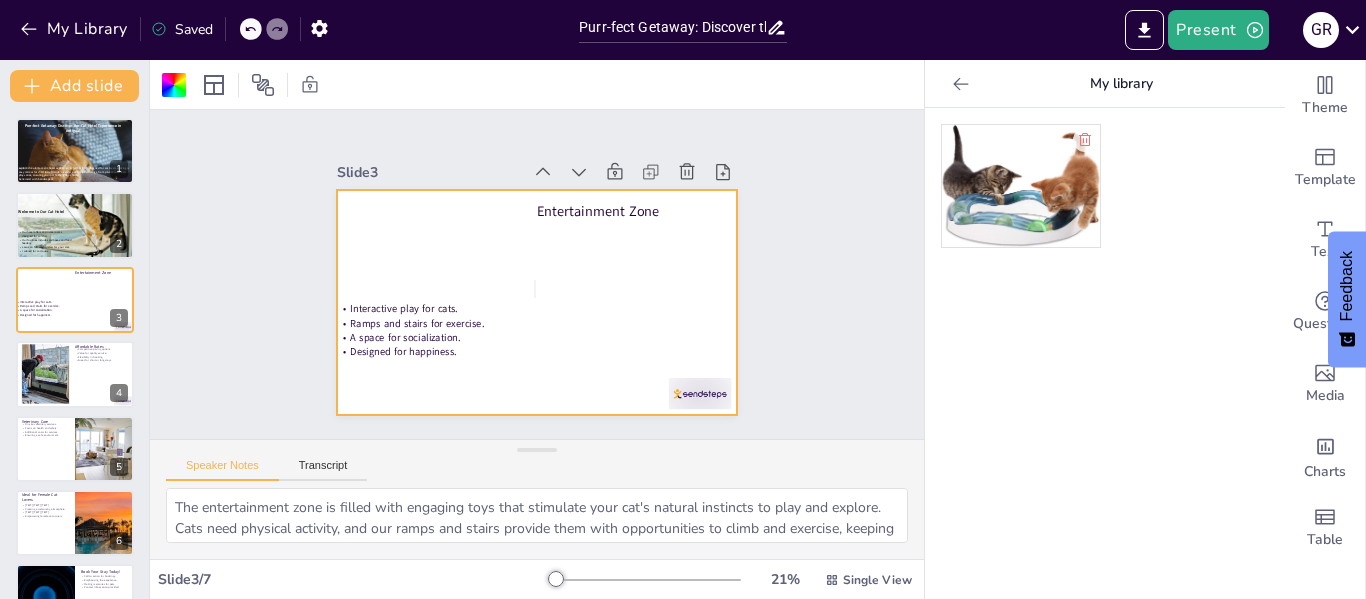 click 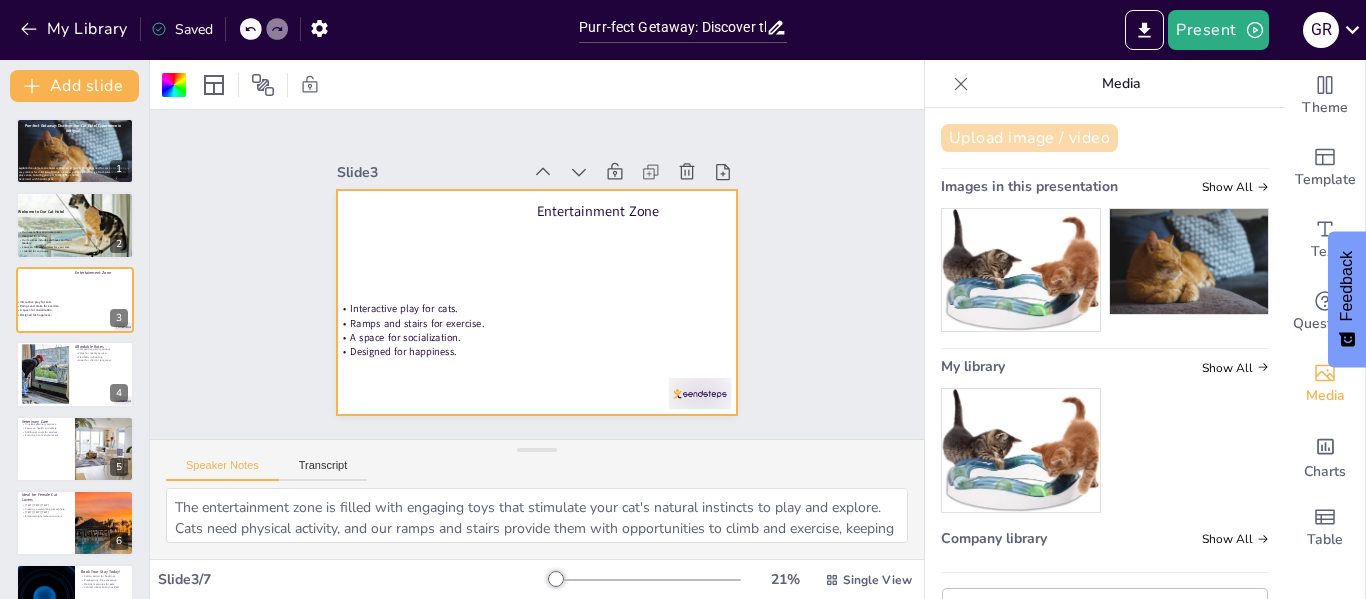 click on "Upload image / video" at bounding box center [1029, 138] 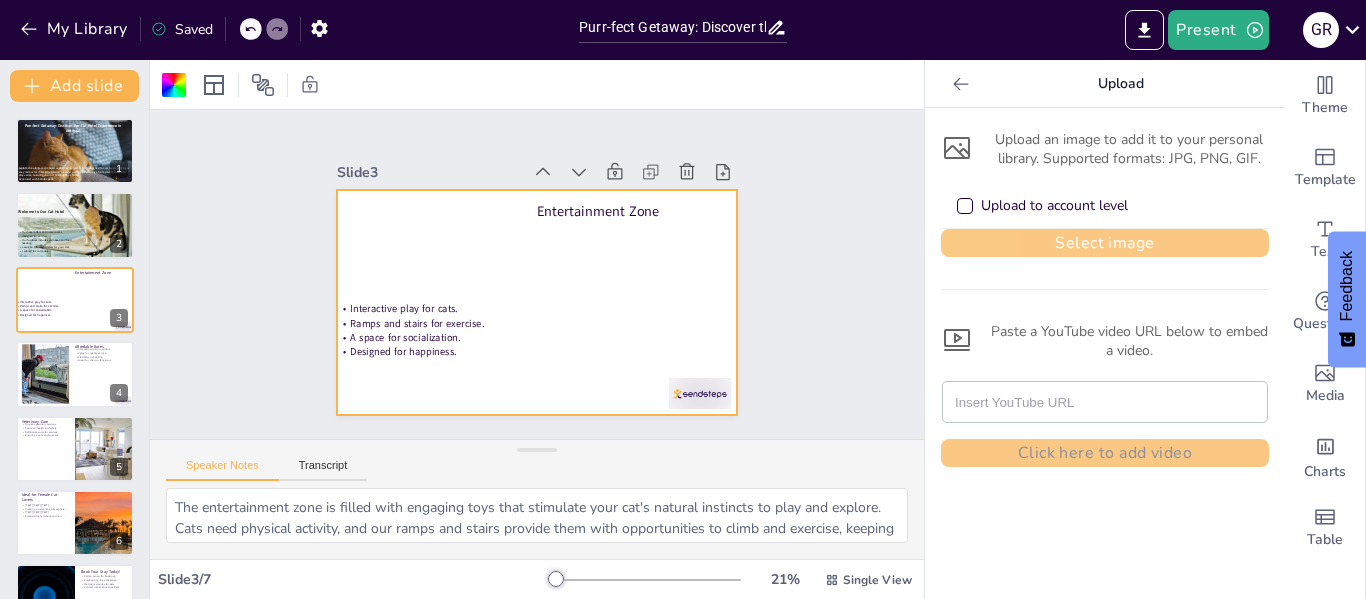 click on "Select image" at bounding box center [1105, 243] 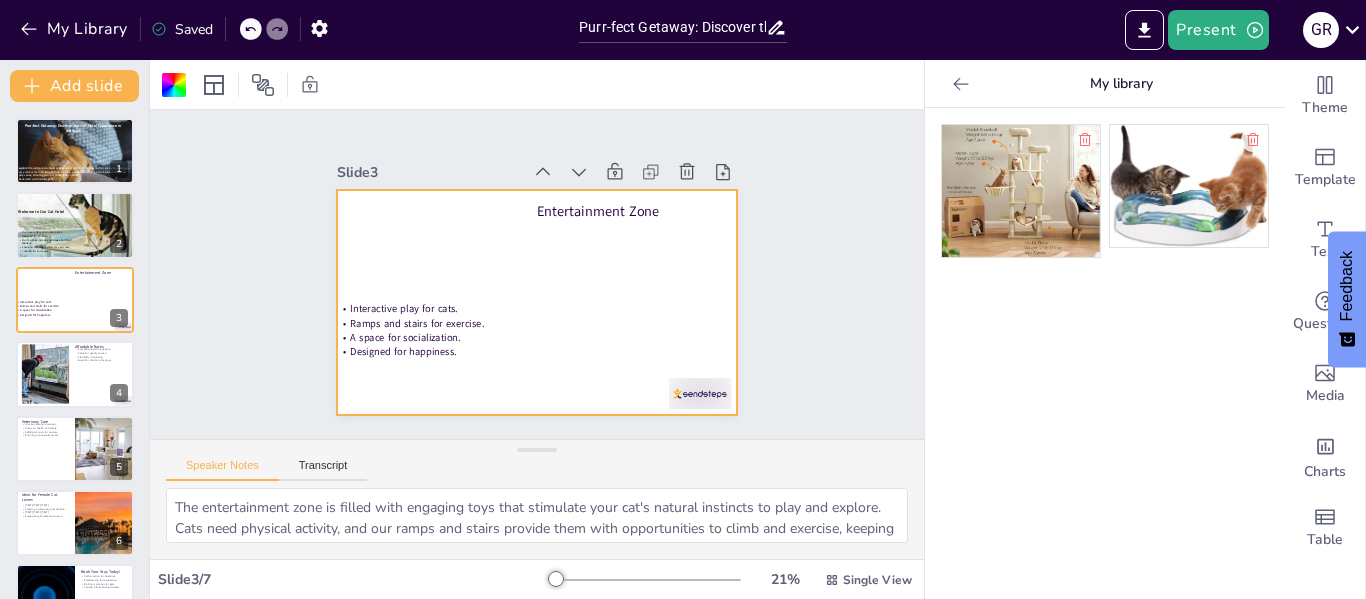 click at bounding box center (1021, 191) 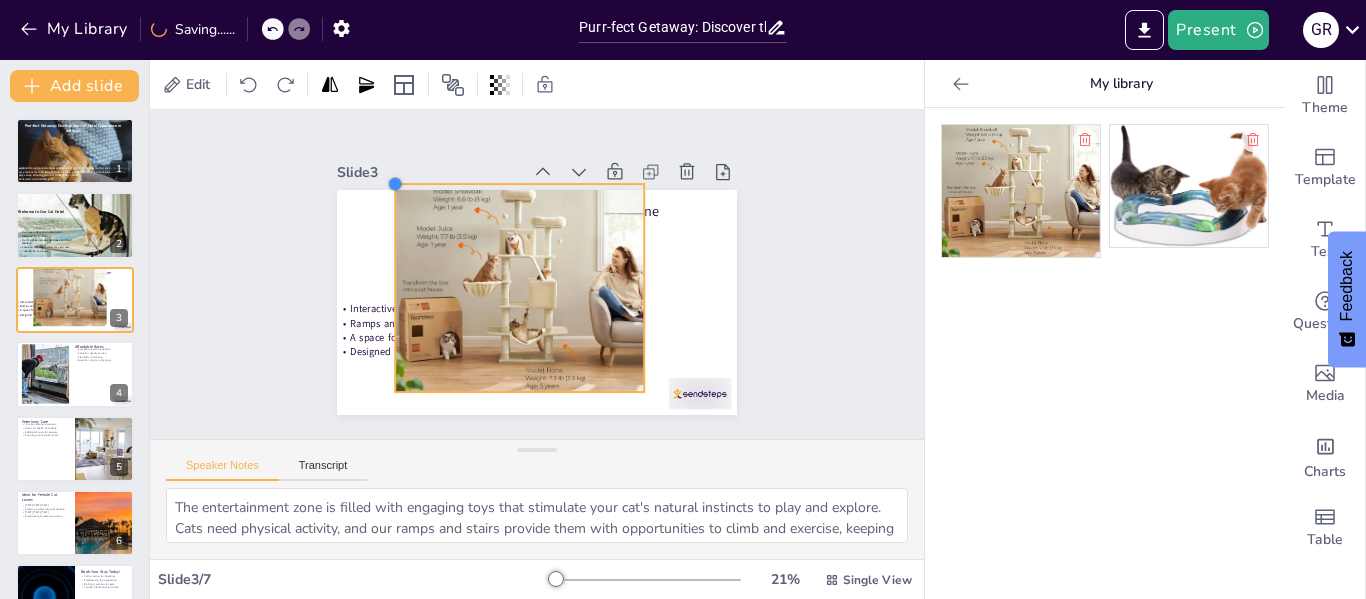 drag, startPoint x: 417, startPoint y: 206, endPoint x: 383, endPoint y: 239, distance: 47.38143 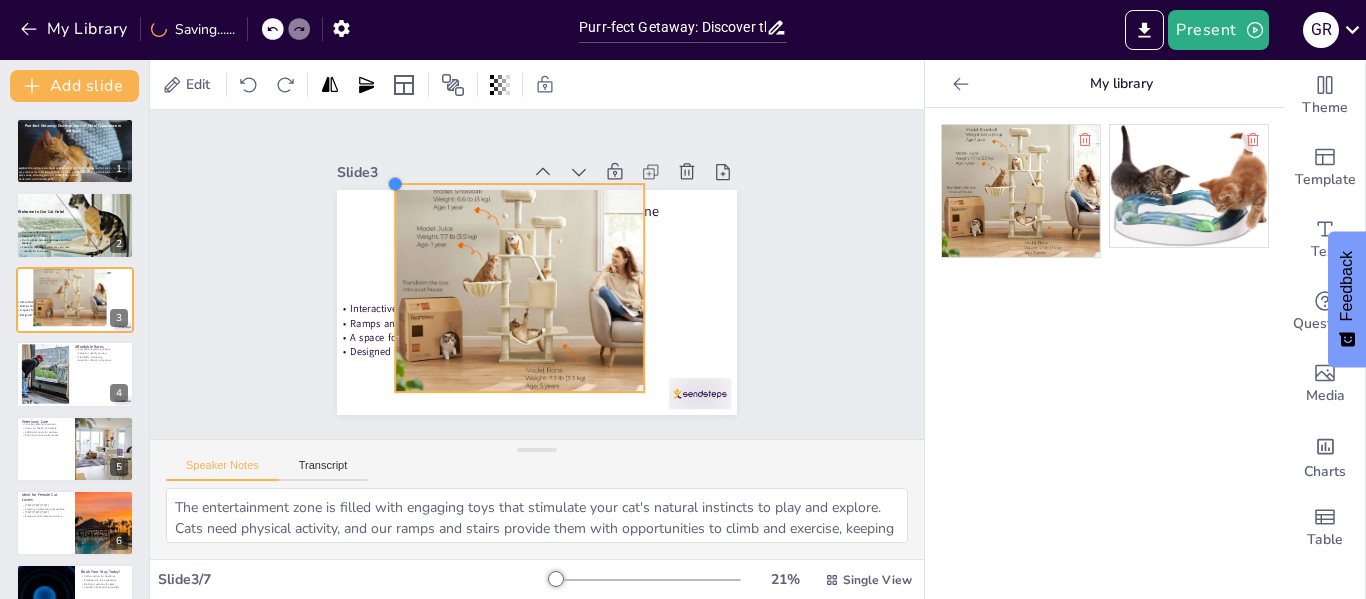 click on "Entertainment Zone Interactive play for cats. Ramps and stairs for exercise. A space for socialization. Designed for happiness." at bounding box center (531, 301) 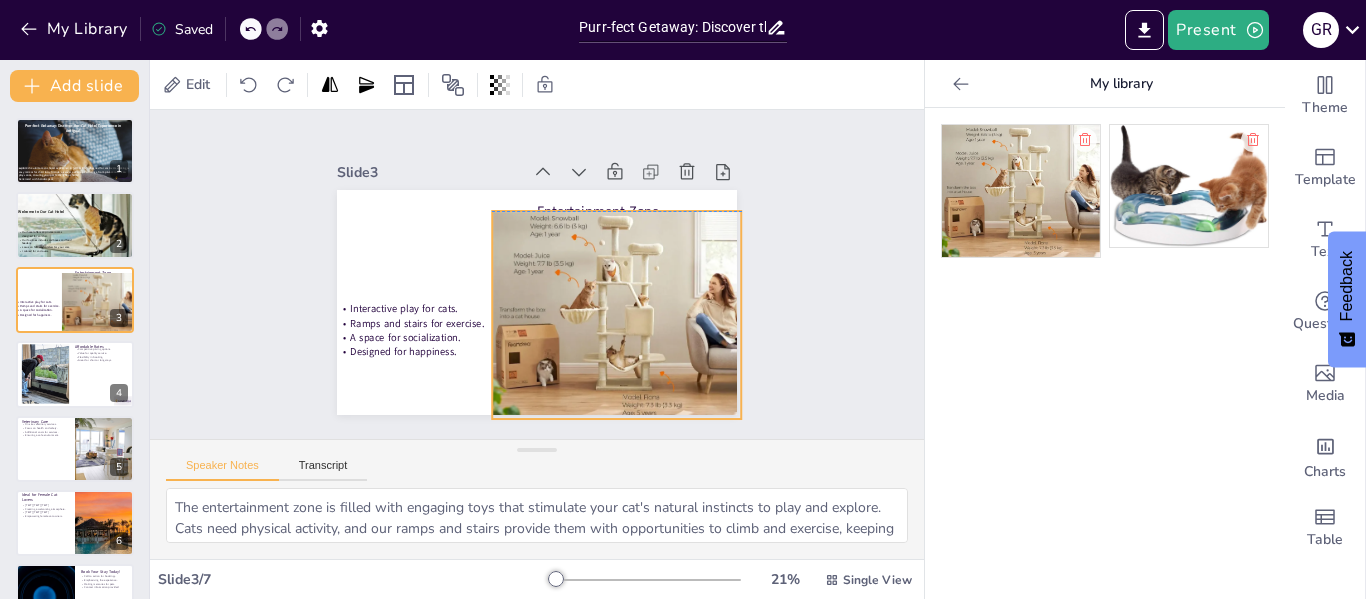 drag, startPoint x: 502, startPoint y: 258, endPoint x: 599, endPoint y: 282, distance: 99.92497 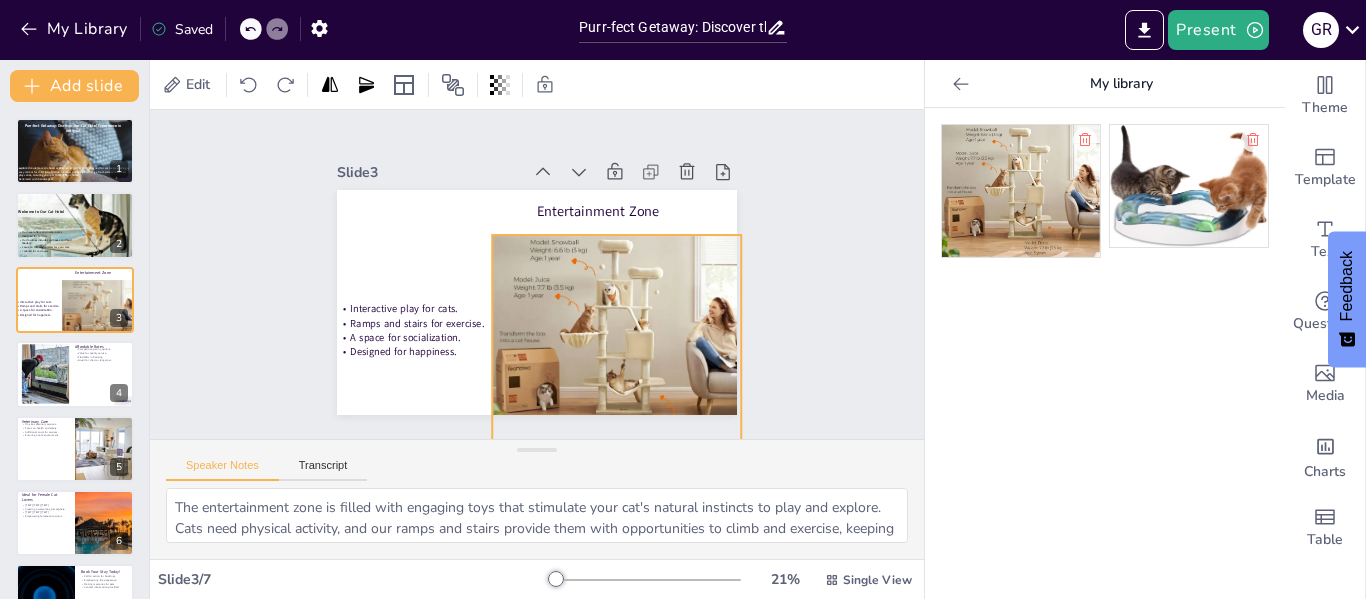 drag, startPoint x: 575, startPoint y: 230, endPoint x: 575, endPoint y: 254, distance: 24 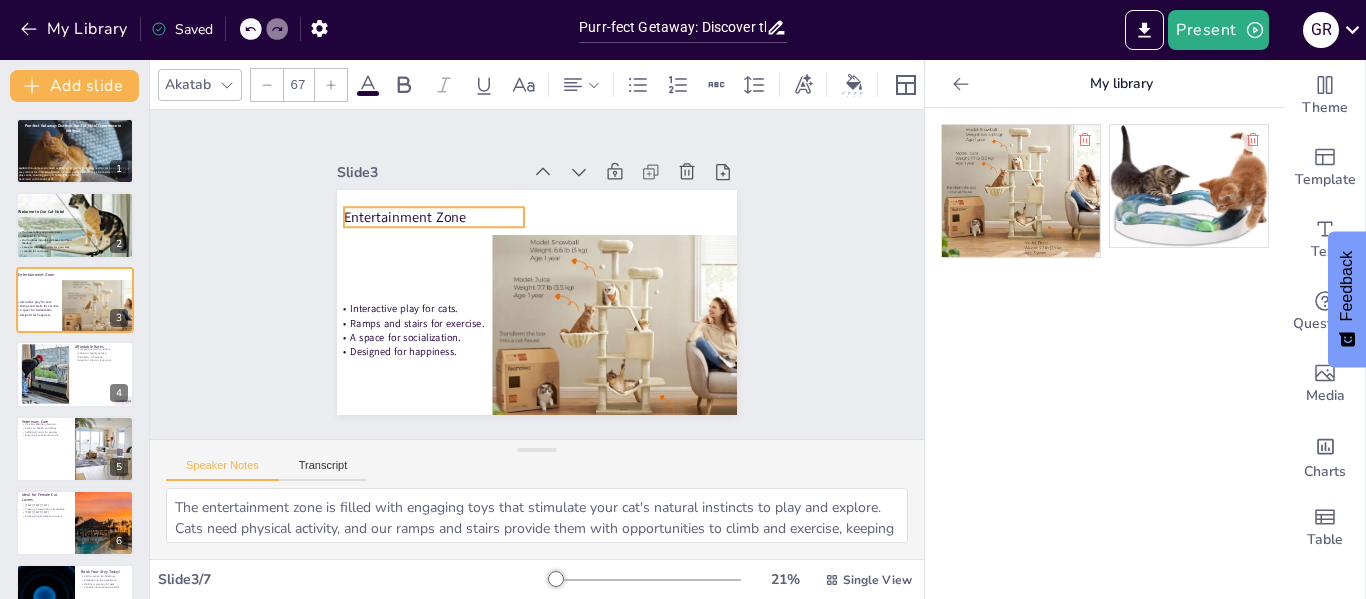 drag, startPoint x: 570, startPoint y: 211, endPoint x: 377, endPoint y: 217, distance: 193.09325 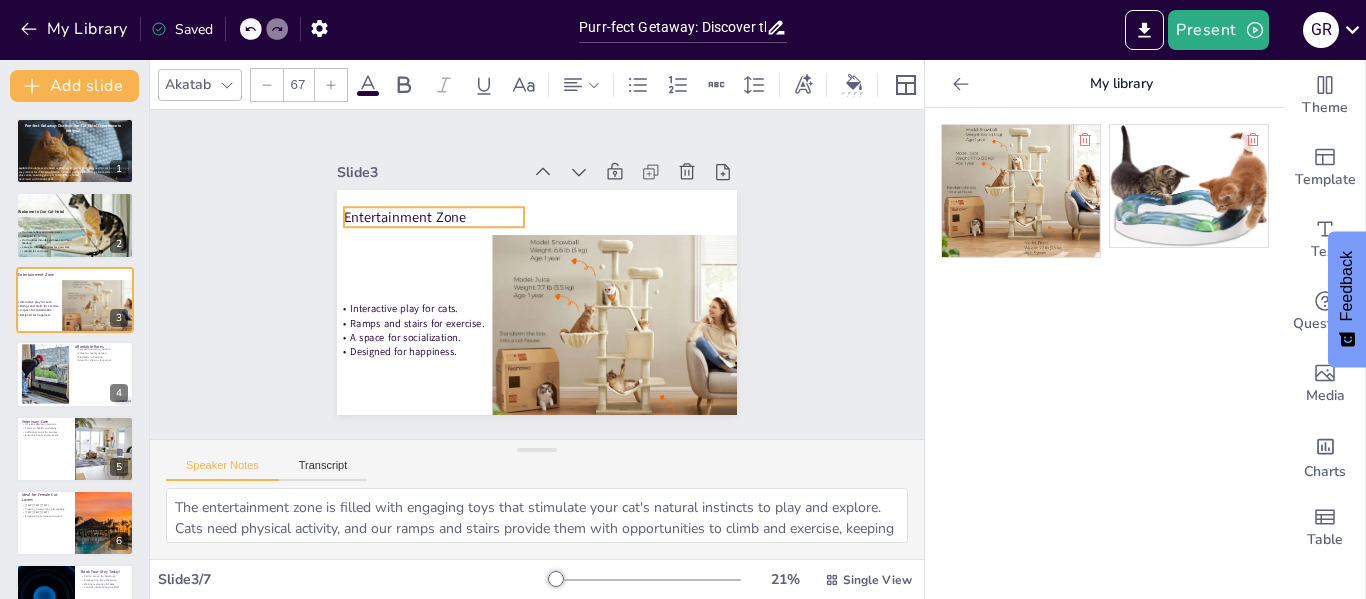 click on "Entertainment Zone" at bounding box center [440, 206] 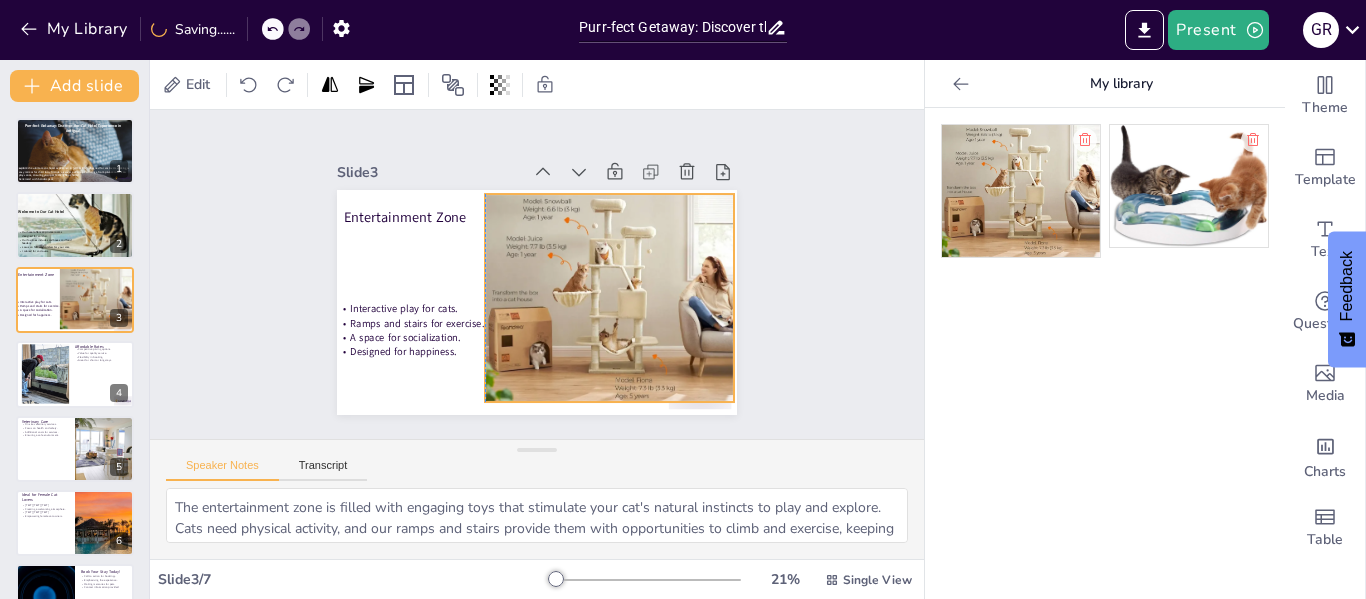 drag, startPoint x: 557, startPoint y: 306, endPoint x: 552, endPoint y: 265, distance: 41.303753 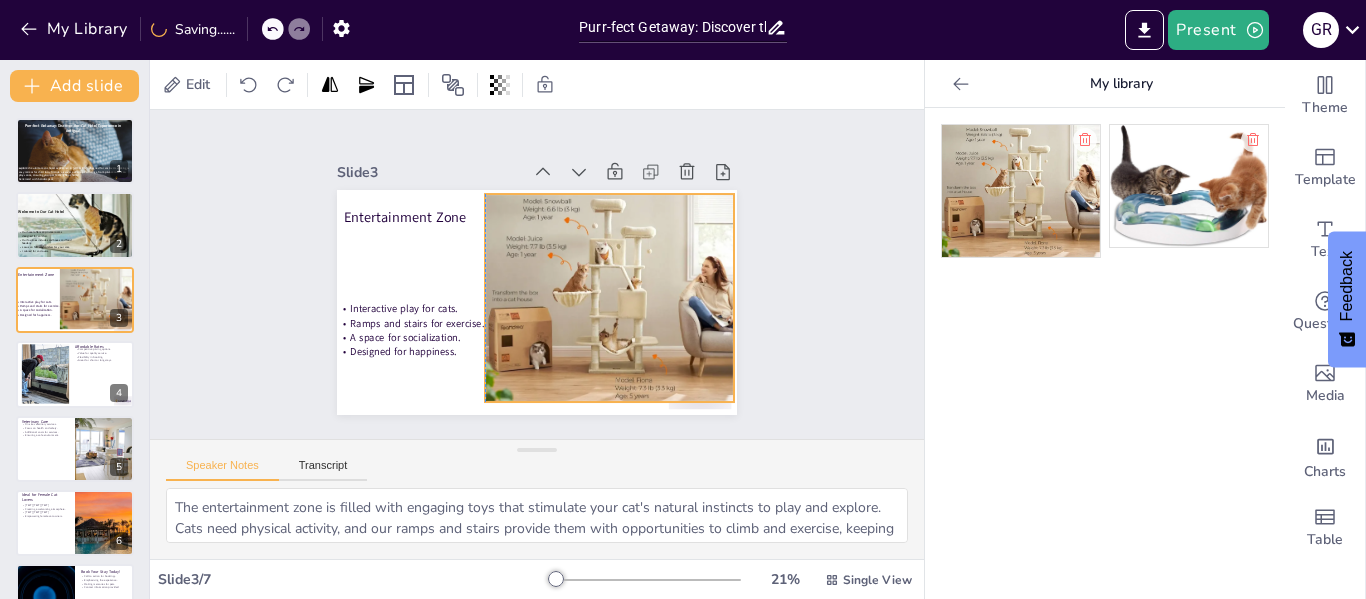 click at bounding box center [593, 326] 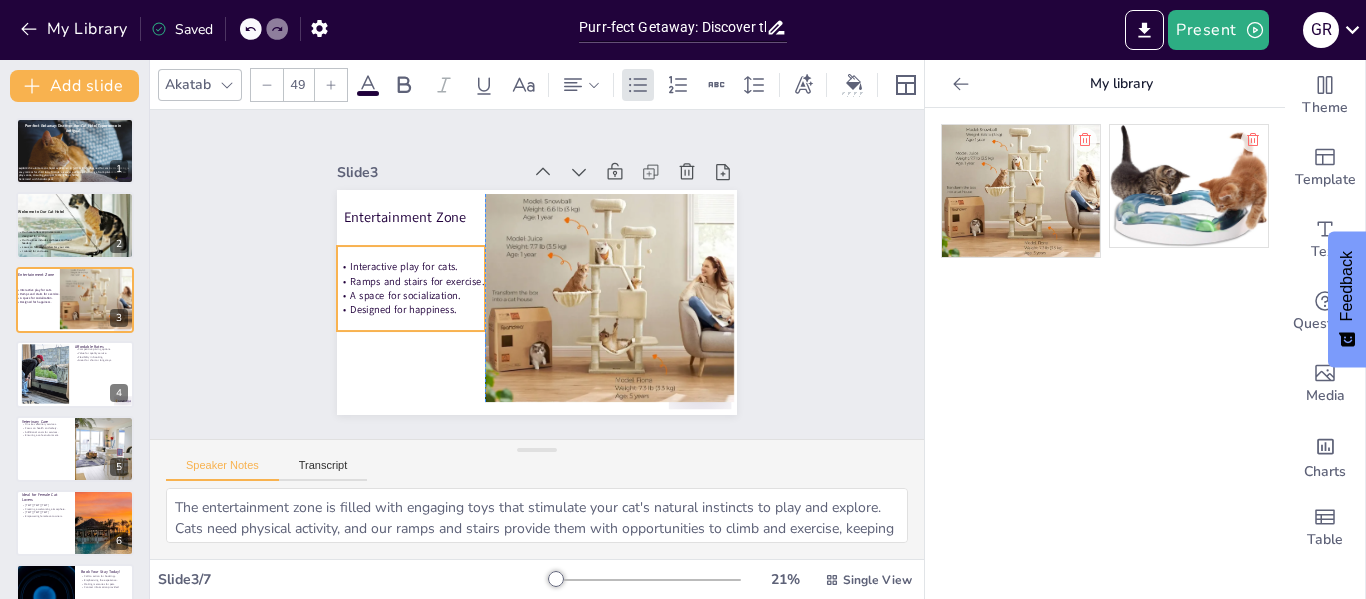 drag, startPoint x: 405, startPoint y: 307, endPoint x: 404, endPoint y: 265, distance: 42.0119 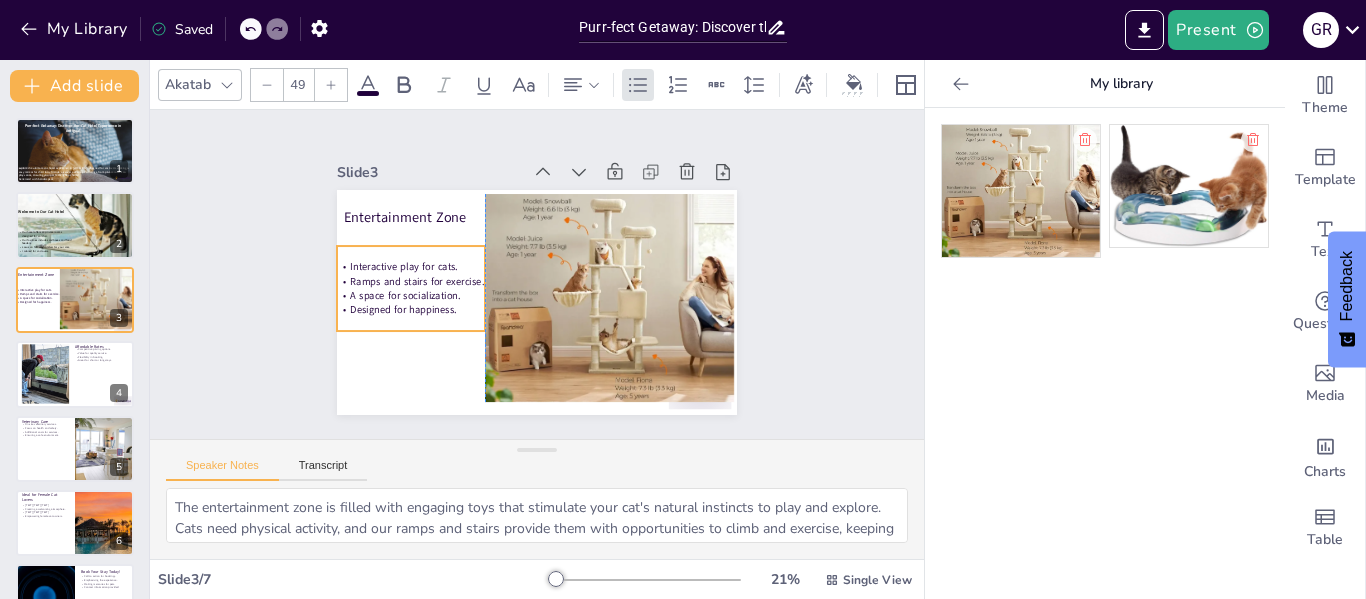 click on "Interactive play for cats." at bounding box center (408, 239) 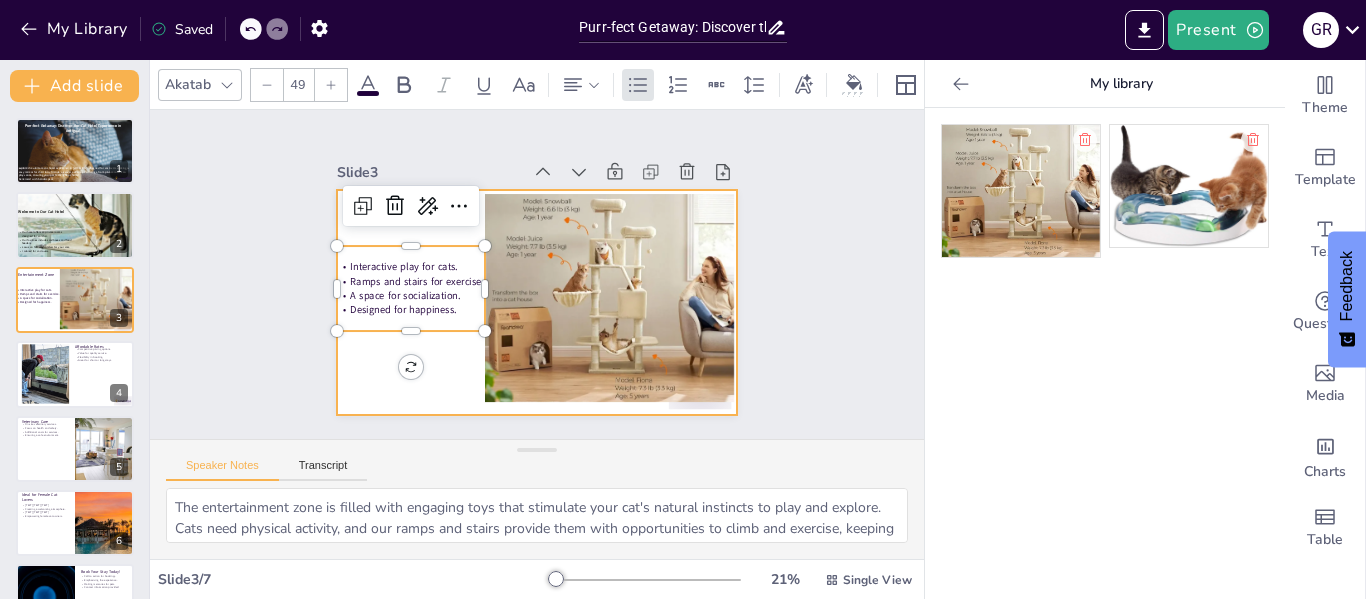 click at bounding box center [531, 301] 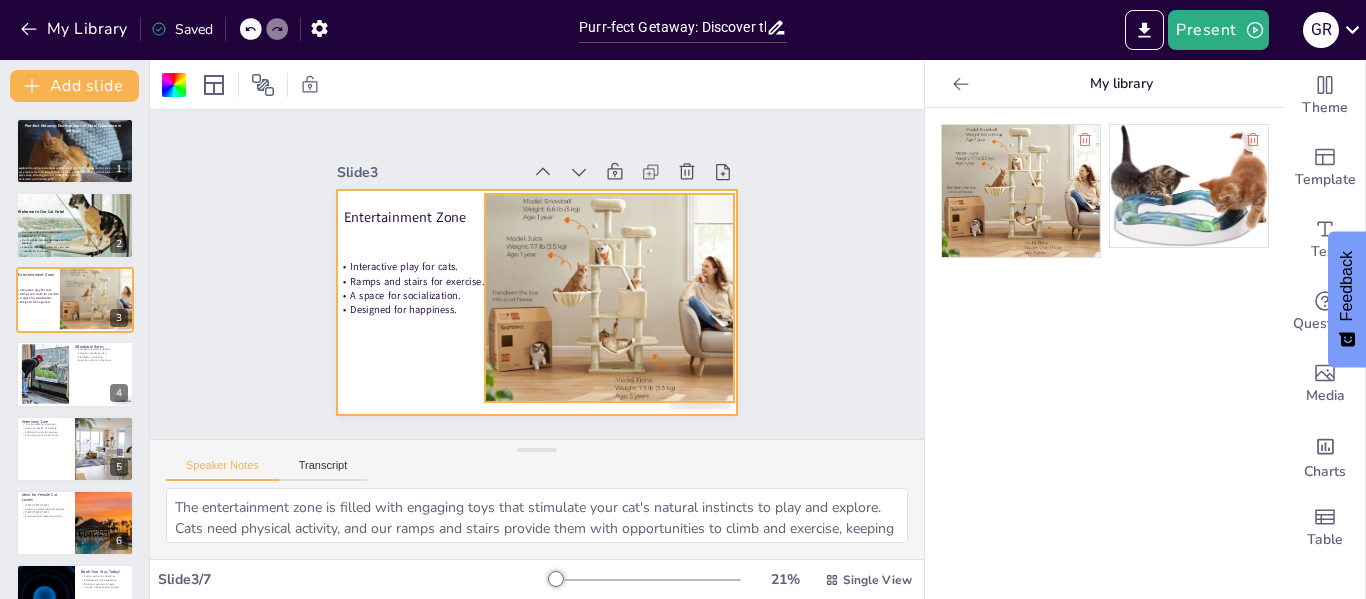 click at bounding box center (607, 305) 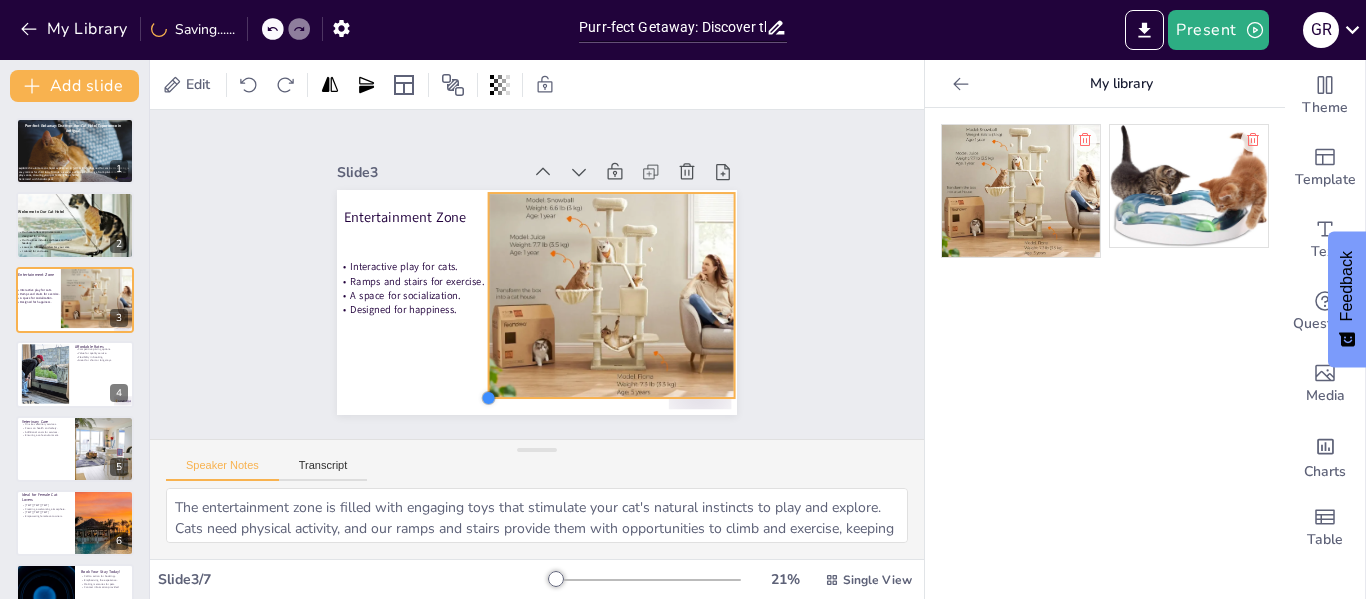 drag, startPoint x: 469, startPoint y: 397, endPoint x: 506, endPoint y: 394, distance: 37.12142 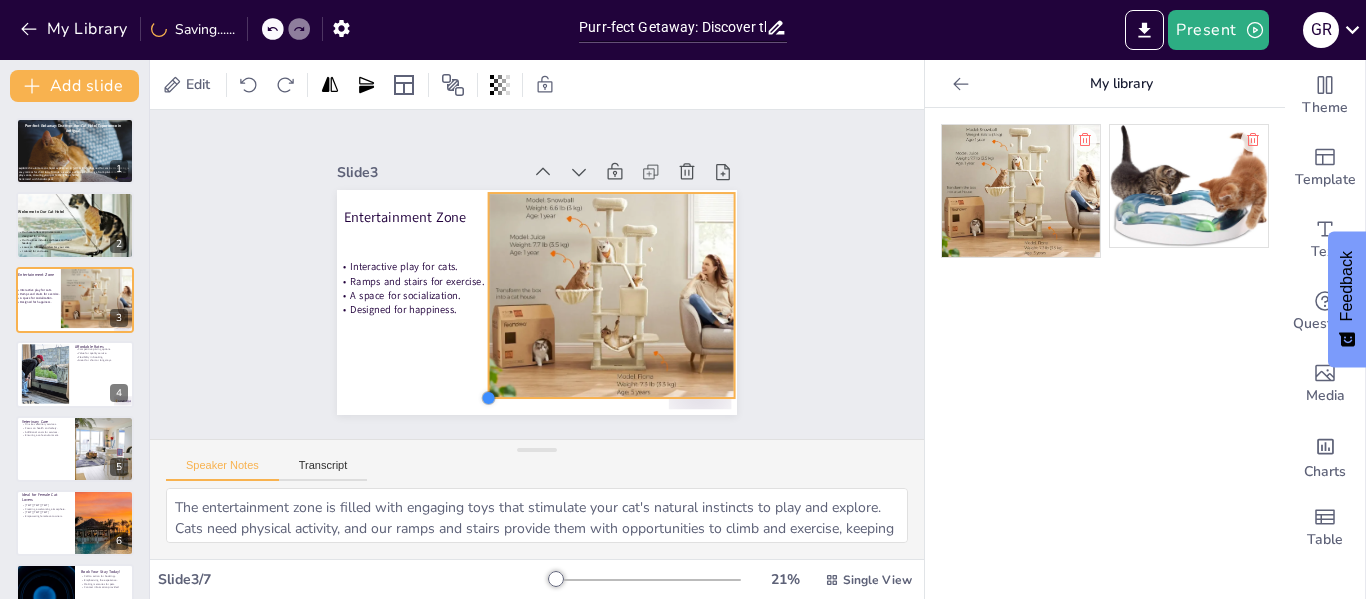 click on "Entertainment Zone Interactive play for cats. Ramps and stairs for exercise. A space for socialization. Designed for happiness." at bounding box center [533, 302] 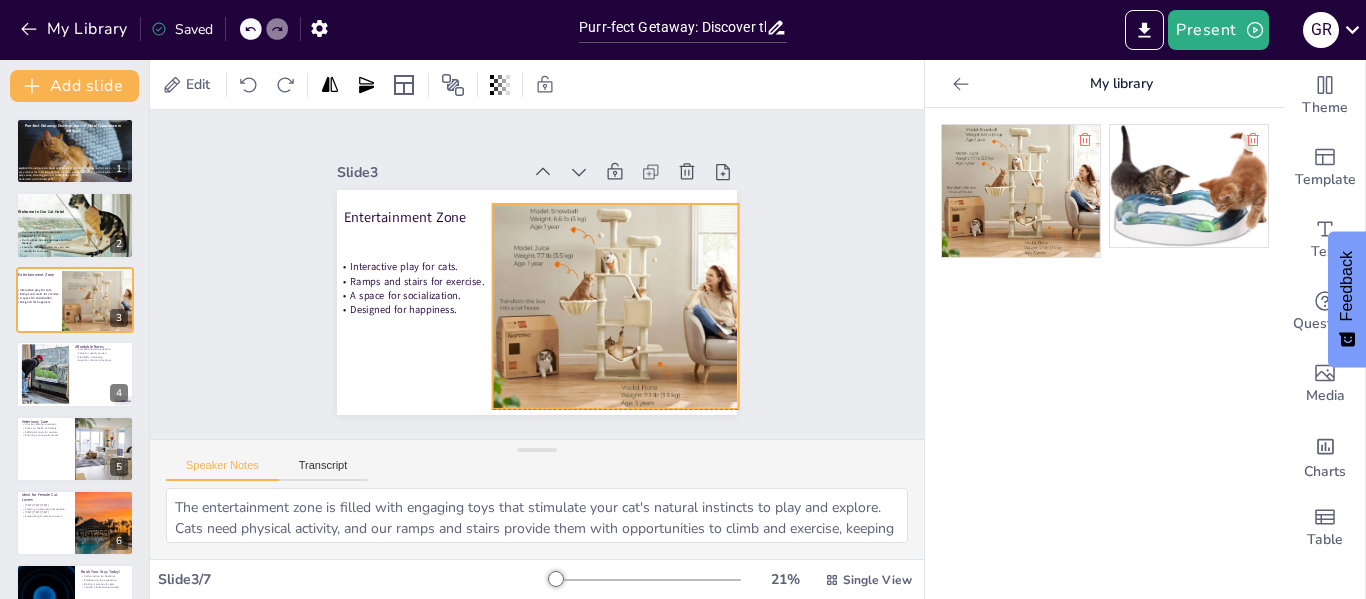 drag, startPoint x: 606, startPoint y: 333, endPoint x: 610, endPoint y: 343, distance: 10.770329 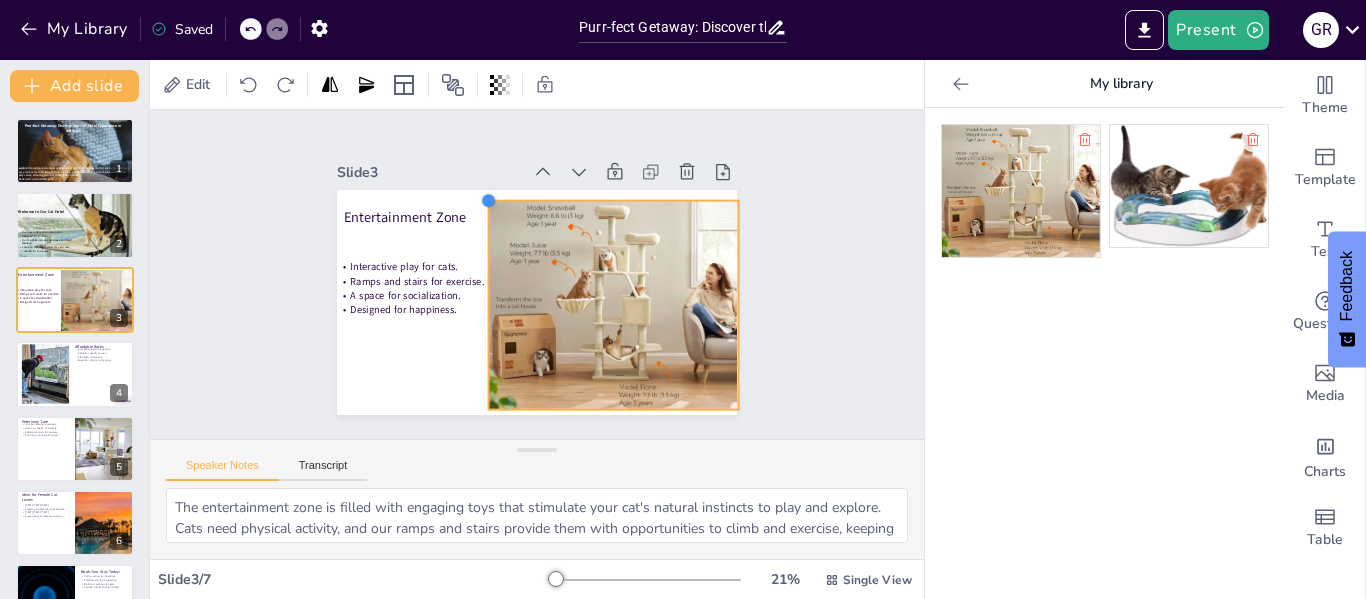 click at bounding box center [497, 196] 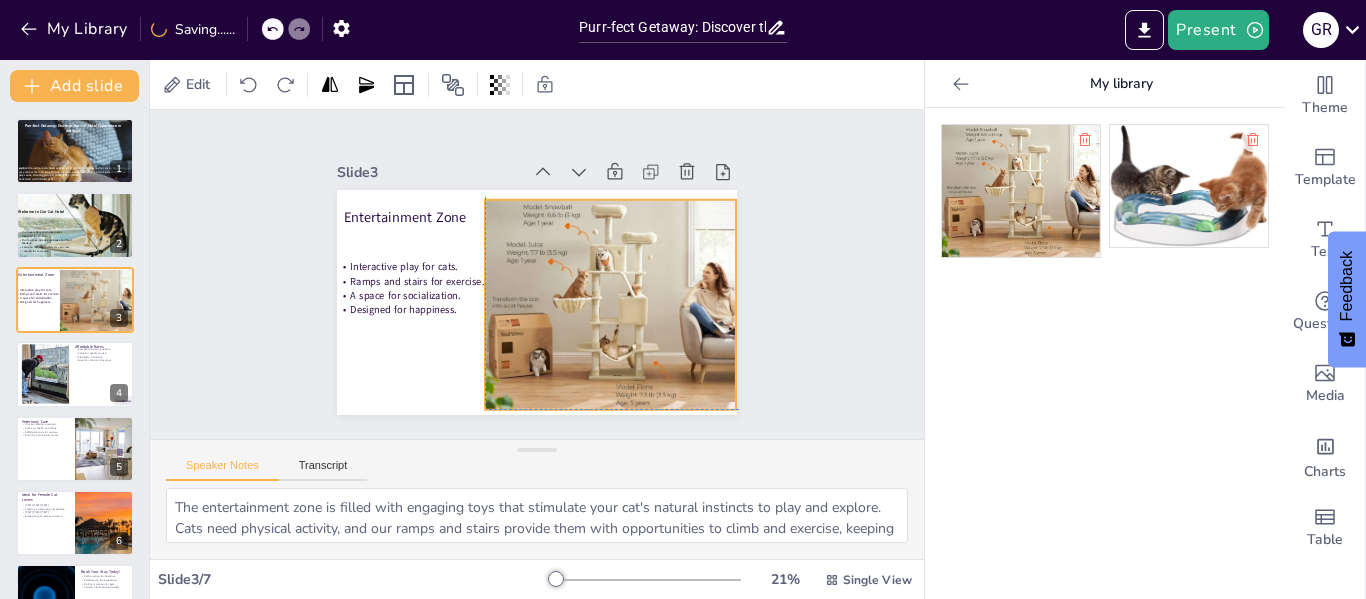 click at bounding box center [606, 312] 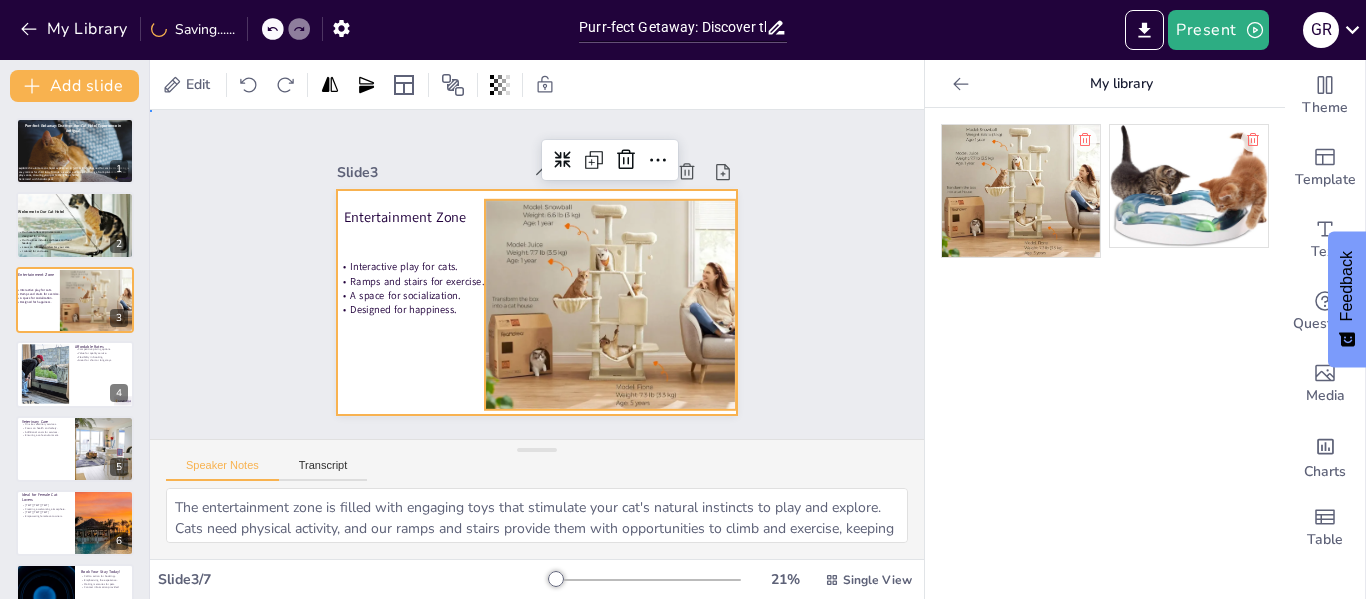 click at bounding box center [533, 303] 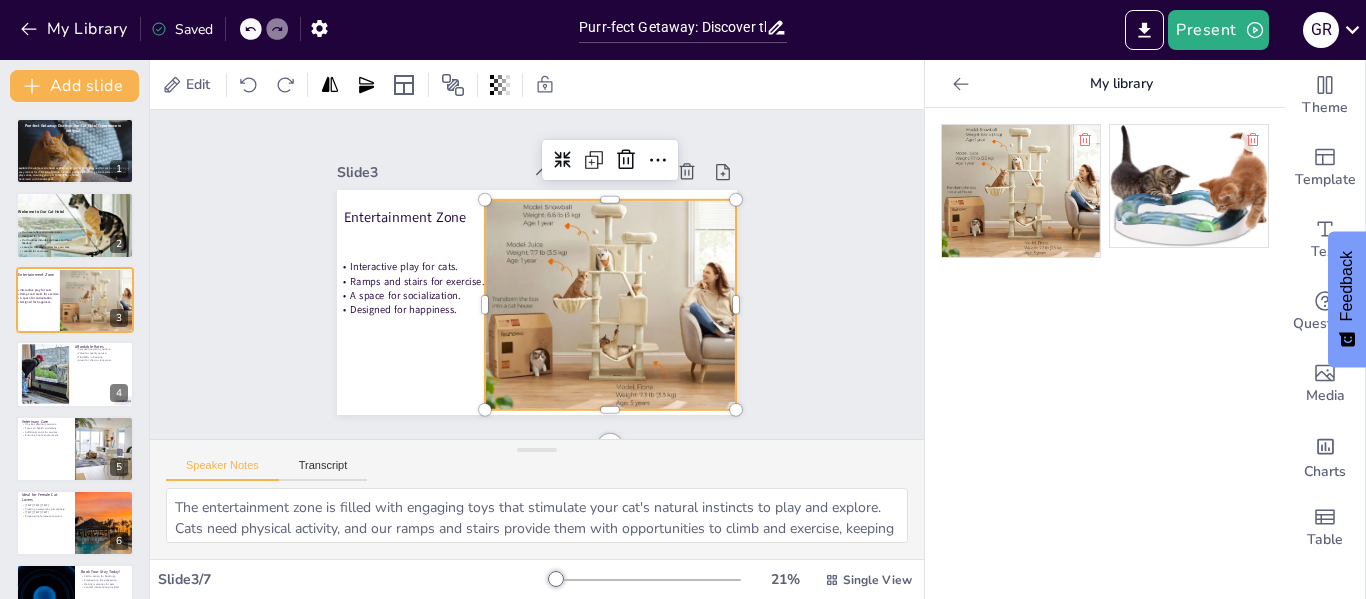 click at bounding box center [606, 312] 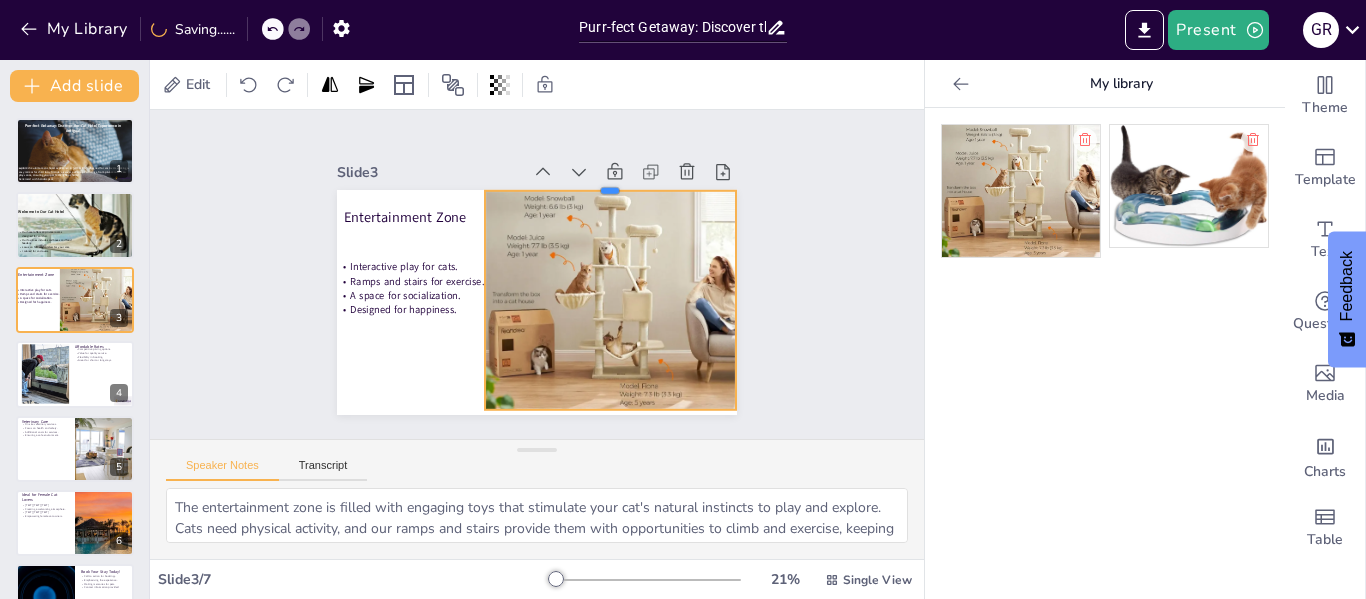 click at bounding box center (619, 191) 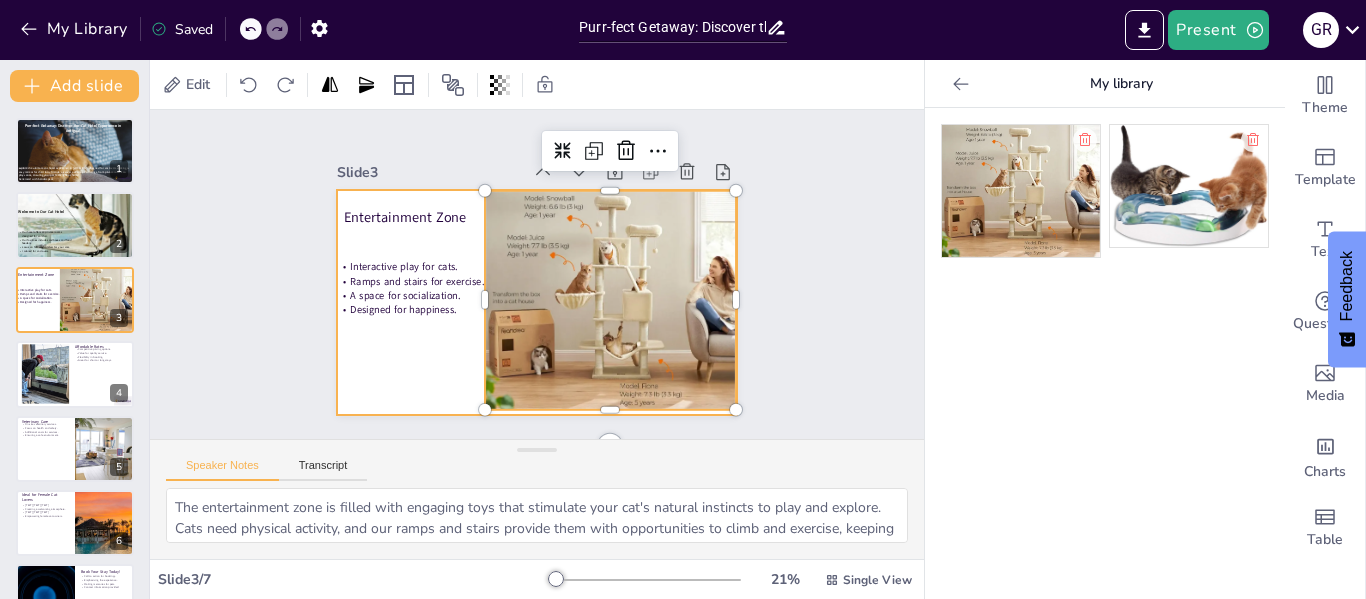 click at bounding box center (533, 302) 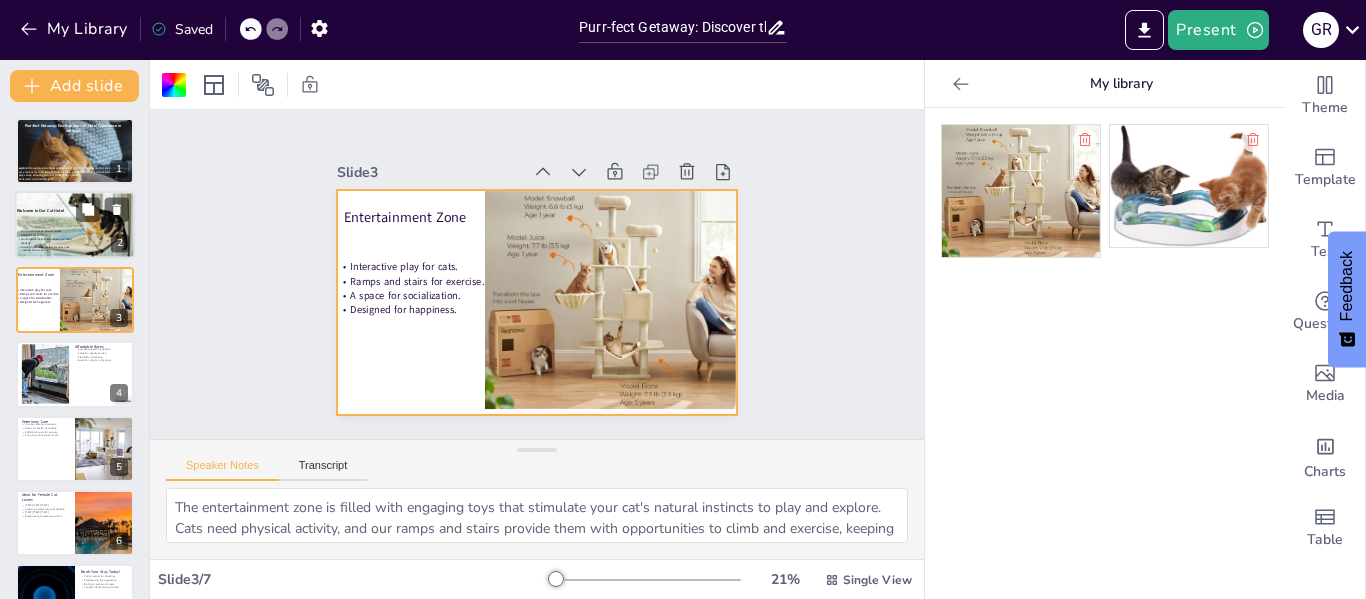 click at bounding box center (75, 213) 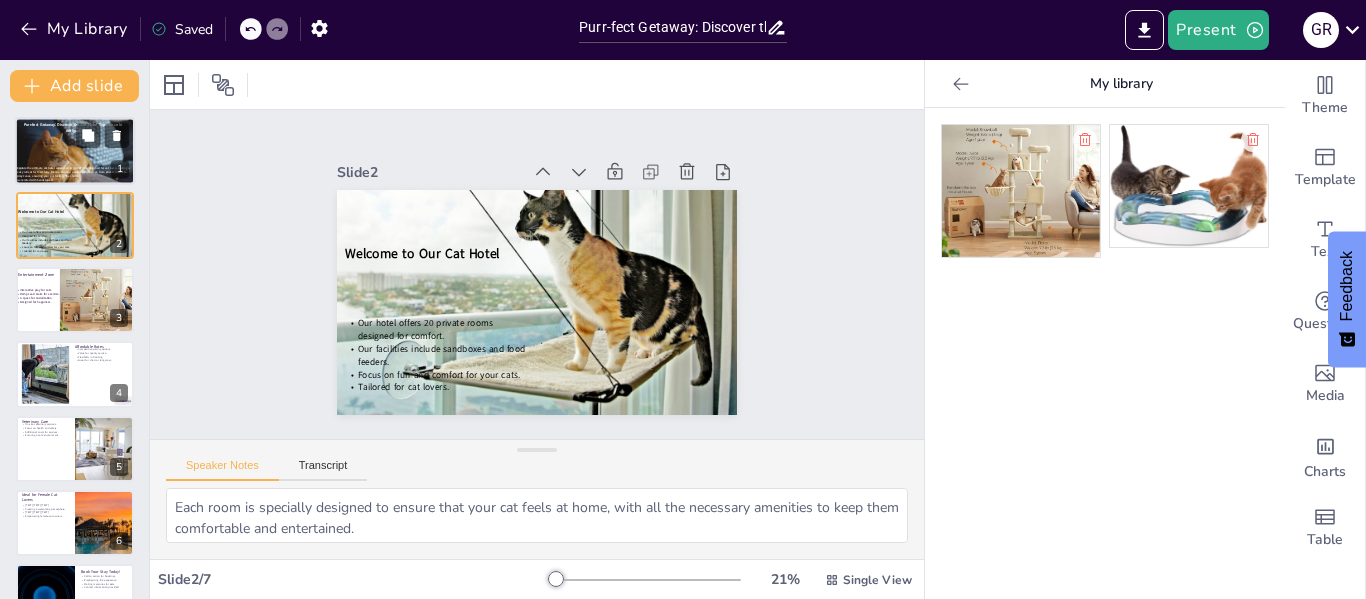click at bounding box center [74, 154] 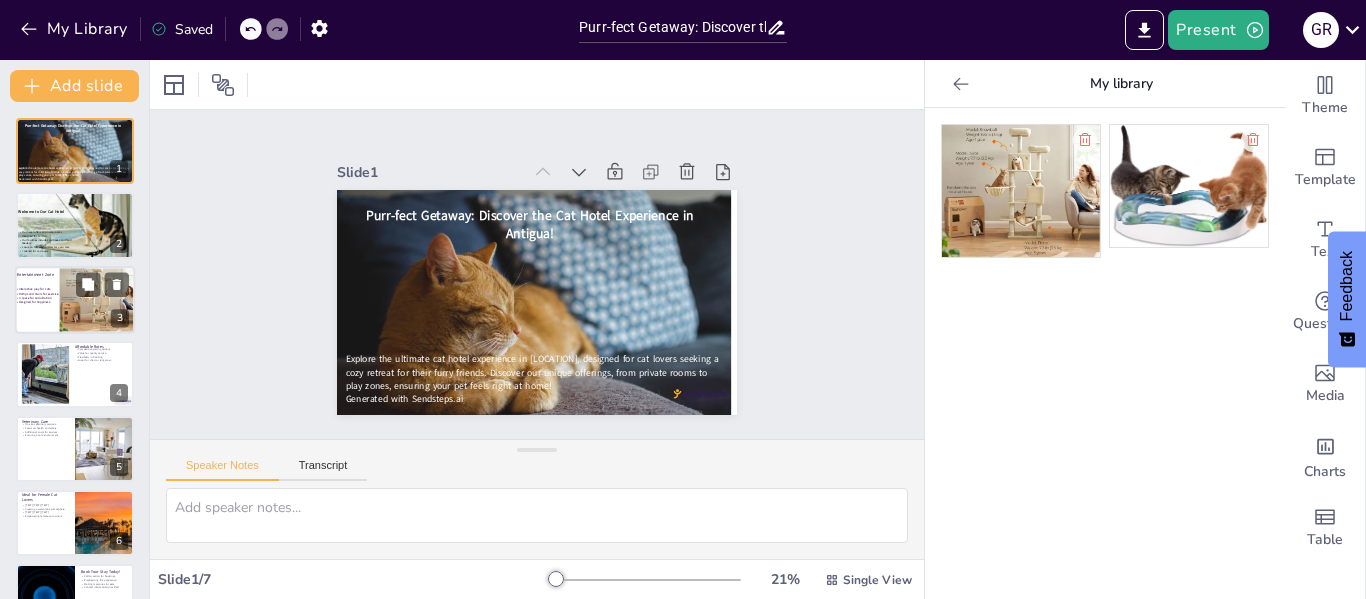 click at bounding box center (98, 299) 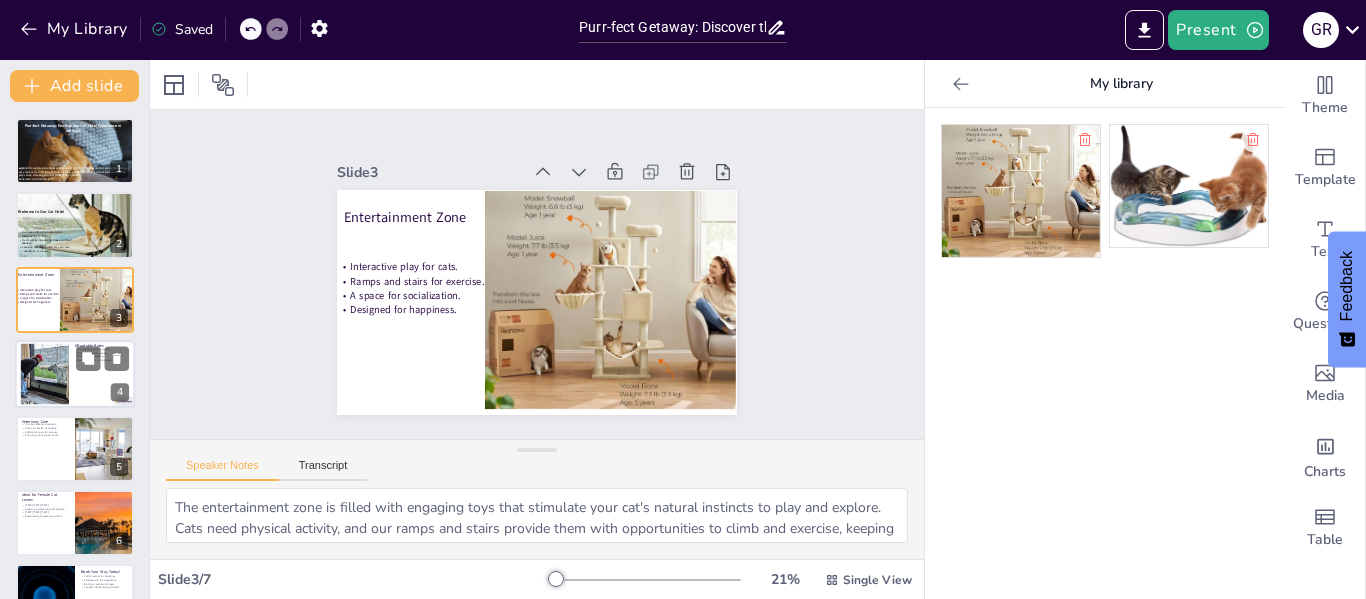click at bounding box center [44, 374] 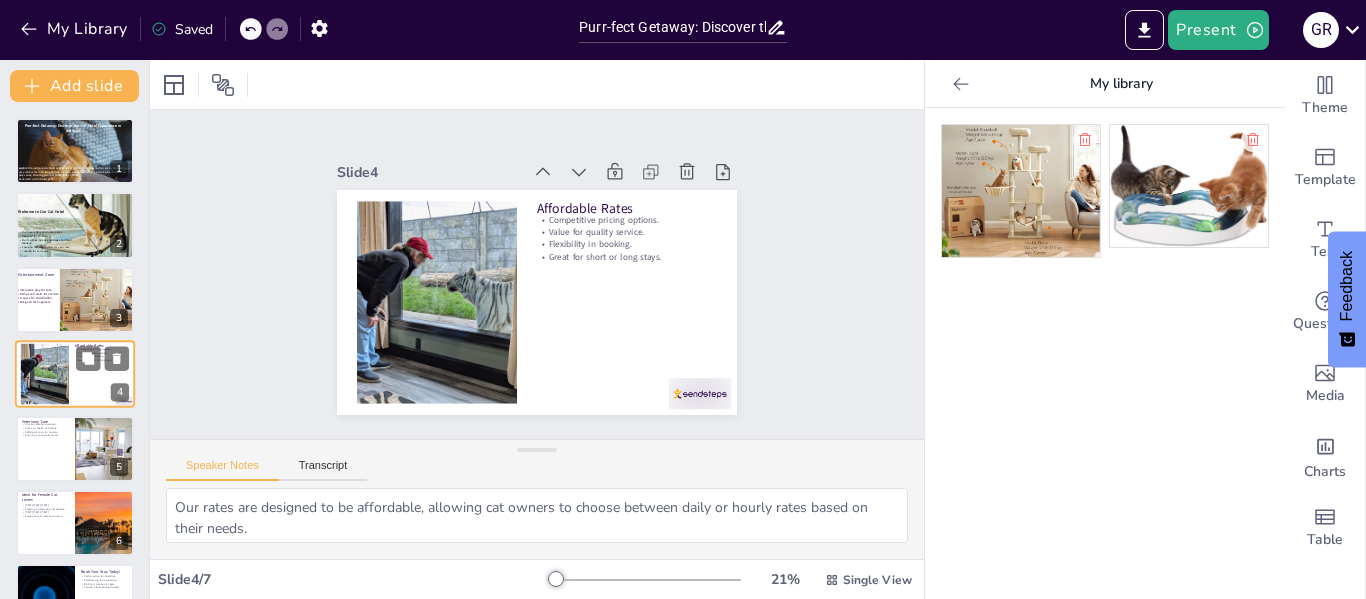 scroll, scrollTop: 24, scrollLeft: 0, axis: vertical 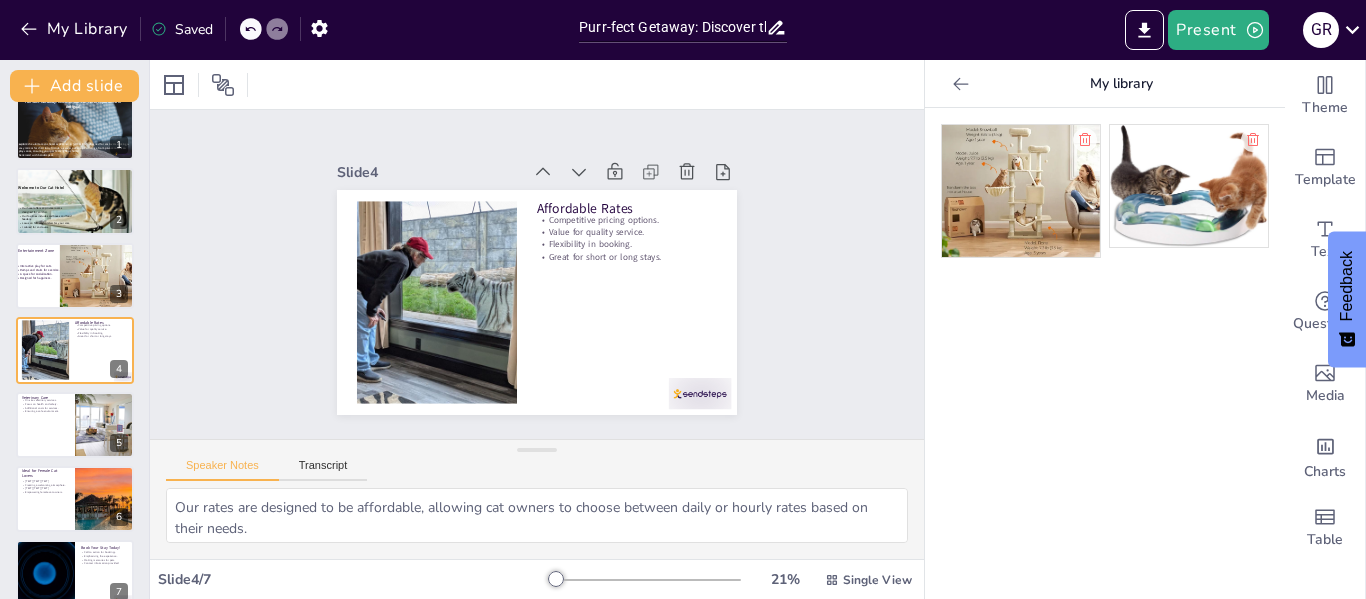 click 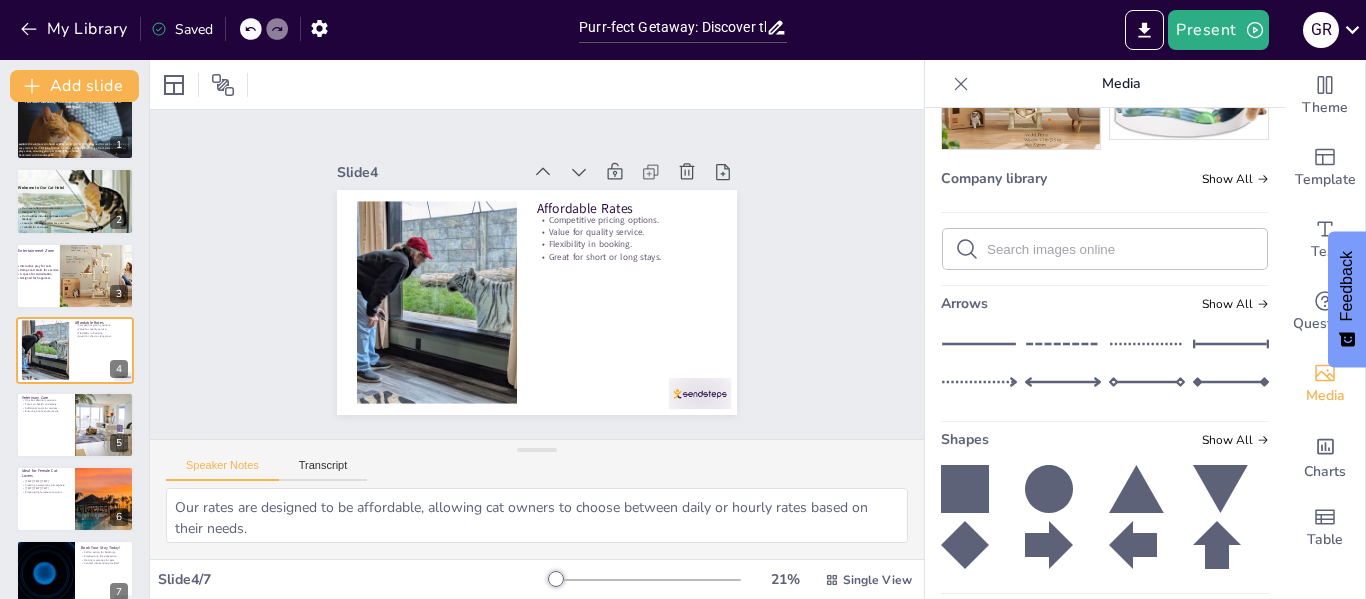 scroll, scrollTop: 500, scrollLeft: 0, axis: vertical 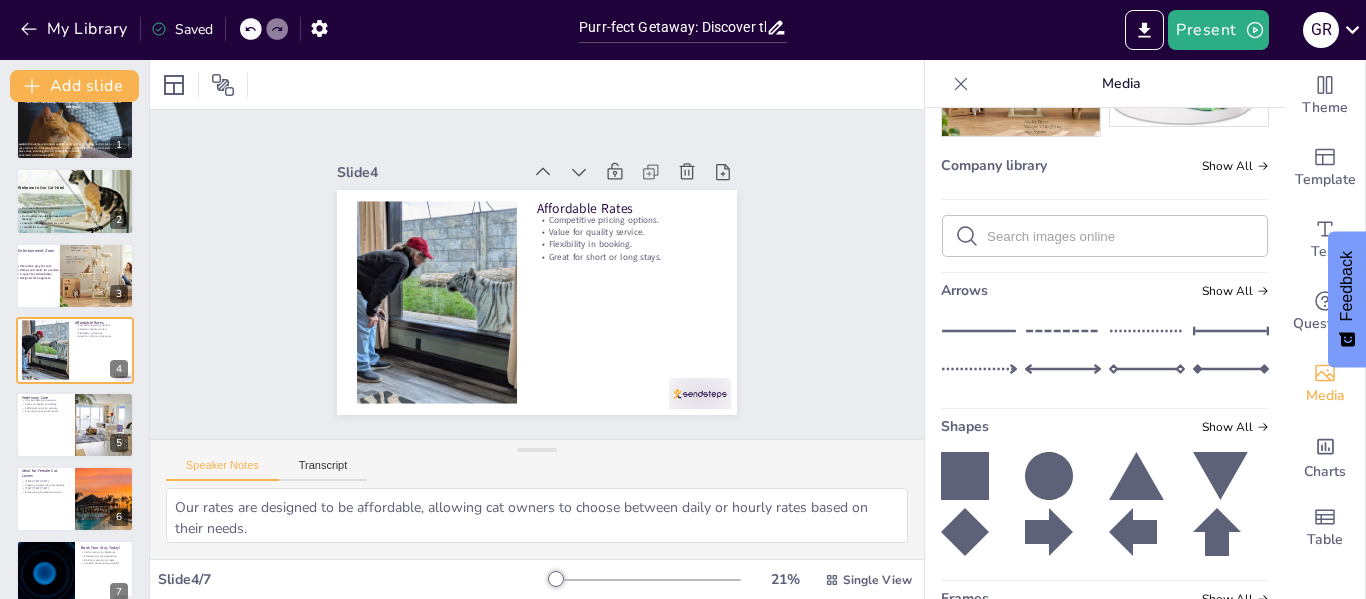 click at bounding box center (1121, 236) 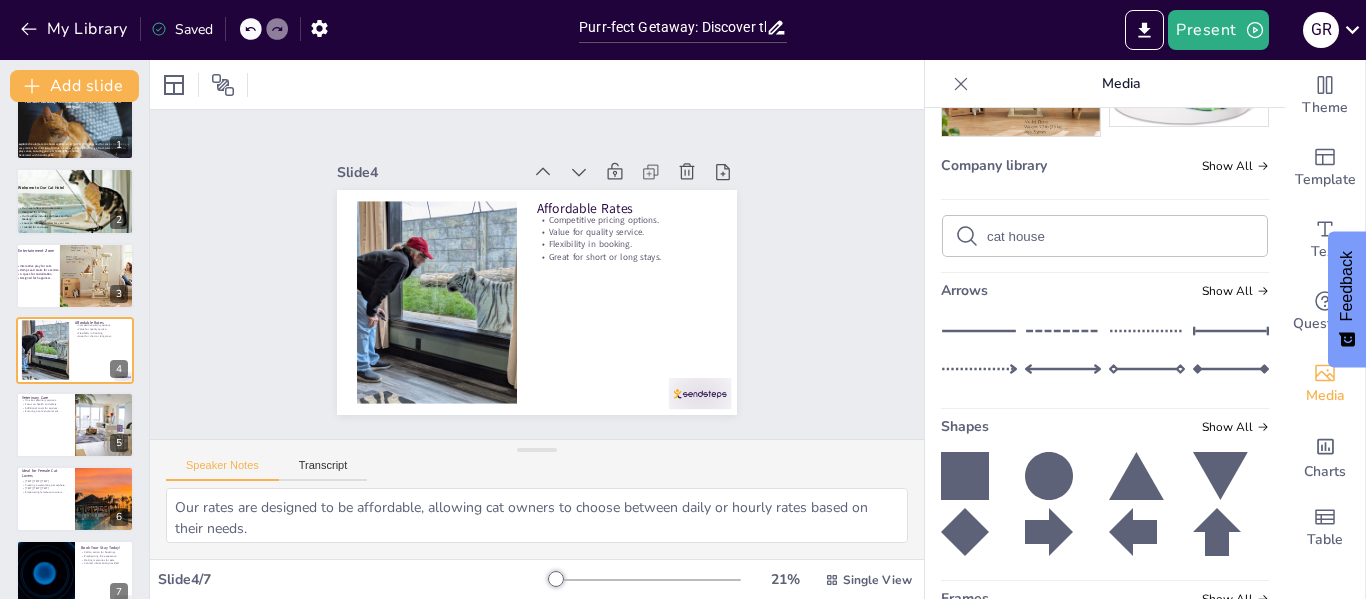 type on "cat houses" 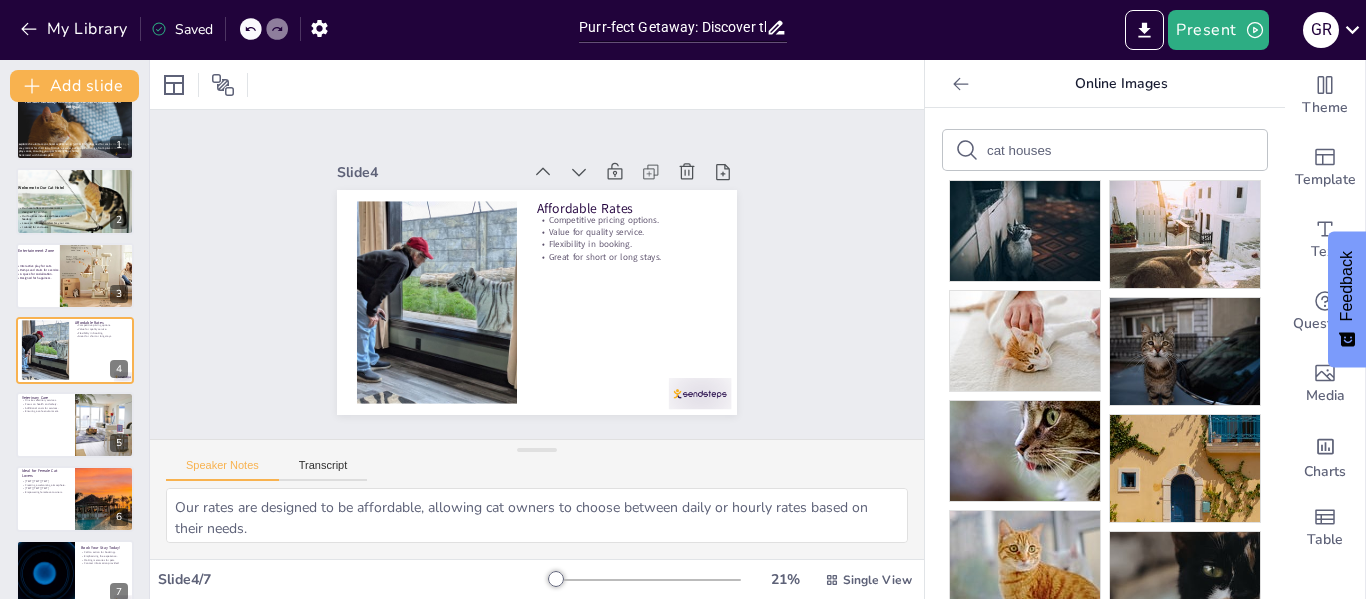 scroll, scrollTop: 0, scrollLeft: 0, axis: both 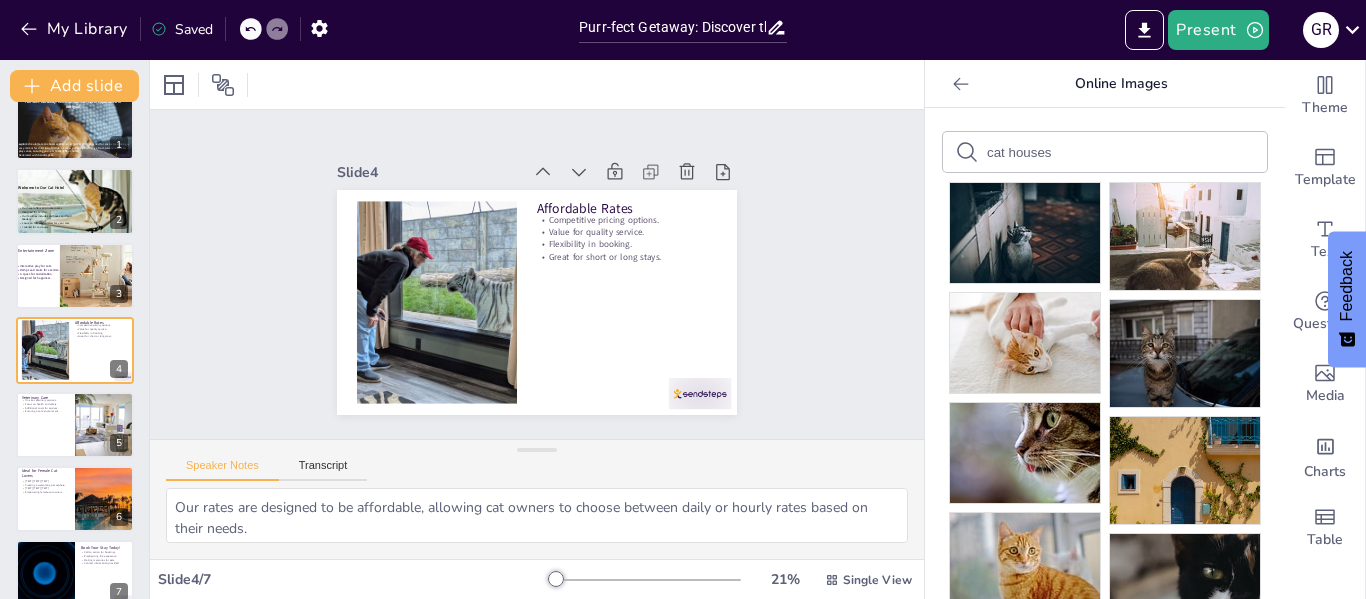 drag, startPoint x: 1044, startPoint y: 148, endPoint x: 993, endPoint y: 149, distance: 51.009804 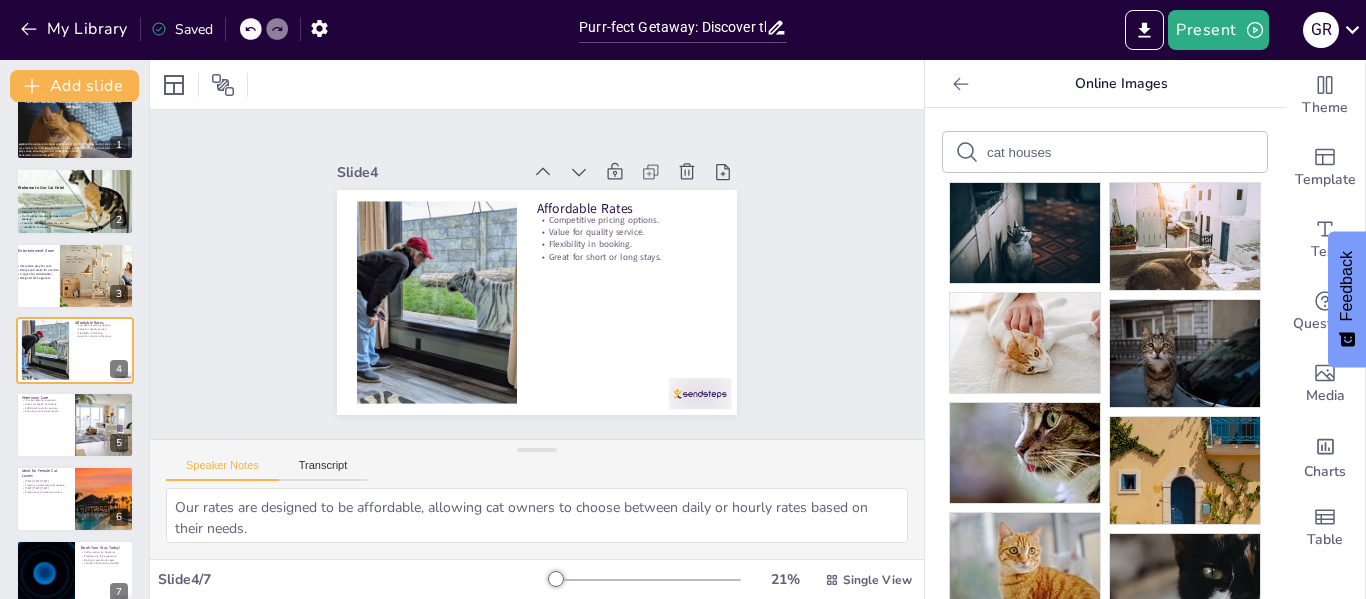 click on "cat houses" at bounding box center [1071, 152] 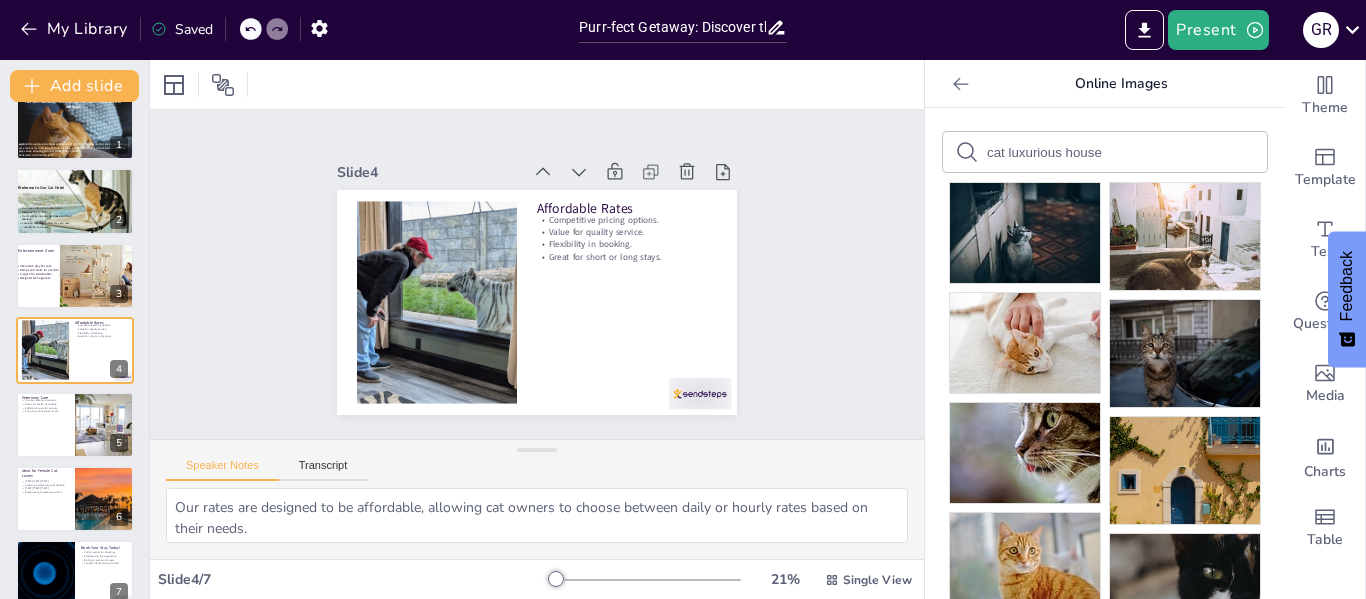 type on "cat luxurious house" 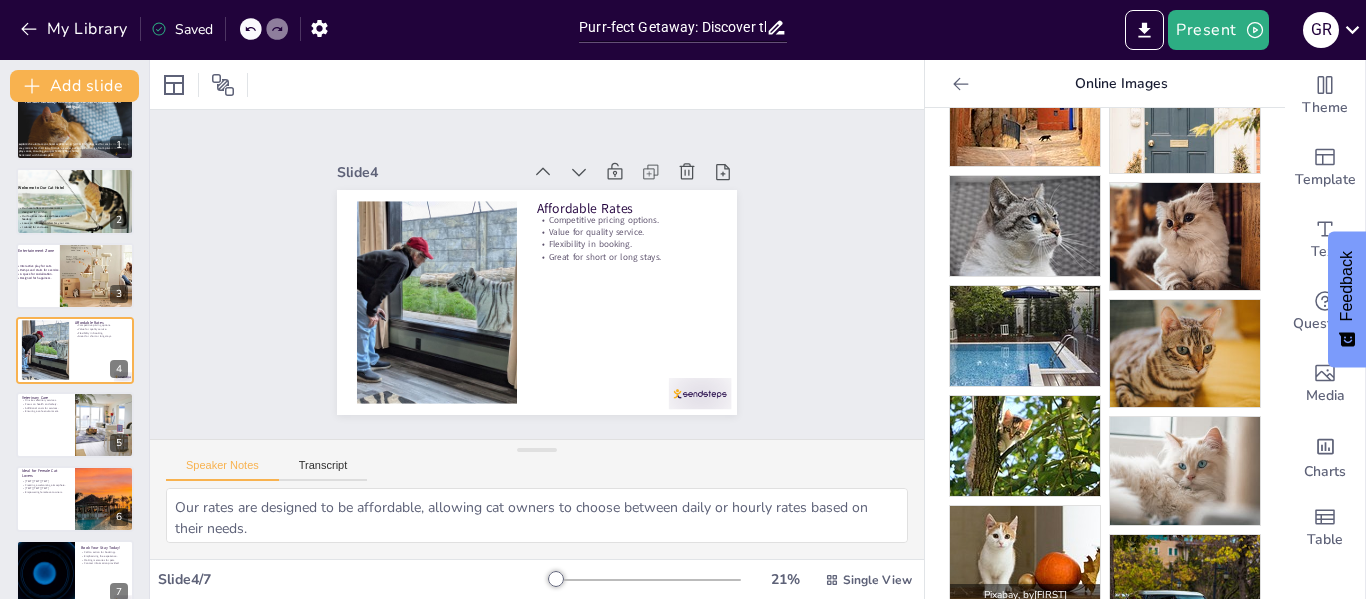 scroll, scrollTop: 0, scrollLeft: 0, axis: both 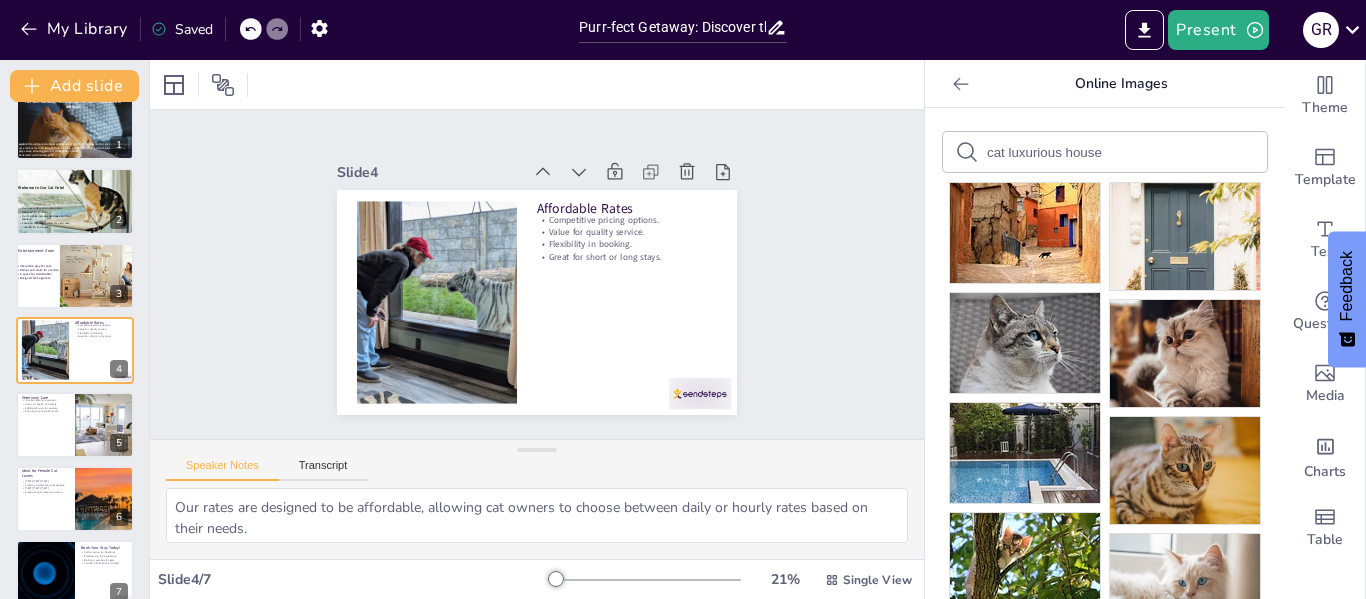 click 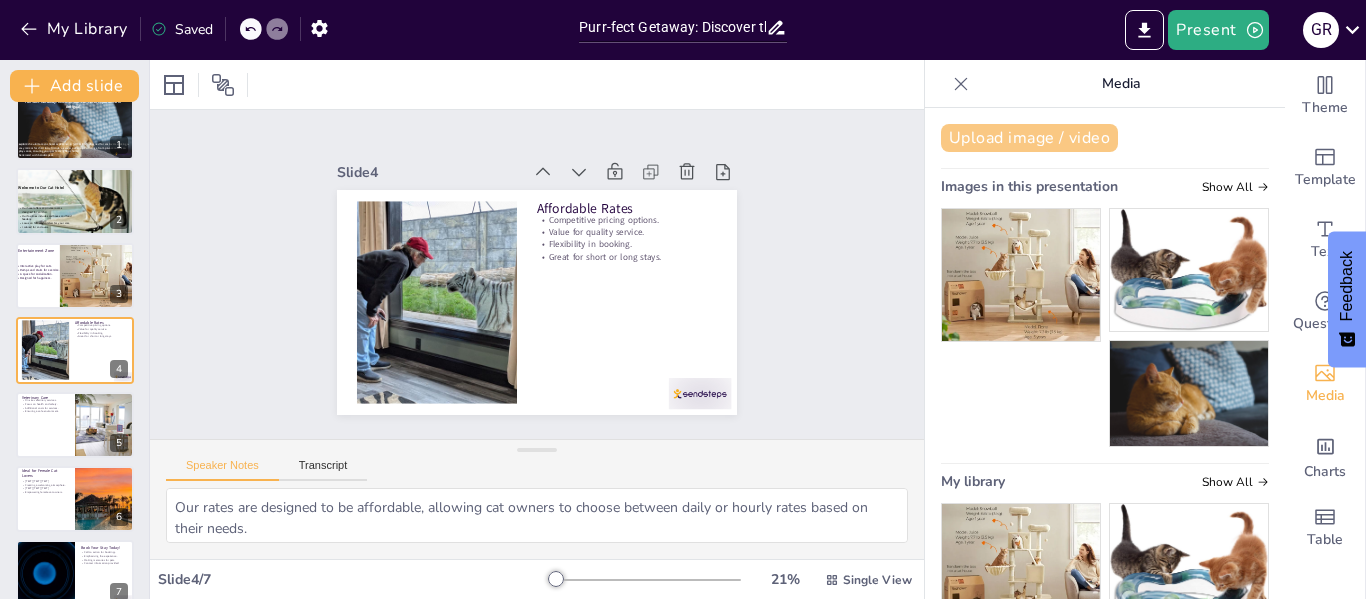 click on "Upload image / video" at bounding box center (1029, 138) 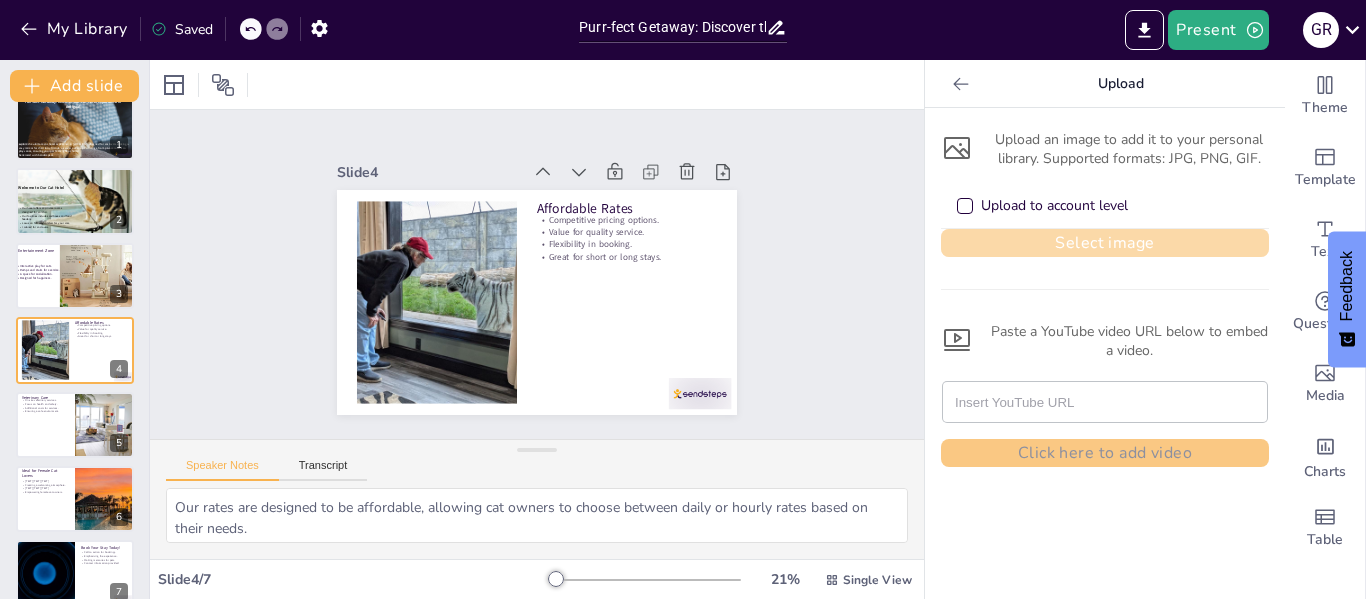 click on "Select image" at bounding box center [1105, 243] 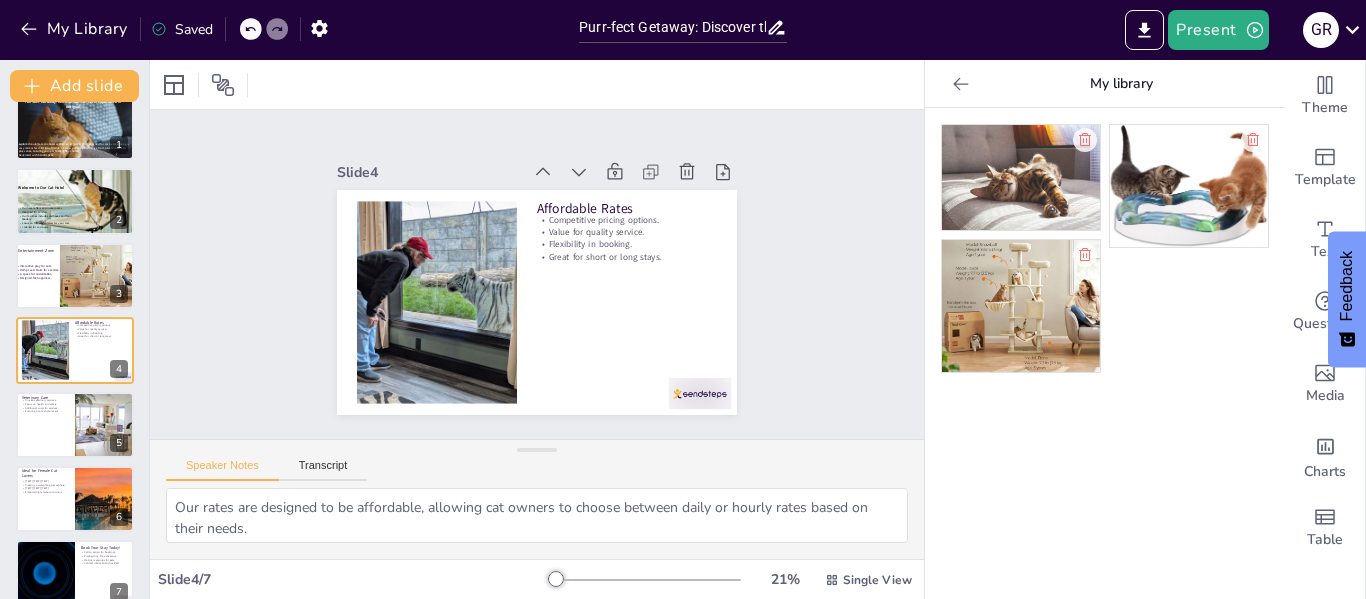 click at bounding box center [1021, 177] 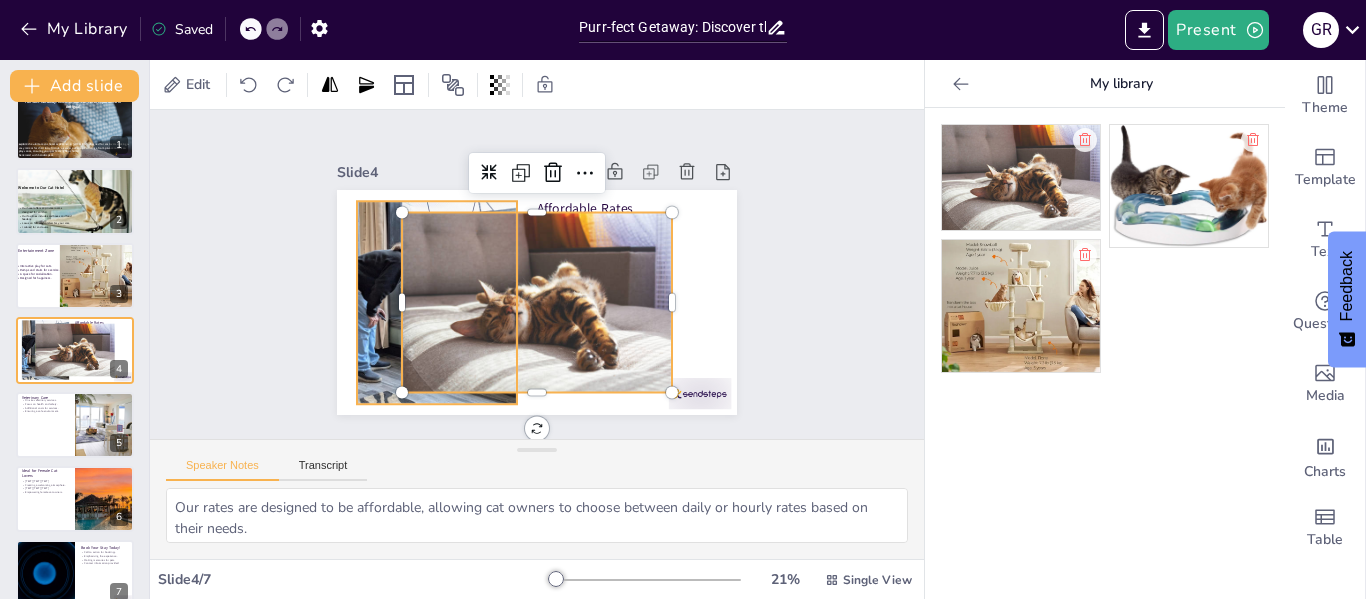 click at bounding box center (433, 281) 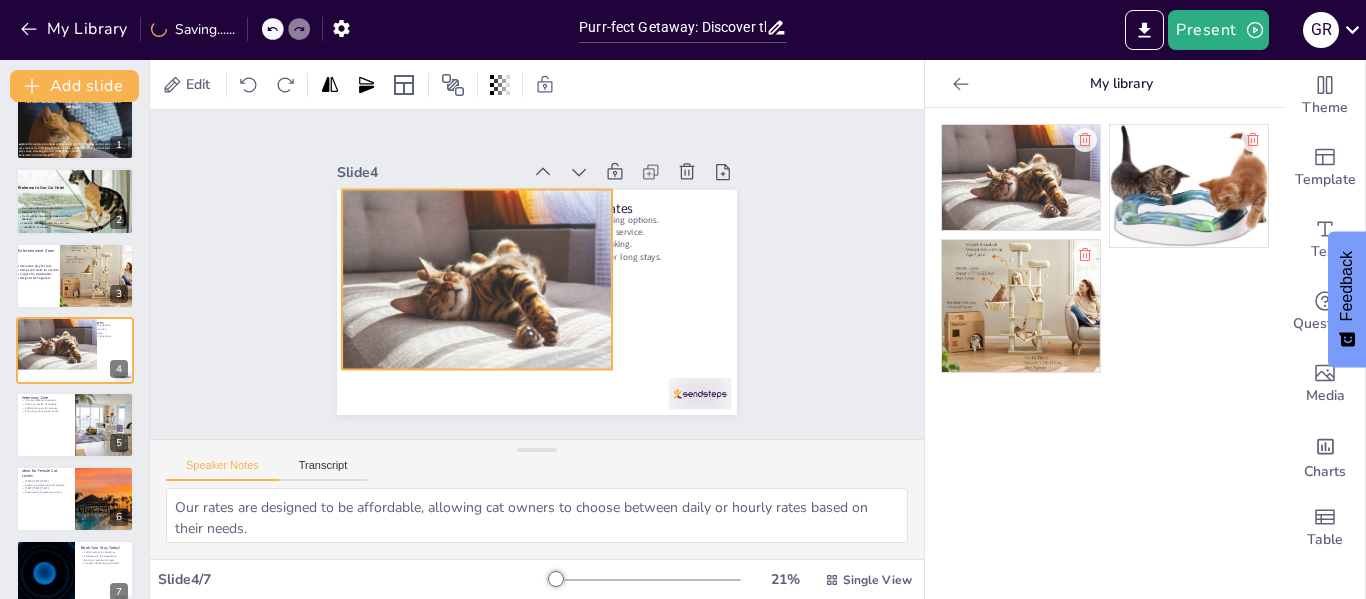 drag, startPoint x: 503, startPoint y: 317, endPoint x: 443, endPoint y: 294, distance: 64.25729 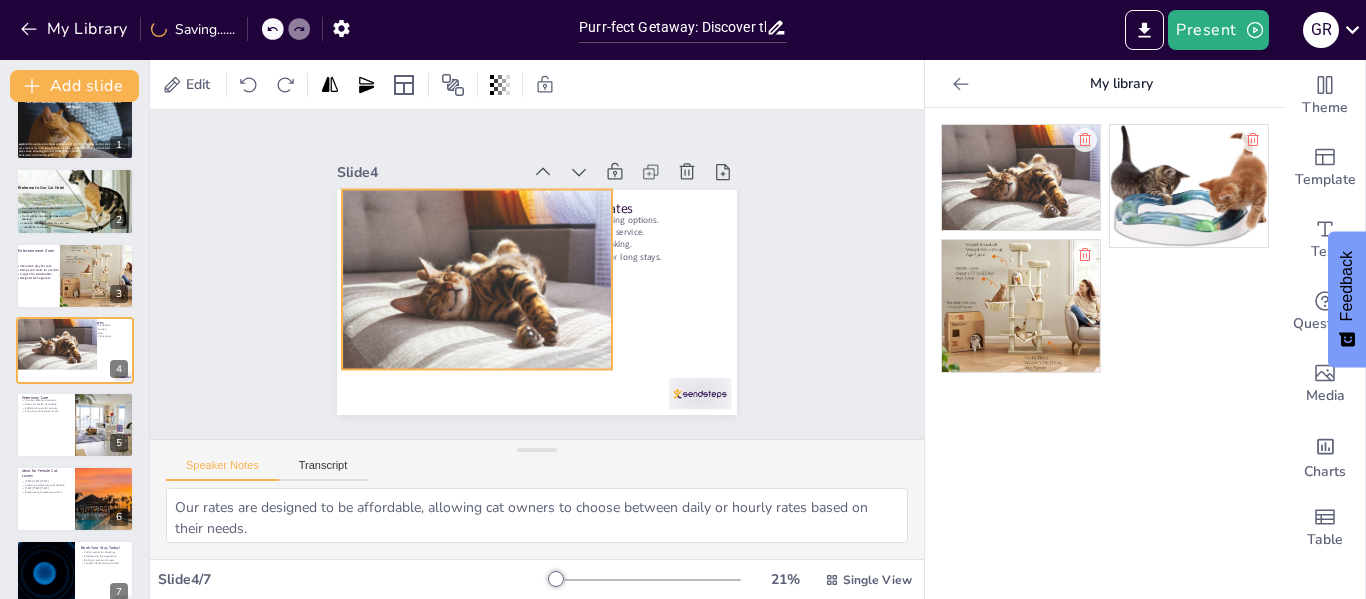 click at bounding box center (477, 267) 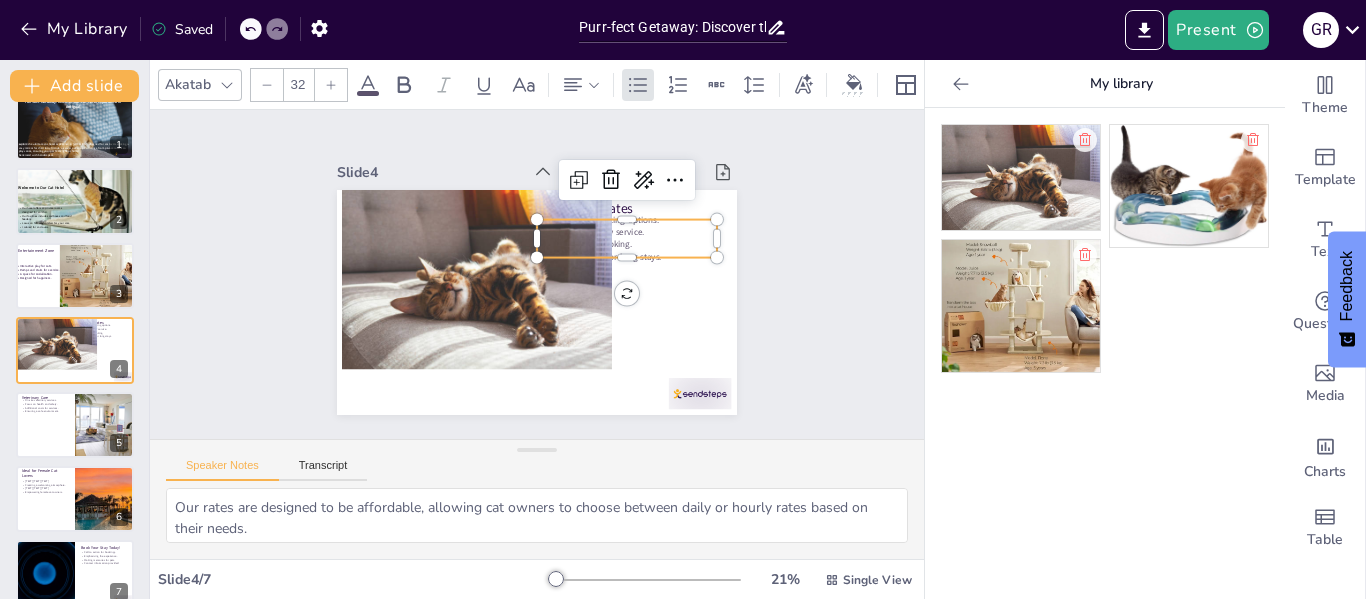 click on "Great for short or long stays." at bounding box center [627, 285] 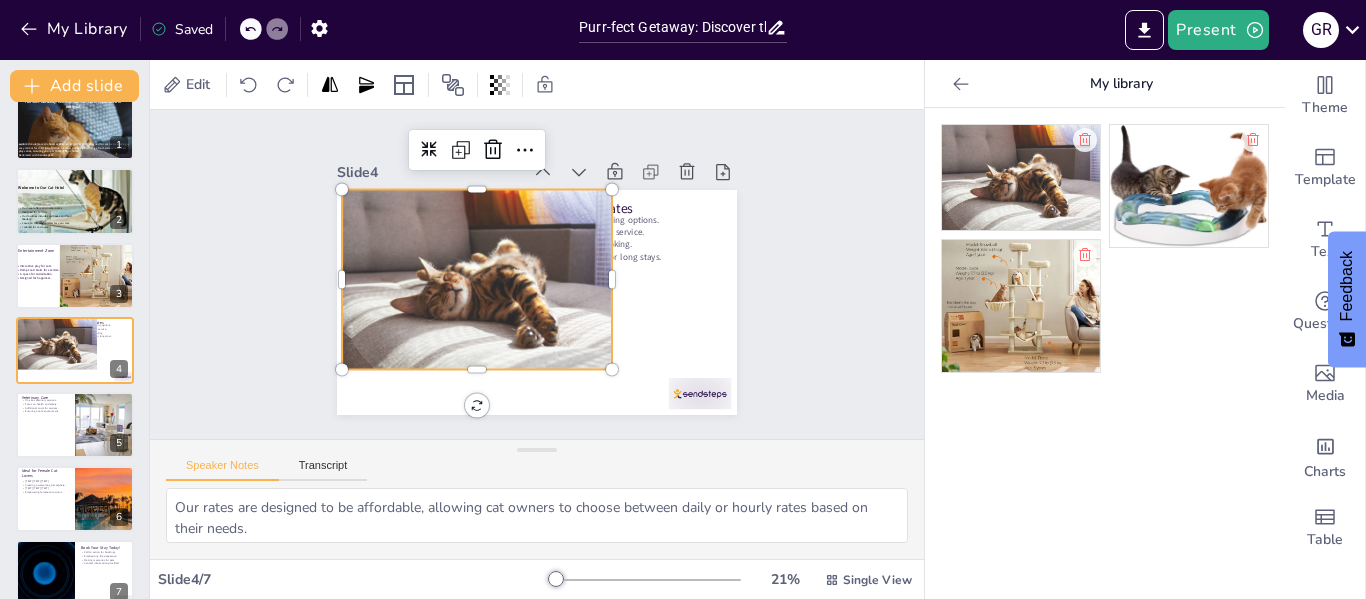 click at bounding box center (480, 255) 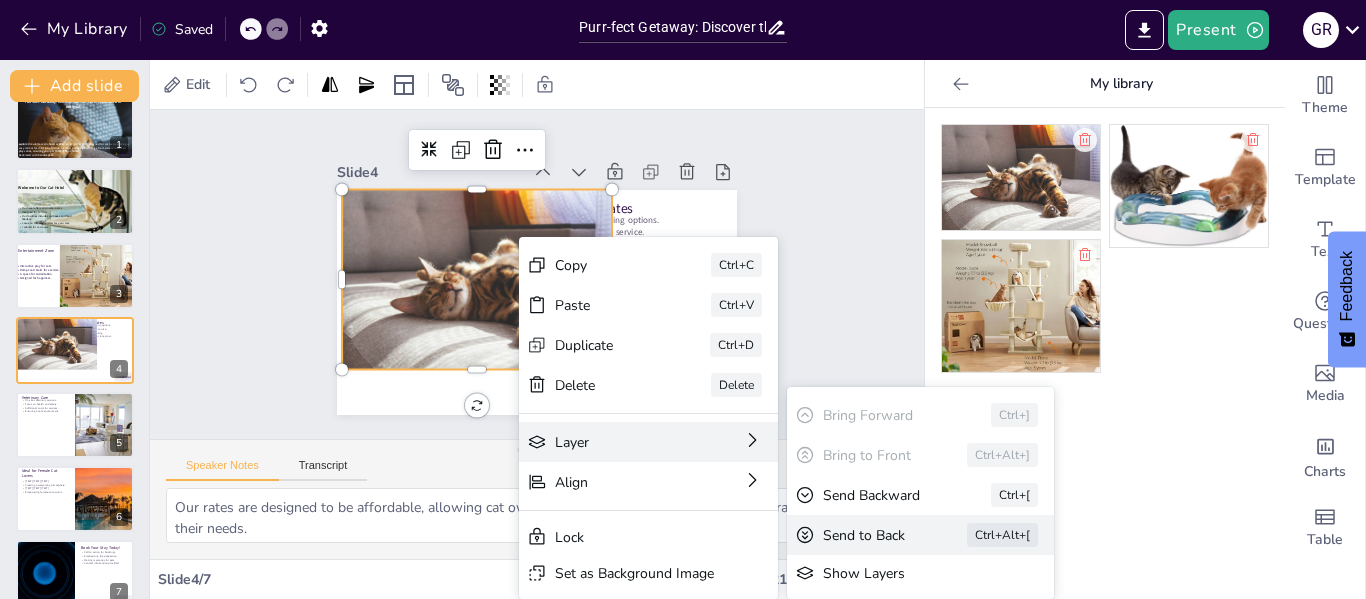 click on "Send to Back" at bounding box center (825, 808) 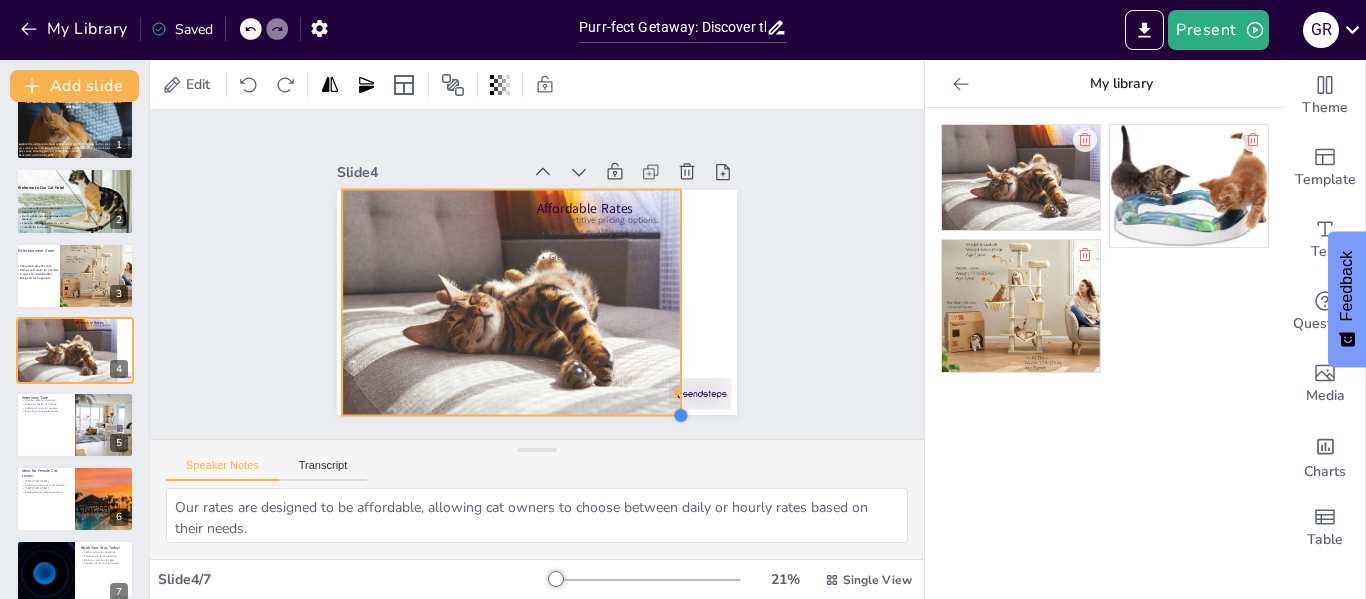 drag, startPoint x: 596, startPoint y: 361, endPoint x: 665, endPoint y: 304, distance: 89.498604 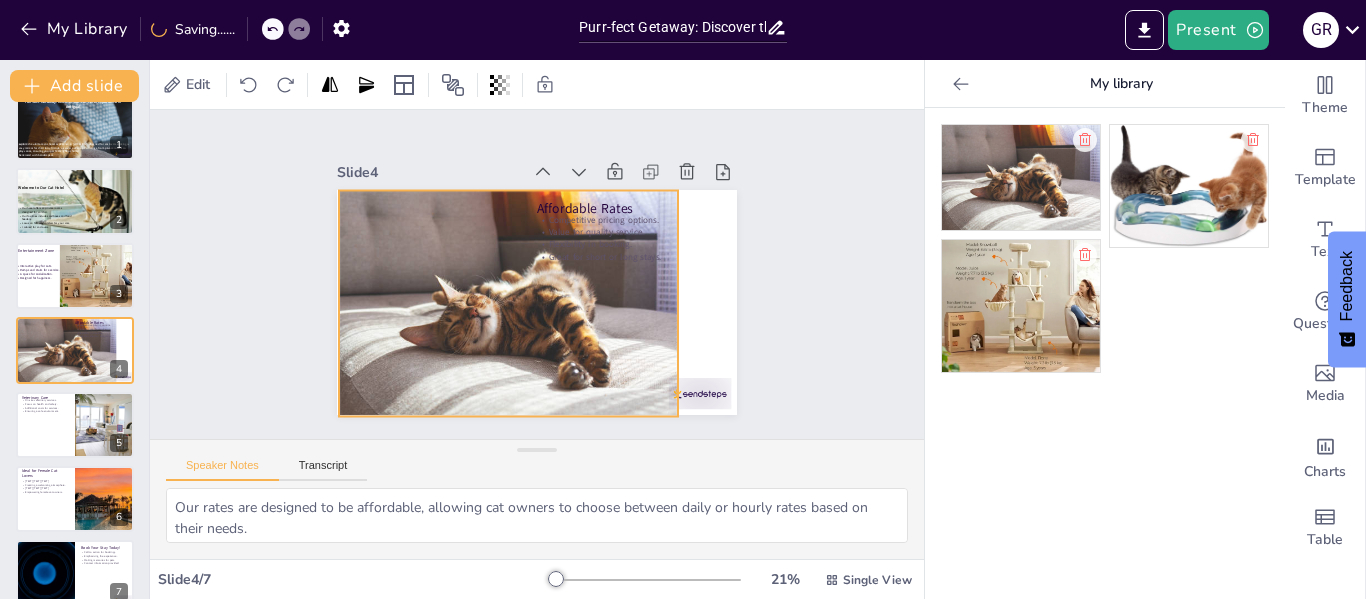 click at bounding box center (499, 289) 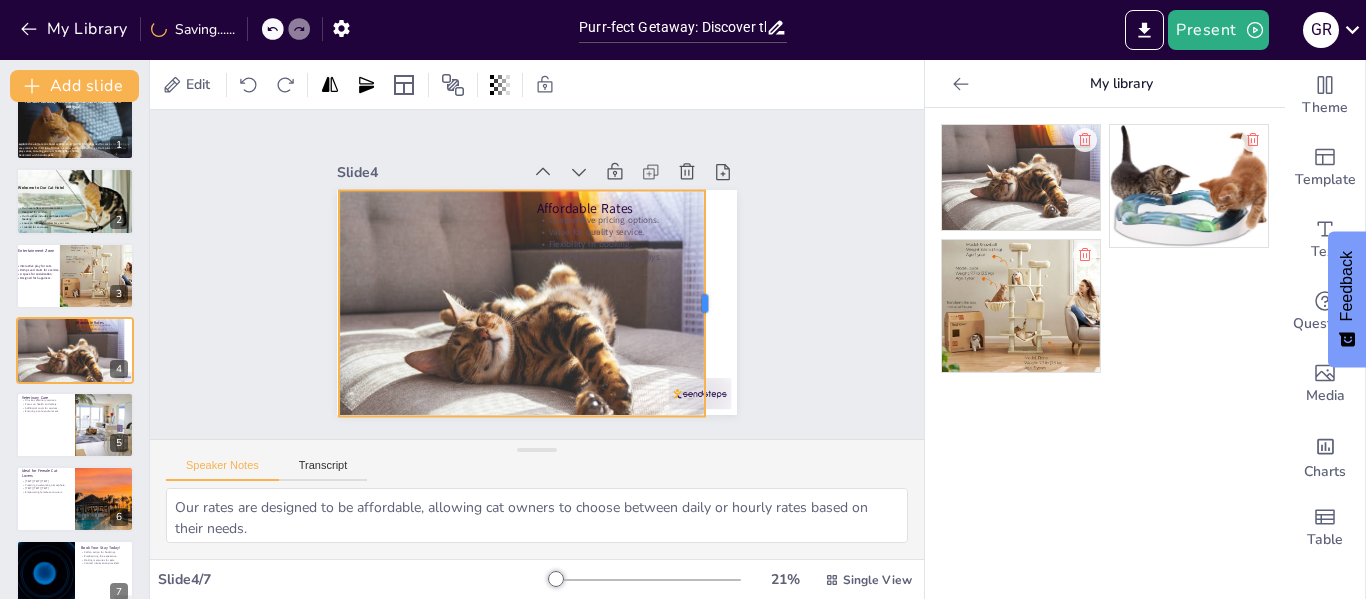 drag, startPoint x: 663, startPoint y: 292, endPoint x: 690, endPoint y: 293, distance: 27.018513 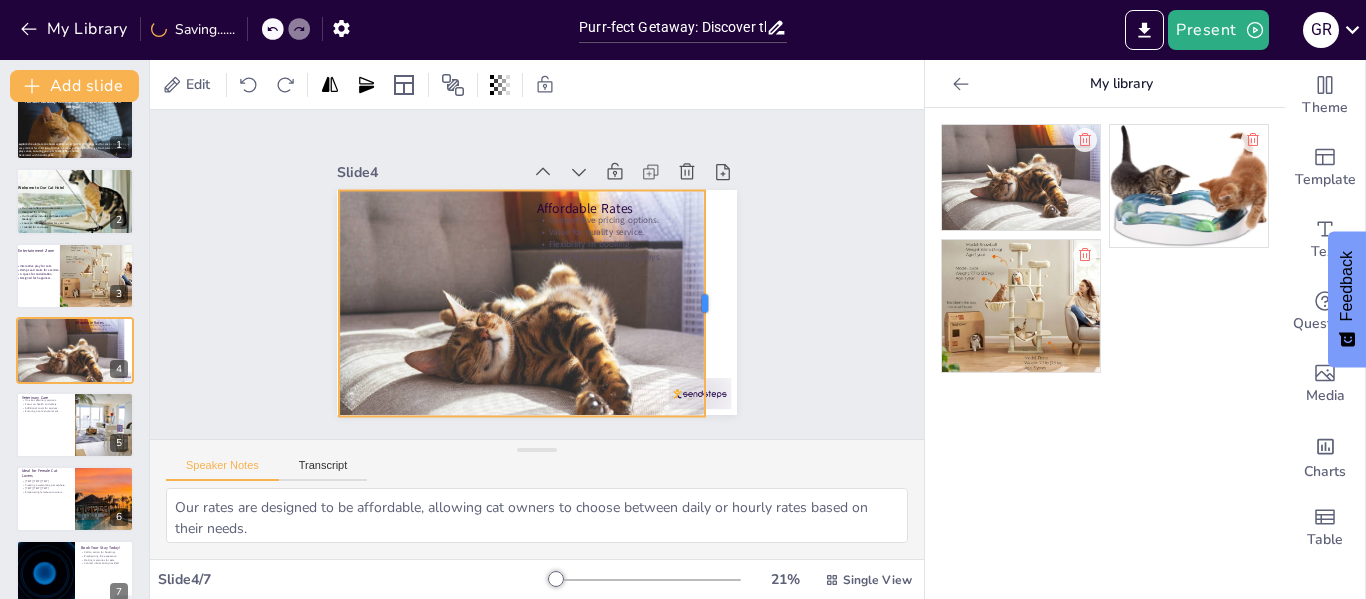 click at bounding box center [648, 414] 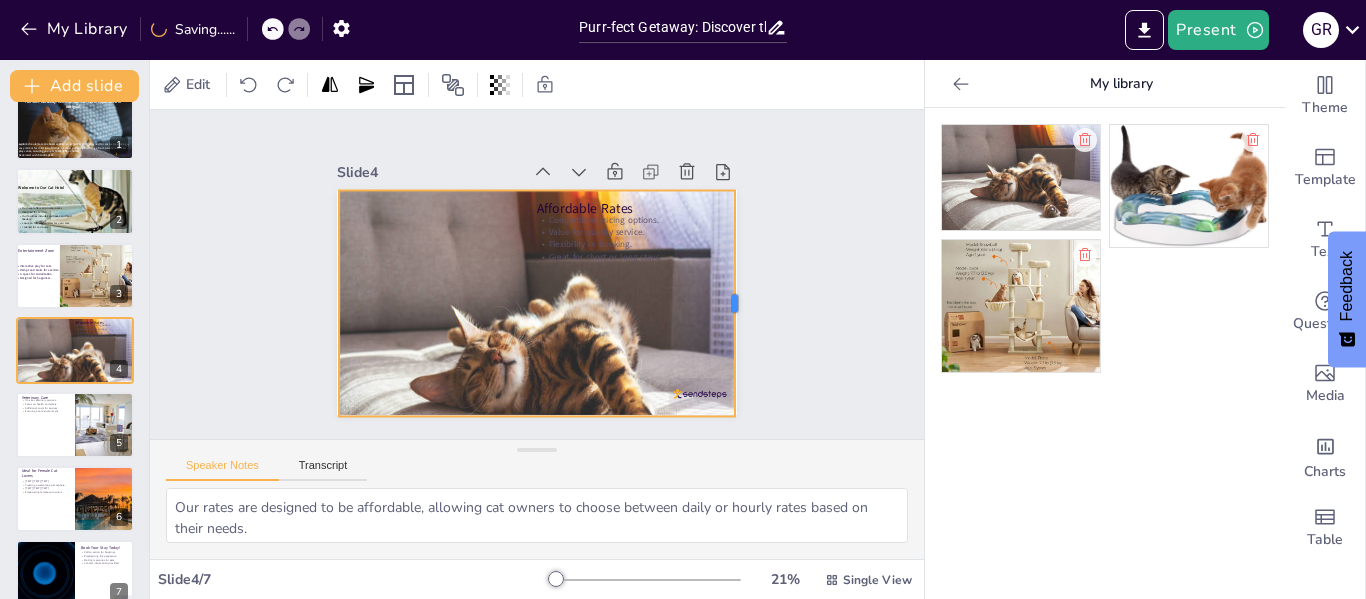 drag, startPoint x: 690, startPoint y: 296, endPoint x: 720, endPoint y: 293, distance: 30.149628 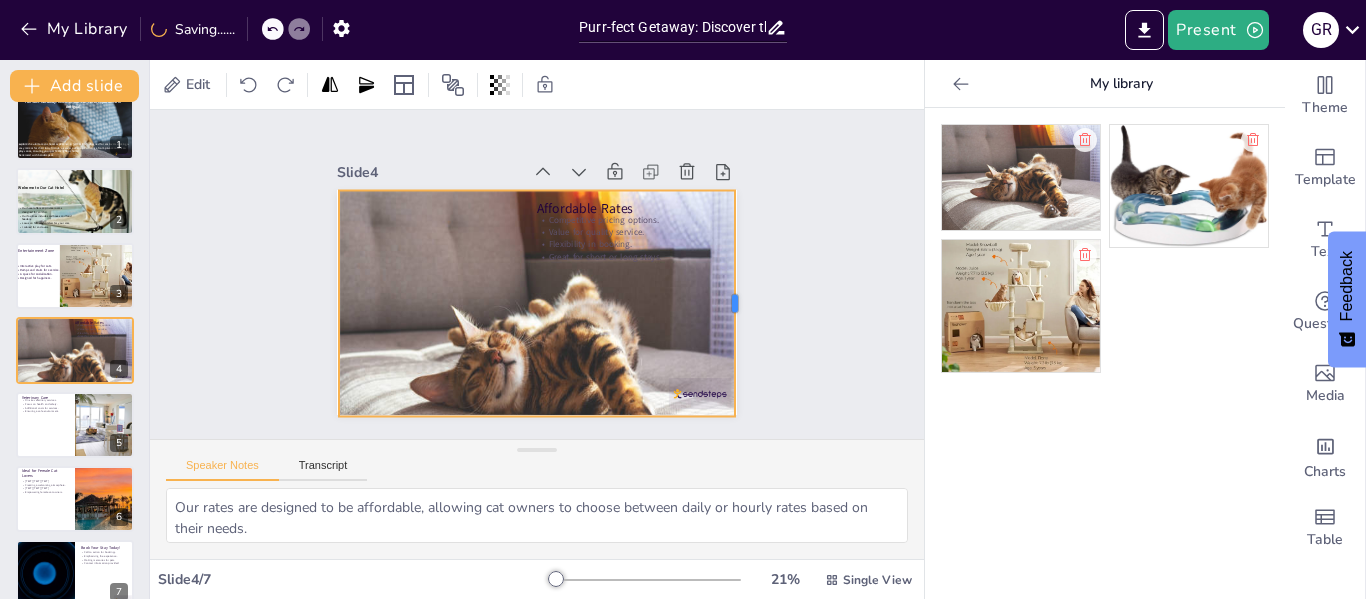 click at bounding box center (723, 366) 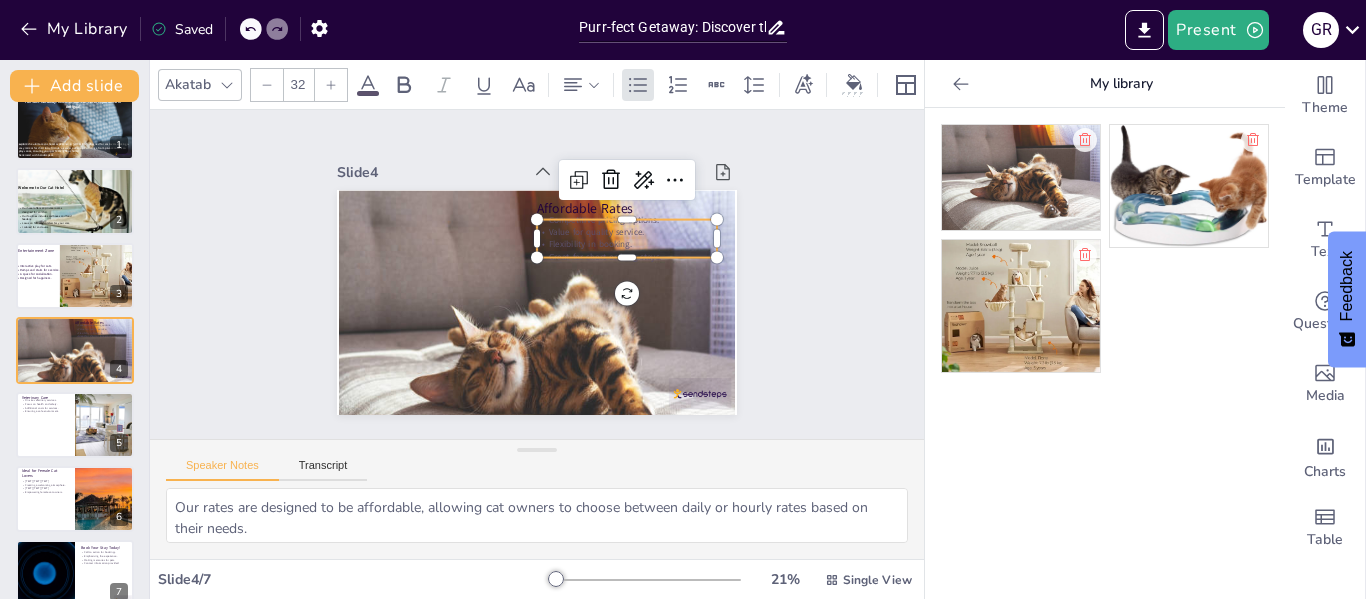 click on "Flexibility in booking." at bounding box center (632, 283) 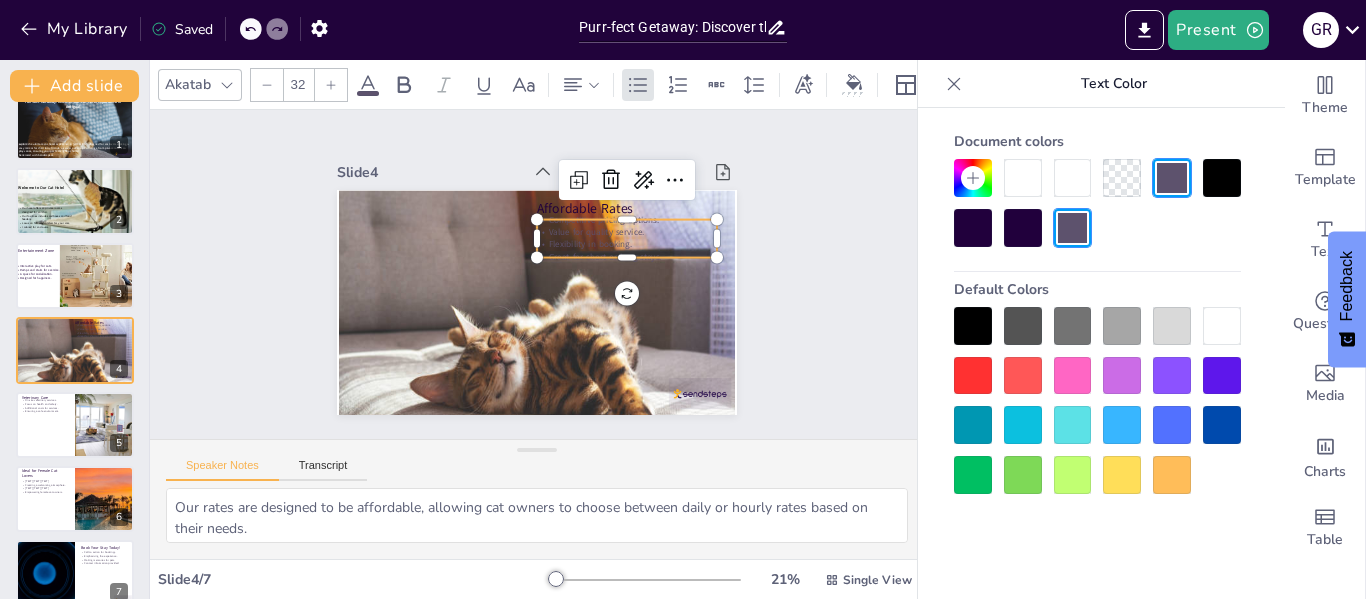 click at bounding box center [1222, 326] 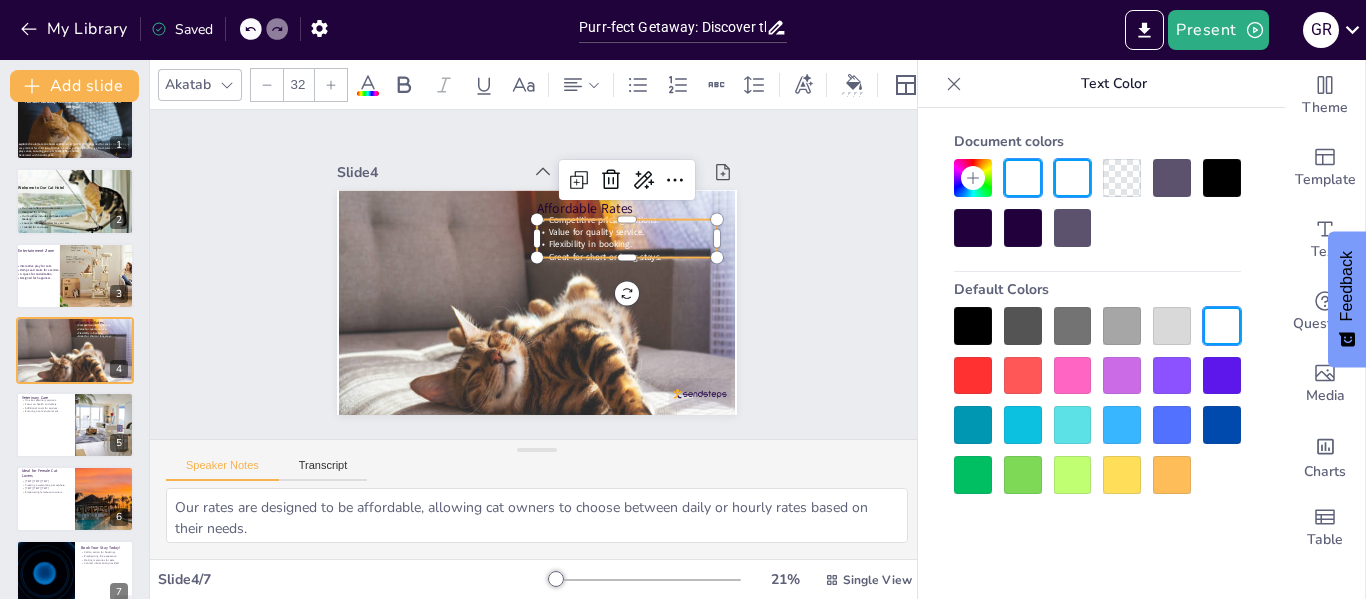 click at bounding box center (637, 231) 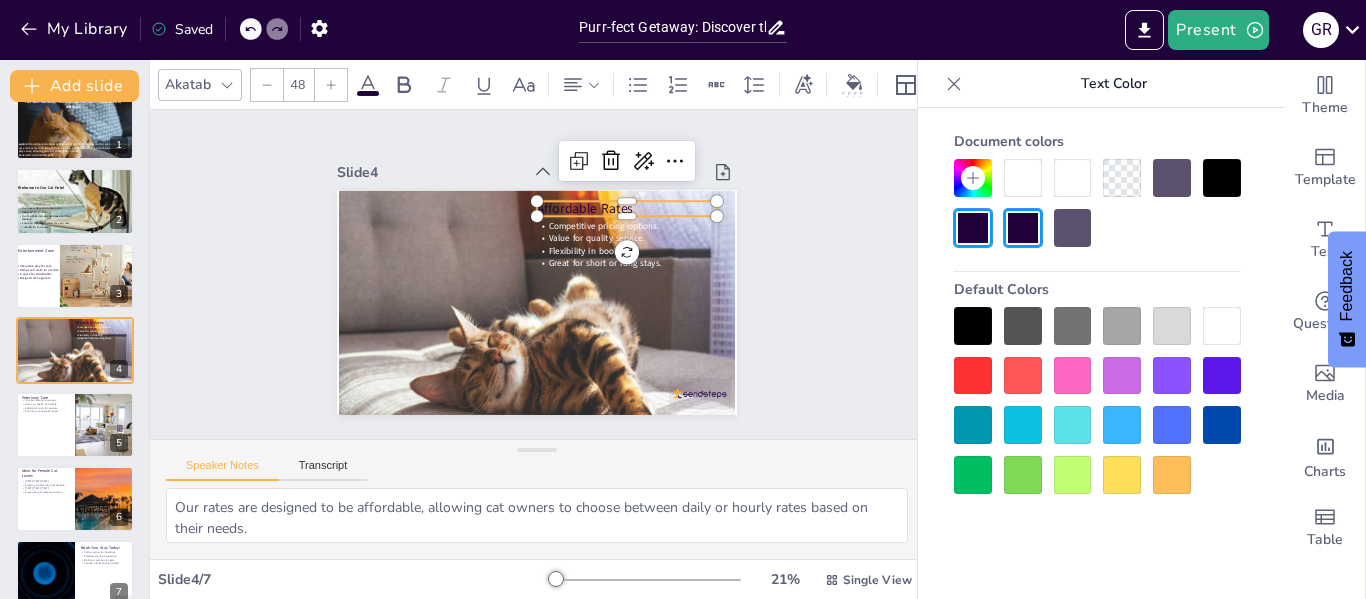 click on "Affordable Rates" at bounding box center [642, 239] 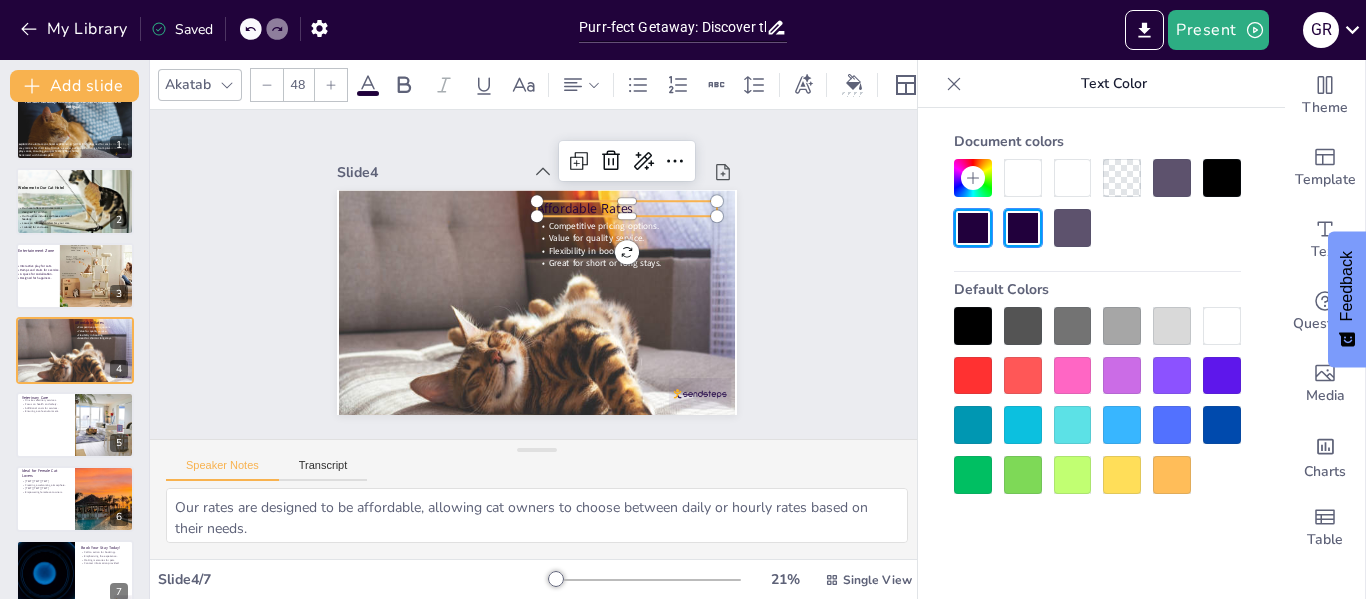 click at bounding box center (1222, 326) 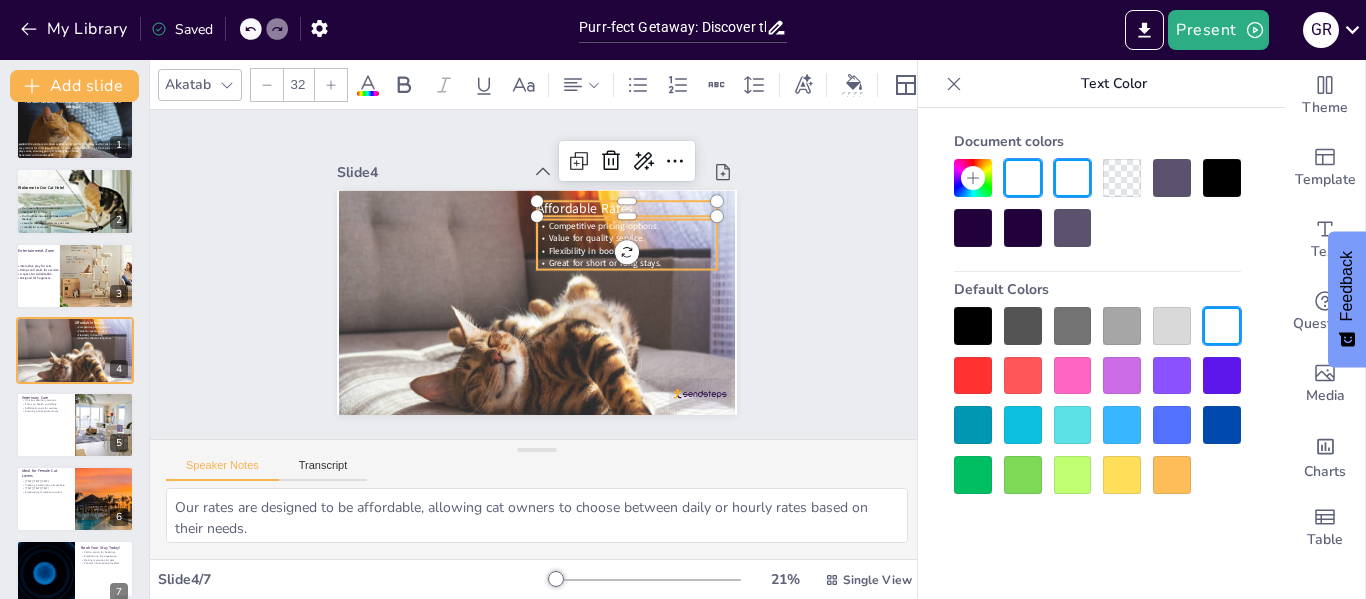 click on "Flexibility in booking." at bounding box center [594, 269] 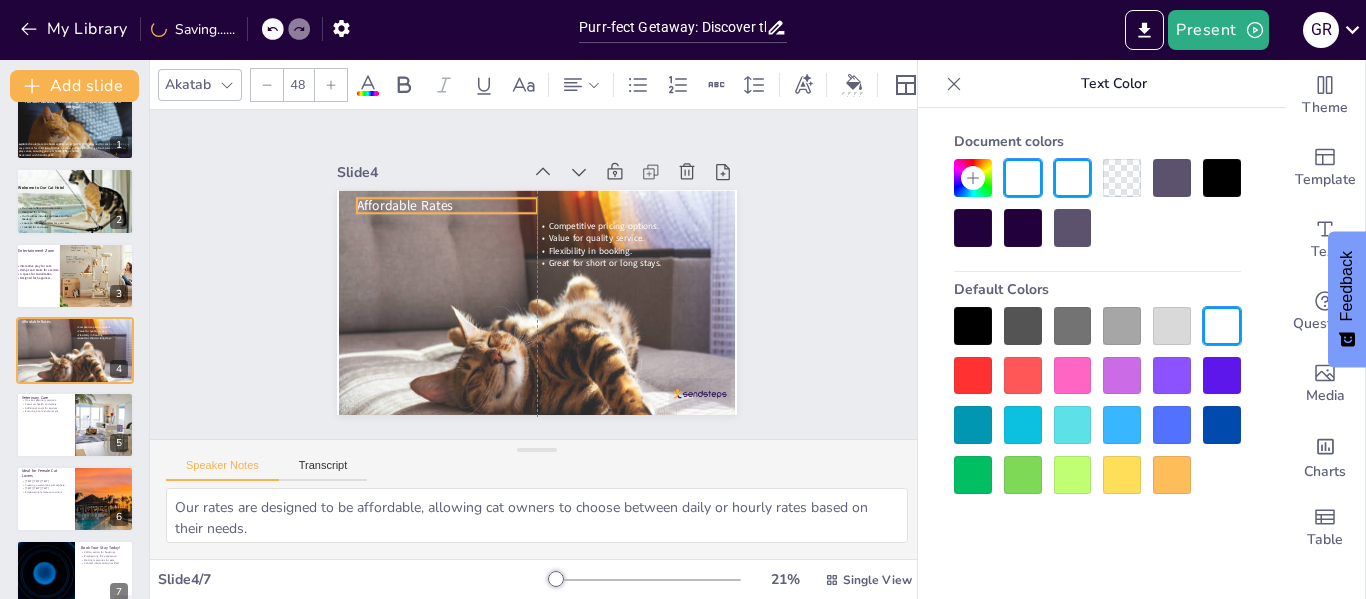 drag, startPoint x: 541, startPoint y: 201, endPoint x: 357, endPoint y: 198, distance: 184.02446 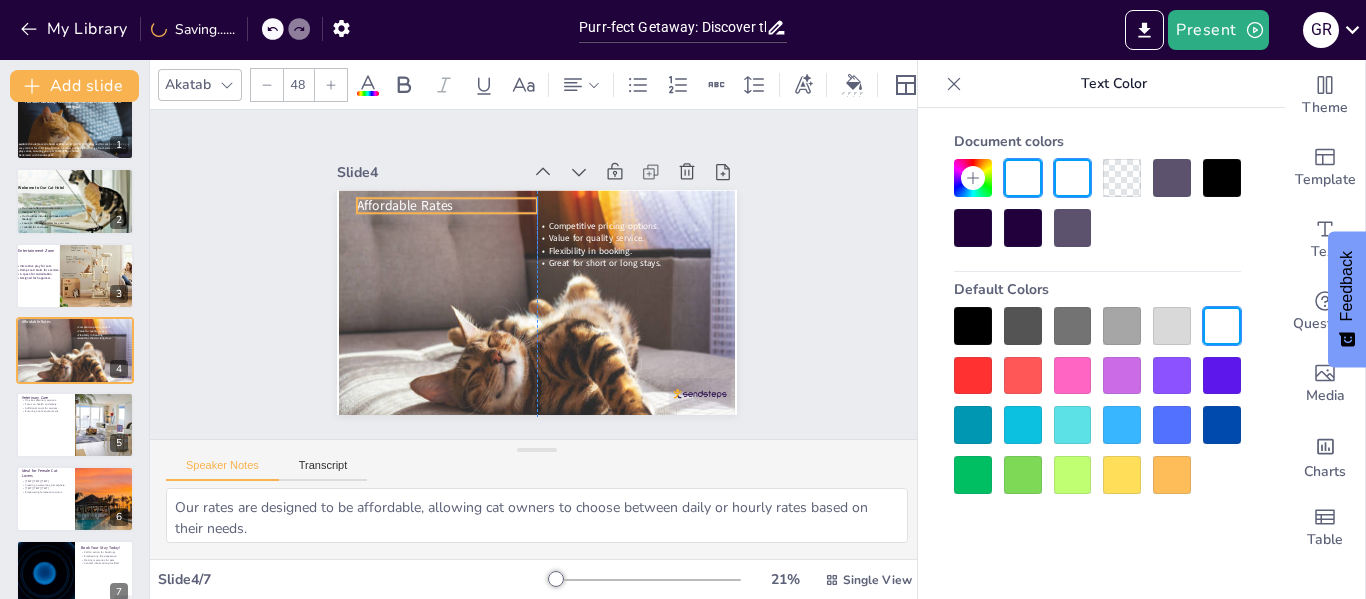 click on "Affordable Rates" at bounding box center (485, 135) 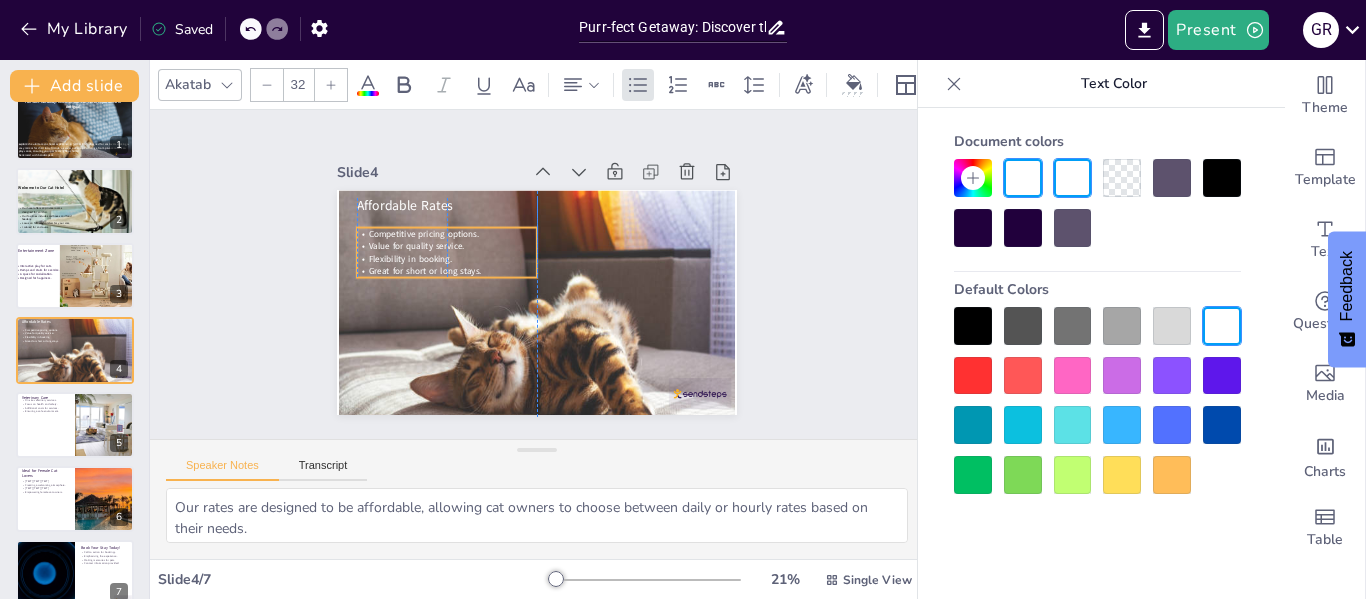 drag, startPoint x: 641, startPoint y: 235, endPoint x: 459, endPoint y: 243, distance: 182.17574 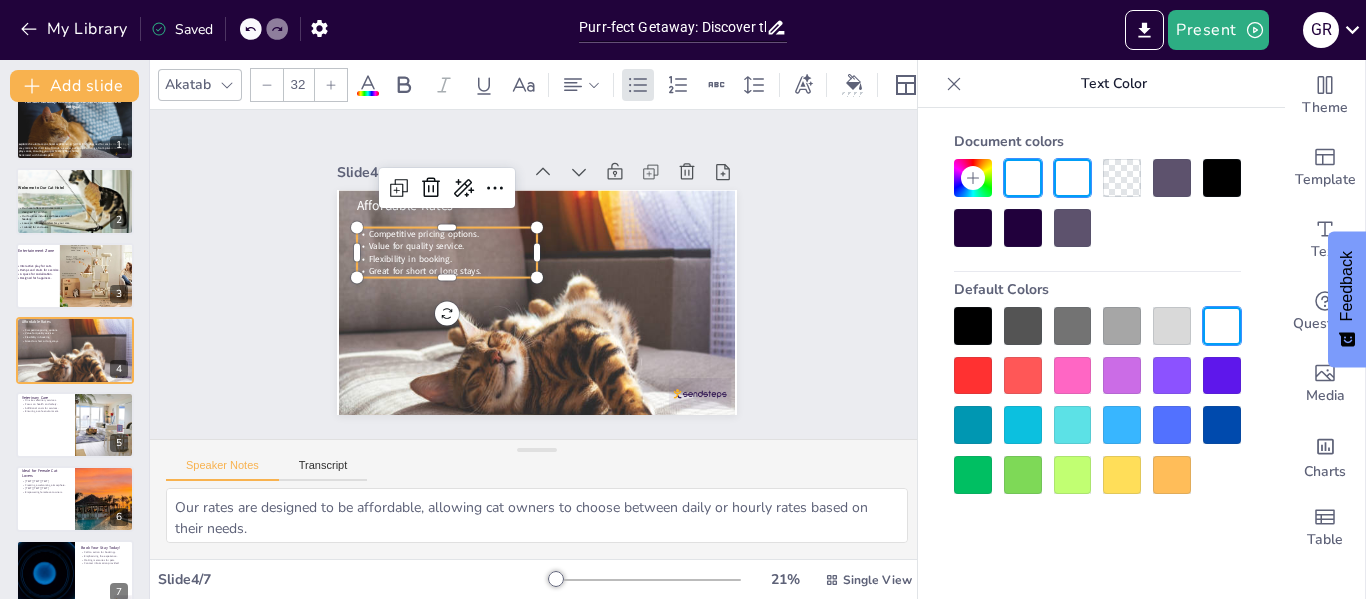 click 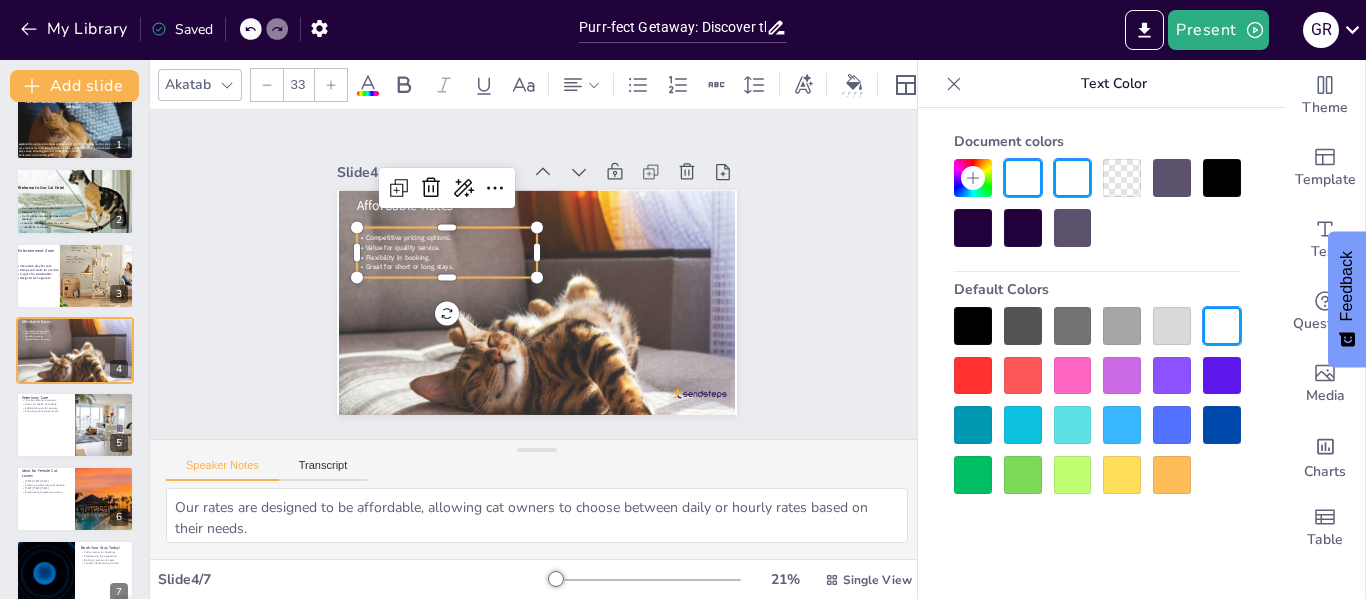 click 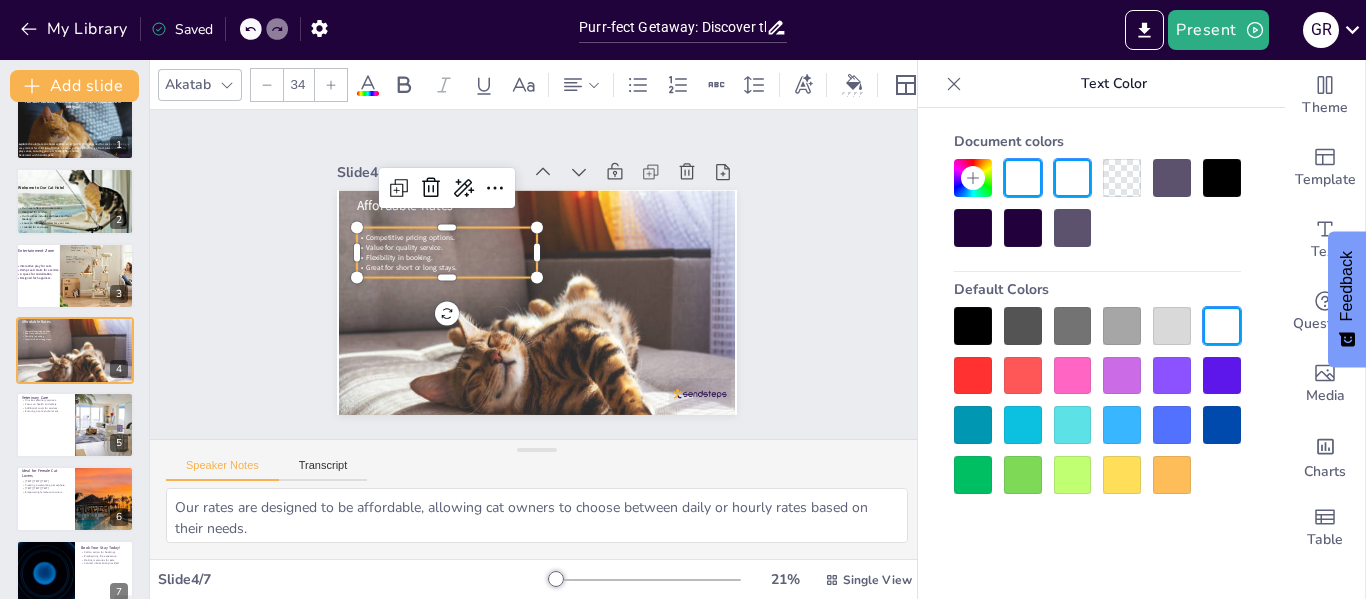 click 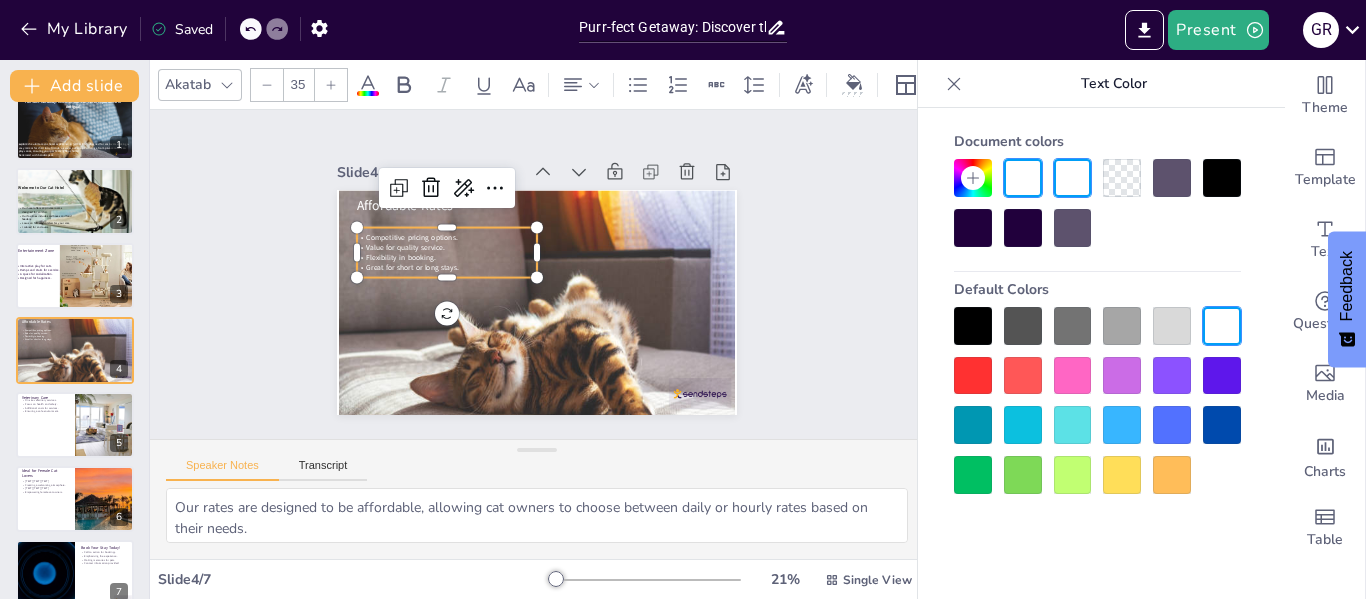 click 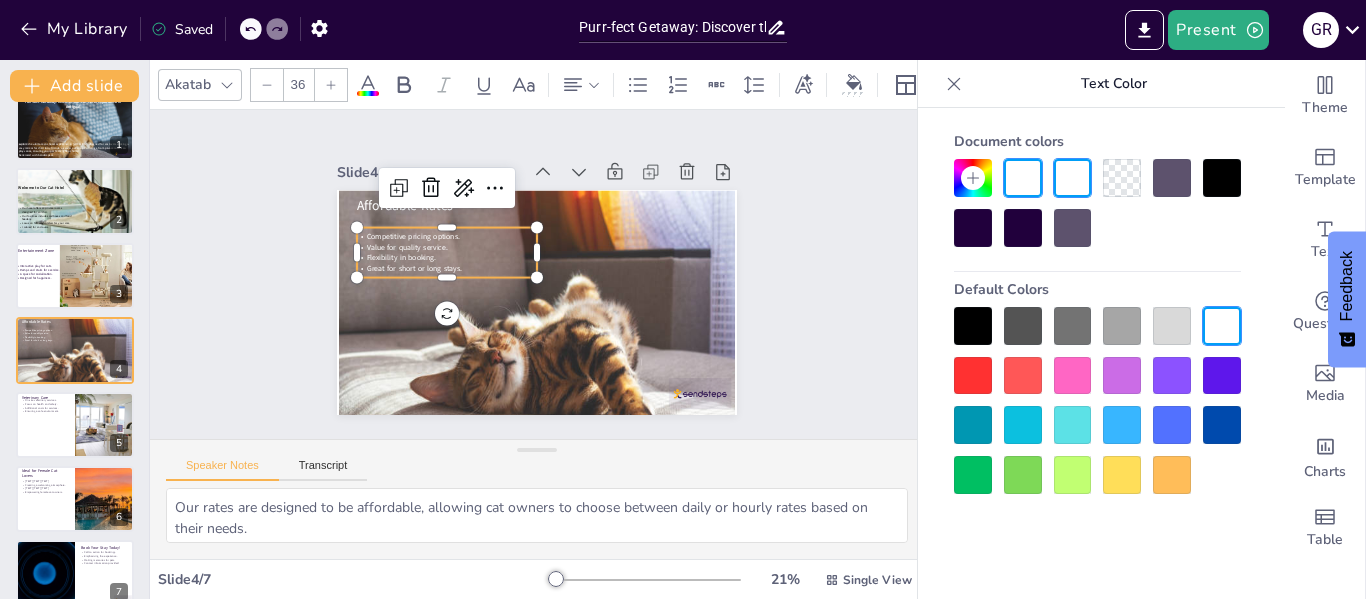 click 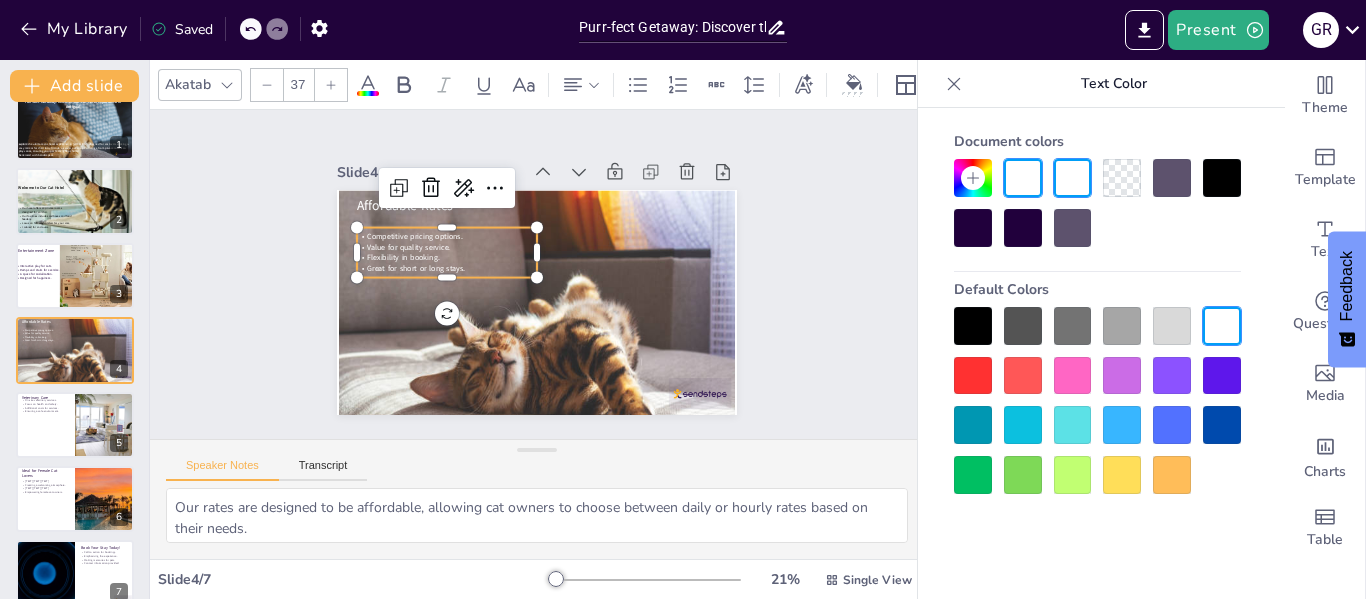 click 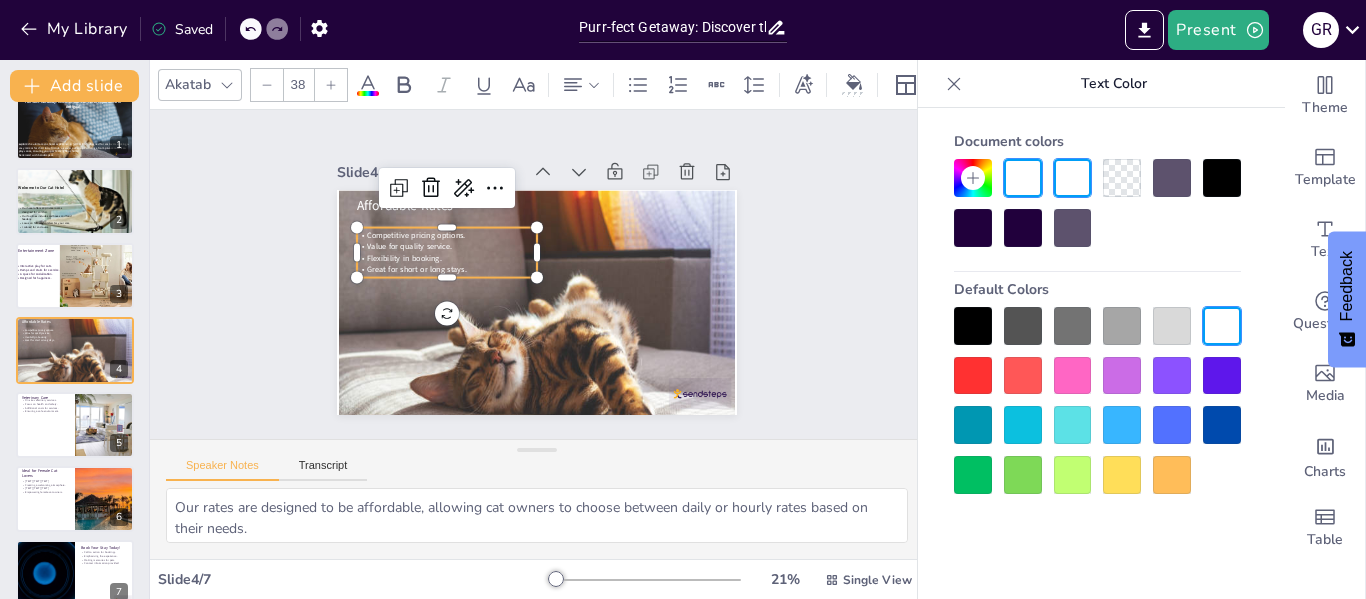 click 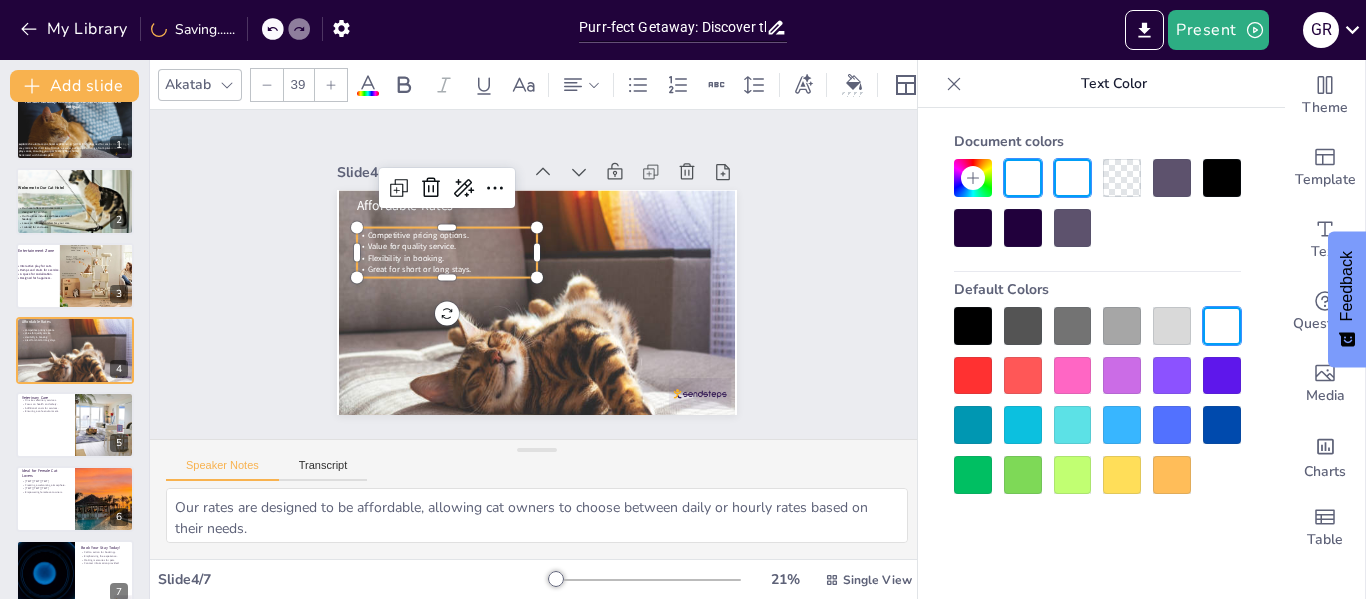 click 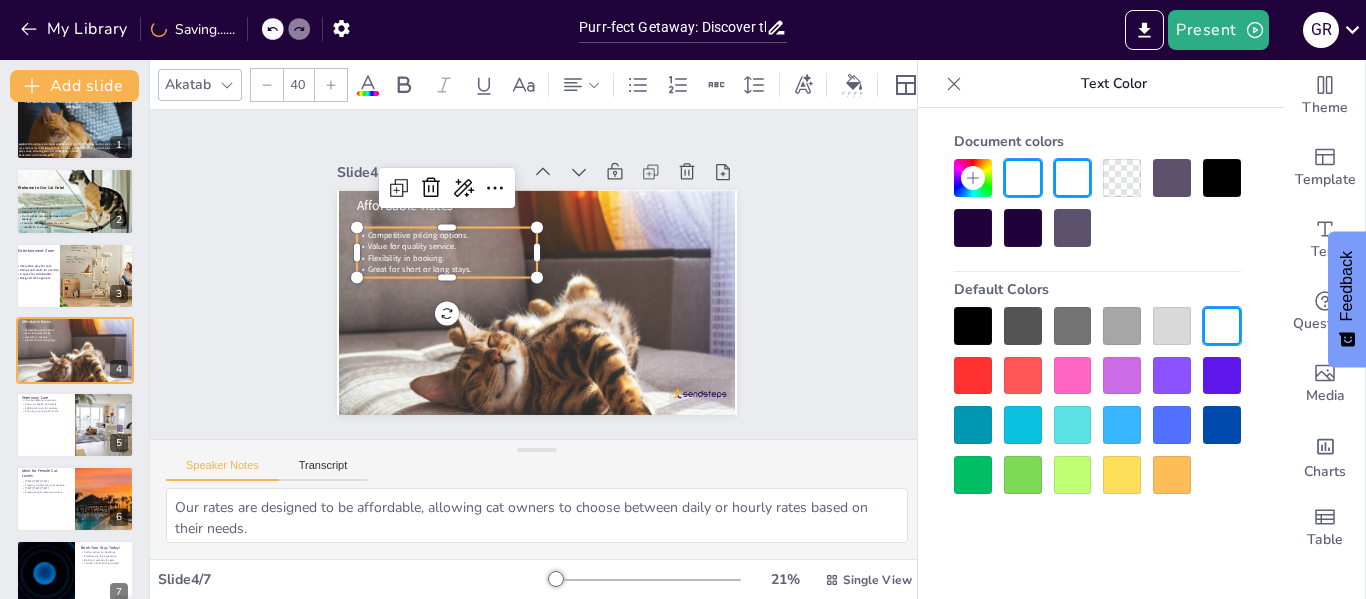 click 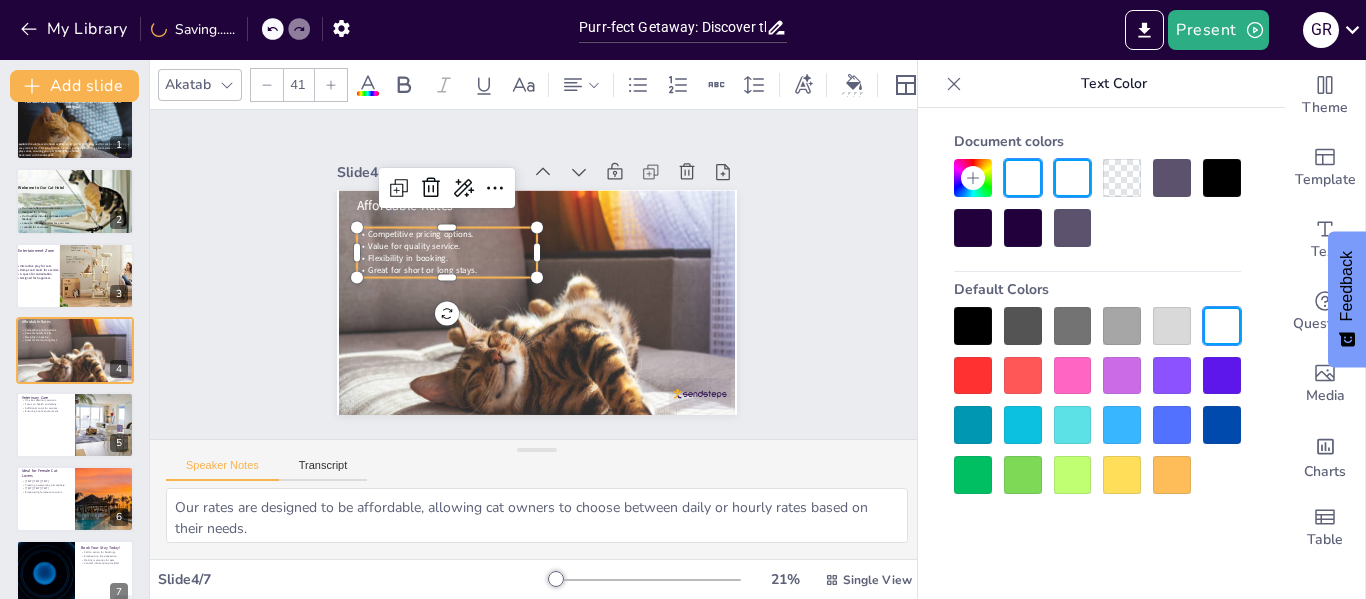 click 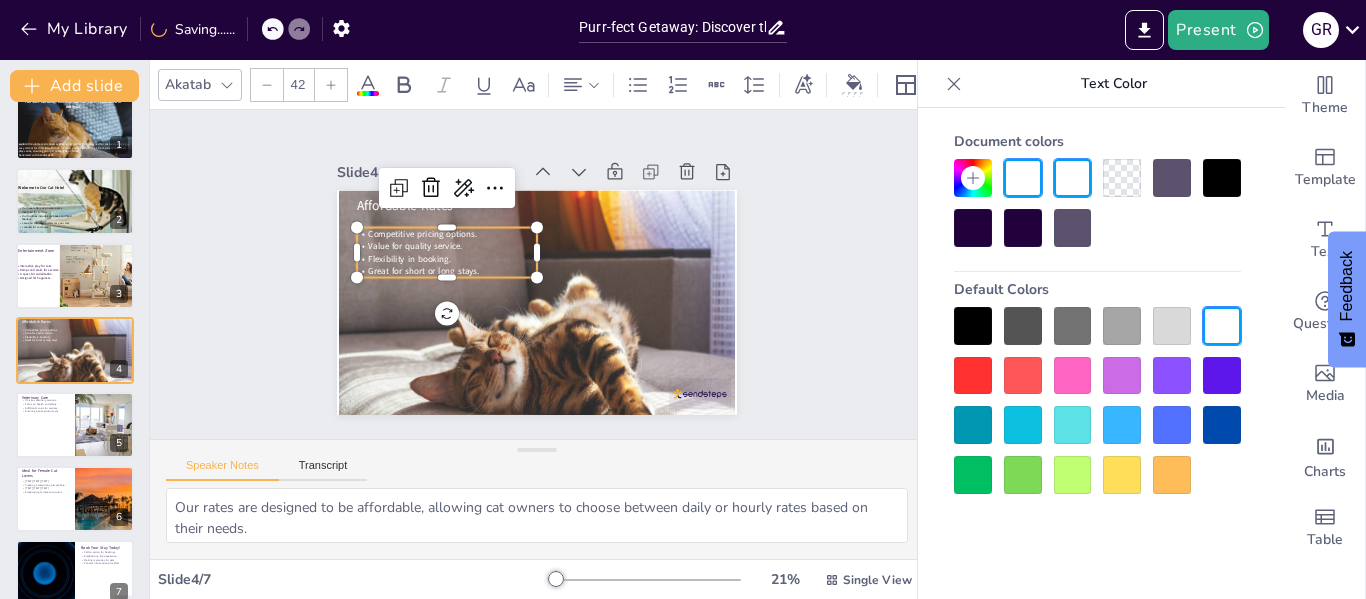 click 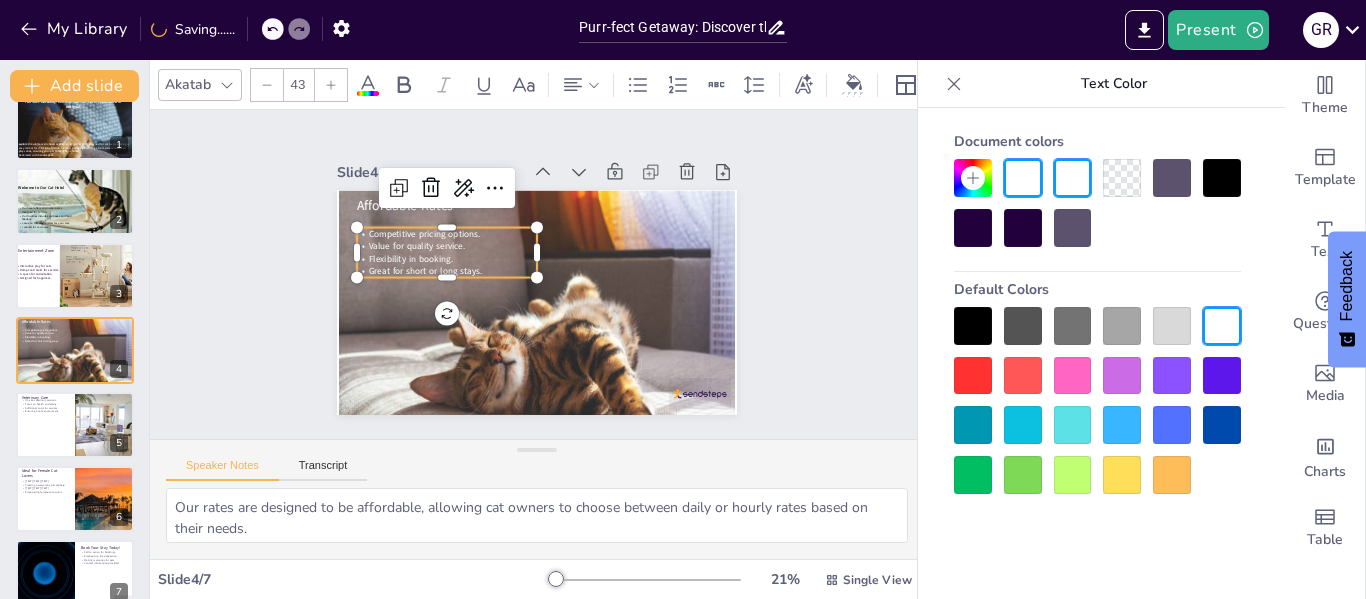 click 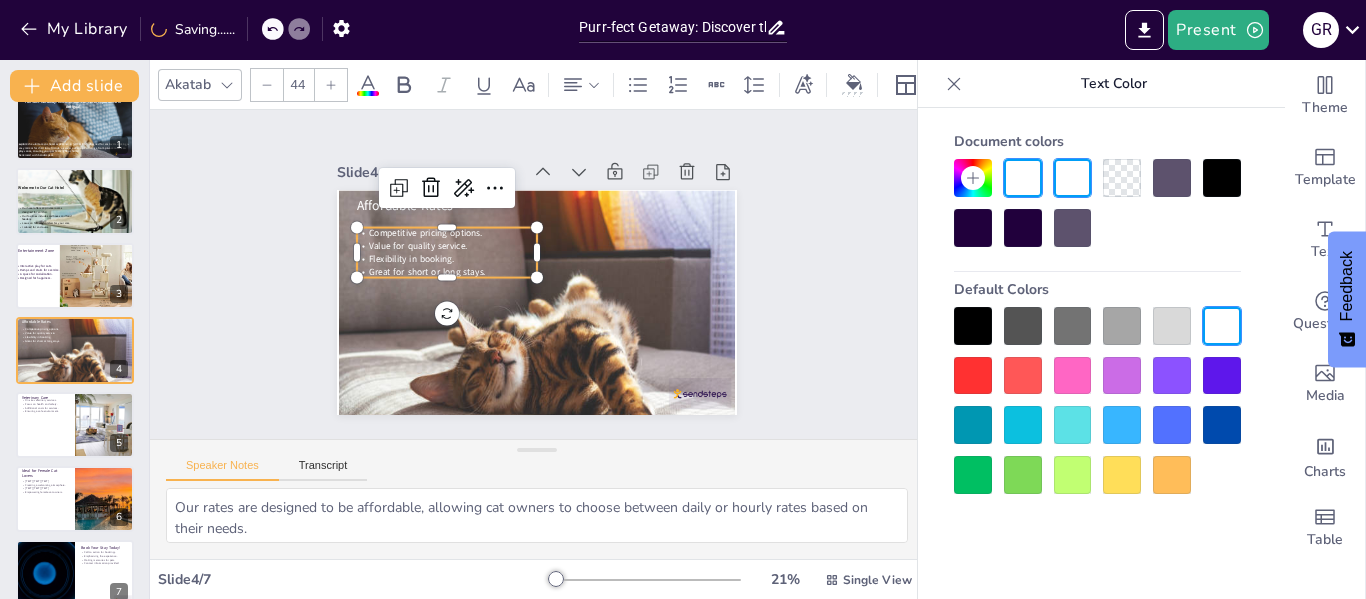 click 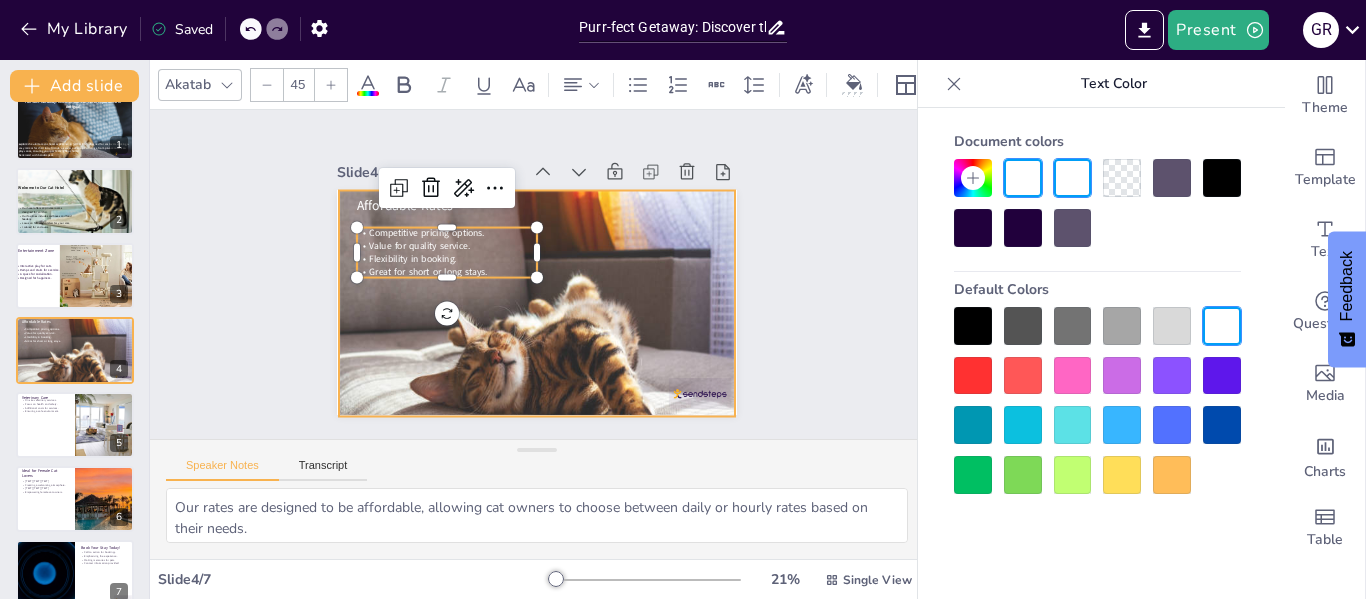 click at bounding box center (508, 338) 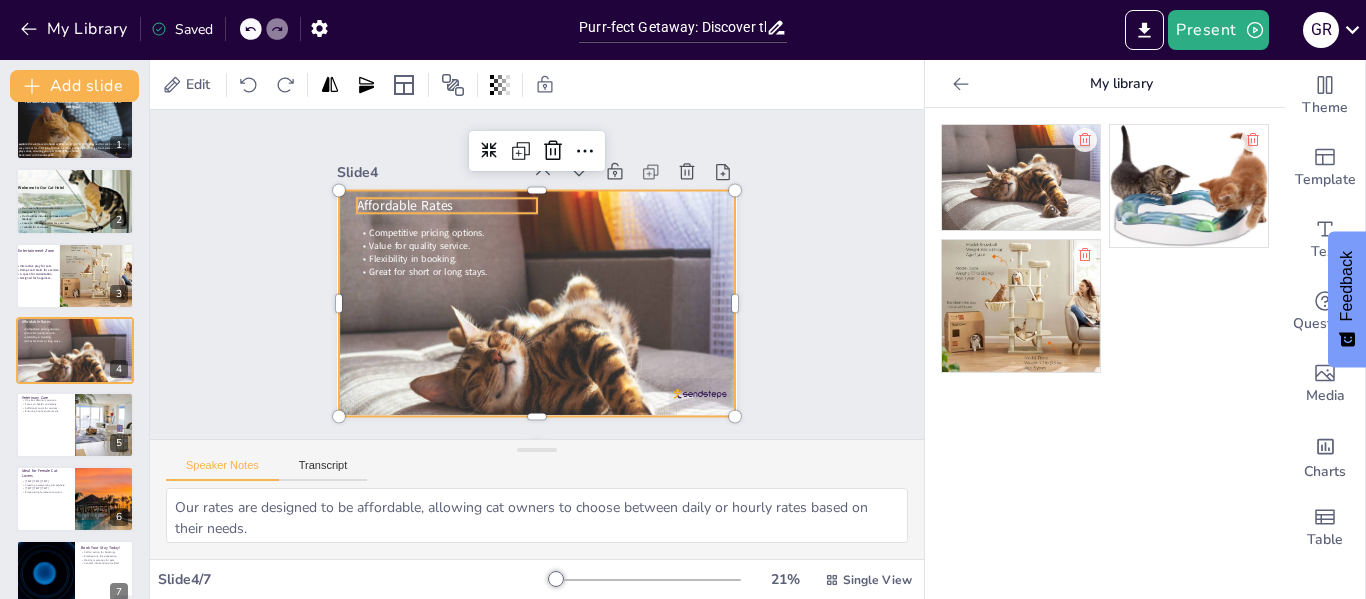 click on "Affordable Rates" at bounding box center (444, 158) 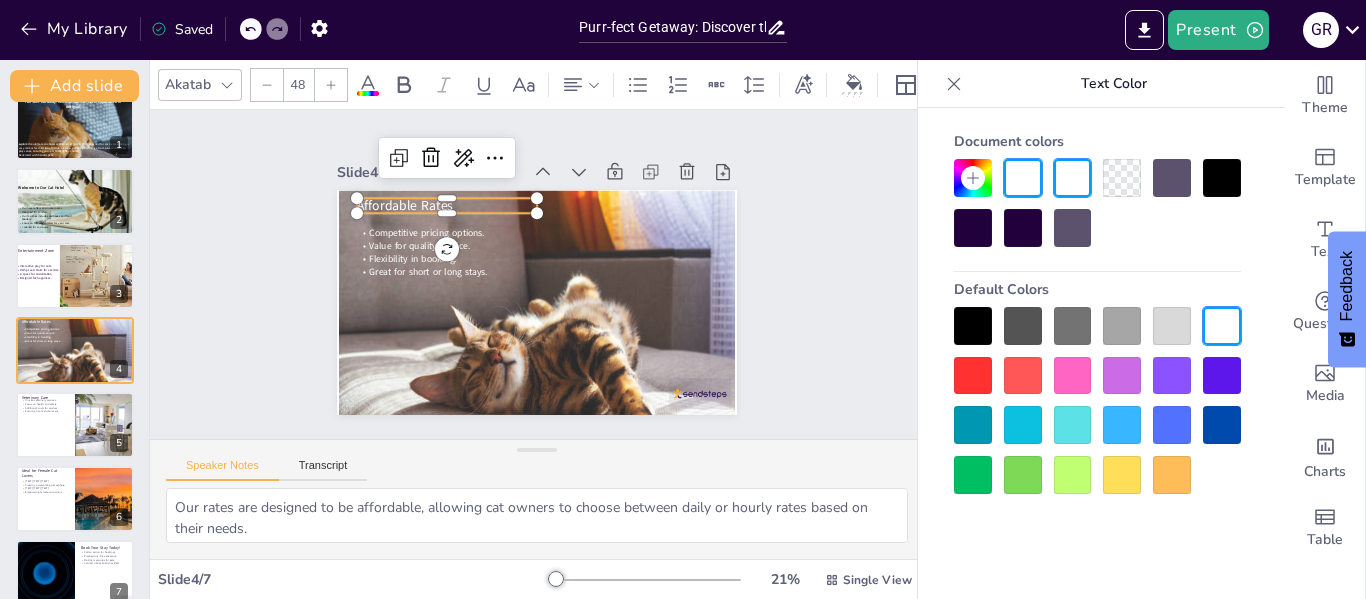click 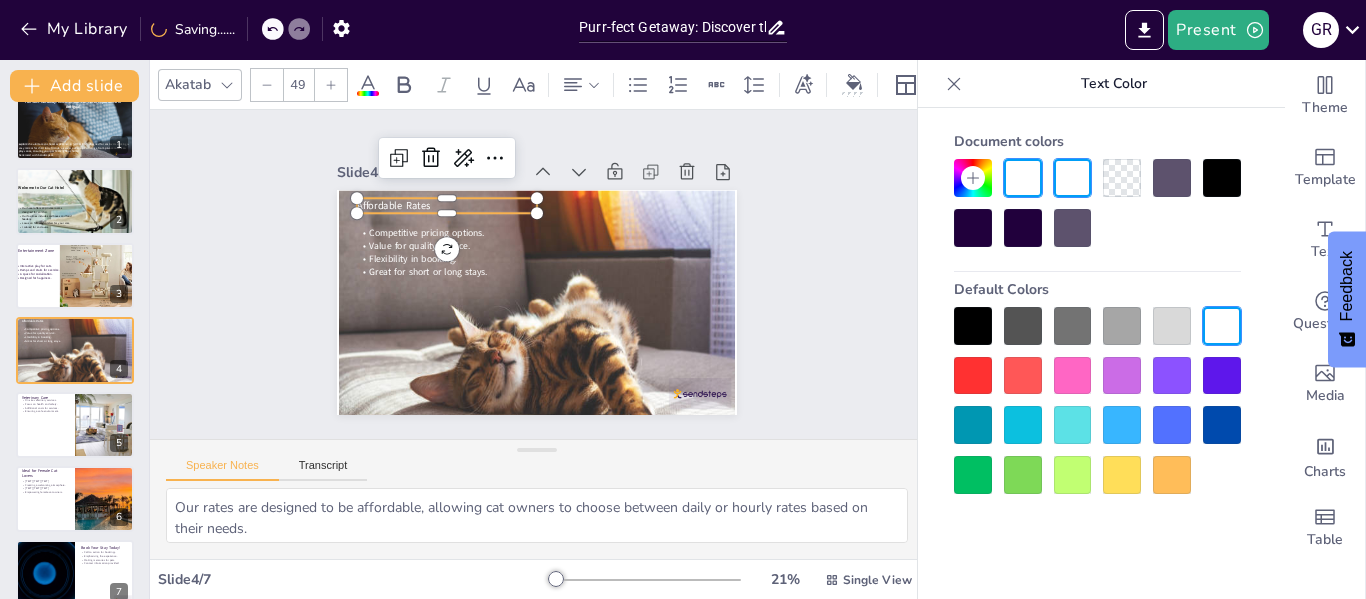 click 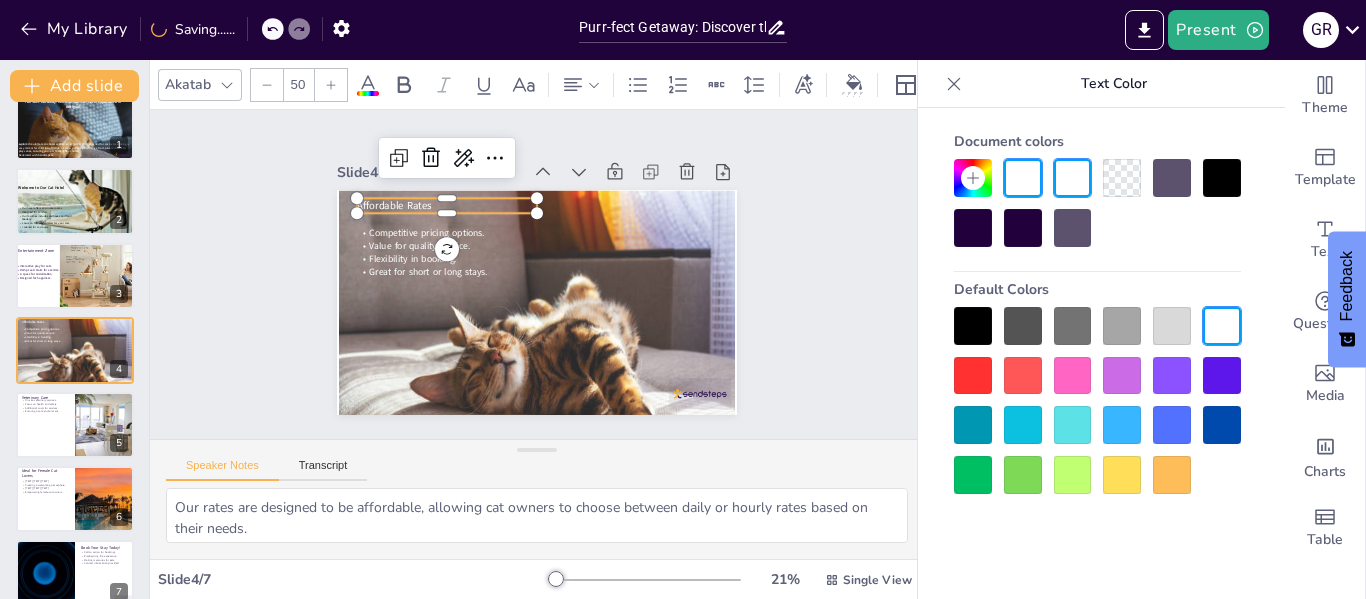 click 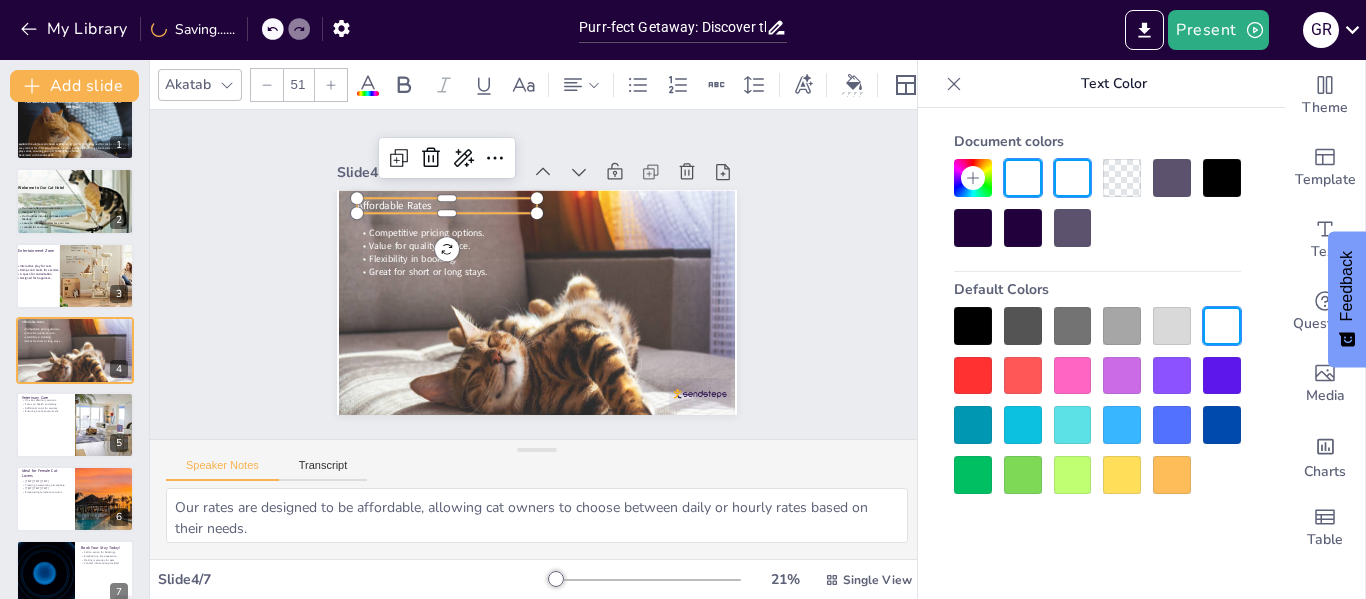 click 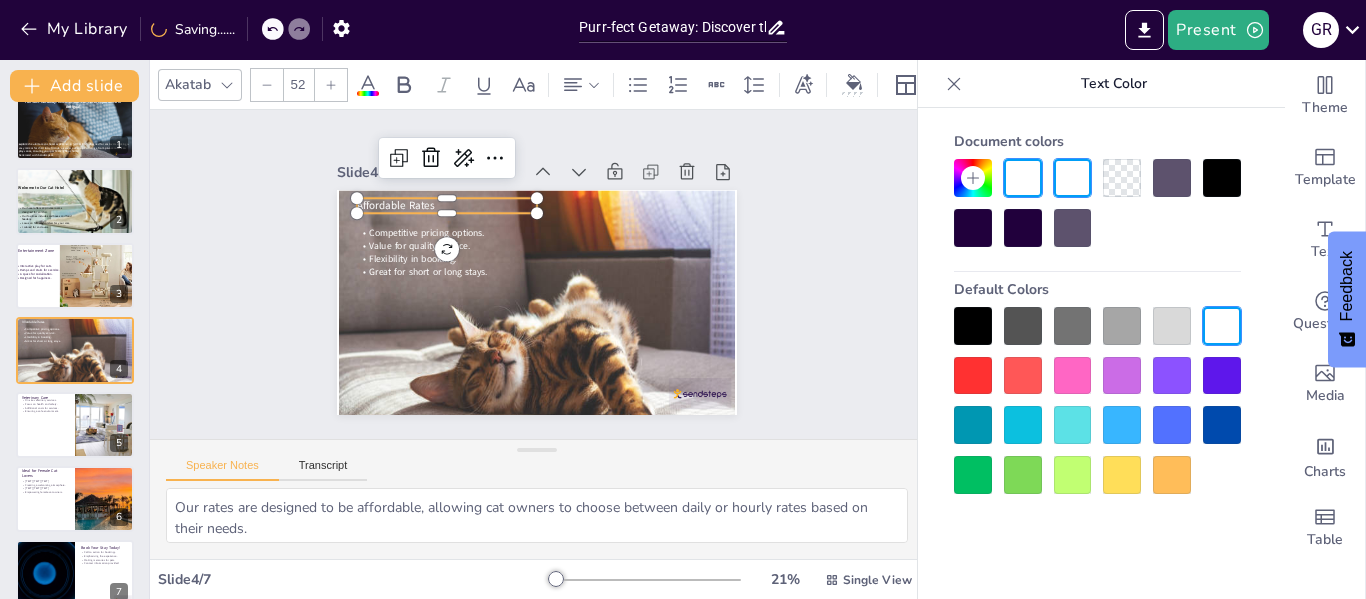 click 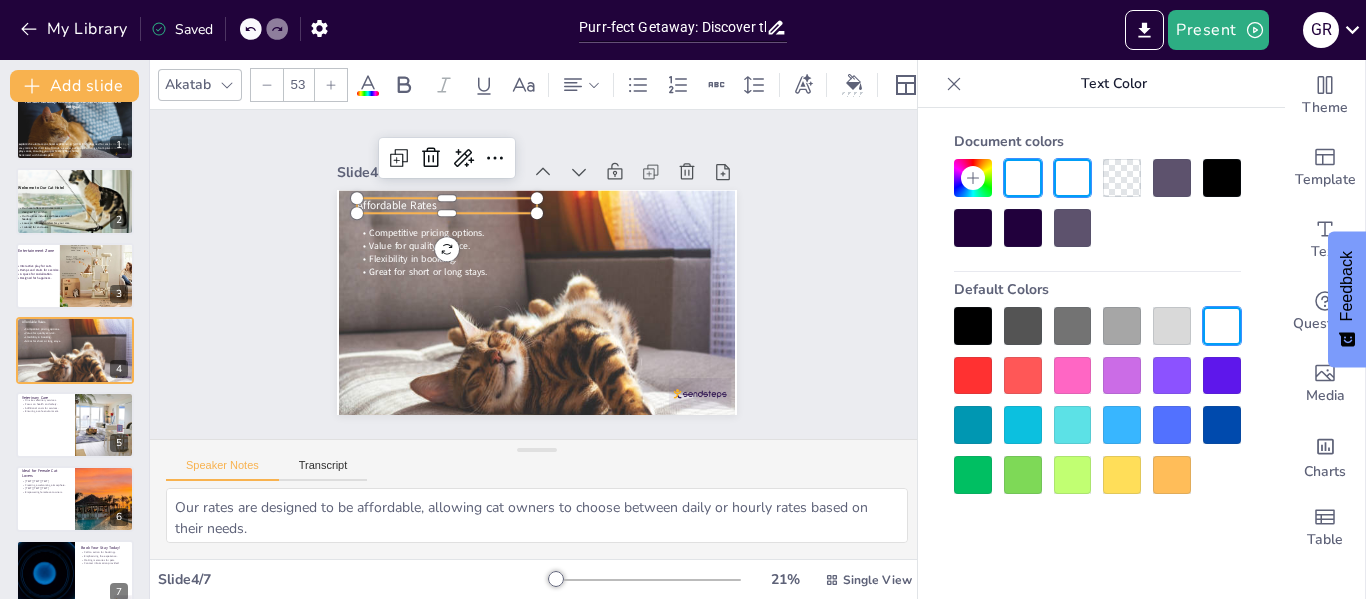 click 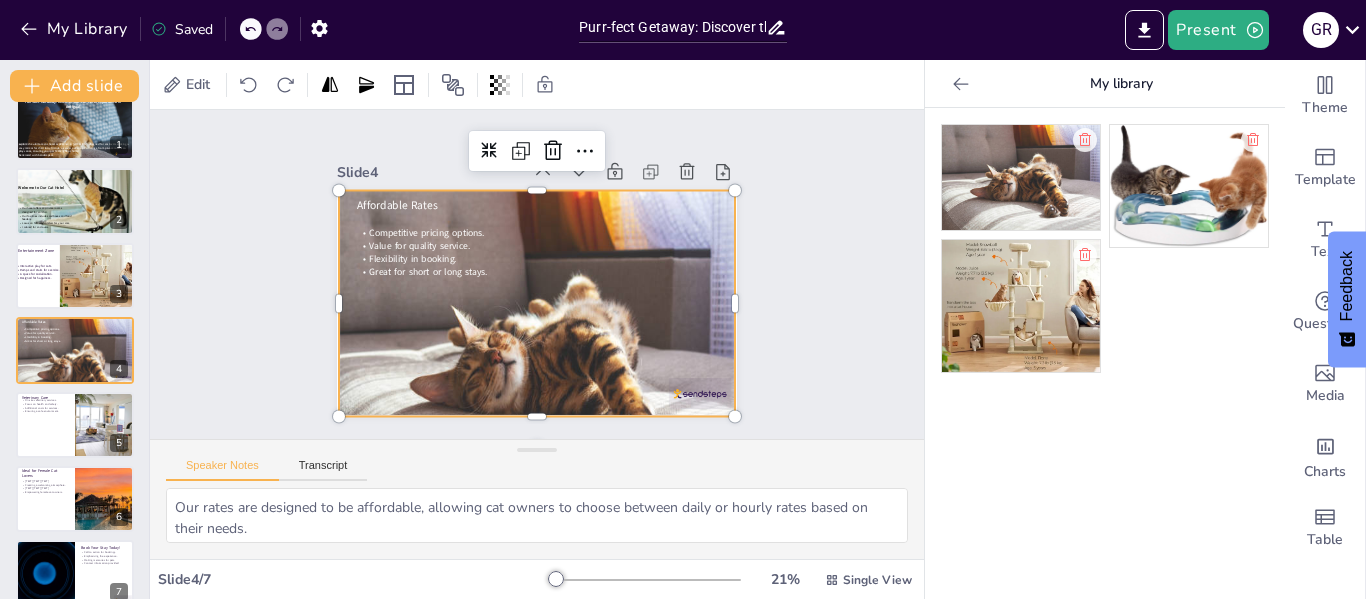 click at bounding box center [490, 327] 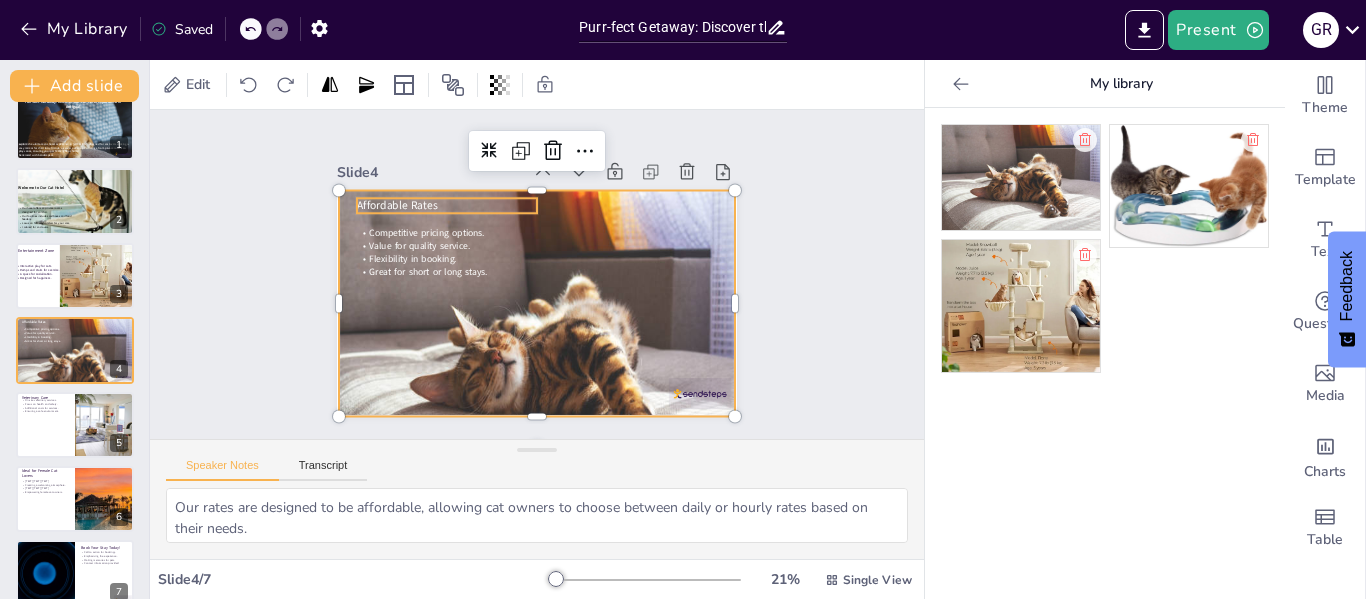 click on "Affordable Rates" at bounding box center (464, 137) 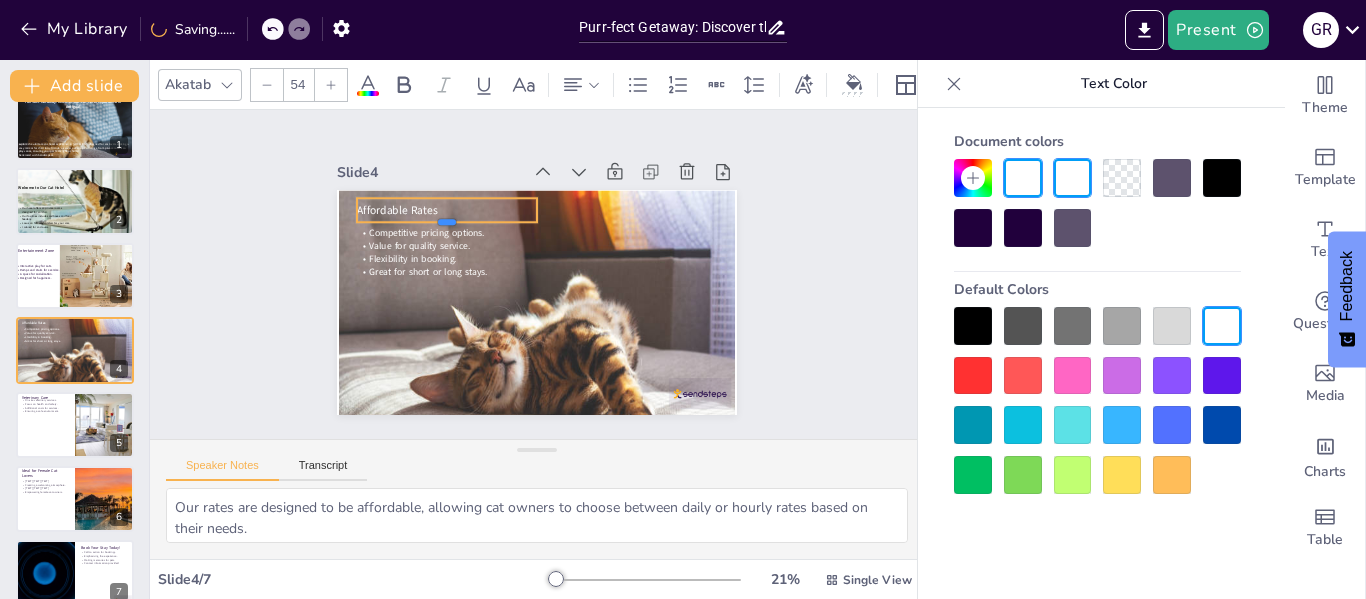 click at bounding box center (490, 185) 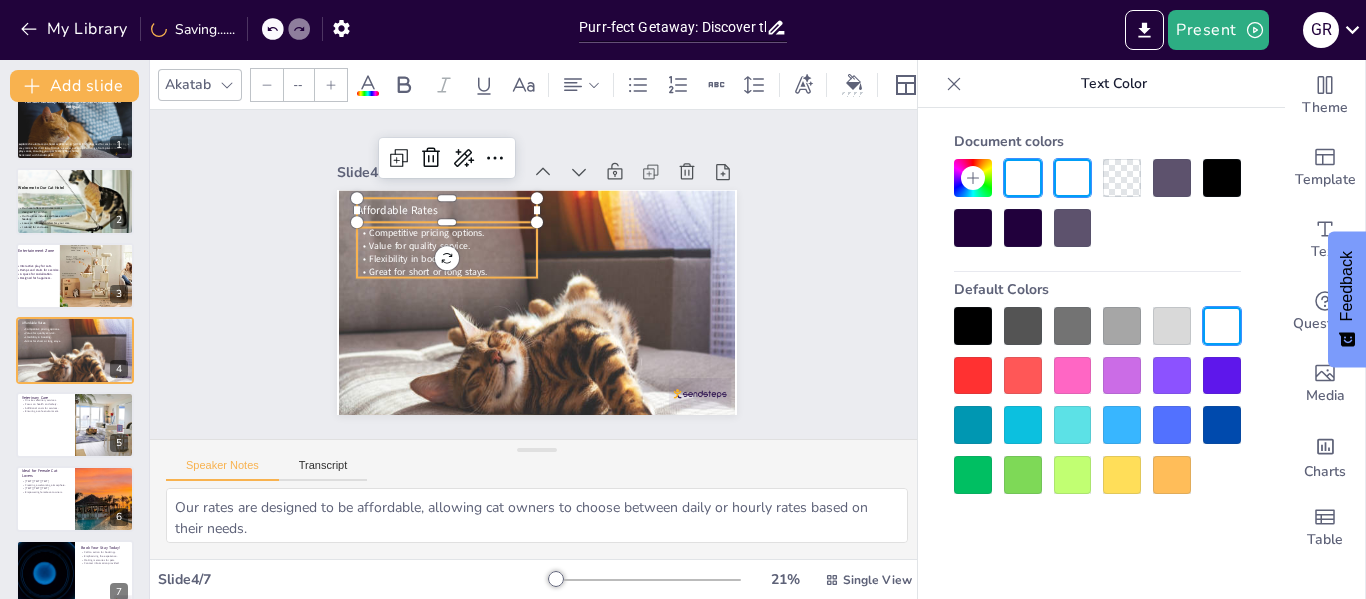 type on "45" 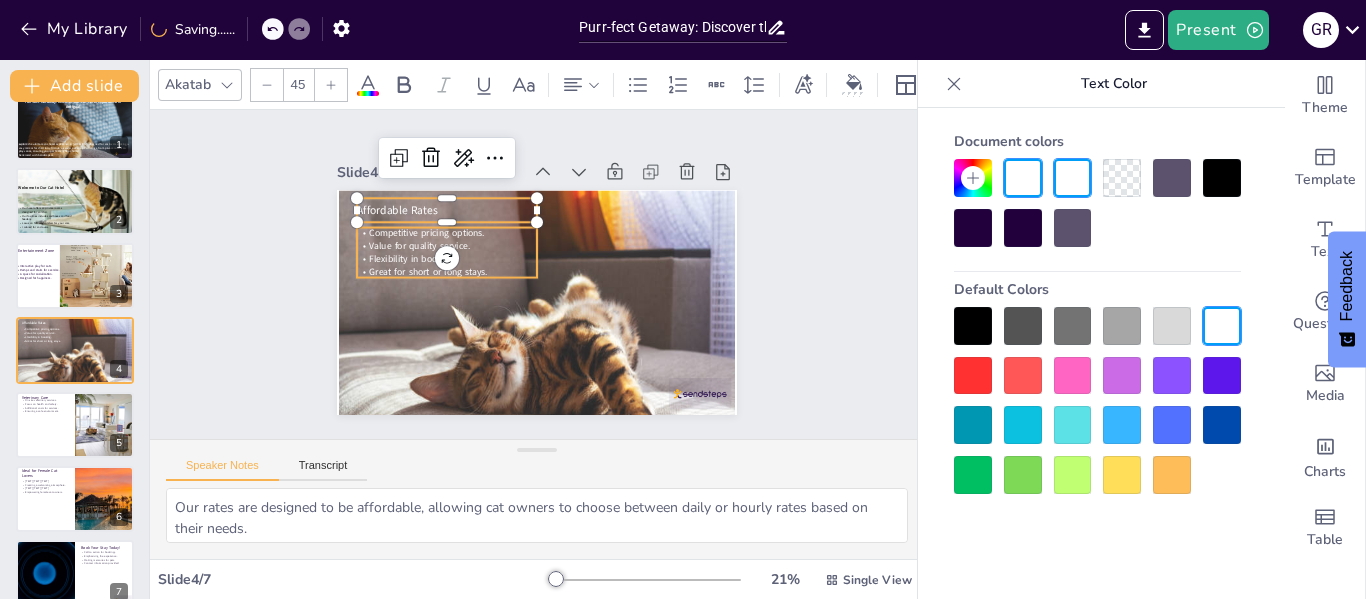 click on "Great for short or long stays." at bounding box center [434, 238] 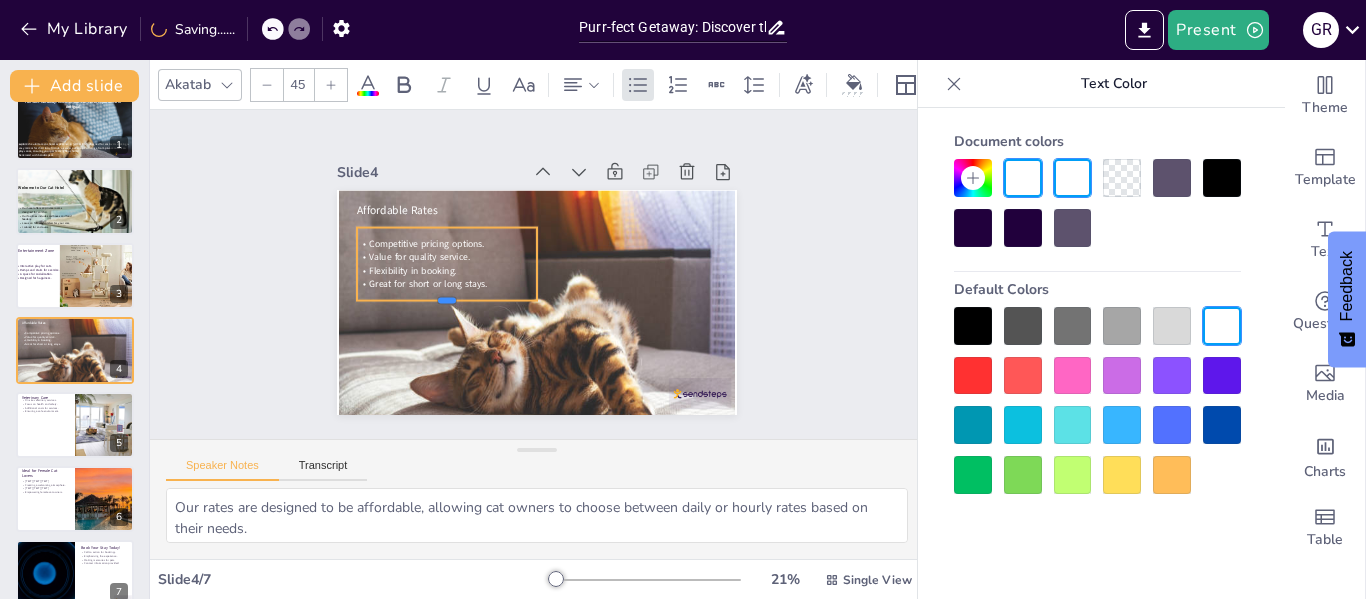 drag, startPoint x: 431, startPoint y: 271, endPoint x: 425, endPoint y: 294, distance: 23.769728 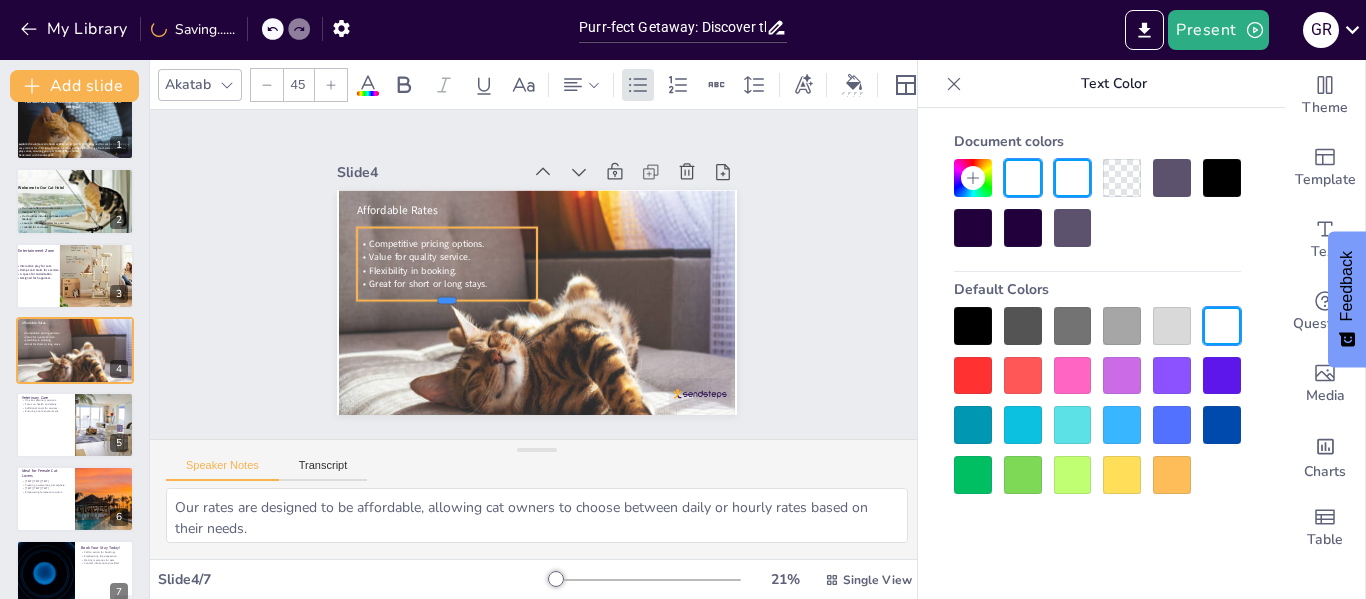 click at bounding box center (441, 279) 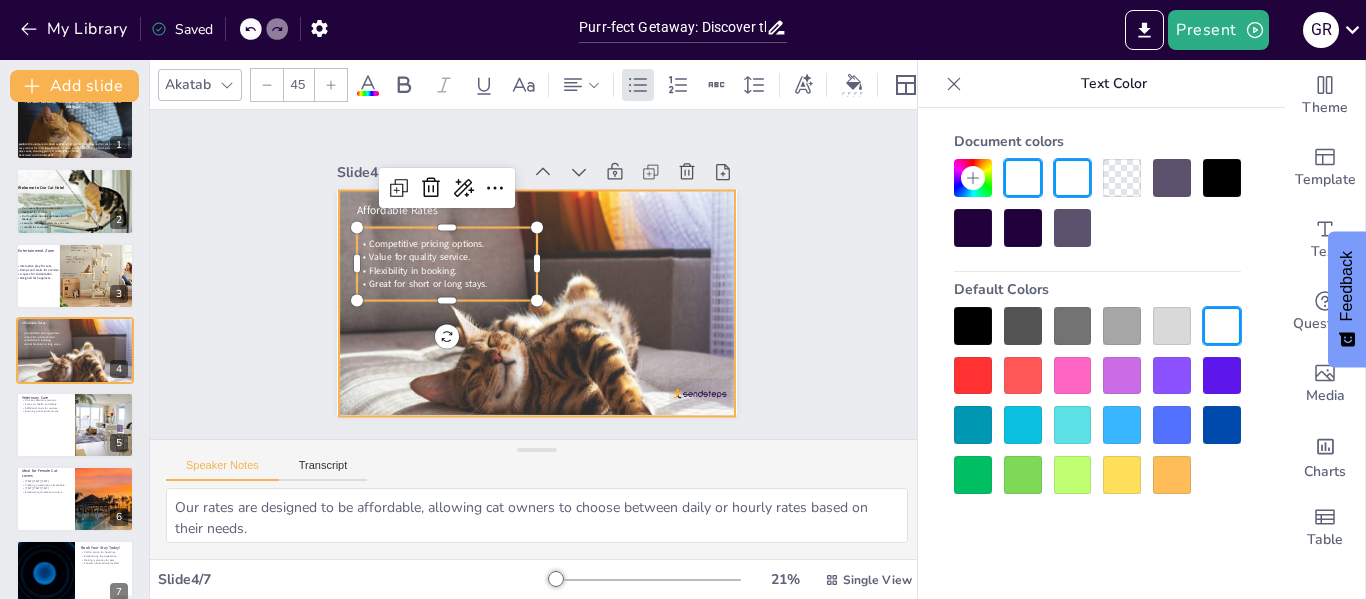 click at bounding box center (481, 315) 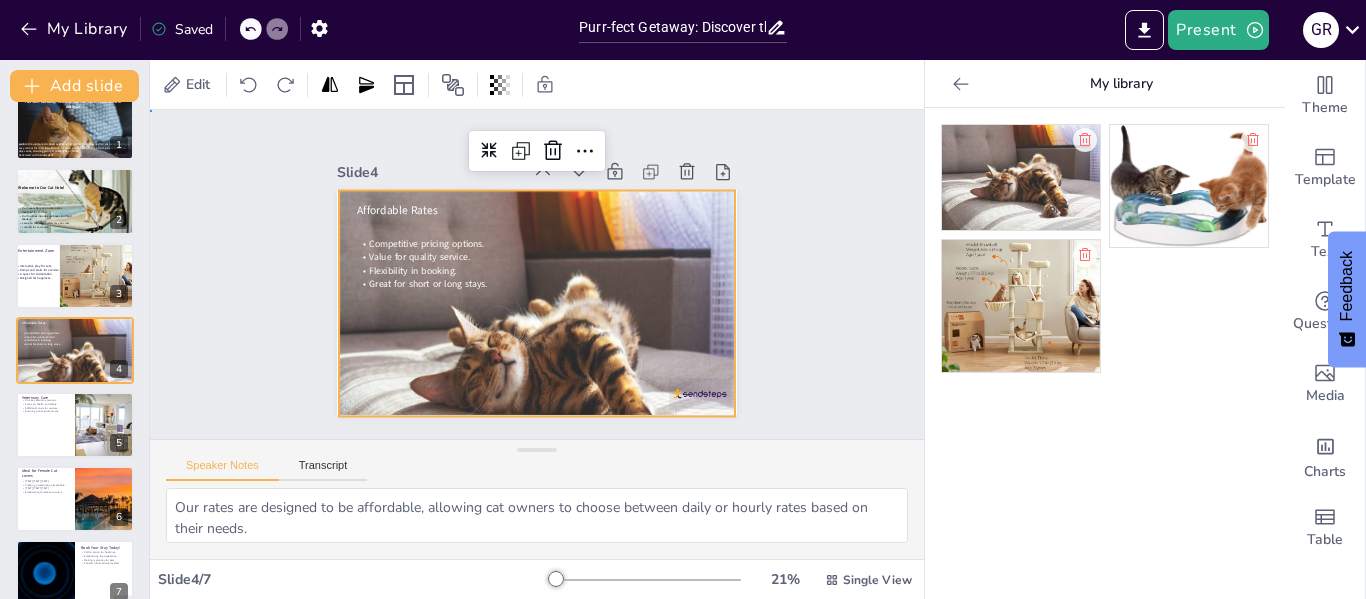 click on "Slide  1 Purr-fect Getaway: Discover the Cat Hotel Experience in [LOCATION]! Explore the ultimate cat hotel experience in [LOCATION], designed for cat lovers seeking a cozy retreat for their furry friends. Discover our unique offerings, from private rooms to play zones, ensuring your pet feels right at home! Generated with Sendsteps.ai Slide  2 Welcome to Our Cat Hotel Our hotel offers 20 private rooms designed for comfort. Our facilities include sandboxes and food feeders. Focus on fun and comfort for your cats. Tailored for cat lovers. Slide  3 Entertainment Zone Interactive play for cats. Ramps and stairs for exercise. A space for socialization. Designed for happiness. Slide  4 Affordable Rates Competitive pricing options. Value for quality service. Flexibility in booking. Great for short or long stays. Slide  5 Veterinary Care On-site veterinary services. Focus on health and safety. Additional costs for services. Ensuring a safe environment. Slide  6 Ideal for Female Cat Lovers Targeted demographic focus. 7" at bounding box center [537, 274] 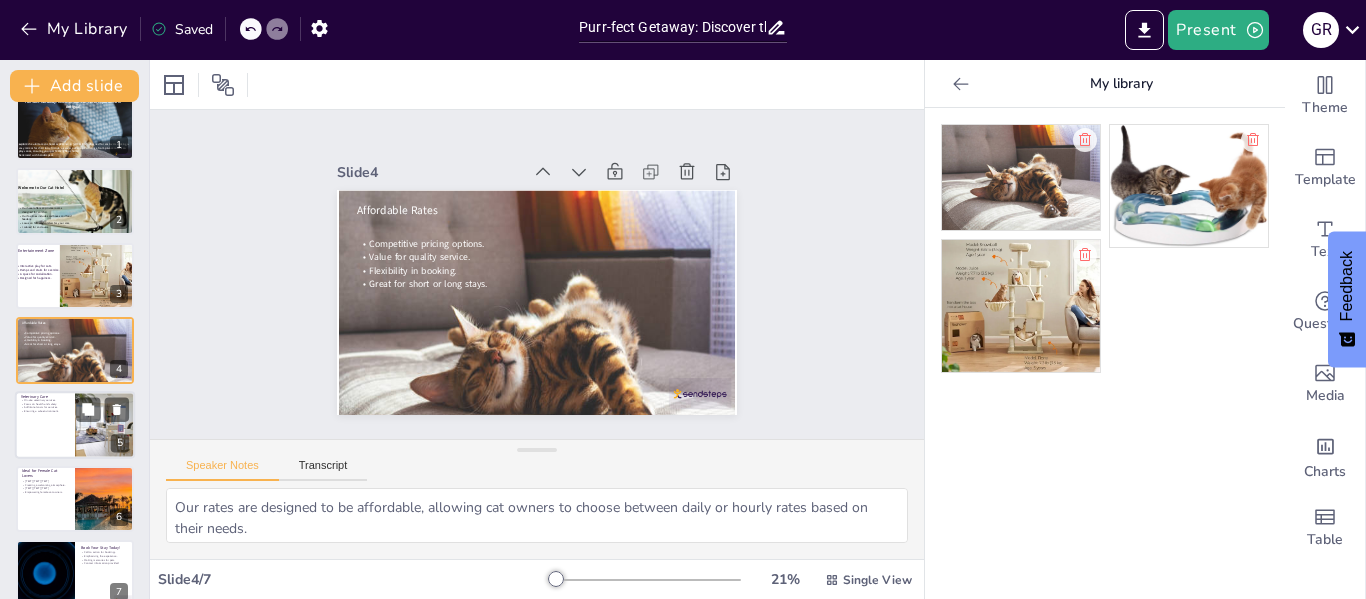 click at bounding box center (75, 425) 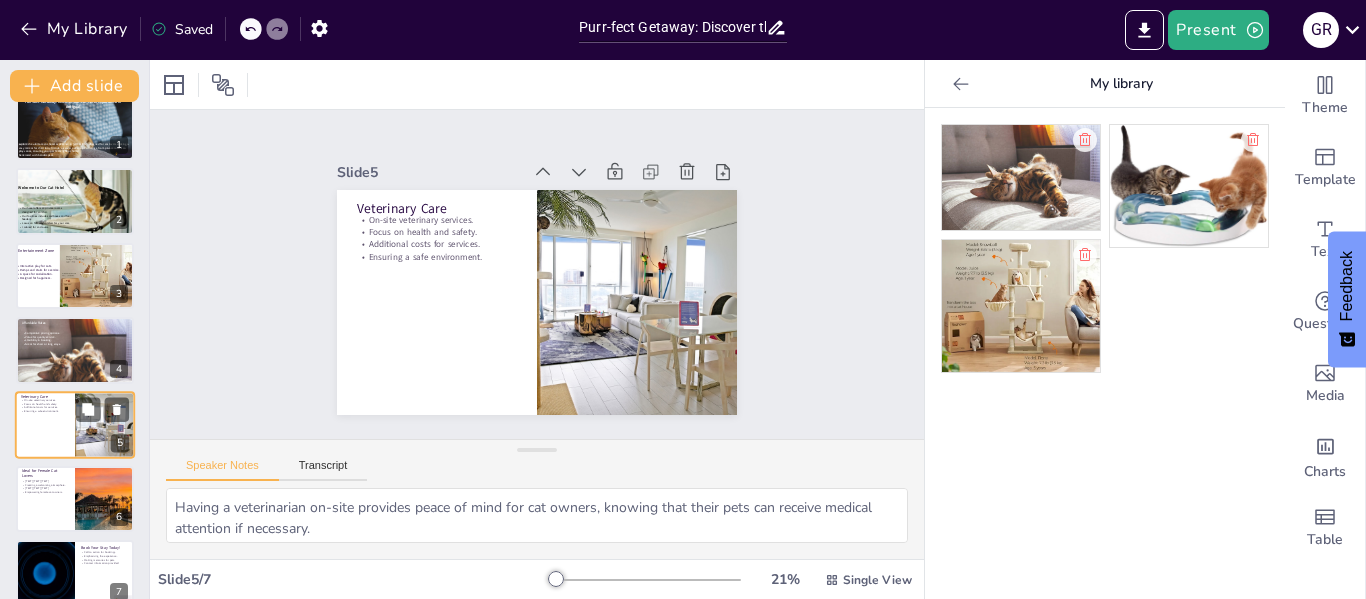 scroll, scrollTop: 48, scrollLeft: 0, axis: vertical 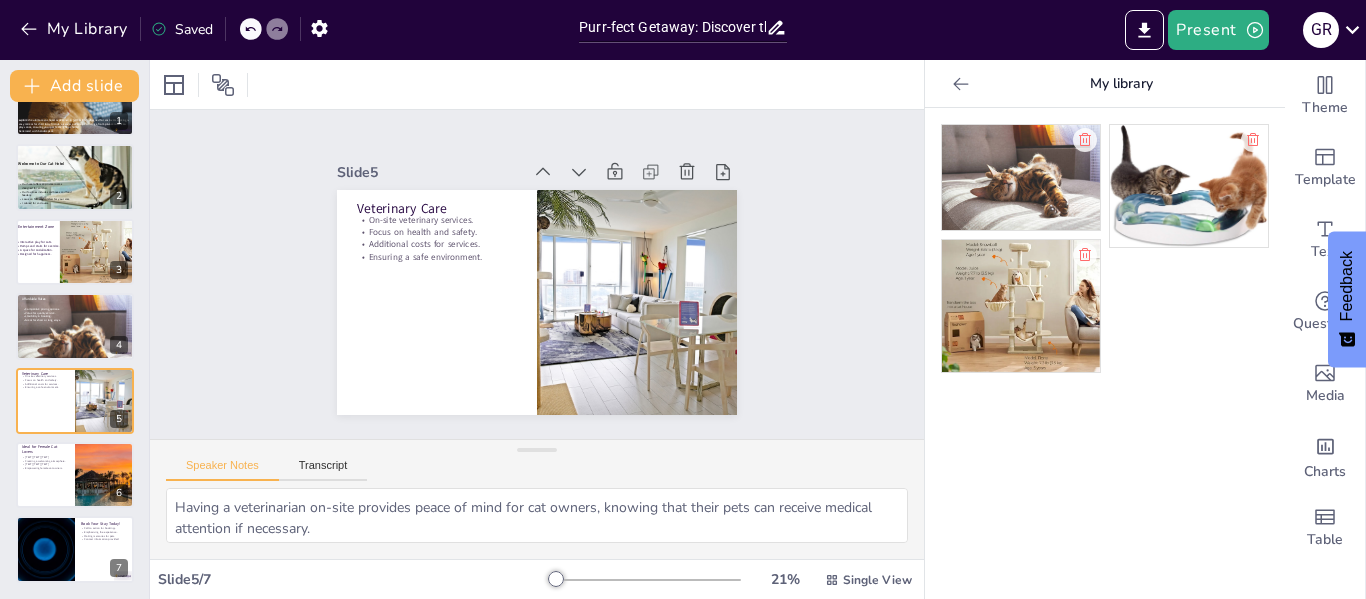 click 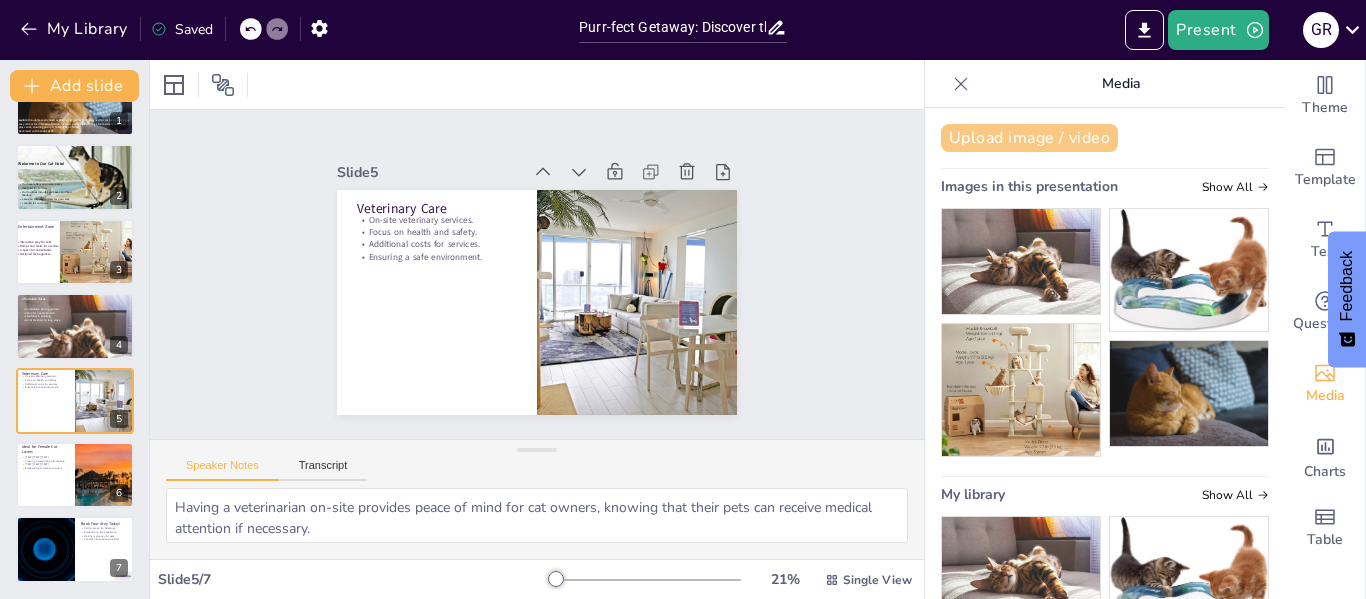 click on "Upload image / video" at bounding box center [1029, 138] 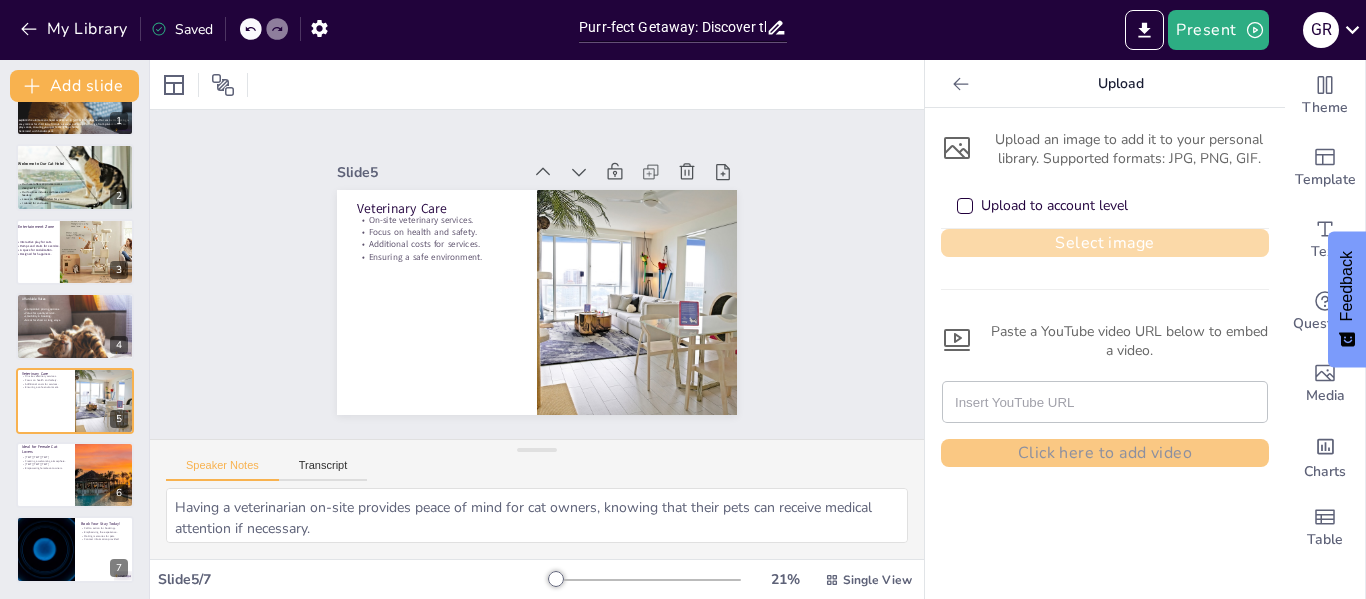 click on "Select image" at bounding box center [1105, 243] 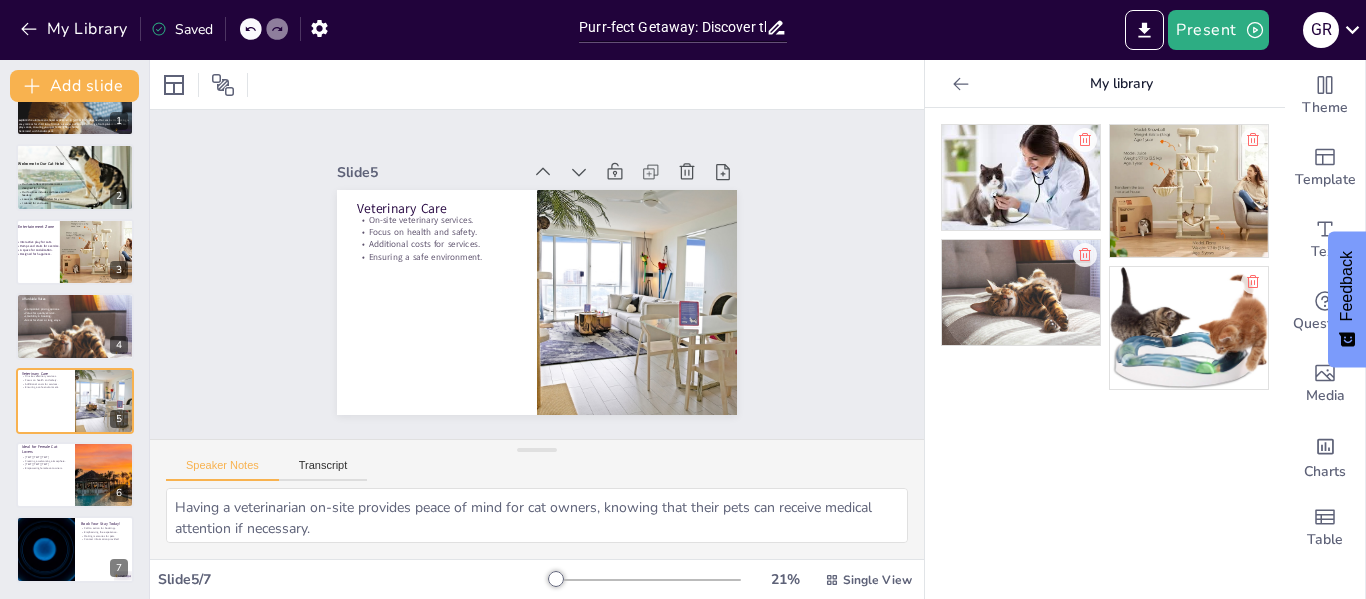click at bounding box center [1021, 177] 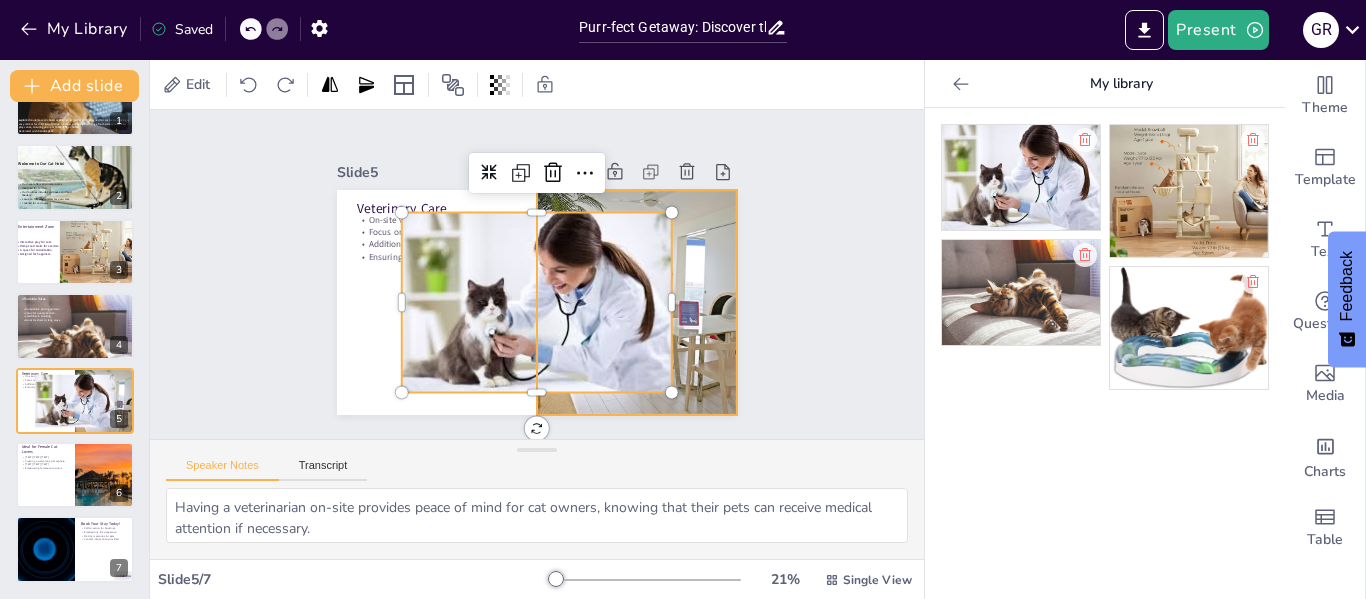 click at bounding box center (616, 340) 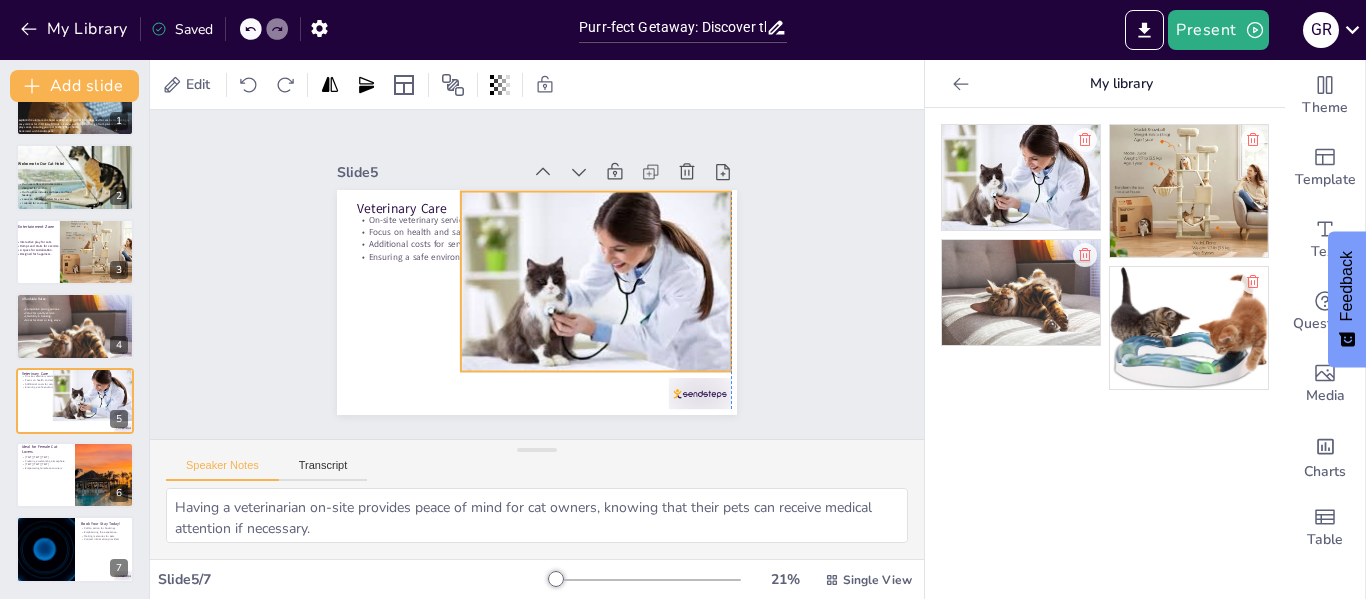 drag, startPoint x: 527, startPoint y: 268, endPoint x: 590, endPoint y: 247, distance: 66.40783 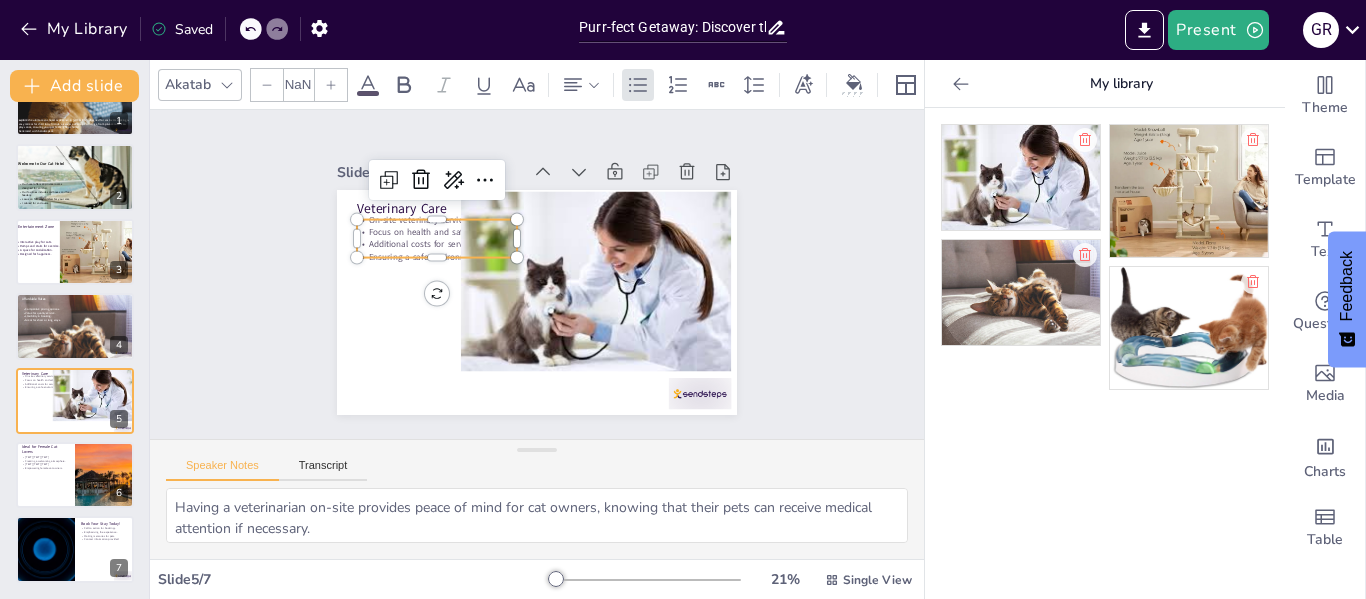 type on "32" 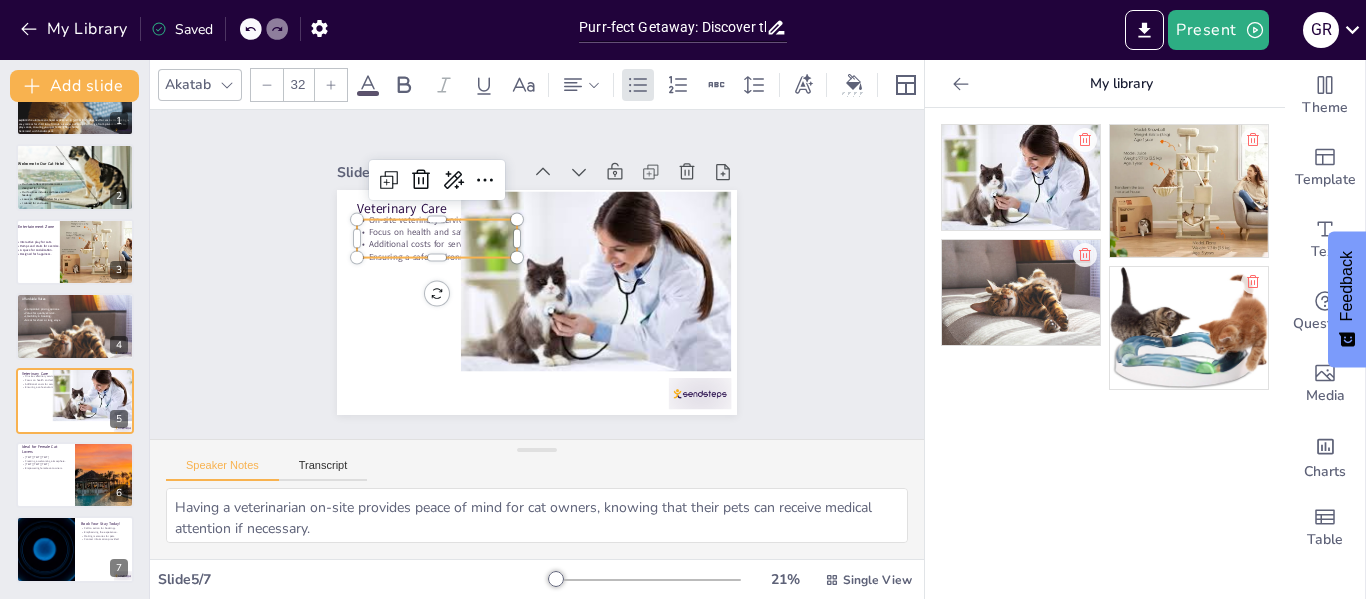 click on "Additional costs for services." at bounding box center (451, 215) 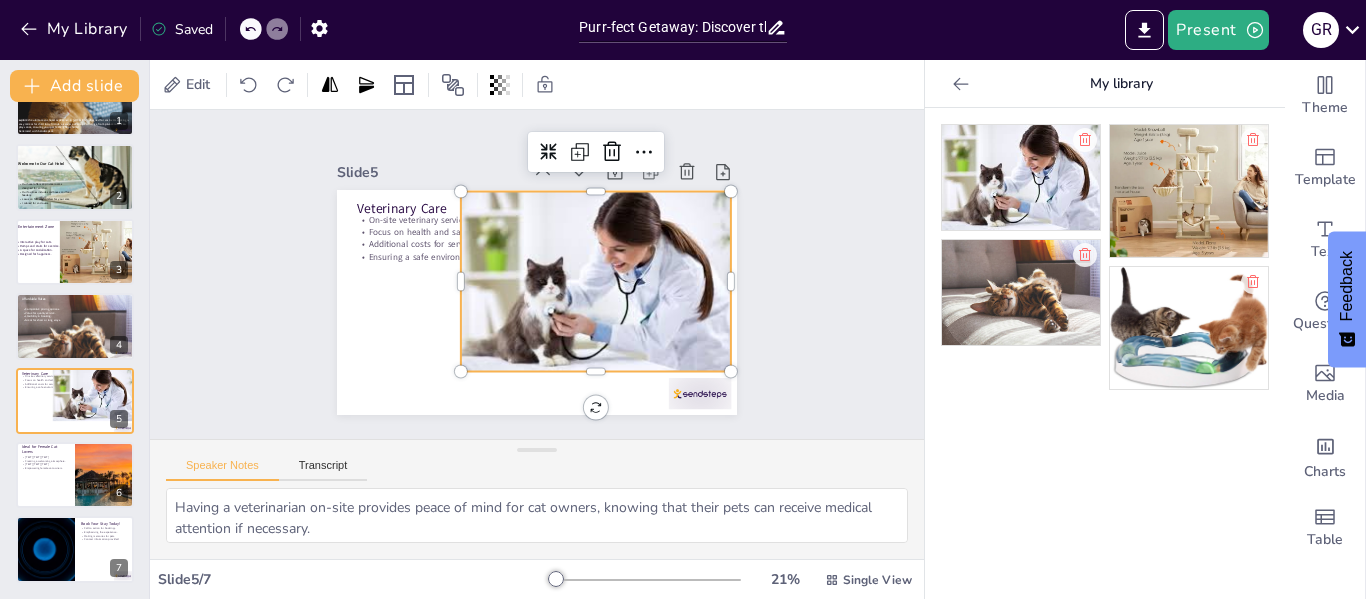 click at bounding box center (554, 331) 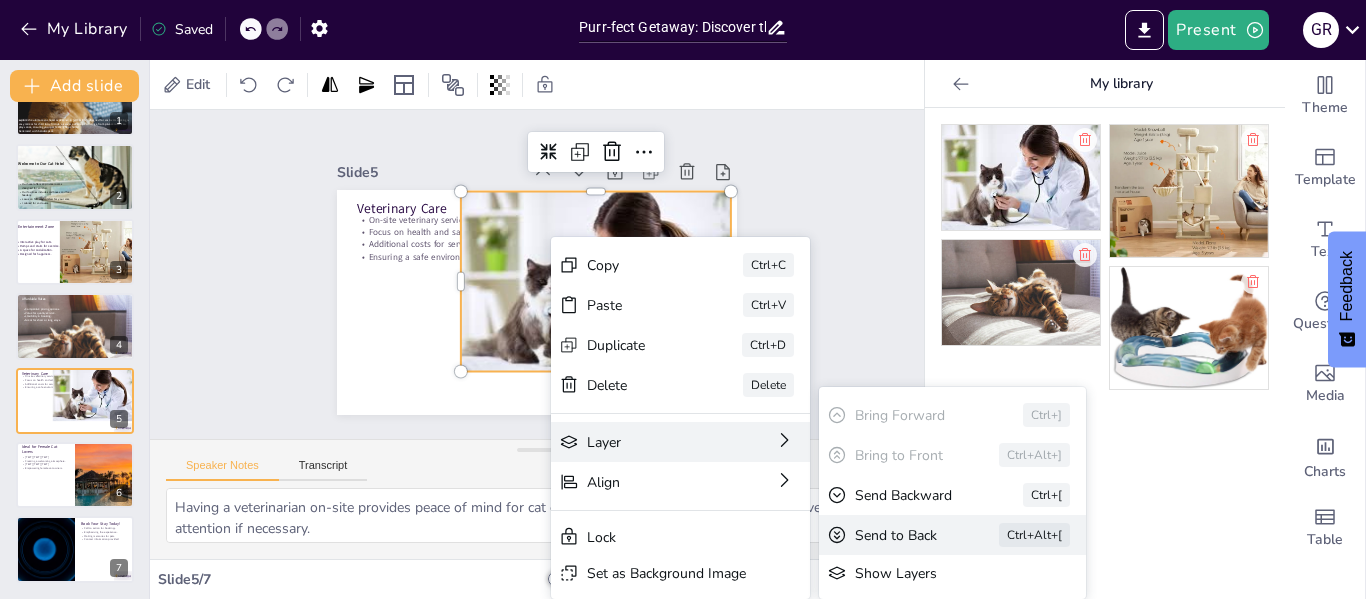 click on "Send to Back" at bounding box center (-64, 471) 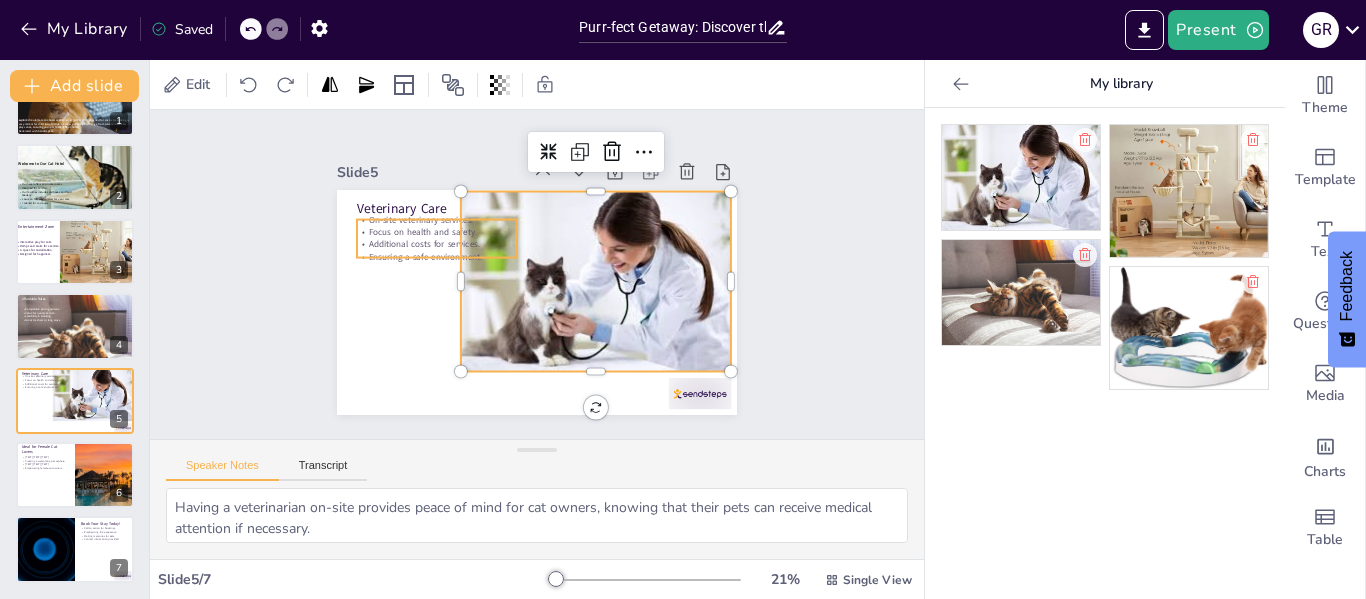 click on "Additional costs for services." at bounding box center [473, 191] 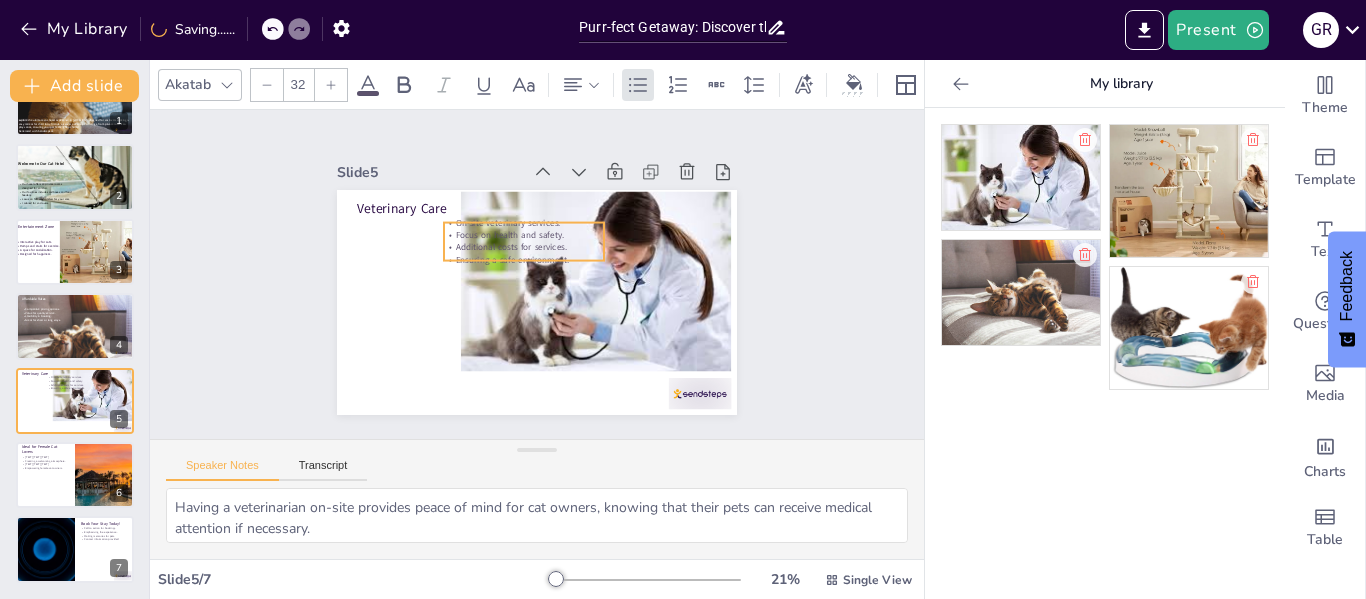 drag, startPoint x: 372, startPoint y: 234, endPoint x: 459, endPoint y: 237, distance: 87.05171 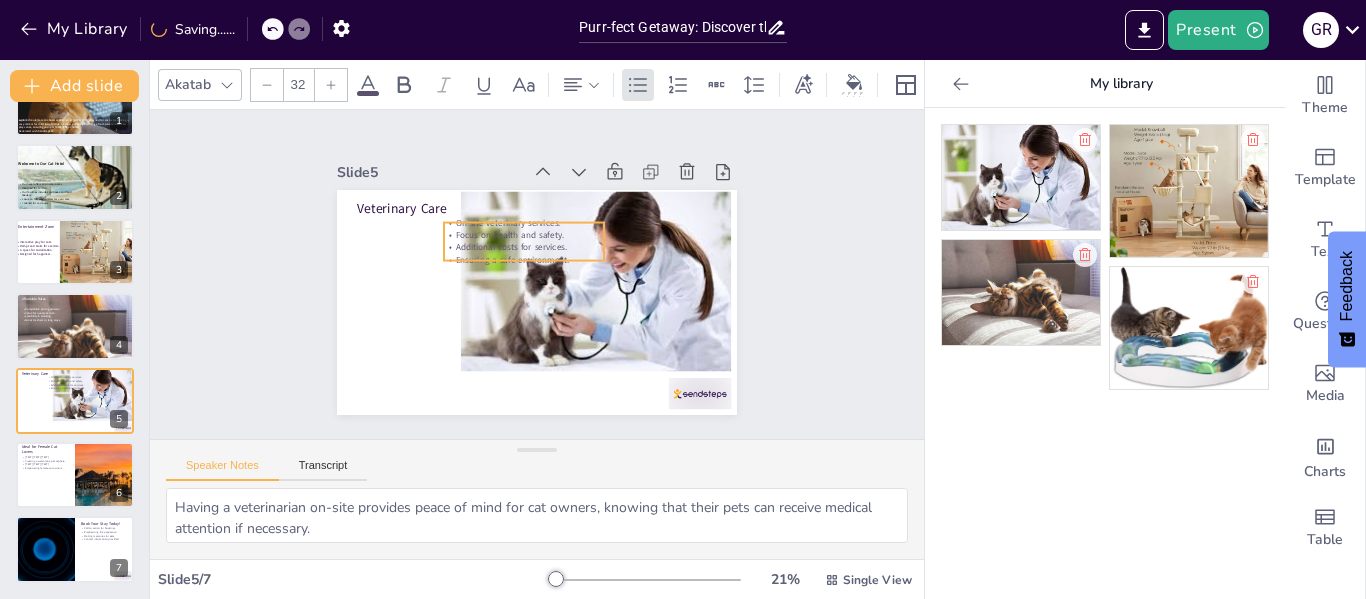 click on "Additional costs for services." at bounding box center [548, 246] 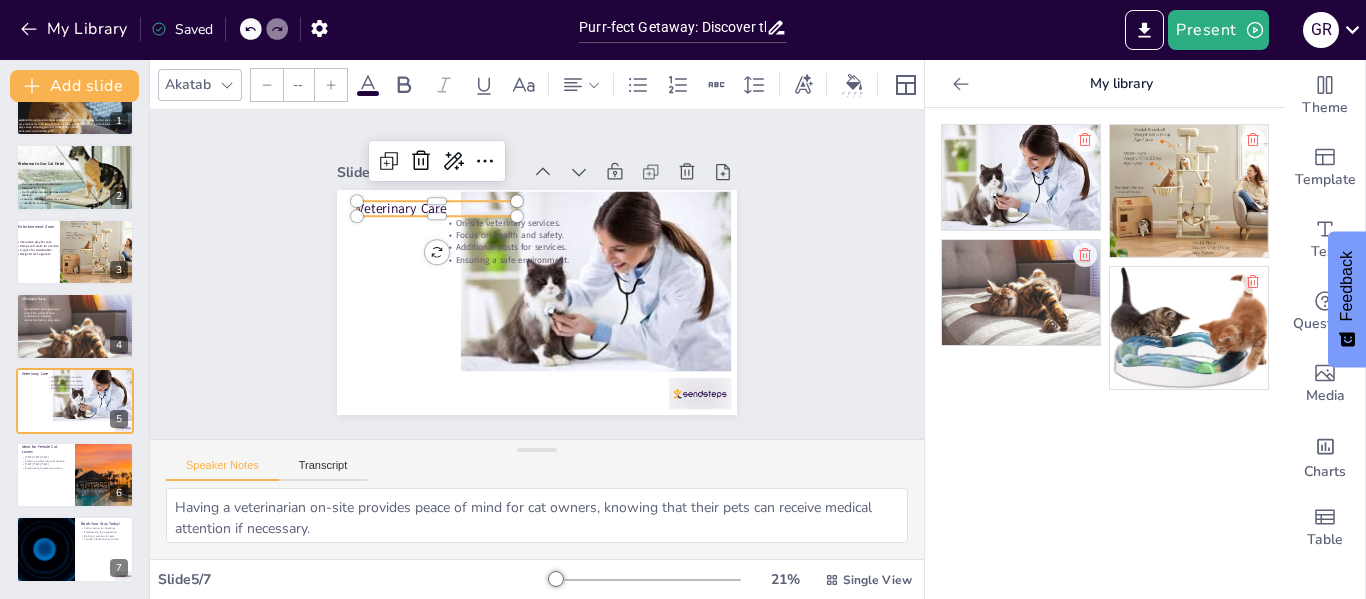 type on "48" 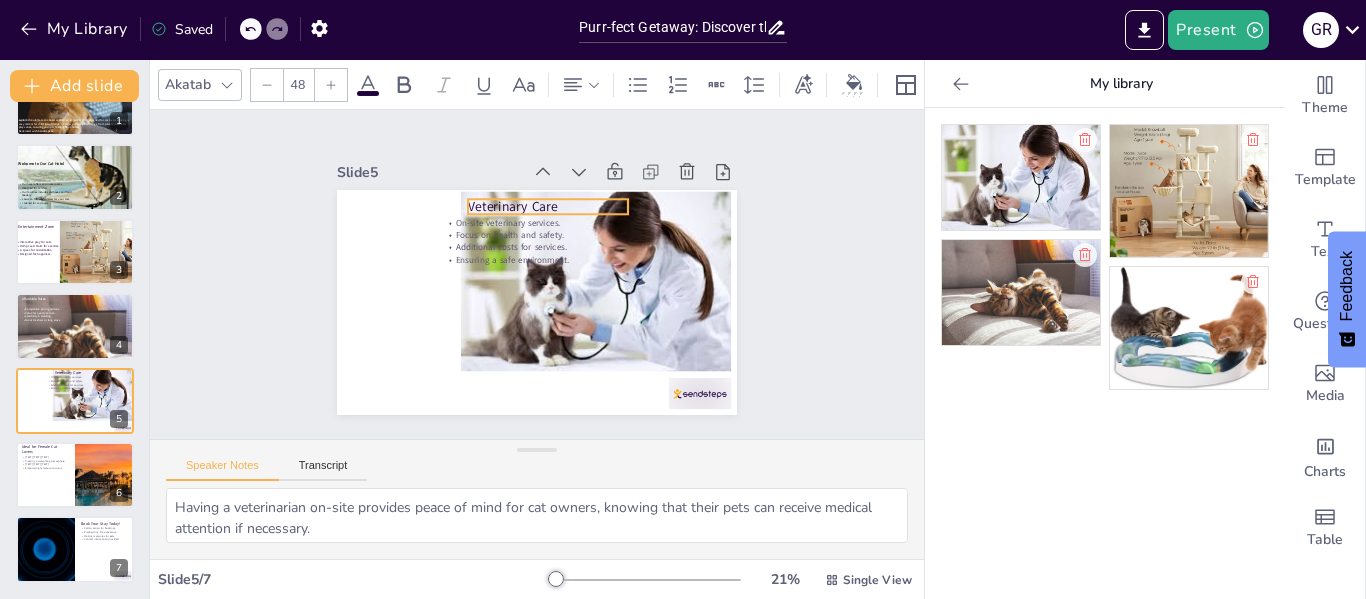 drag, startPoint x: 350, startPoint y: 199, endPoint x: 461, endPoint y: 197, distance: 111.01801 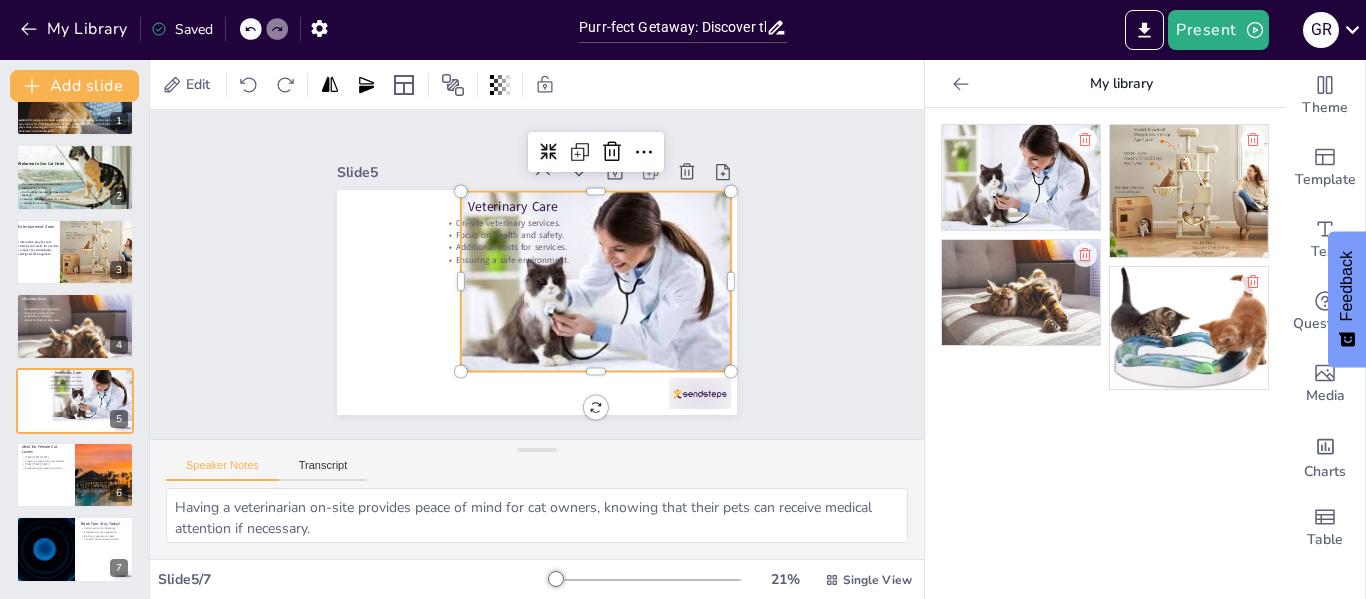 click at bounding box center [585, 310] 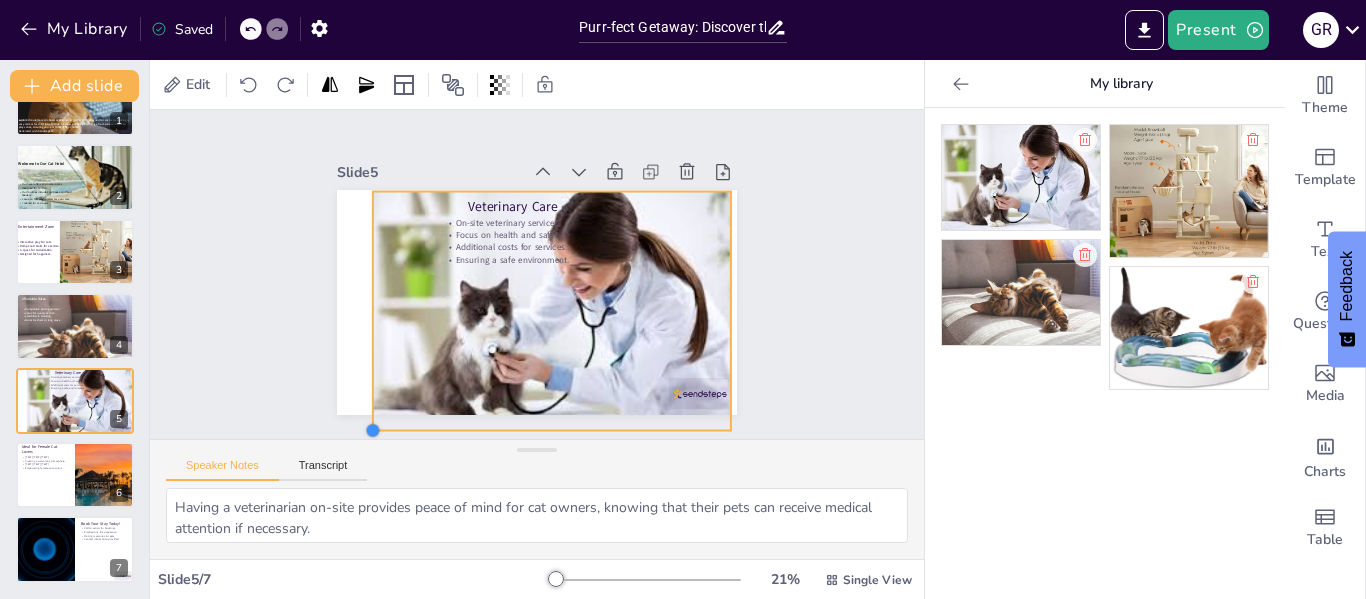 drag, startPoint x: 449, startPoint y: 362, endPoint x: 361, endPoint y: 309, distance: 102.7278 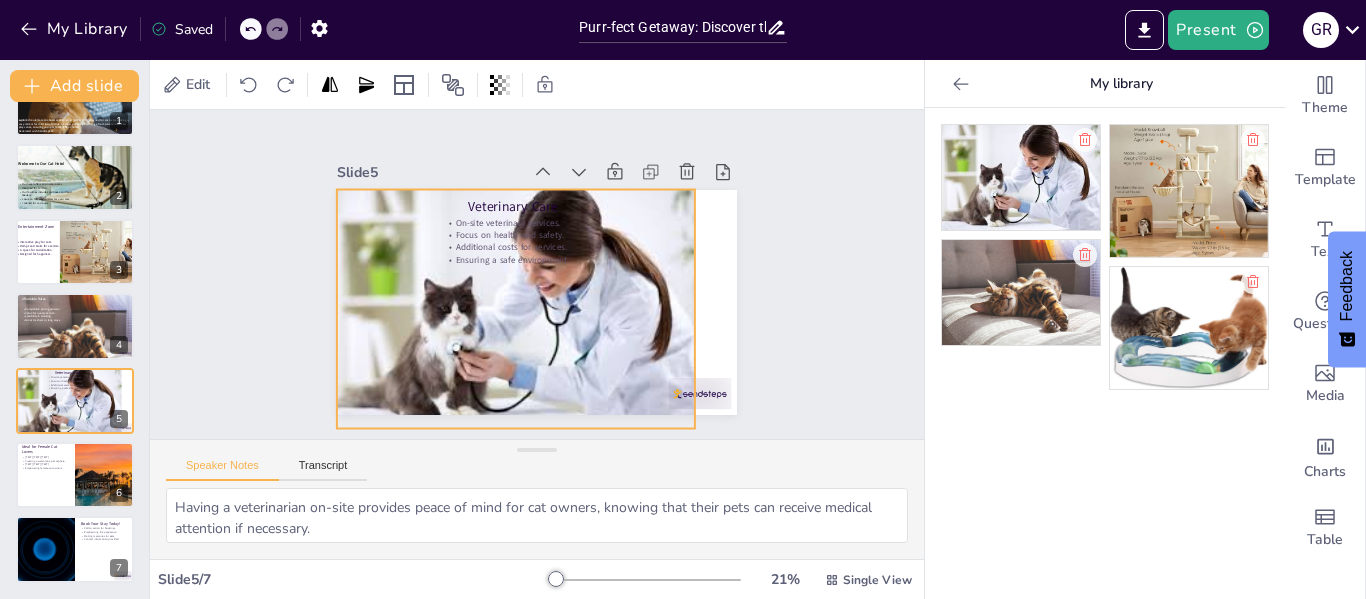 drag, startPoint x: 472, startPoint y: 319, endPoint x: 436, endPoint y: 317, distance: 36.05551 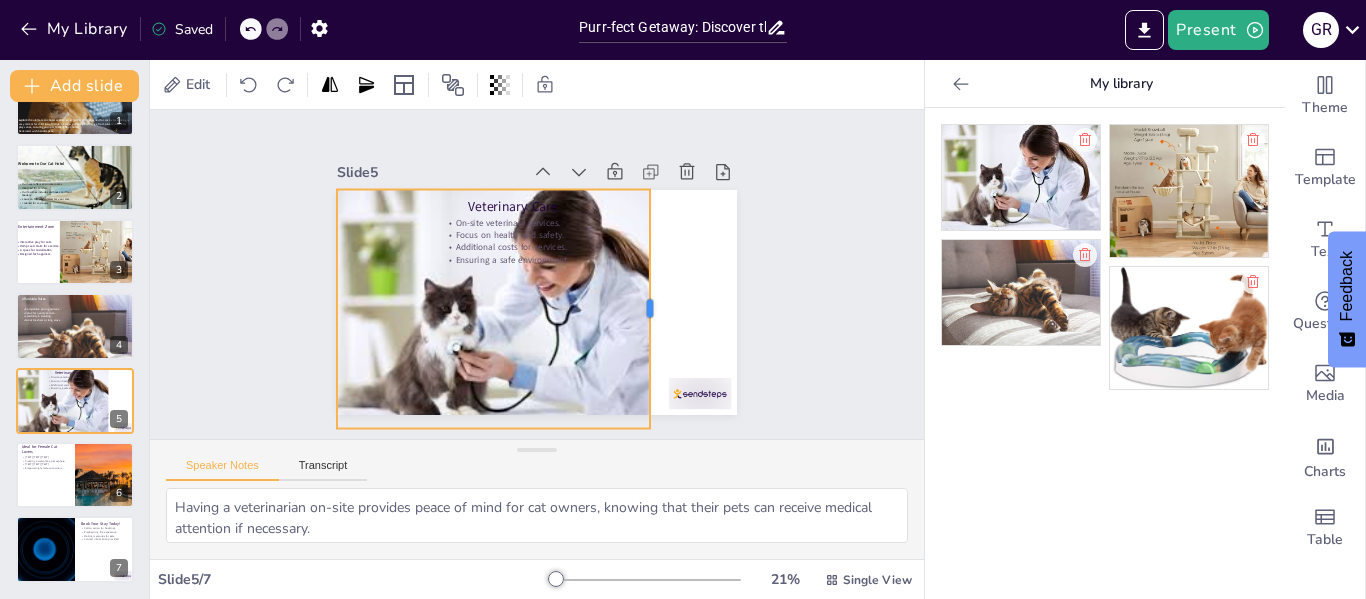 drag, startPoint x: 685, startPoint y: 304, endPoint x: 640, endPoint y: 300, distance: 45.17743 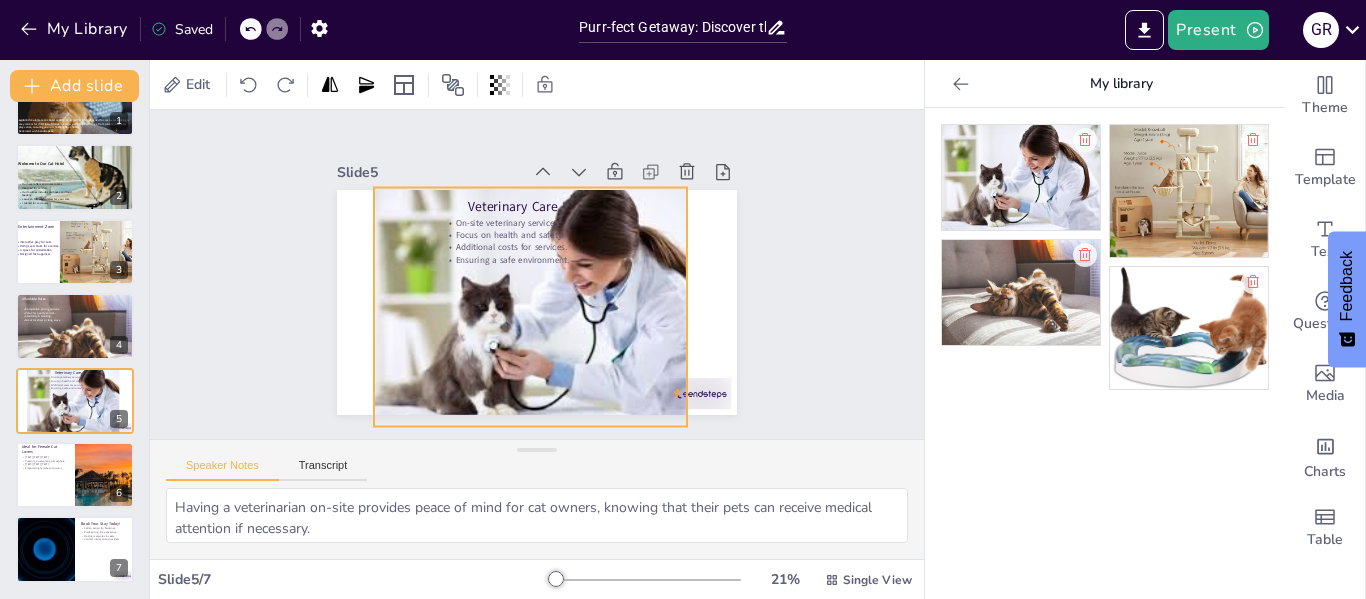 drag, startPoint x: 592, startPoint y: 291, endPoint x: 629, endPoint y: 286, distance: 37.336308 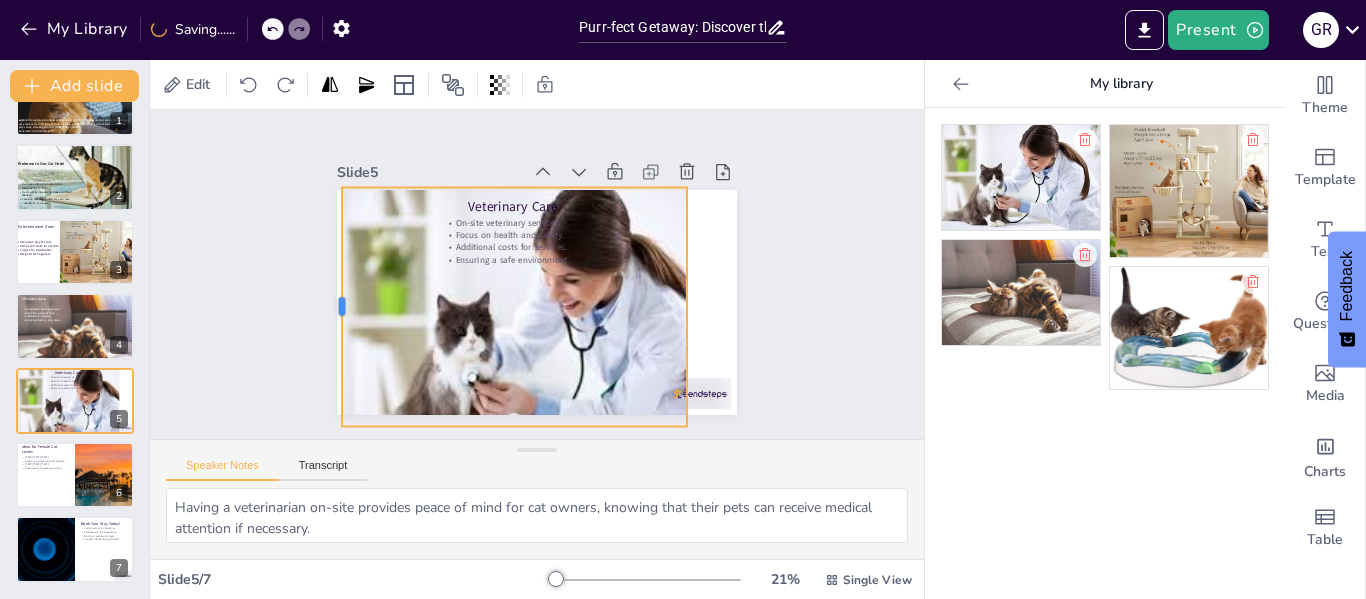drag, startPoint x: 356, startPoint y: 296, endPoint x: 324, endPoint y: 292, distance: 32.24903 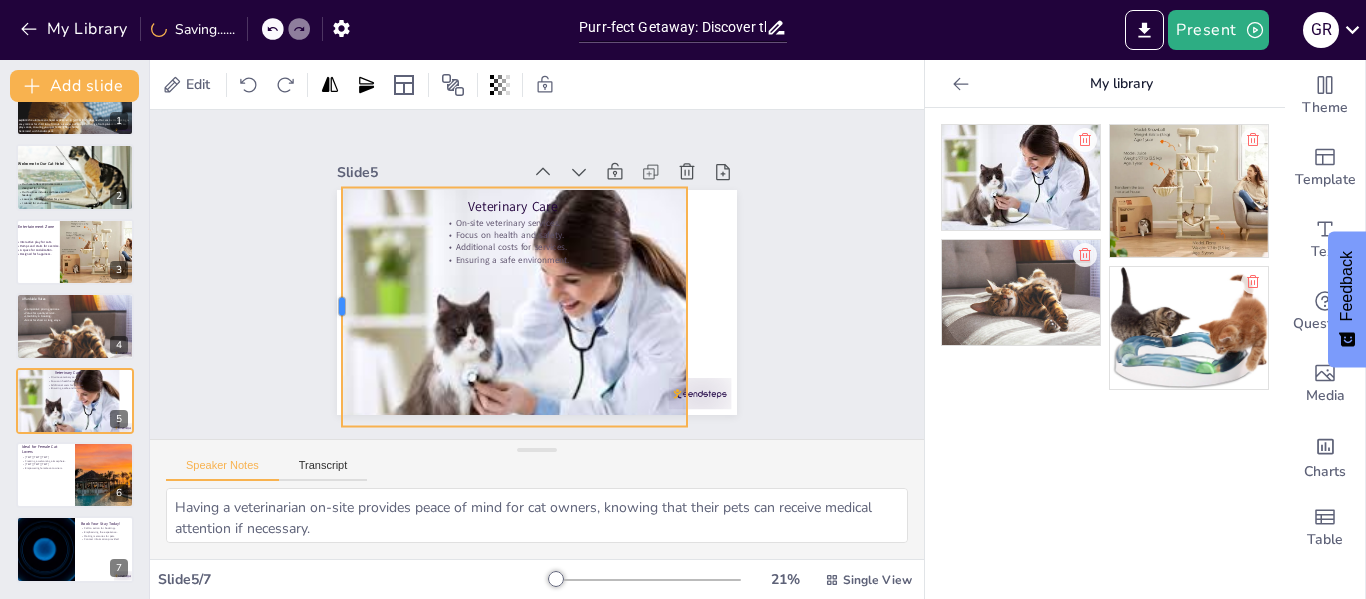 click at bounding box center (331, 263) 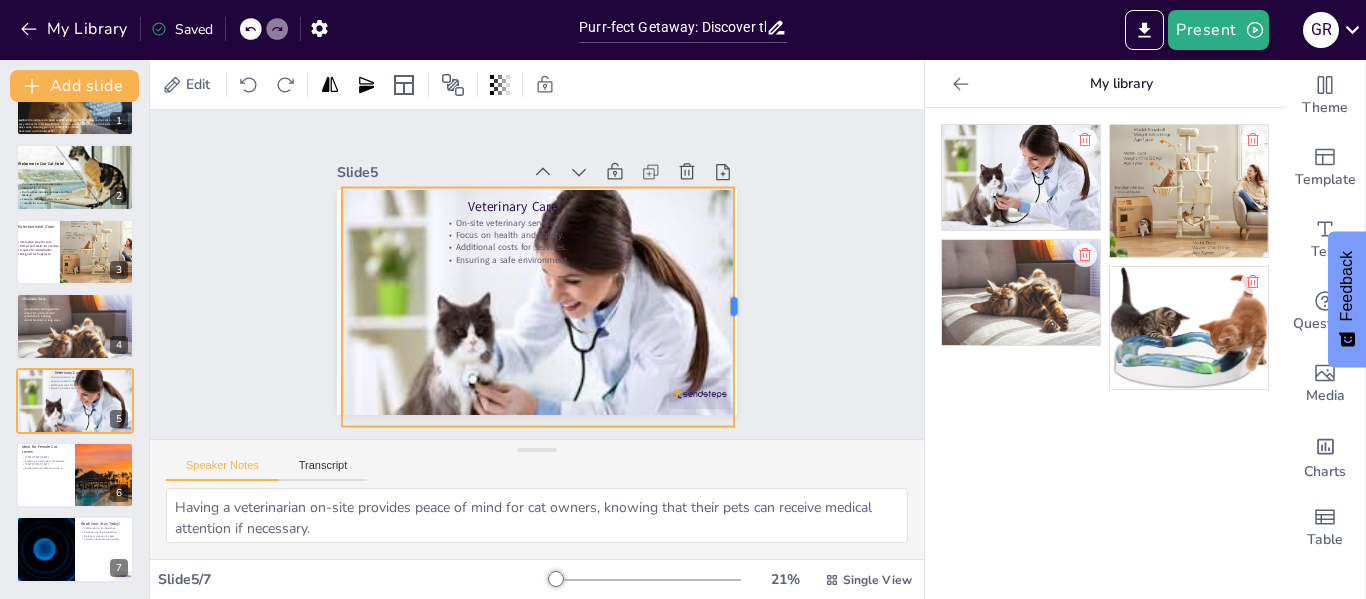 drag, startPoint x: 675, startPoint y: 300, endPoint x: 722, endPoint y: 300, distance: 47 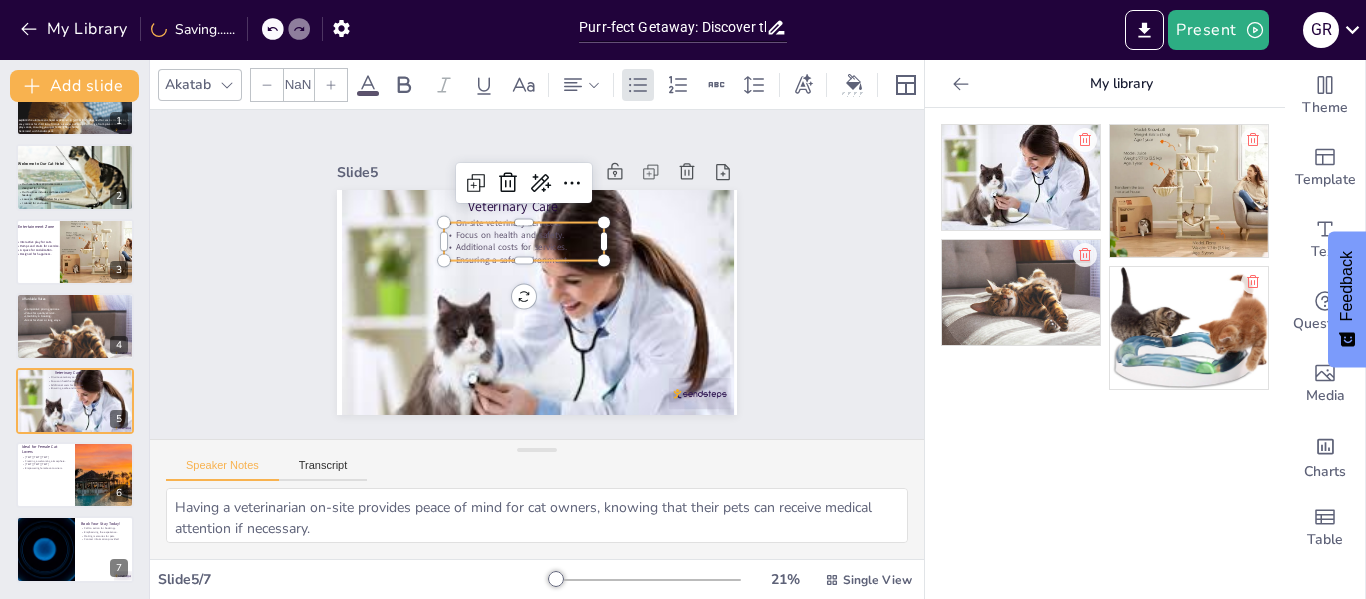 type on "32" 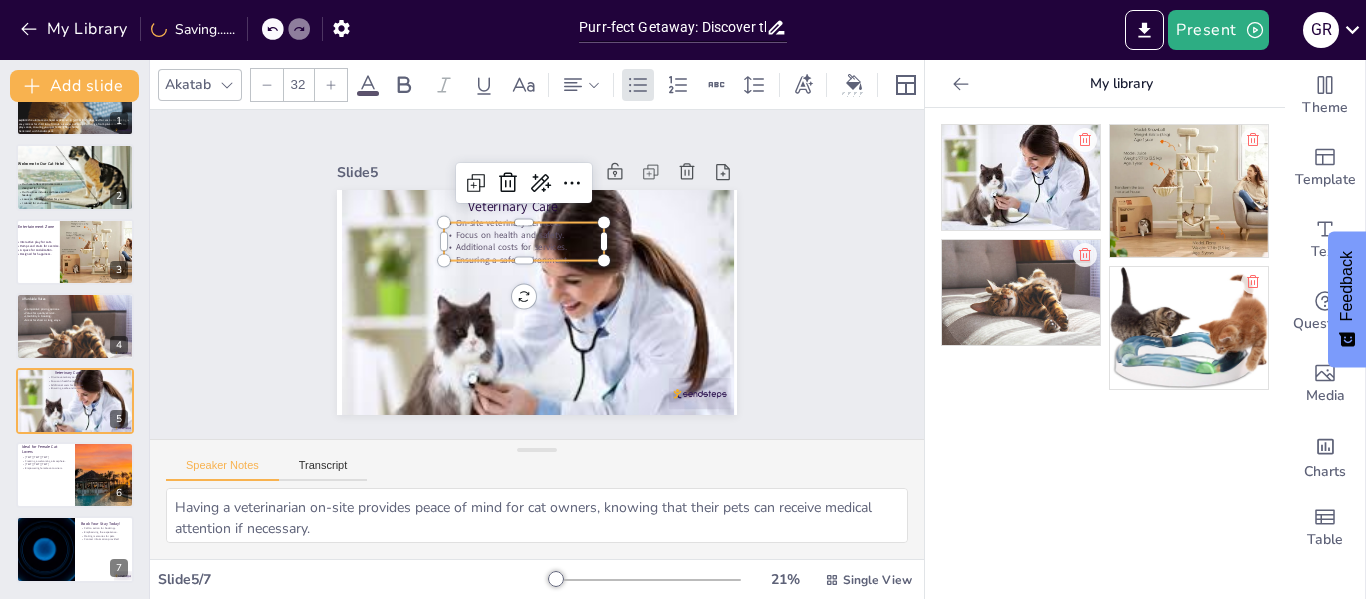 click on "Additional costs for services." at bounding box center [533, 244] 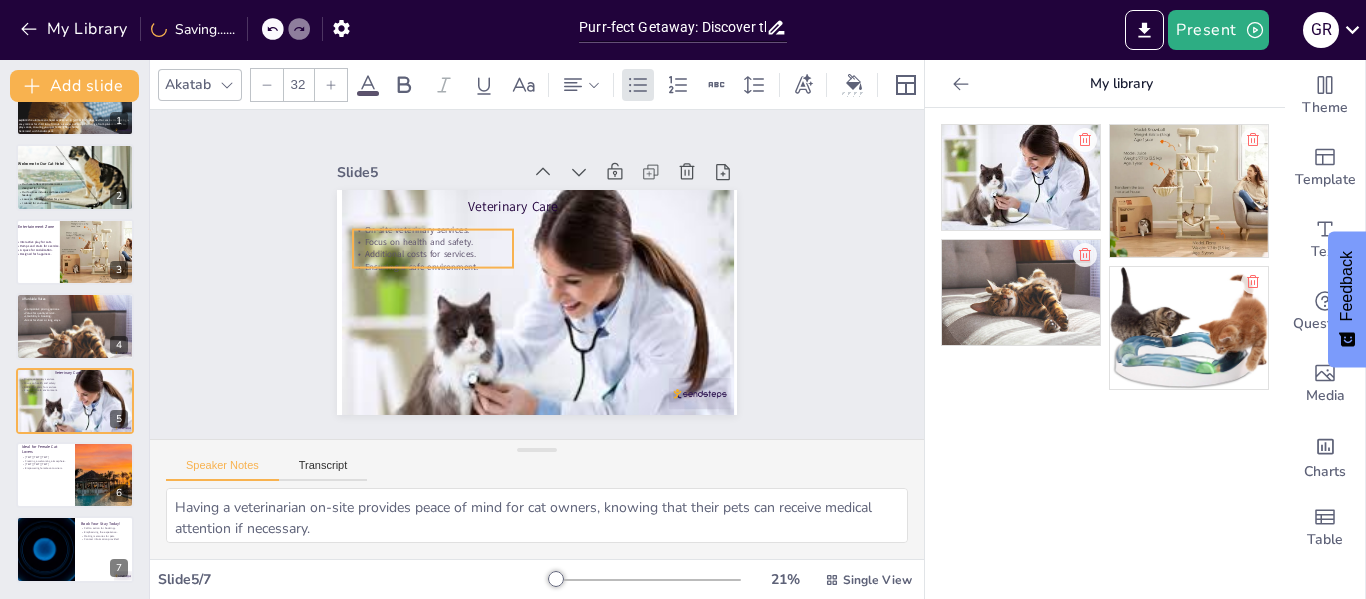 drag, startPoint x: 461, startPoint y: 236, endPoint x: 370, endPoint y: 243, distance: 91.26884 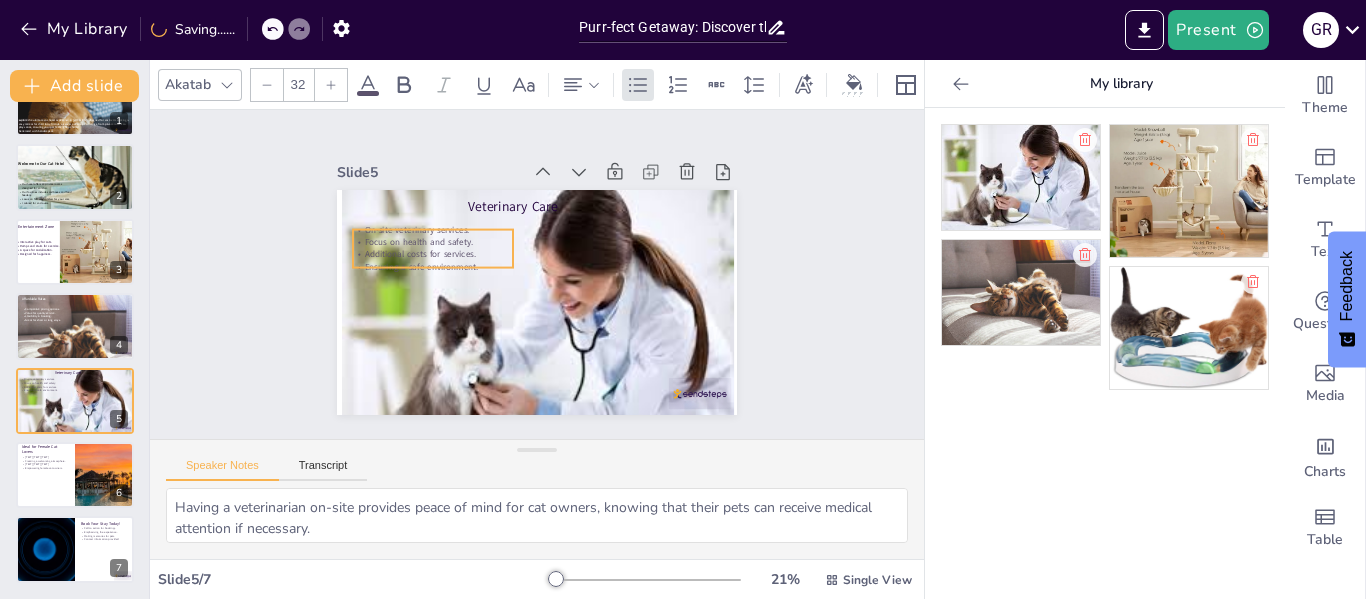click on "Additional costs for services." at bounding box center (439, 233) 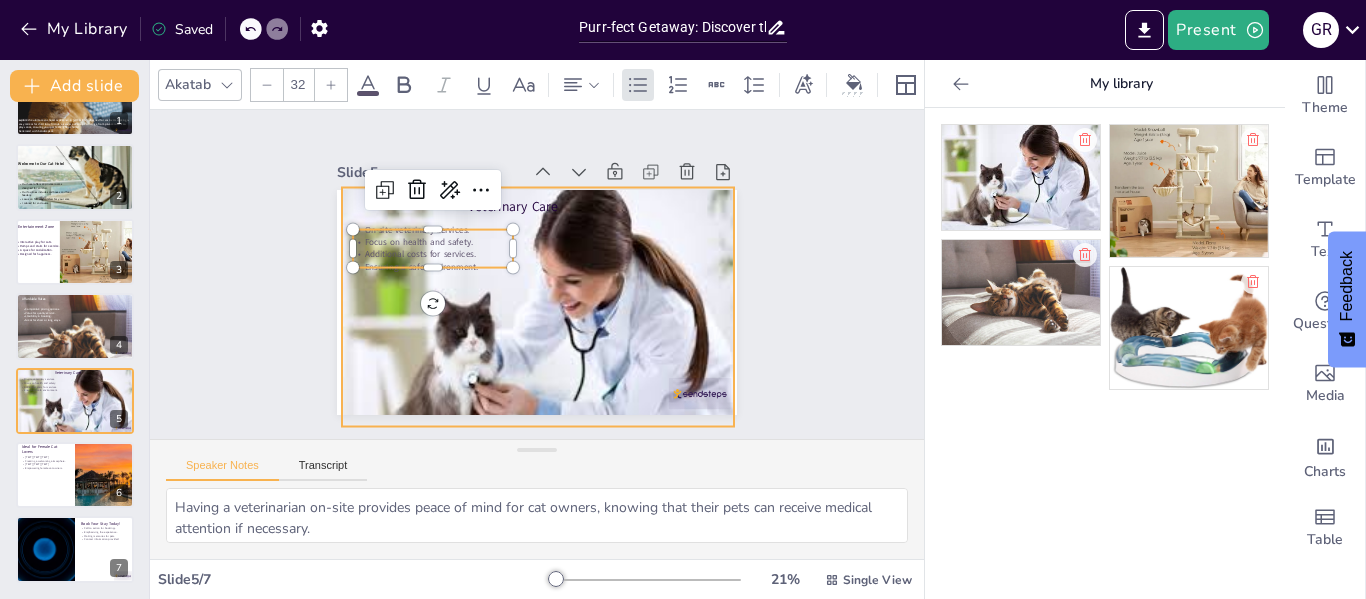 click at bounding box center (491, 309) 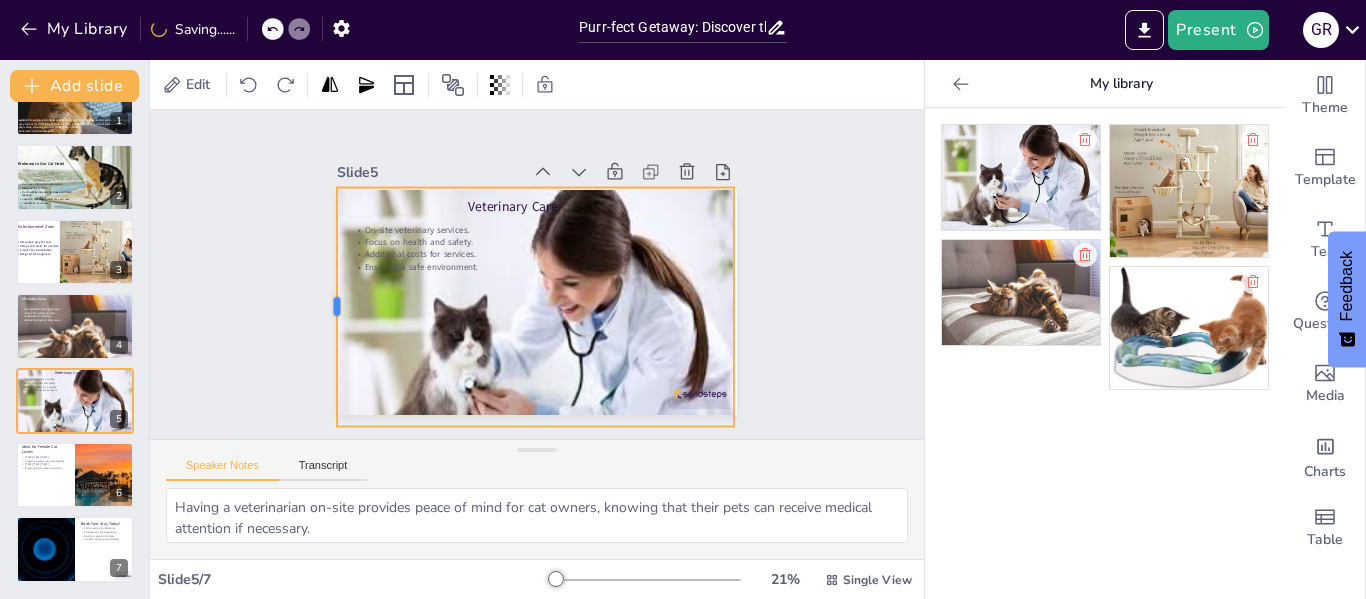 click at bounding box center (326, 263) 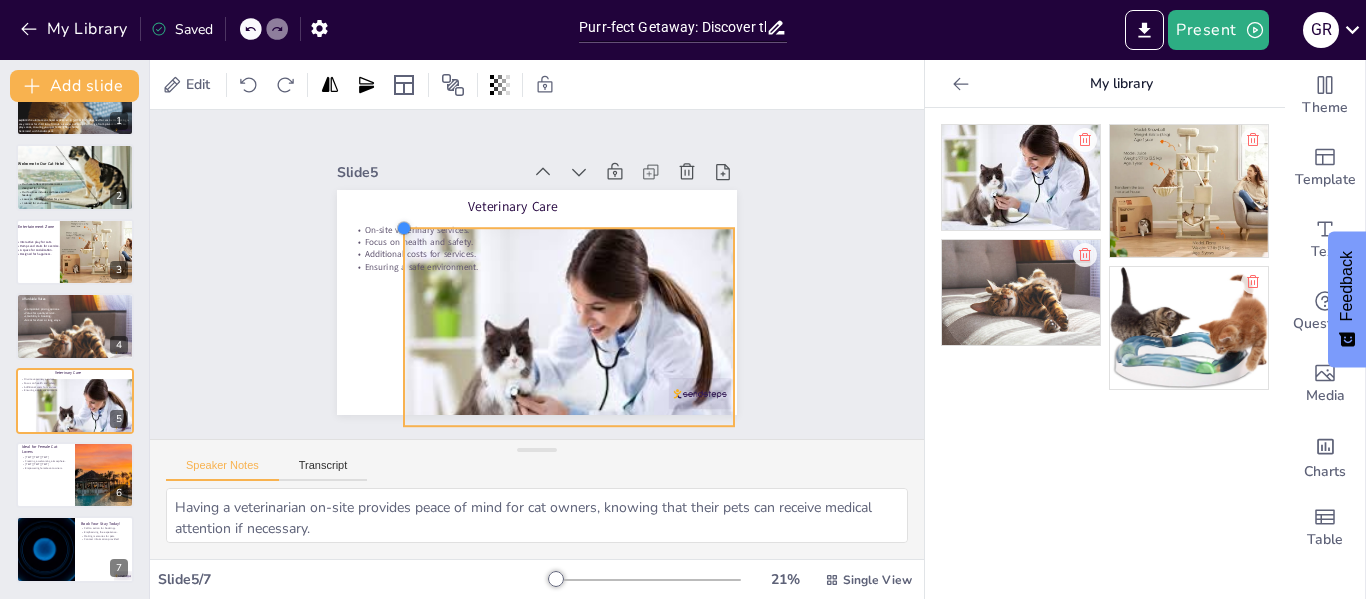 drag, startPoint x: 320, startPoint y: 181, endPoint x: 389, endPoint y: 224, distance: 81.3019 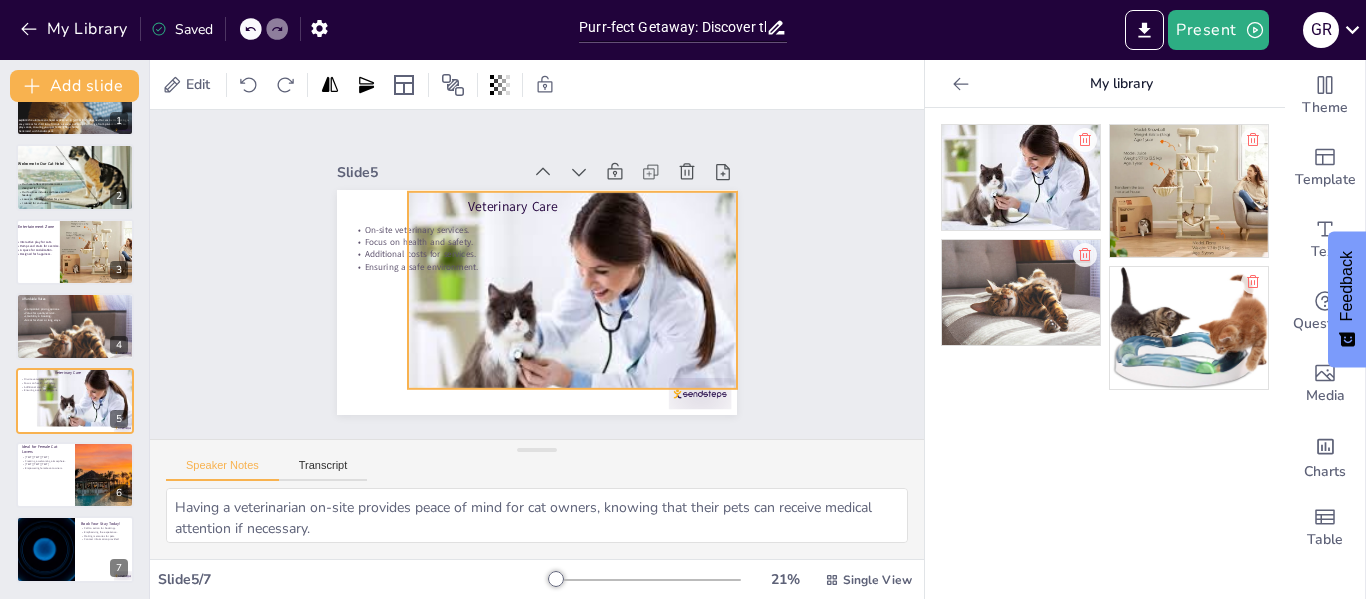 drag, startPoint x: 553, startPoint y: 305, endPoint x: 556, endPoint y: 268, distance: 37.12142 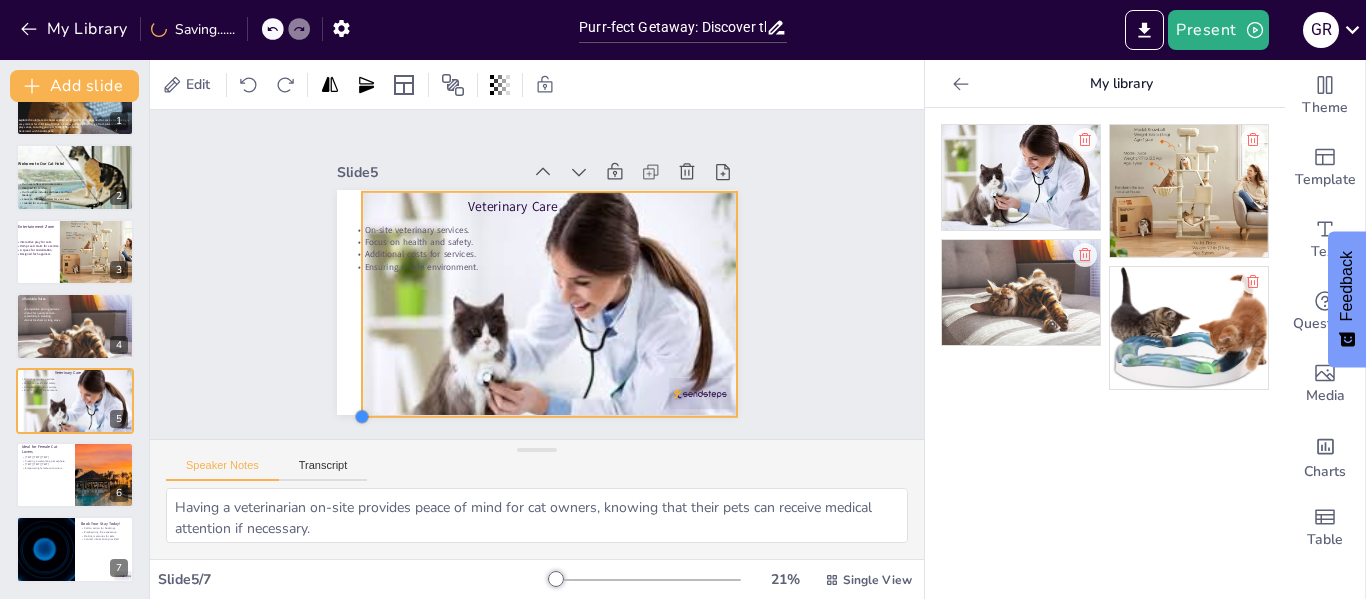 drag, startPoint x: 393, startPoint y: 385, endPoint x: 347, endPoint y: 379, distance: 46.389652 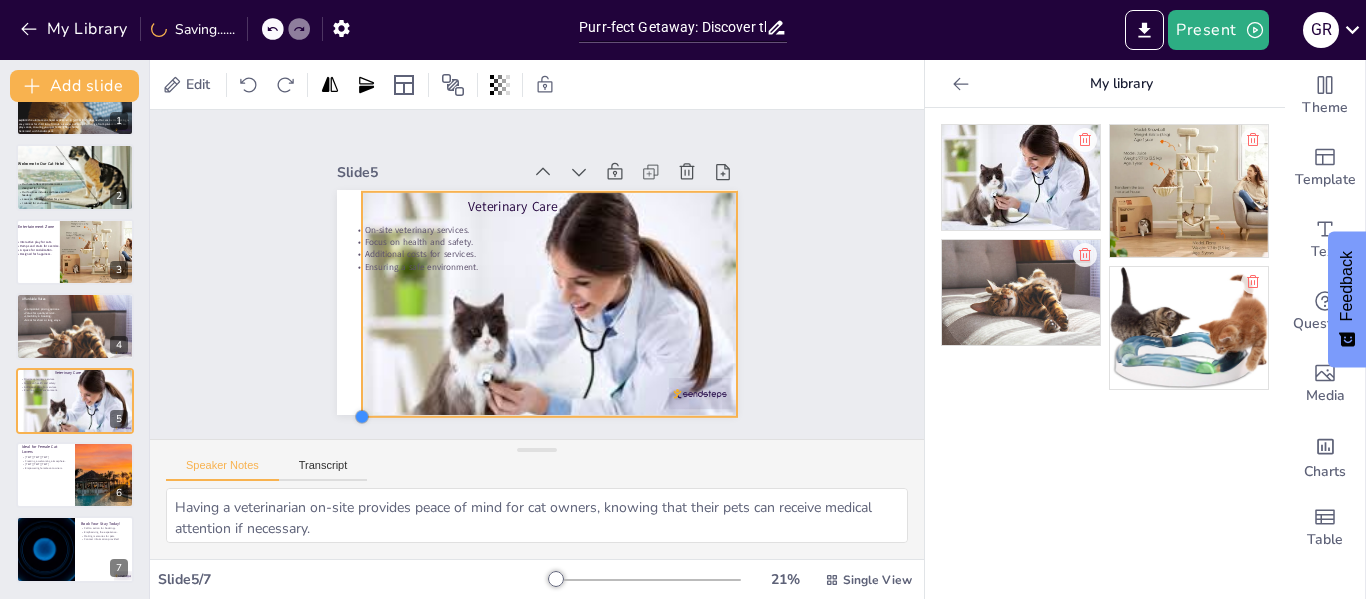 click on "[TEXT] [TEXT] [TEXT] [TEXT] [TEXT] [TEXT] [TEXT] [TEXT]" at bounding box center [531, 301] 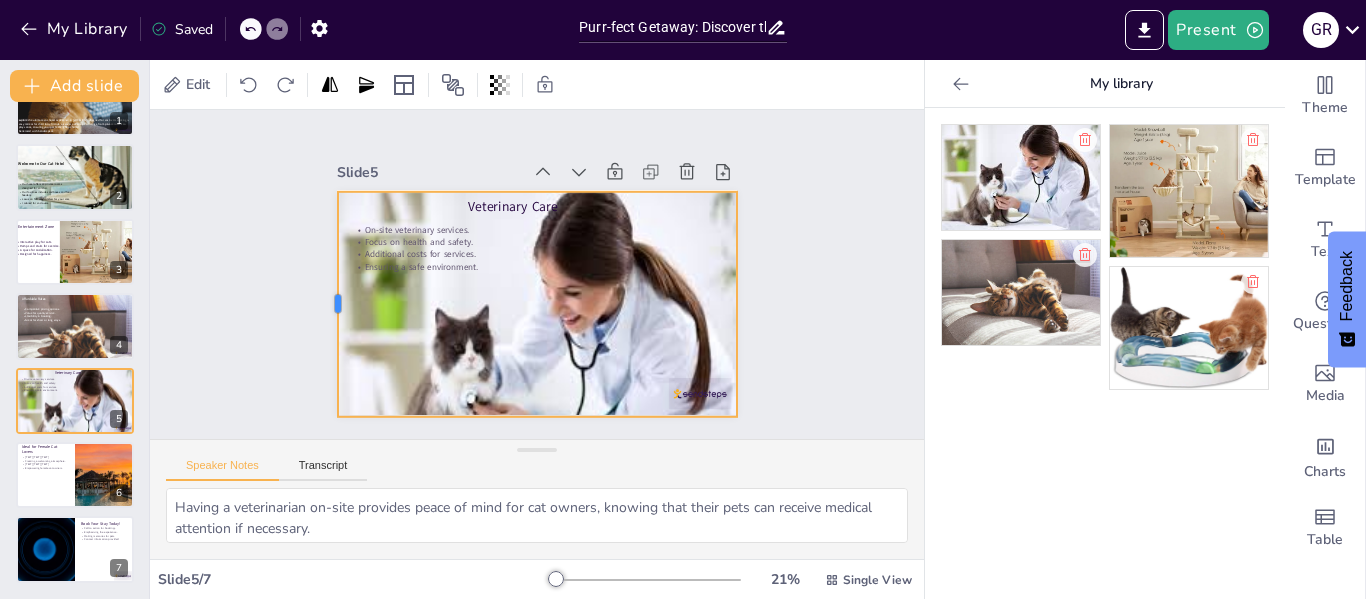 drag, startPoint x: 341, startPoint y: 297, endPoint x: 317, endPoint y: 296, distance: 24.020824 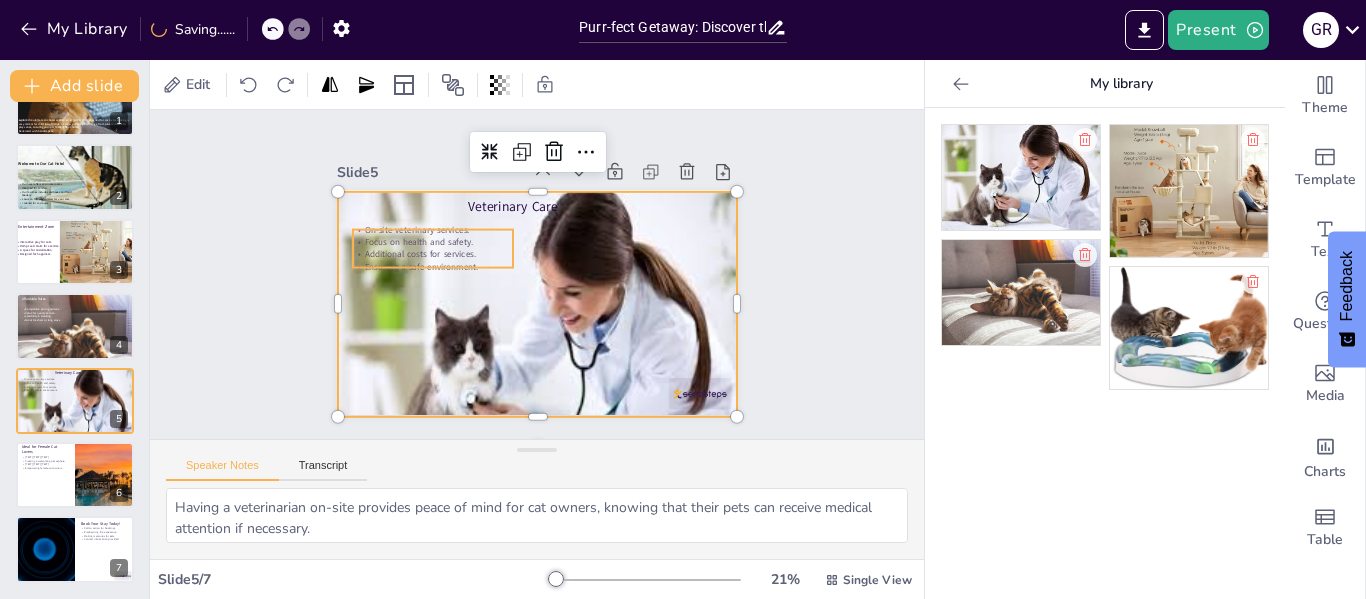 click on "Ensuring a safe environment." at bounding box center (457, 207) 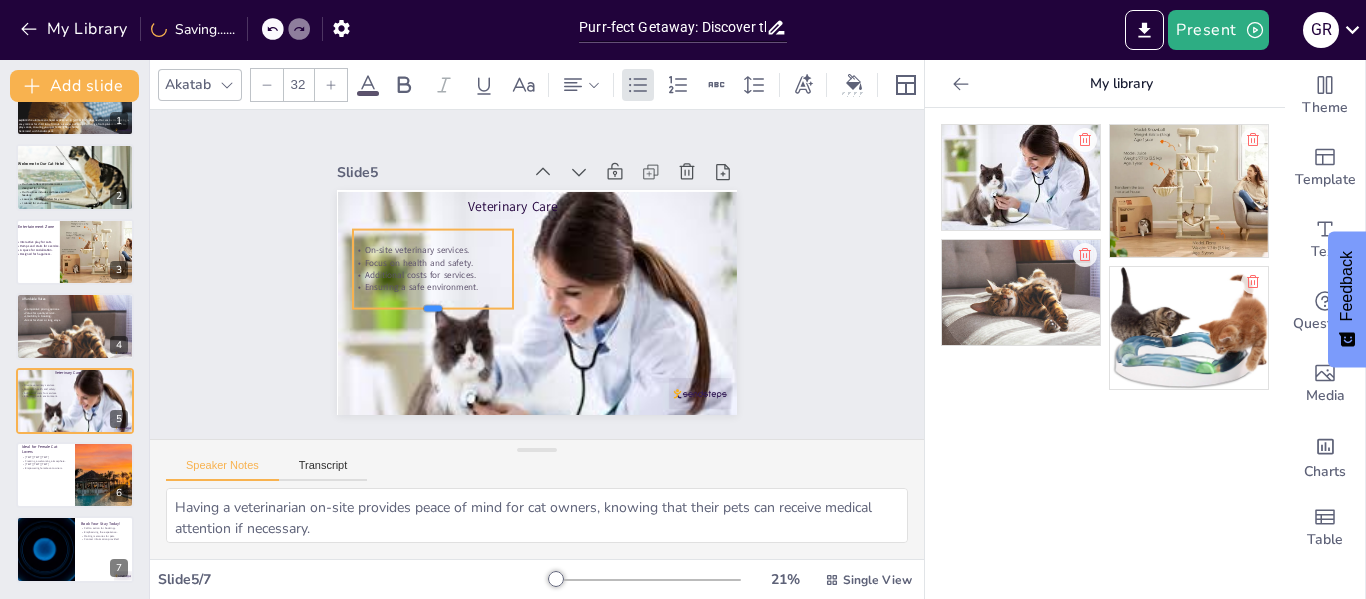 drag, startPoint x: 413, startPoint y: 262, endPoint x: 403, endPoint y: 303, distance: 42.201897 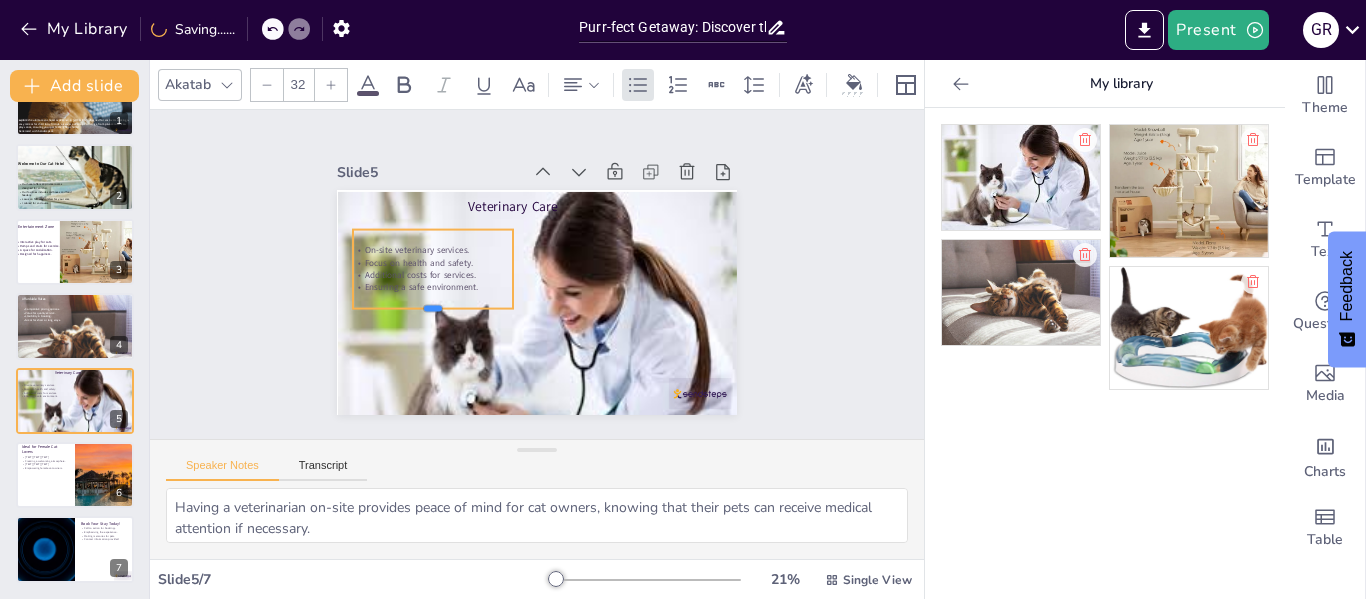 click at bounding box center (427, 293) 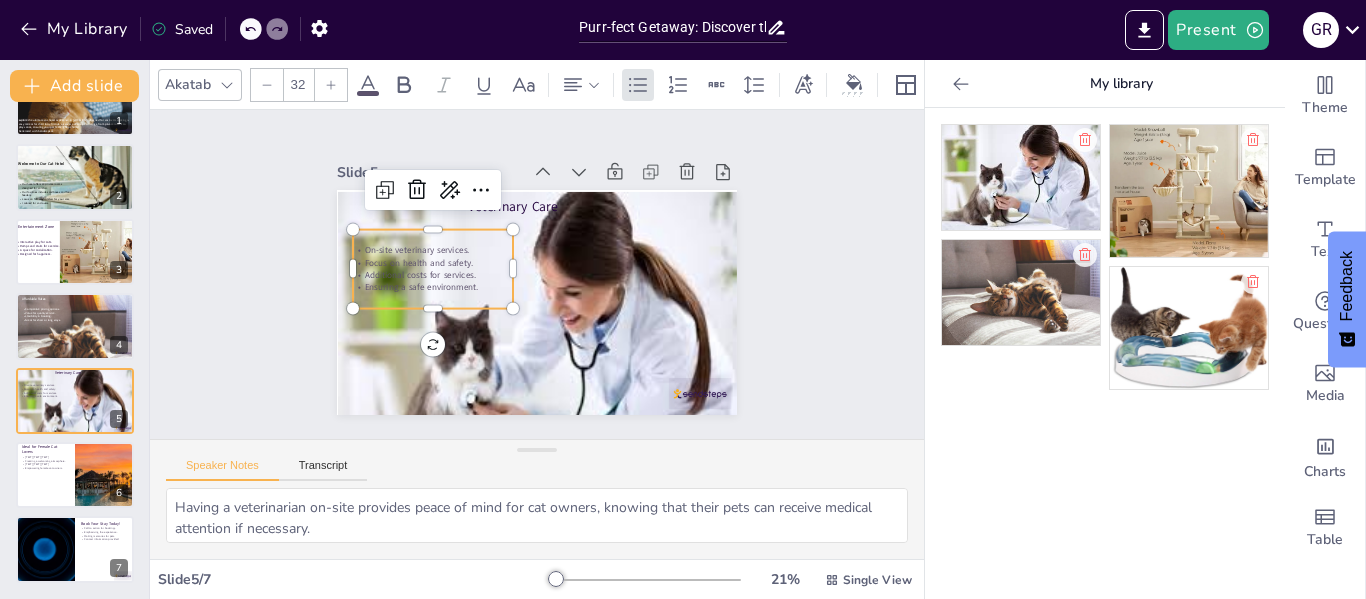click 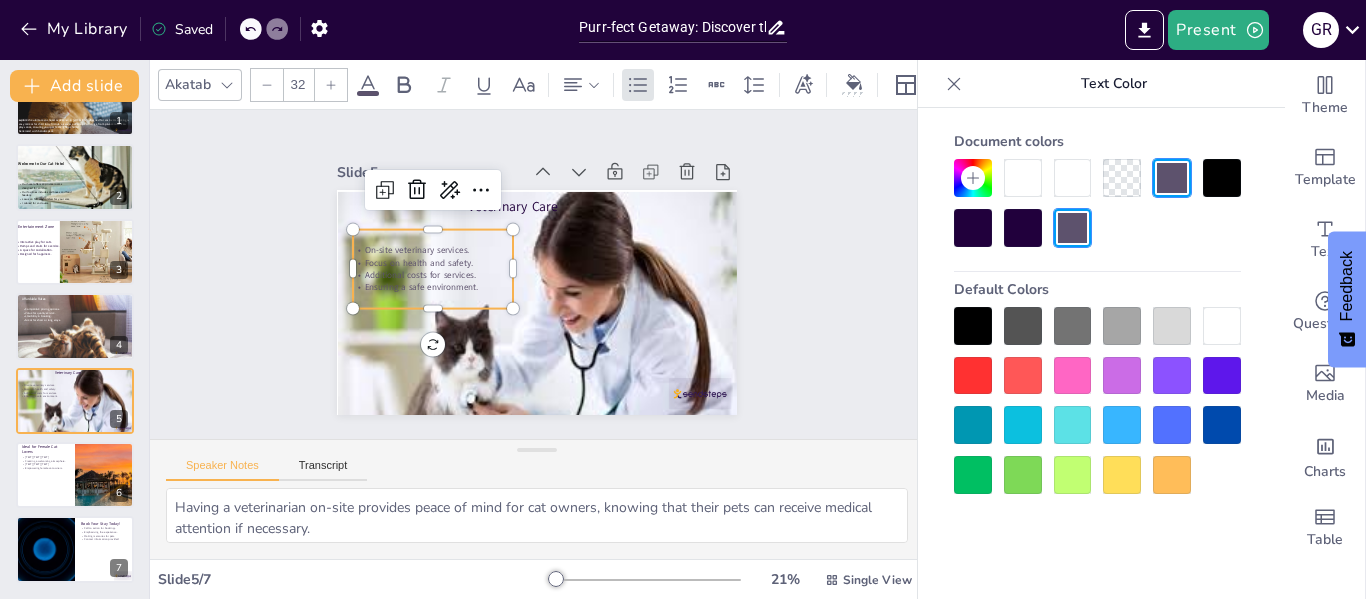 click at bounding box center (973, 228) 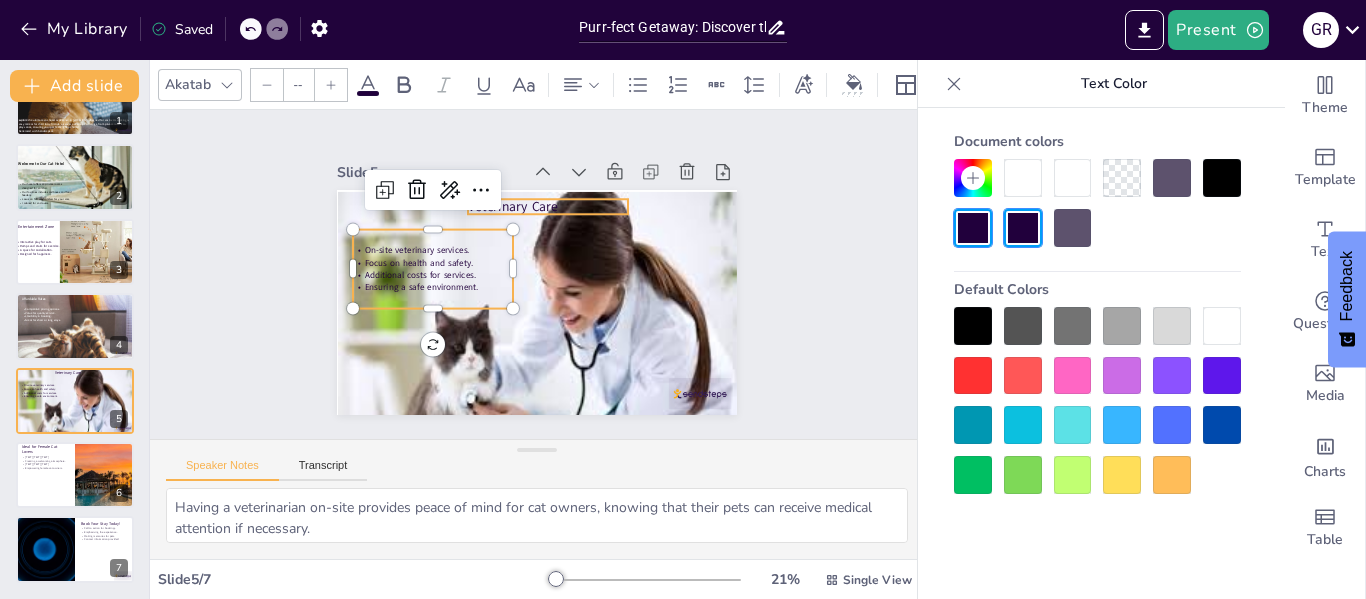 type on "48" 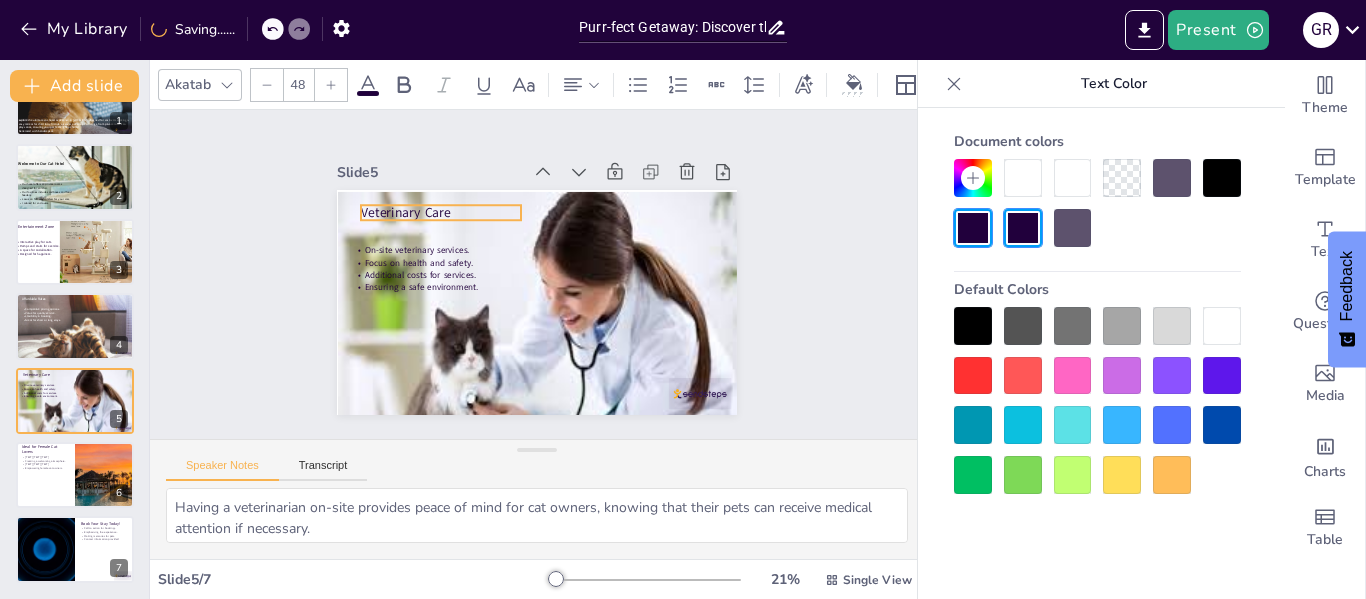 drag, startPoint x: 503, startPoint y: 196, endPoint x: 396, endPoint y: 202, distance: 107.16809 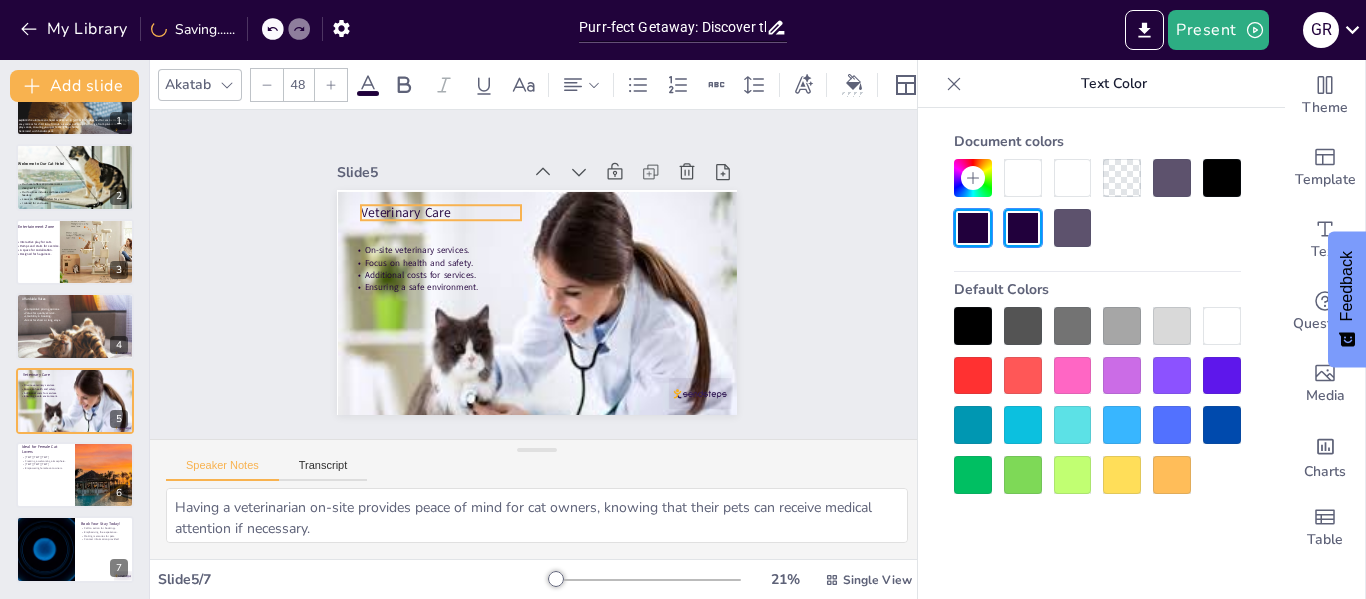 click on "Veterinary Care" at bounding box center (456, 194) 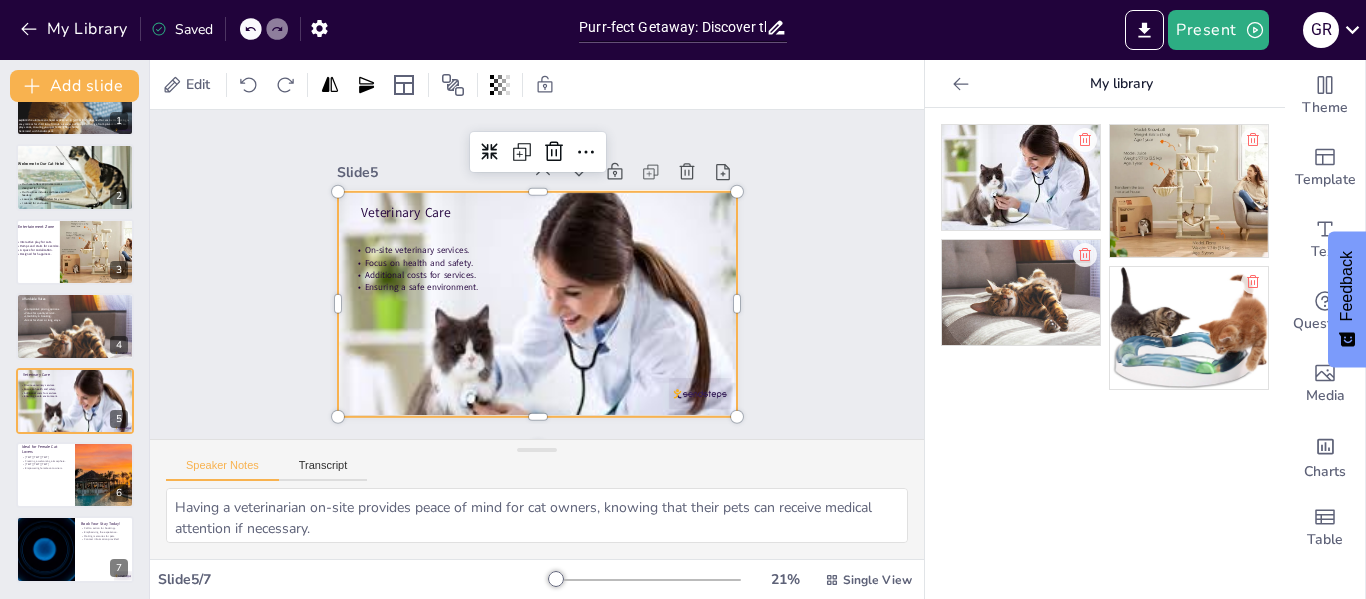 click at bounding box center [522, 346] 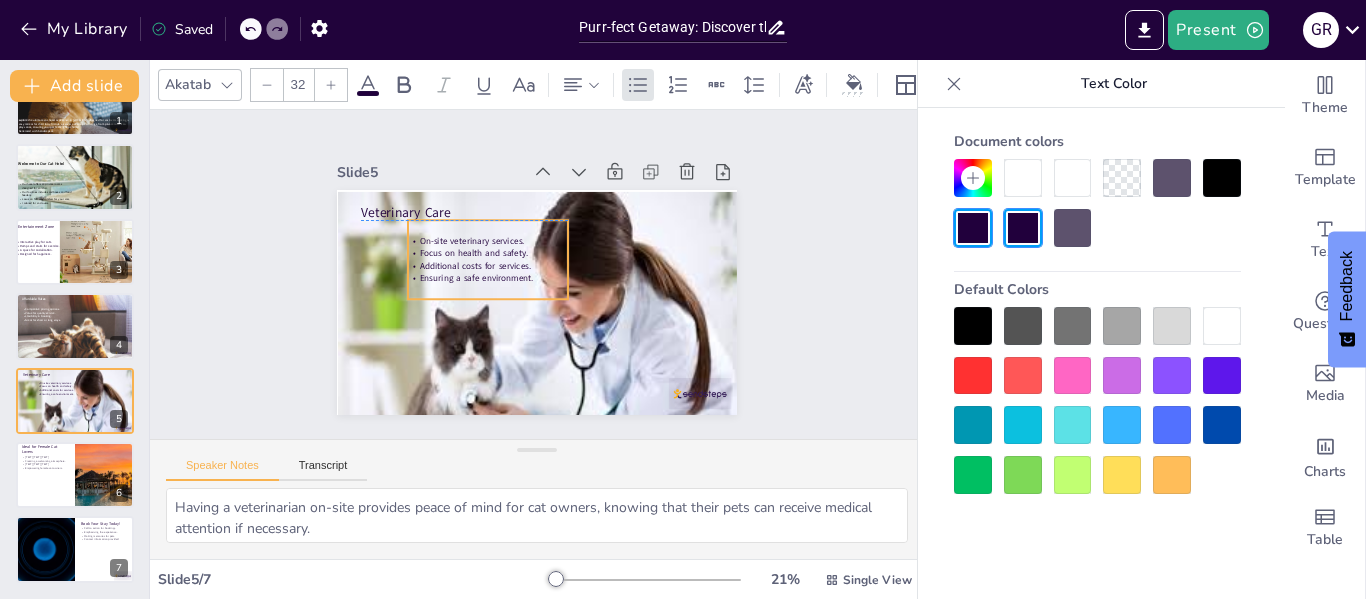 drag, startPoint x: 385, startPoint y: 267, endPoint x: 440, endPoint y: 257, distance: 55.9017 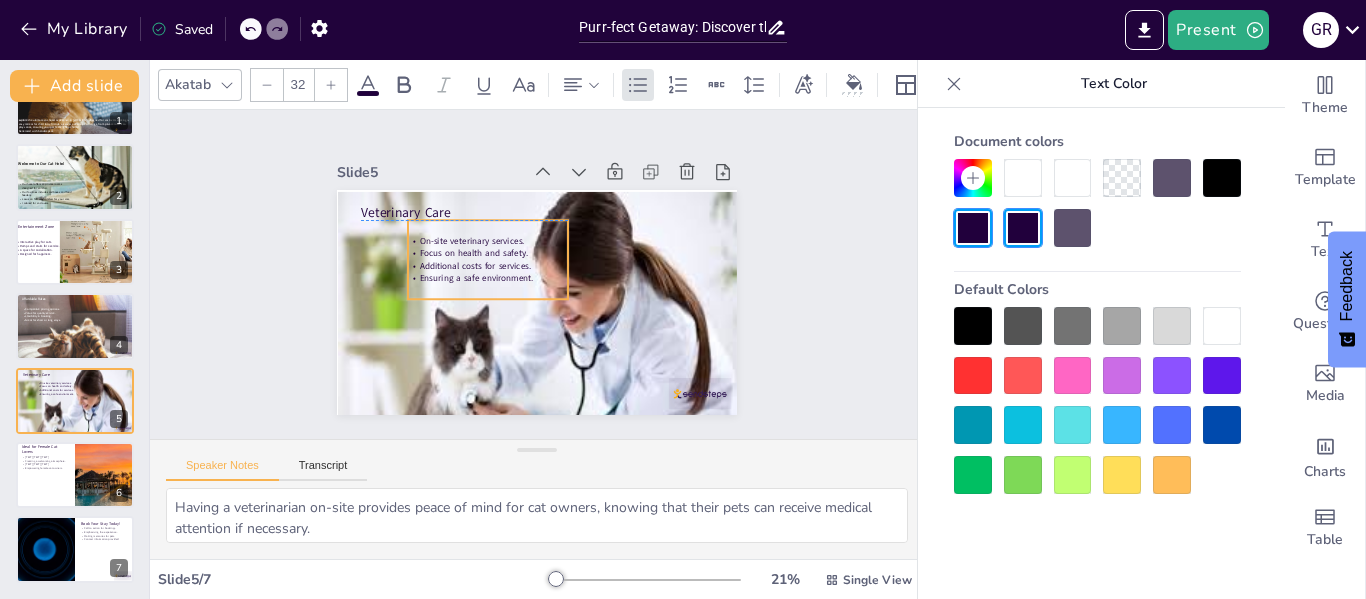 click on "Additional costs for services." at bounding box center [484, 241] 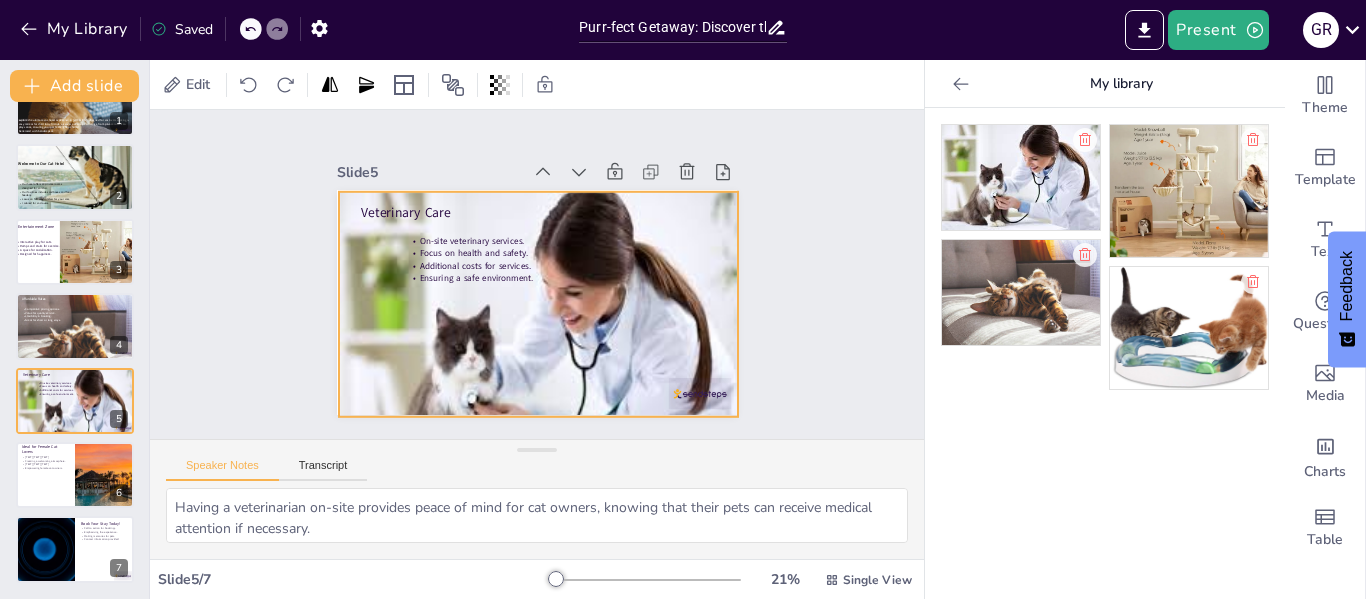 click at bounding box center [469, 245] 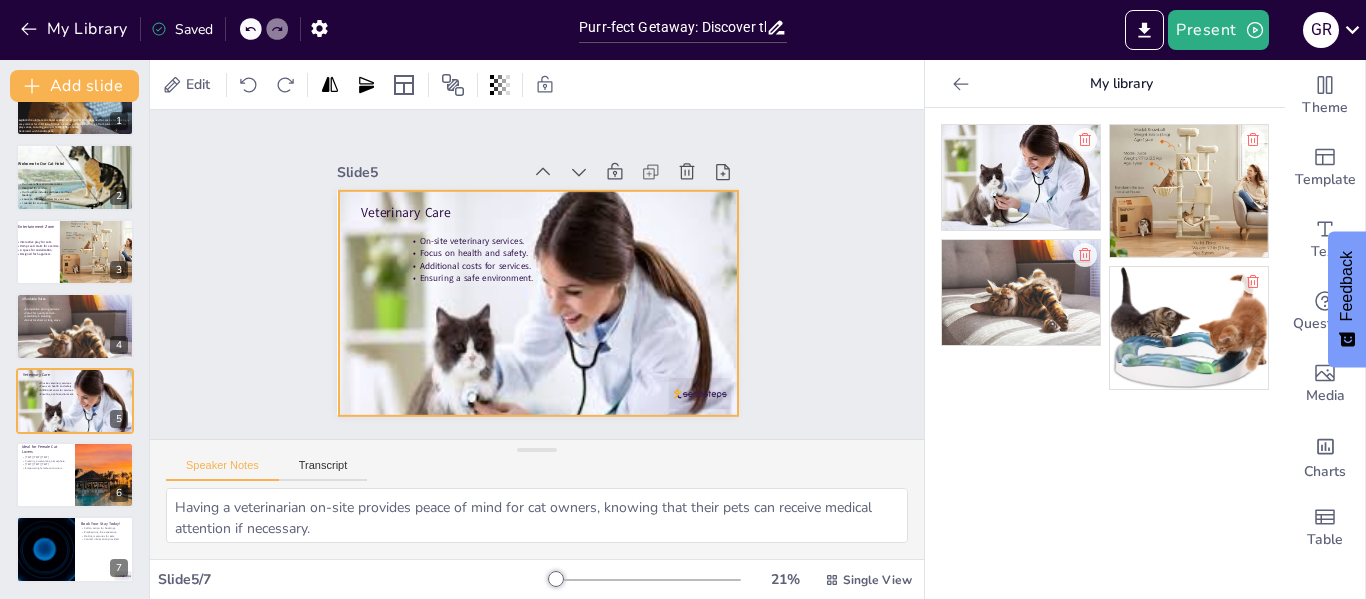 click at bounding box center [502, 338] 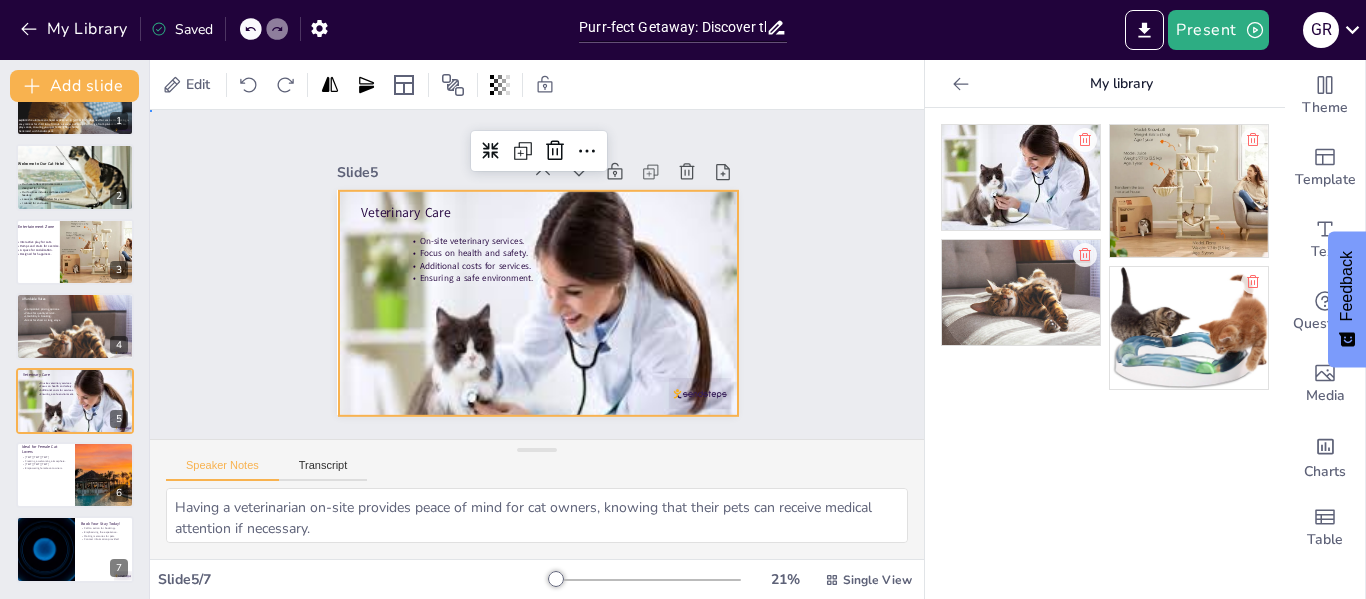 click on "Slide  1 Purr-fect Getaway: Discover the Cat Hotel Experience in [LOCATION]! Explore the ultimate cat hotel experience in [LOCATION], designed for cat lovers seeking a cozy retreat for their furry friends. Discover our unique offerings, from private rooms to play zones, ensuring your pet feels right at home! Generated with Sendsteps.ai Slide  2 Welcome to Our Cat Hotel Our hotel offers 20 private rooms designed for comfort. Our facilities include sandboxes and food feeders. Focus on fun and comfort for your cats. Tailored for cat lovers. Slide  3 Entertainment Zone Interactive play for cats. Ramps and stairs for exercise. A space for socialization. Designed for happiness. Slide  4 Affordable Rates Competitive pricing options. Value for quality service. Flexibility in booking. Great for short or long stays. Slide  5 Veterinary Care On-site veterinary services. Focus on health and safety. Additional costs for services. Ensuring a safe environment. Slide  6 Ideal for Female Cat Lovers Targeted demographic focus. 7" at bounding box center (537, 274) 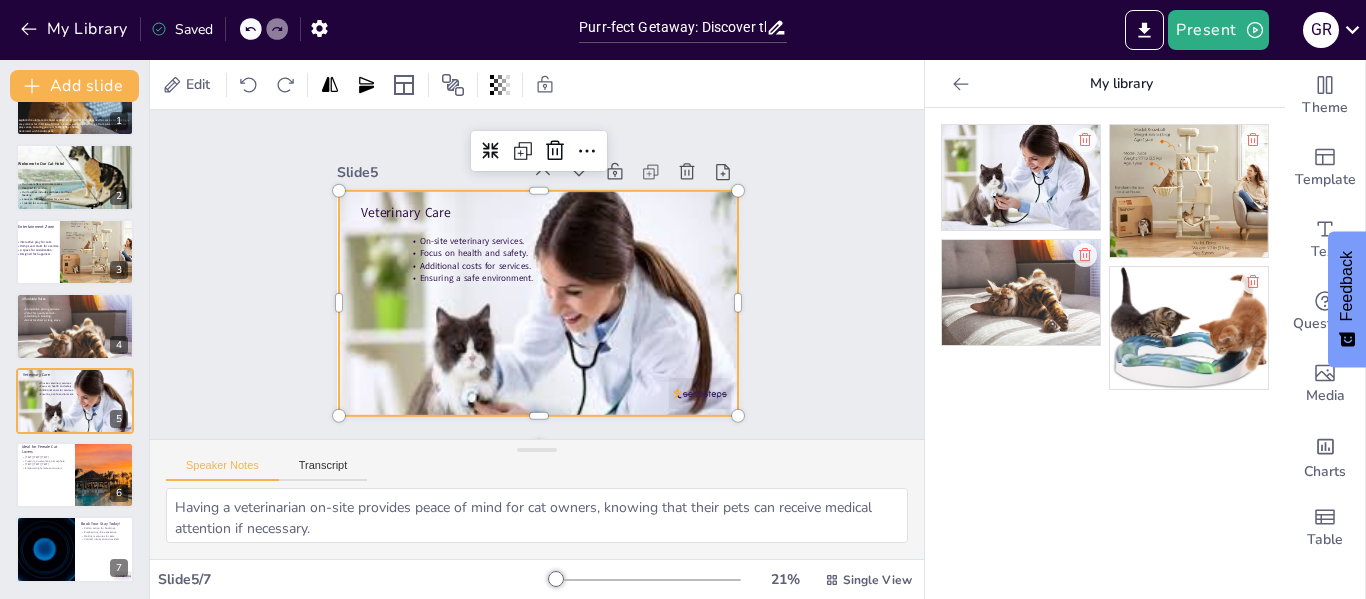 click at bounding box center [508, 340] 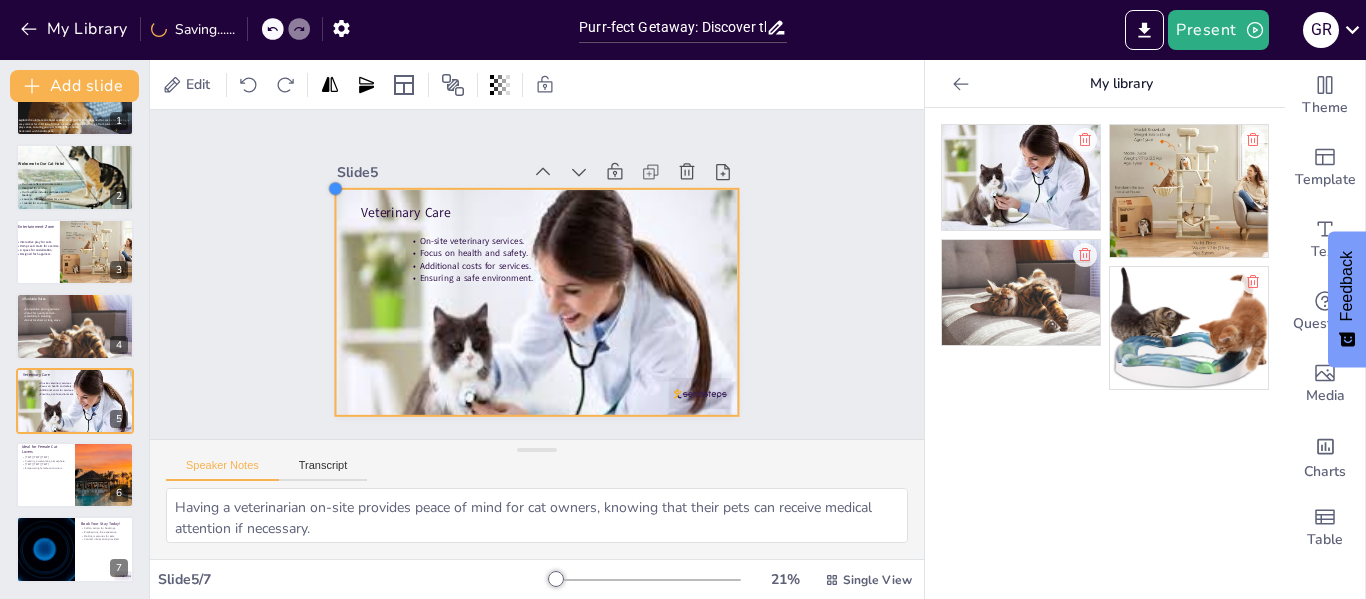 click at bounding box center (444, 76) 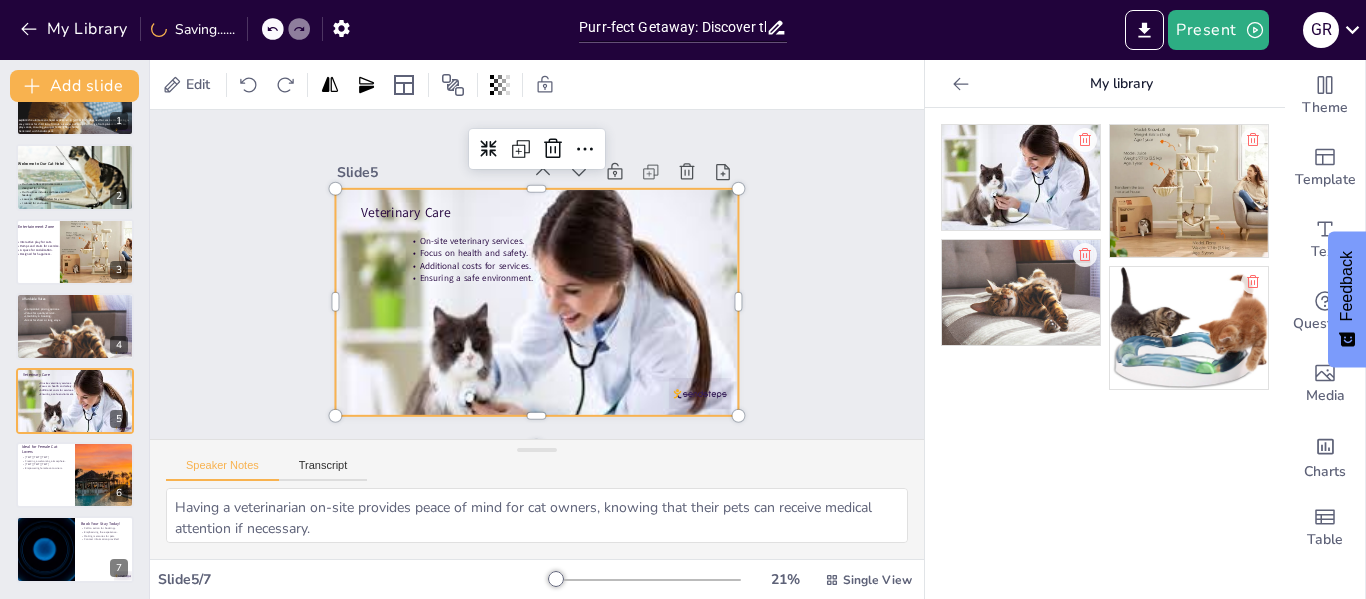 click on "Slide  1 Purr-fect Getaway: Discover the Cat Hotel Experience in [LOCATION]! Explore the ultimate cat hotel experience in [LOCATION], designed for cat lovers seeking a cozy retreat for their furry friends. Discover our unique offerings, from private rooms to play zones, ensuring your pet feels right at home! Generated with Sendsteps.ai Slide  2 Welcome to Our Cat Hotel Our hotel offers 20 private rooms designed for comfort. Our facilities include sandboxes and food feeders. Focus on fun and comfort for your cats. Tailored for cat lovers. Slide  3 Entertainment Zone Interactive play for cats. Ramps and stairs for exercise. A space for socialization. Designed for happiness. Slide  4 Affordable Rates Competitive pricing options. Value for quality service. Flexibility in booking. Great for short or long stays. Slide  5 Veterinary Care On-site veterinary services. Focus on health and safety. Additional costs for services. Ensuring a safe environment. Slide  6 Ideal for Female Cat Lovers Targeted demographic focus. 7" at bounding box center (537, 274) 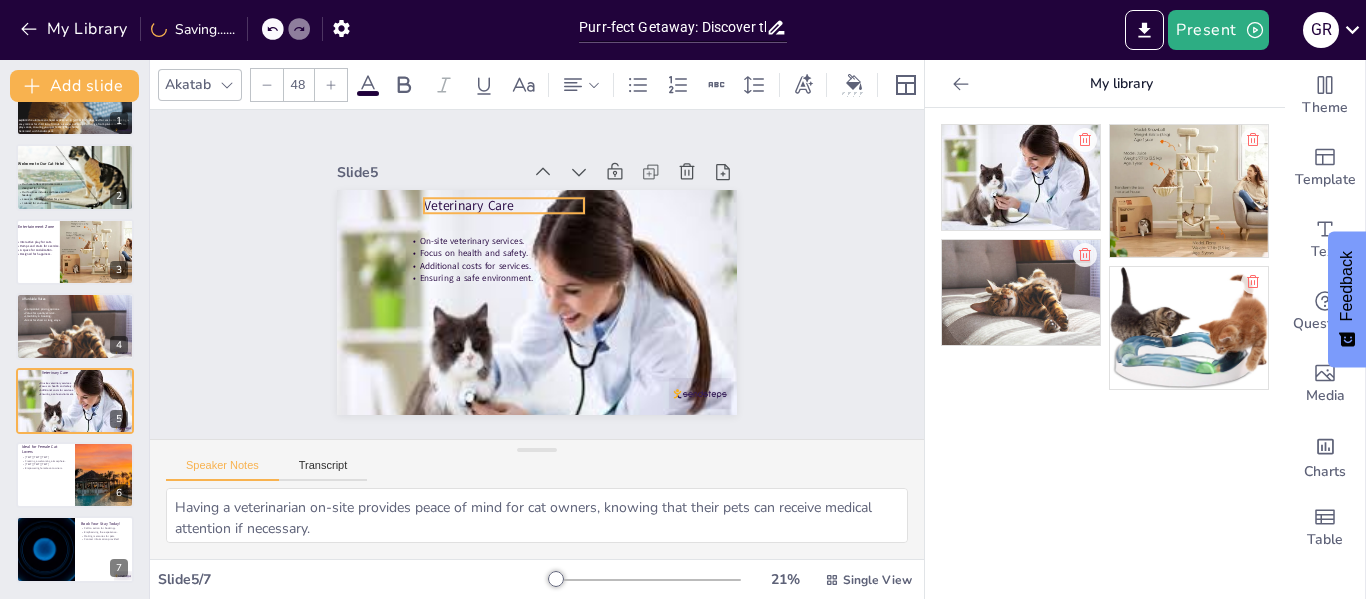 drag, startPoint x: 409, startPoint y: 205, endPoint x: 472, endPoint y: 198, distance: 63.387695 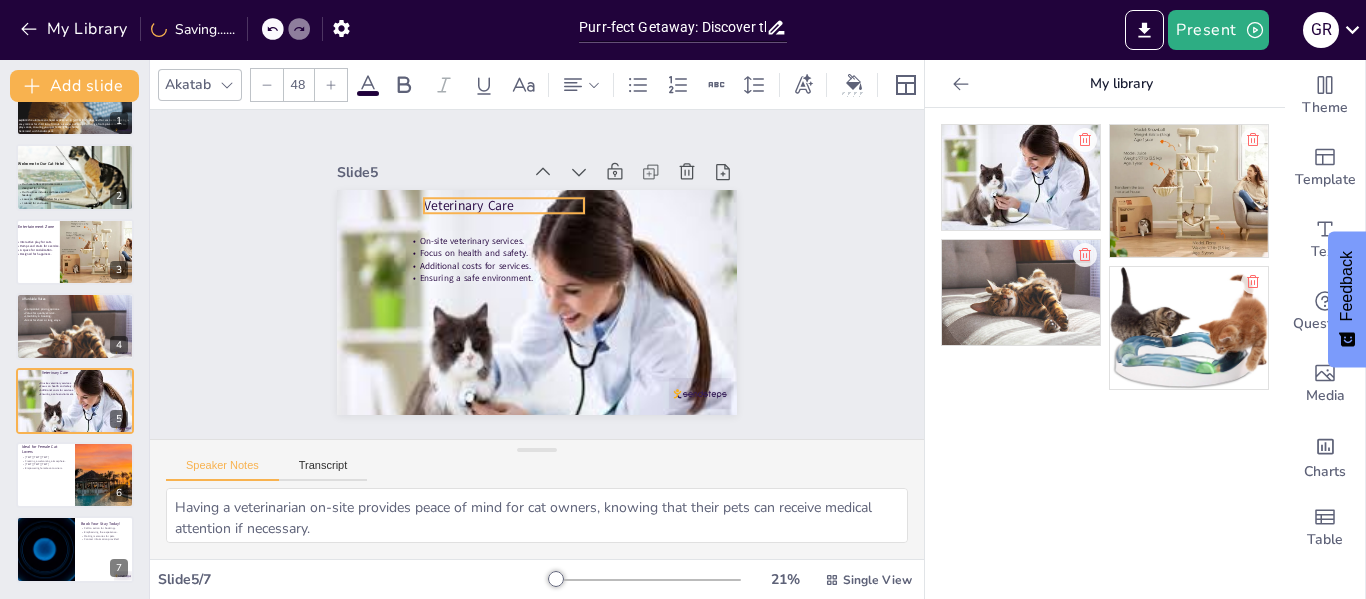 click on "Veterinary Care" at bounding box center [535, 198] 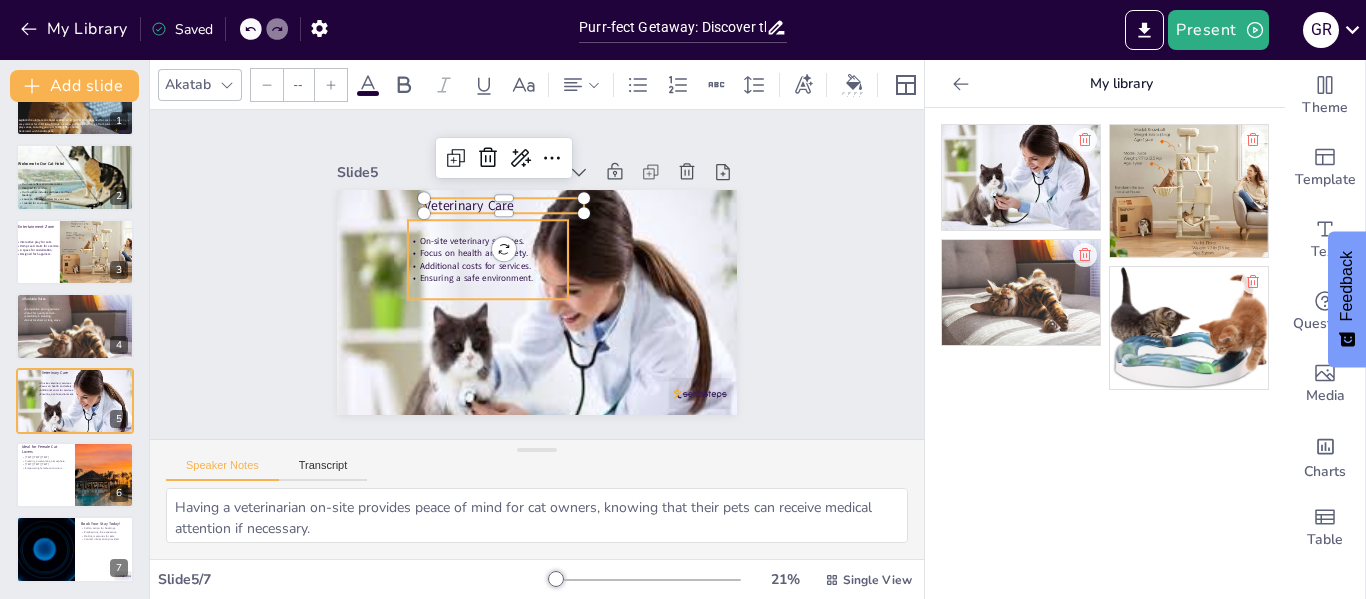 type on "32" 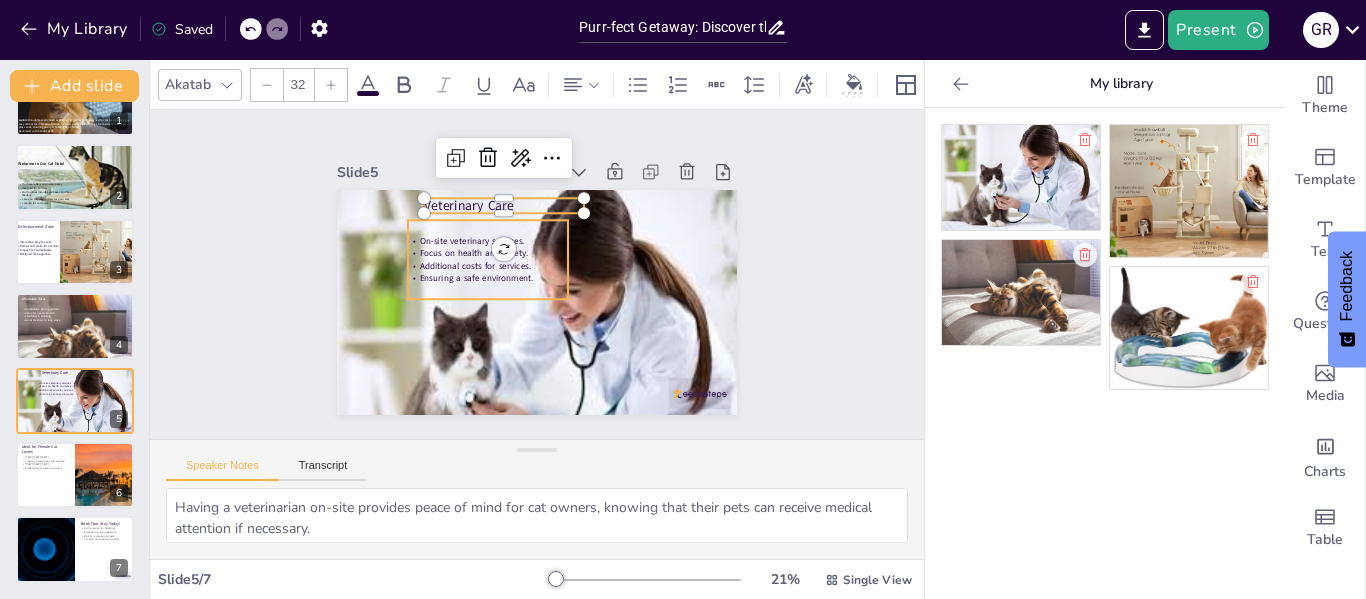 click on "Ensuring a safe environment." at bounding box center (564, 220) 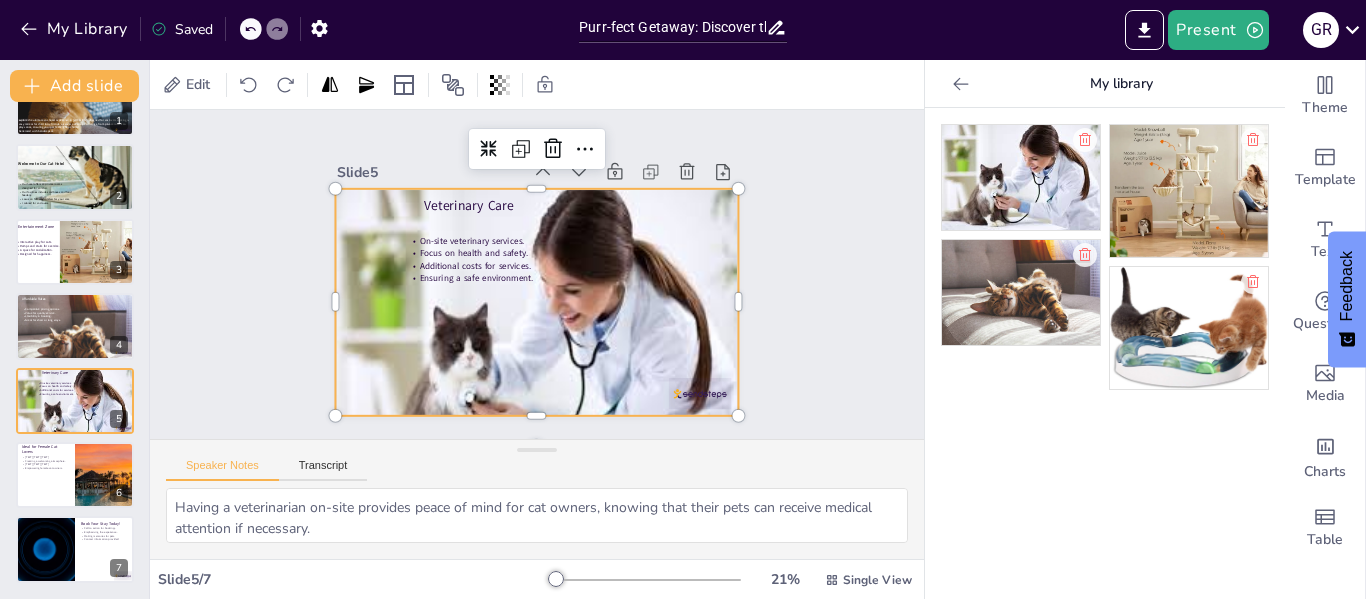 click at bounding box center (521, 345) 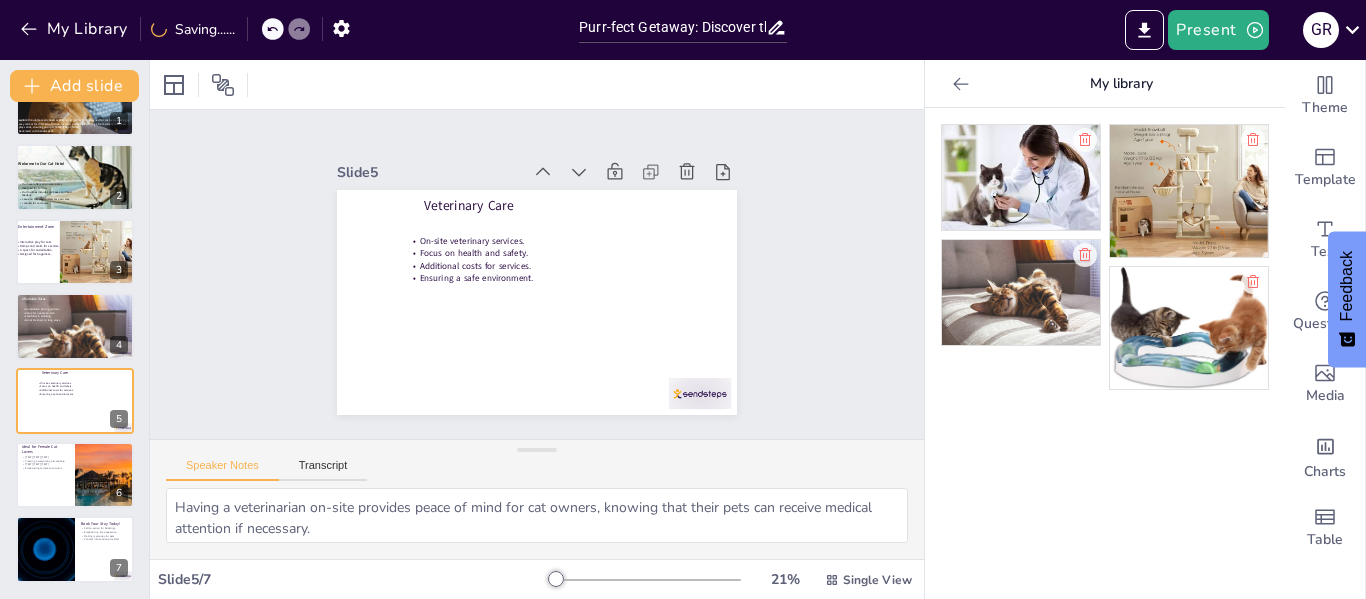 click 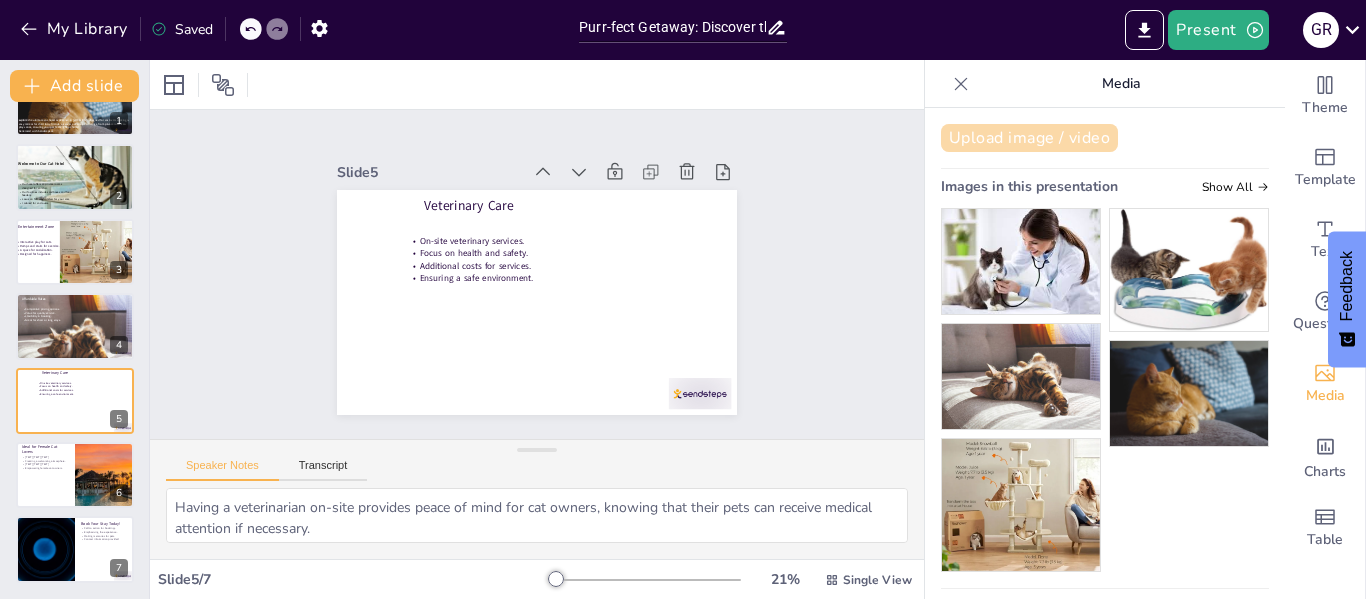 click on "Upload image / video" at bounding box center [1029, 138] 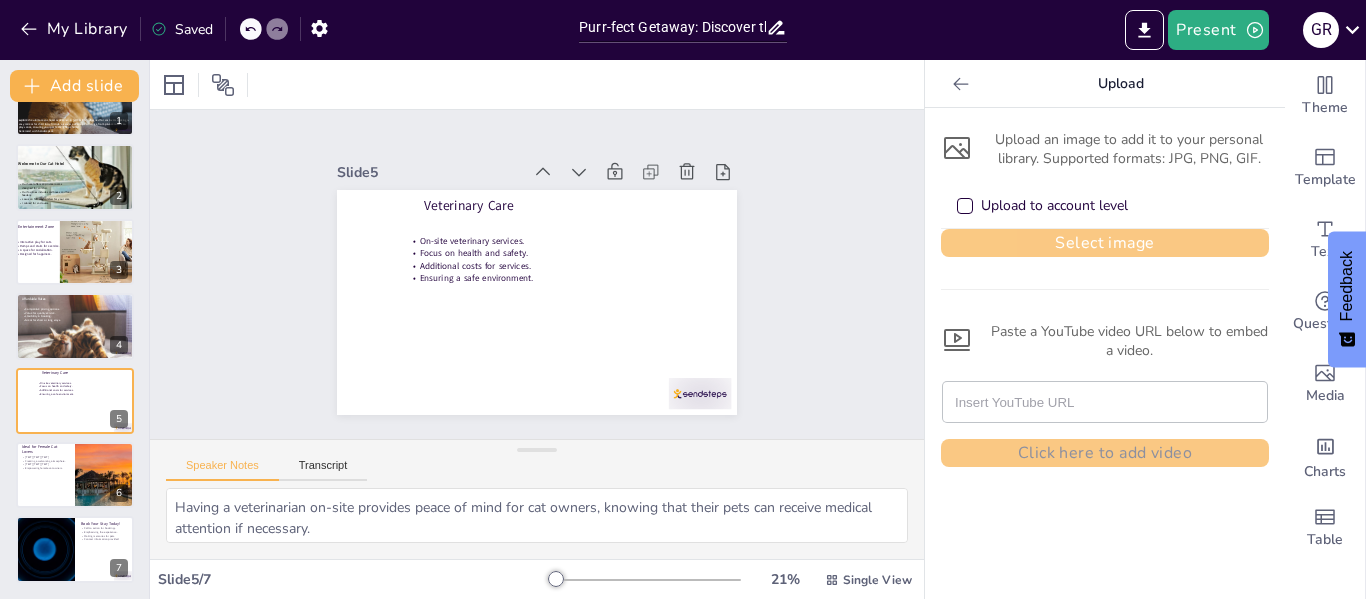 click on "Select image" at bounding box center [1105, 243] 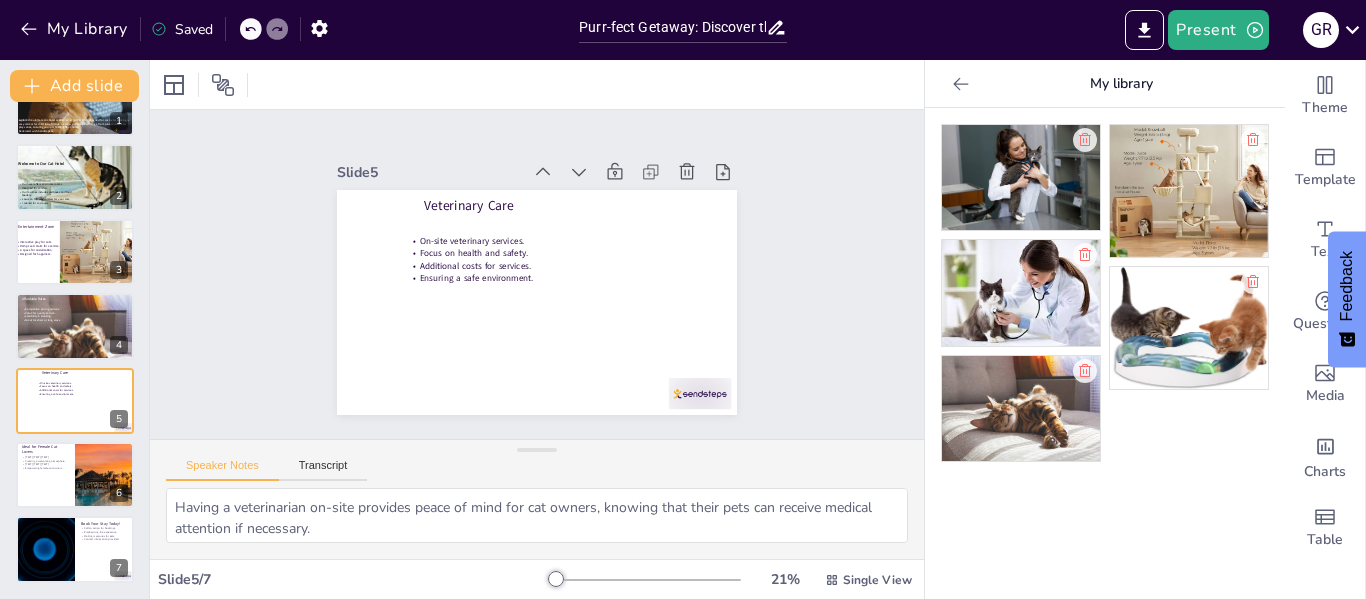 click at bounding box center (1021, 177) 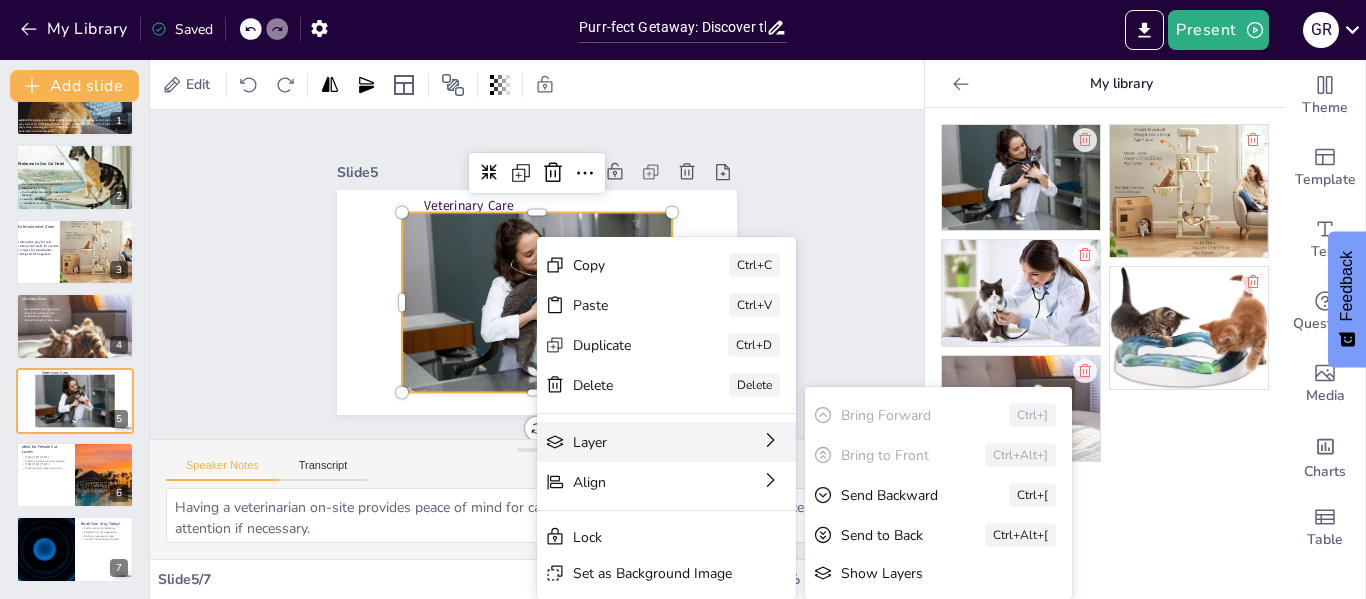 click on "Layer Bring Forward Ctrl+] Bring to Front Ctrl+Alt+] Send Backward Ctrl+[ Send to Back Ctrl+Alt+[ Show Layers" at bounding box center [597, -115] 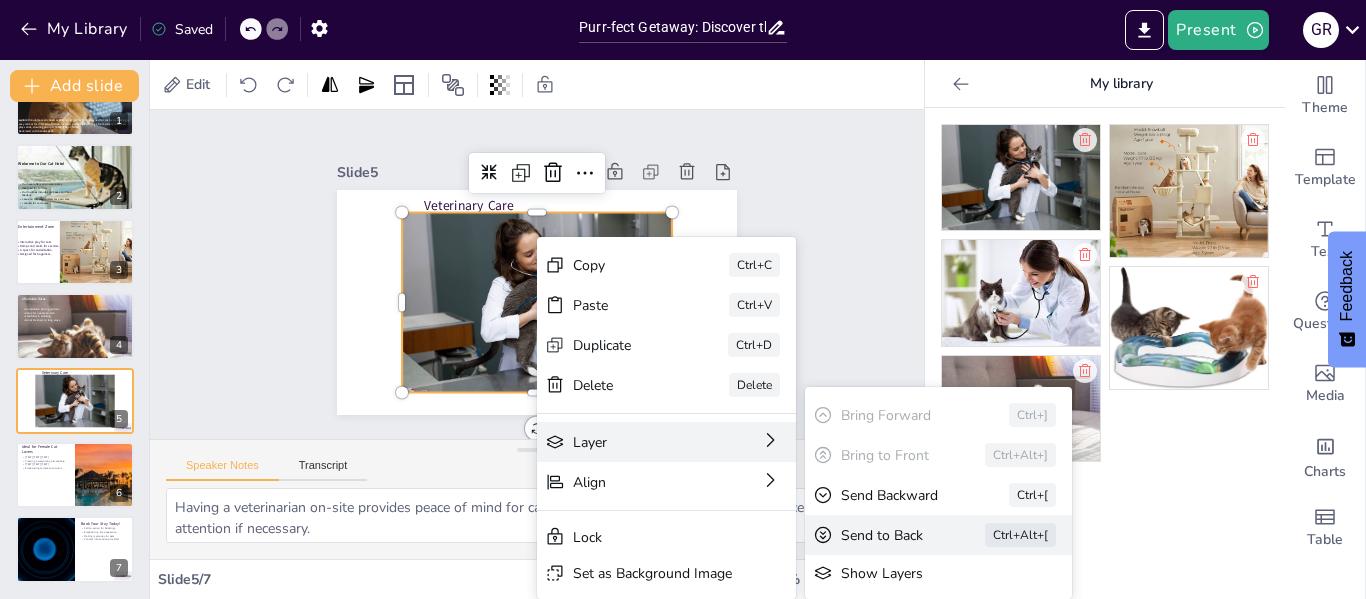 click on "Send to Back" at bounding box center [947, 740] 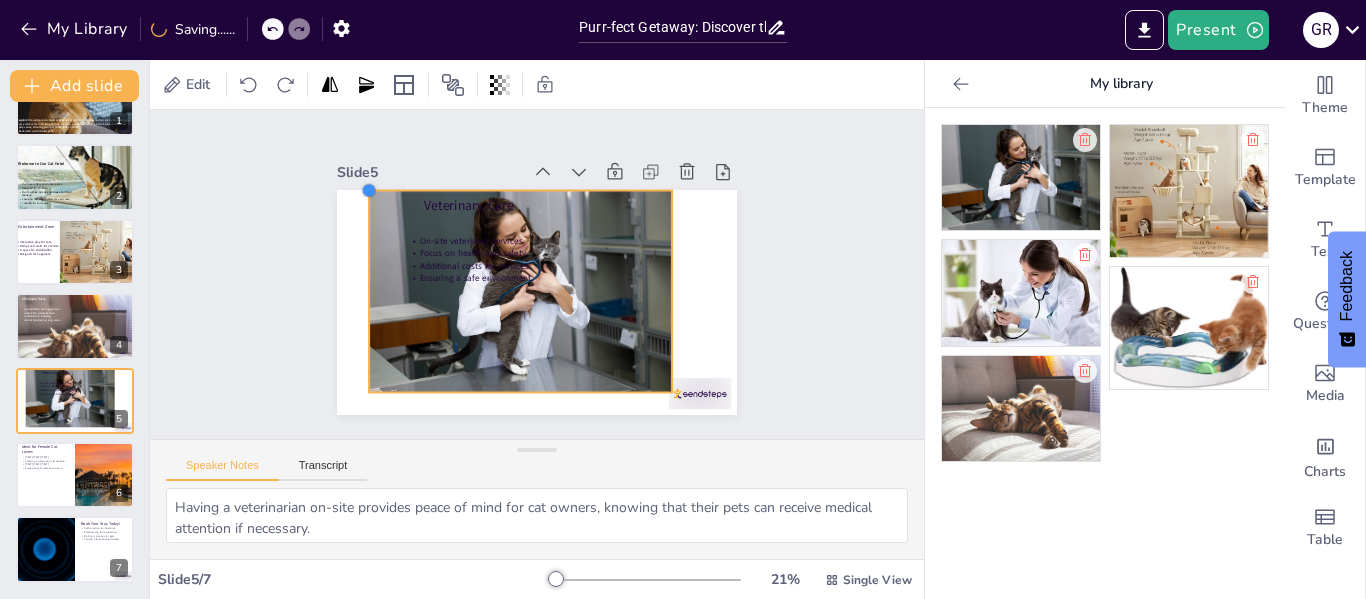 drag, startPoint x: 384, startPoint y: 204, endPoint x: 351, endPoint y: 204, distance: 33 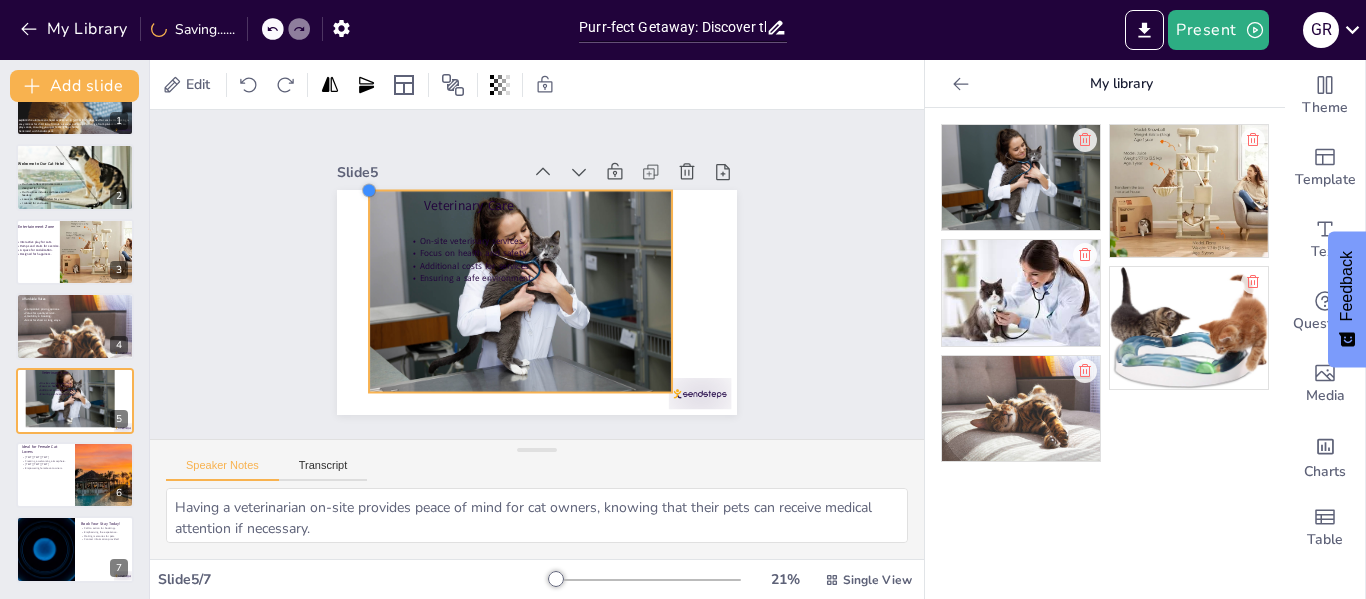 click on "[TEXT] [TEXT] [TEXT] [TEXT] [TEXT] [TEXT] [TEXT] [TEXT]" at bounding box center [531, 301] 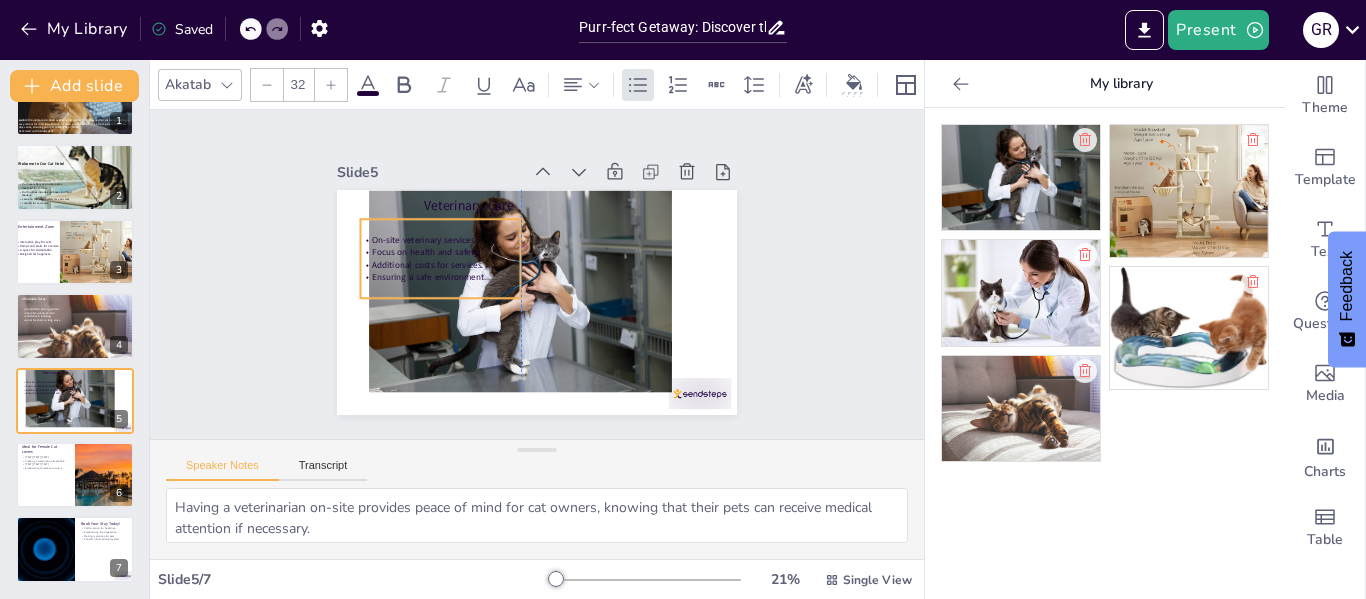 drag, startPoint x: 425, startPoint y: 239, endPoint x: 386, endPoint y: 238, distance: 39.012817 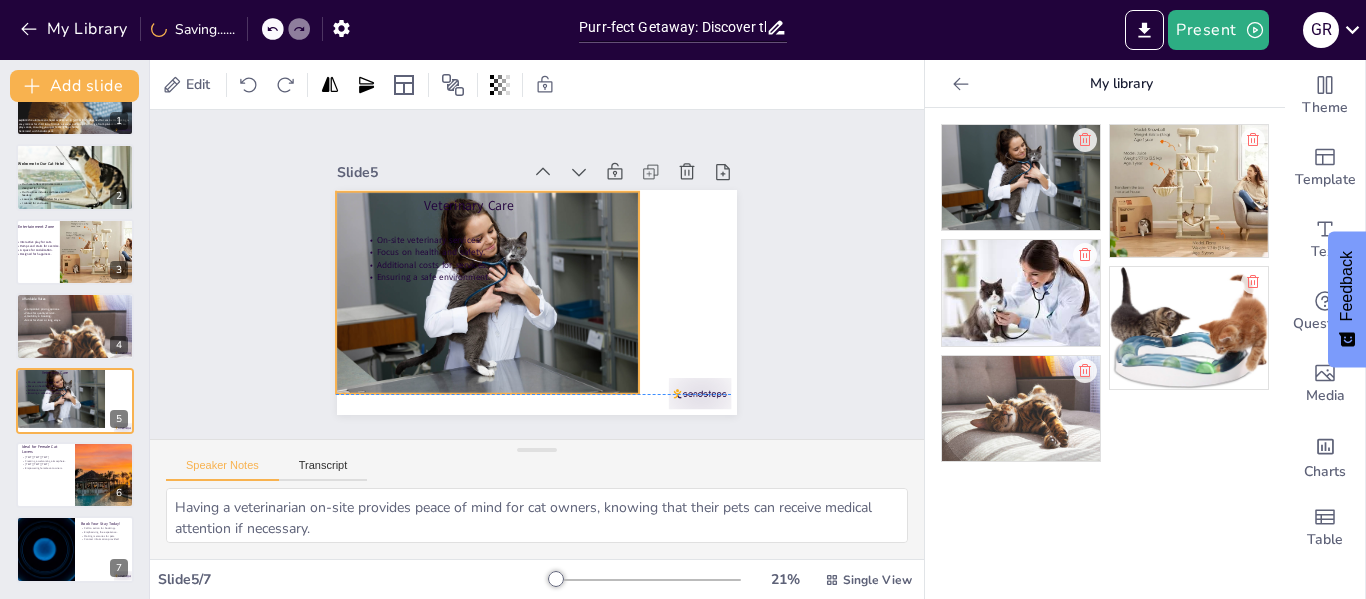 drag, startPoint x: 586, startPoint y: 240, endPoint x: 553, endPoint y: 240, distance: 33 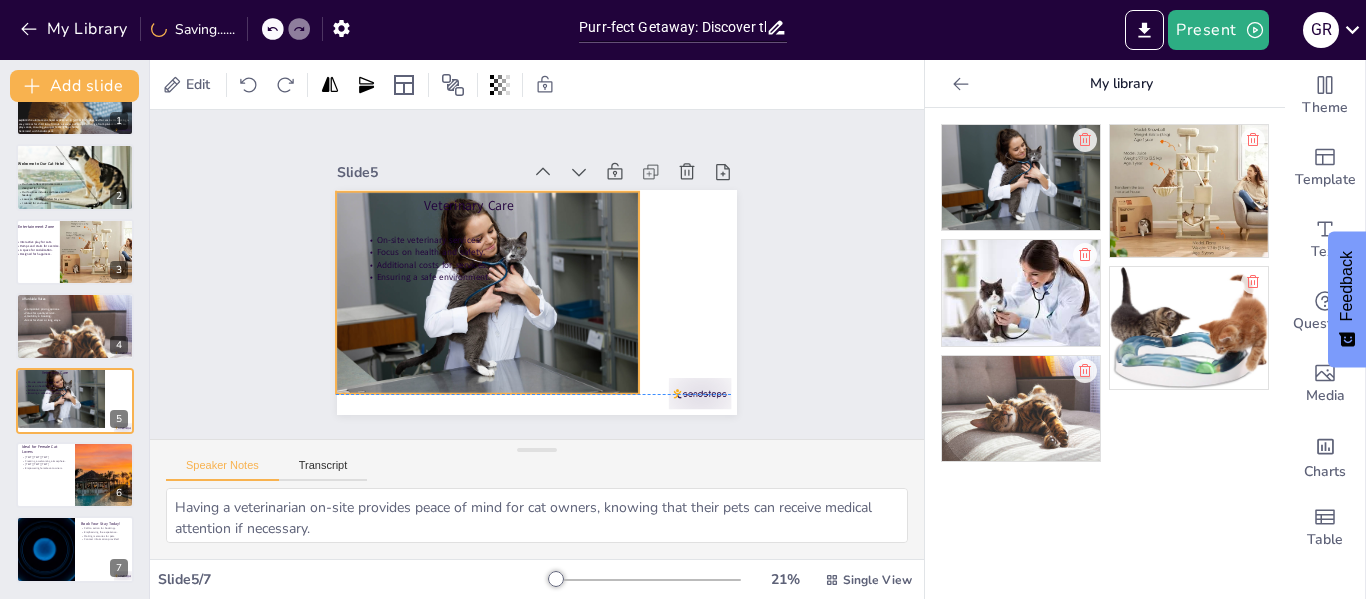 click at bounding box center [570, 234] 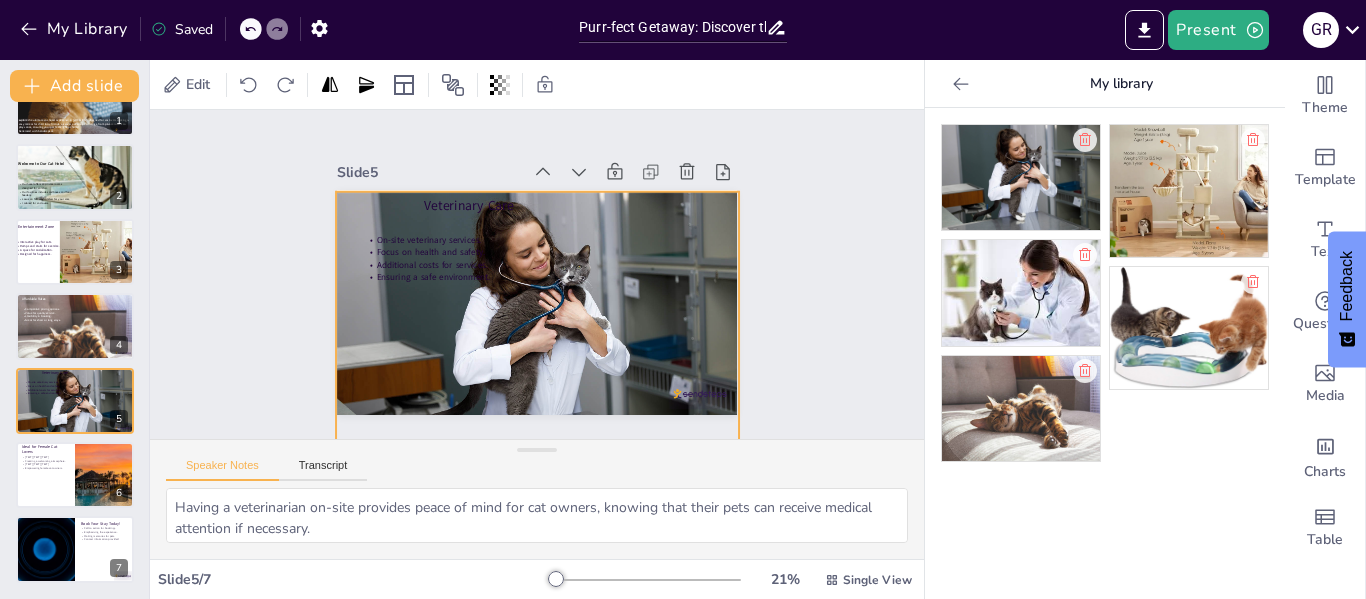 drag, startPoint x: 628, startPoint y: 390, endPoint x: 728, endPoint y: 395, distance: 100.12492 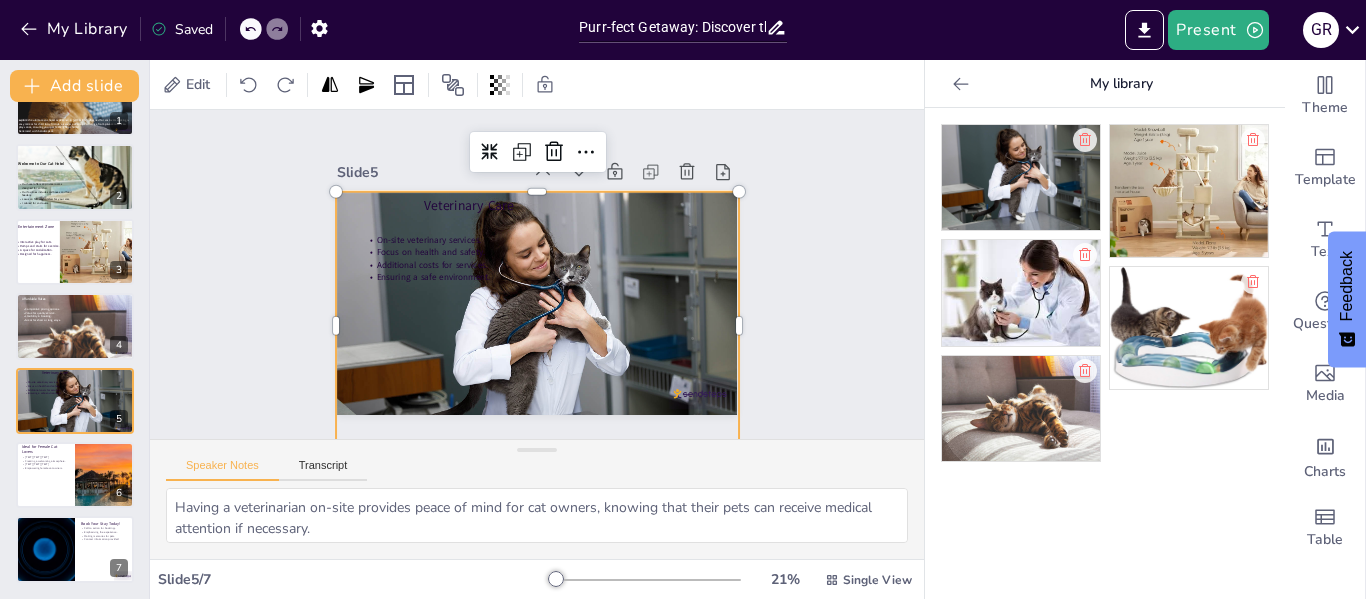 click at bounding box center (498, 309) 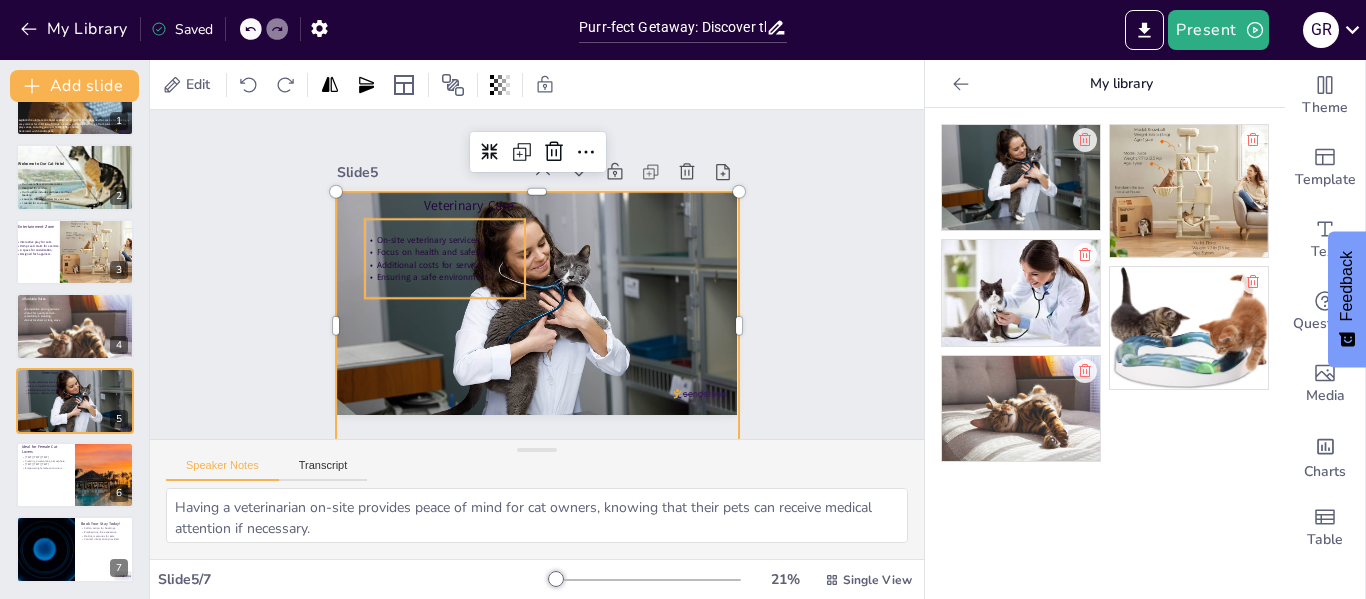 click on "Focus on health and safety." at bounding box center [513, 168] 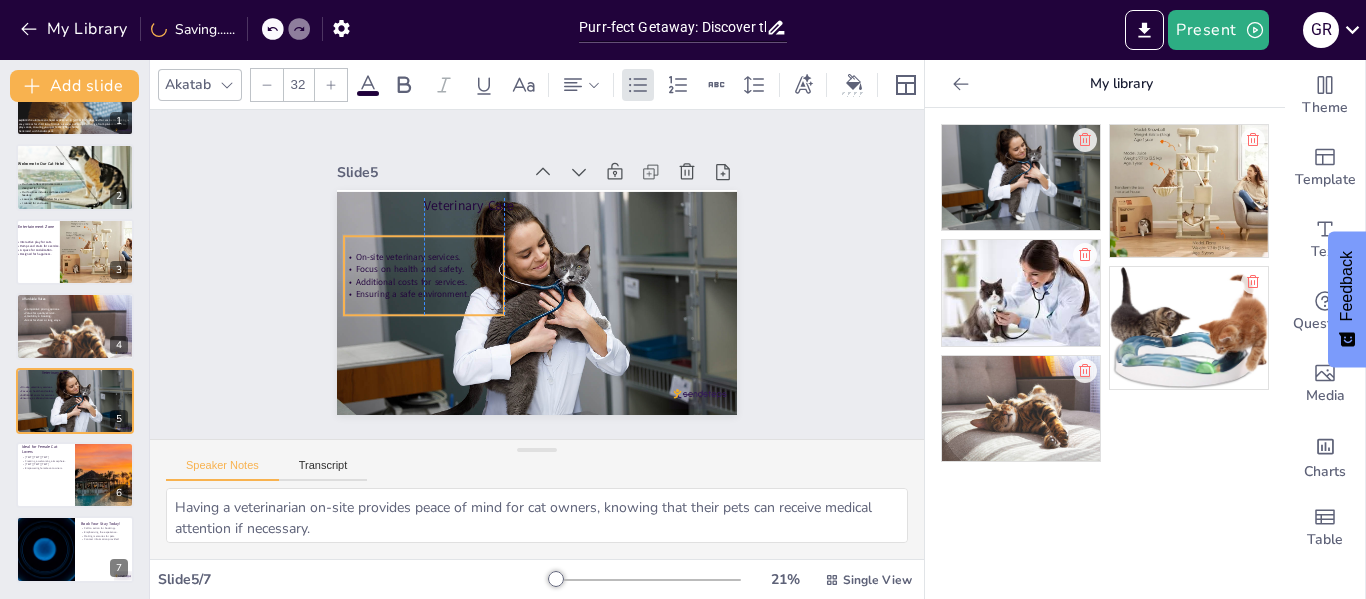 drag, startPoint x: 401, startPoint y: 248, endPoint x: 373, endPoint y: 265, distance: 32.75668 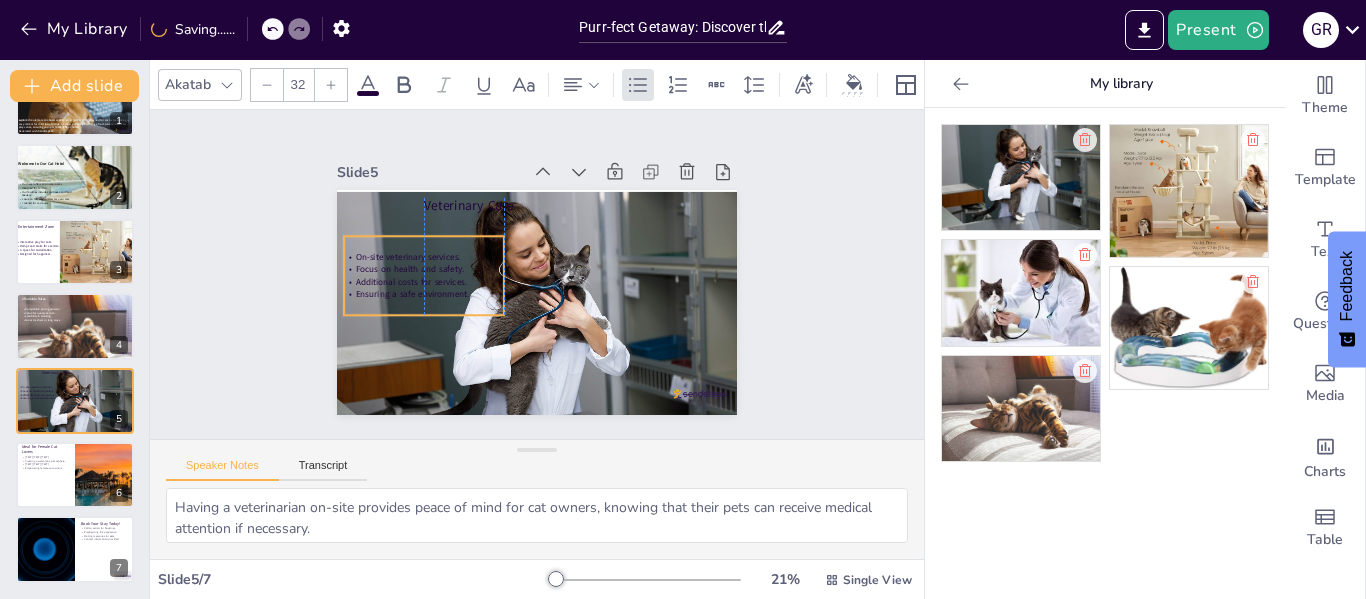 click on "Focus on health and safety." at bounding box center [437, 196] 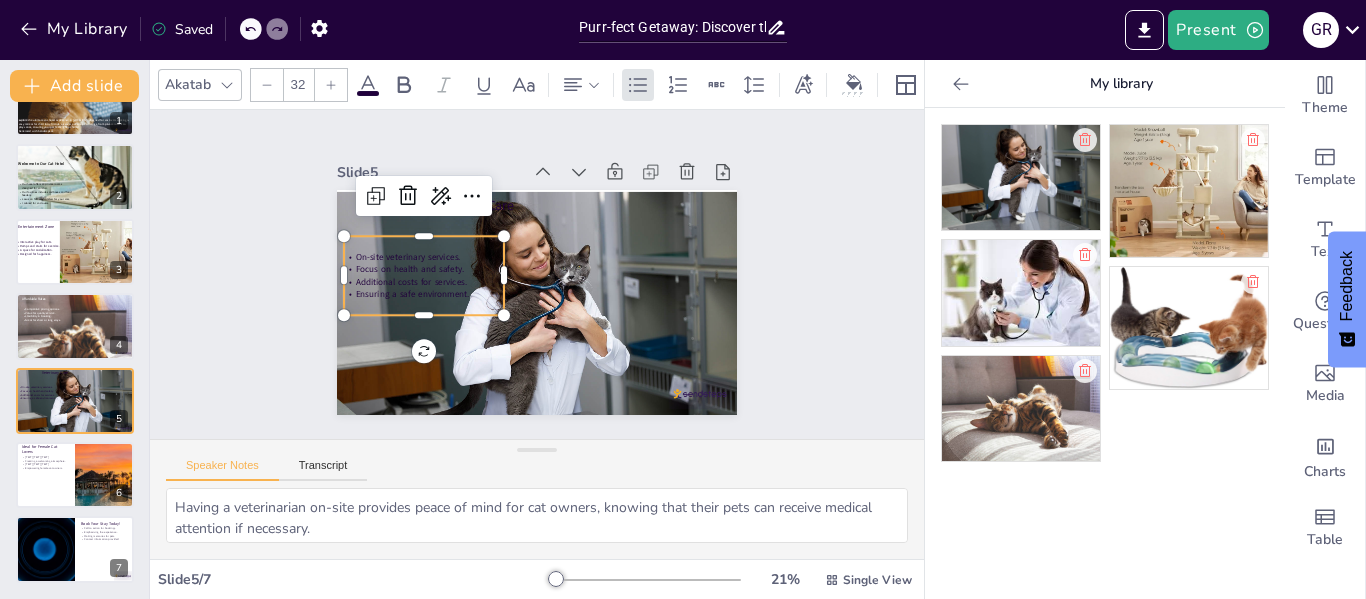 click 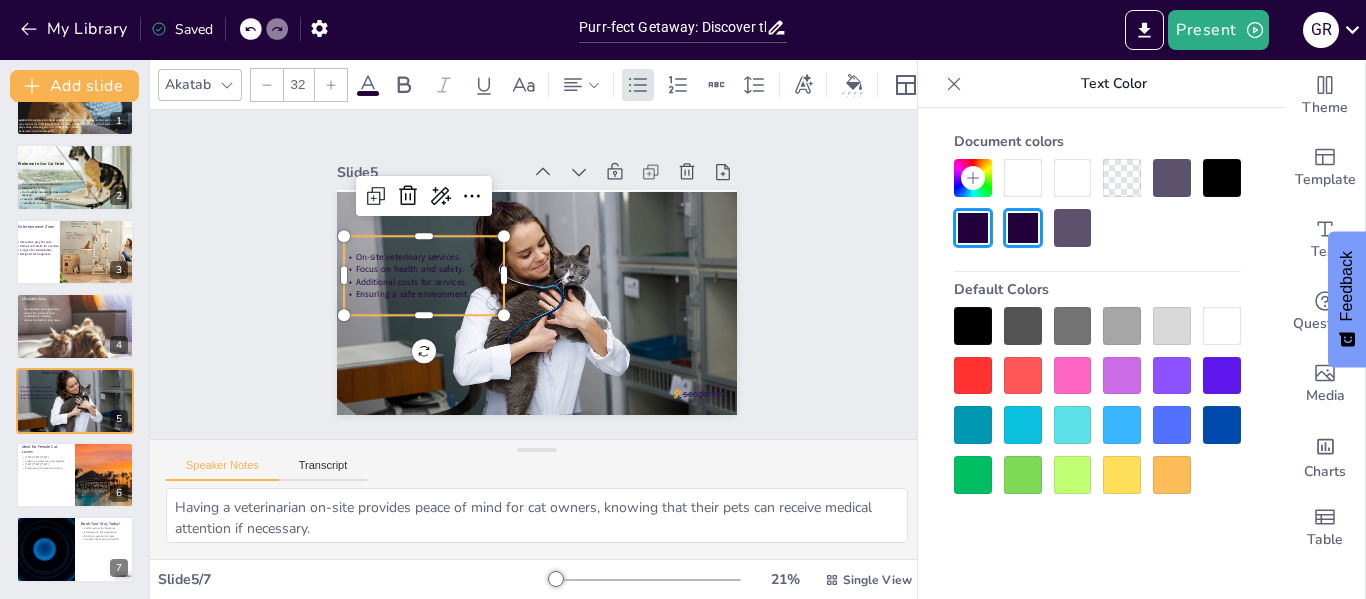 click at bounding box center (1023, 178) 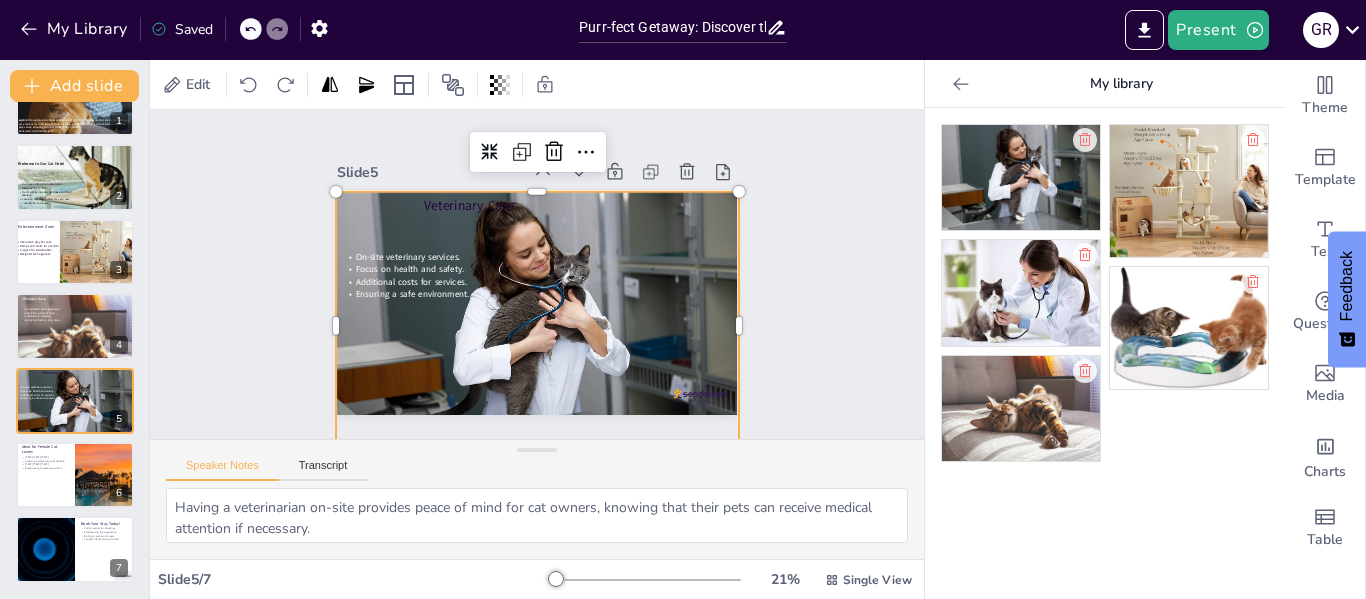 click at bounding box center (488, 291) 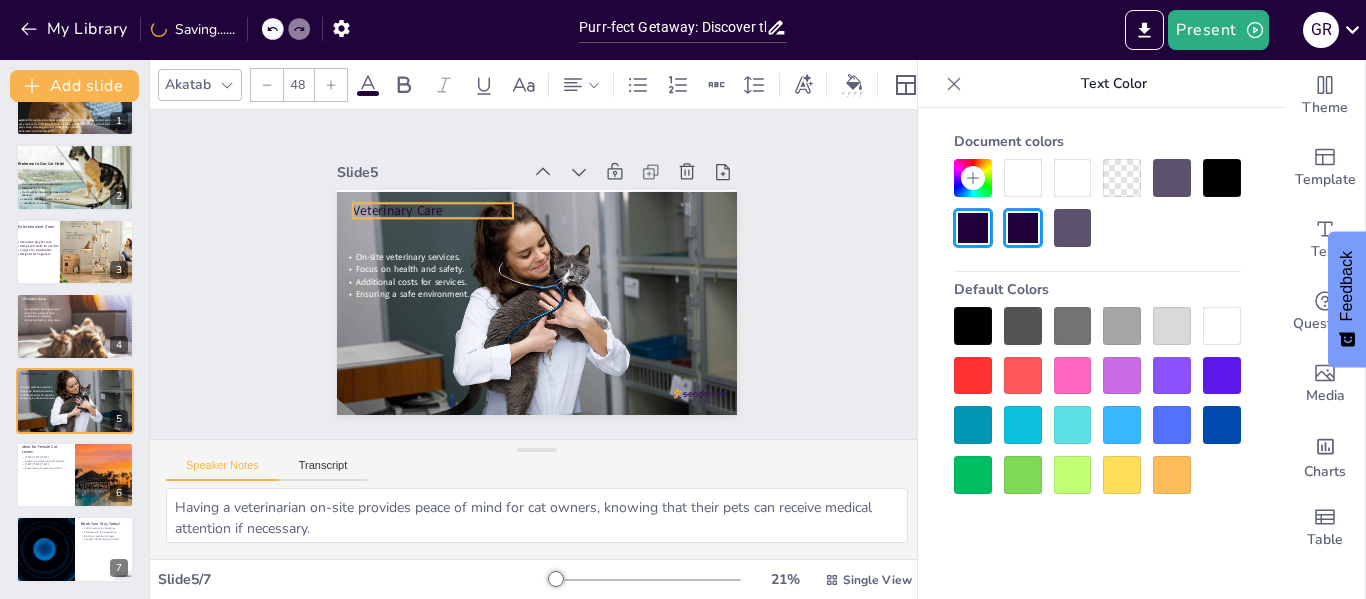 drag, startPoint x: 415, startPoint y: 197, endPoint x: 344, endPoint y: 202, distance: 71.17584 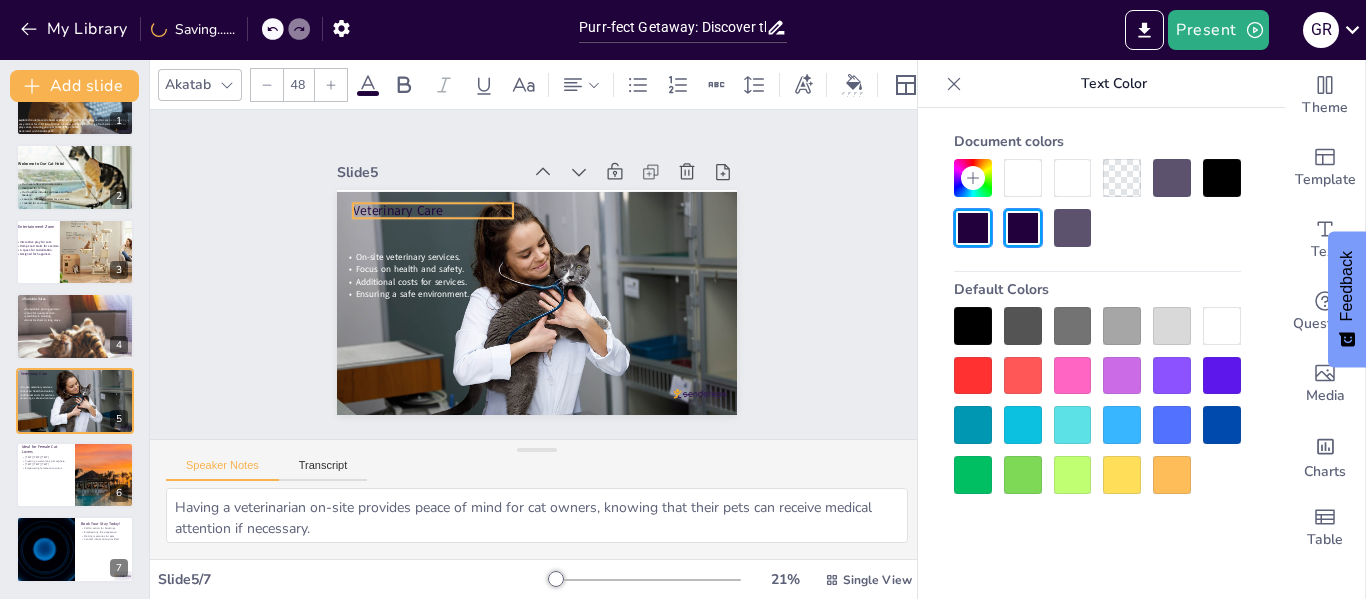 click on "Veterinary Care" at bounding box center [553, 154] 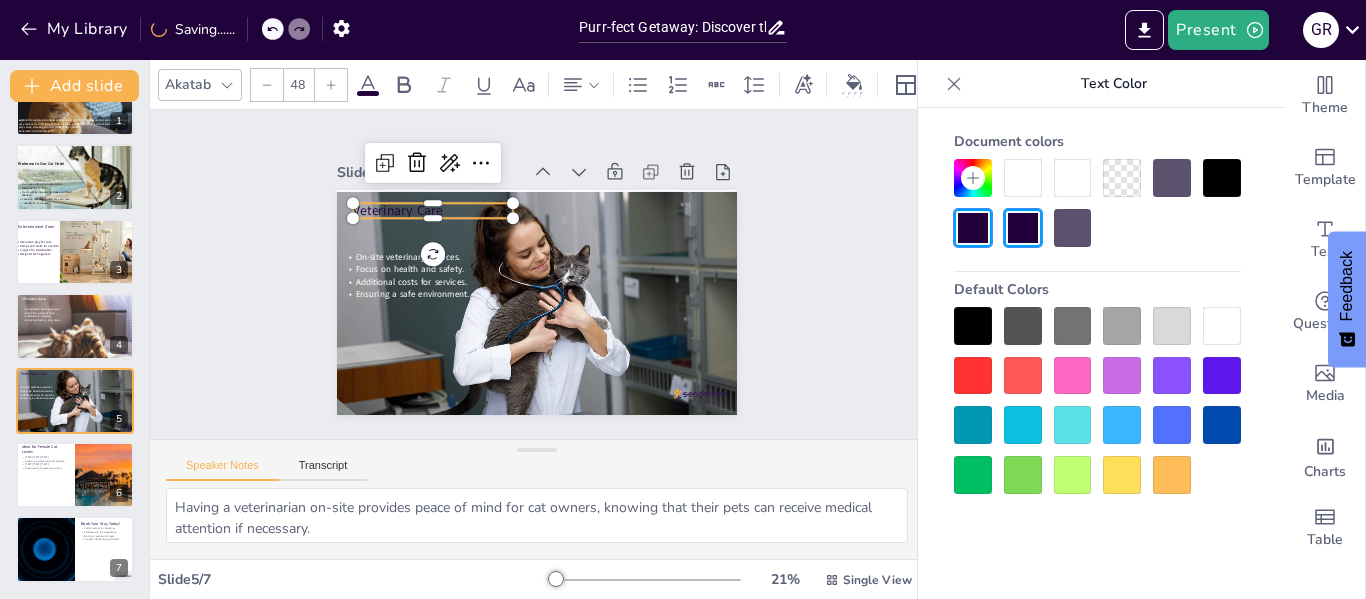 click at bounding box center (1023, 178) 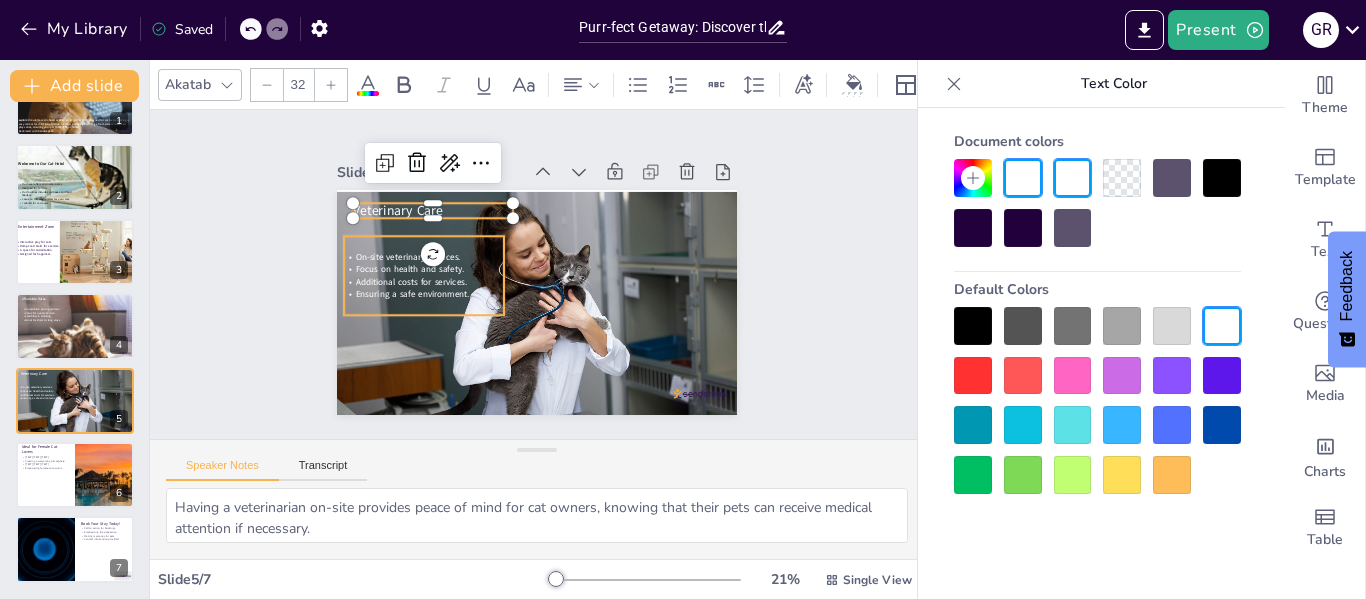 click on "Additional costs for services." at bounding box center (543, 149) 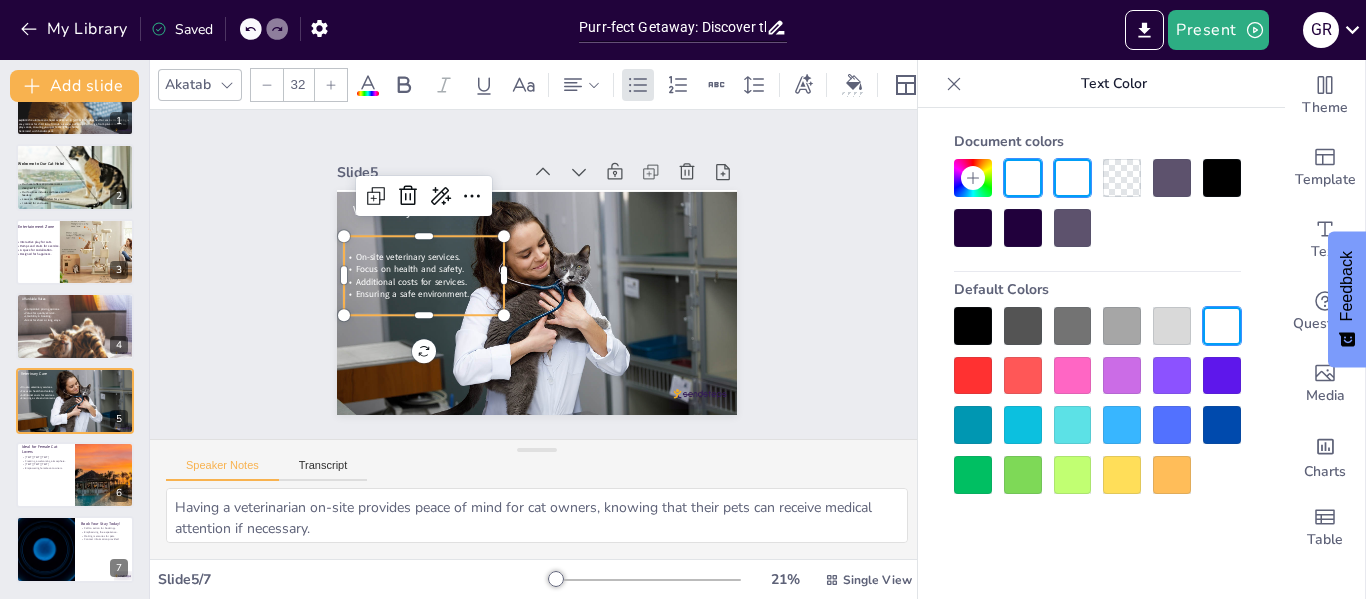 click 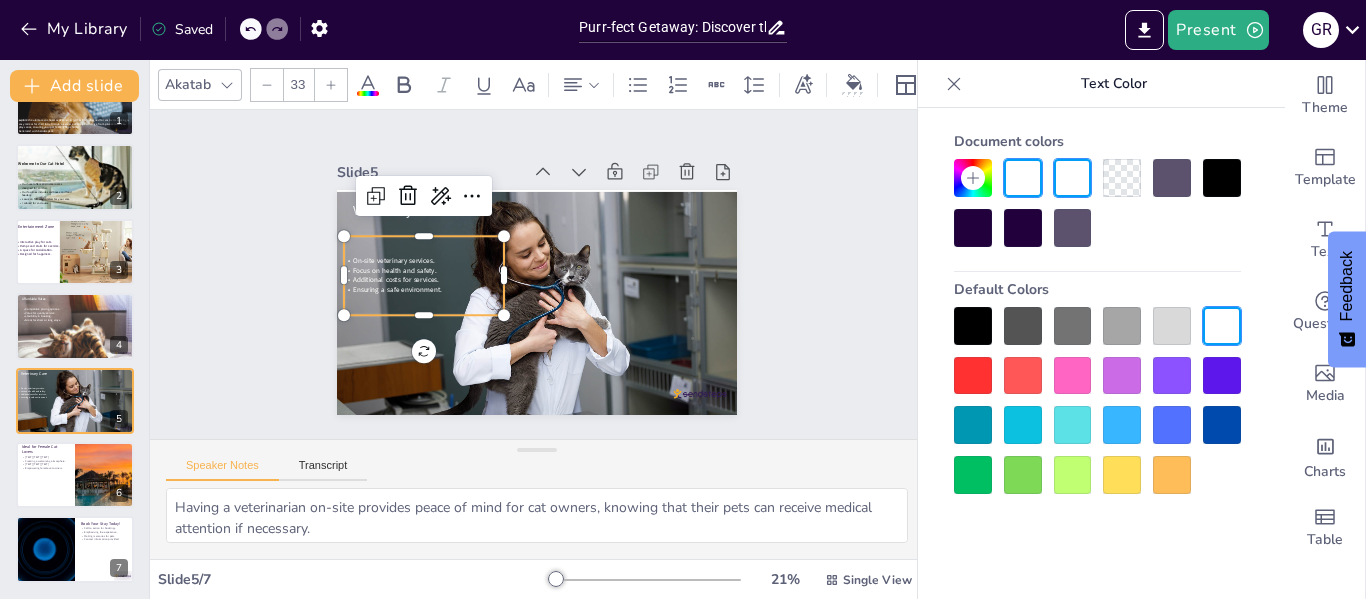 click 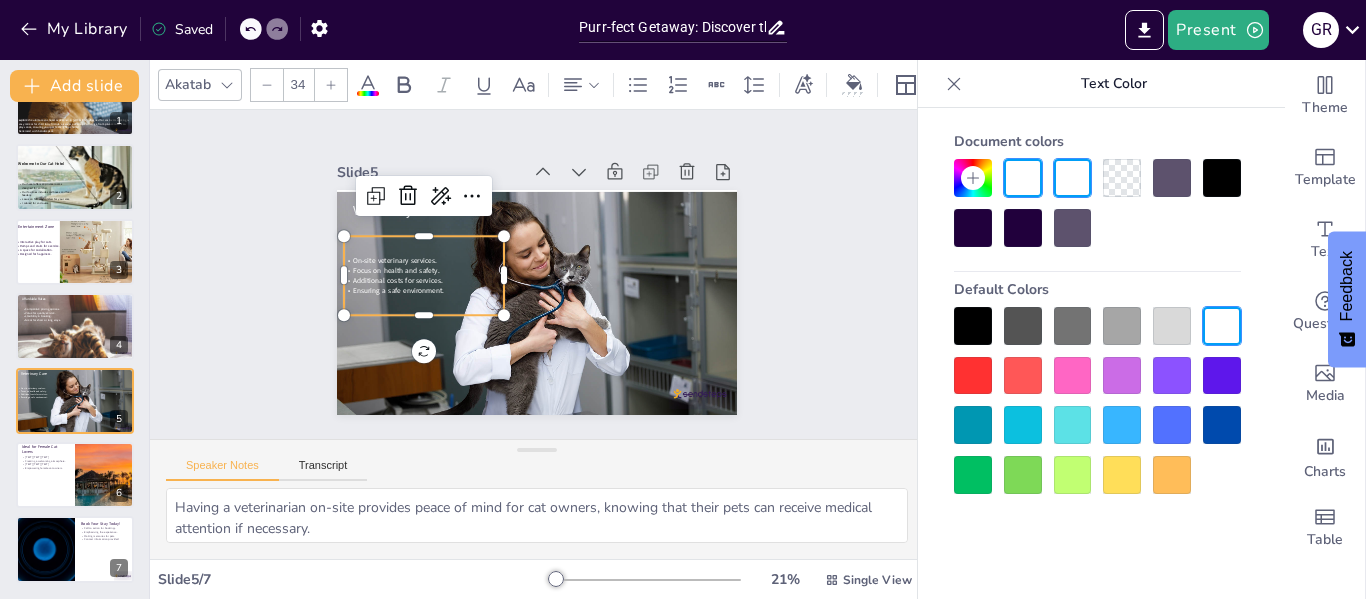 click 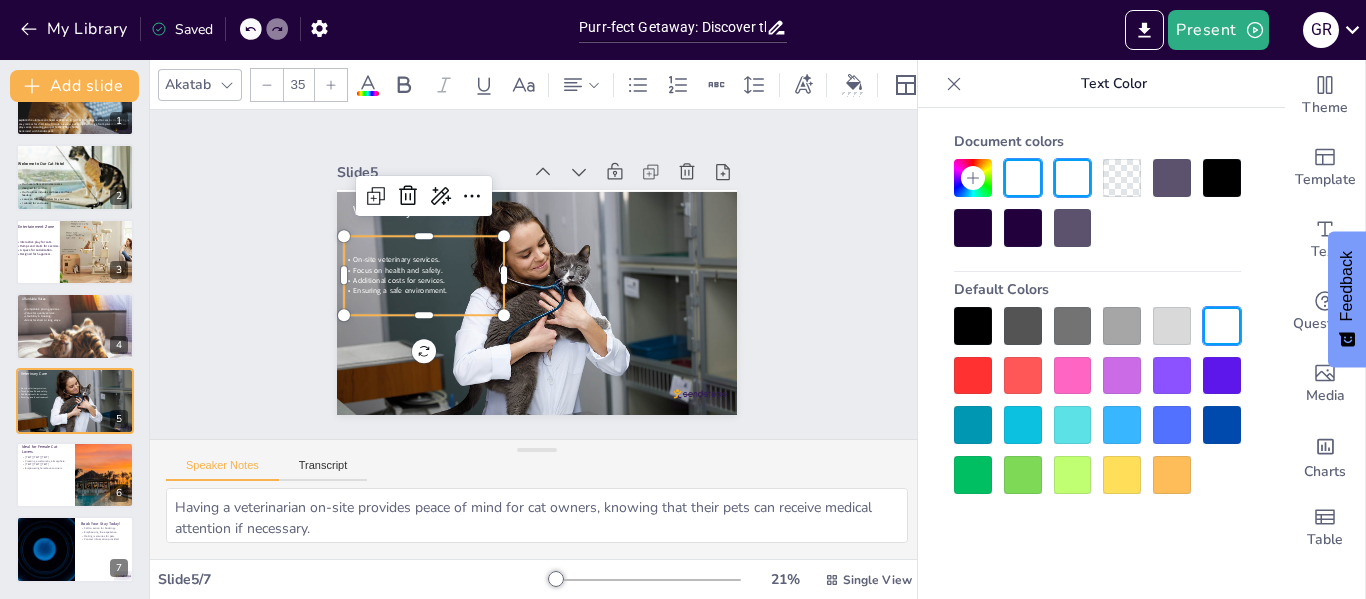 click 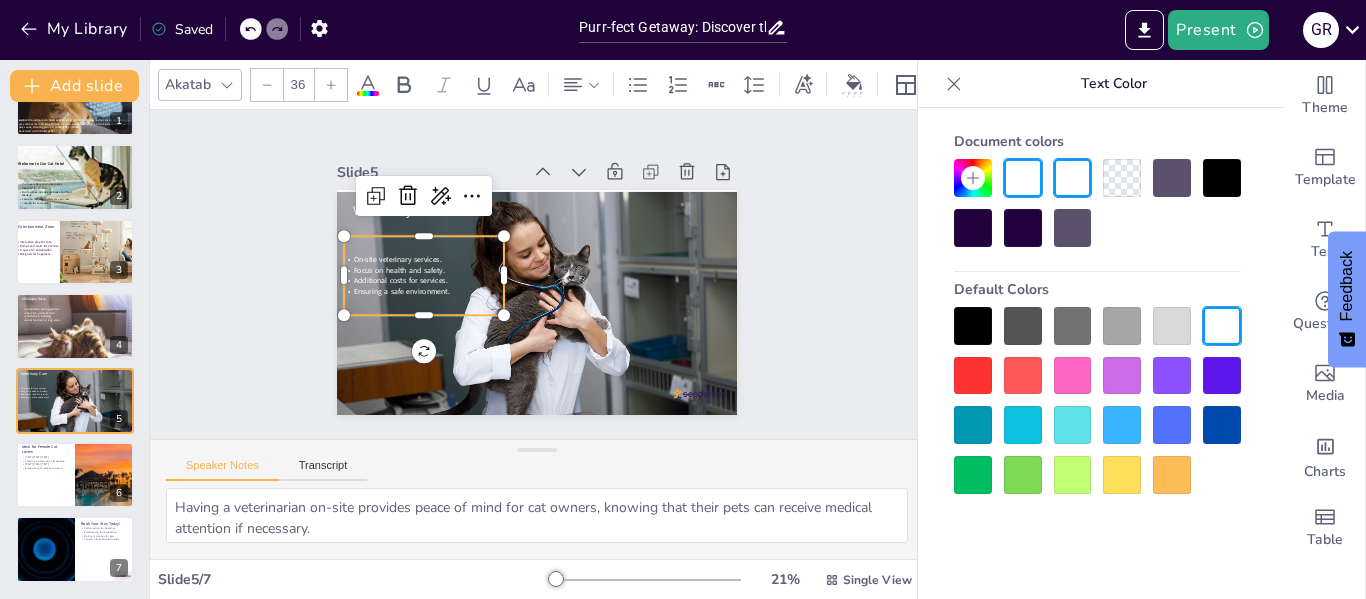 click 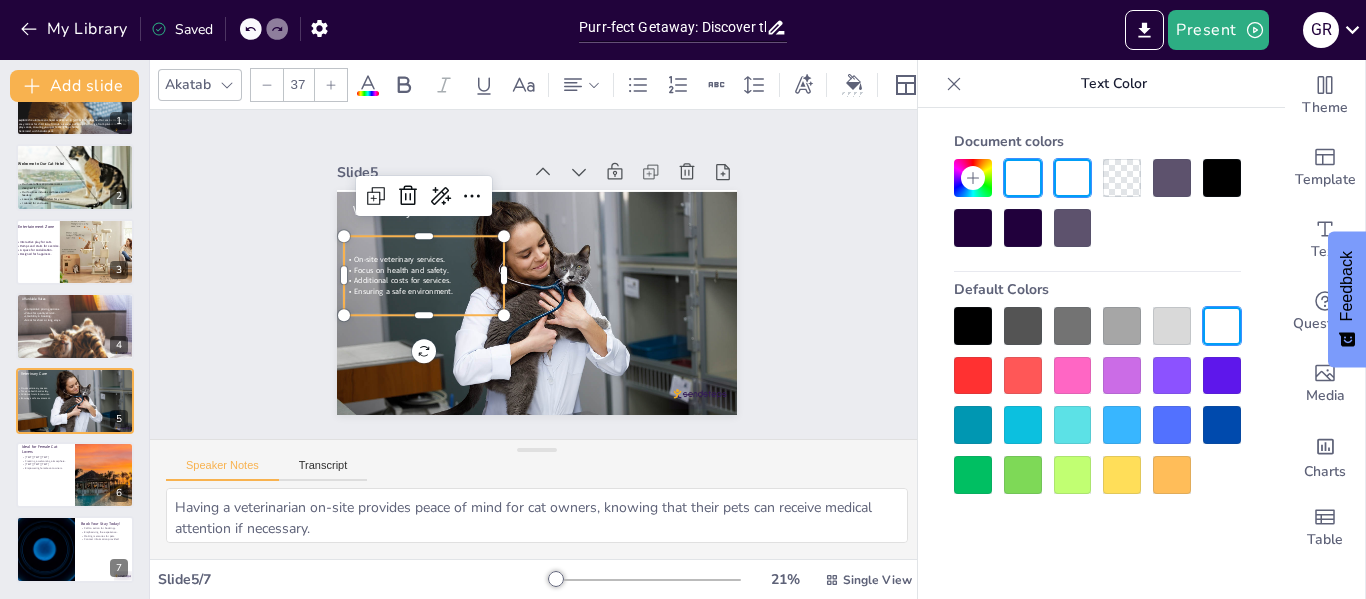 click 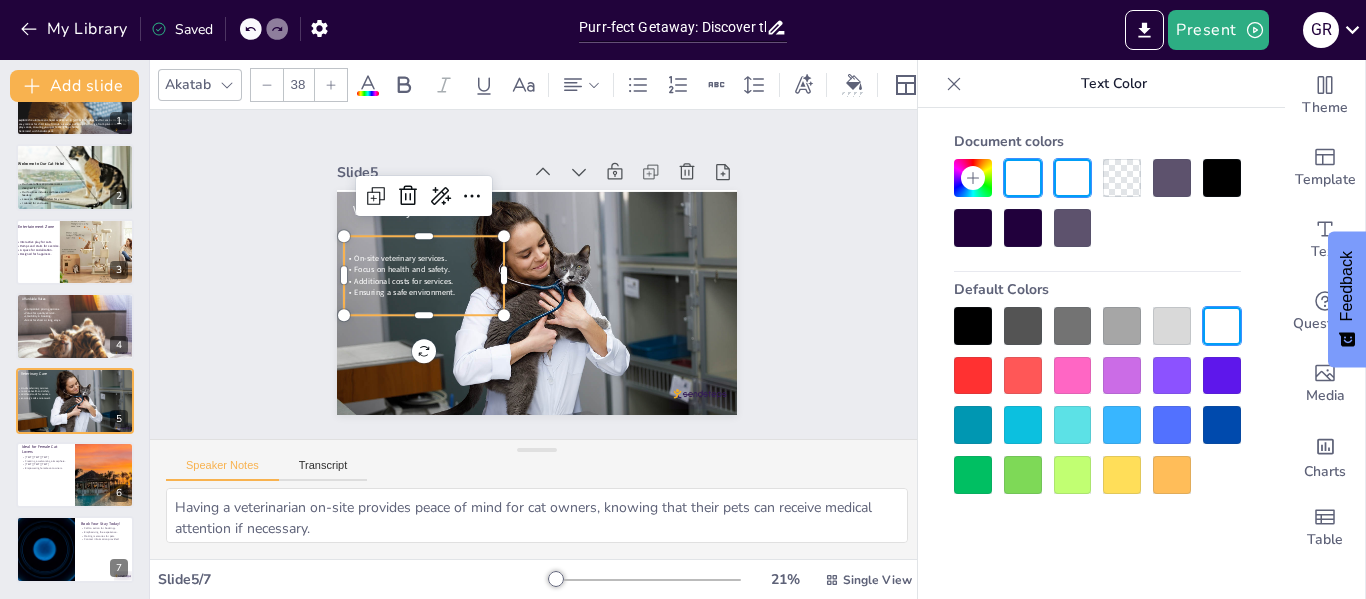 click 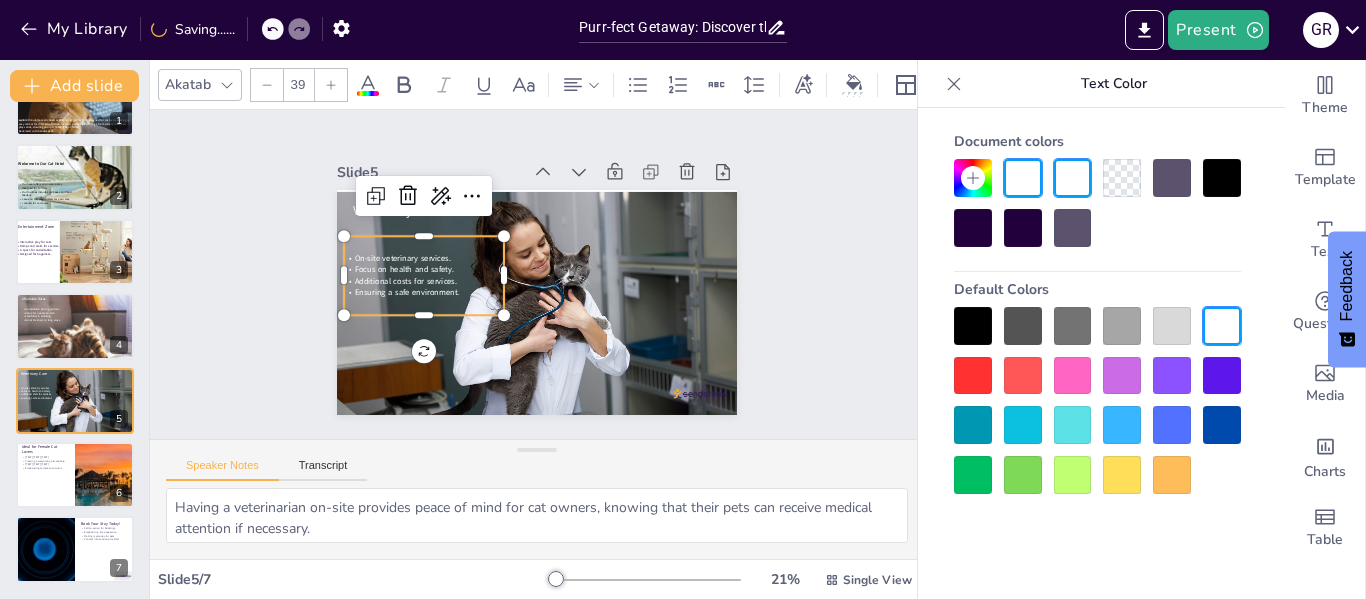 click 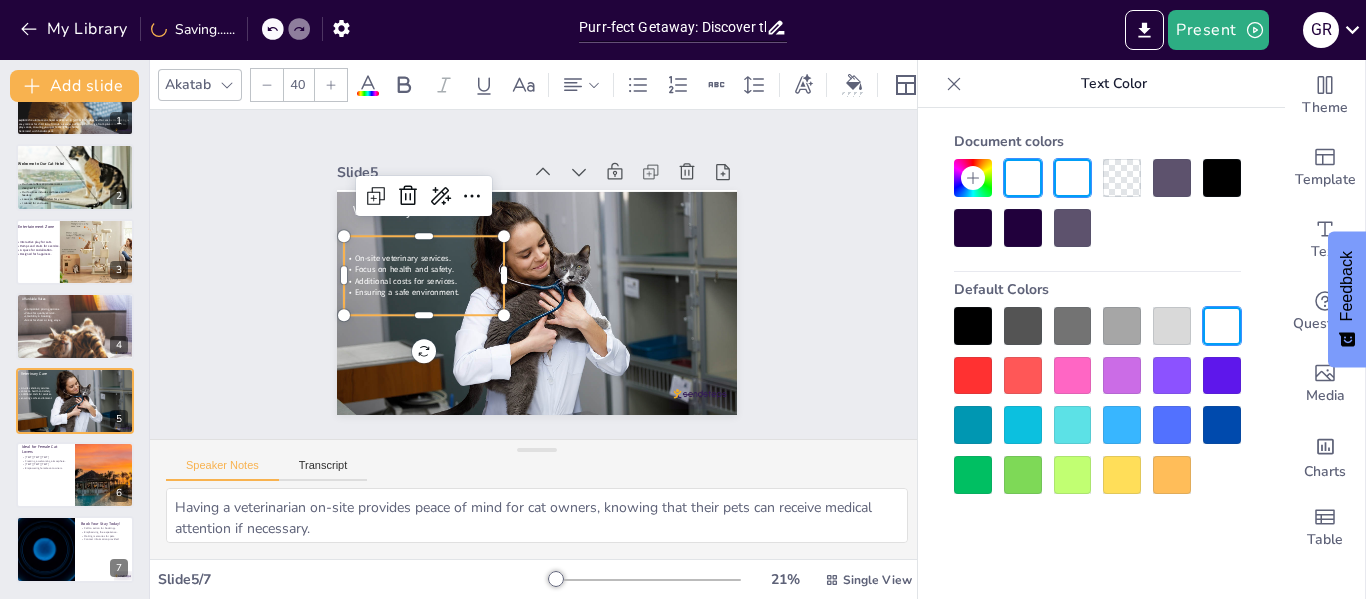 click 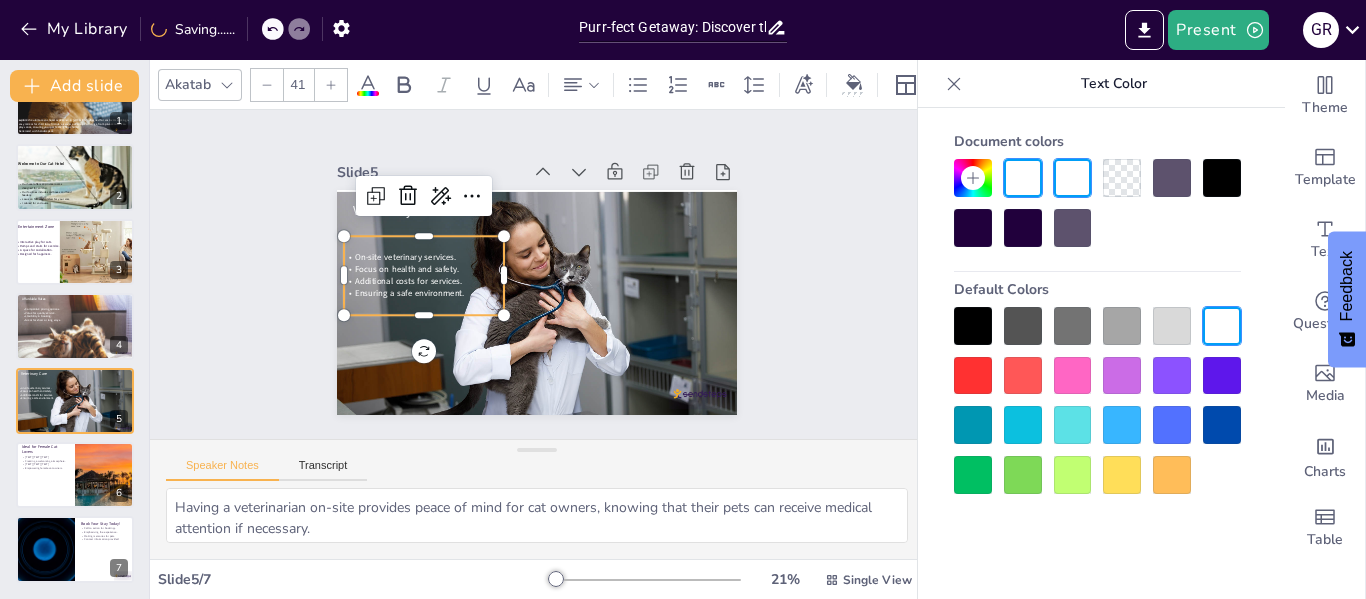 click 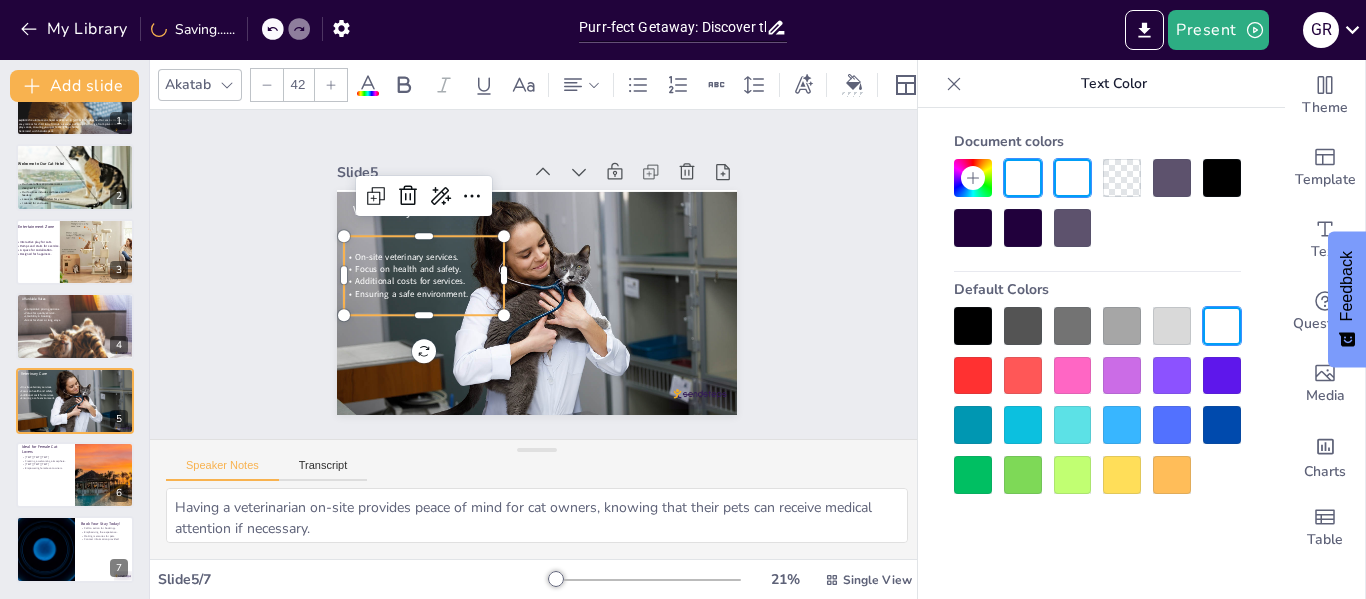 click 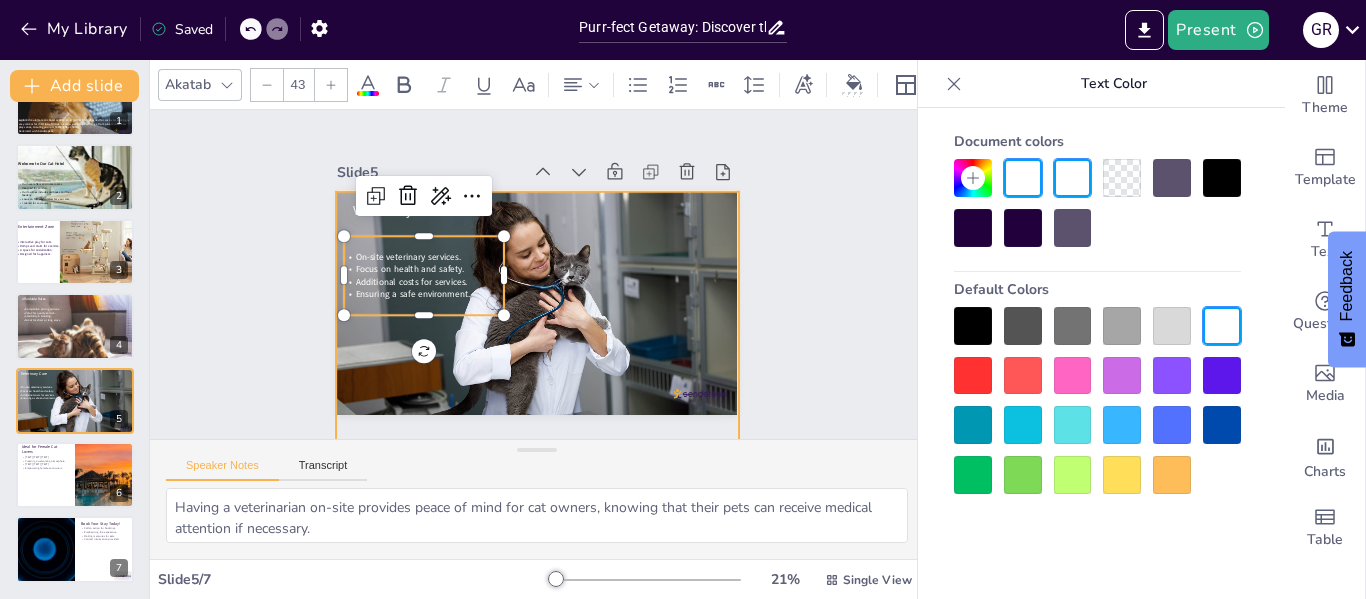 click at bounding box center (521, 324) 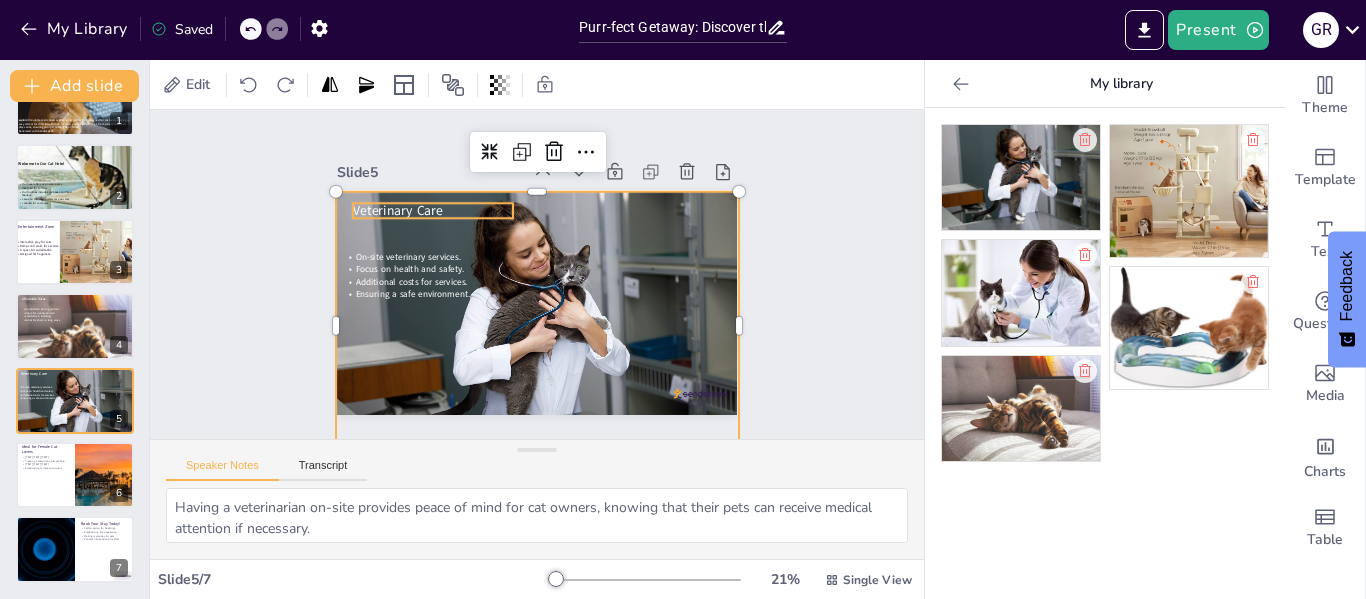 click on "Veterinary Care" at bounding box center (601, 135) 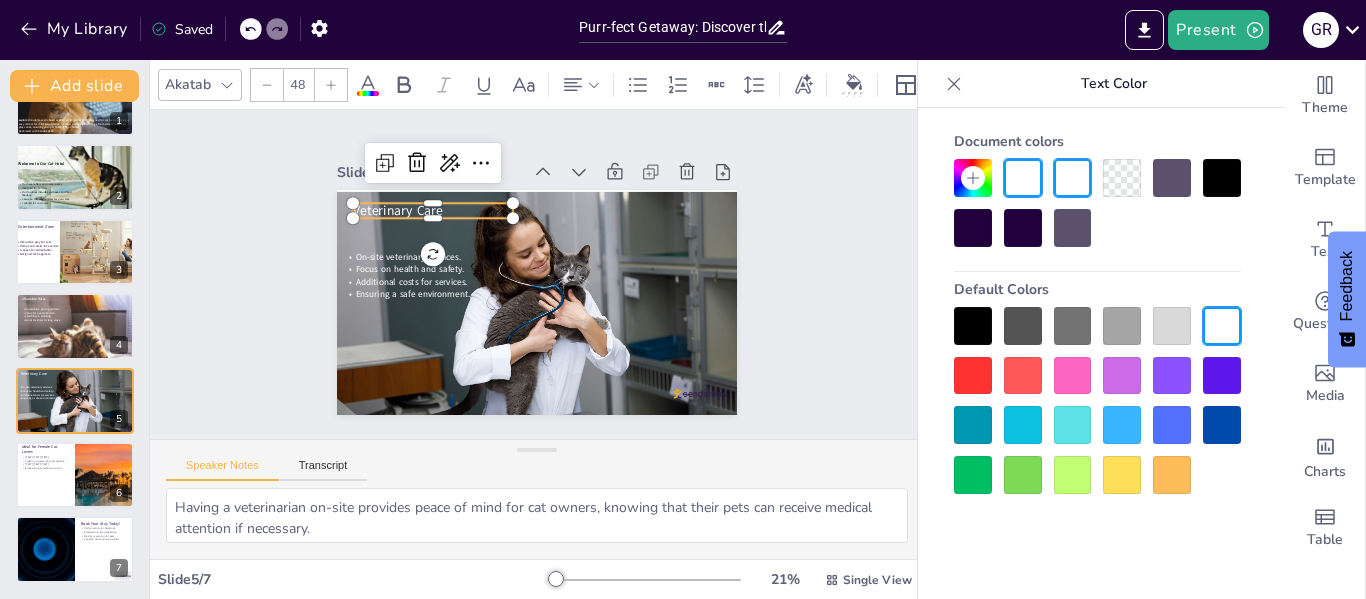 click 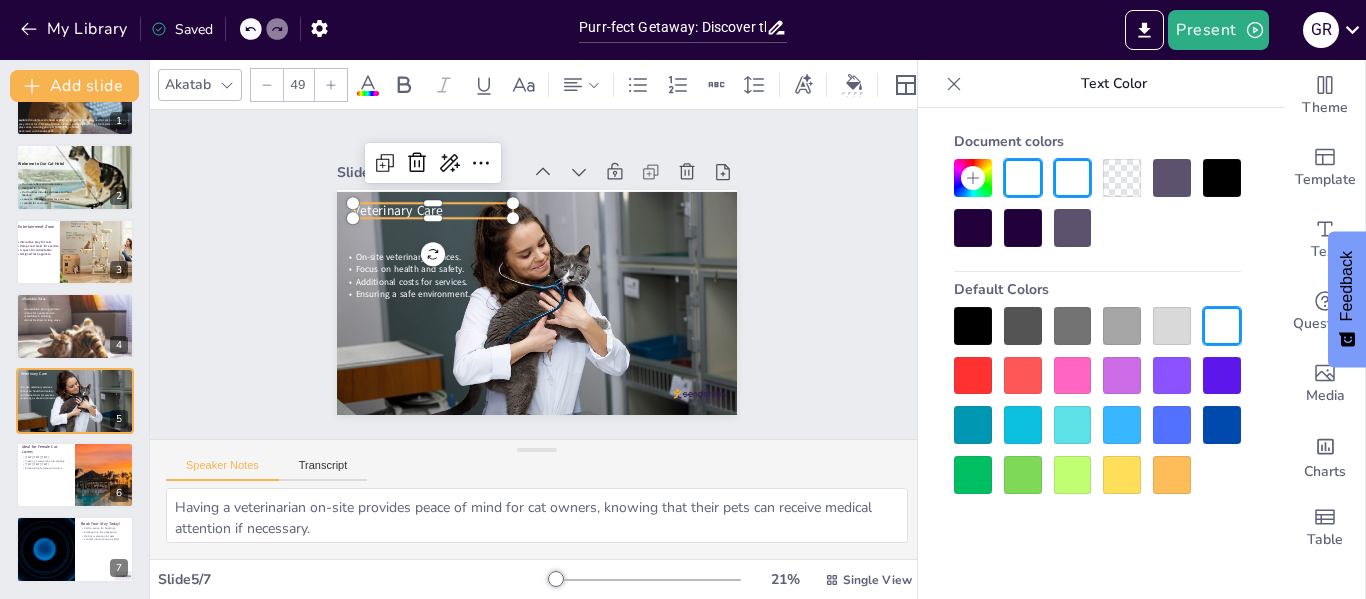 click 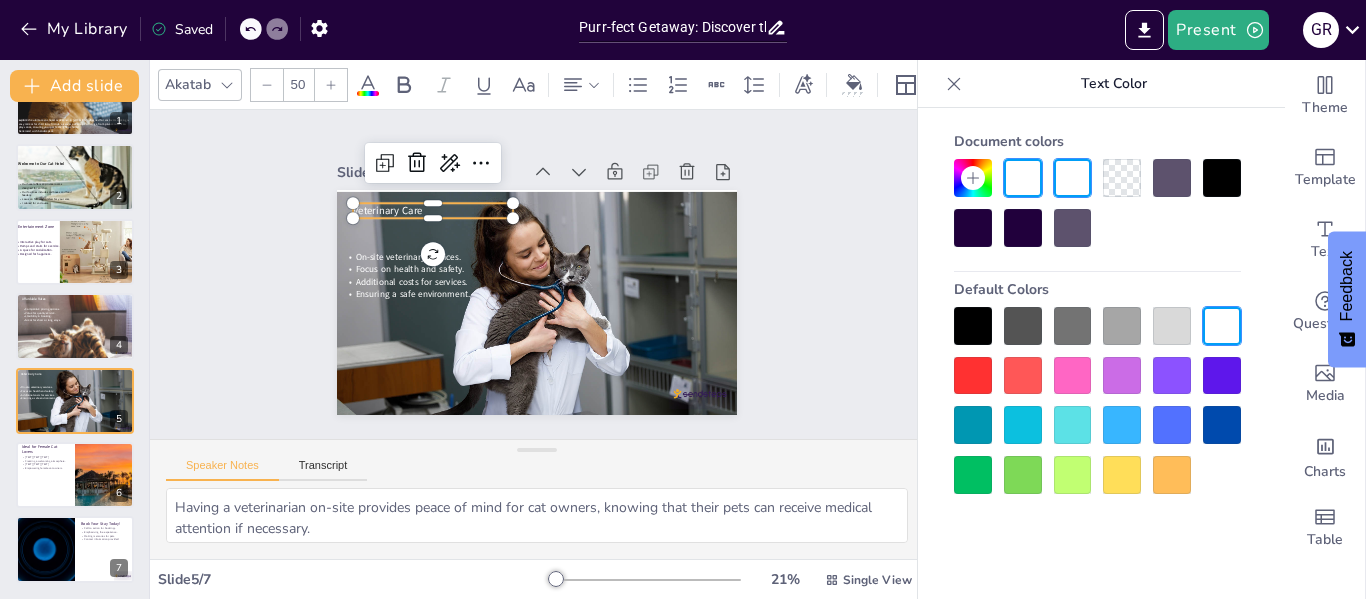 click 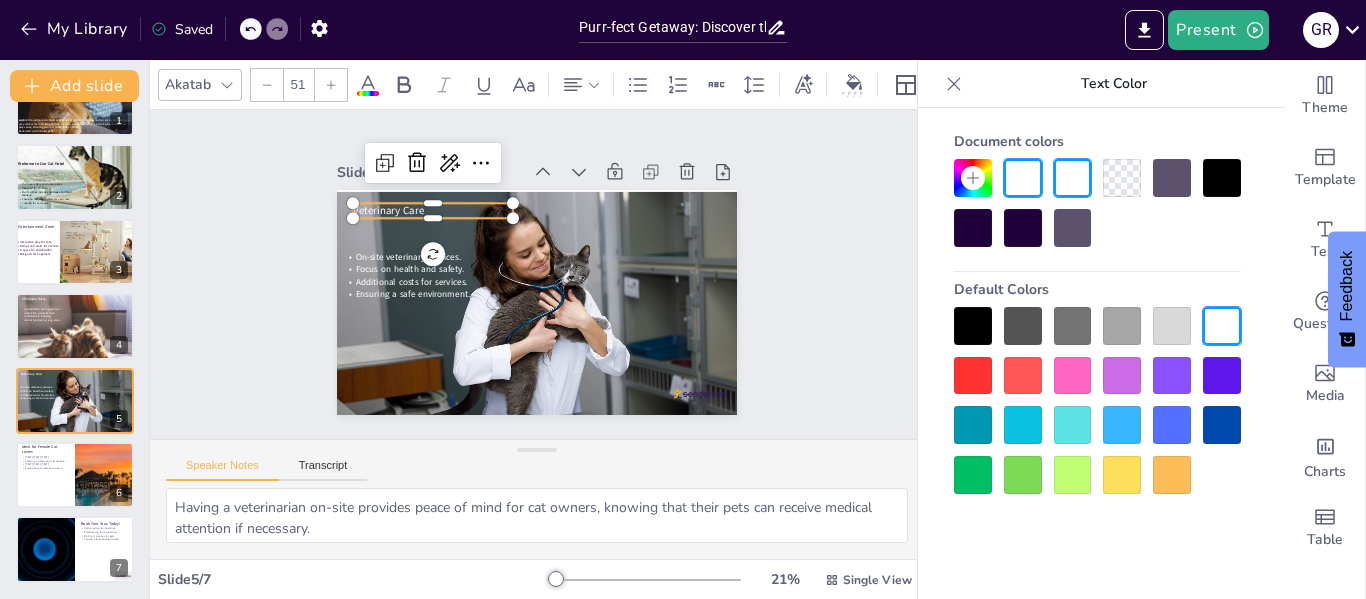 click 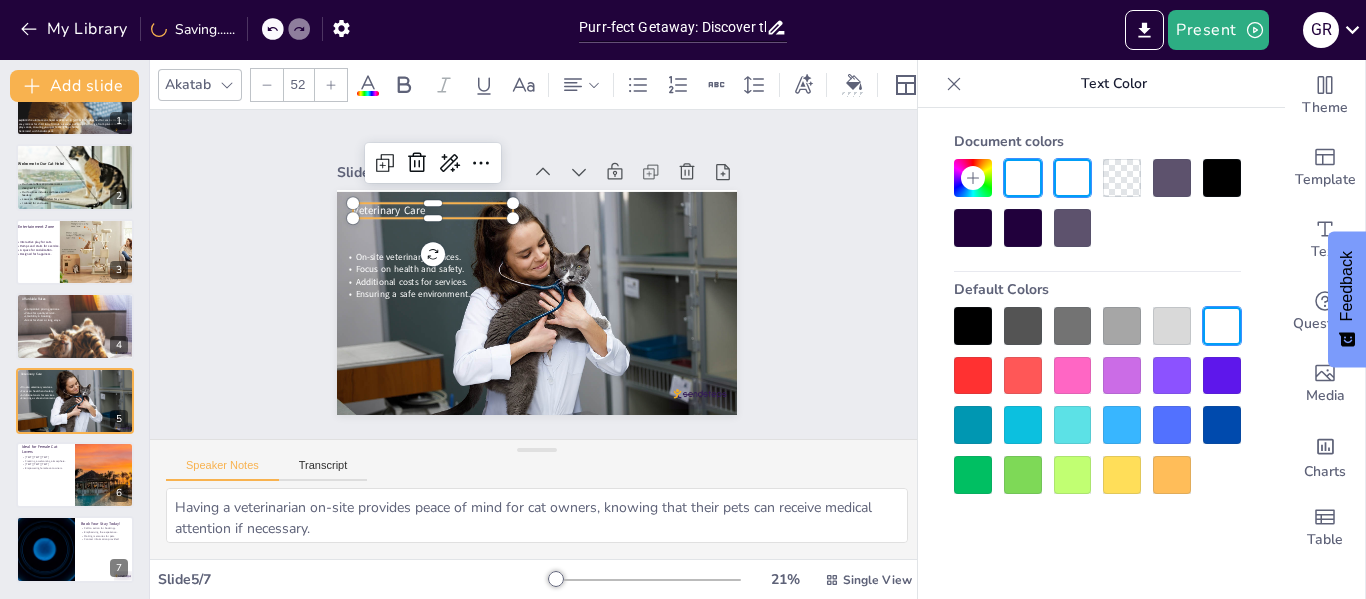 click 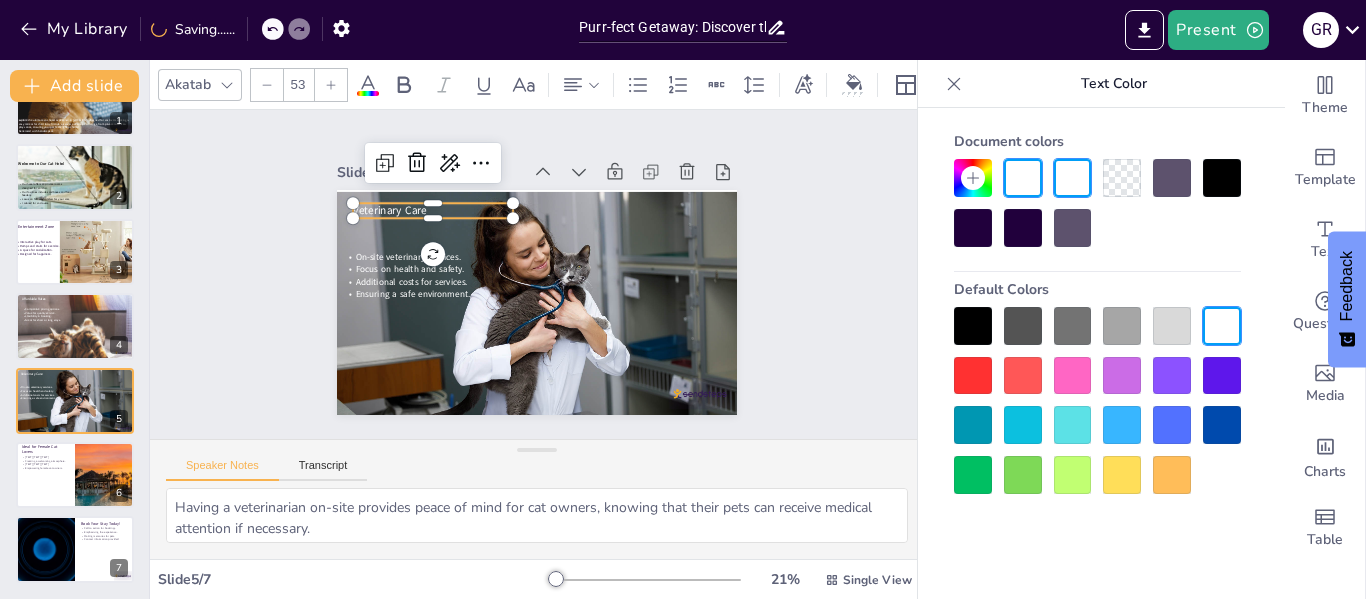 click 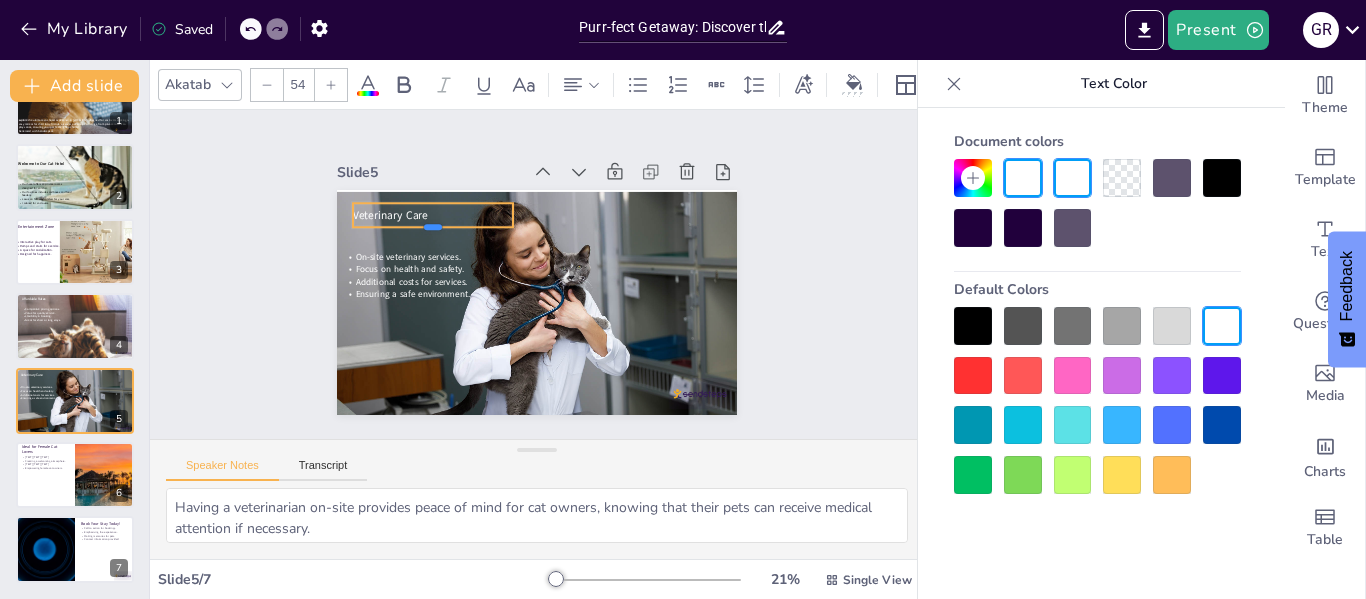 click at bounding box center (587, 175) 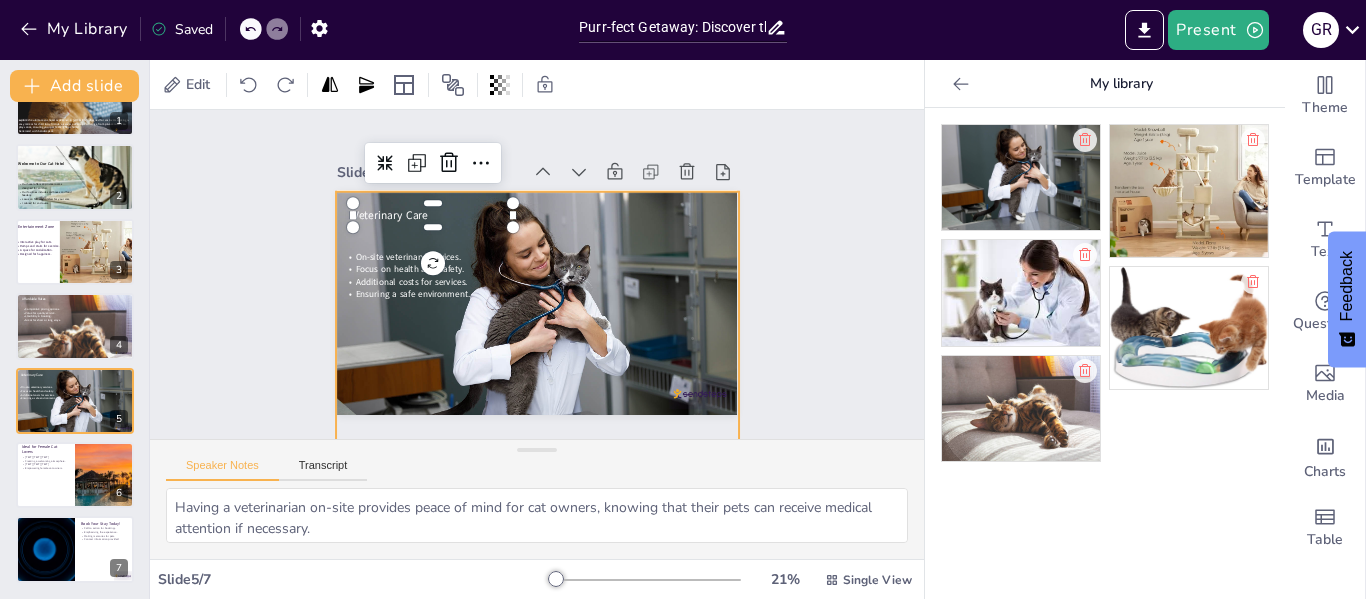 click at bounding box center (527, 325) 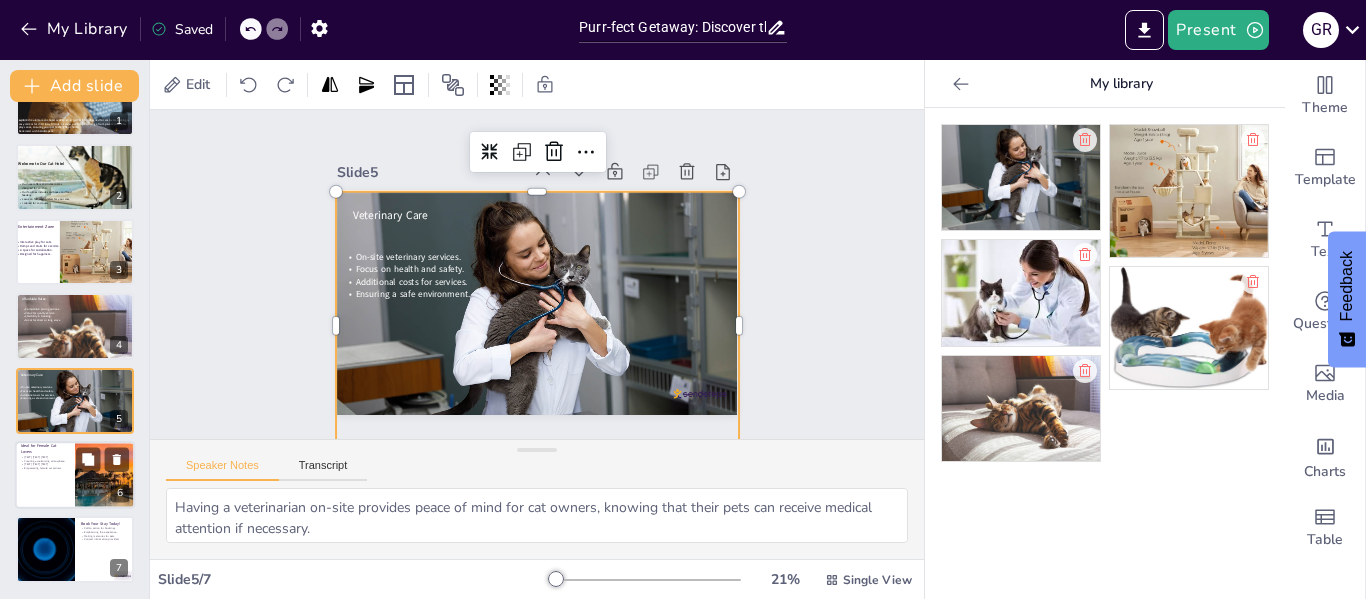 click at bounding box center (75, 475) 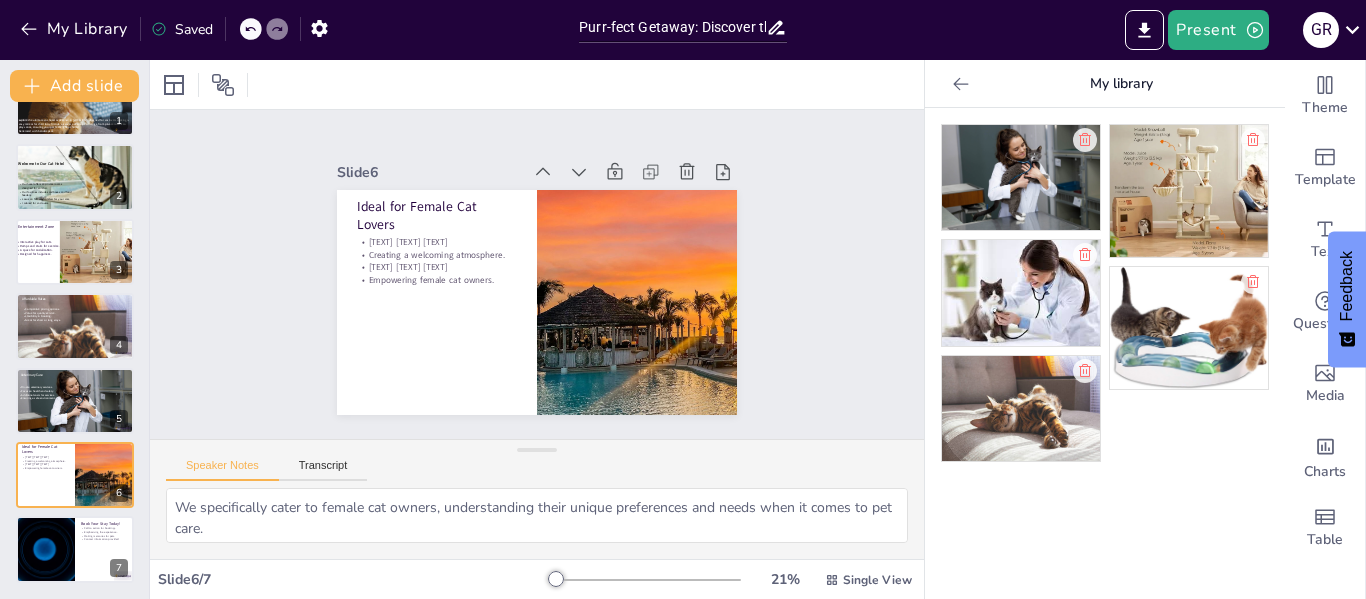 click 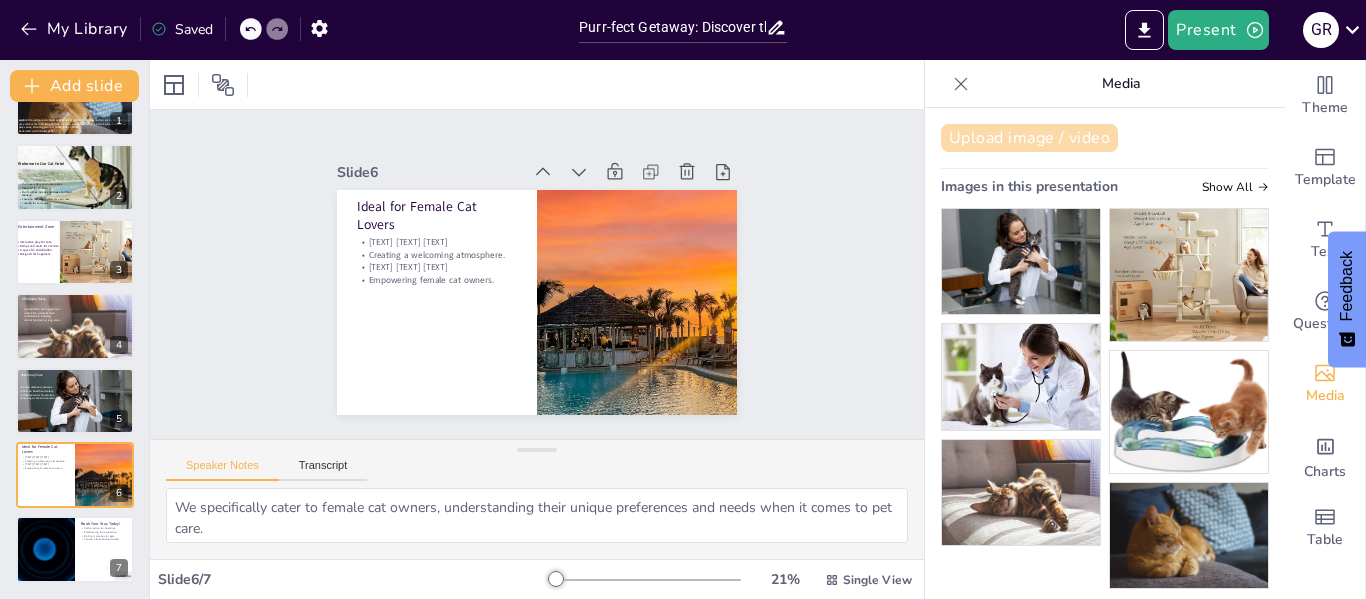 click on "Upload image / video" at bounding box center (1029, 138) 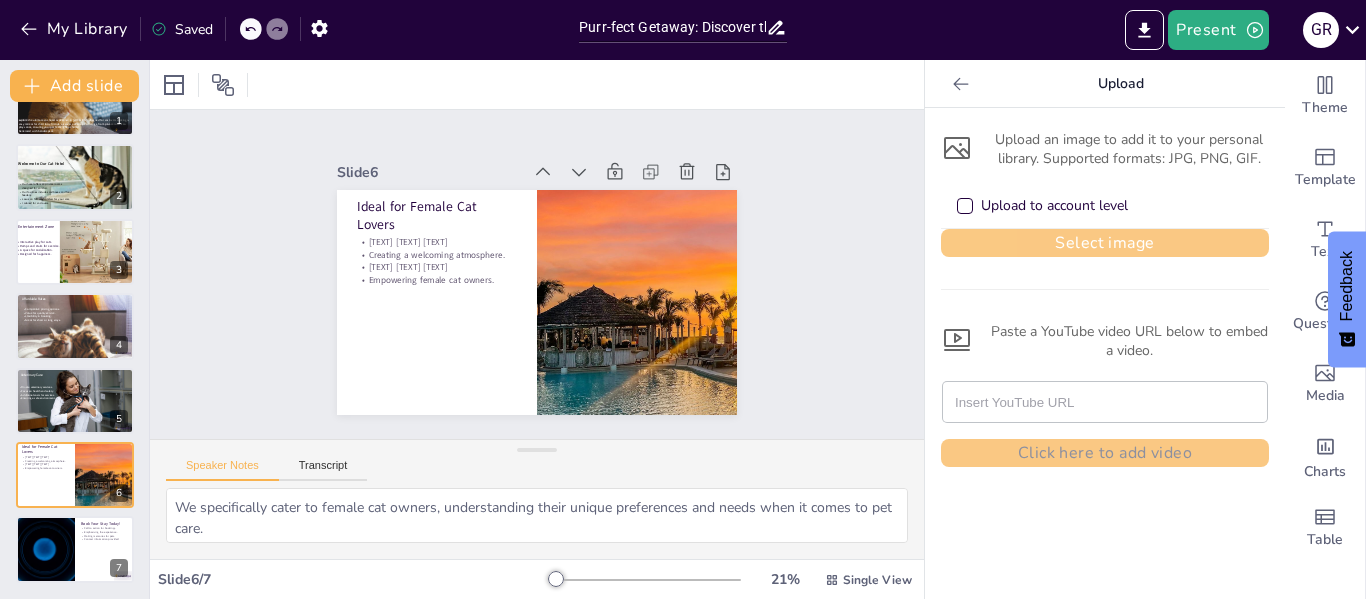 click on "Select image" at bounding box center (1105, 243) 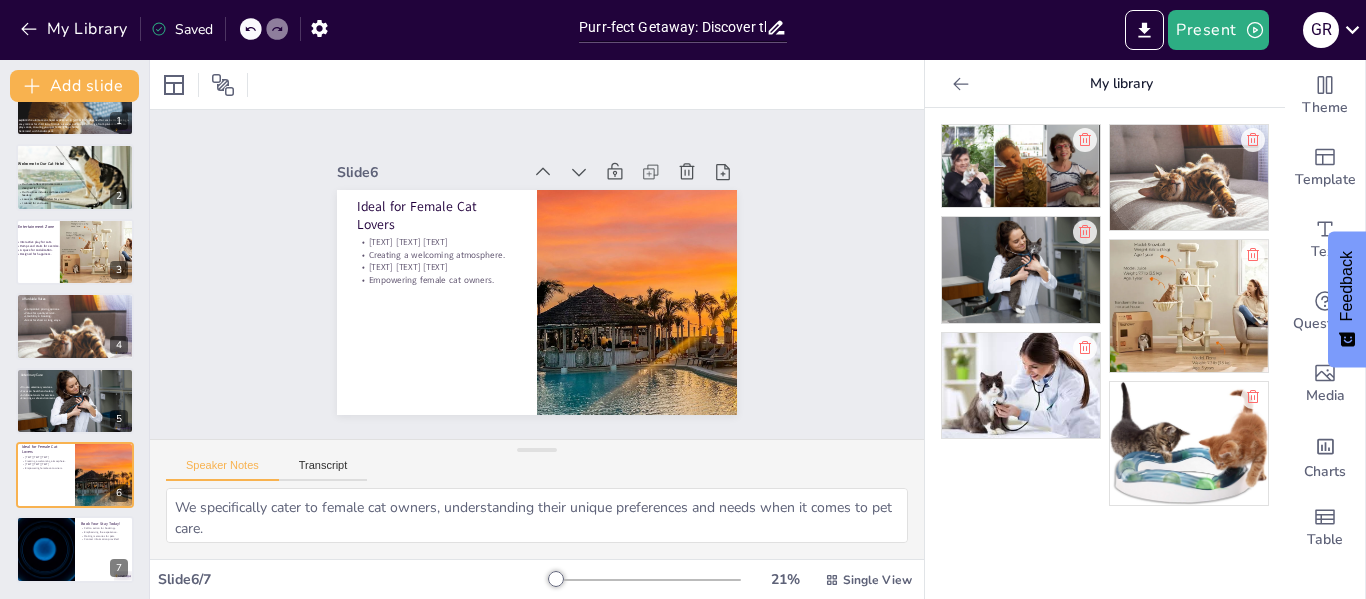 click at bounding box center (1021, 166) 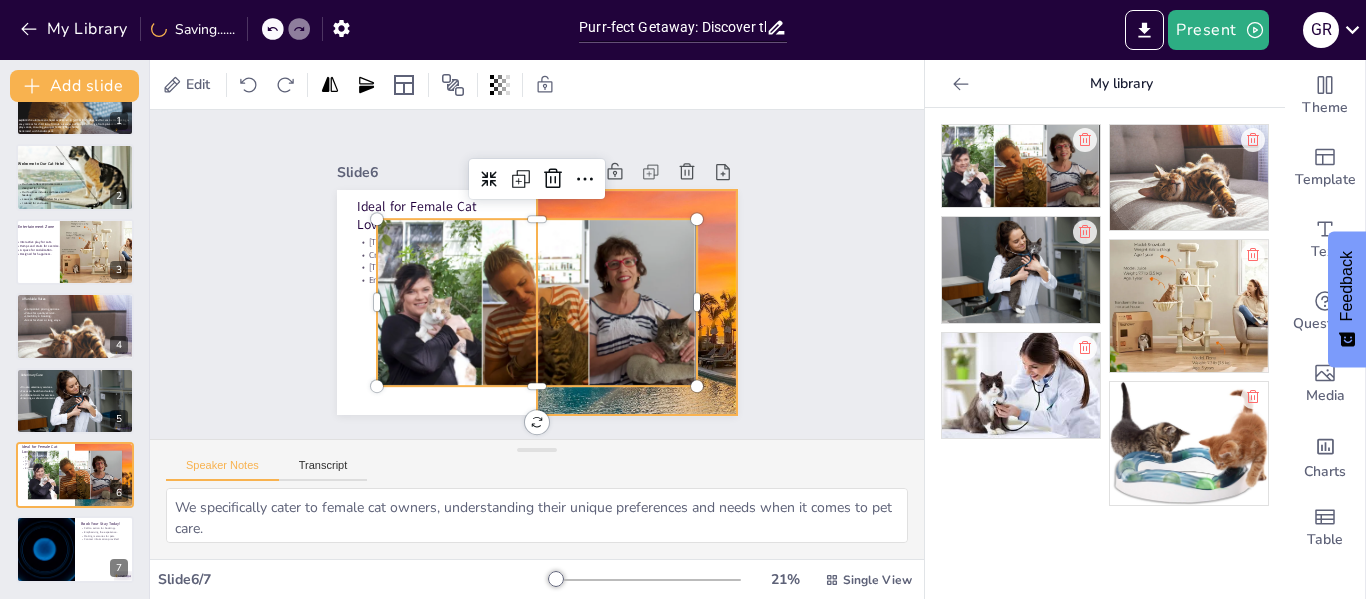 click at bounding box center [489, 366] 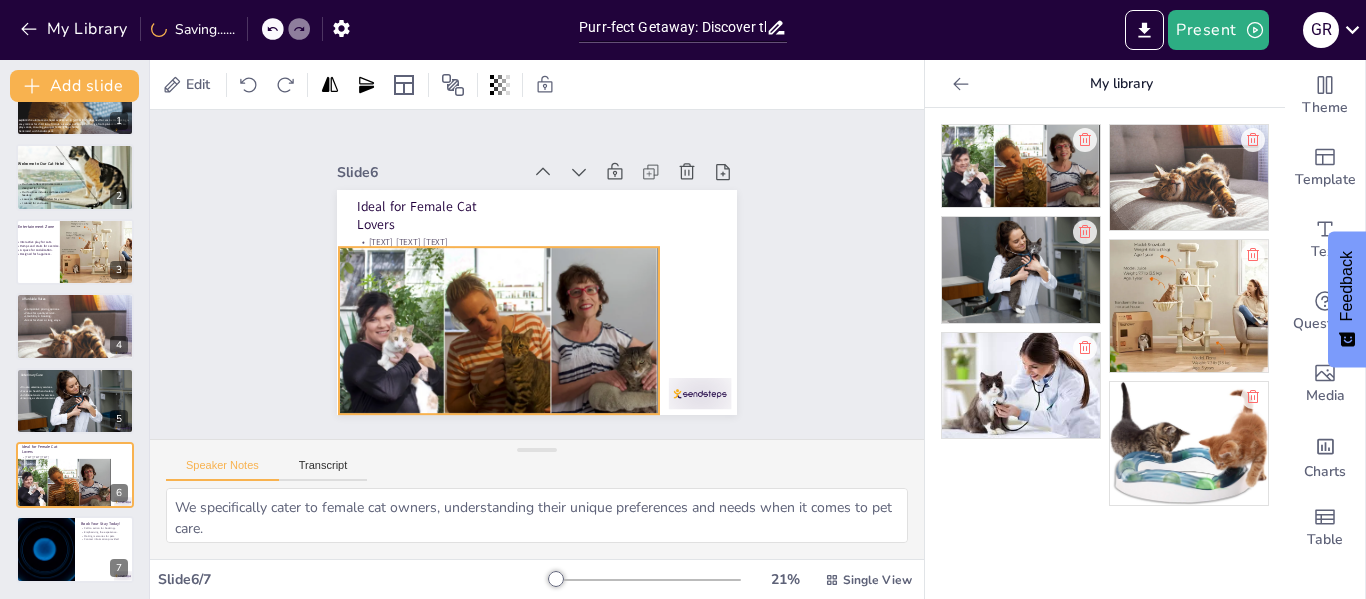 drag, startPoint x: 485, startPoint y: 293, endPoint x: 447, endPoint y: 321, distance: 47.201694 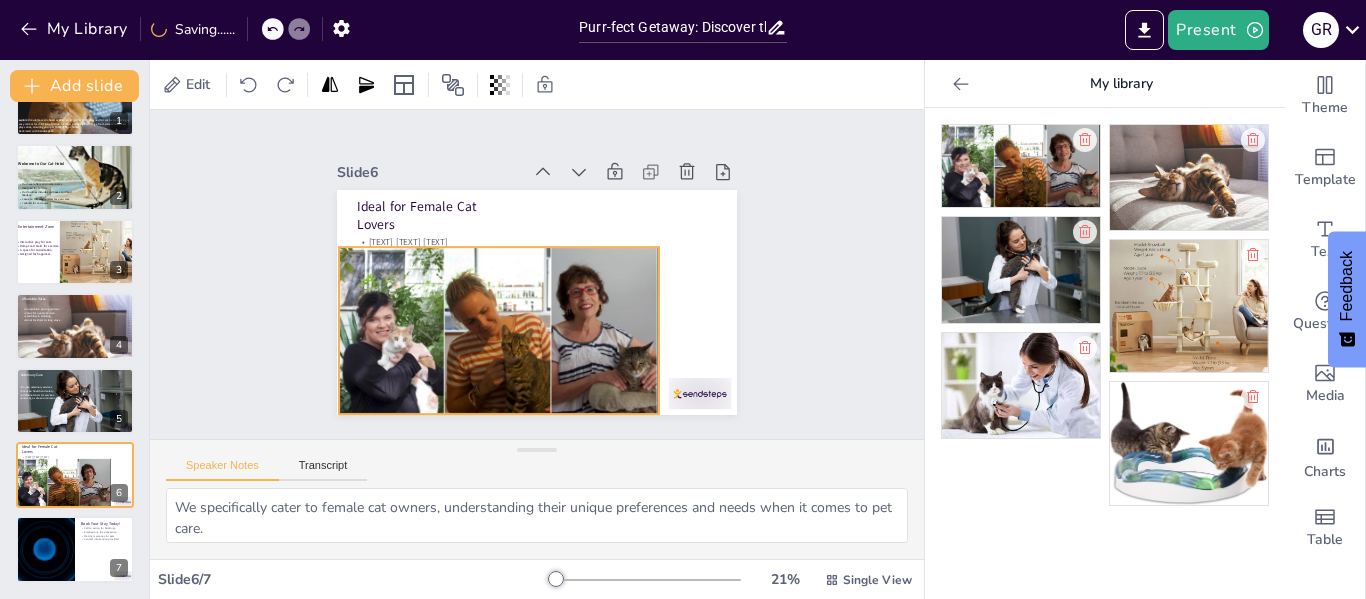 click at bounding box center (484, 315) 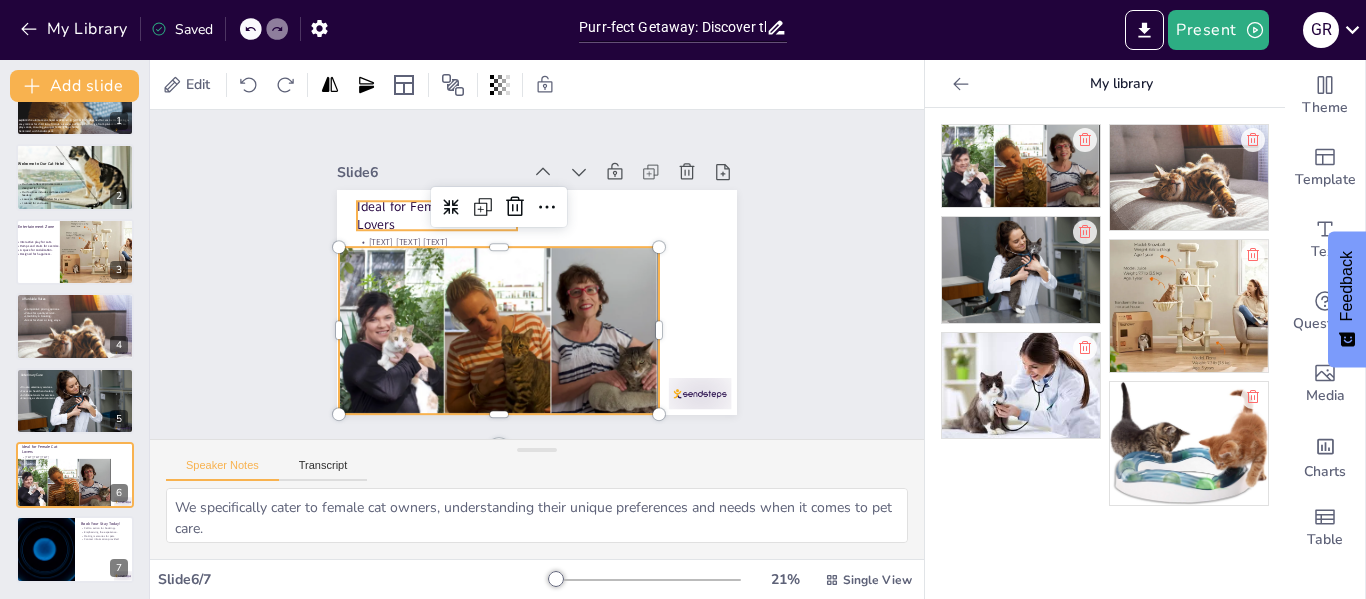 click on "Ideal for Female Cat Lovers" at bounding box center (490, 168) 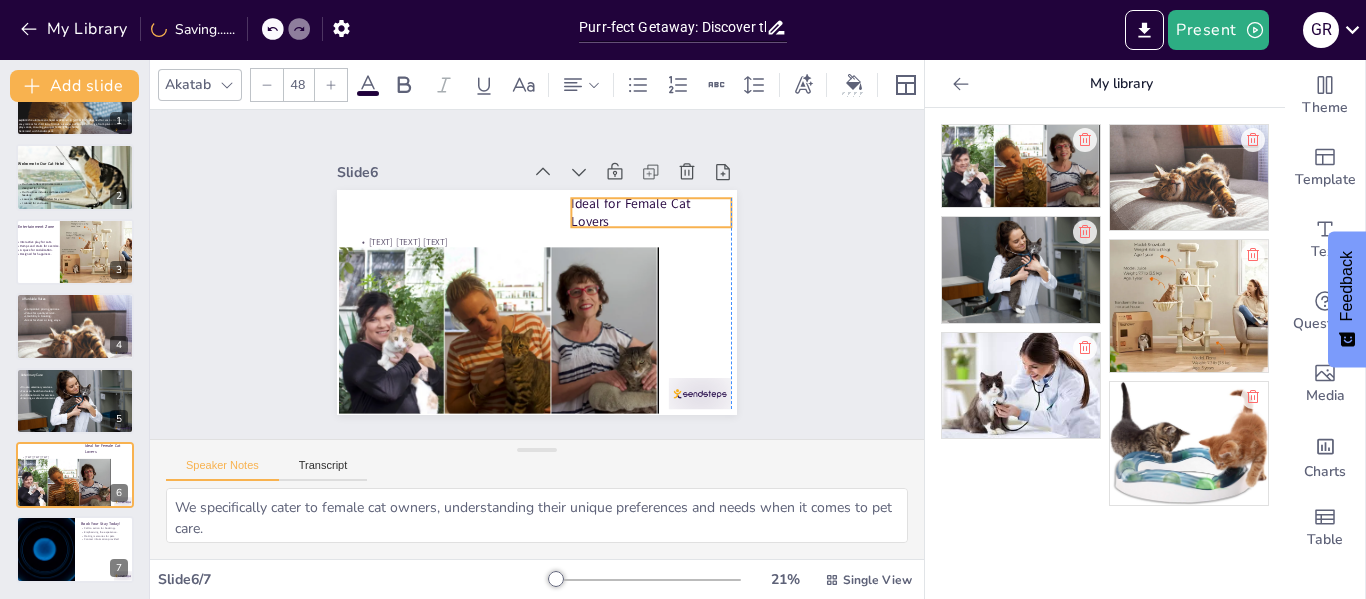 drag, startPoint x: 402, startPoint y: 203, endPoint x: 618, endPoint y: 200, distance: 216.02083 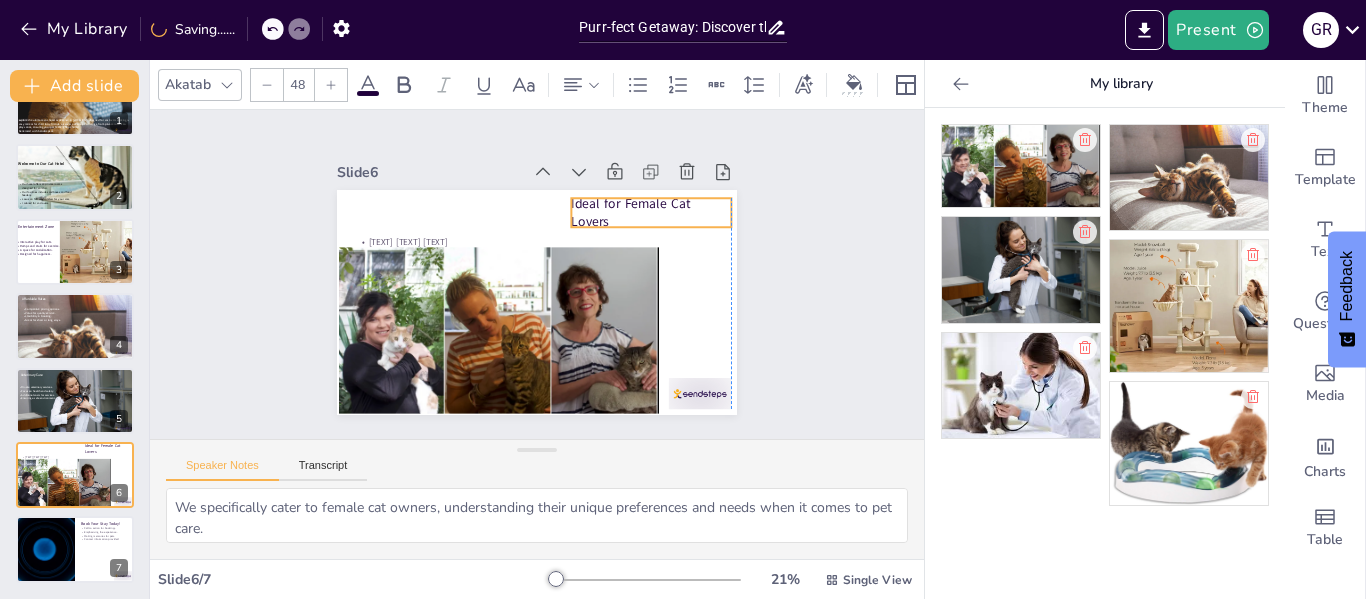 click on "Ideal for Female Cat Lovers" at bounding box center [666, 264] 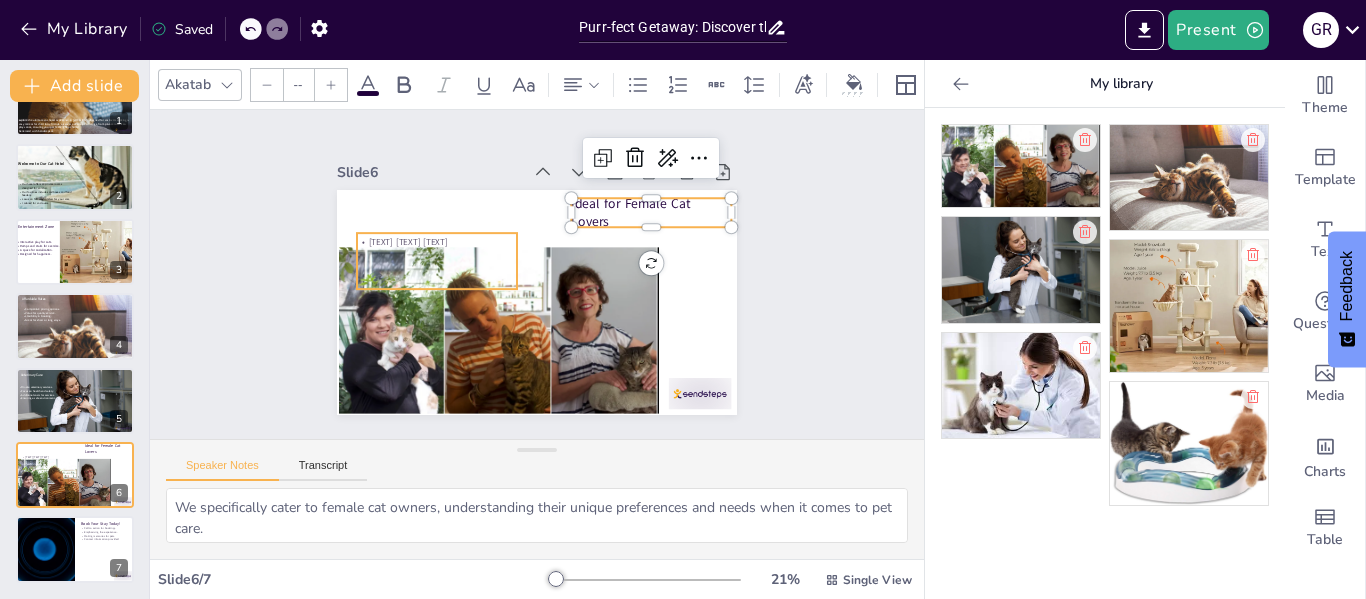 type on "32" 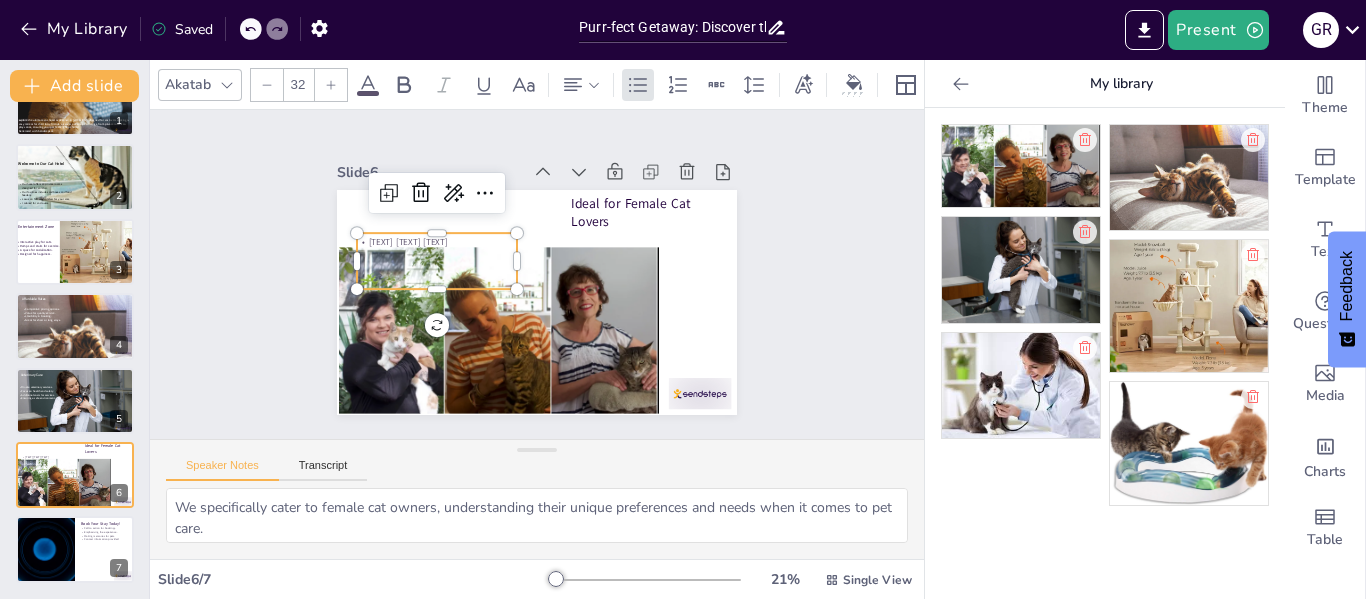 click on "[TEXT] [TEXT] [TEXT]" at bounding box center [466, 196] 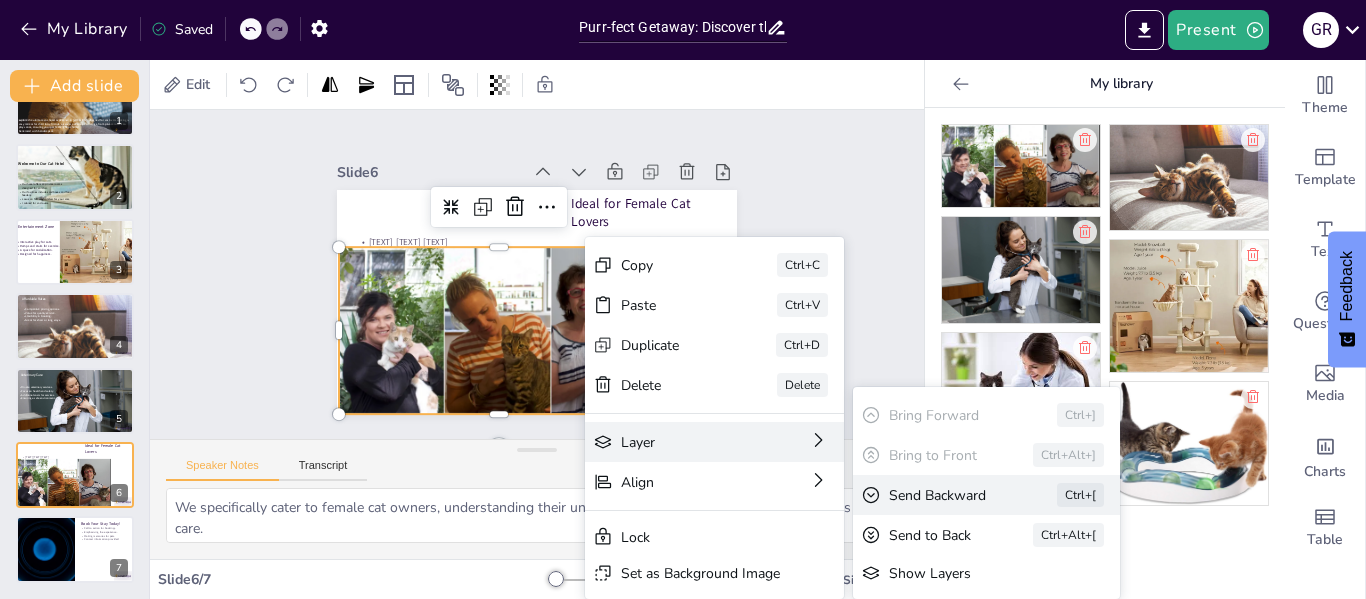 click on "Send Backward" at bounding box center (855, 839) 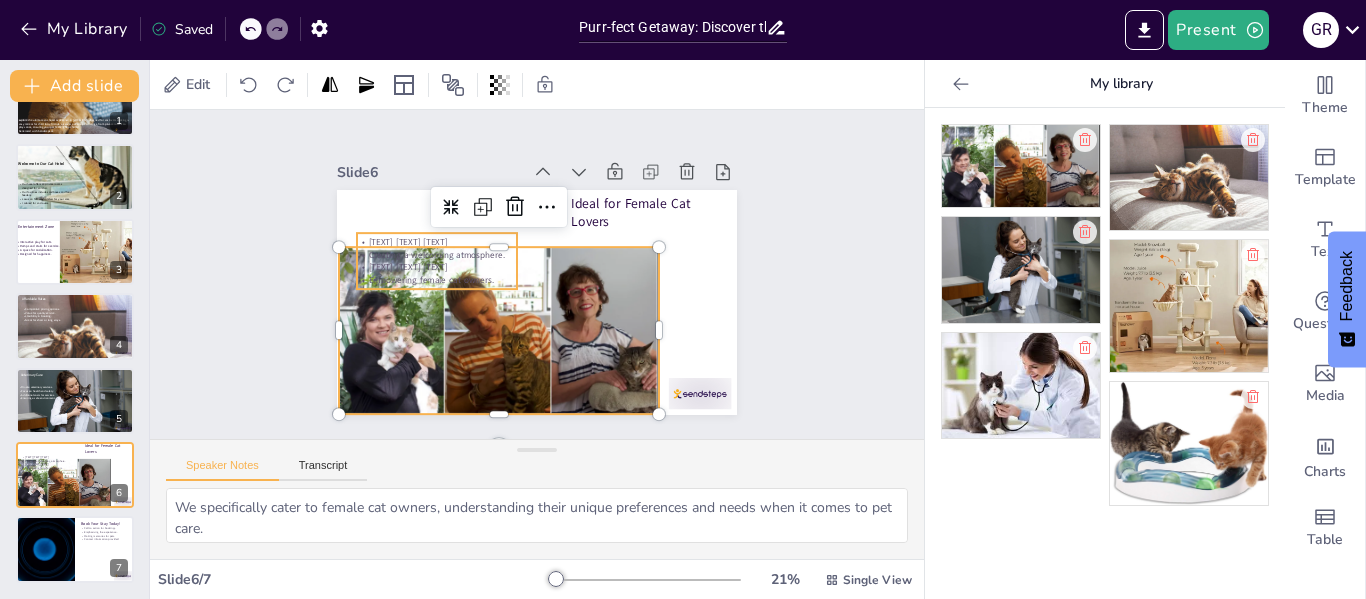 click on "[TEXT] [TEXT] [TEXT]" at bounding box center (444, 236) 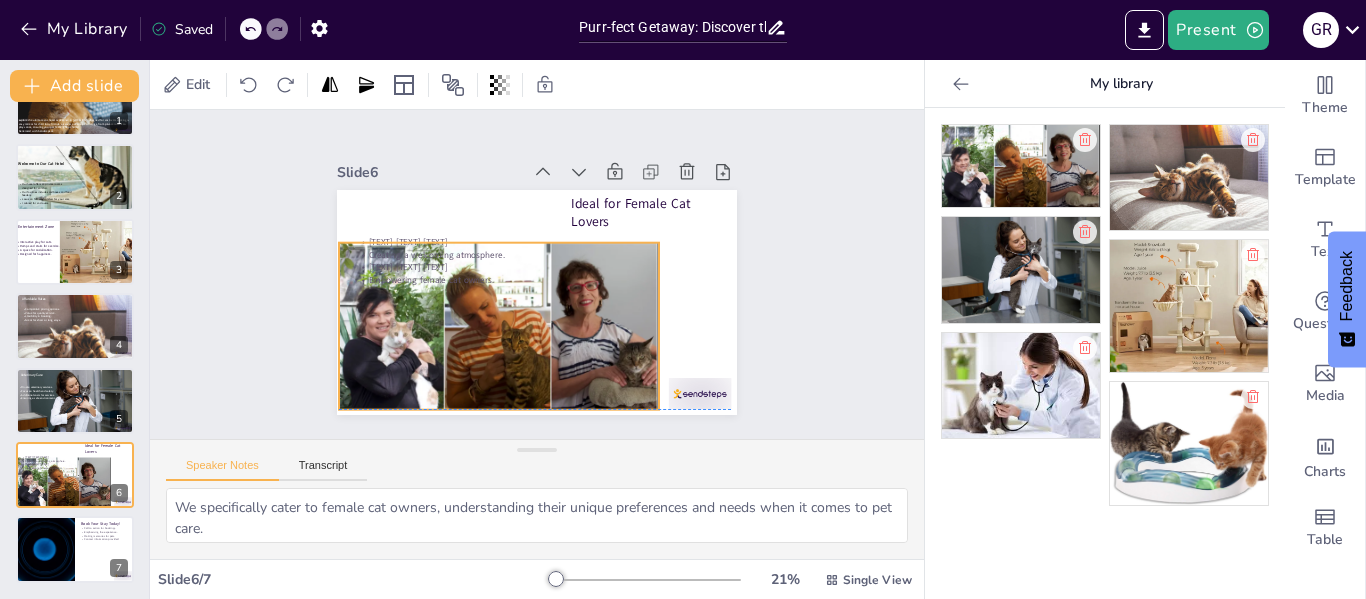 click at bounding box center [481, 306] 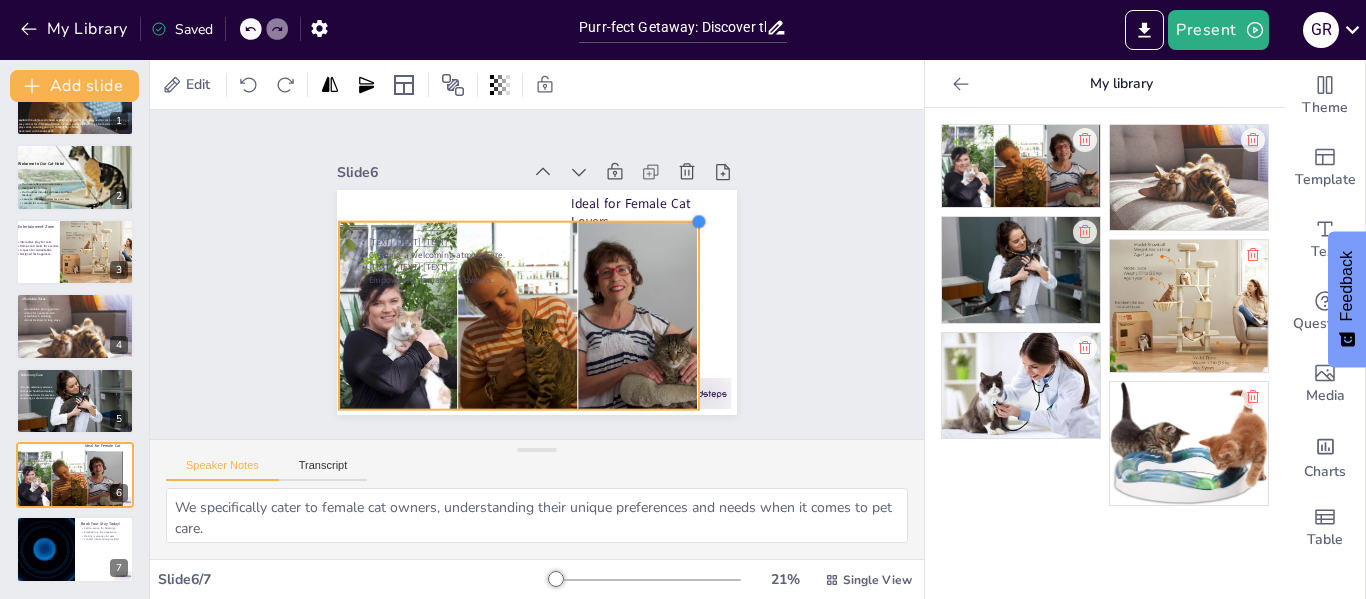 drag, startPoint x: 642, startPoint y: 235, endPoint x: 649, endPoint y: 216, distance: 20.248457 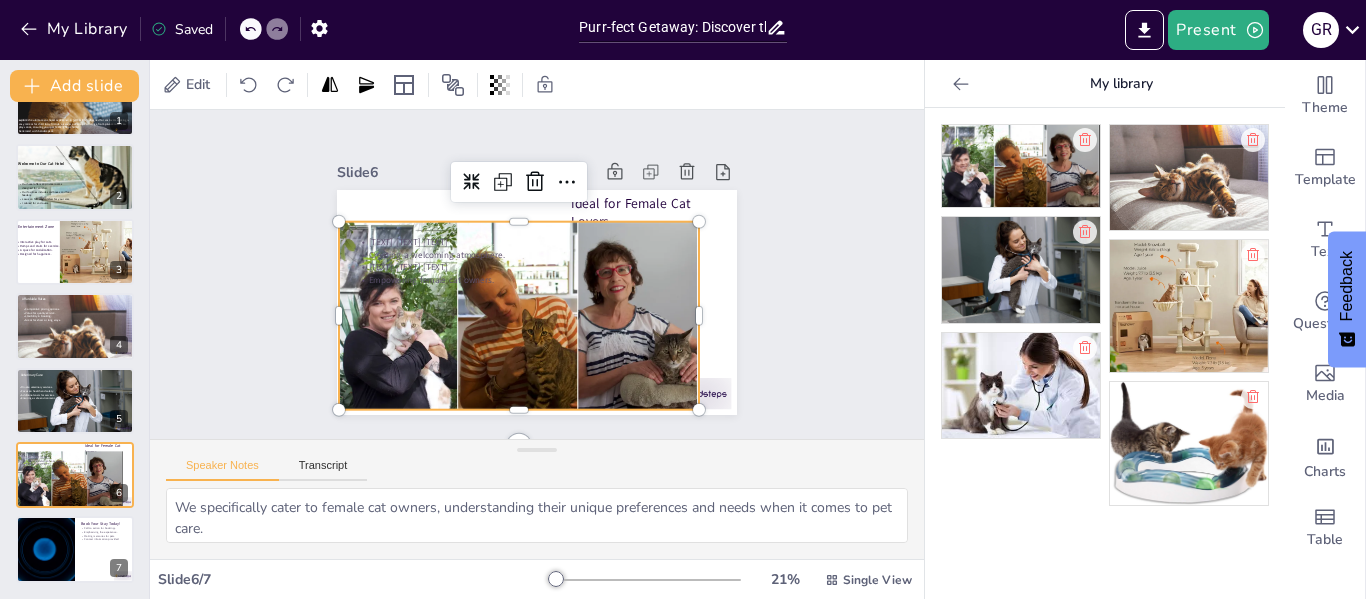 click at bounding box center (501, 301) 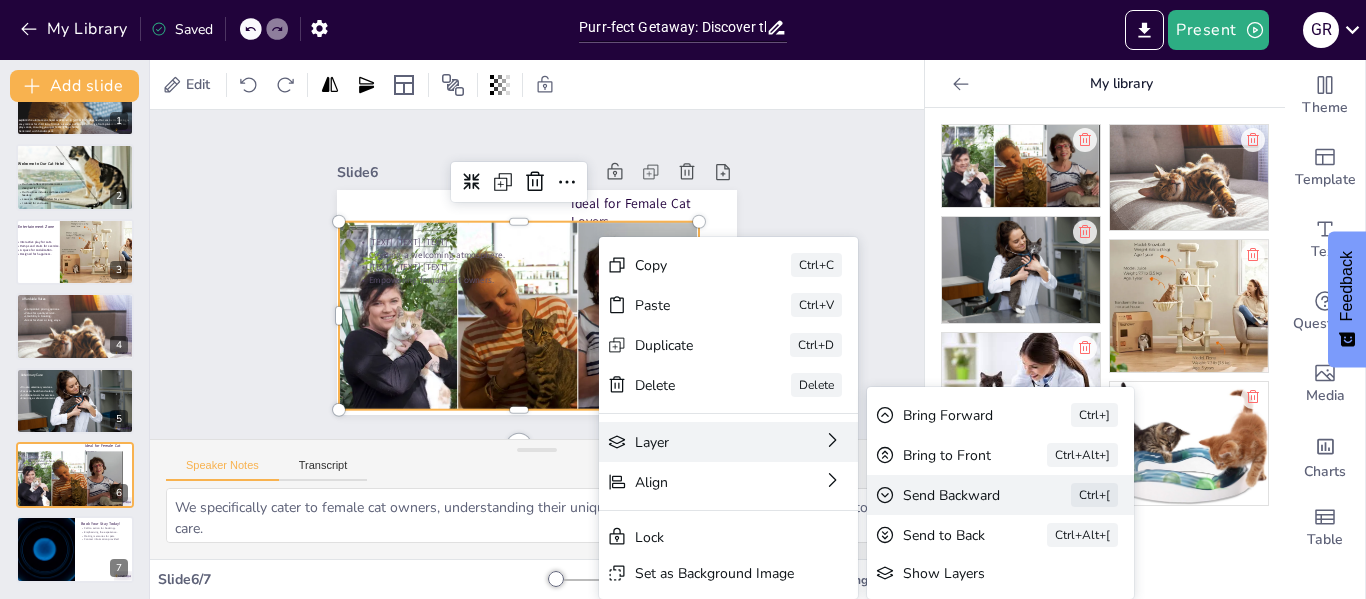 click on "Send Backward" at bounding box center [149, -260] 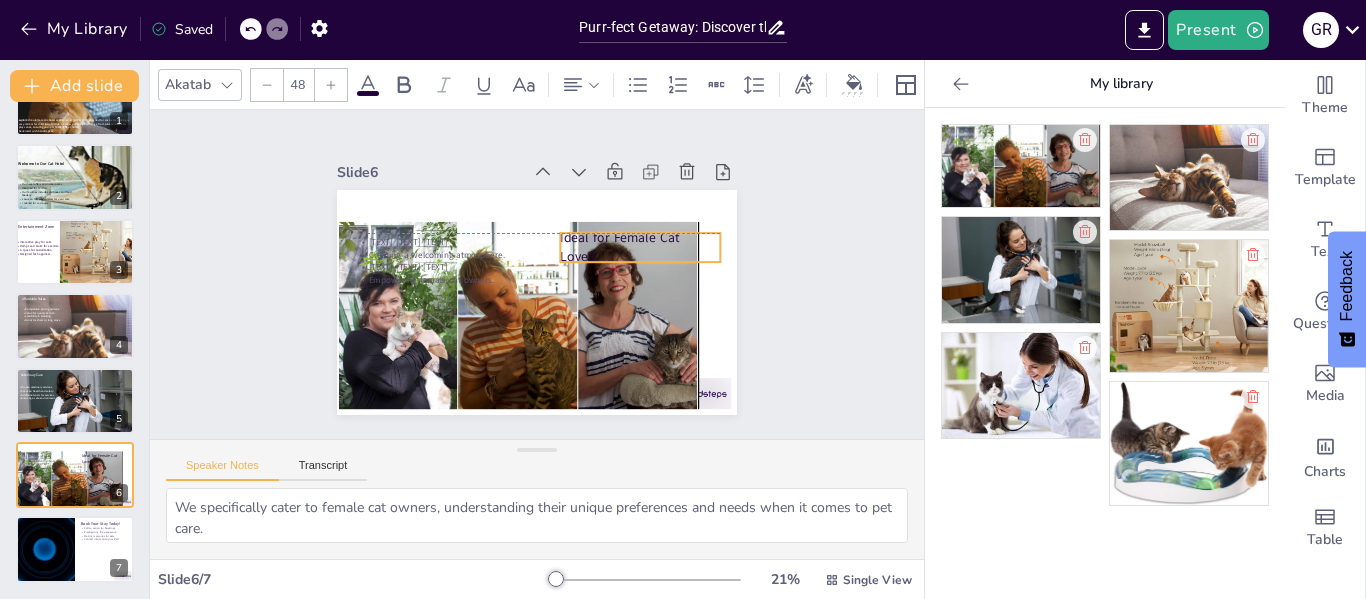 drag, startPoint x: 616, startPoint y: 196, endPoint x: 605, endPoint y: 232, distance: 37.64306 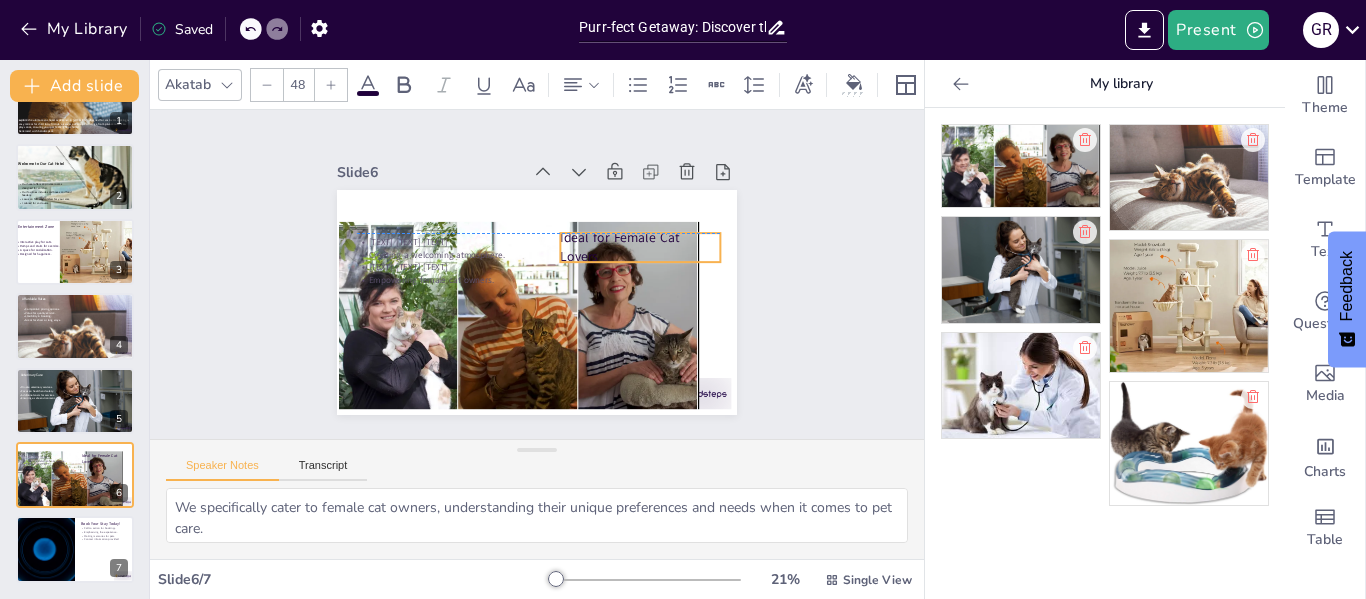 click on "Ideal for Female Cat Lovers" at bounding box center [642, 291] 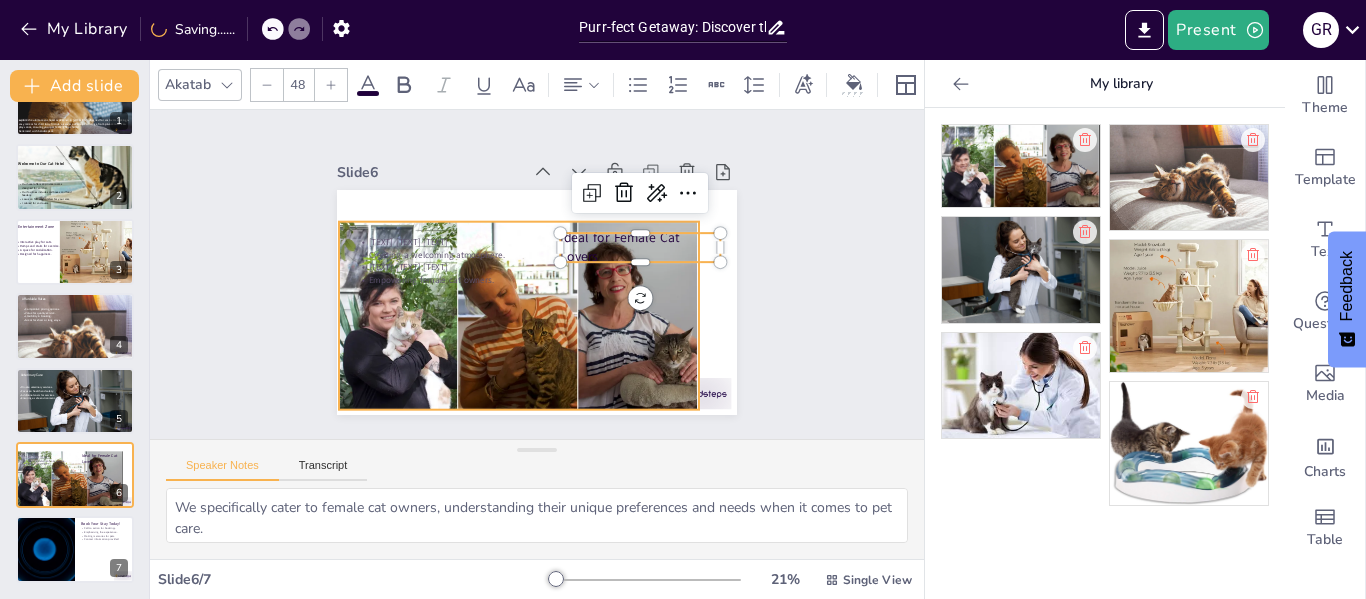 click at bounding box center (501, 301) 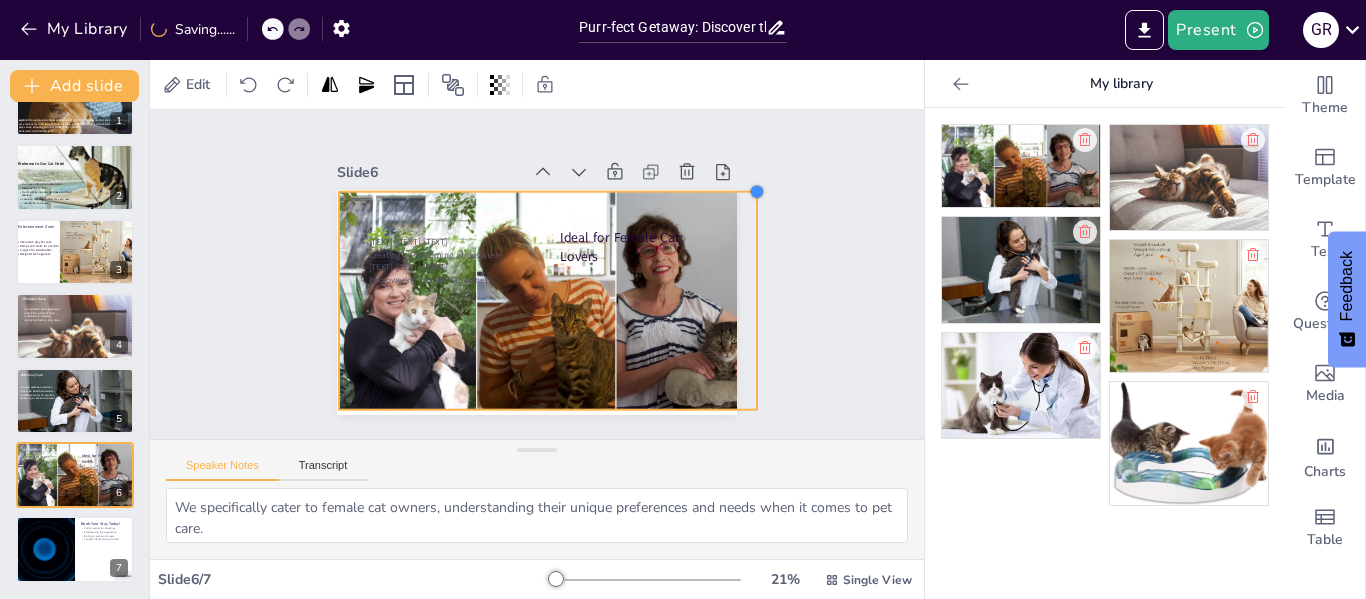 drag, startPoint x: 681, startPoint y: 211, endPoint x: 695, endPoint y: 181, distance: 33.105892 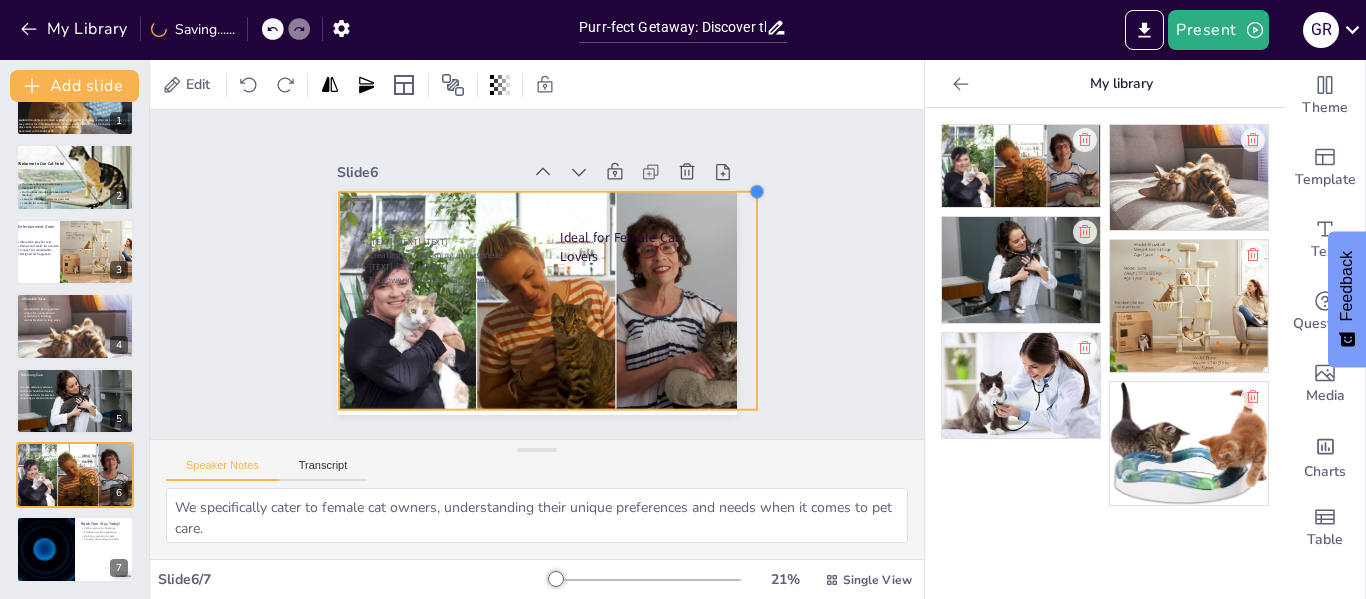 click on "Slide  6 Ideal for Female Cat Lovers Targeted demographic focus. Creating a welcoming atmosphere. Engaging community events. Empowering female cat owners." at bounding box center [526, 278] 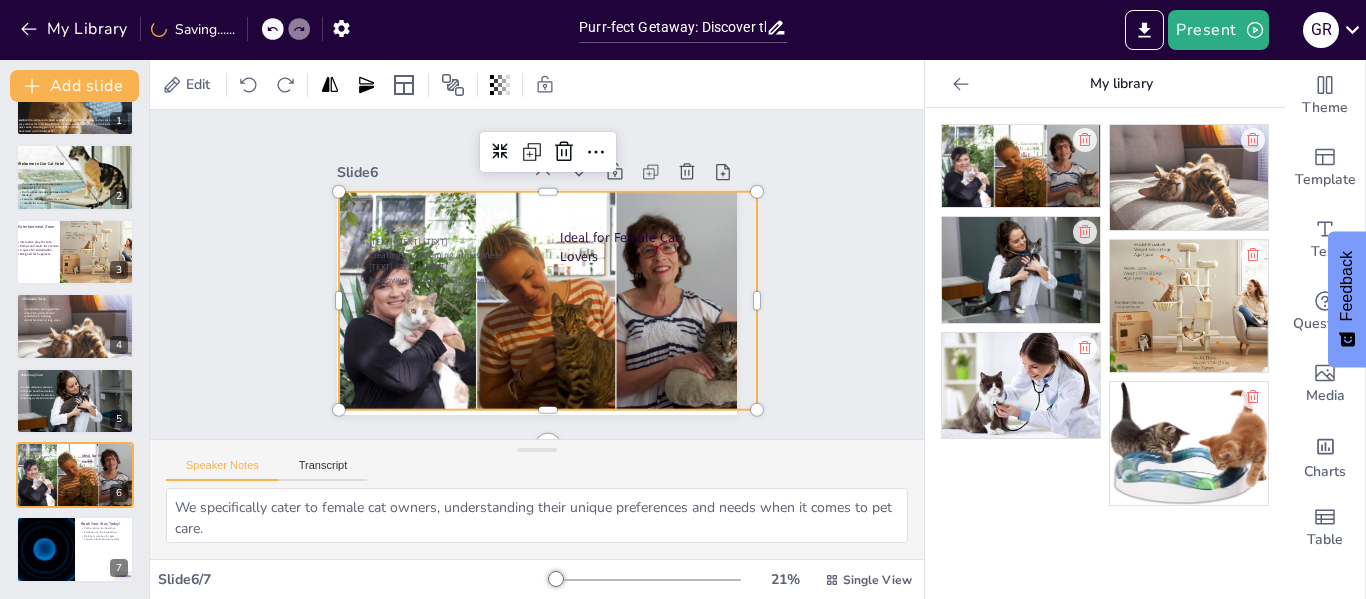 click at bounding box center (531, 302) 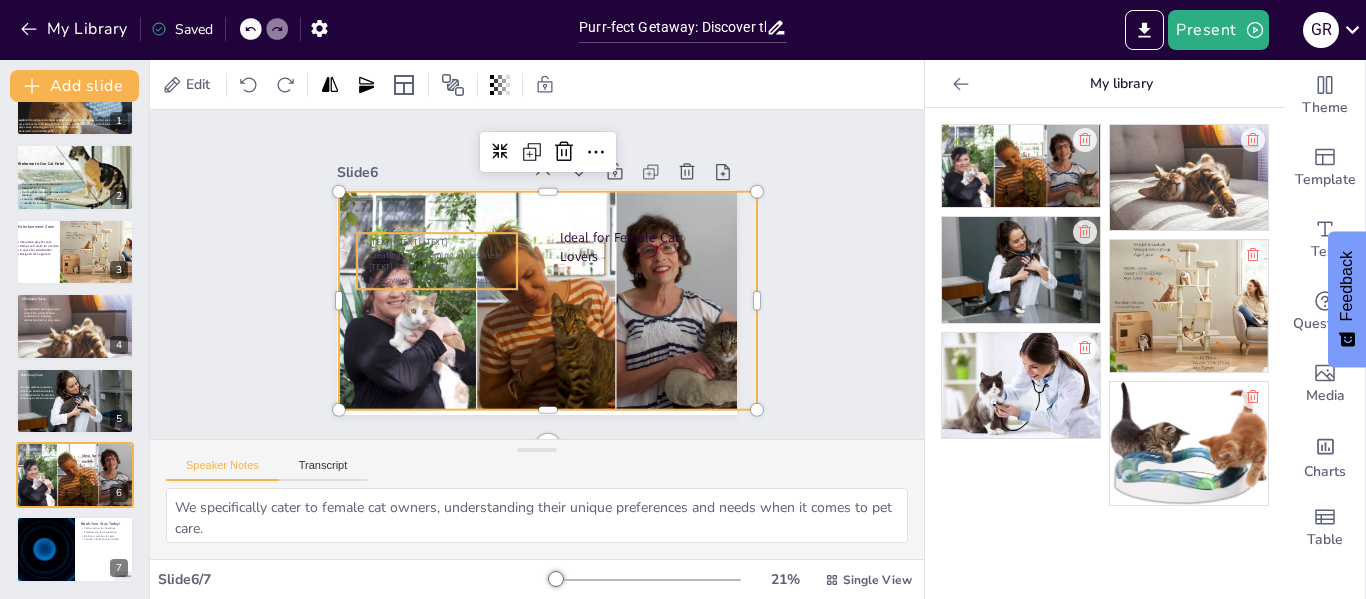 click on "[TEXT] [TEXT] [TEXT]" at bounding box center (494, 178) 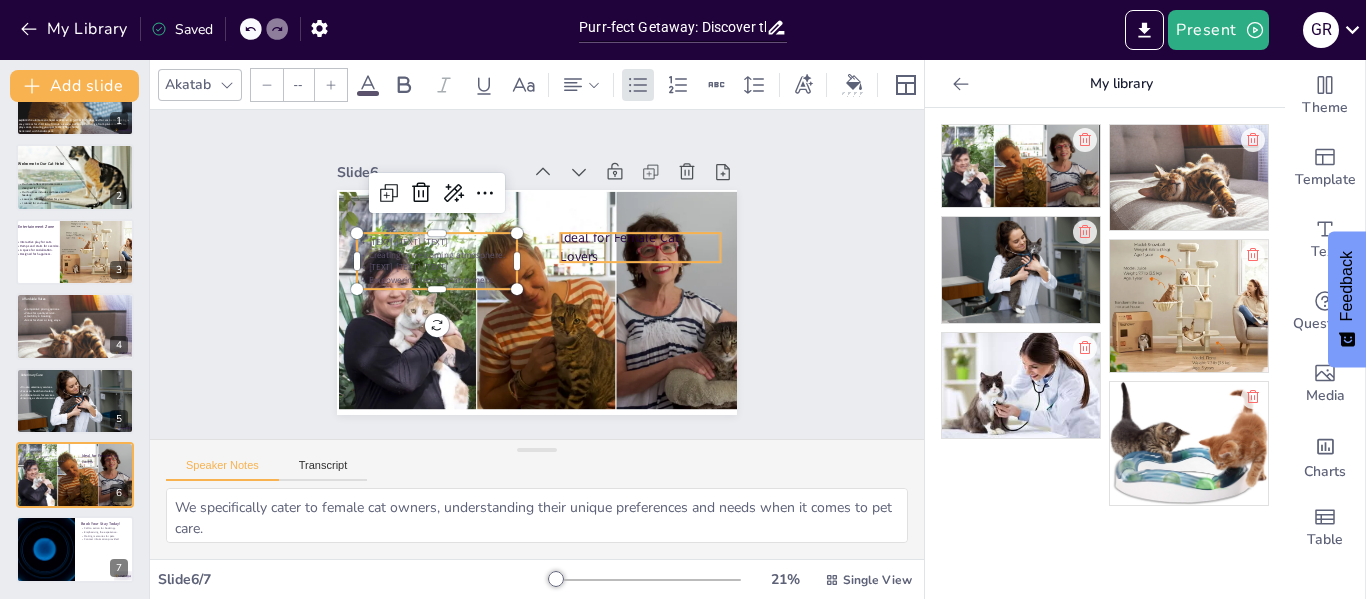 type on "48" 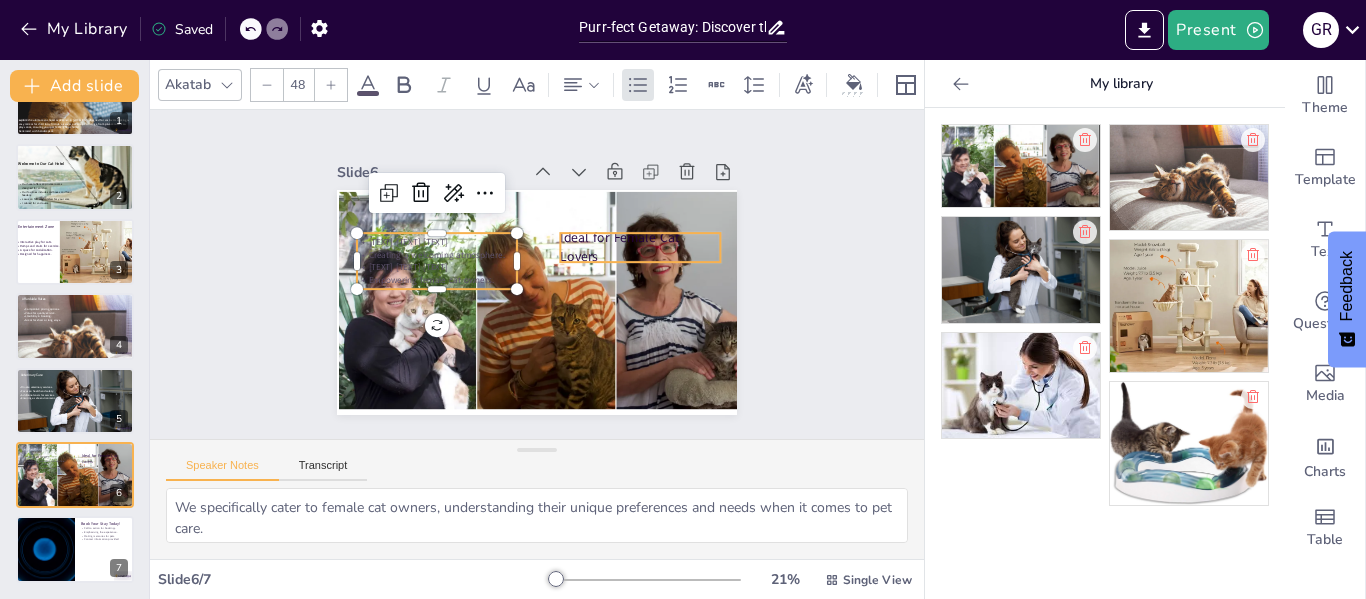 click on "Ideal for Female Cat Lovers Targeted demographic focus. Creating a welcoming atmosphere. Engaging community events. Empowering female cat owners." at bounding box center [528, 301] 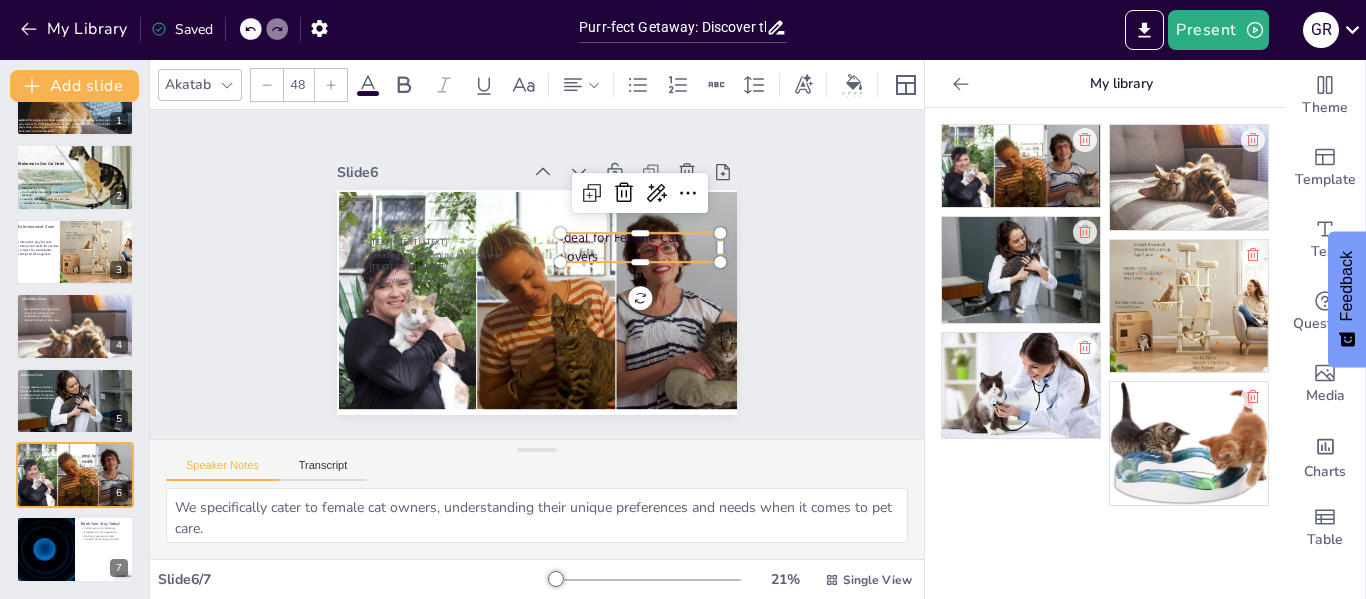 click on "Akatab 48" at bounding box center [619, 85] 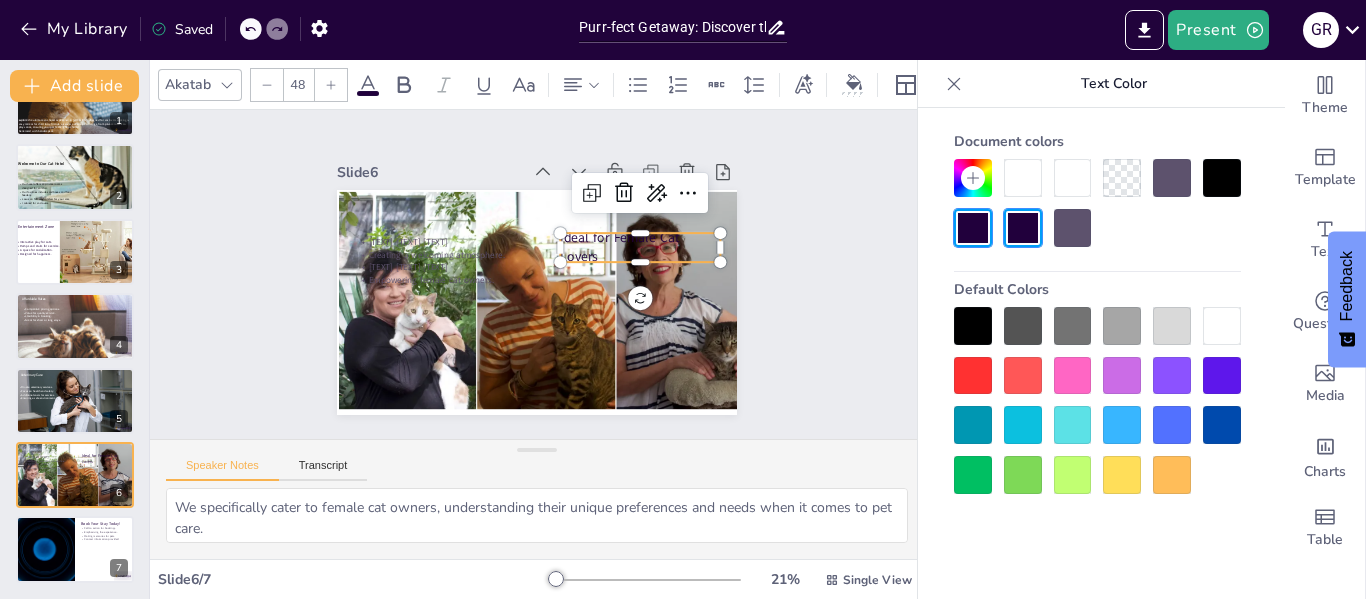 click at bounding box center [1023, 178] 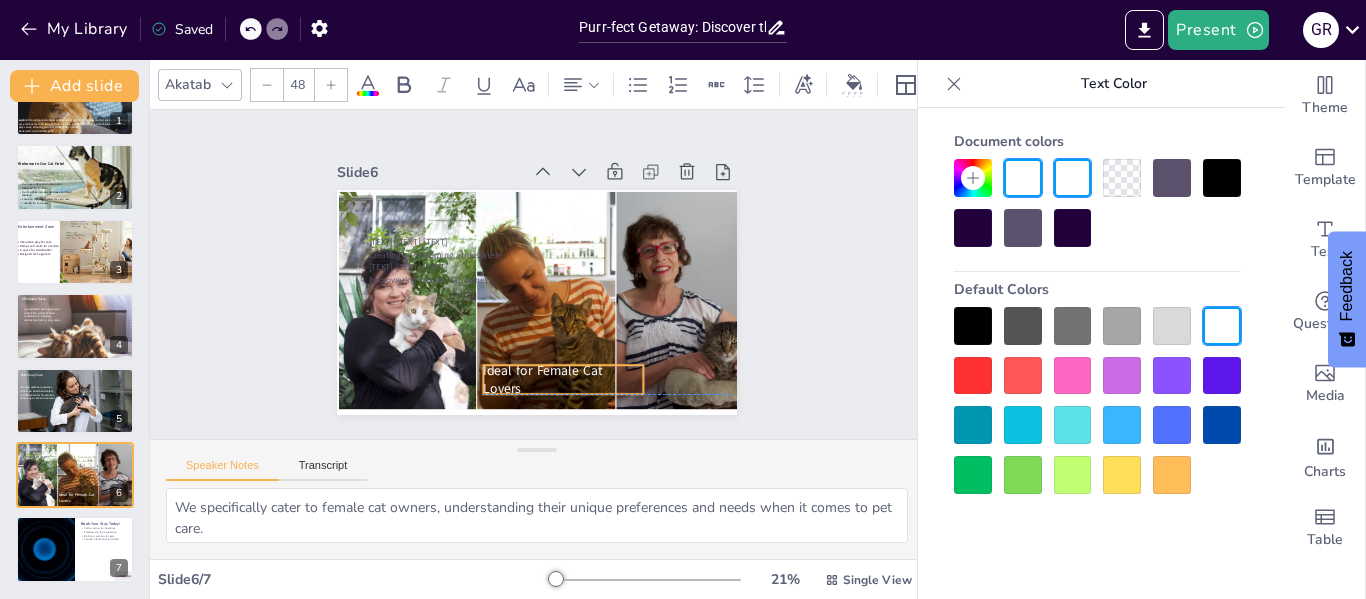 drag, startPoint x: 589, startPoint y: 230, endPoint x: 512, endPoint y: 366, distance: 156.285 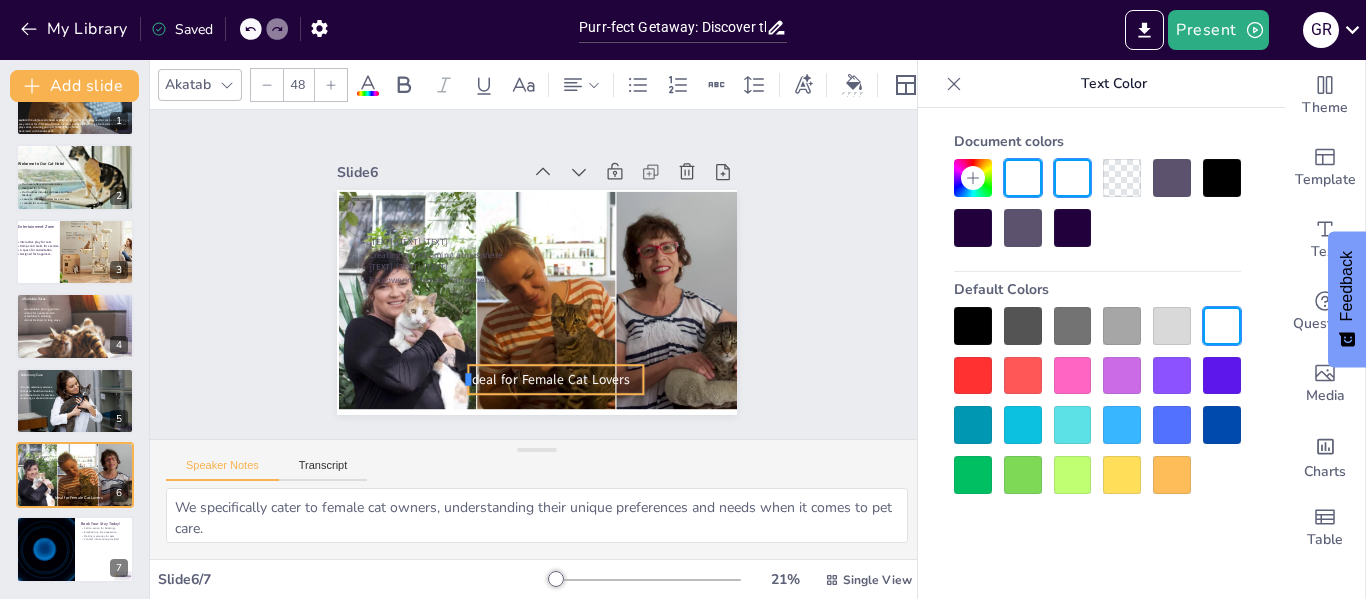 drag, startPoint x: 465, startPoint y: 375, endPoint x: 450, endPoint y: 373, distance: 15.132746 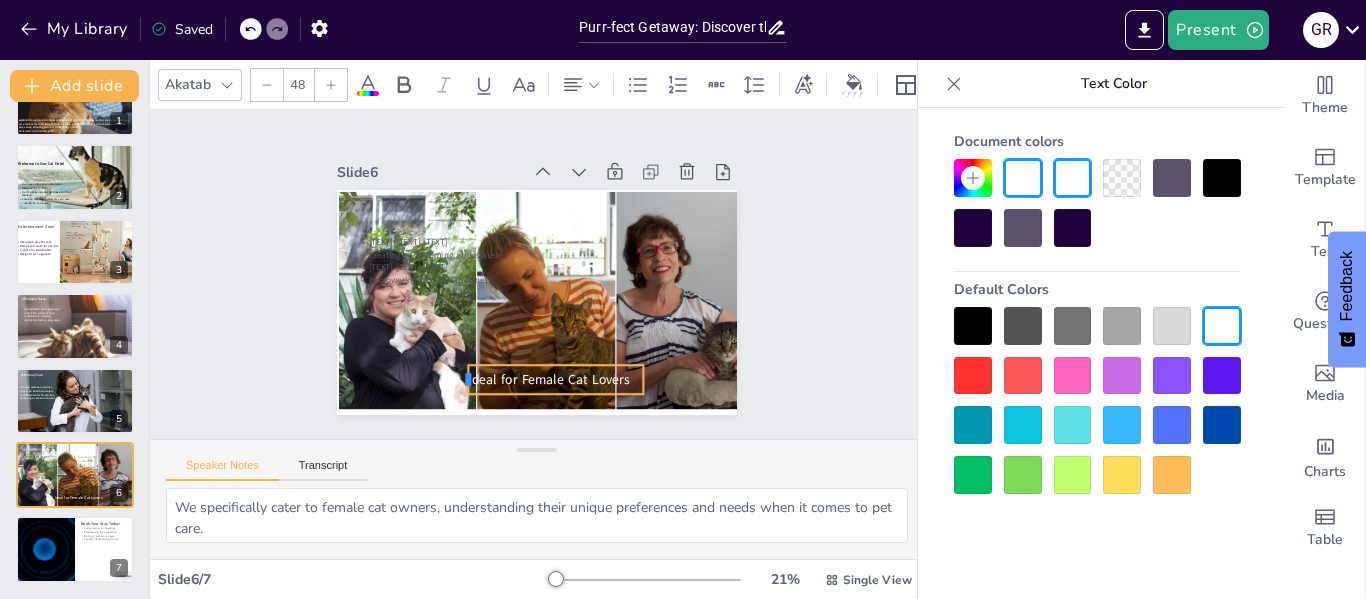click at bounding box center [432, 351] 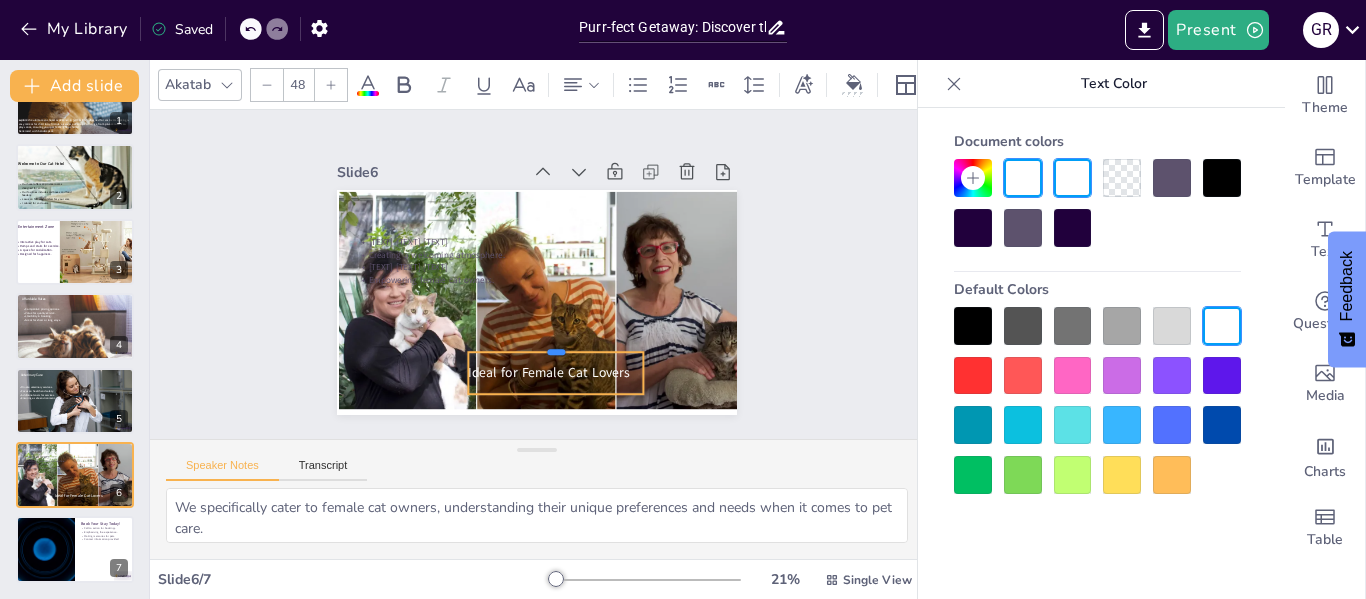 drag, startPoint x: 544, startPoint y: 355, endPoint x: 561, endPoint y: 342, distance: 21.400934 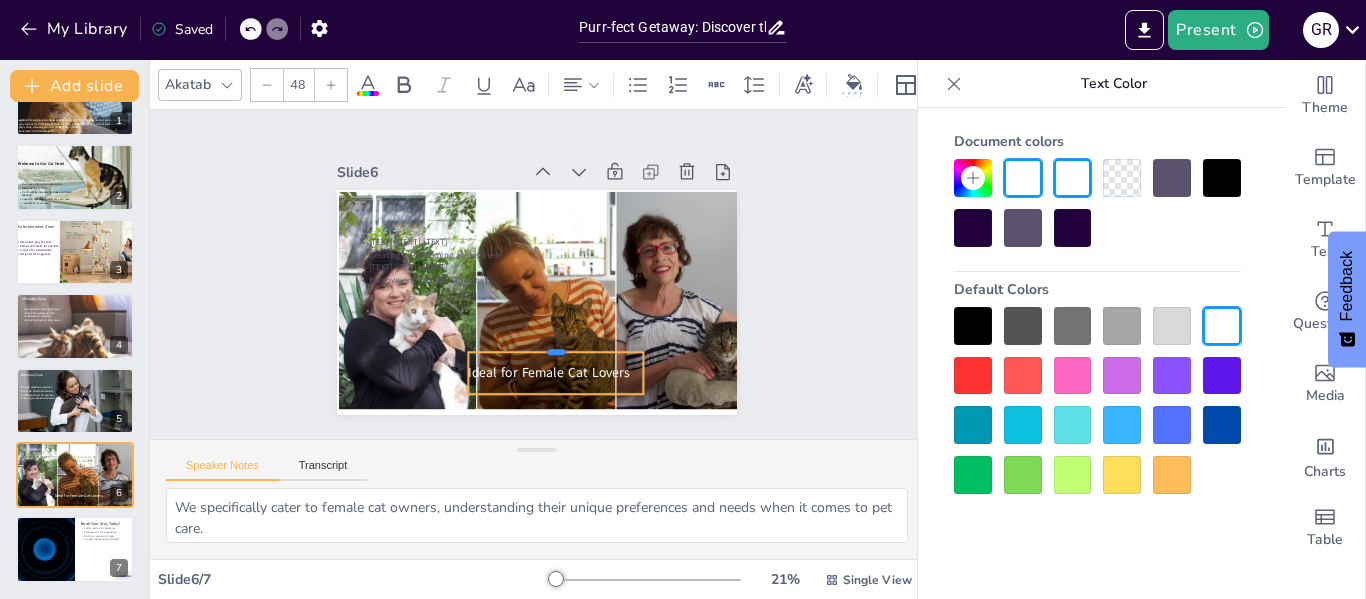 click at bounding box center (533, 346) 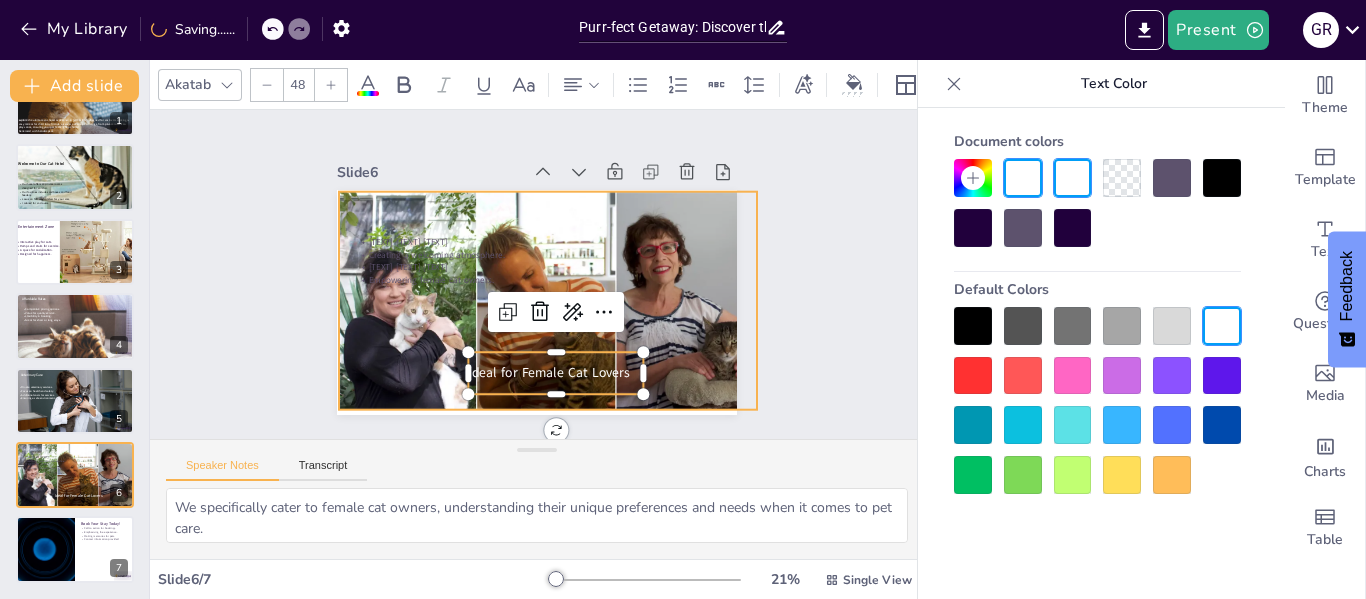 click at bounding box center (531, 302) 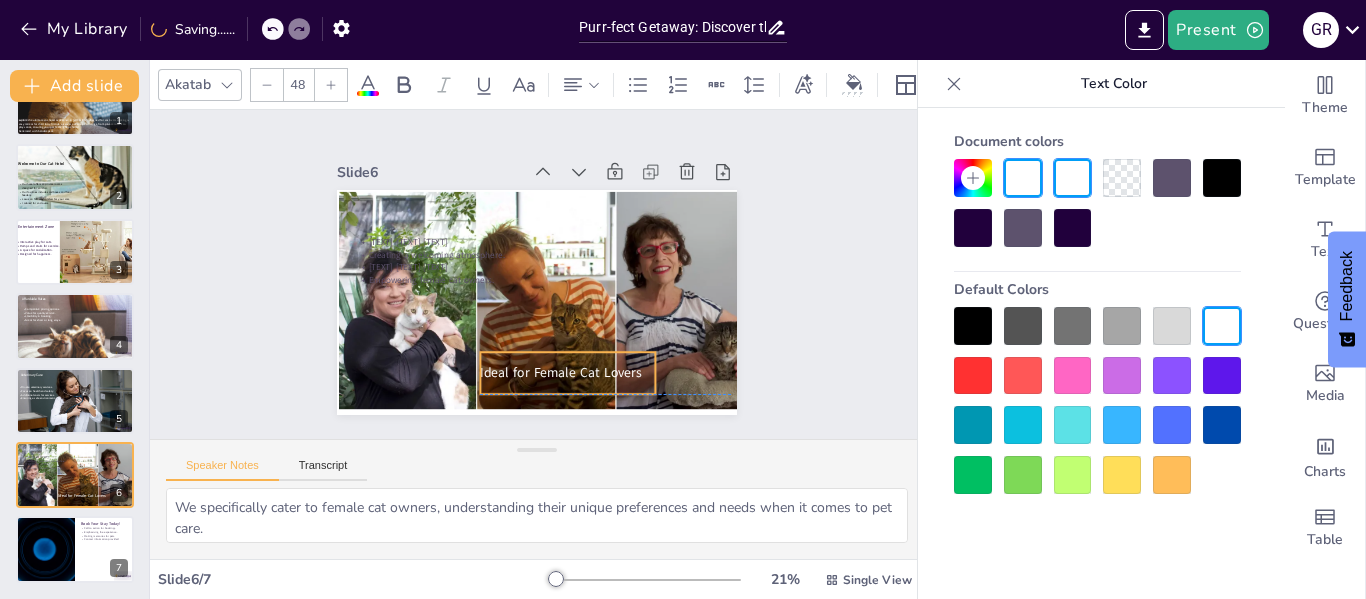 drag, startPoint x: 513, startPoint y: 375, endPoint x: 525, endPoint y: 375, distance: 12 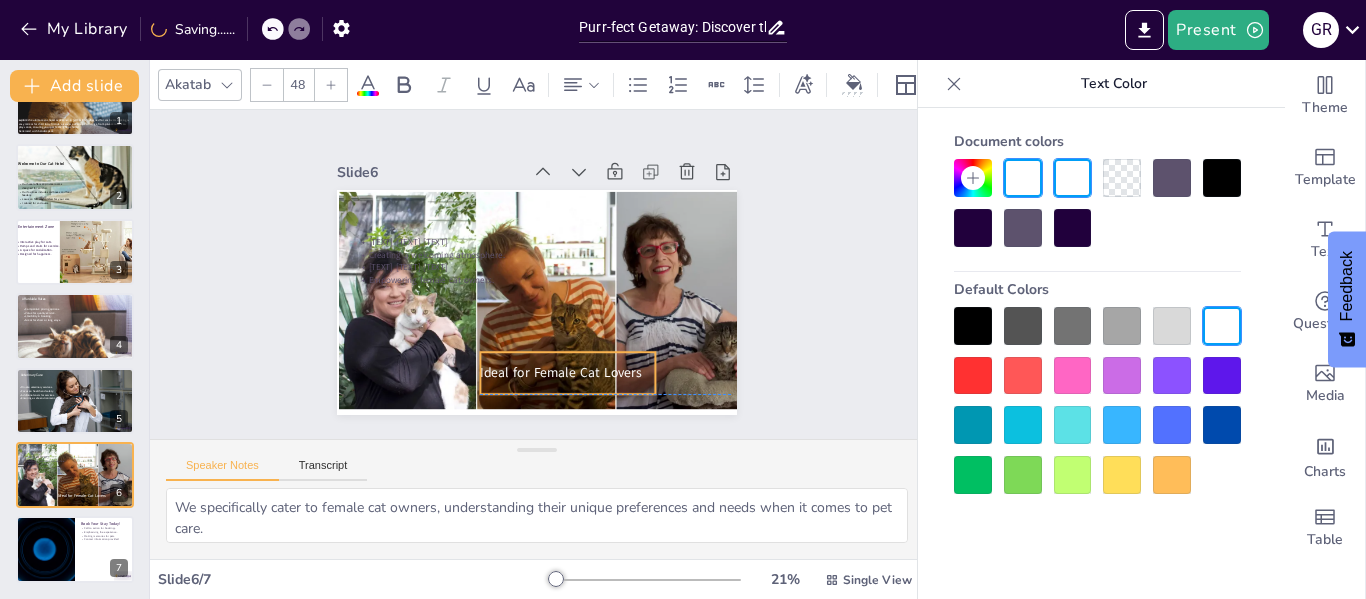 click on "Ideal for Female Cat Lovers" at bounding box center [546, 377] 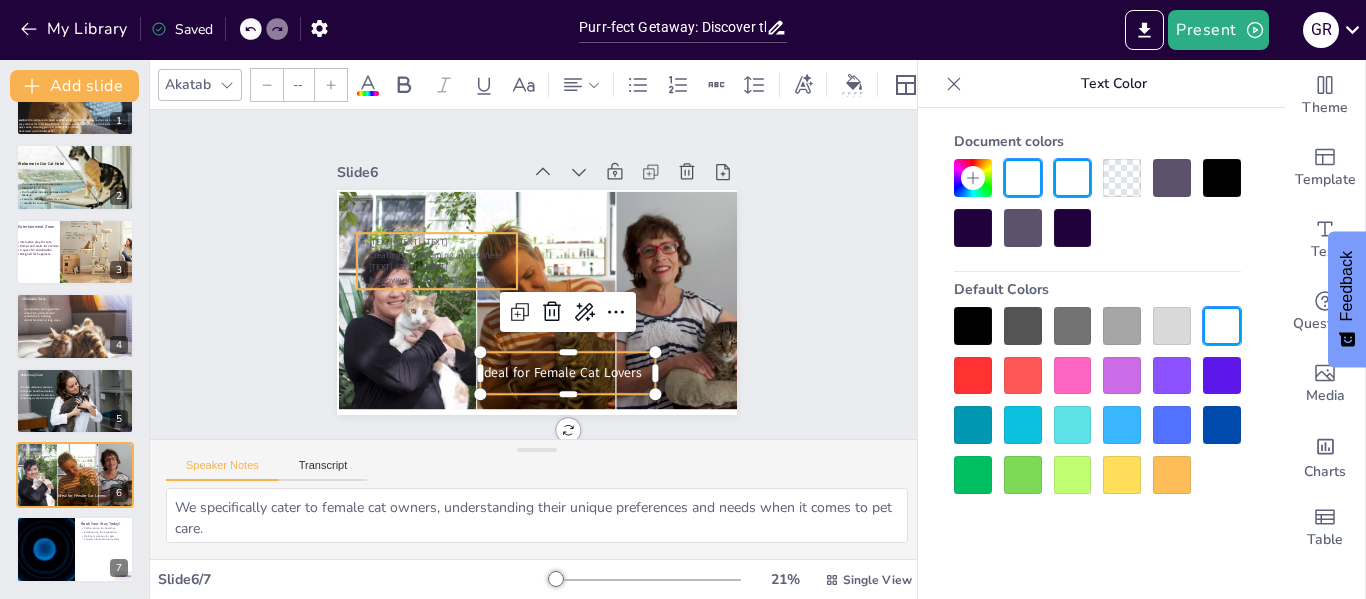 type on "32" 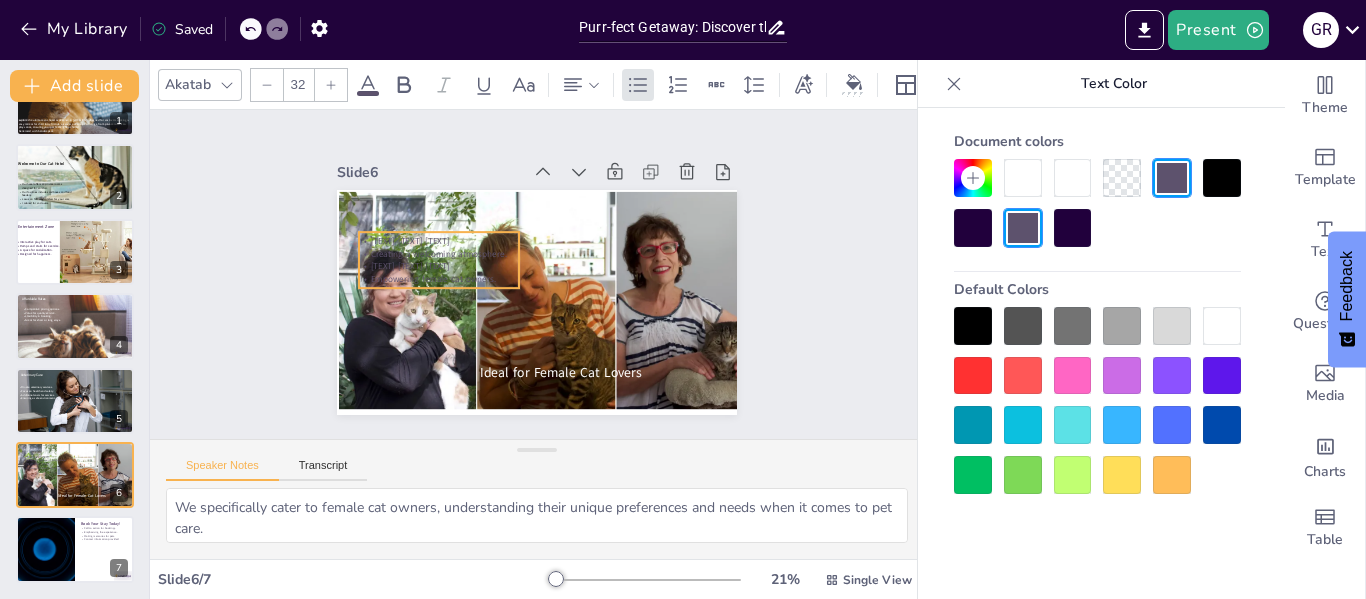 click on "Creating a welcoming atmosphere." at bounding box center [445, 233] 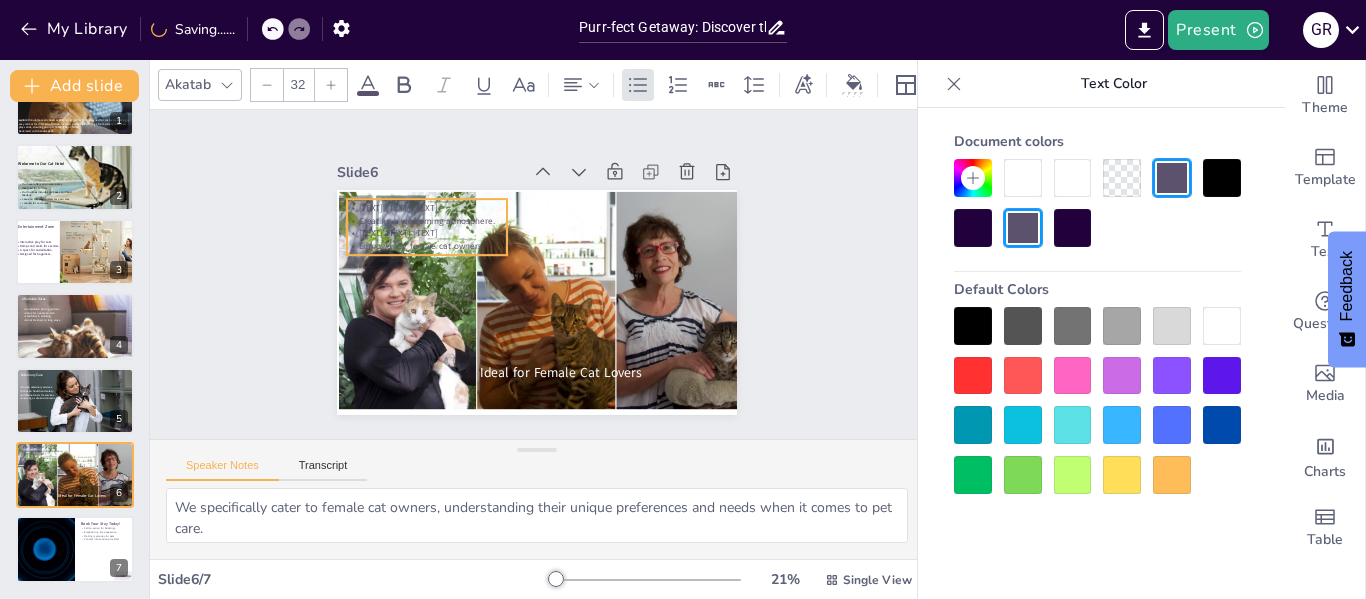 drag, startPoint x: 410, startPoint y: 237, endPoint x: 394, endPoint y: 216, distance: 26.400757 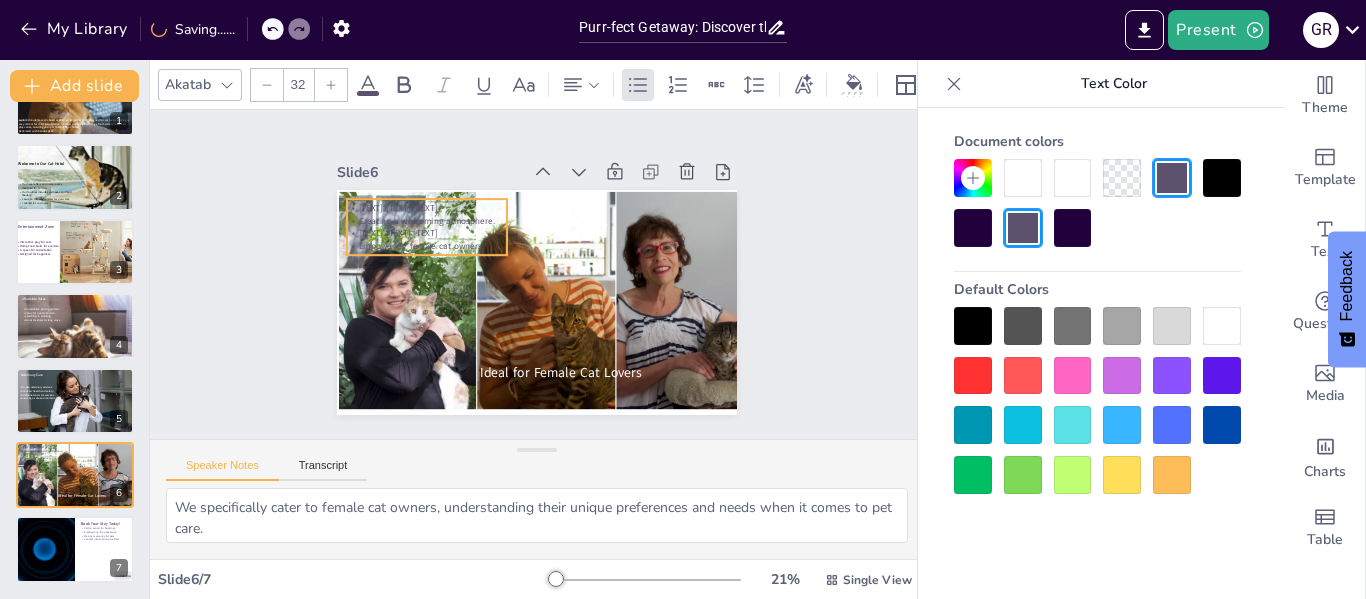 click on "Creating a welcoming atmosphere." at bounding box center [449, 189] 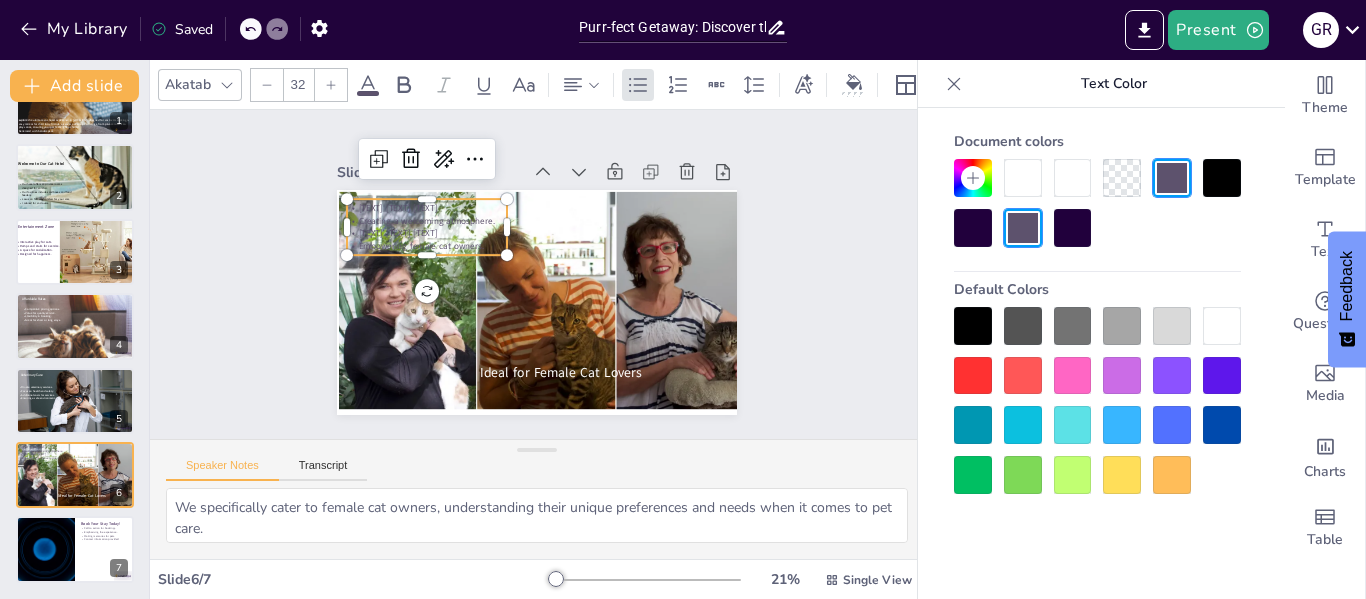 click at bounding box center [973, 326] 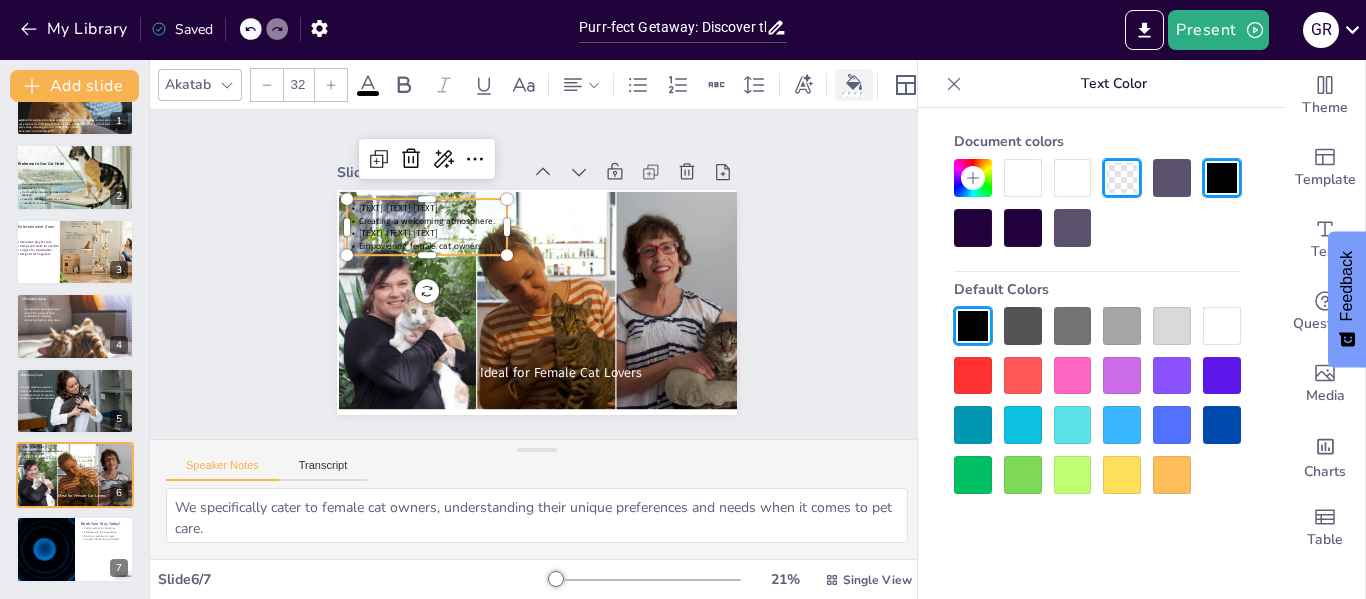 click 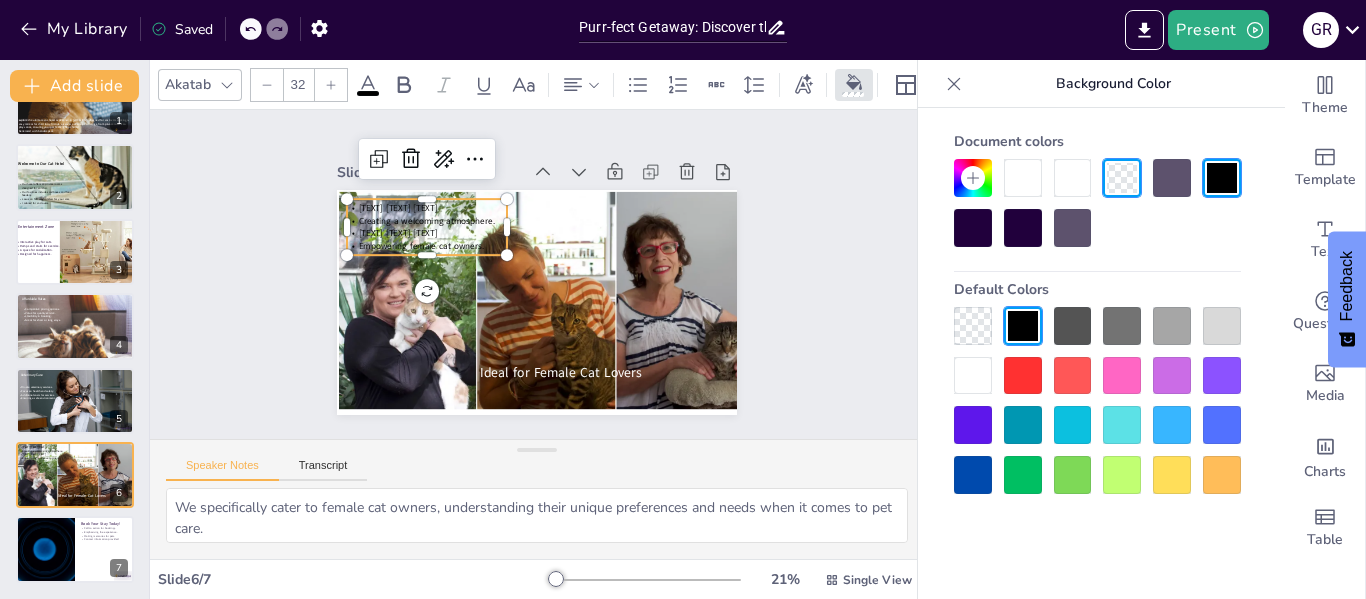 click at bounding box center [1023, 178] 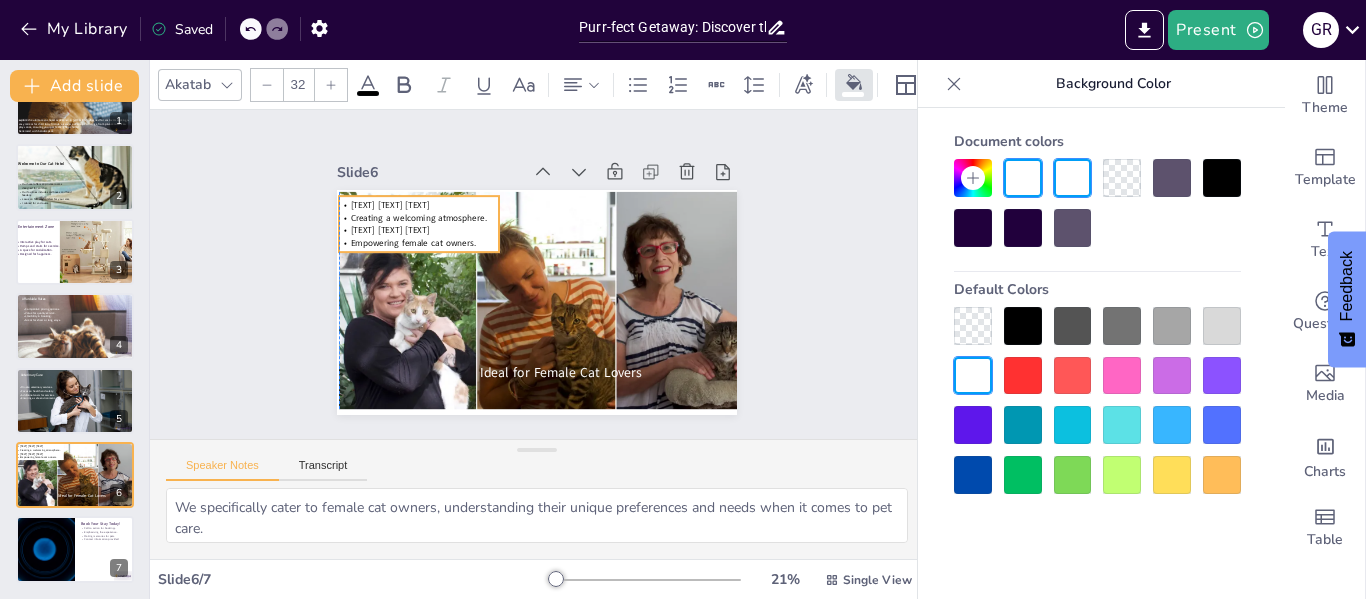 click on "[TEXT] [TEXT] [TEXT]" at bounding box center (403, 200) 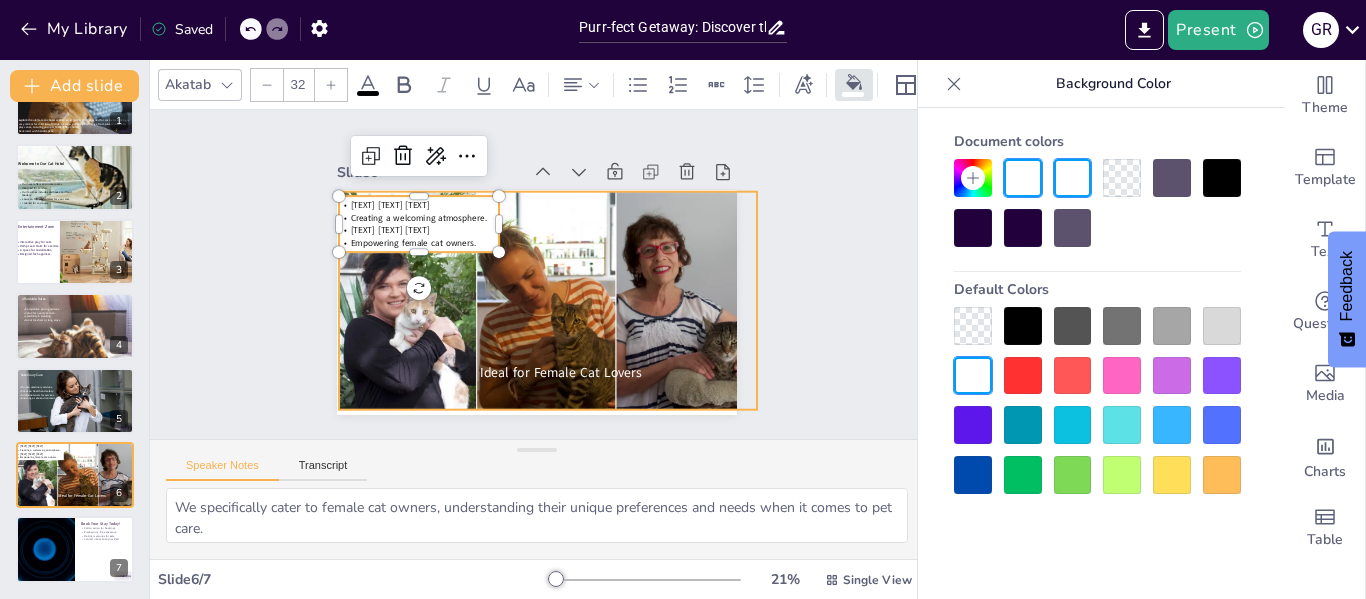 click at bounding box center (539, 303) 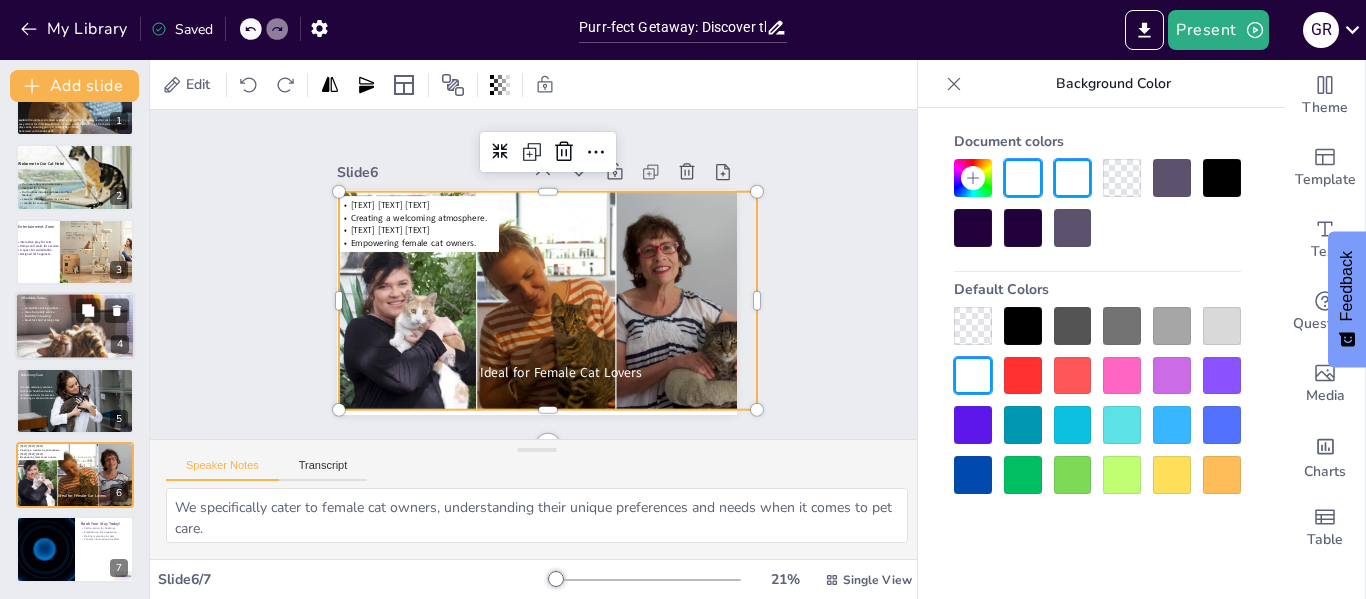 click on "Competitive pricing options. Value for quality service. Flexibility in booking. Great for short or long stays." at bounding box center (48, 315) 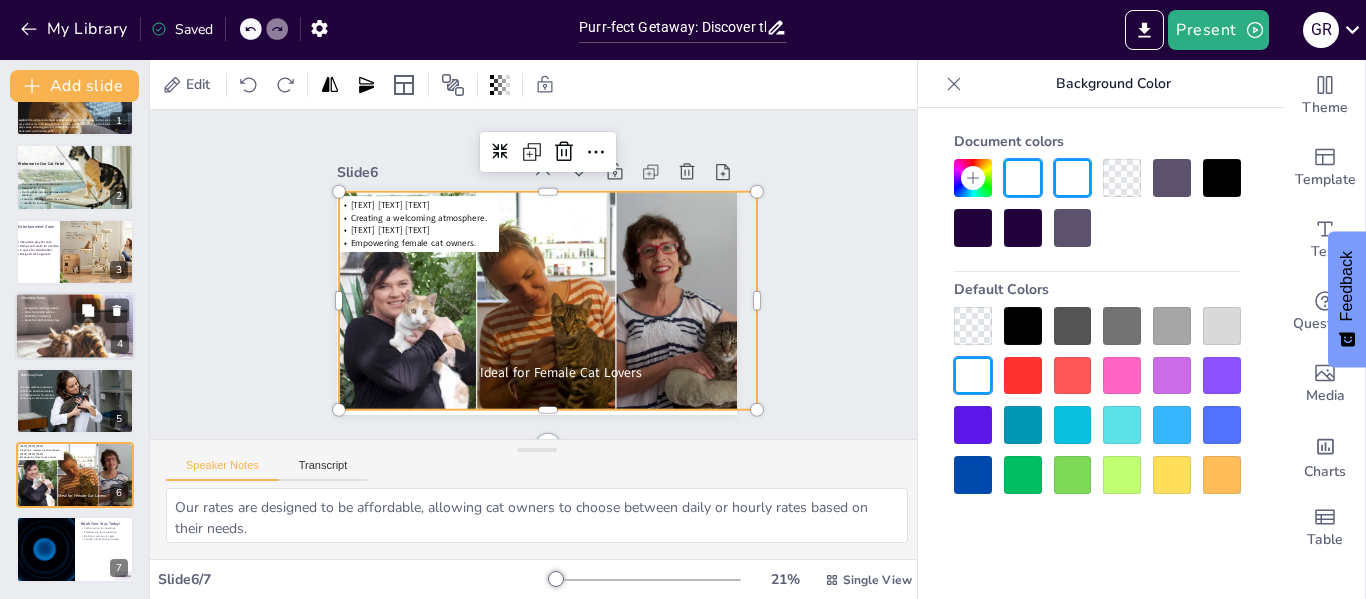 scroll, scrollTop: 24, scrollLeft: 0, axis: vertical 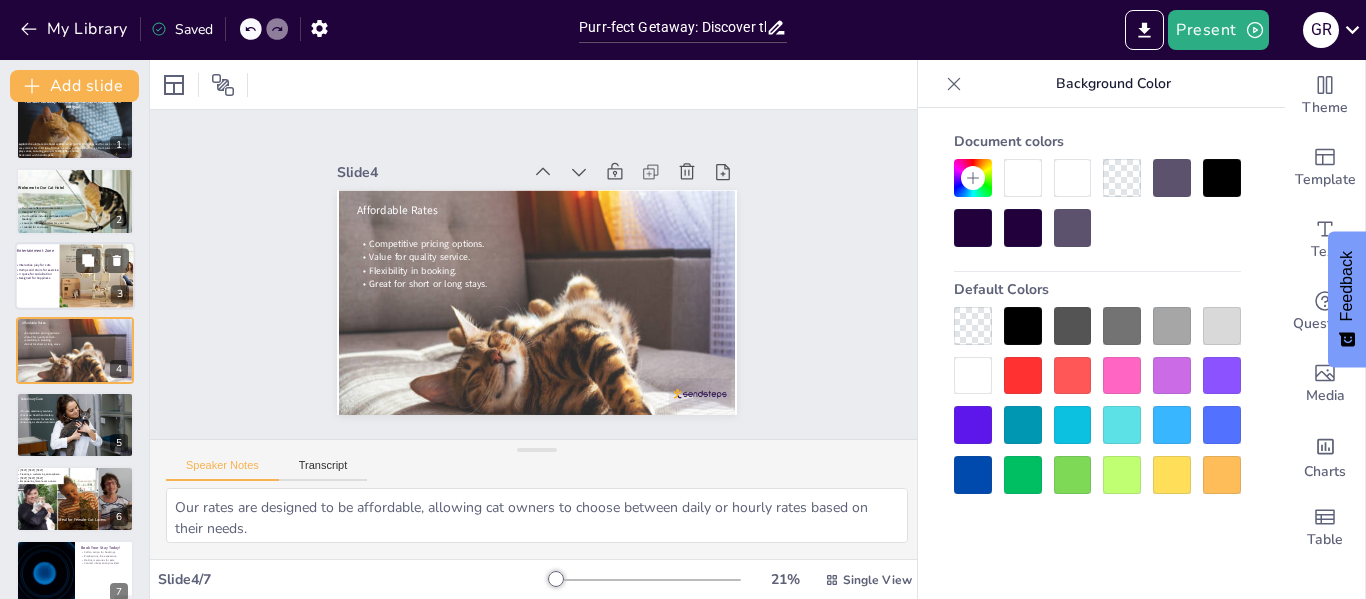 click on "Interactive play for cats." at bounding box center (35, 265) 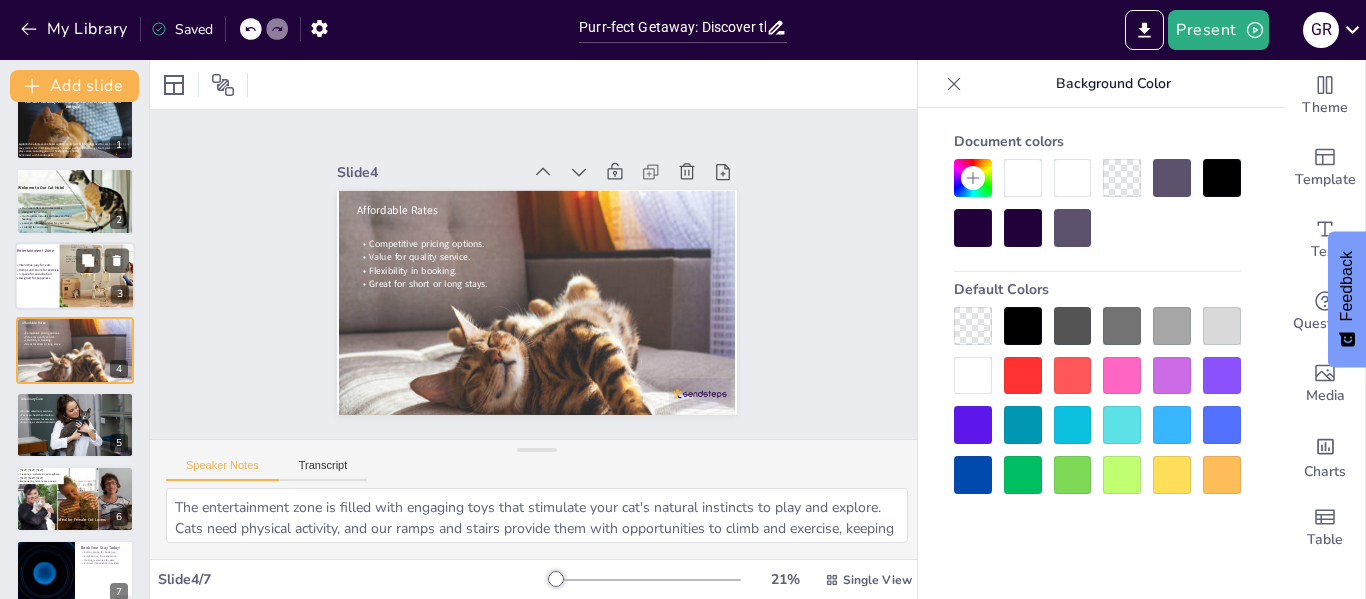 scroll, scrollTop: 0, scrollLeft: 0, axis: both 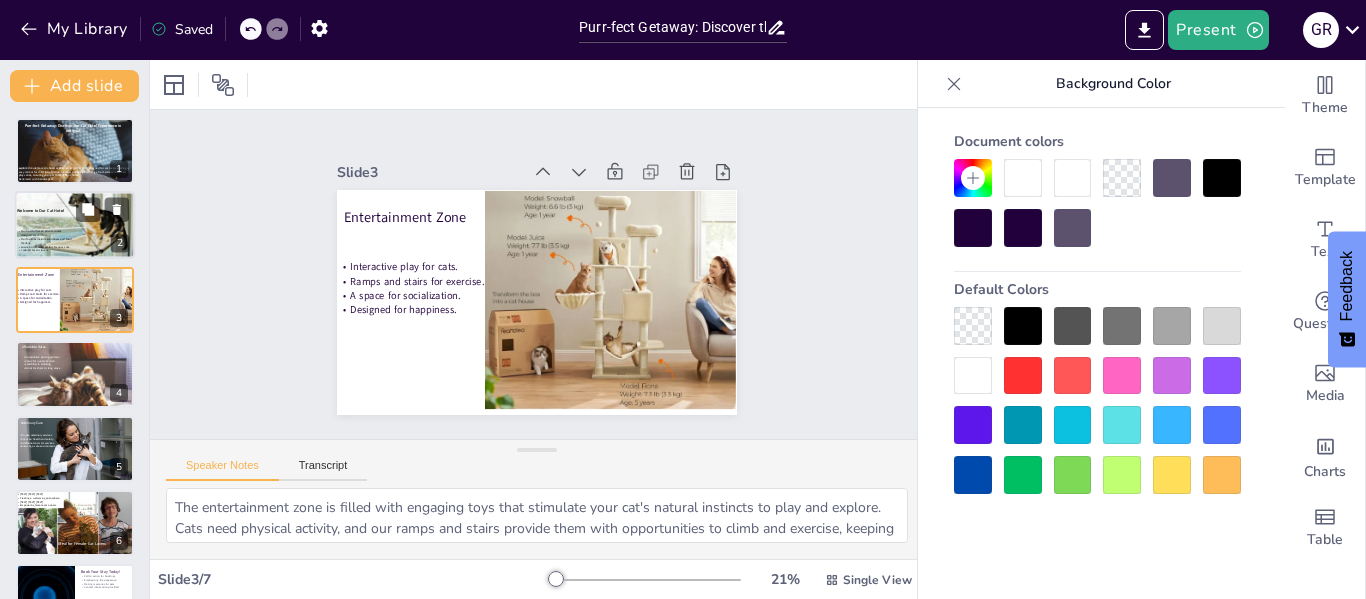 click on "Our hotel offers 20 private rooms designed for comfort." at bounding box center [41, 234] 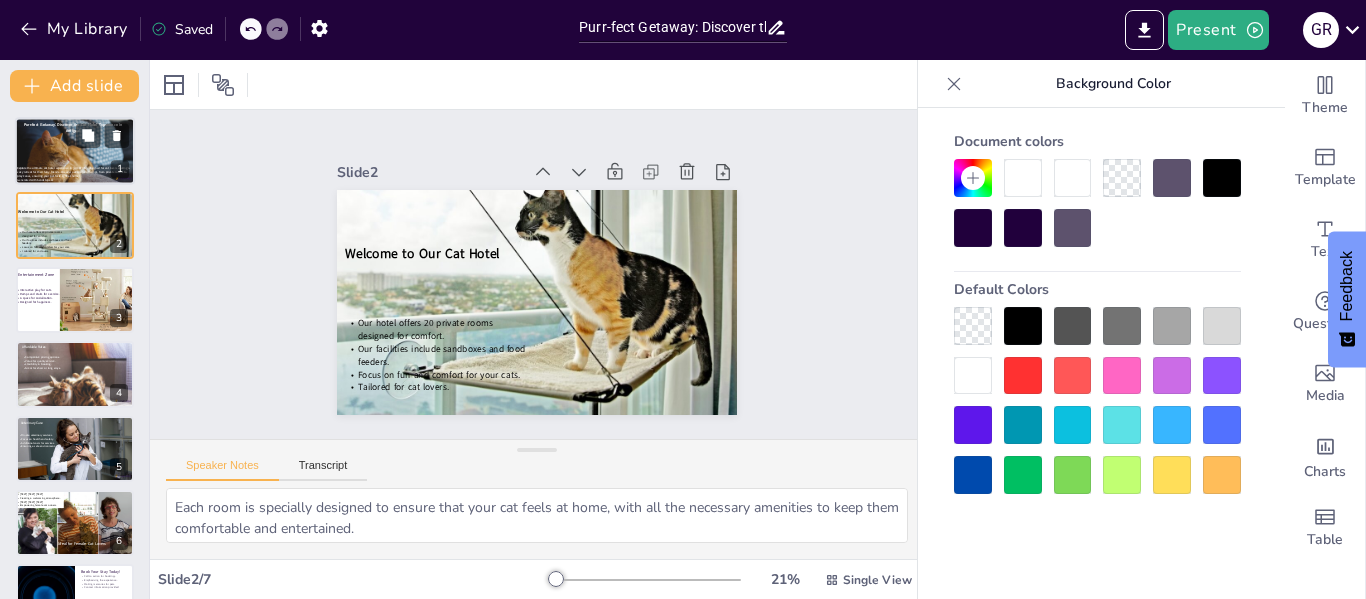 click at bounding box center [74, 154] 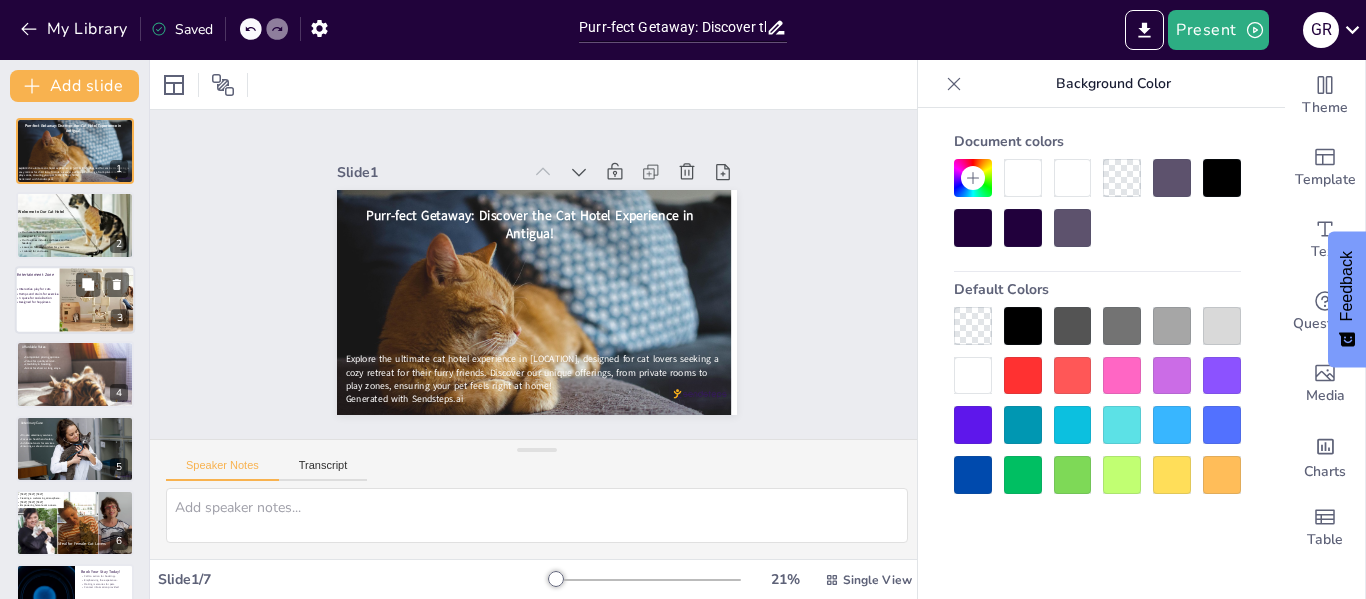 click on "Designed for happiness." at bounding box center (35, 302) 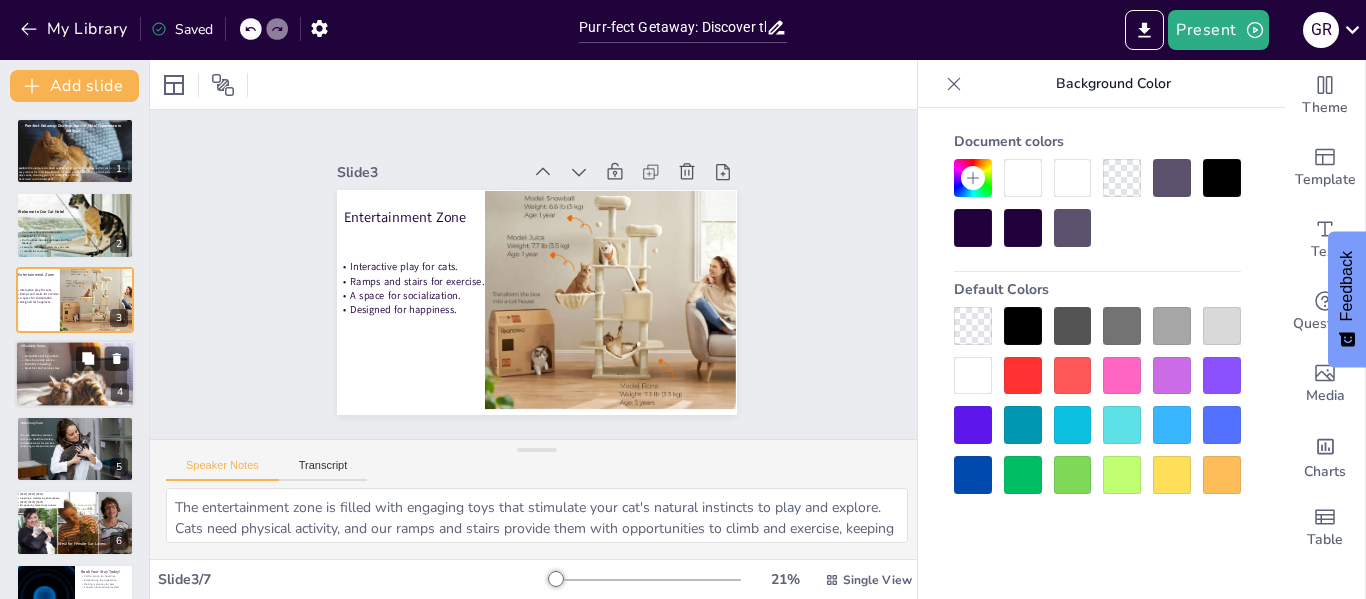 click at bounding box center [74, 387] 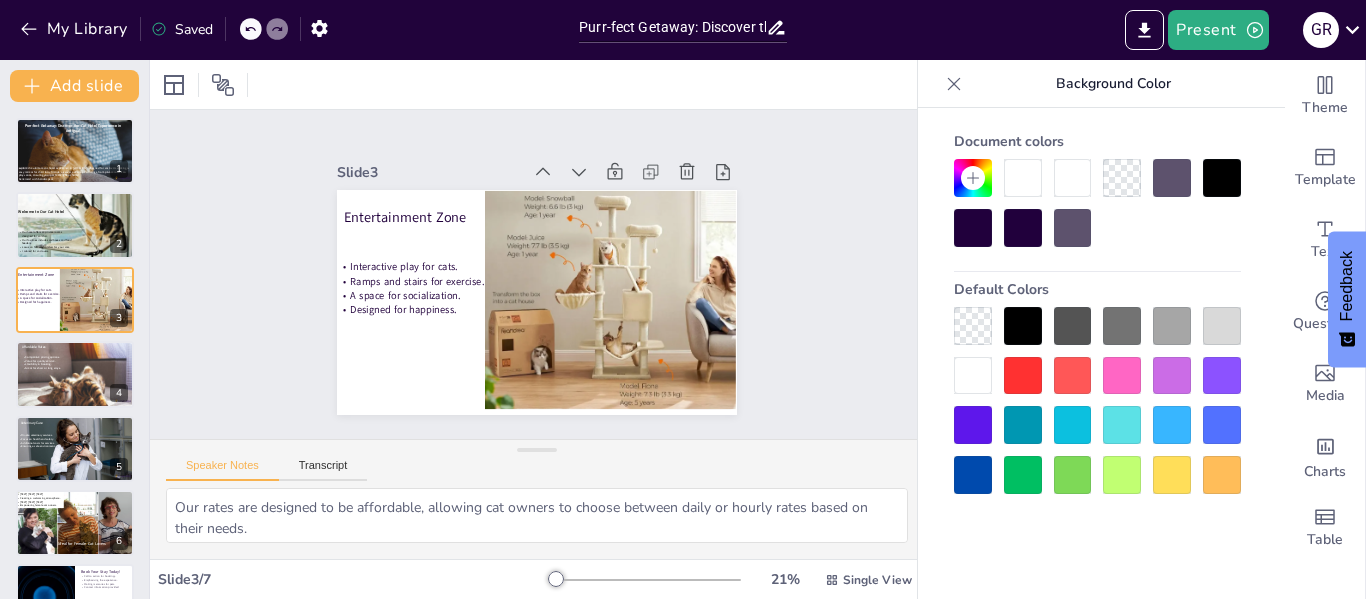scroll, scrollTop: 24, scrollLeft: 0, axis: vertical 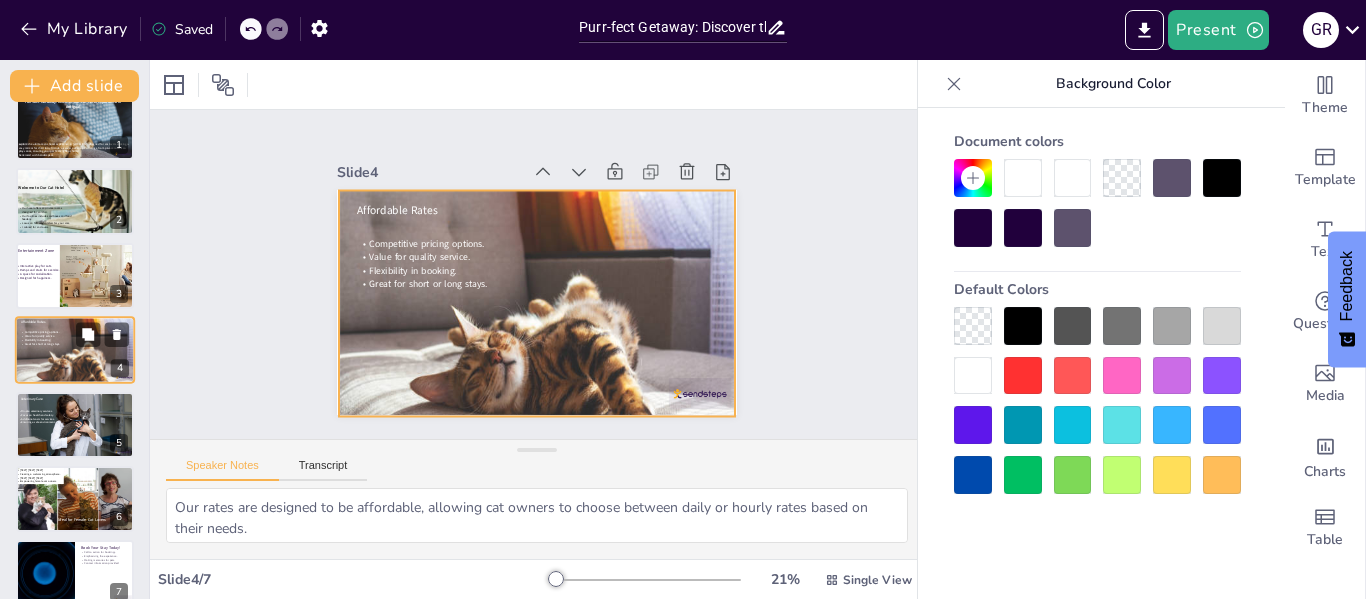click at bounding box center (74, 363) 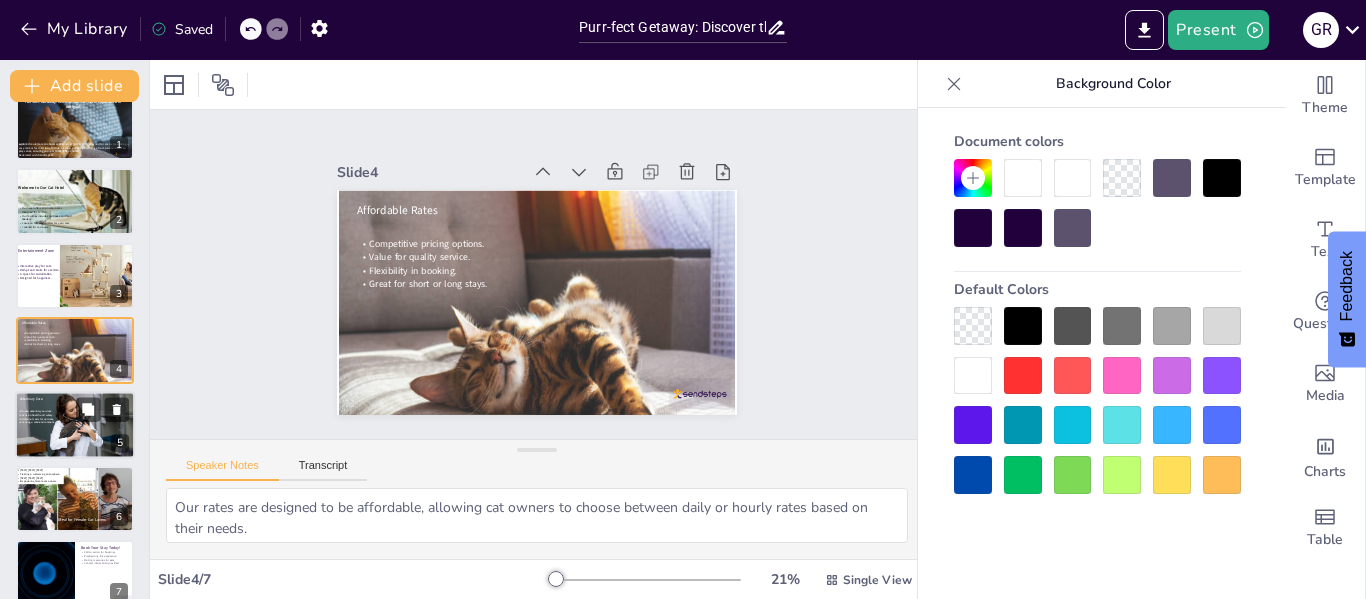 click on "On-site veterinary services. Focus on health and safety. Additional costs for services. Ensuring a safe environment." at bounding box center (41, 417) 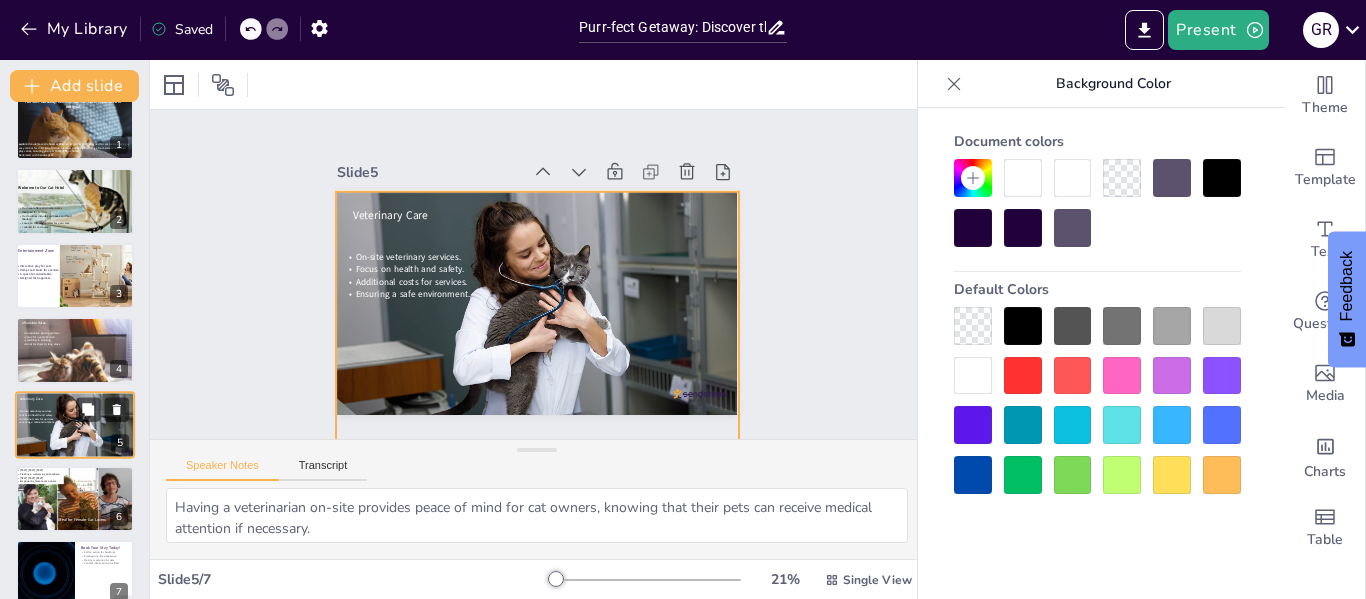 scroll, scrollTop: 48, scrollLeft: 0, axis: vertical 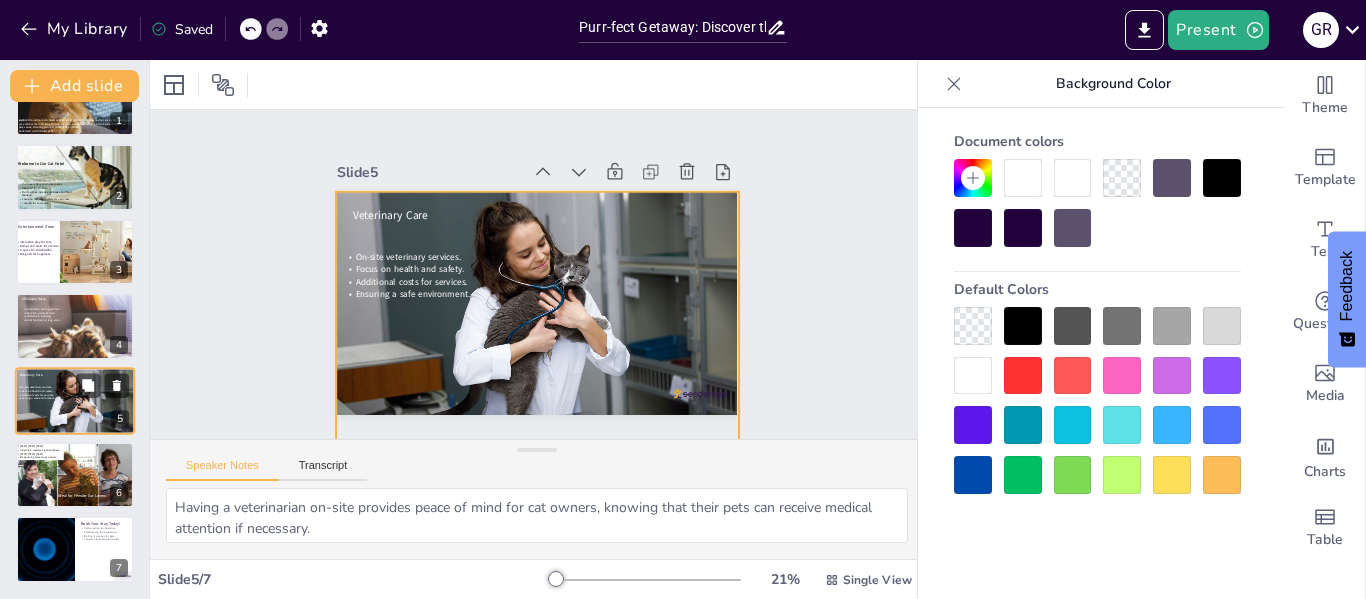 click at bounding box center (75, 407) 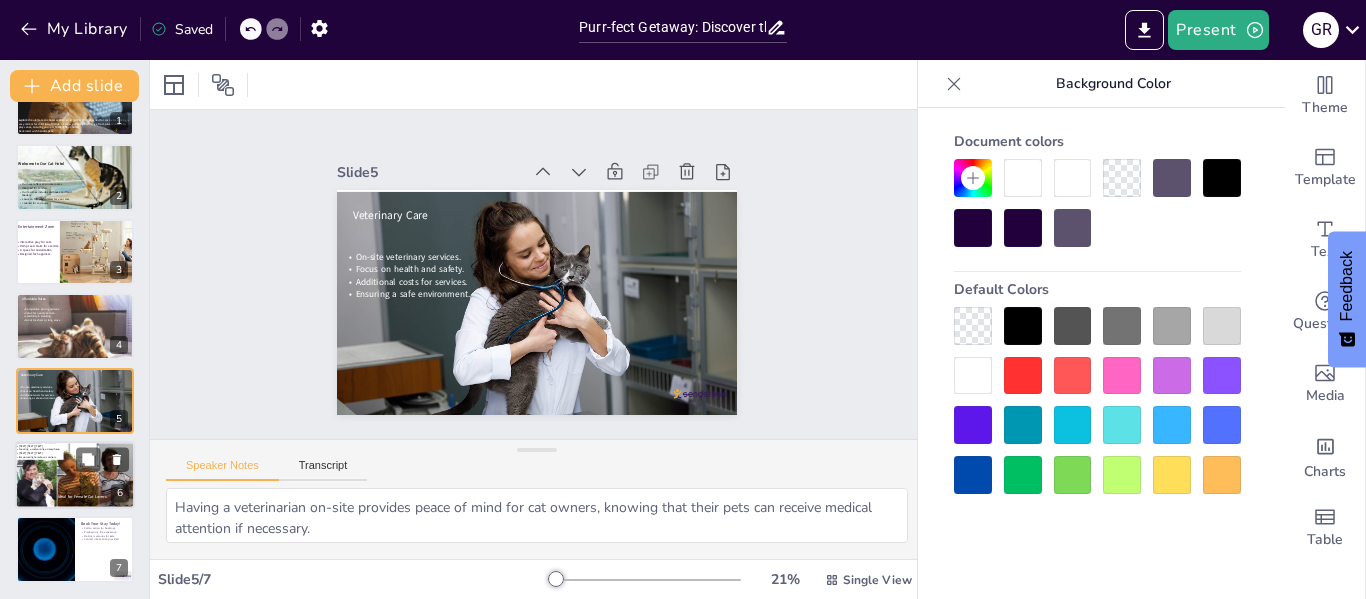 click at bounding box center [78, 475] 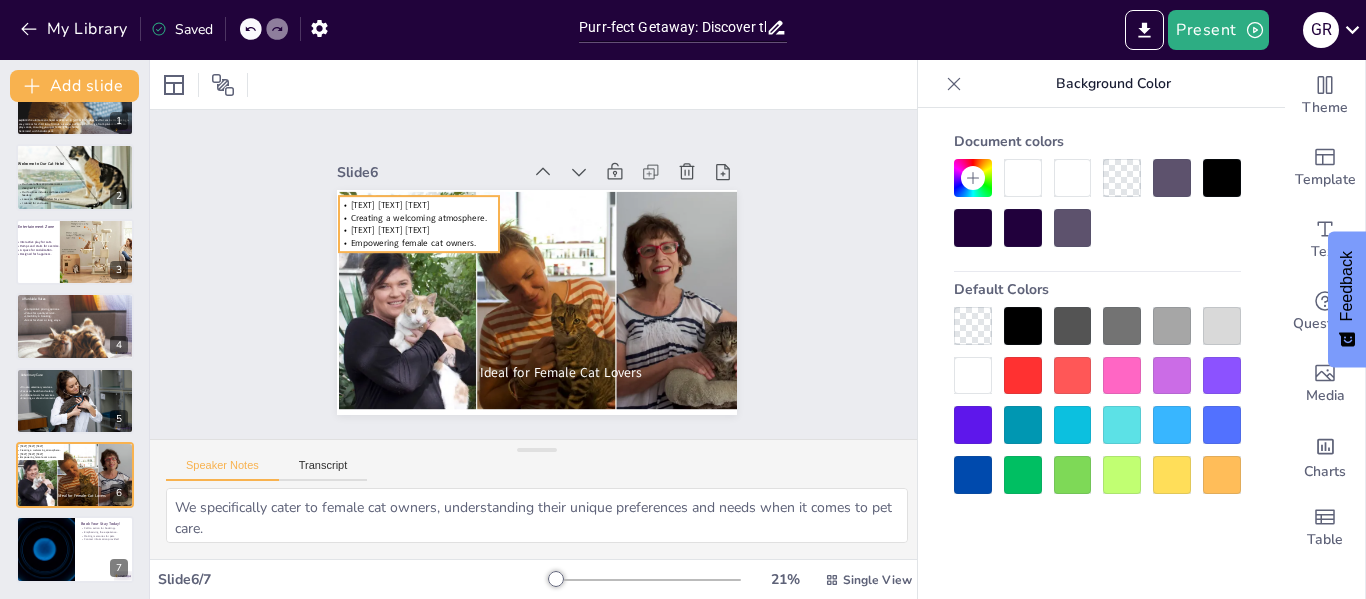 click on "[TEXT] [TEXT] [TEXT]" at bounding box center (398, 190) 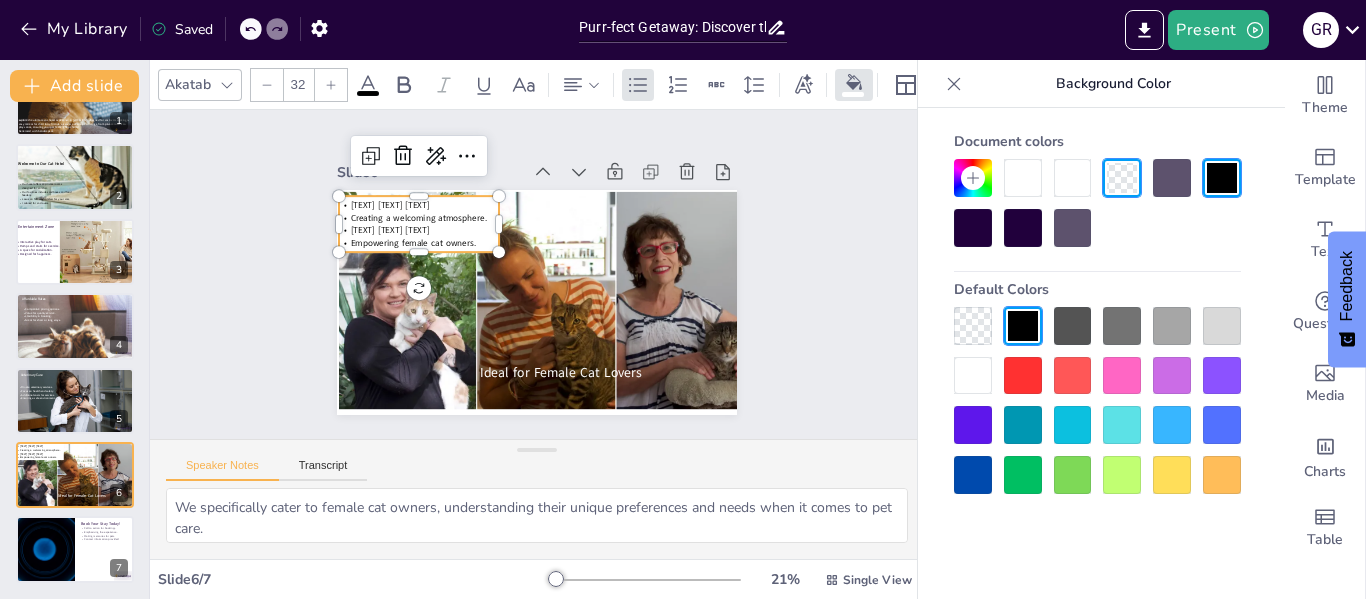 click on "[TEXT] [TEXT] [TEXT]" at bounding box center (408, 176) 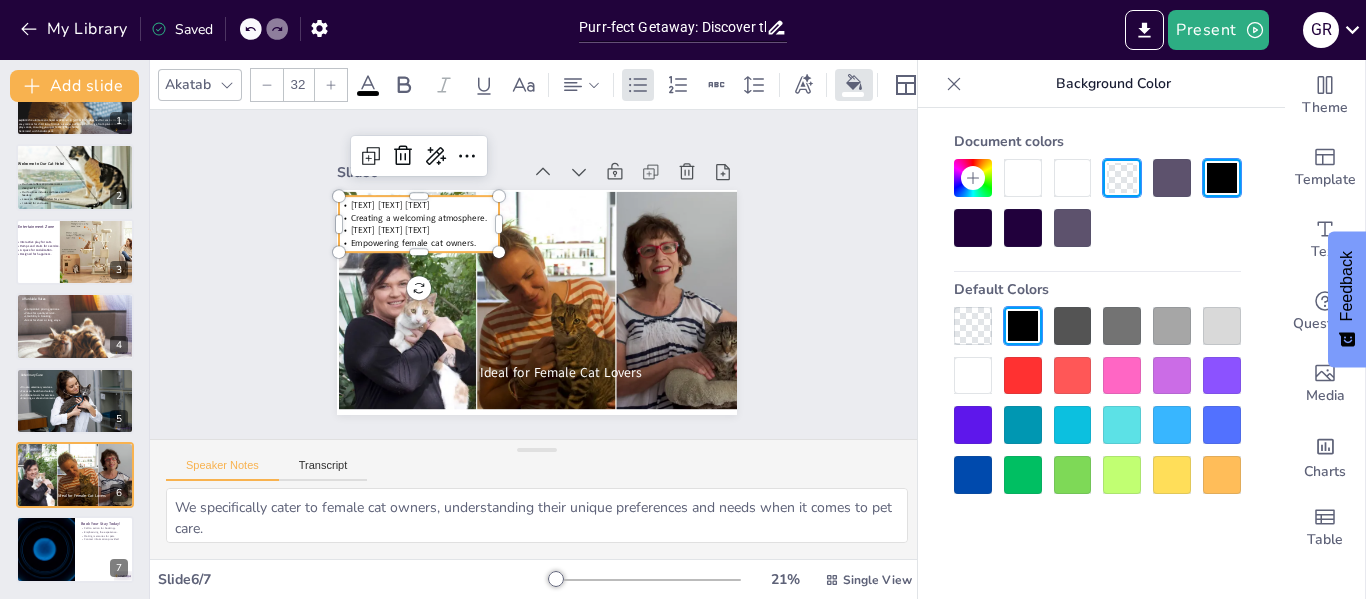 click on "[TEXT] [TEXT] [TEXT]" at bounding box center (435, 182) 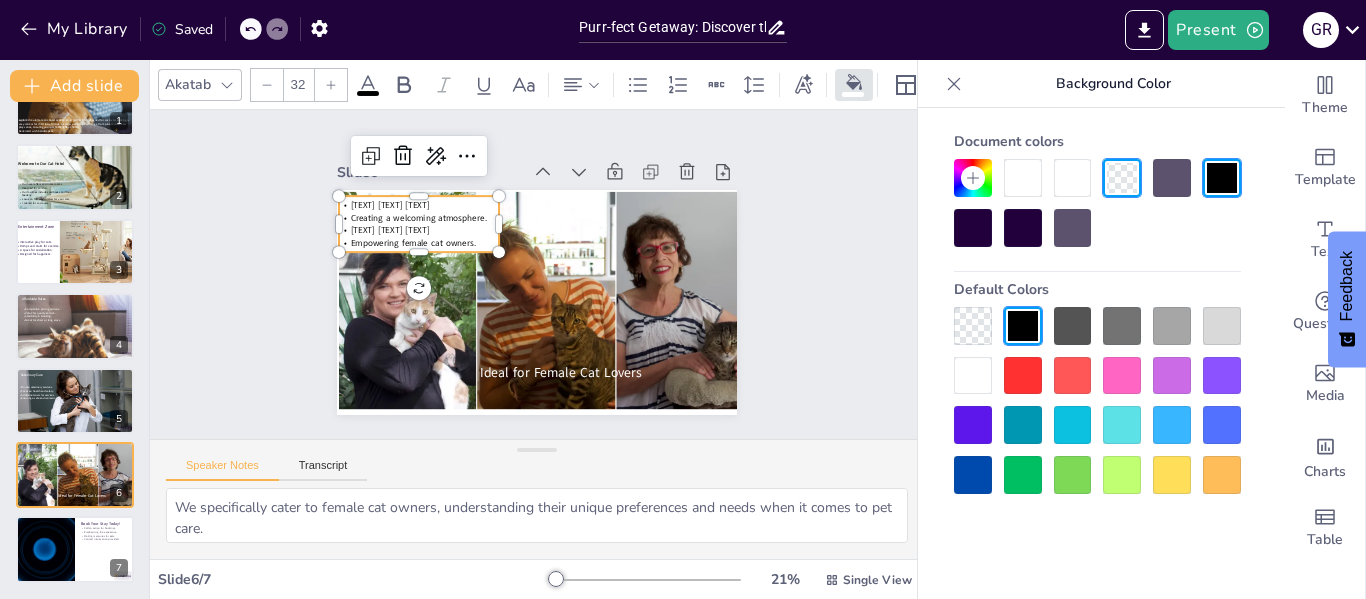 drag, startPoint x: 458, startPoint y: 198, endPoint x: 336, endPoint y: 199, distance: 122.0041 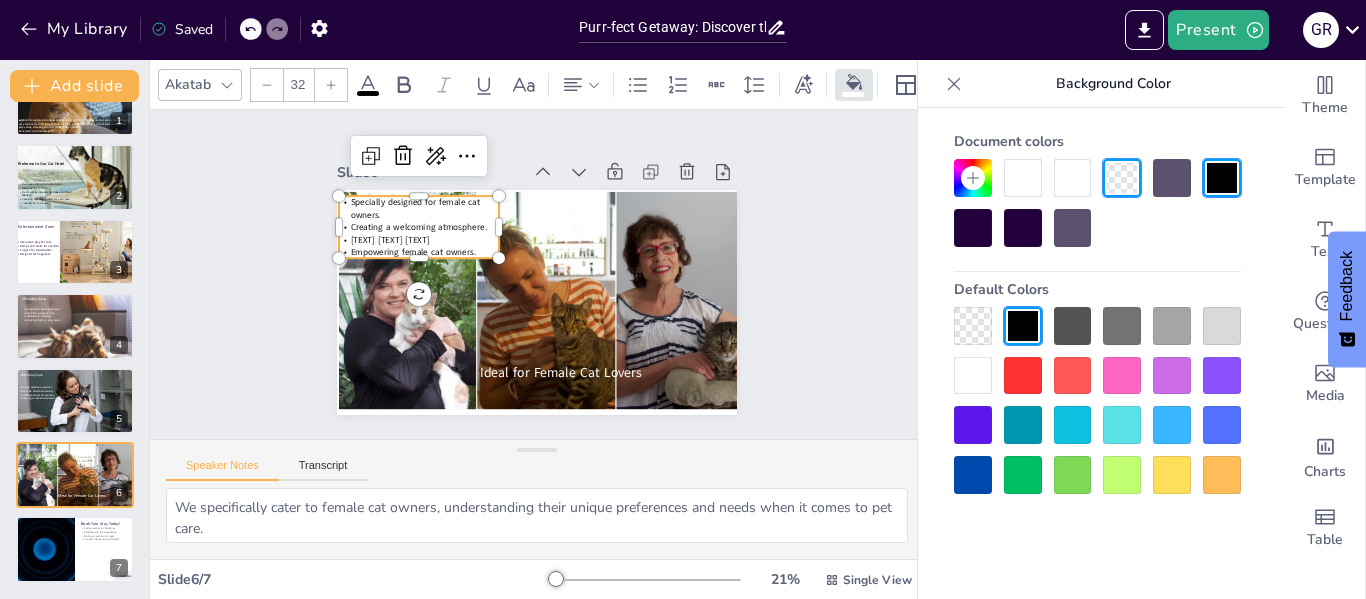 click on "Empowering female cat owners." at bounding box center (426, 228) 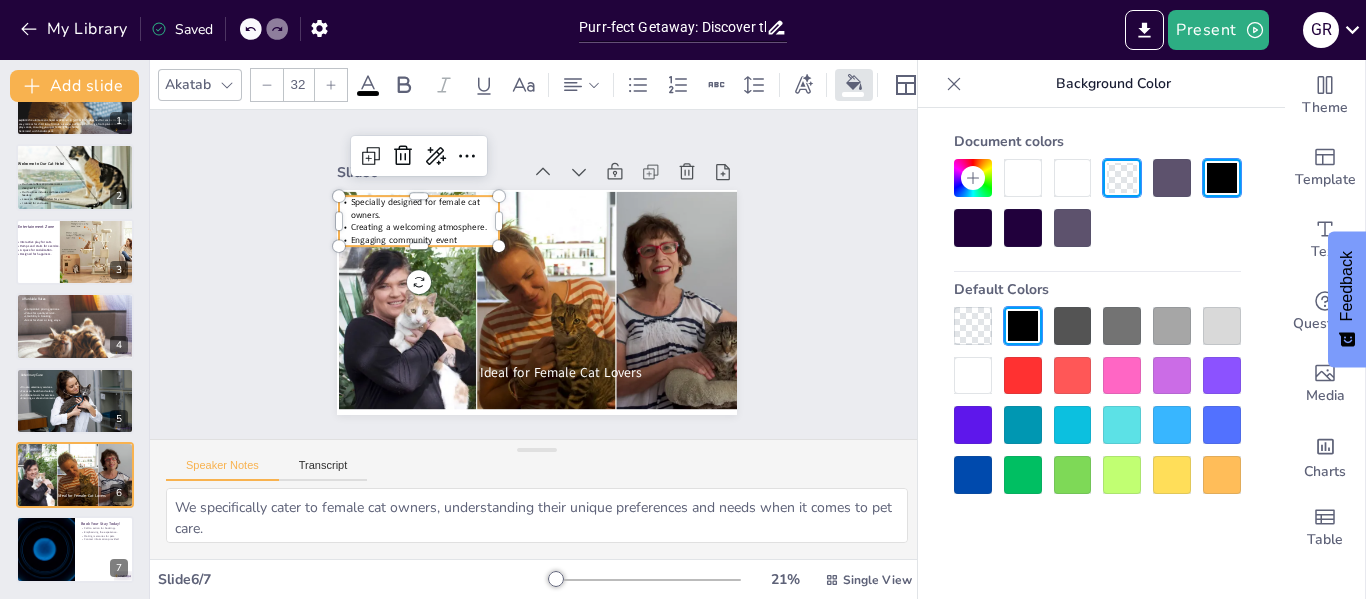 click on "Specially designed for female cat owners." at bounding box center (435, 186) 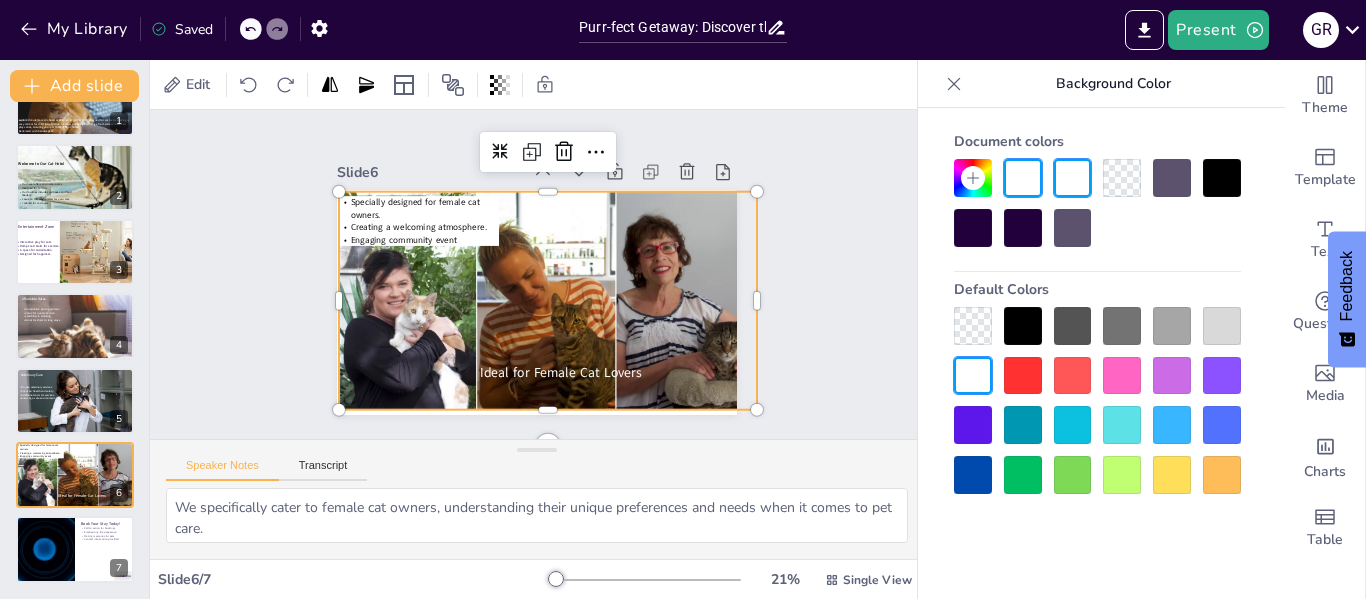 click at bounding box center (545, 302) 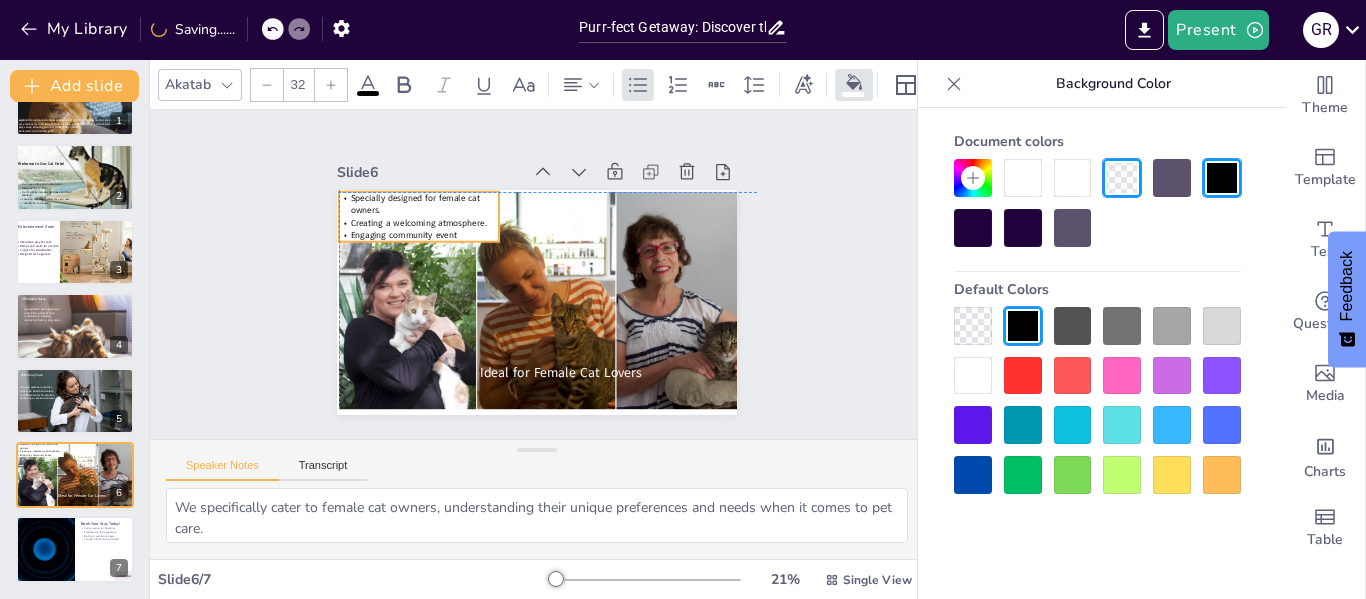 click on "Creating a welcoming atmosphere." at bounding box center (432, 199) 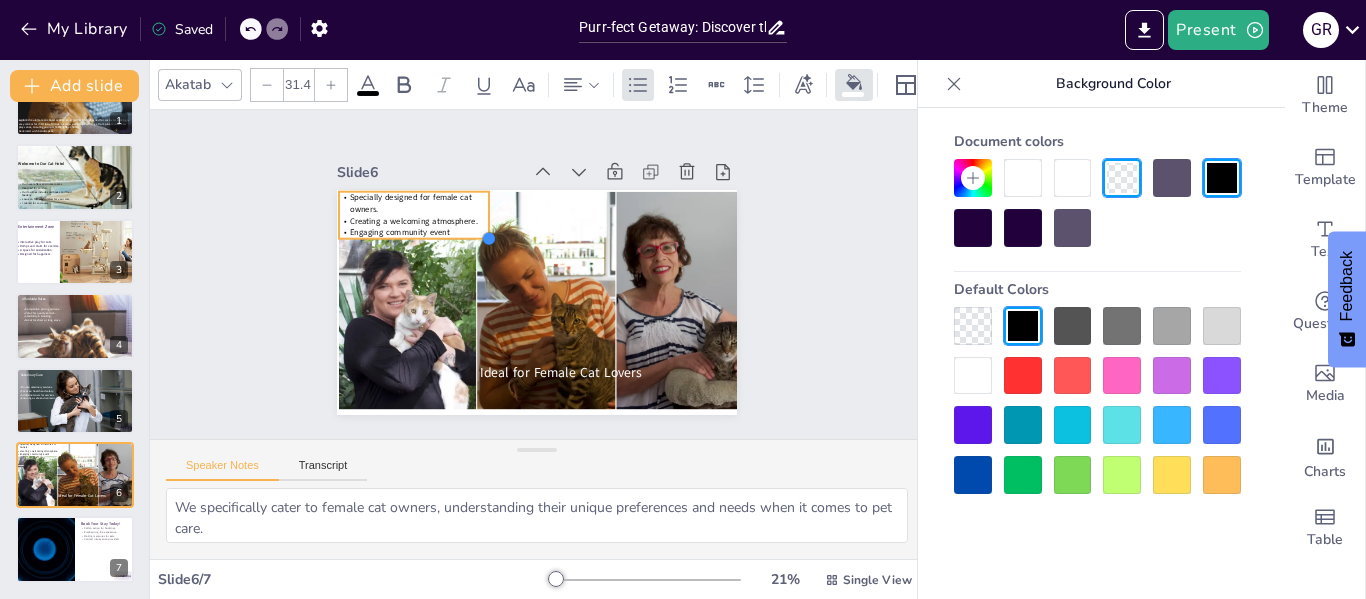 type on "32" 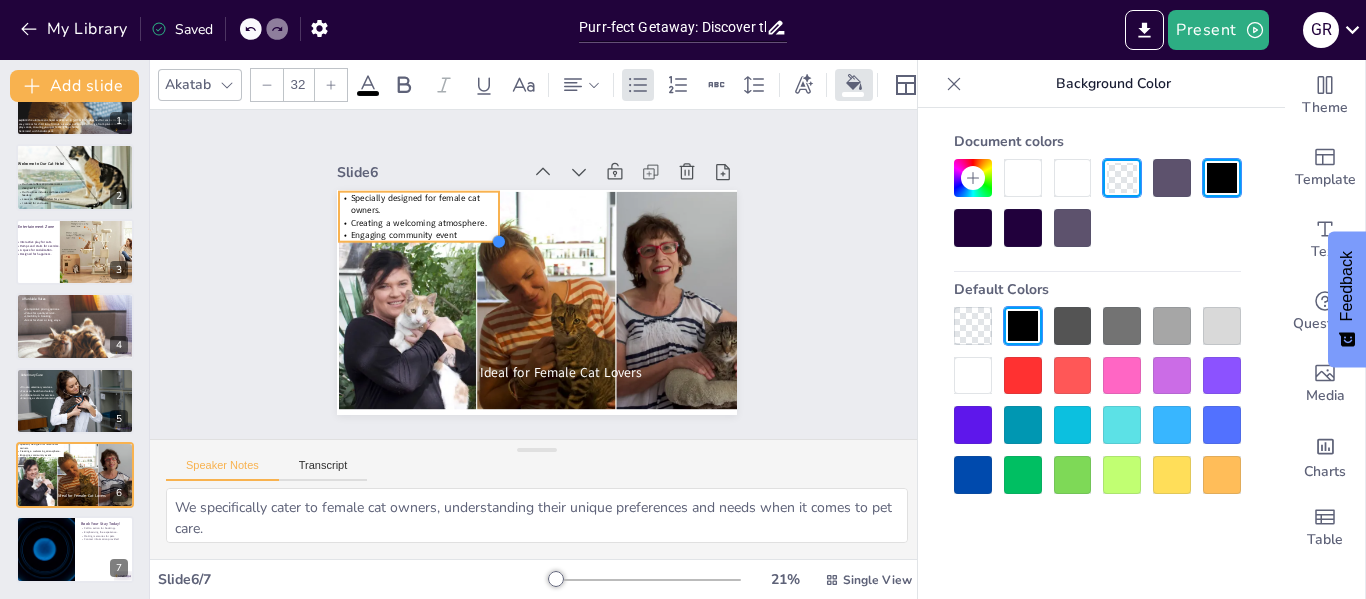 drag, startPoint x: 483, startPoint y: 232, endPoint x: 472, endPoint y: 232, distance: 11 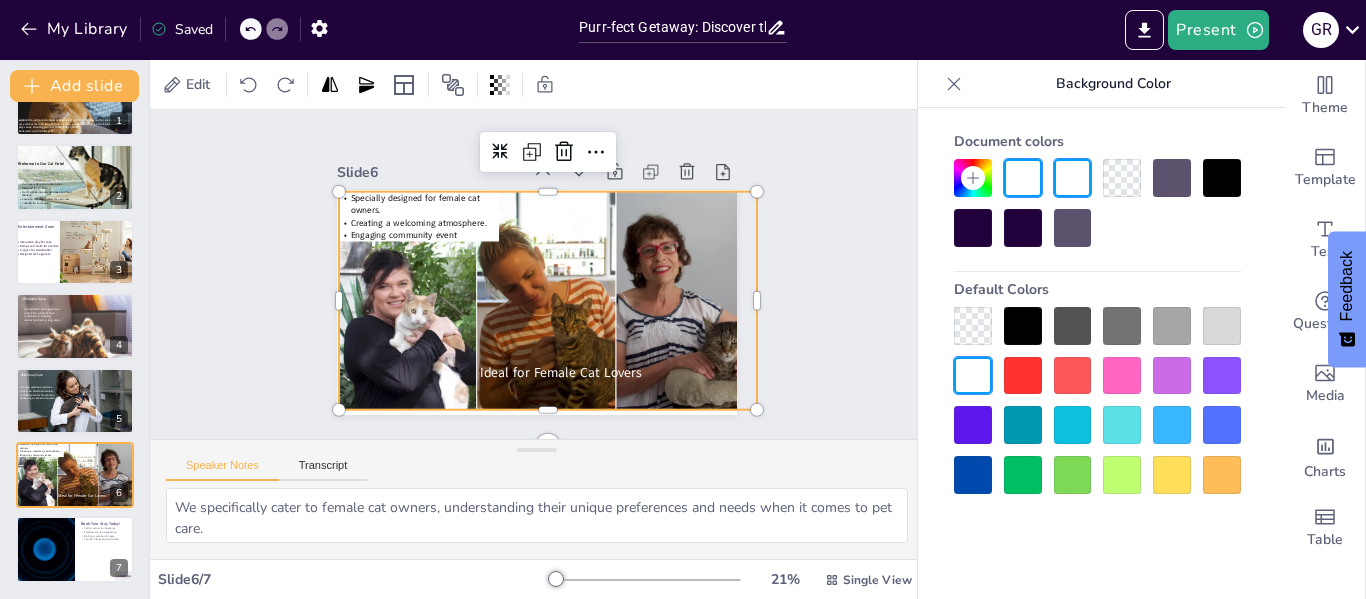 click at bounding box center (539, 303) 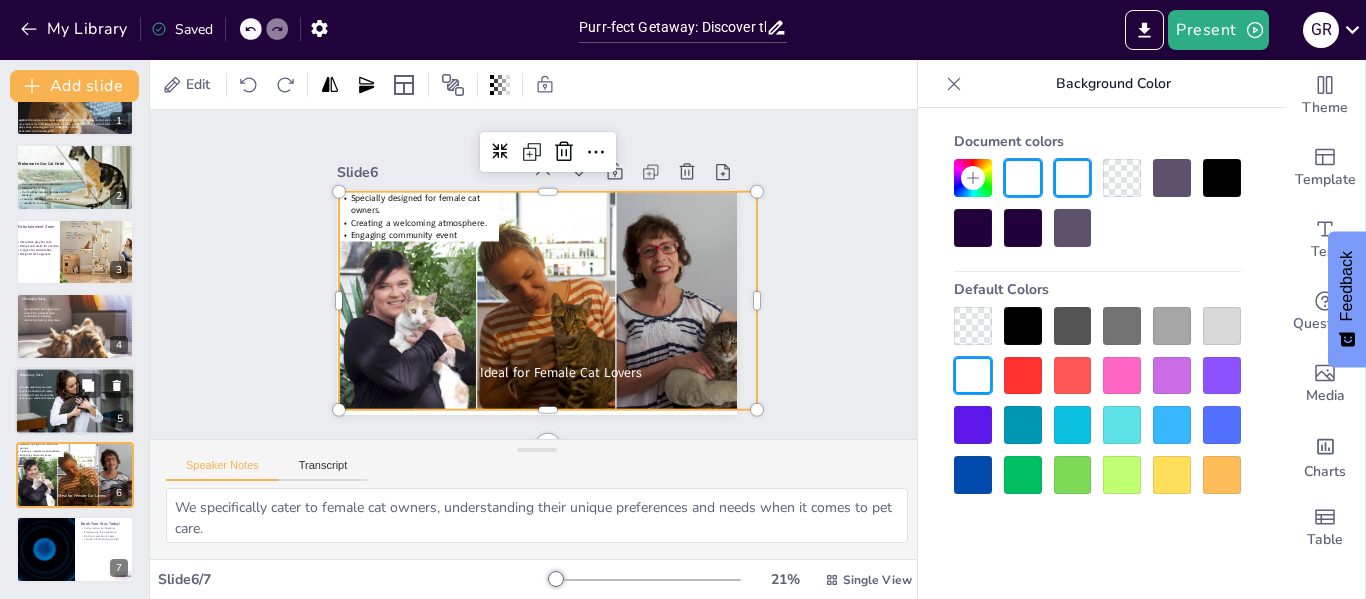 click at bounding box center [75, 407] 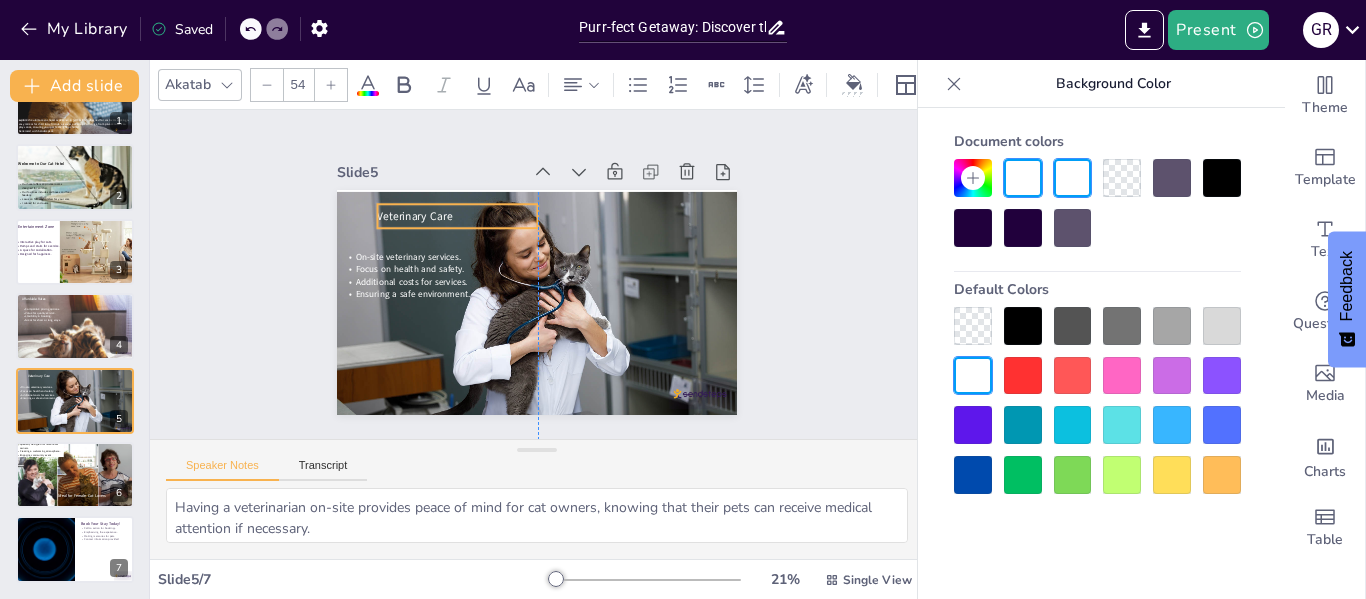 drag, startPoint x: 370, startPoint y: 211, endPoint x: 392, endPoint y: 212, distance: 22.022715 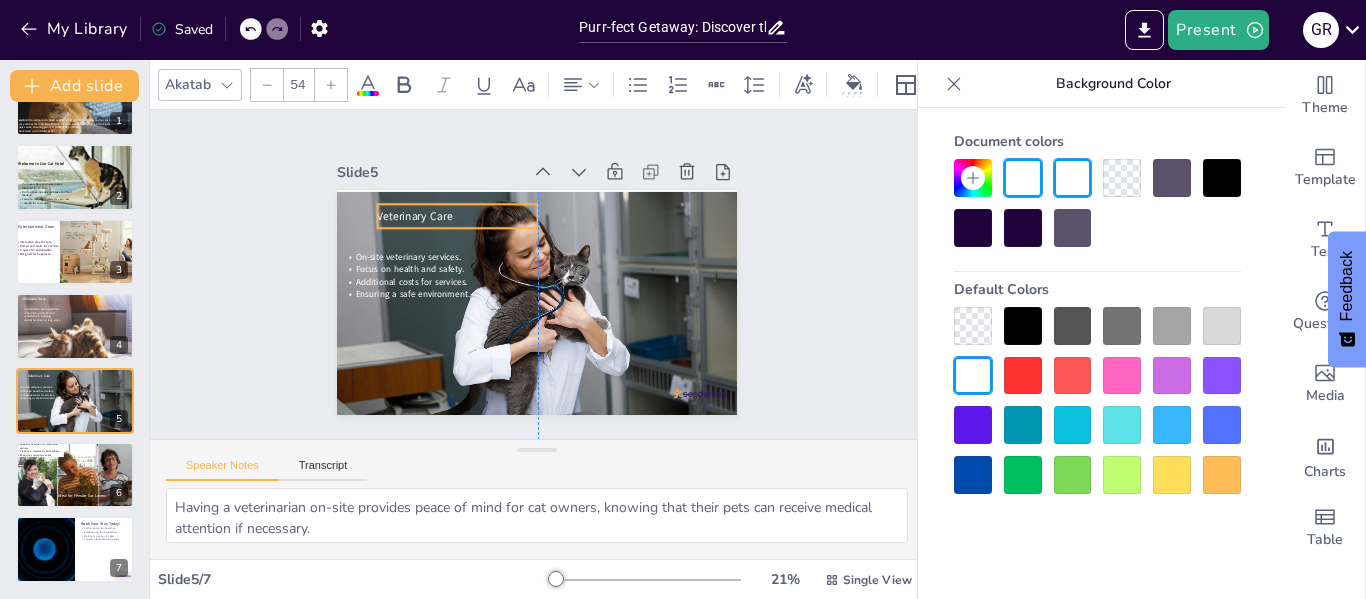 click on "Veterinary Care" at bounding box center [422, 203] 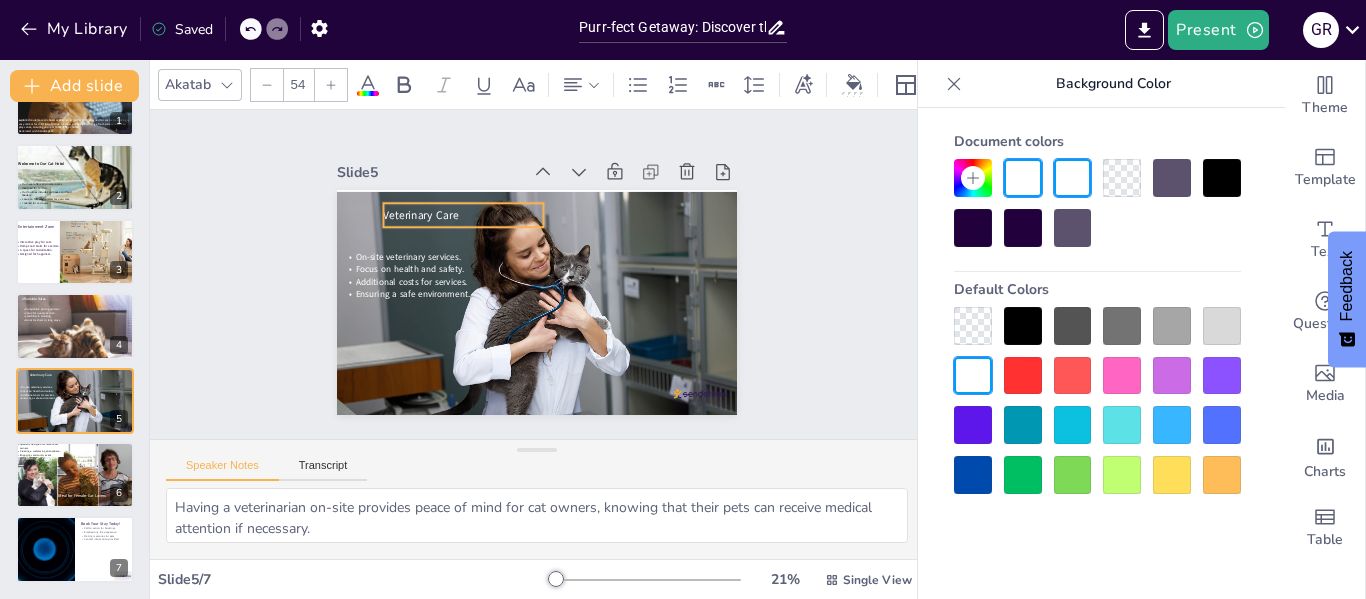 click on "Veterinary Care" at bounding box center (436, 192) 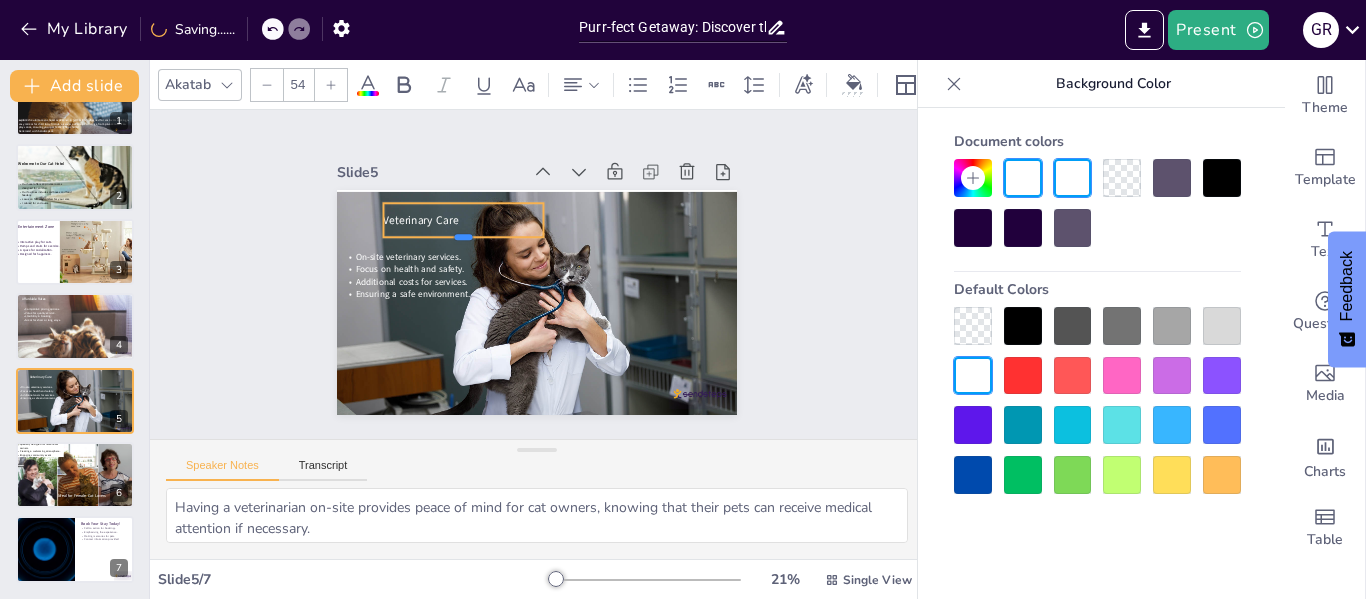 drag, startPoint x: 448, startPoint y: 221, endPoint x: 446, endPoint y: 231, distance: 10.198039 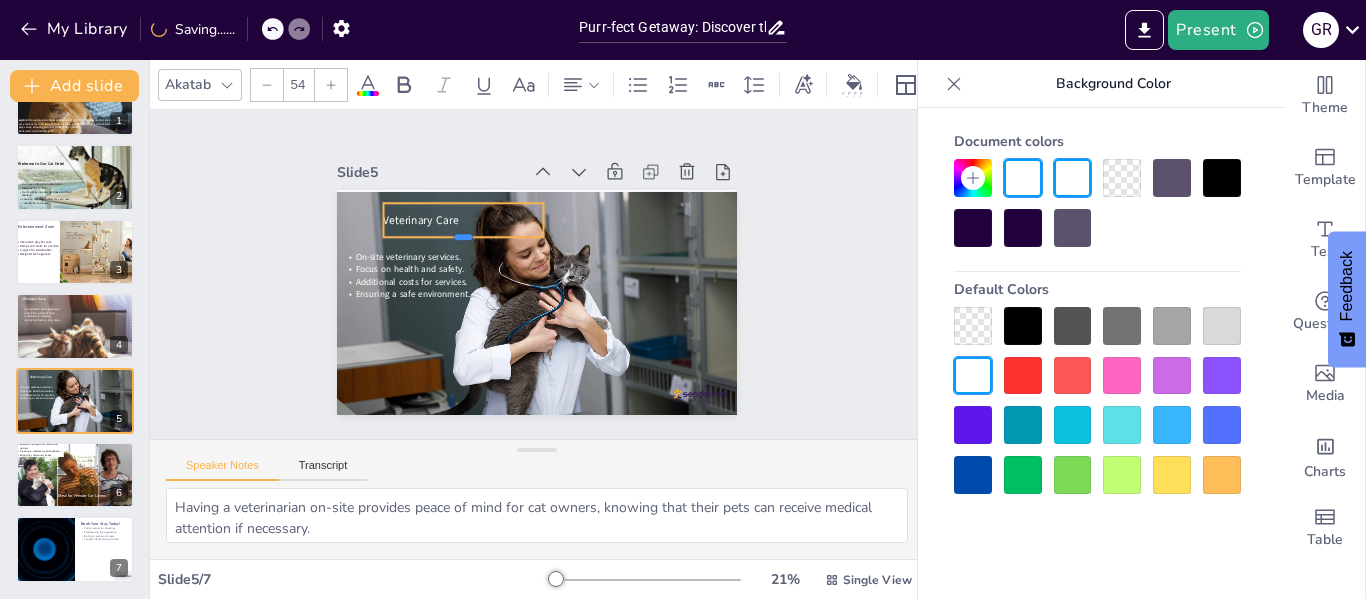 click at bounding box center (471, 230) 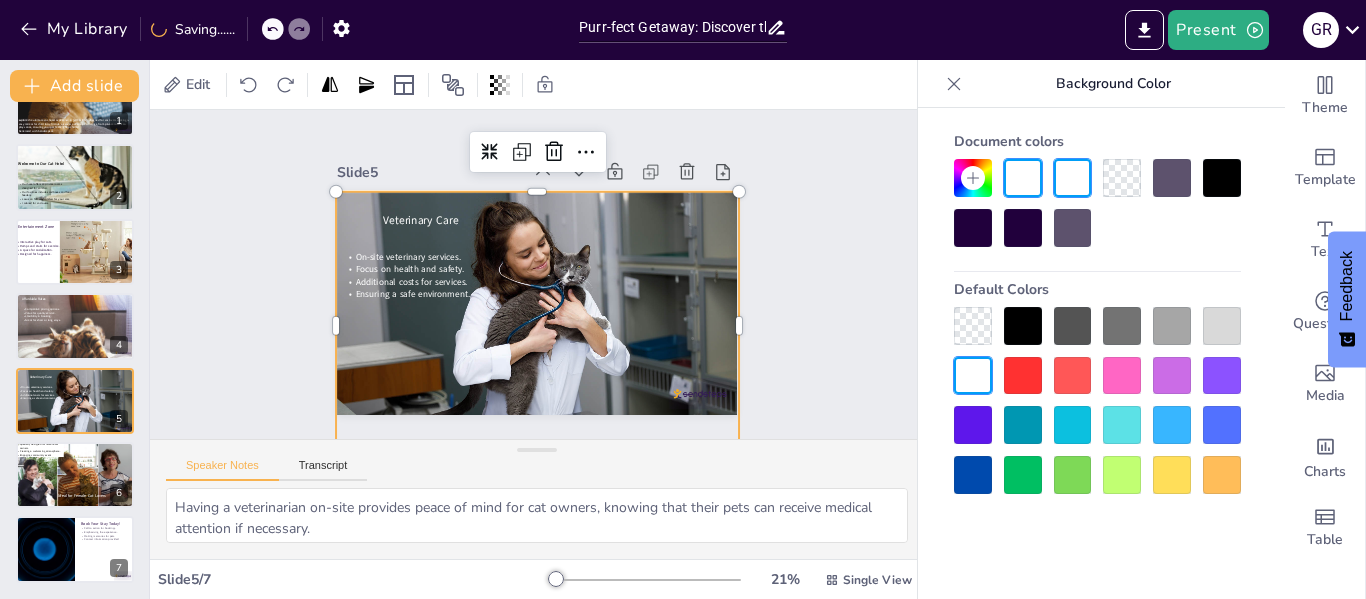click at bounding box center (527, 325) 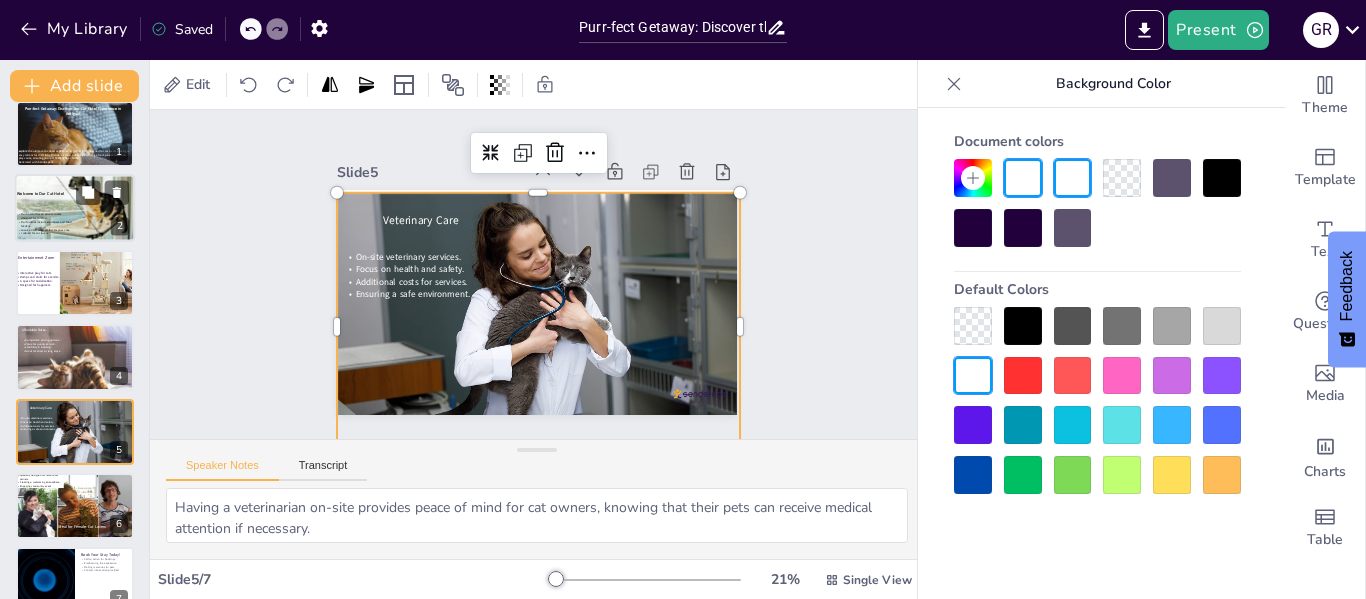 scroll, scrollTop: 0, scrollLeft: 0, axis: both 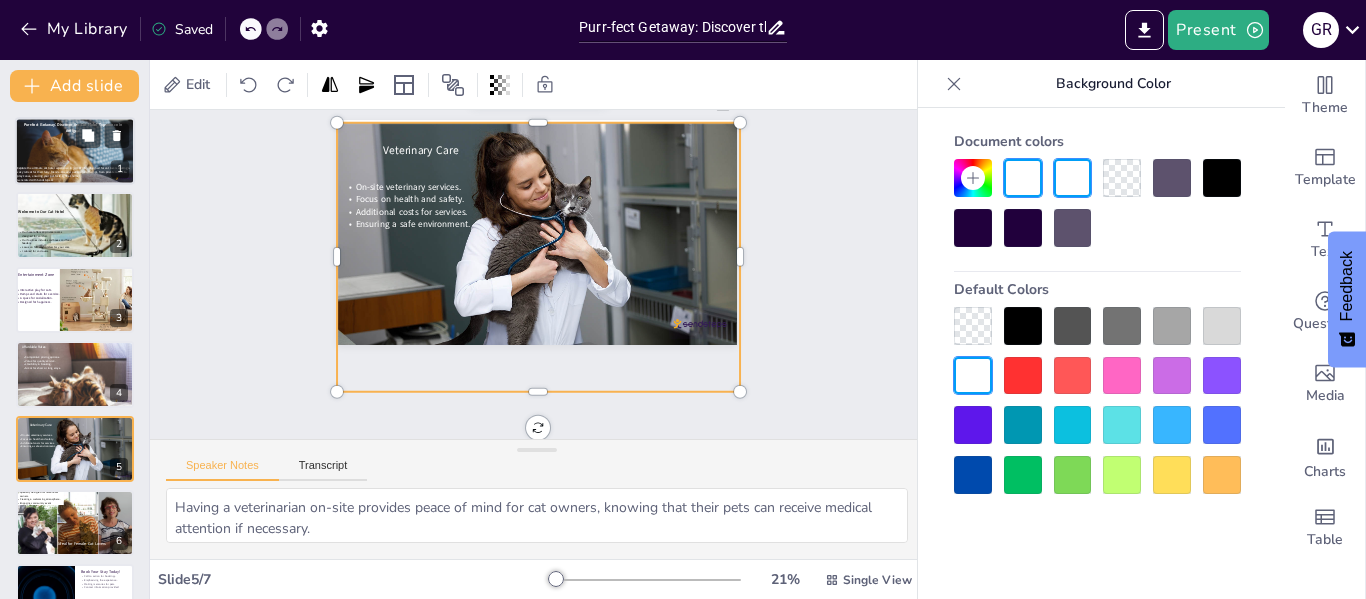 click at bounding box center (74, 154) 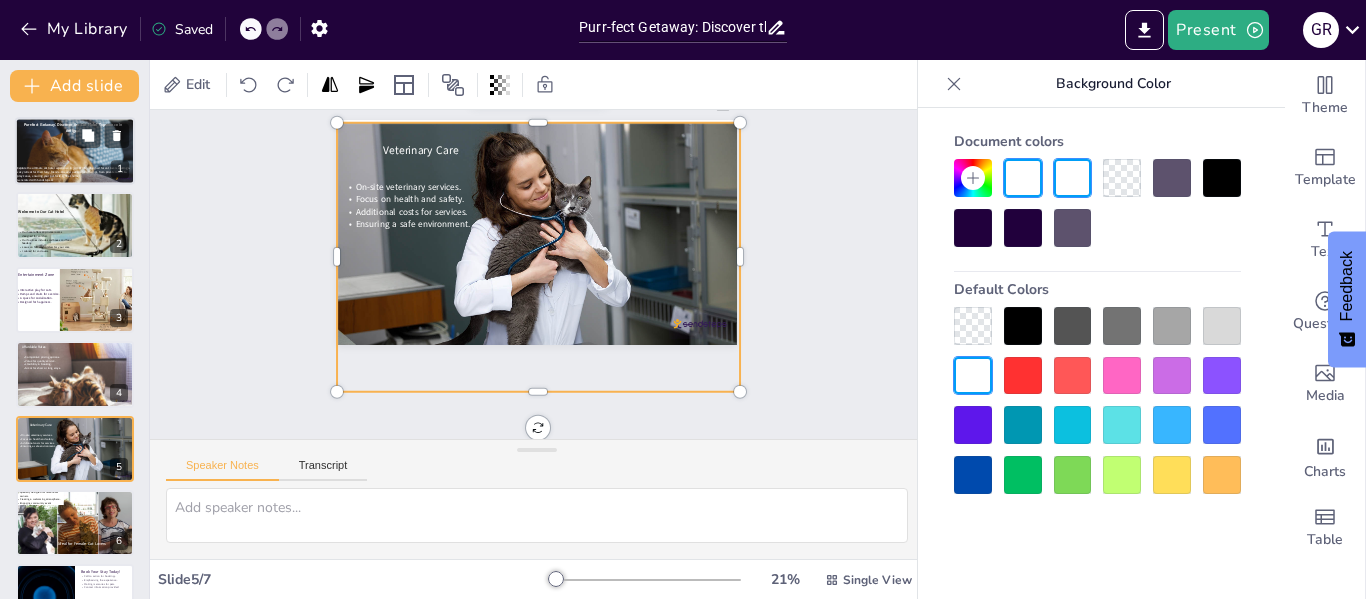 scroll, scrollTop: 0, scrollLeft: 0, axis: both 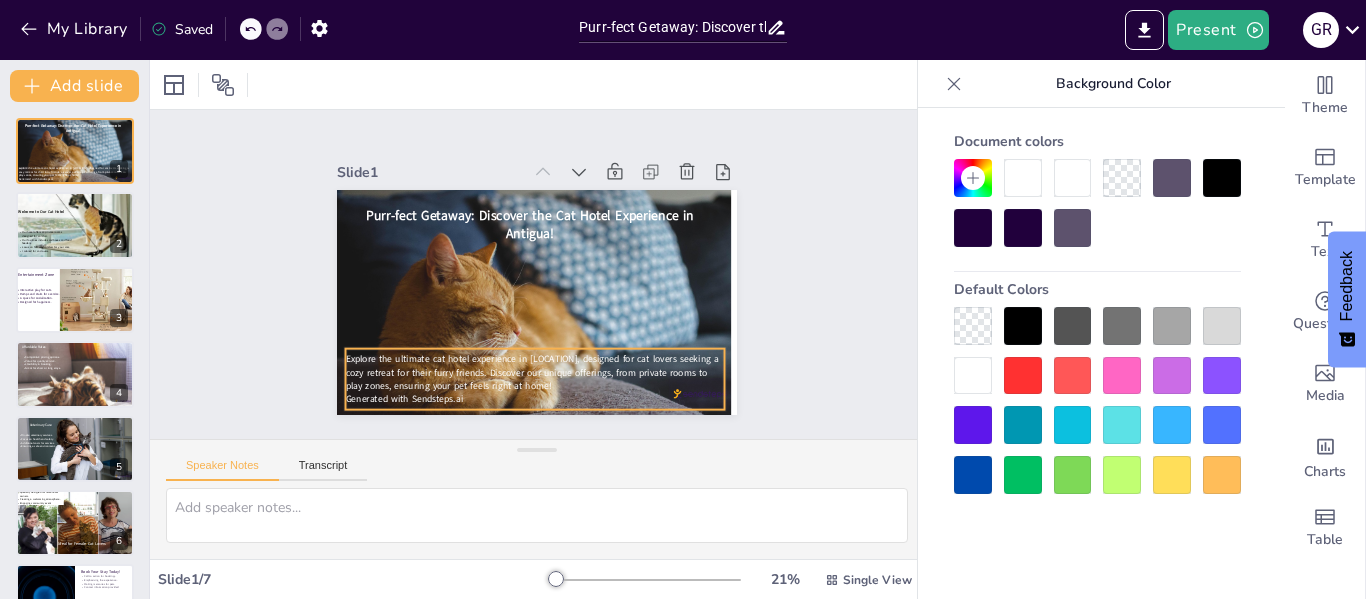 click on "Generated with Sendsteps.ai" at bounding box center [392, 383] 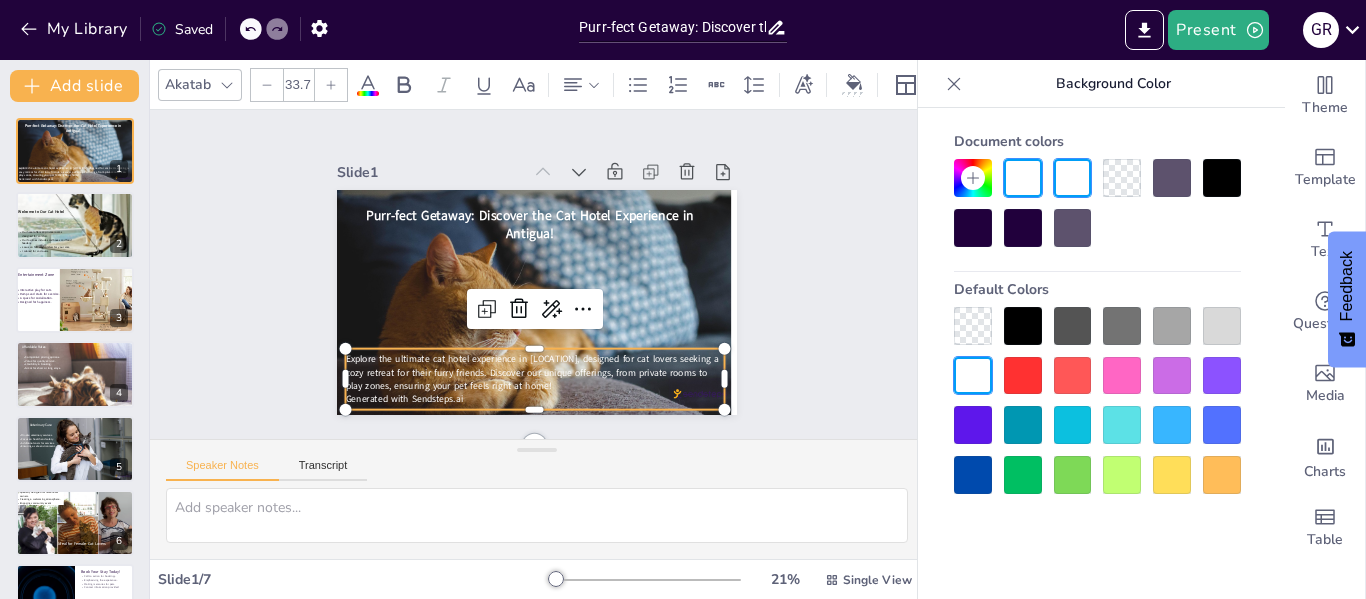 click on "Generated with Sendsteps.ai" at bounding box center [509, 395] 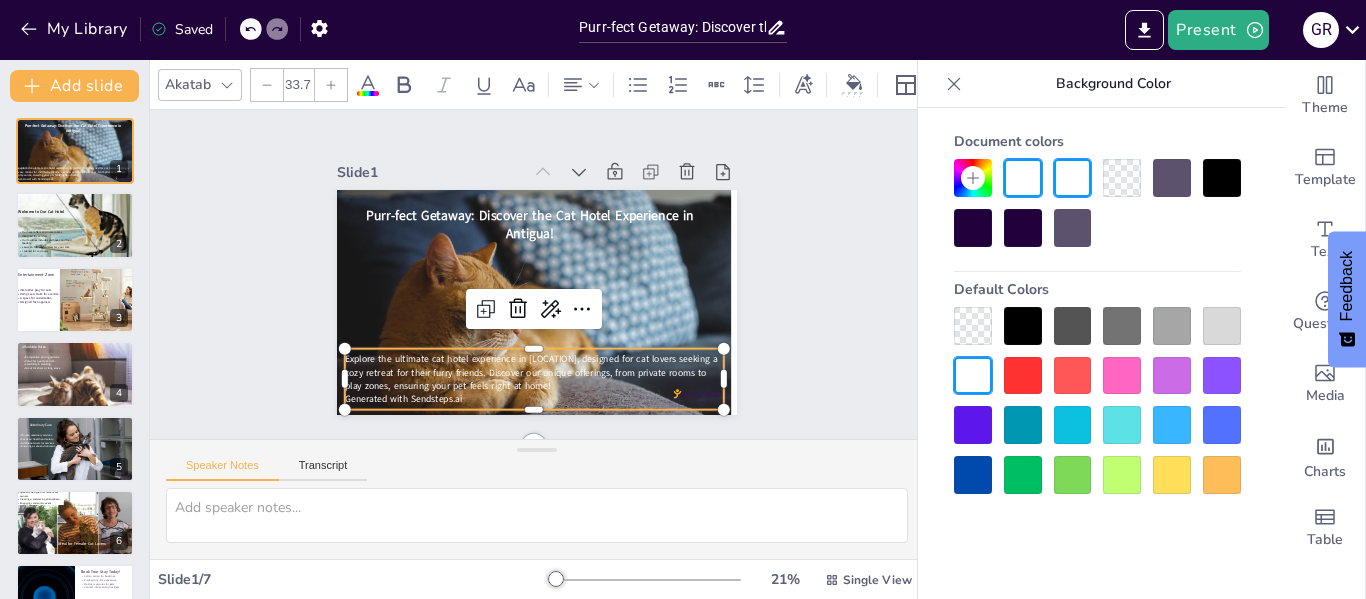 click on "Generated with Sendsteps.ai" at bounding box center (508, 396) 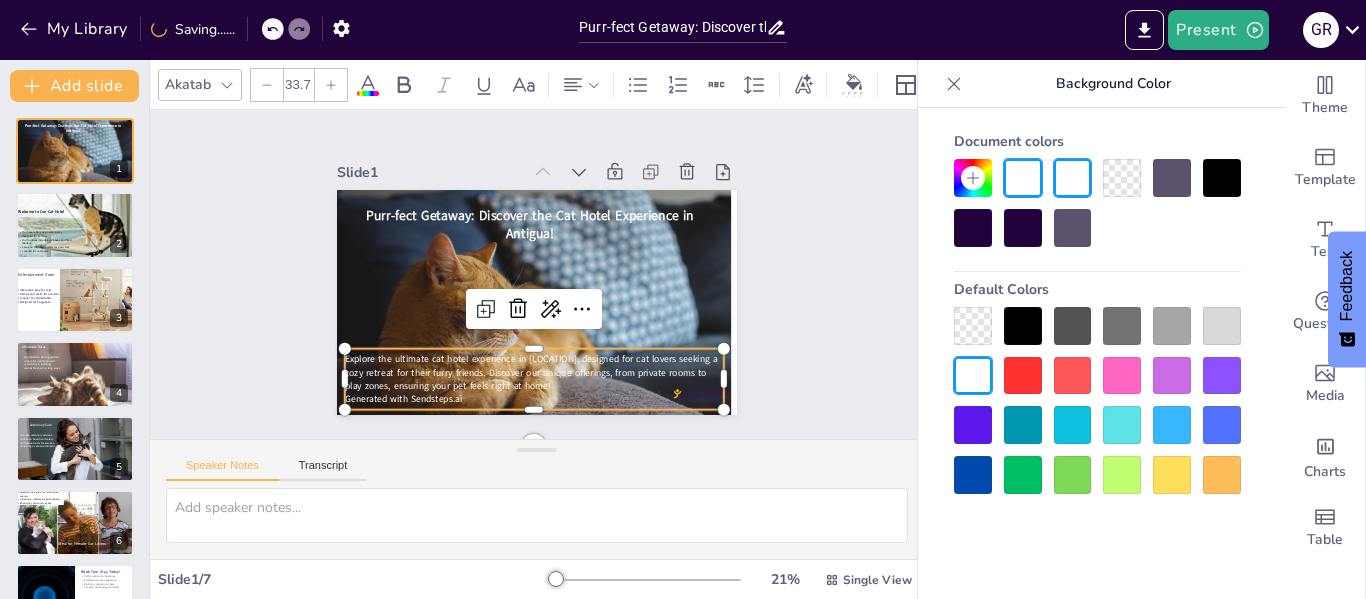 click on "Generated with Sendsteps.ai" at bounding box center [508, 396] 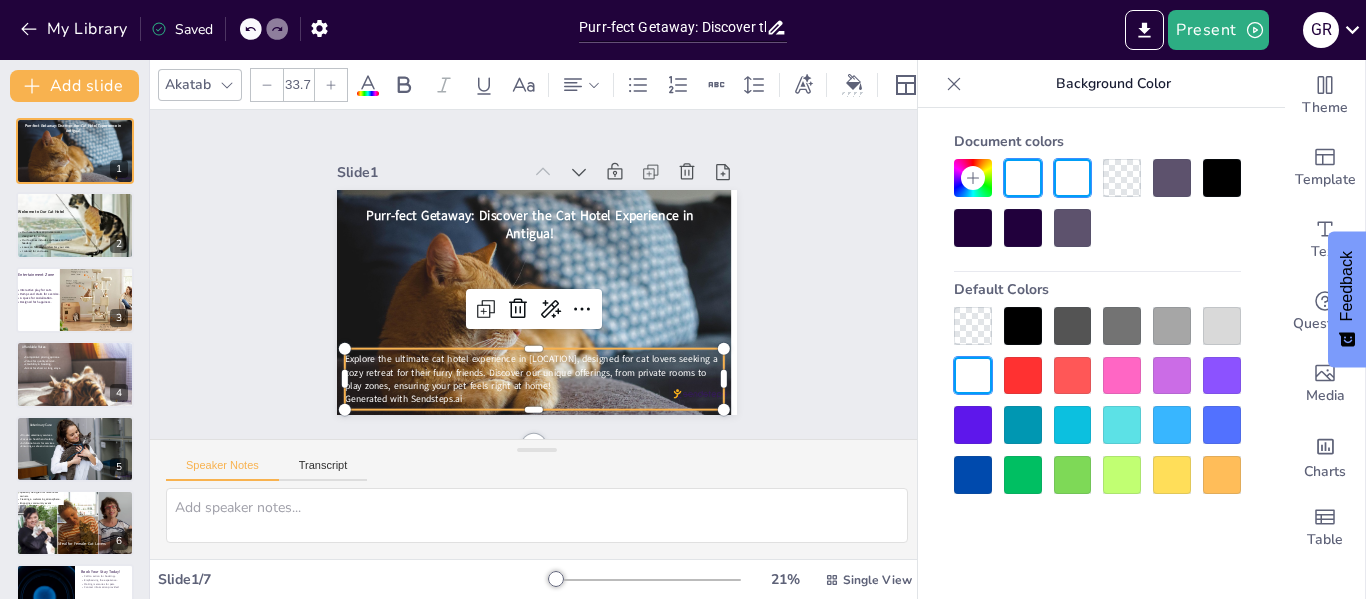 type 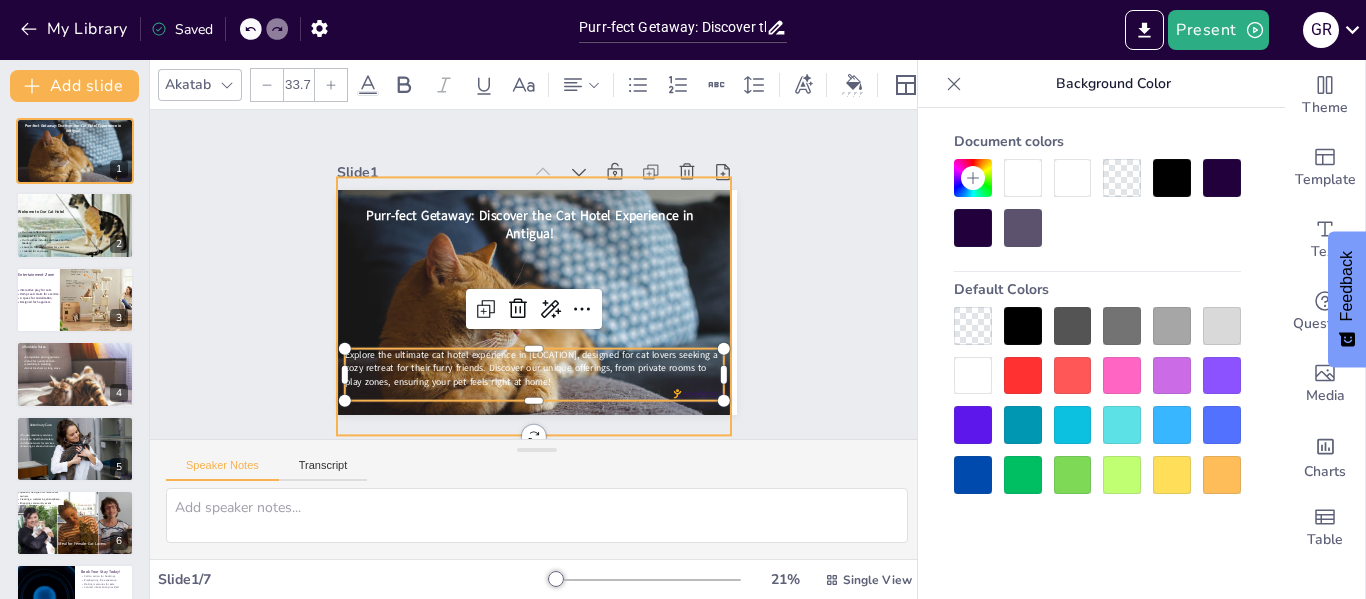 drag, startPoint x: 519, startPoint y: 390, endPoint x: 516, endPoint y: 403, distance: 13.341664 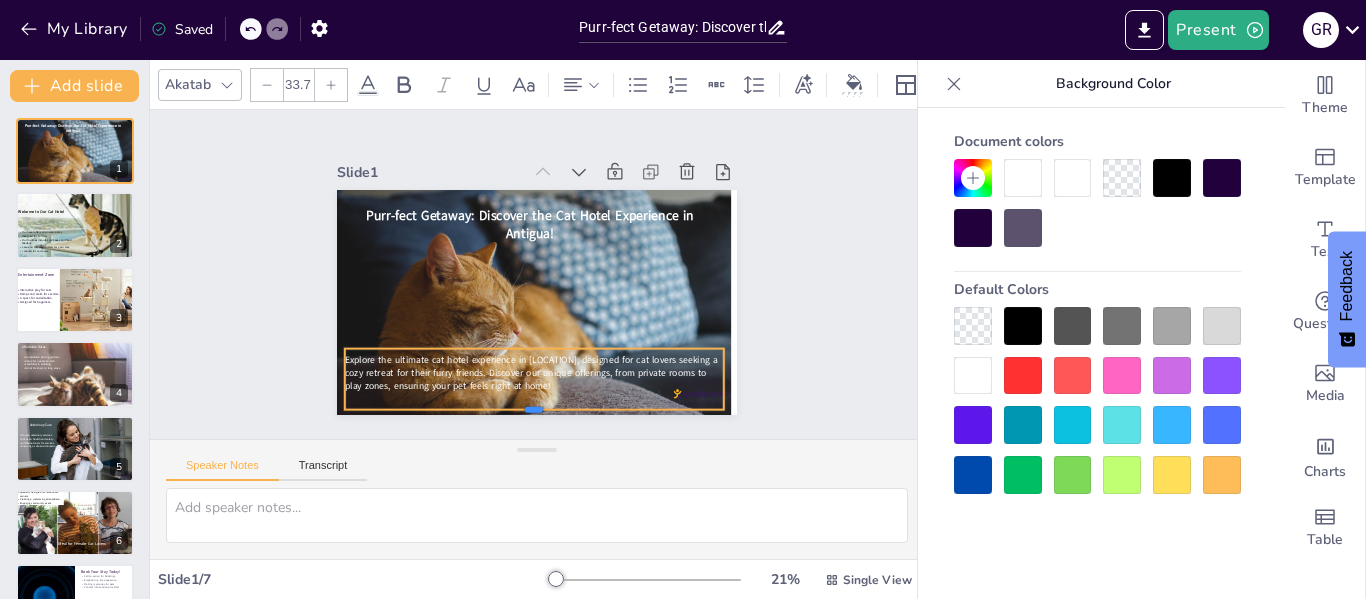 click at bounding box center [505, 414] 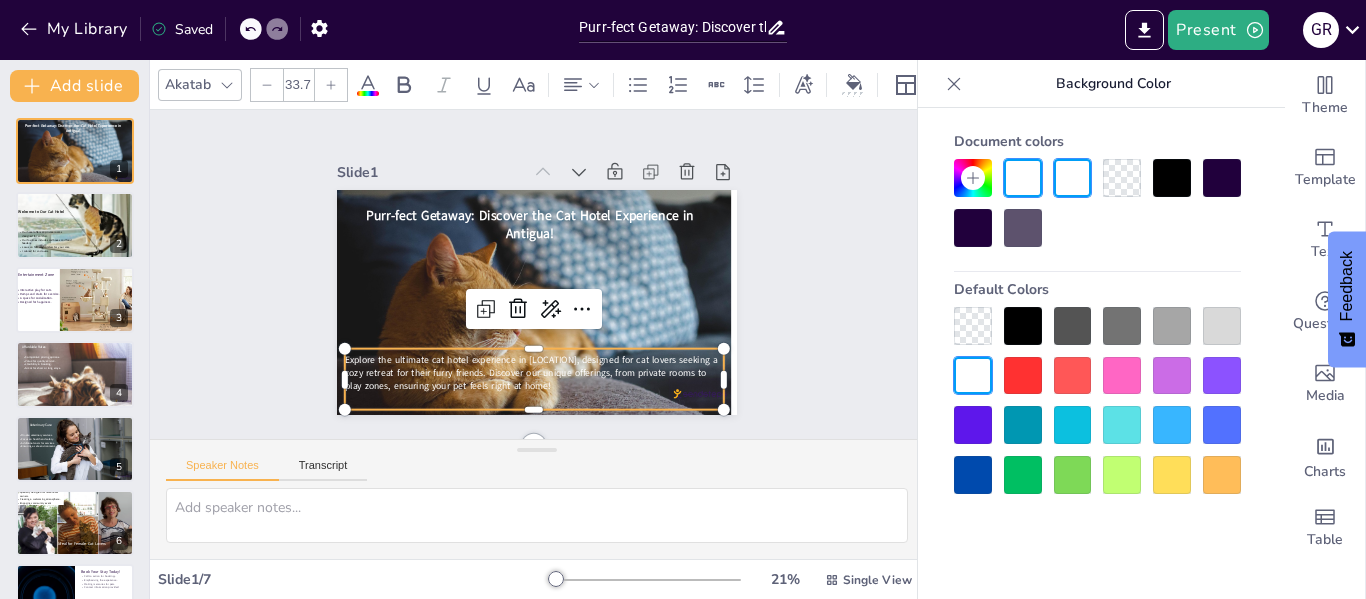 click on "Explore the ultimate cat hotel experience in [LOCATION], designed for cat lovers seeking a cozy retreat for their furry friends. Discover our unique offerings, from private rooms to play zones, ensuring your pet feels right at home!" at bounding box center (511, 362) 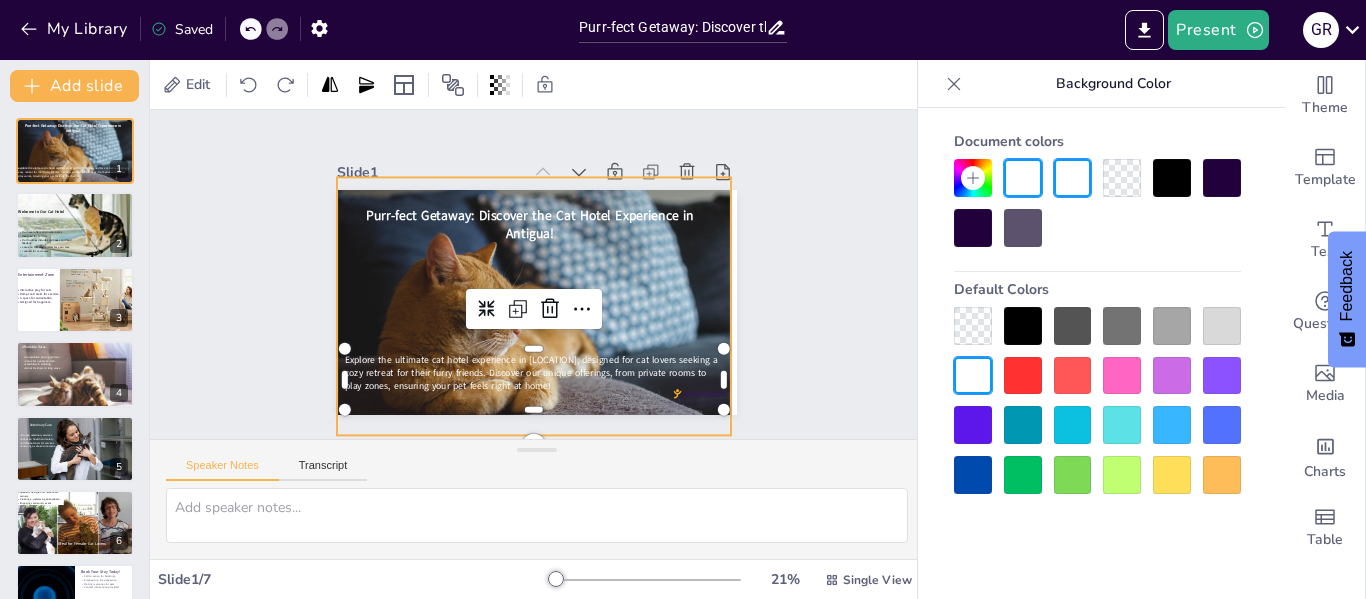 click at bounding box center [531, 309] 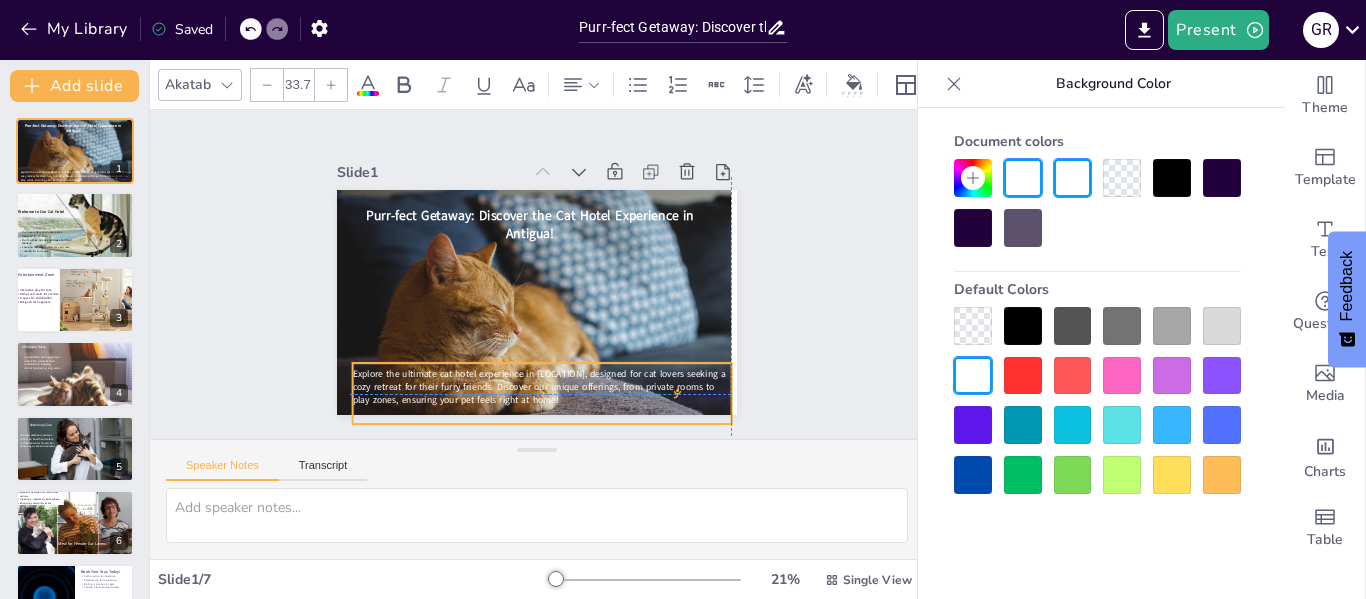 drag, startPoint x: 426, startPoint y: 361, endPoint x: 431, endPoint y: 375, distance: 14.866069 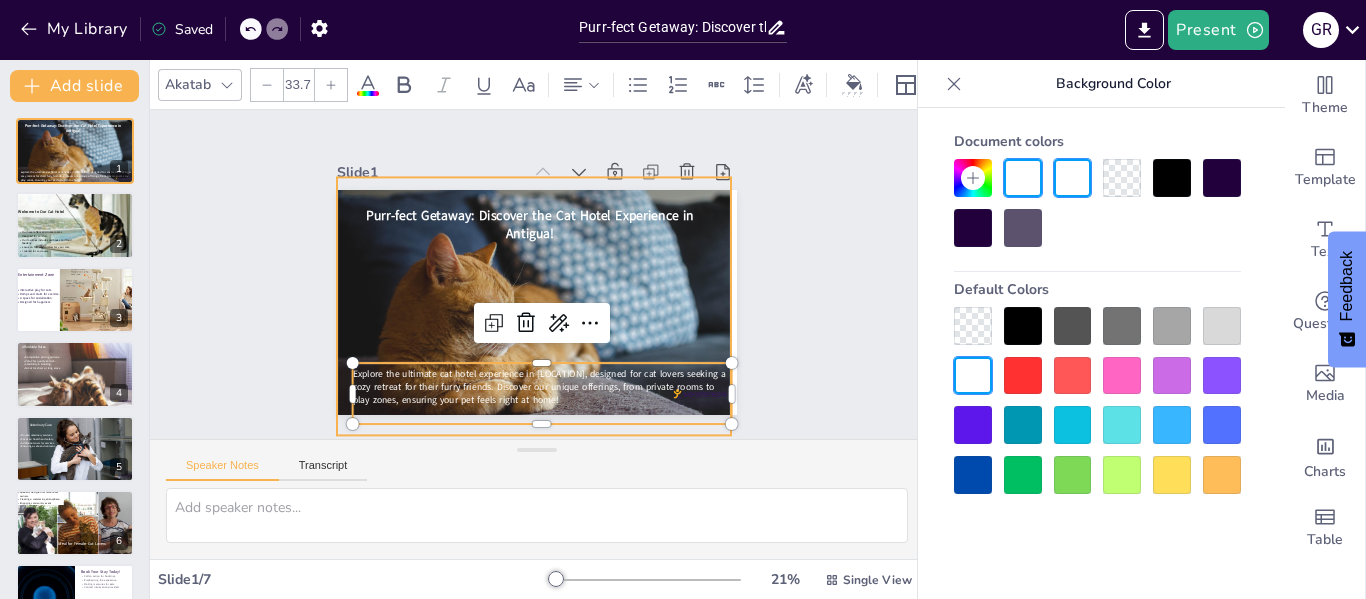 click at bounding box center [526, 308] 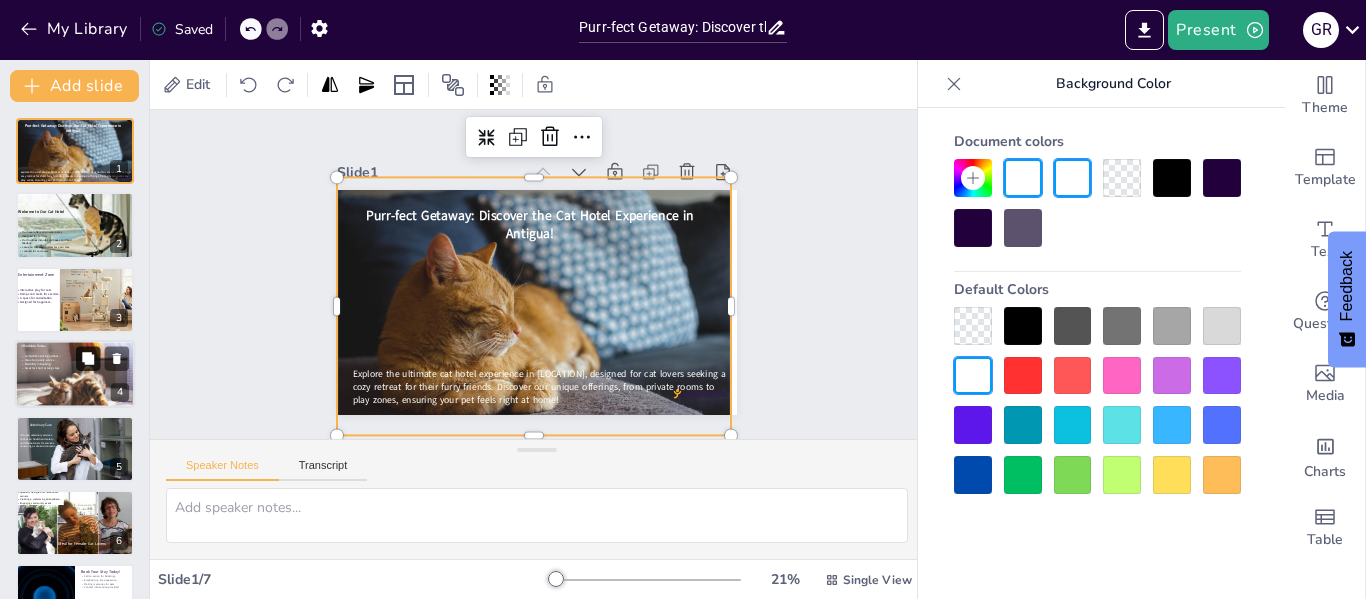 click at bounding box center [88, 359] 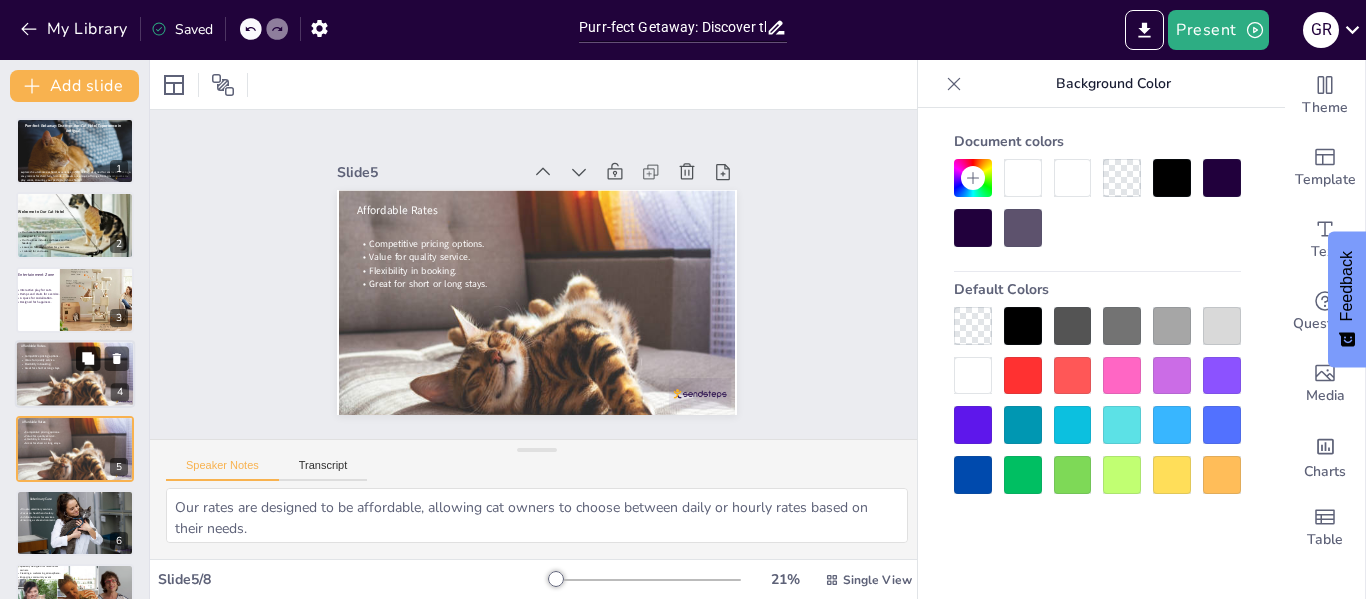 scroll, scrollTop: 98, scrollLeft: 0, axis: vertical 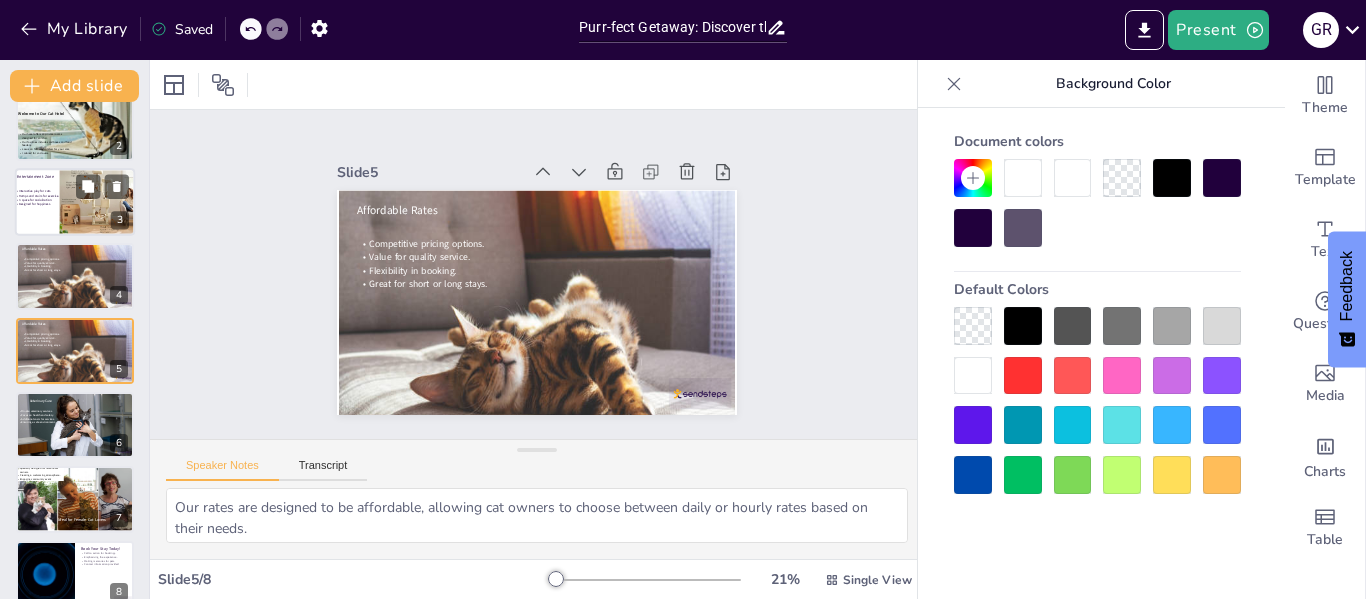 click on "Interactive play for cats. Ramps and stairs for exercise. A space for socialization. Designed for happiness." at bounding box center [37, 198] 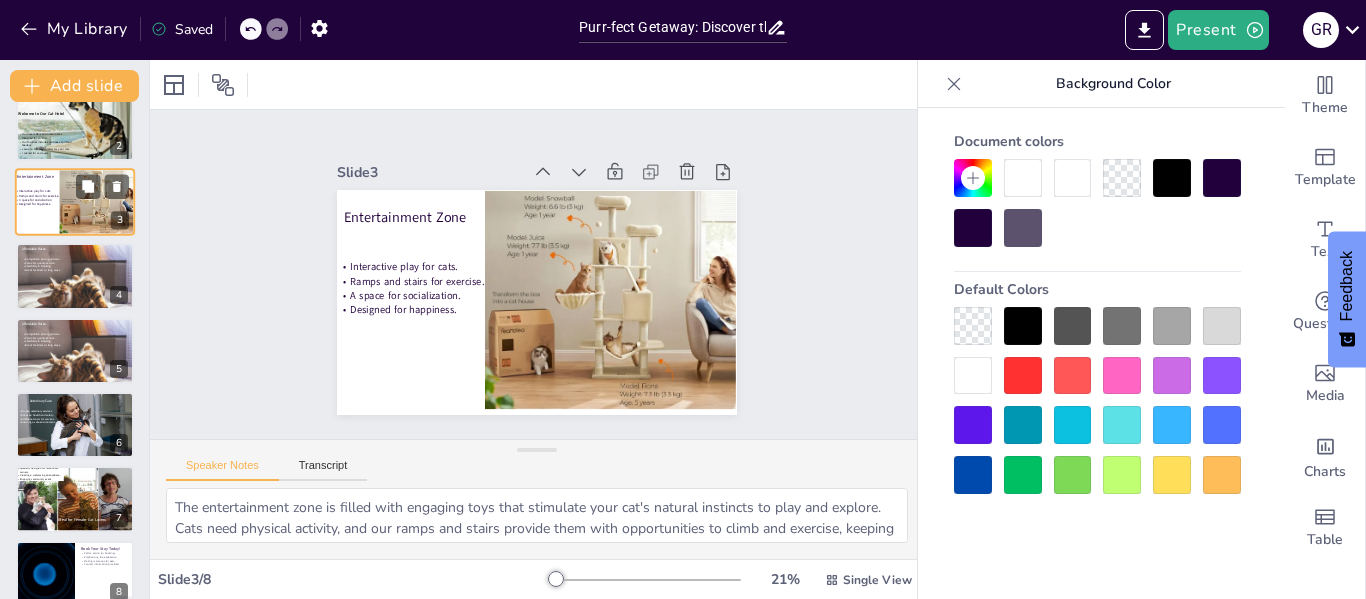 scroll, scrollTop: 0, scrollLeft: 0, axis: both 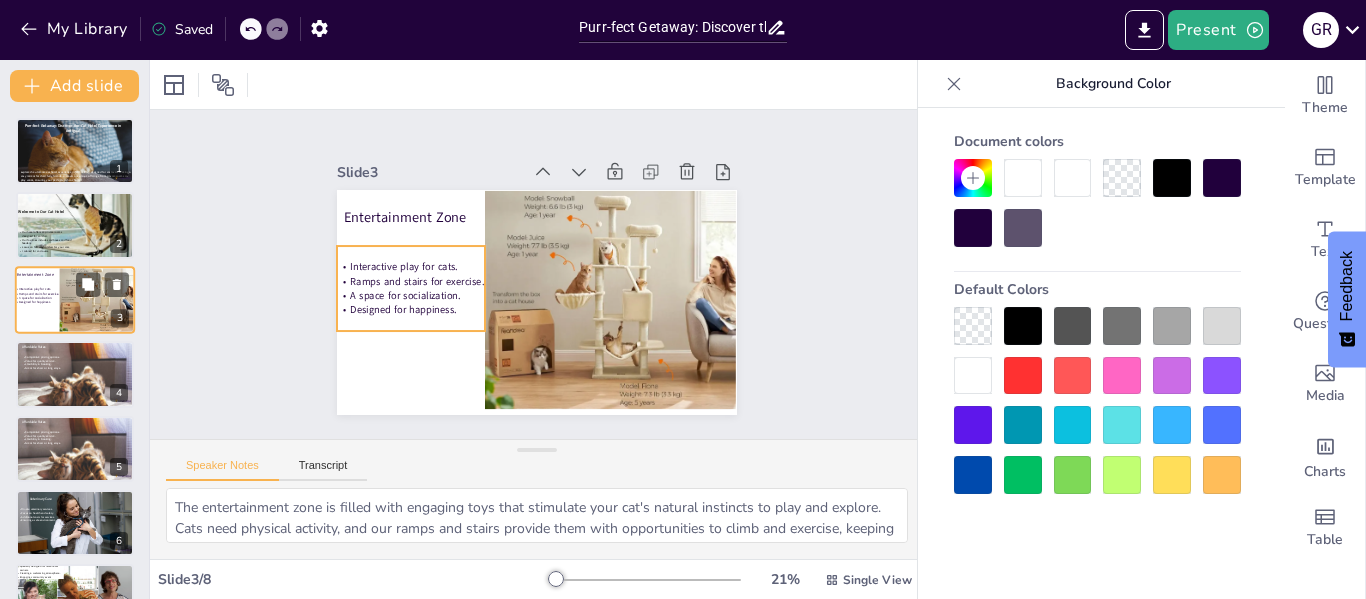 click on "Interactive play for cats. Ramps and stairs for exercise. A space for socialization. Designed for happiness." at bounding box center [37, 296] 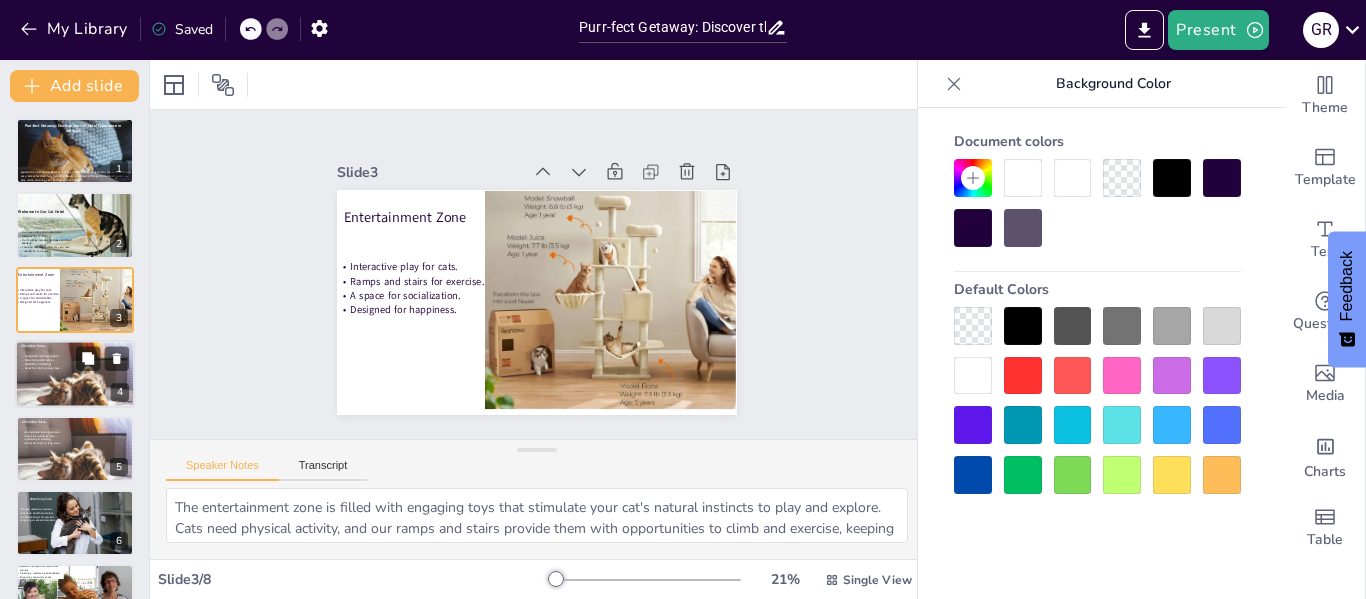 click on "Competitive pricing options. Value for quality service. Flexibility in booking. Great for short or long stays." at bounding box center (48, 363) 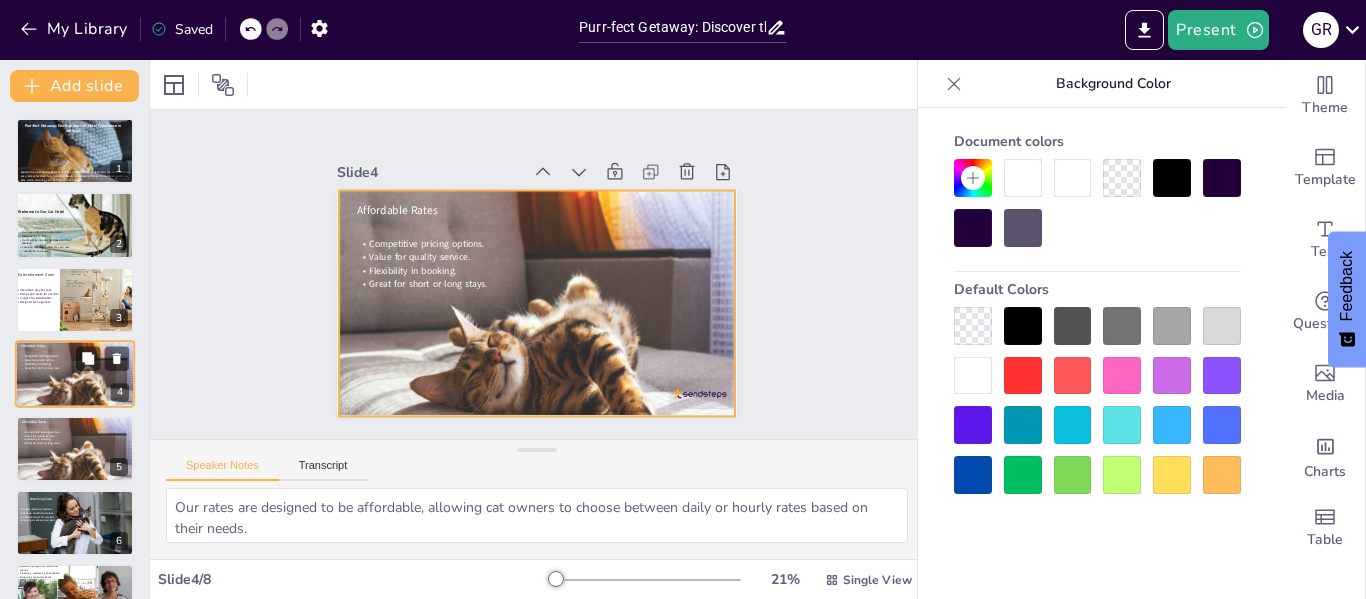 scroll, scrollTop: 24, scrollLeft: 0, axis: vertical 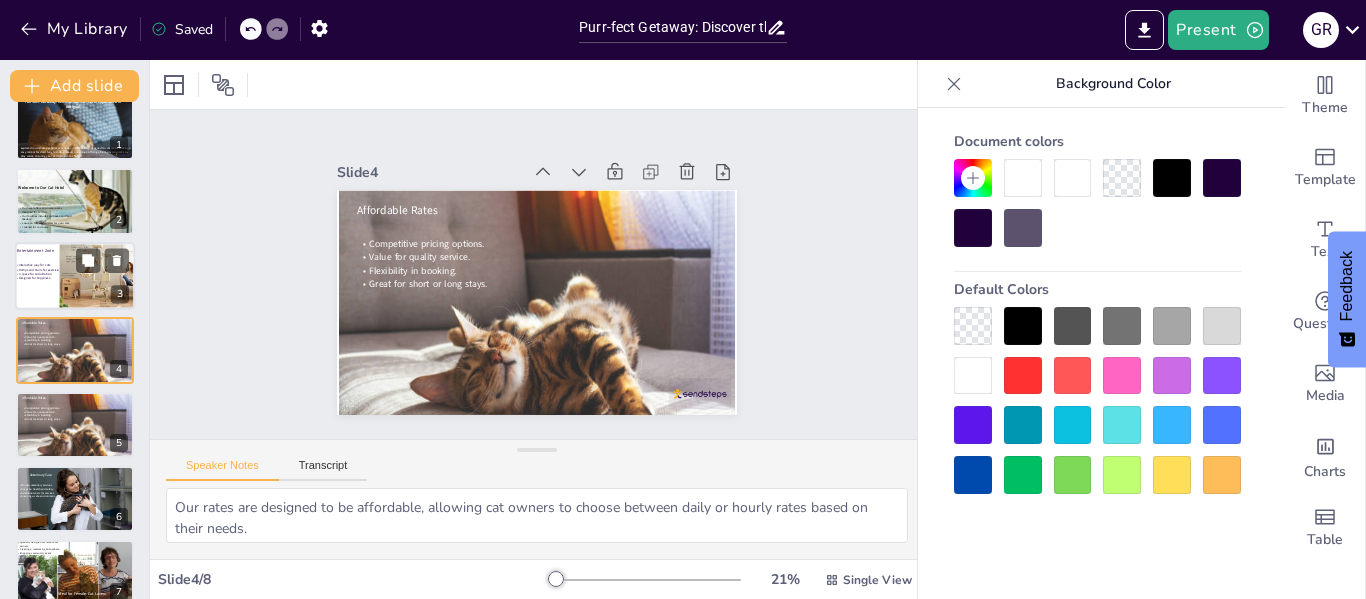 click at bounding box center [98, 275] 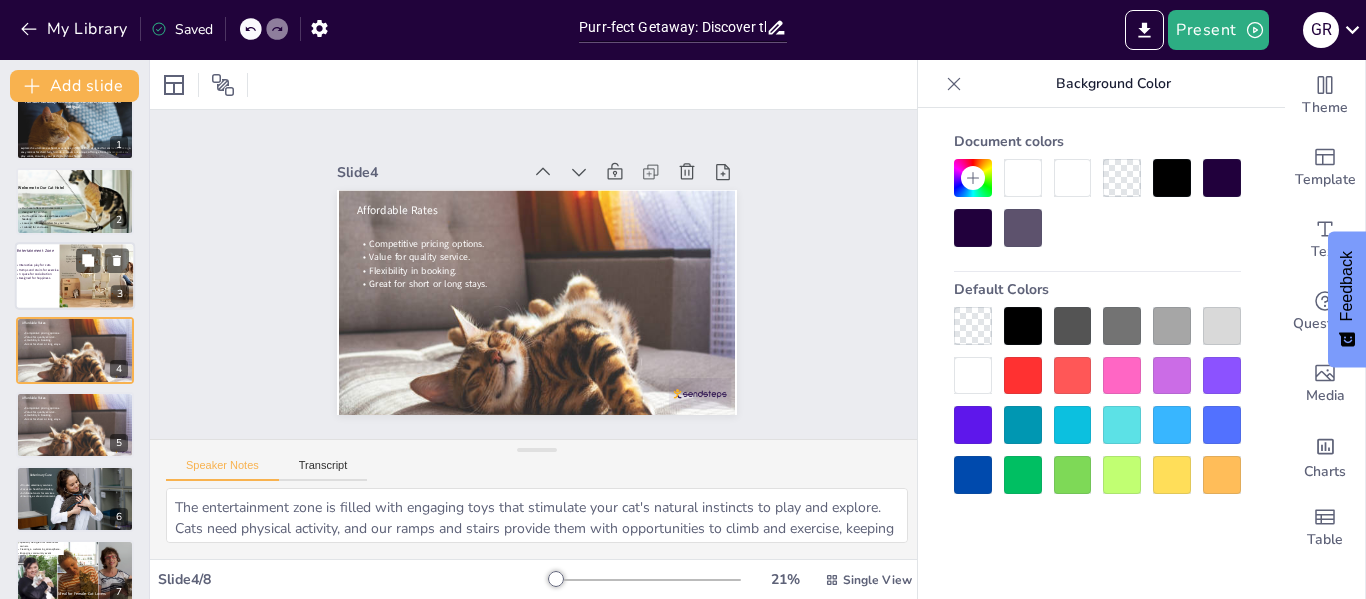 scroll, scrollTop: 0, scrollLeft: 0, axis: both 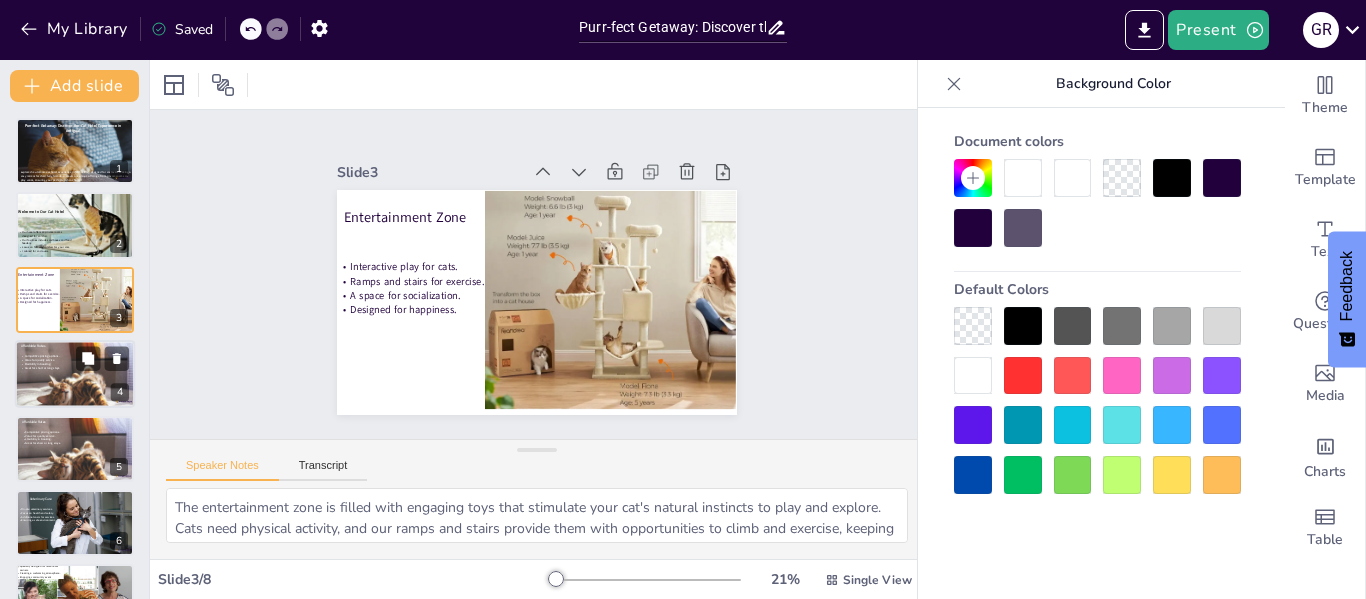click on "Great for short or long stays." at bounding box center (43, 369) 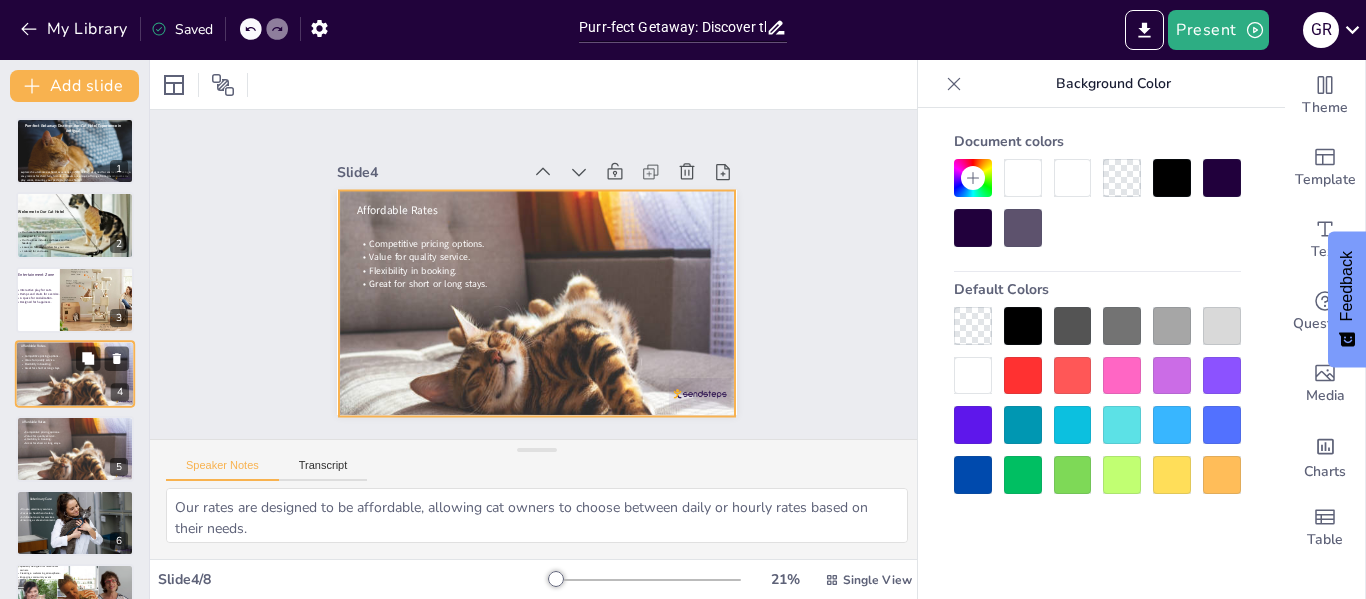 scroll, scrollTop: 24, scrollLeft: 0, axis: vertical 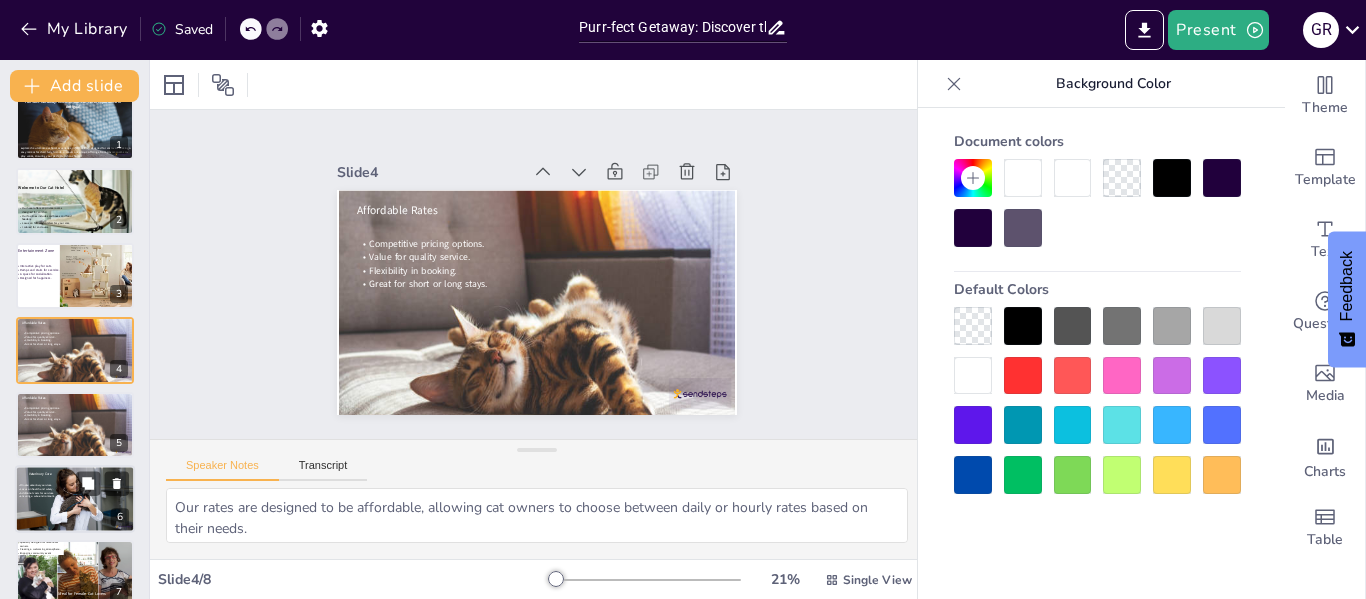 click at bounding box center [75, 437] 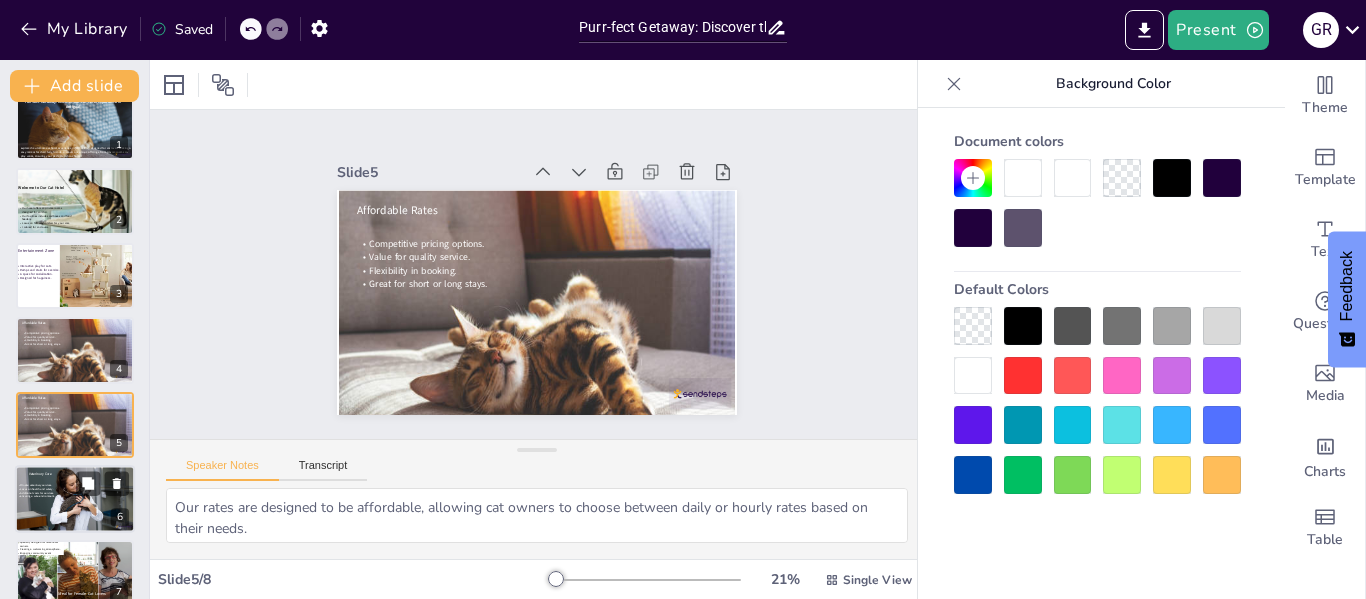 scroll, scrollTop: 98, scrollLeft: 0, axis: vertical 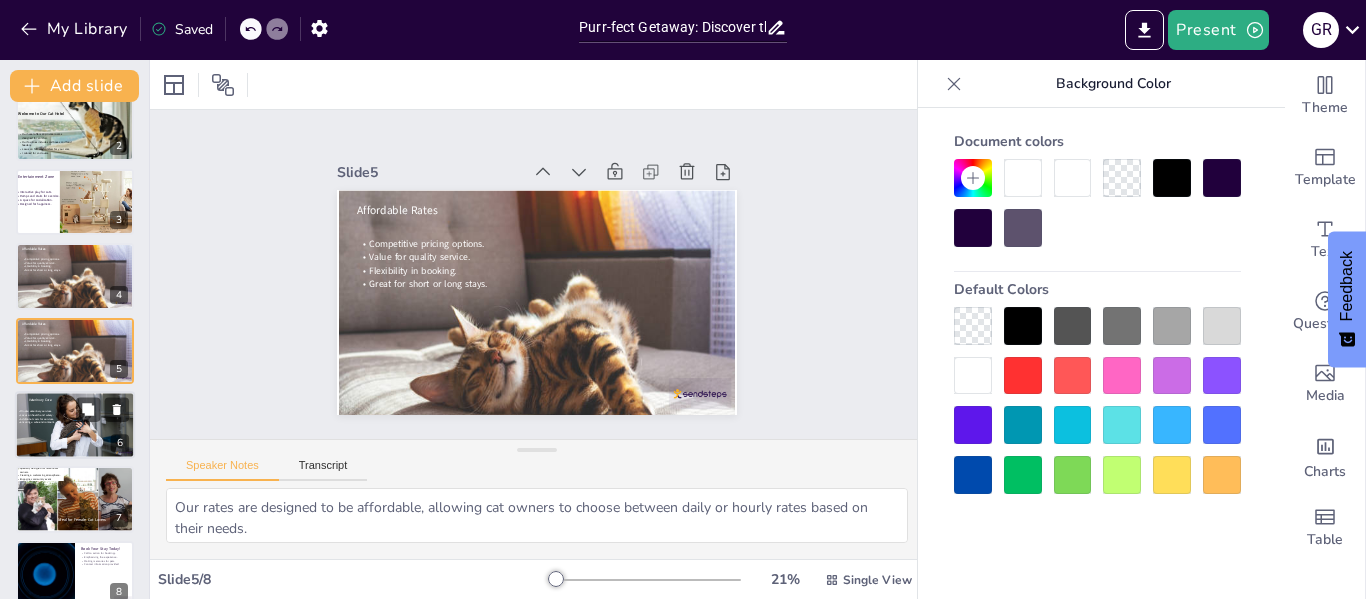 click at bounding box center (75, 432) 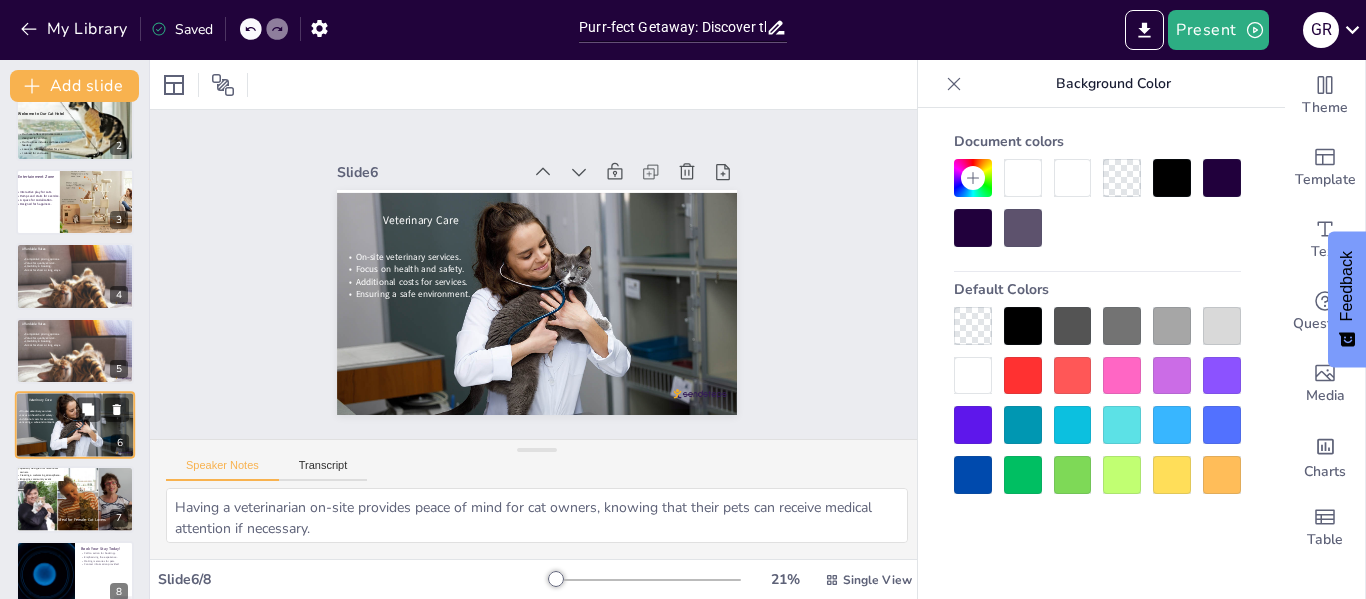 scroll, scrollTop: 122, scrollLeft: 0, axis: vertical 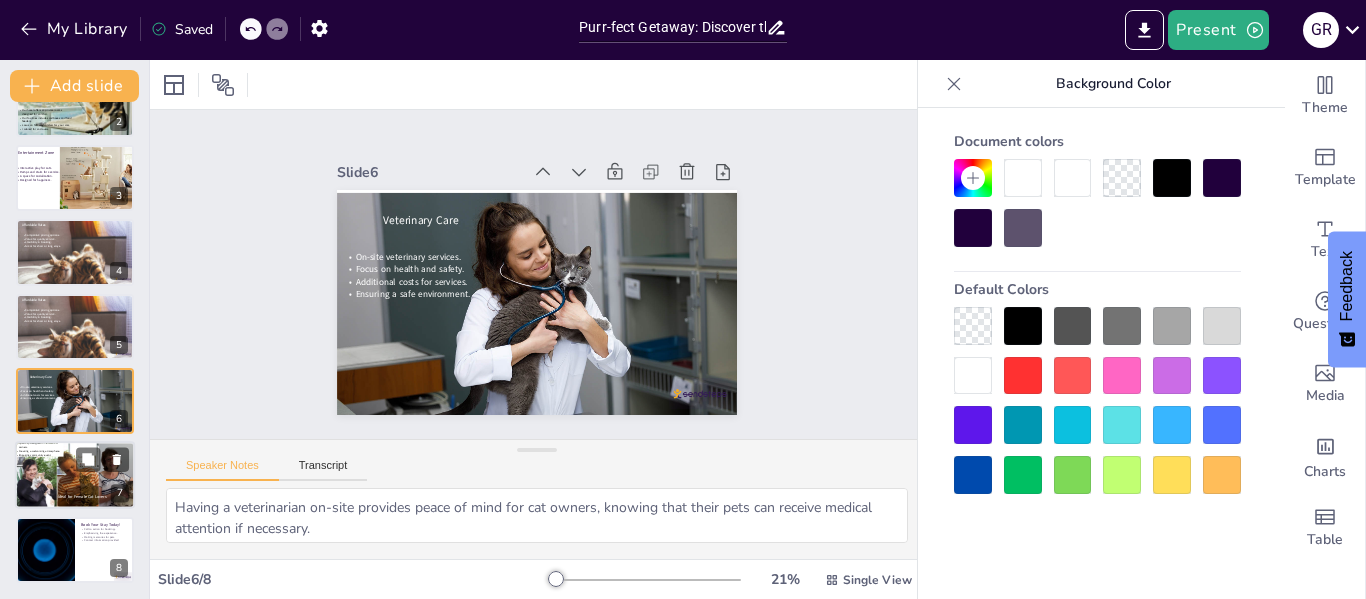click at bounding box center (78, 475) 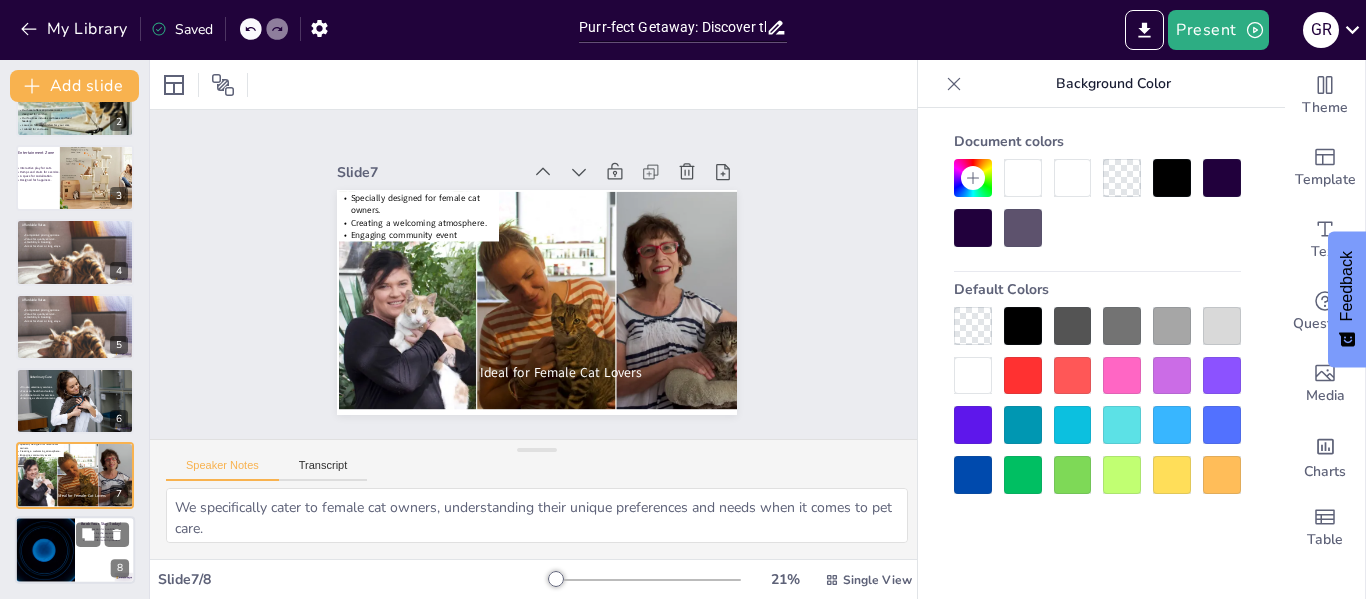 click at bounding box center (45, 550) 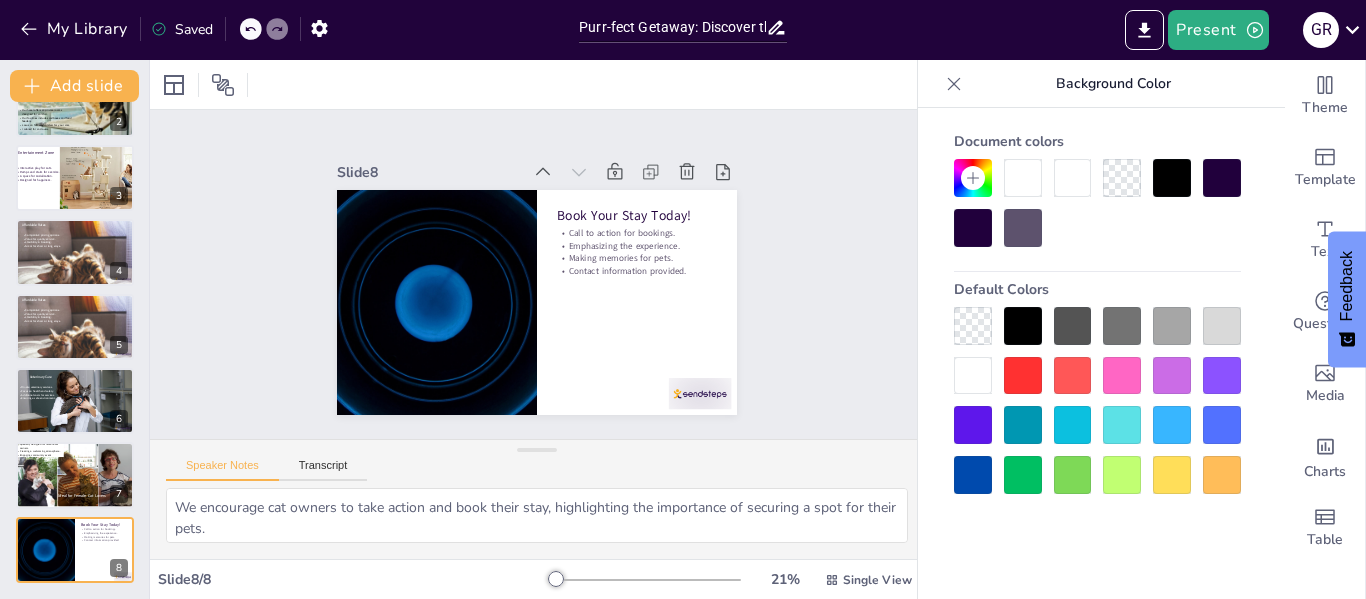 scroll, scrollTop: 0, scrollLeft: 0, axis: both 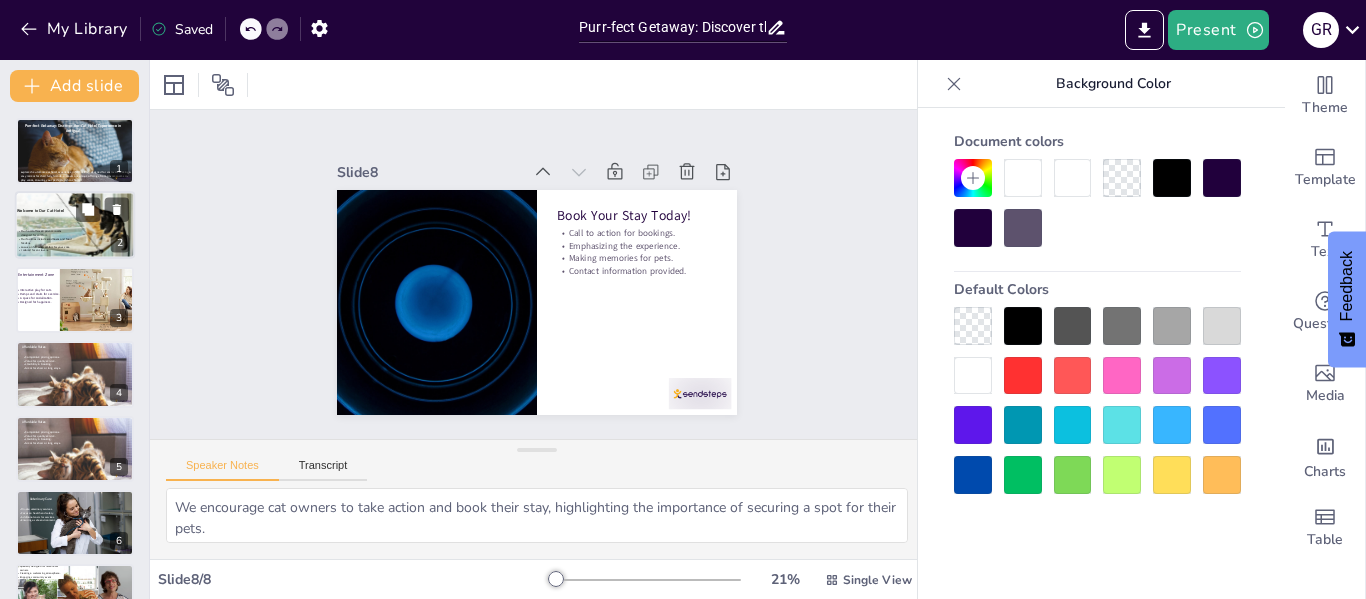 click on "Our hotel offers 20 private rooms designed for comfort." at bounding box center [41, 234] 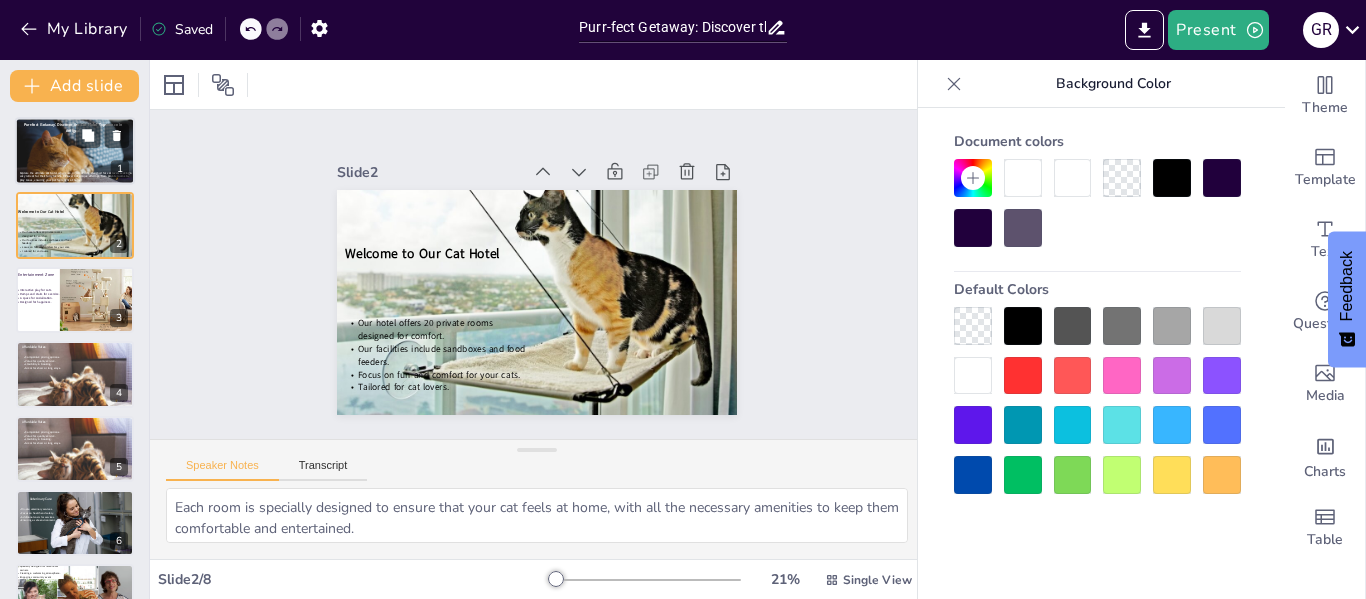click at bounding box center (74, 154) 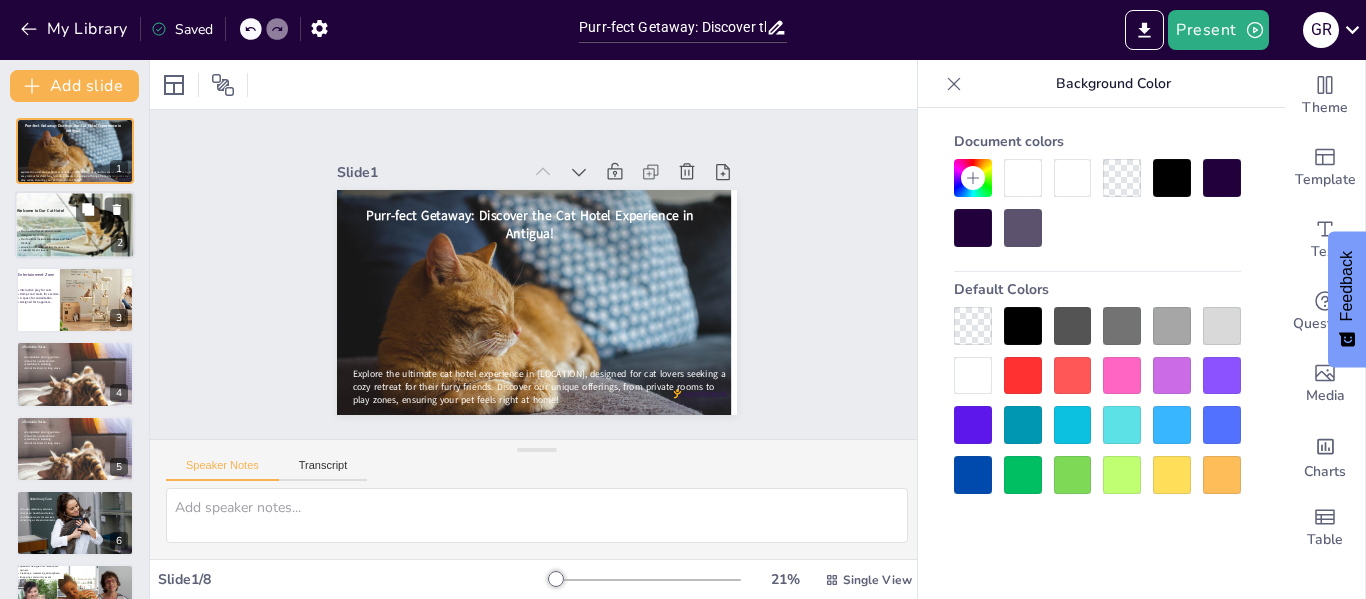 click at bounding box center [75, 213] 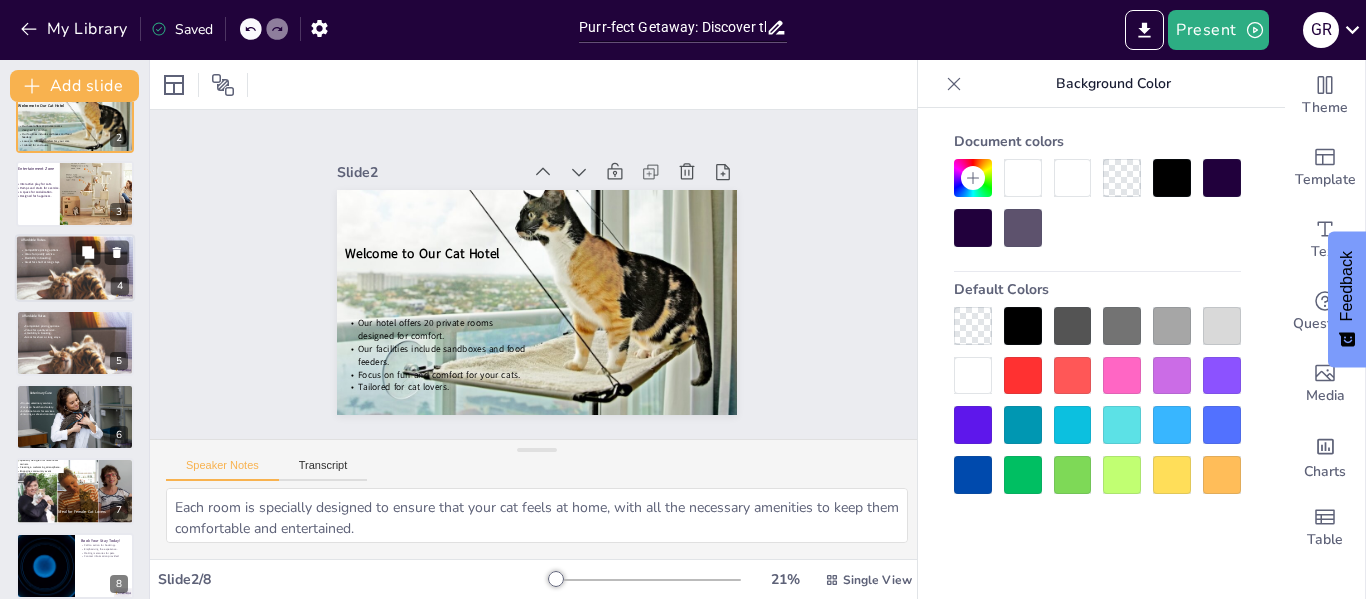 scroll, scrollTop: 122, scrollLeft: 0, axis: vertical 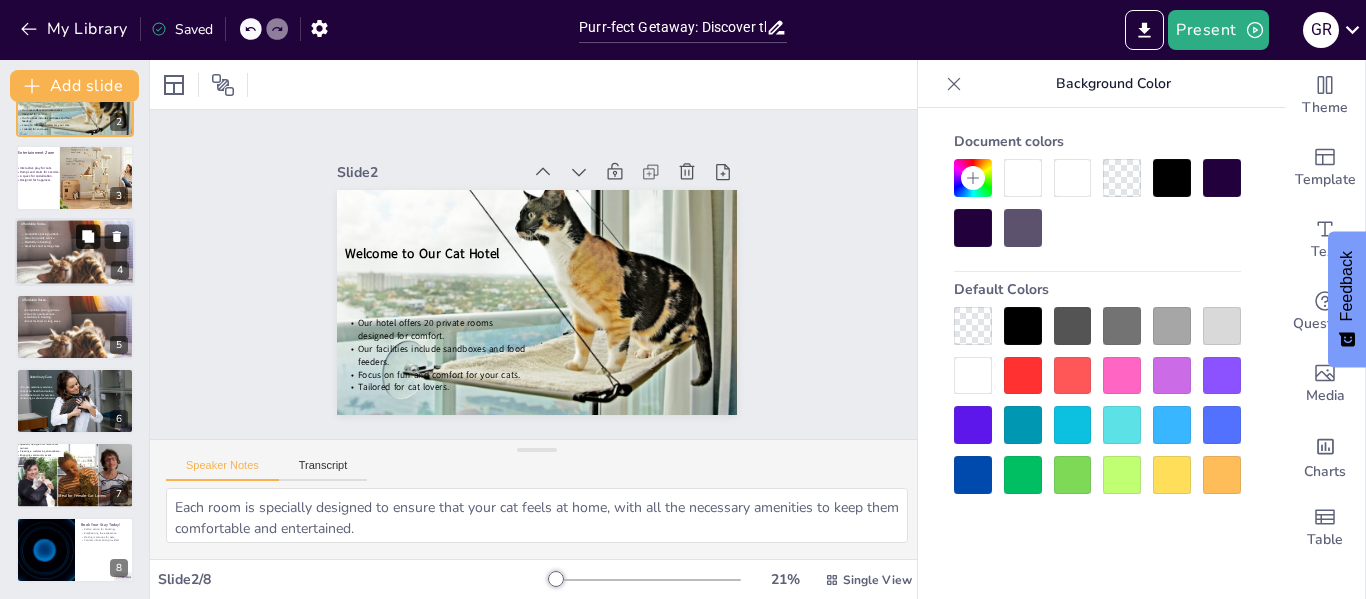 click at bounding box center [88, 237] 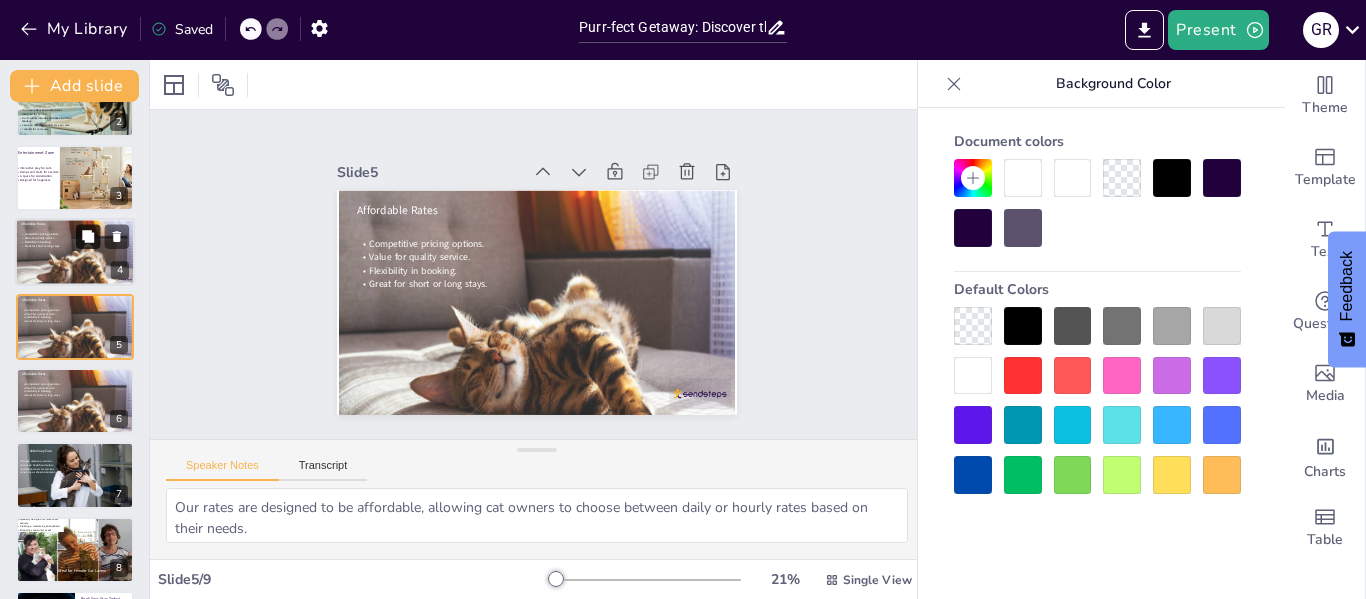 scroll, scrollTop: 98, scrollLeft: 0, axis: vertical 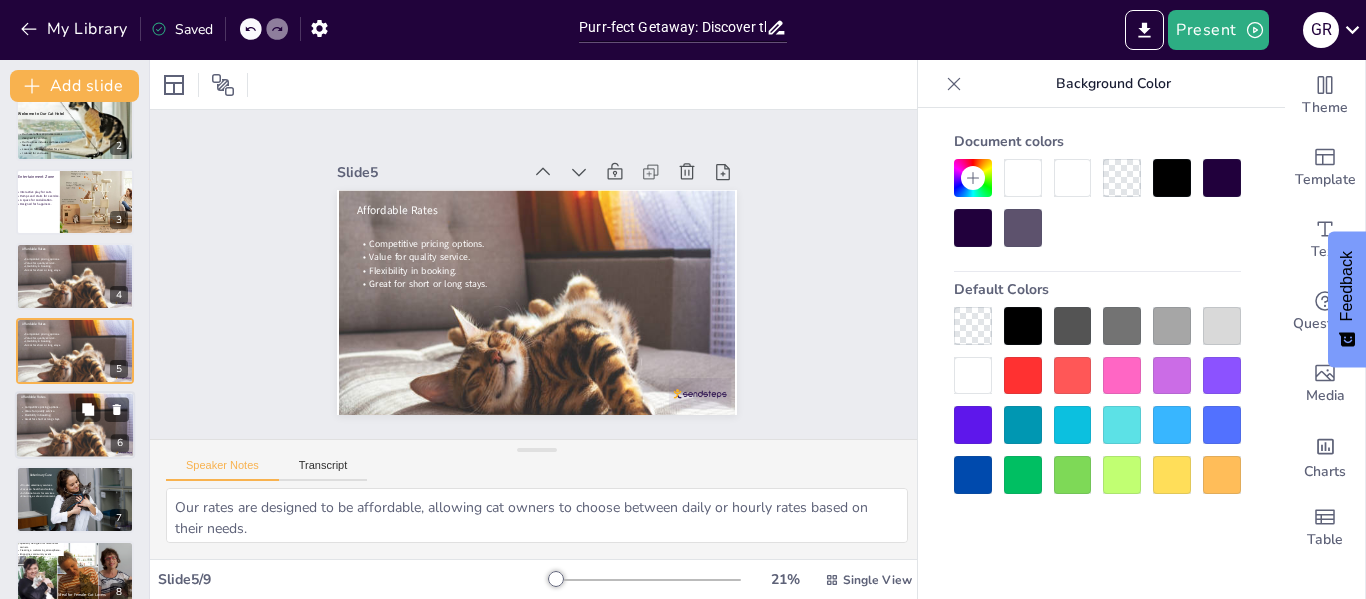 click on "Great for short or long stays." at bounding box center (48, 419) 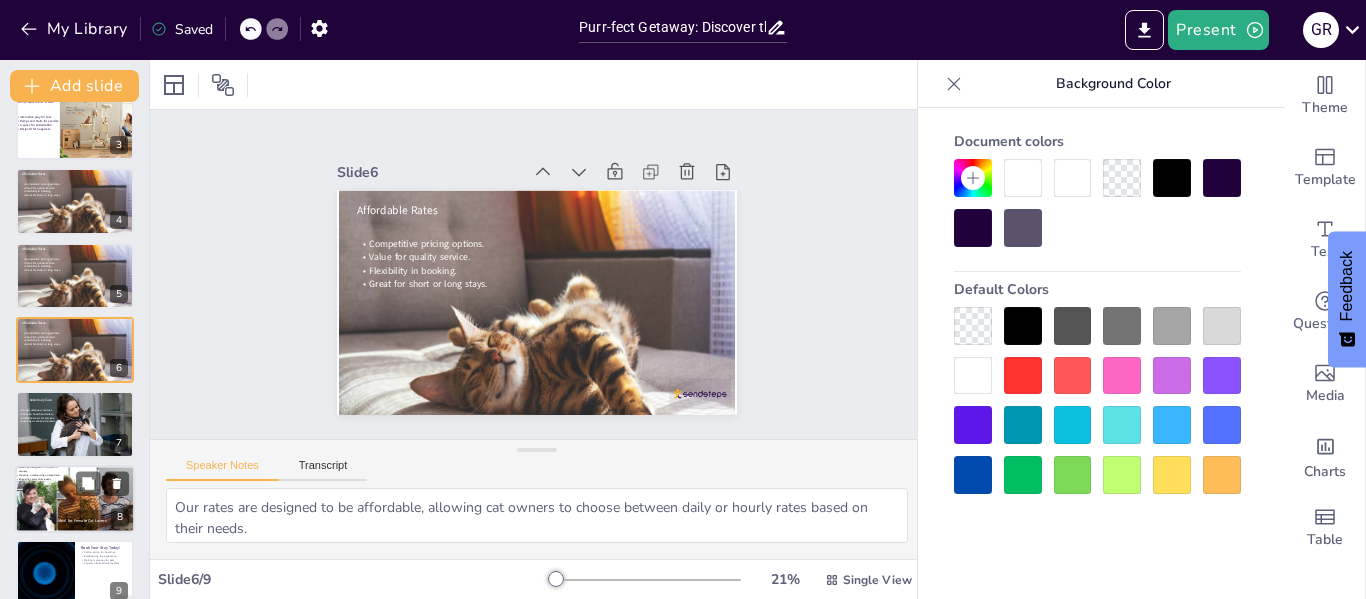 click at bounding box center [78, 498] 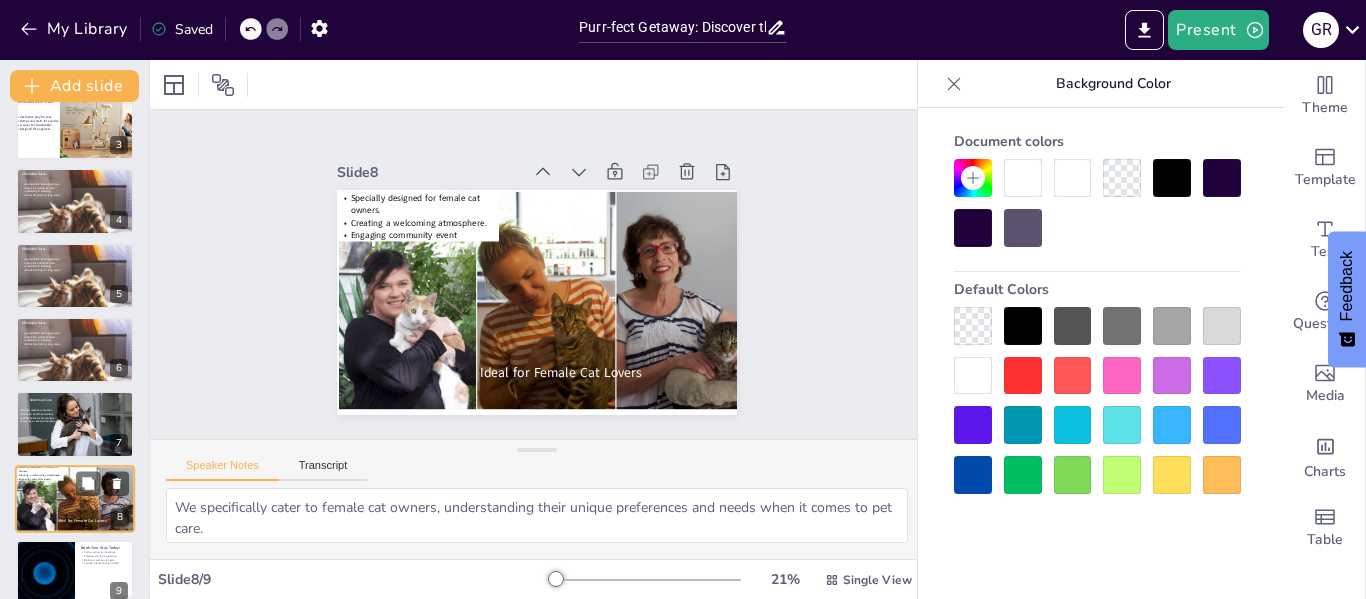scroll, scrollTop: 196, scrollLeft: 0, axis: vertical 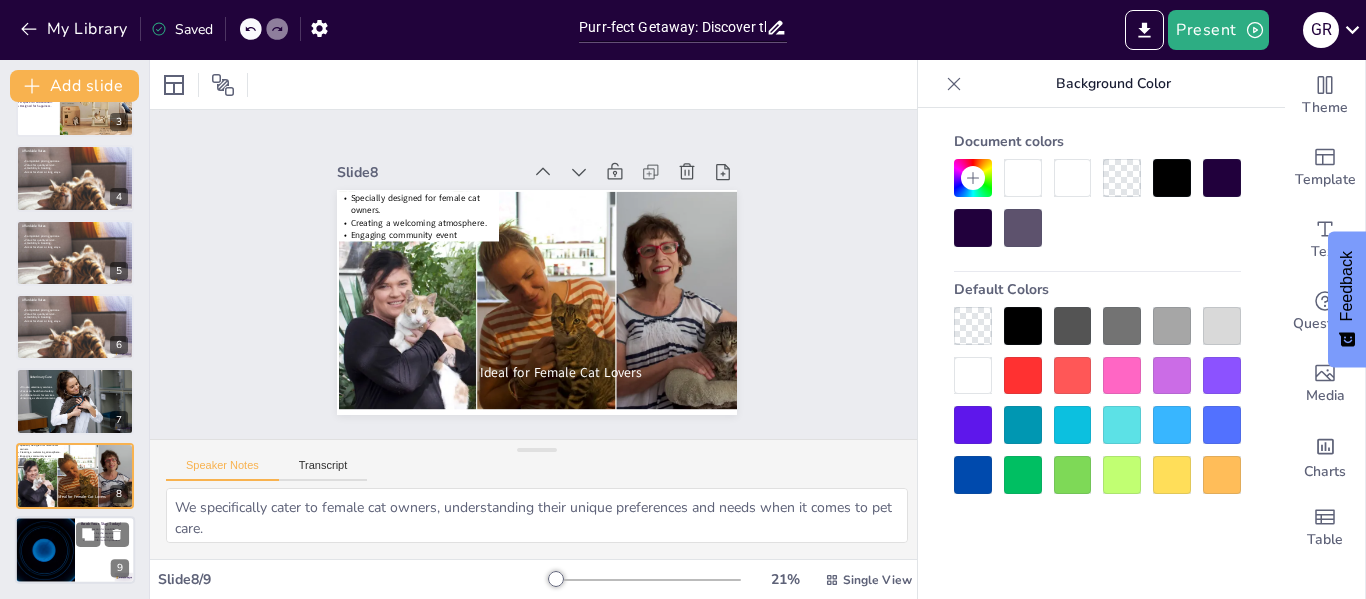 click at bounding box center [45, 550] 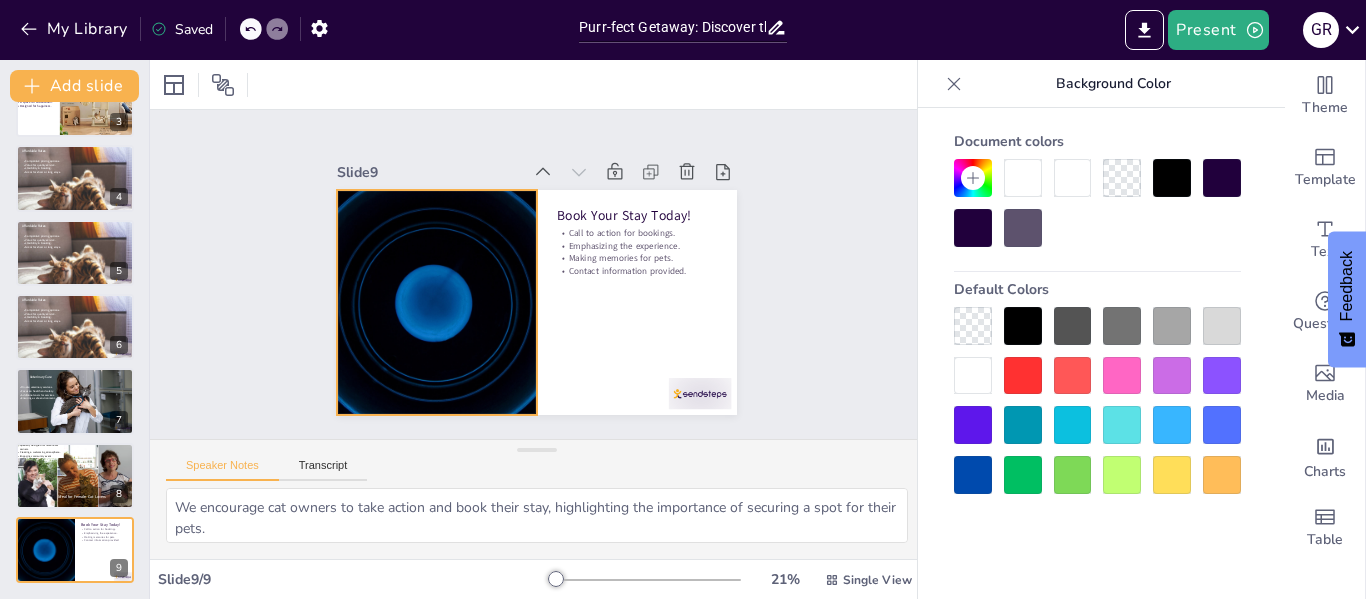 click at bounding box center [434, 292] 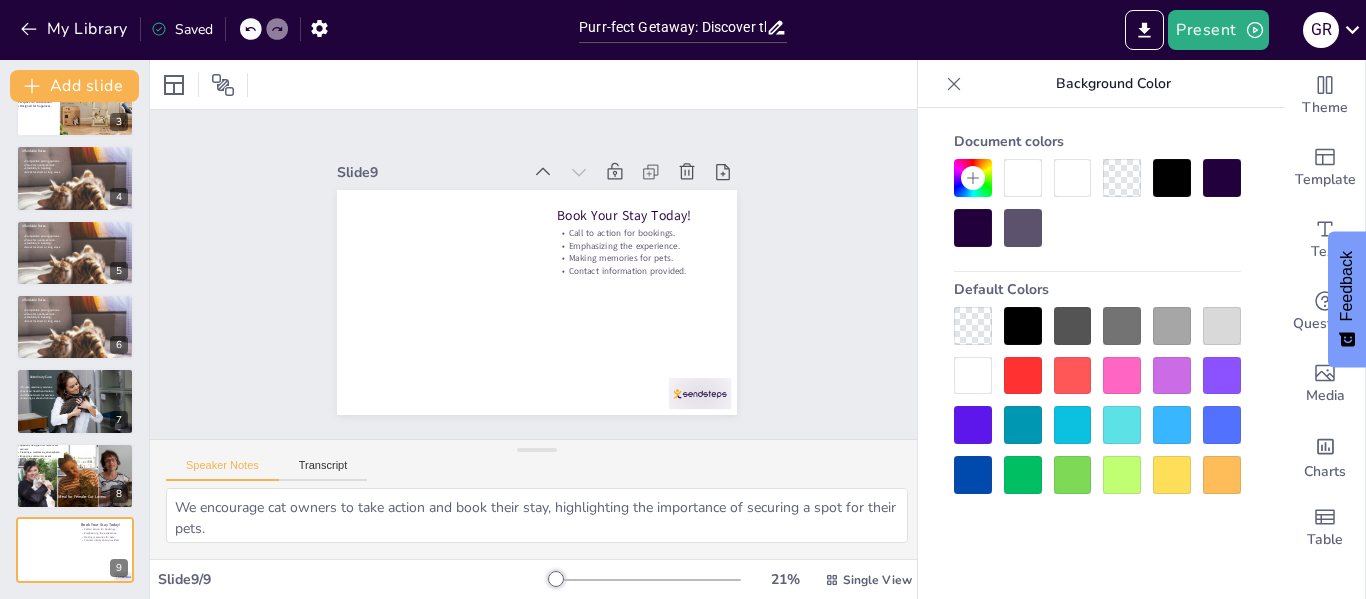 click 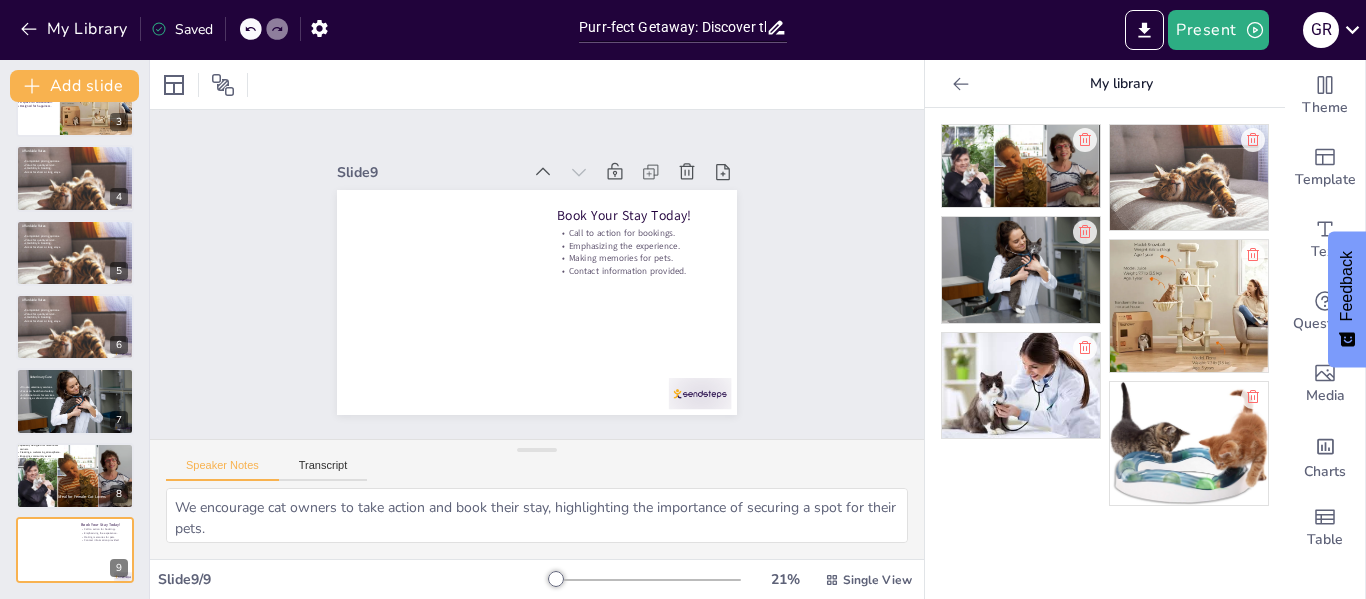 click 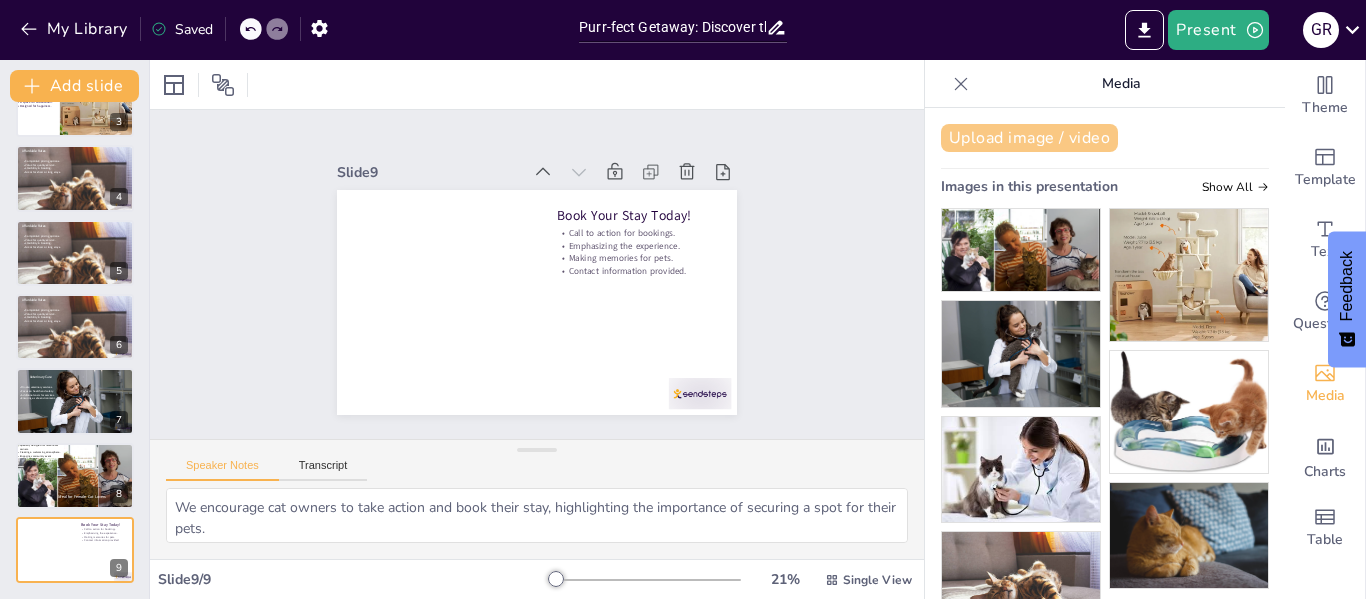 click on "Upload image / video" at bounding box center [1029, 138] 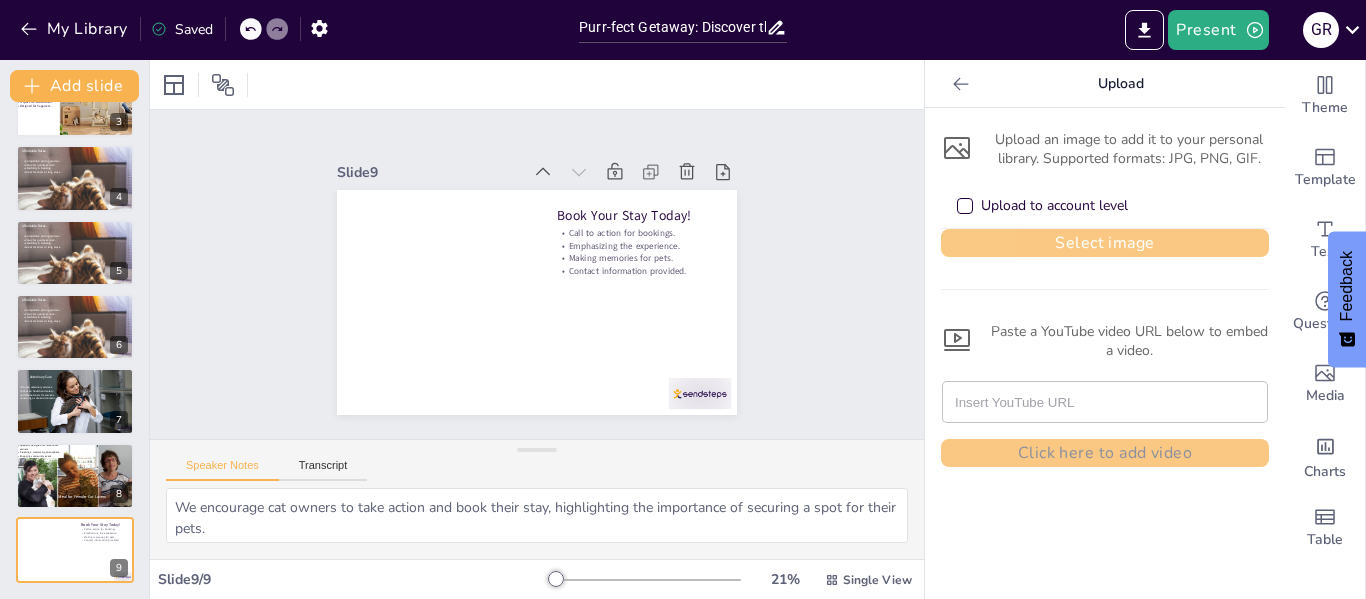 click on "Select image" at bounding box center (1105, 243) 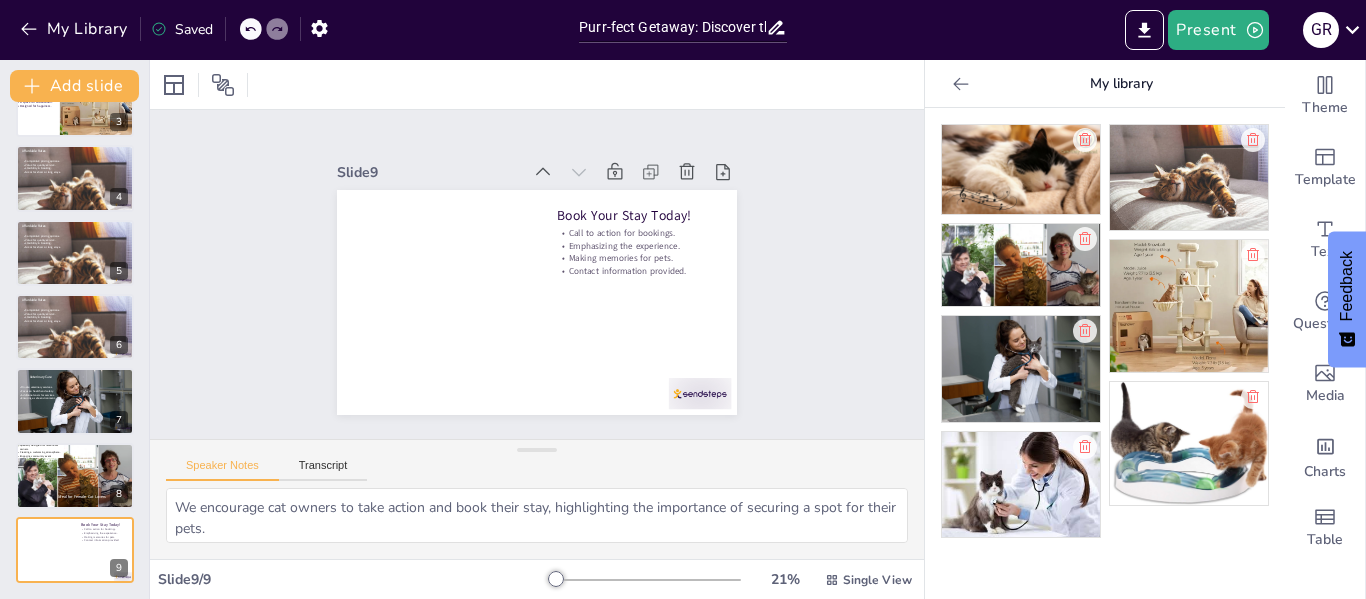 click at bounding box center [1021, 169] 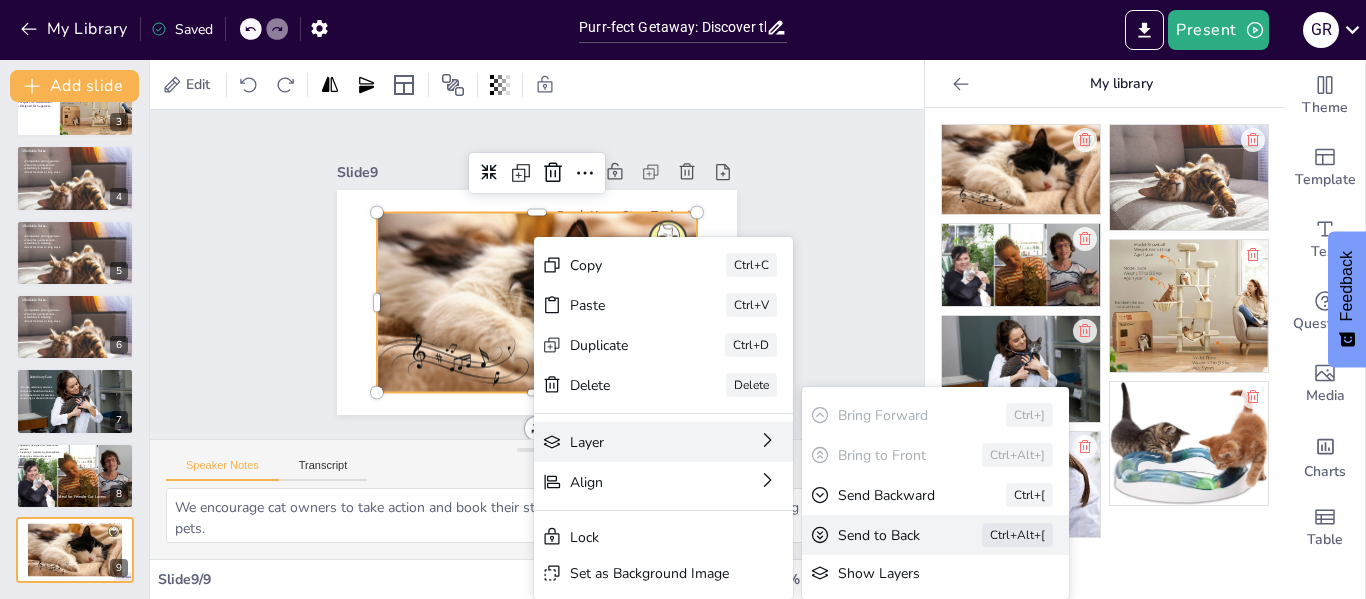 click on "[TEXT] [TEXT] [TEXT]" at bounding box center [996, 751] 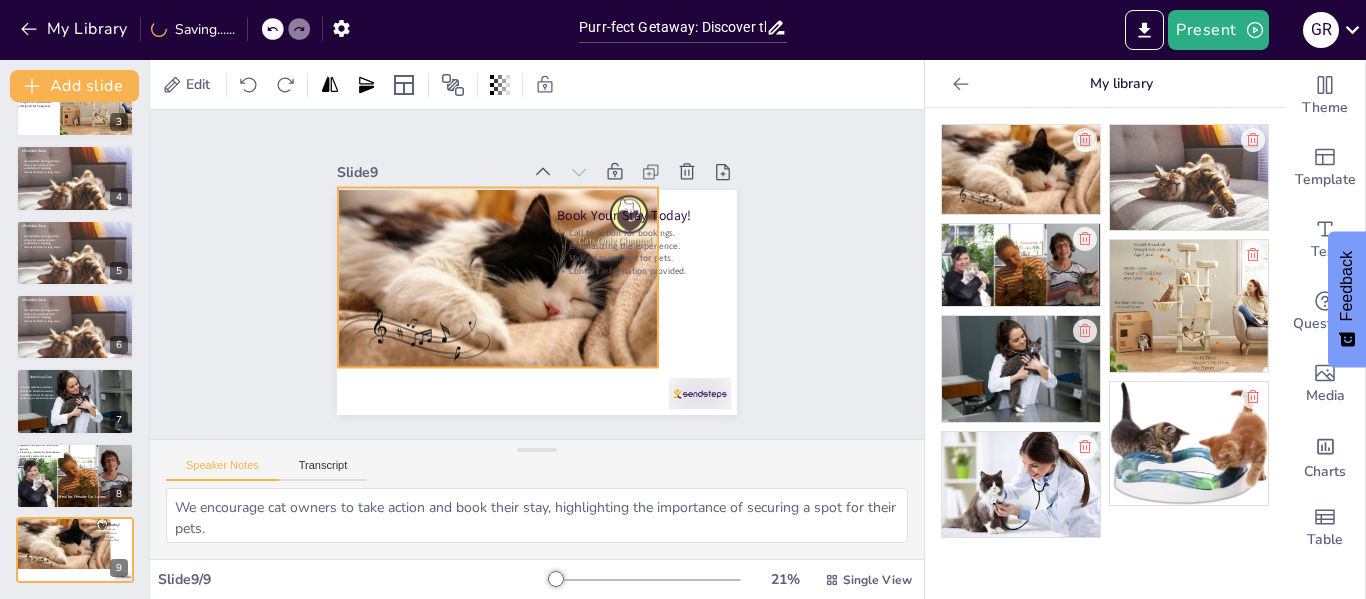 drag, startPoint x: 472, startPoint y: 319, endPoint x: 433, endPoint y: 294, distance: 46.32494 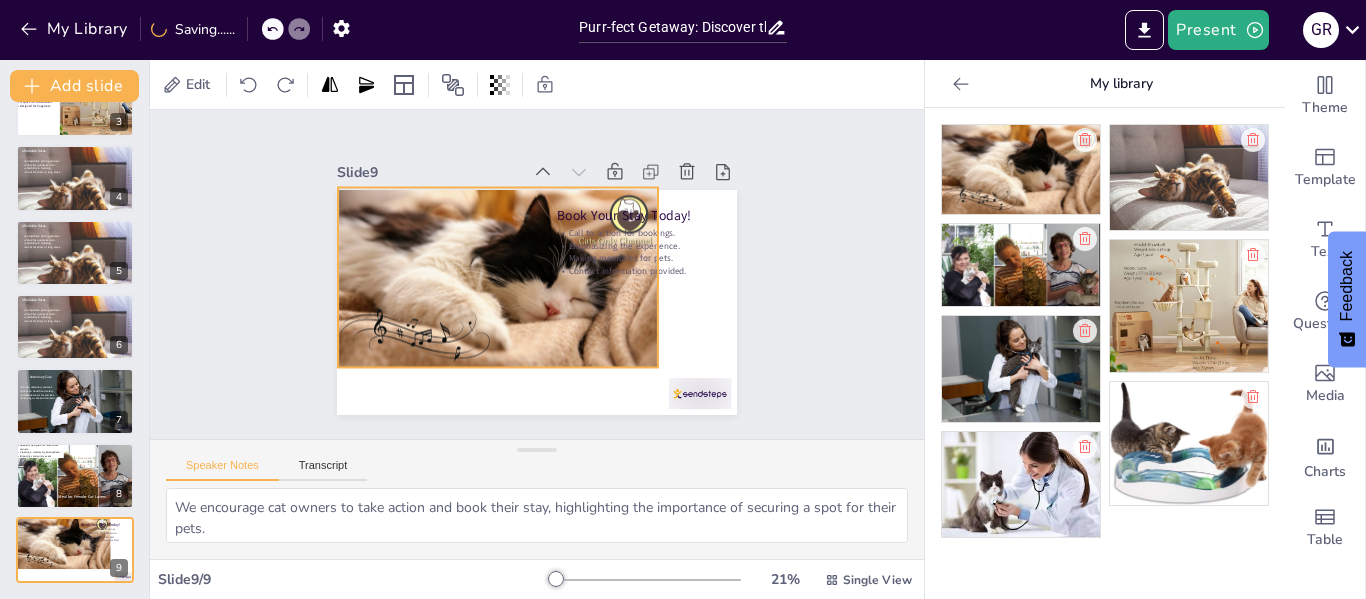 click at bounding box center (500, 261) 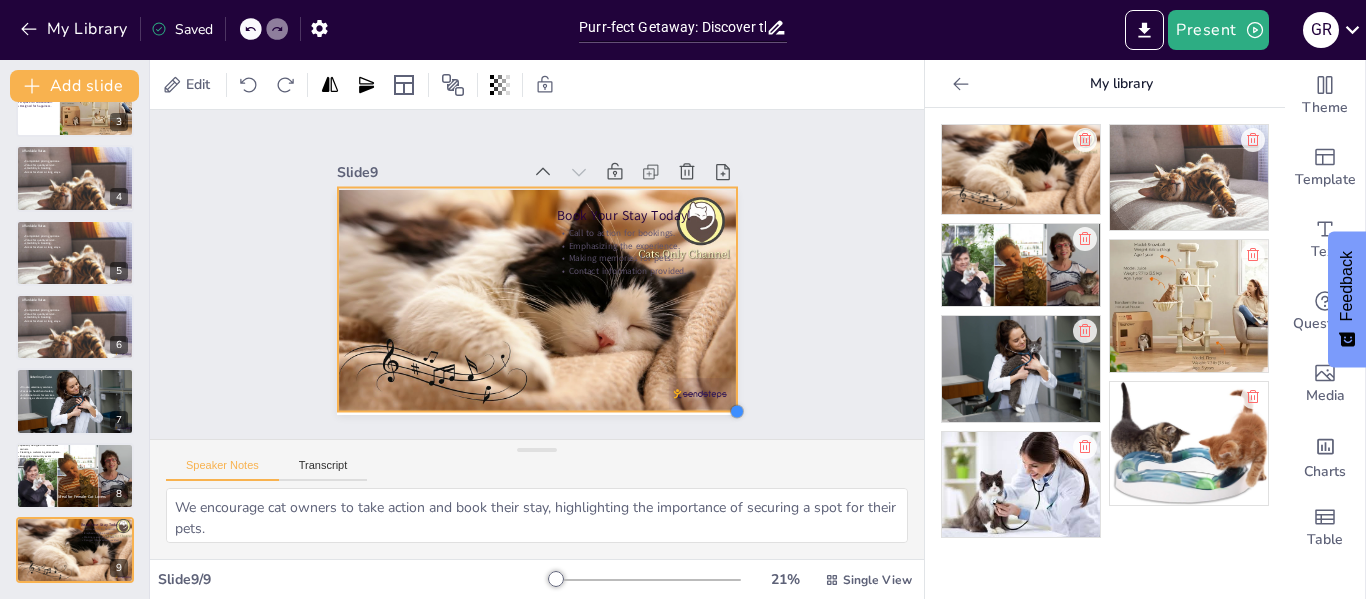drag, startPoint x: 641, startPoint y: 362, endPoint x: 720, endPoint y: 390, distance: 83.81527 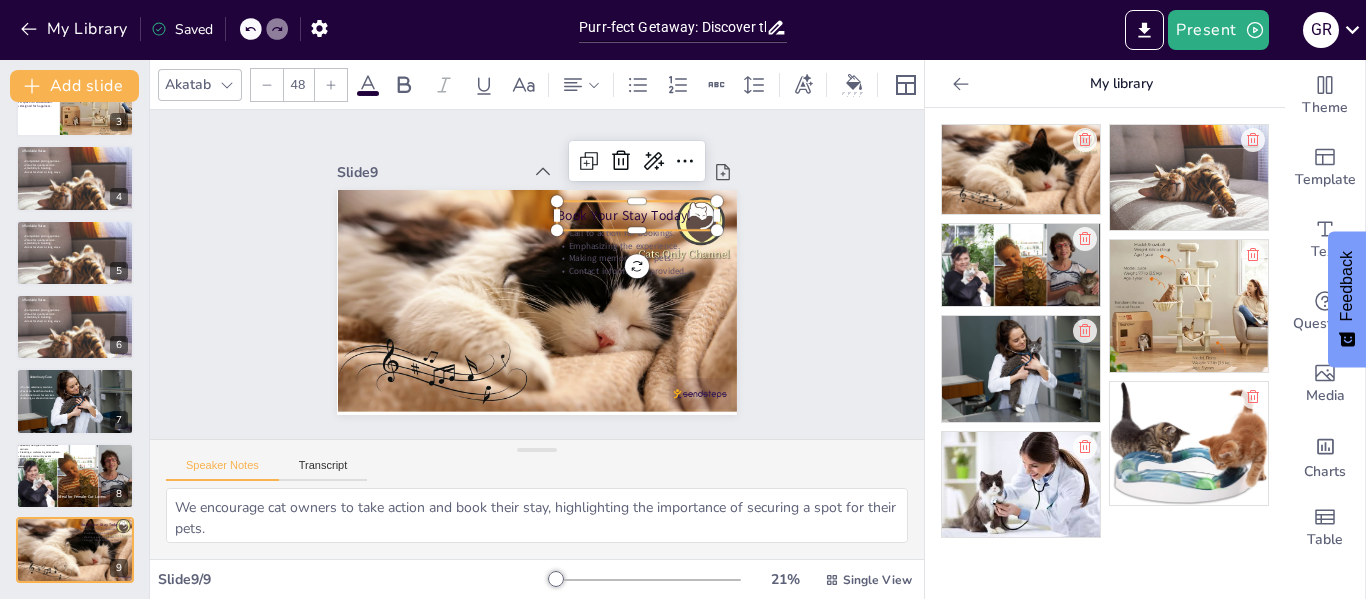 click on "Book Your Stay Today!" at bounding box center (647, 238) 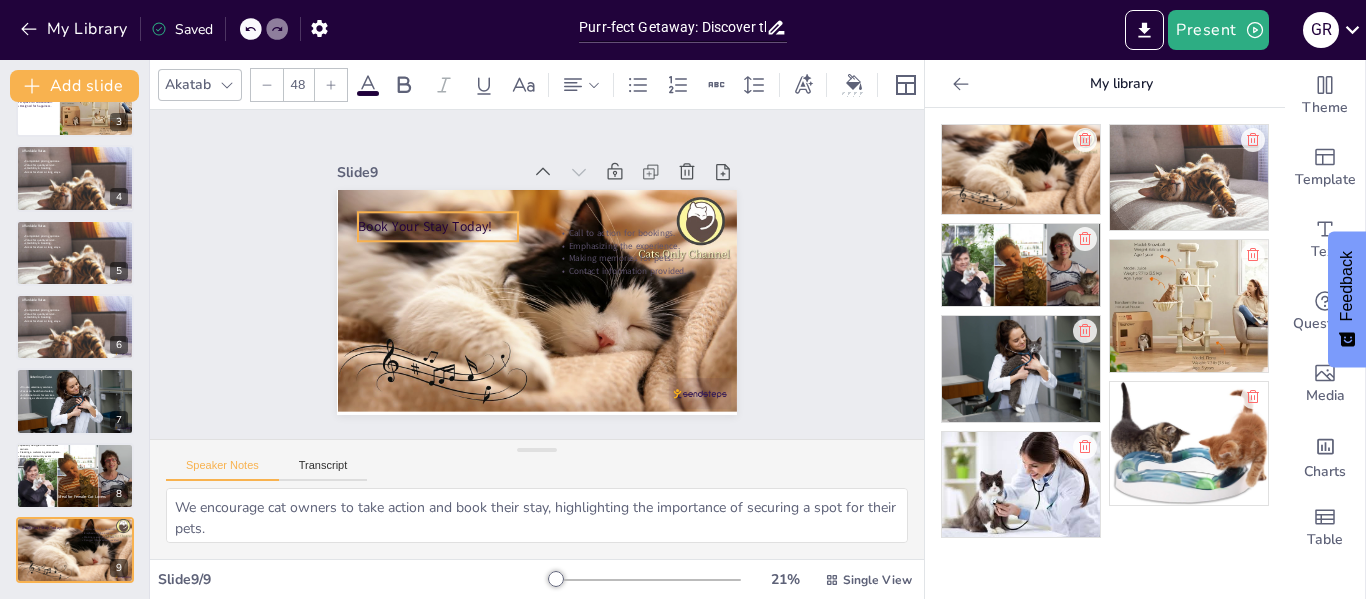 drag, startPoint x: 568, startPoint y: 204, endPoint x: 369, endPoint y: 215, distance: 199.30379 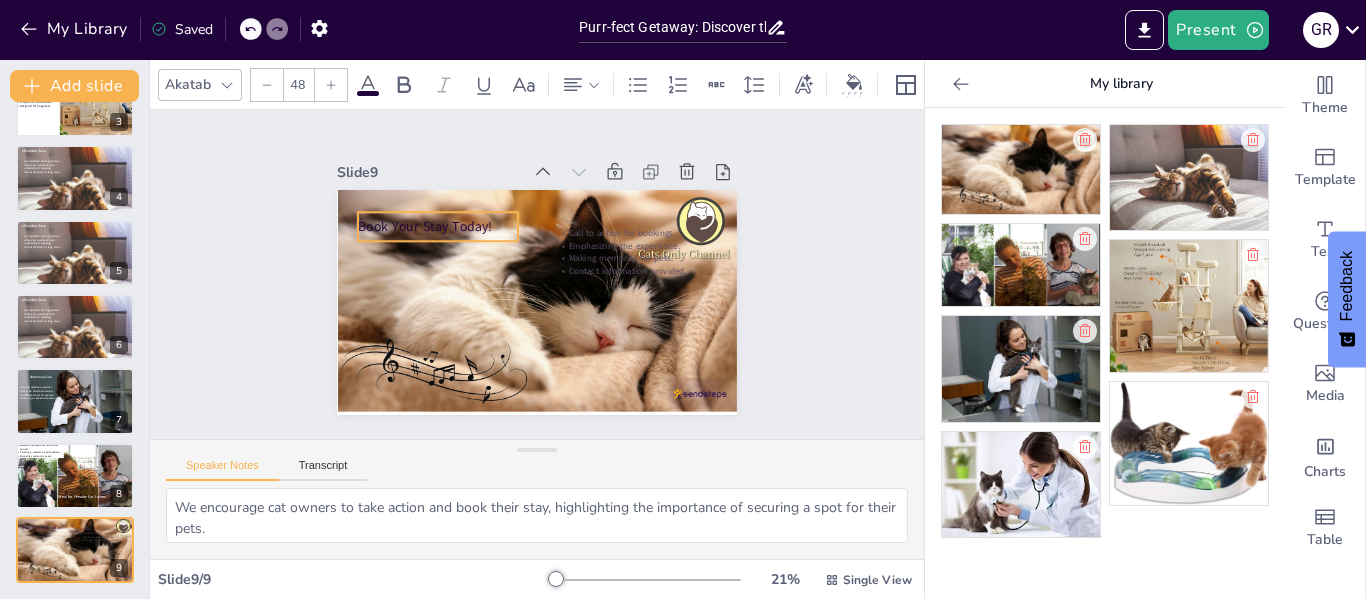 click on "Book Your Stay Today!" at bounding box center [443, 216] 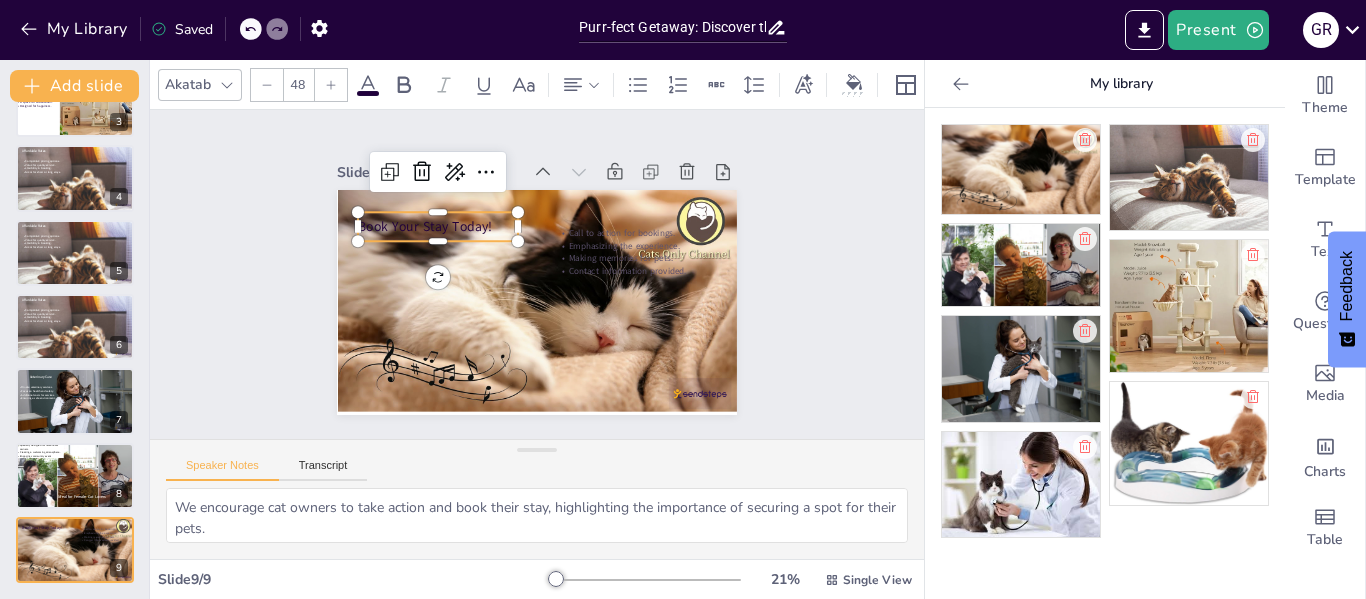 click 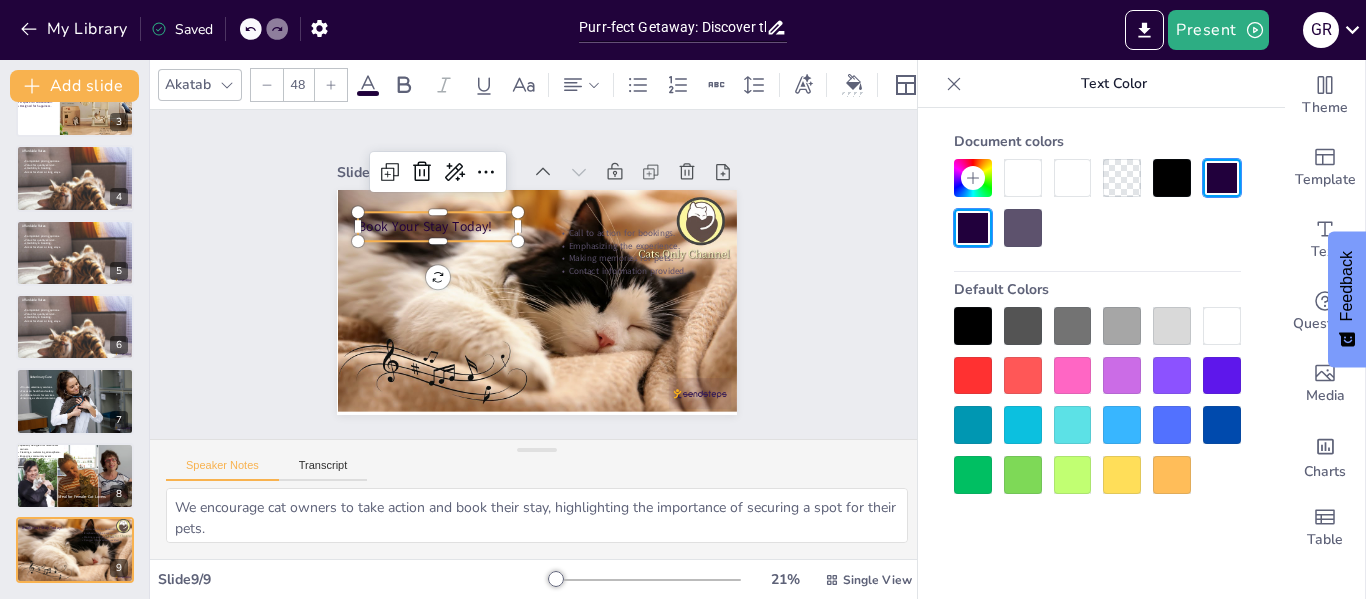 click at bounding box center [1023, 178] 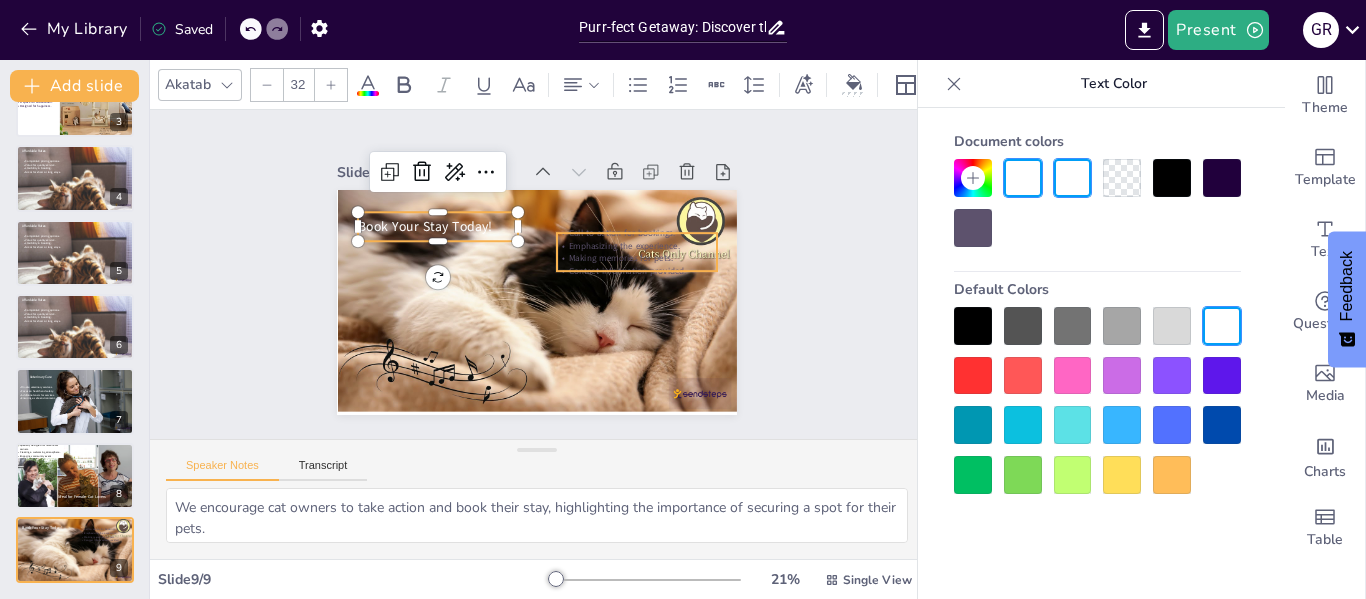 click on "Making memories for pets." at bounding box center [638, 268] 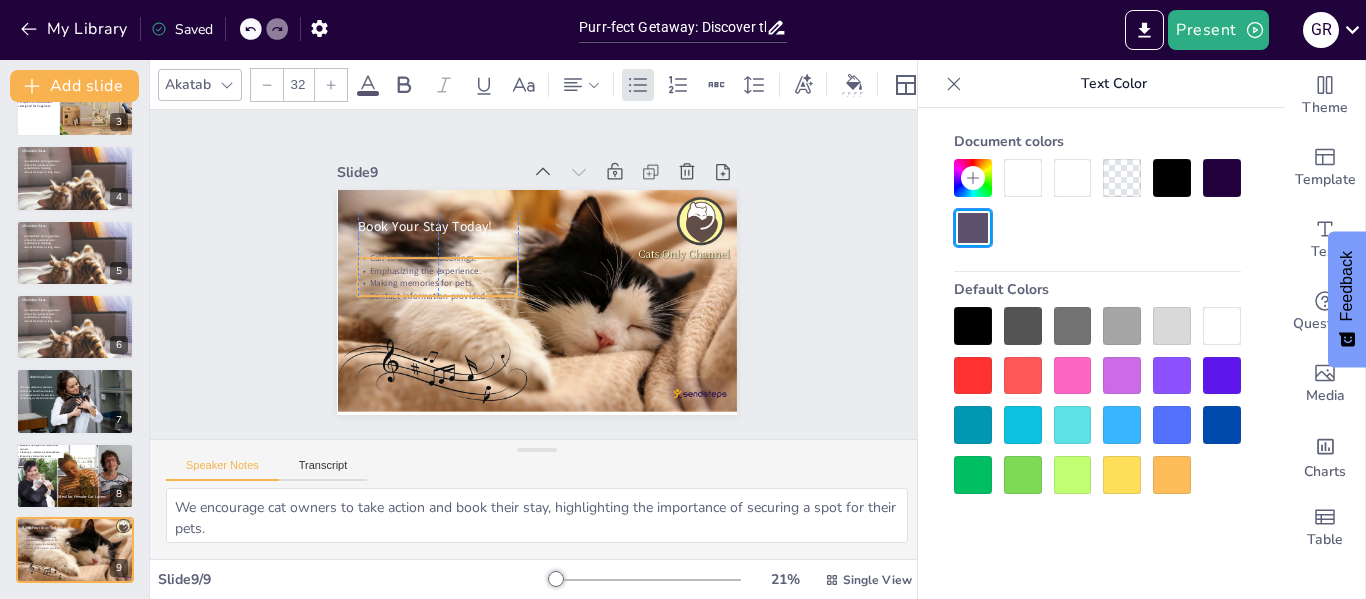 drag, startPoint x: 638, startPoint y: 244, endPoint x: 435, endPoint y: 269, distance: 204.53362 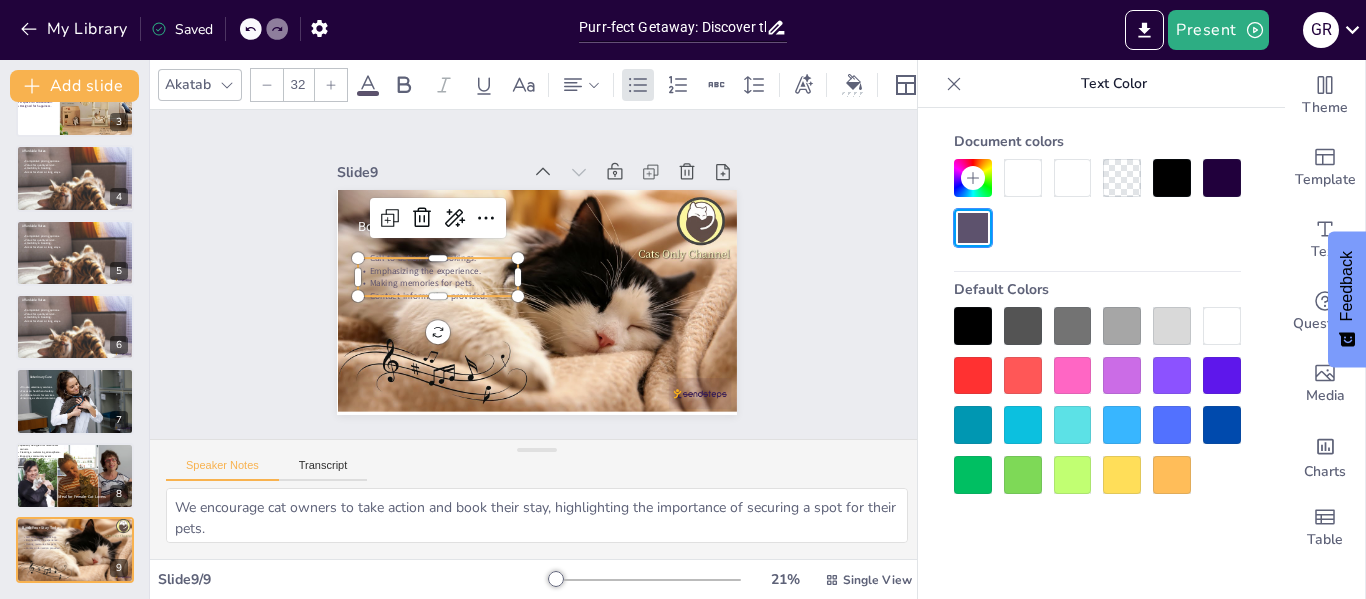 click at bounding box center (1172, 178) 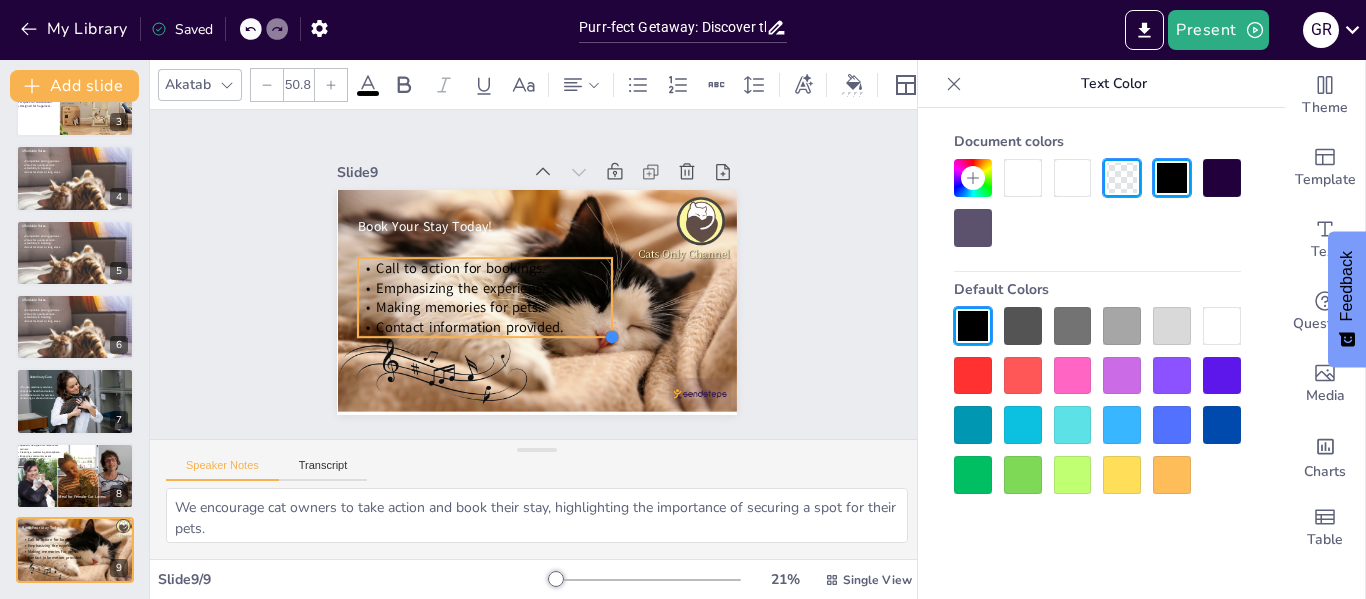 drag, startPoint x: 500, startPoint y: 296, endPoint x: 498, endPoint y: 312, distance: 16.124516 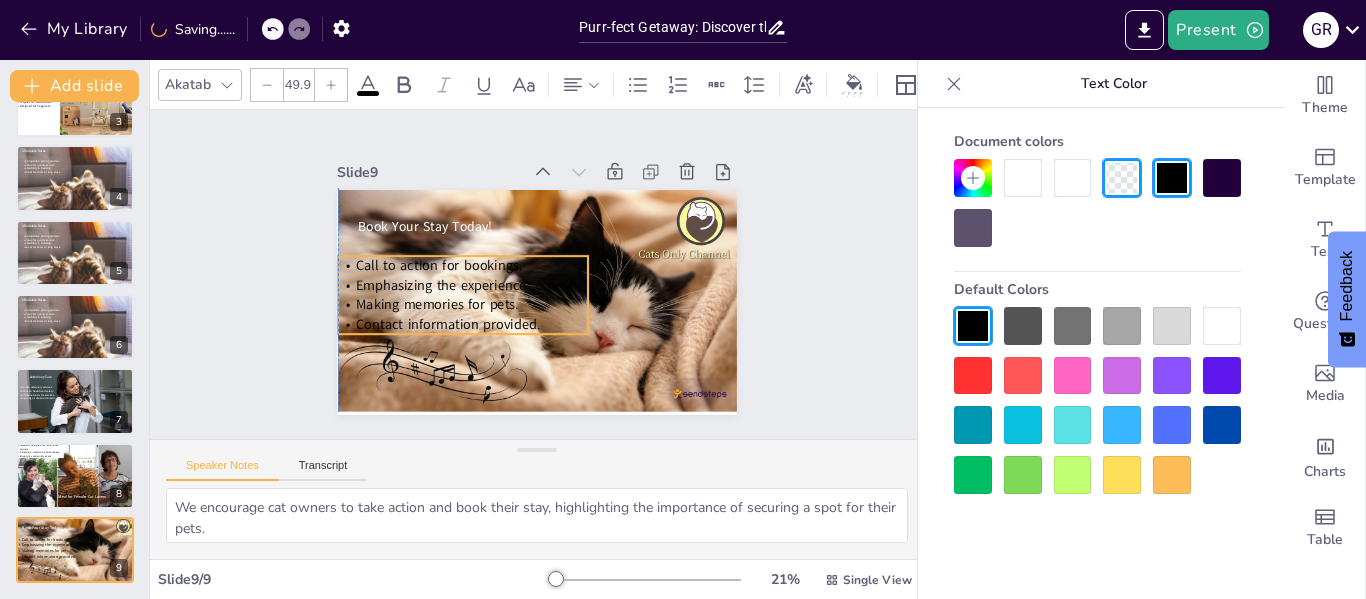 drag, startPoint x: 398, startPoint y: 271, endPoint x: 381, endPoint y: 269, distance: 17.117243 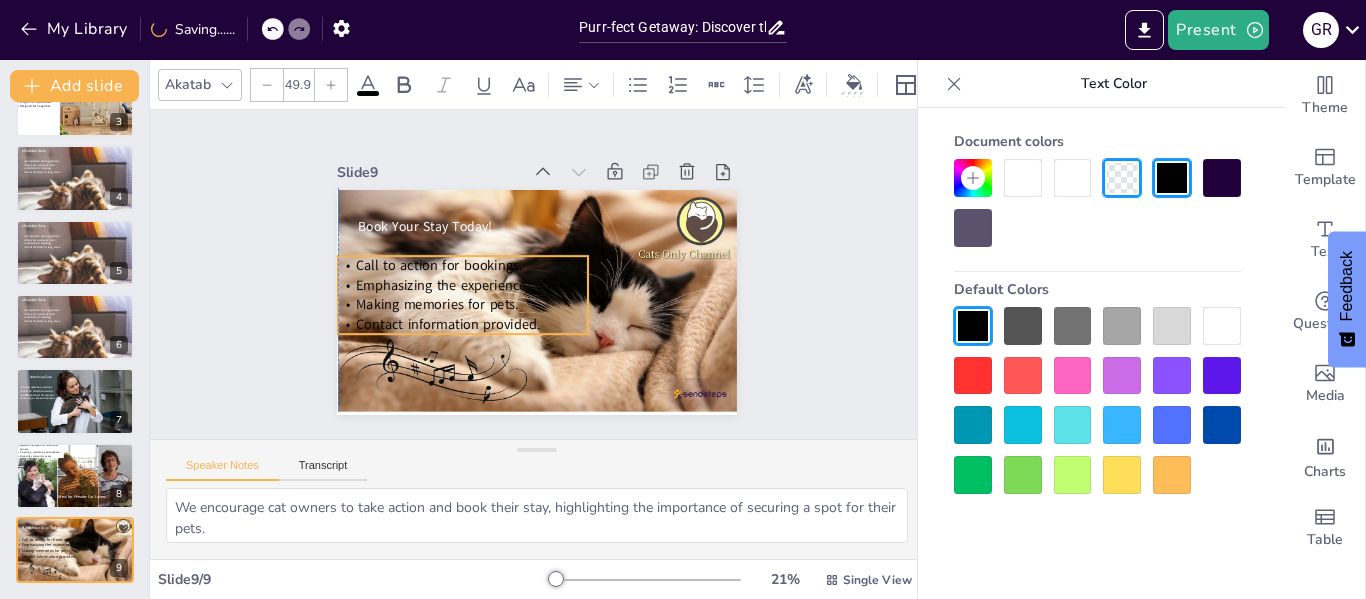 click on "Emphasizing the experience." at bounding box center (443, 265) 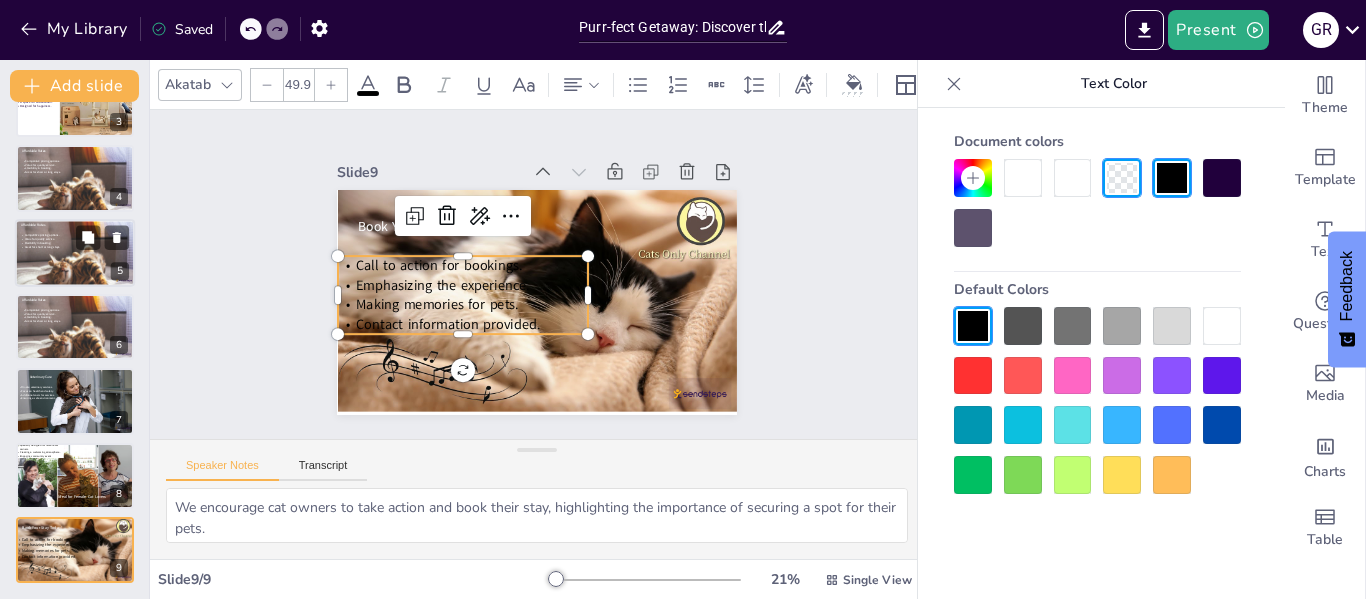 click on "Flexibility in booking." at bounding box center [48, 243] 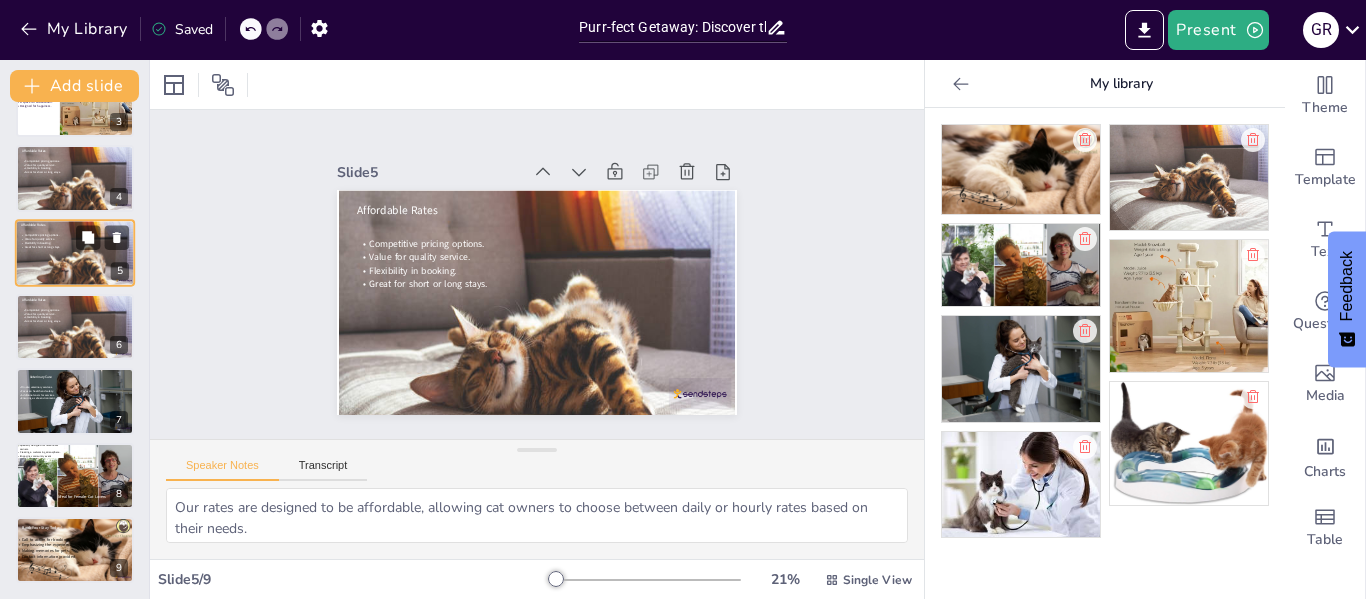 scroll, scrollTop: 98, scrollLeft: 0, axis: vertical 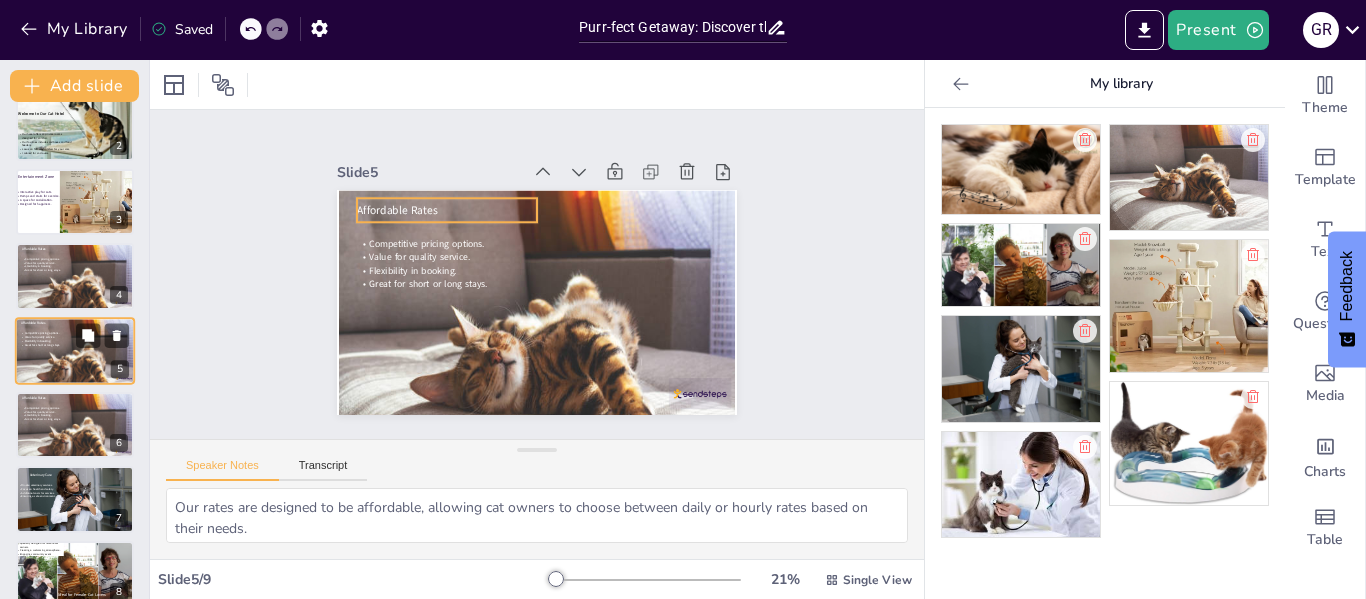 click on "Affordable Rates" at bounding box center (48, 323) 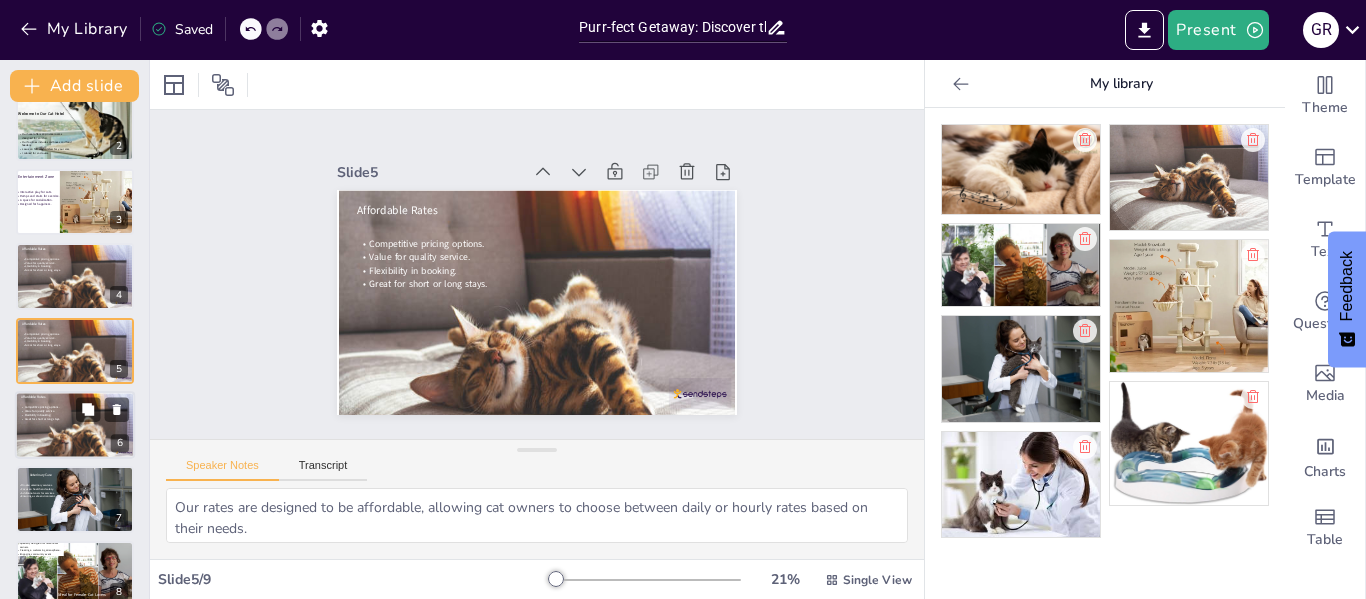 click on "Competitive pricing options." at bounding box center [42, 408] 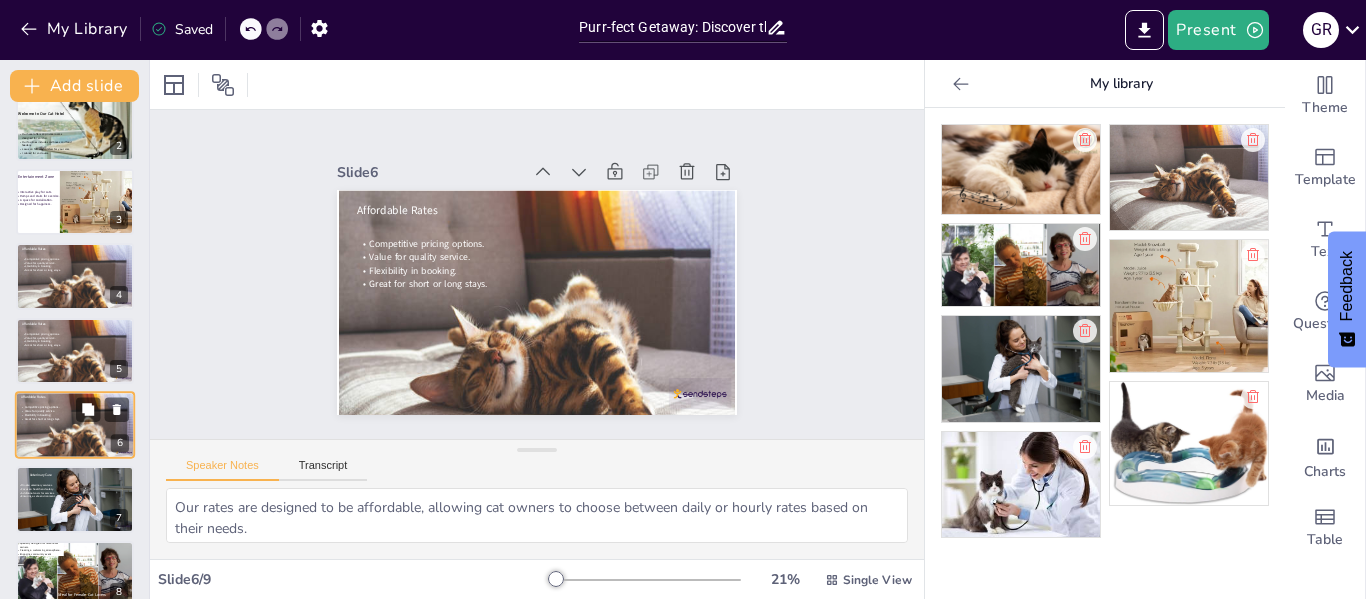 scroll, scrollTop: 173, scrollLeft: 0, axis: vertical 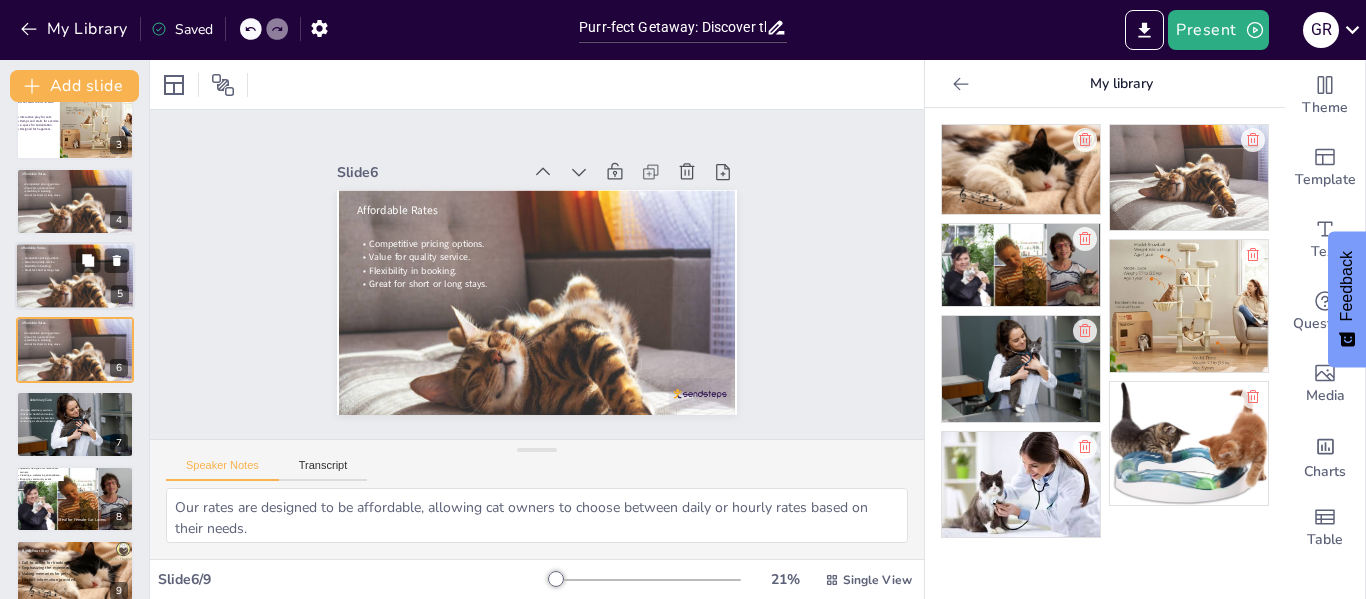 click at bounding box center (74, 288) 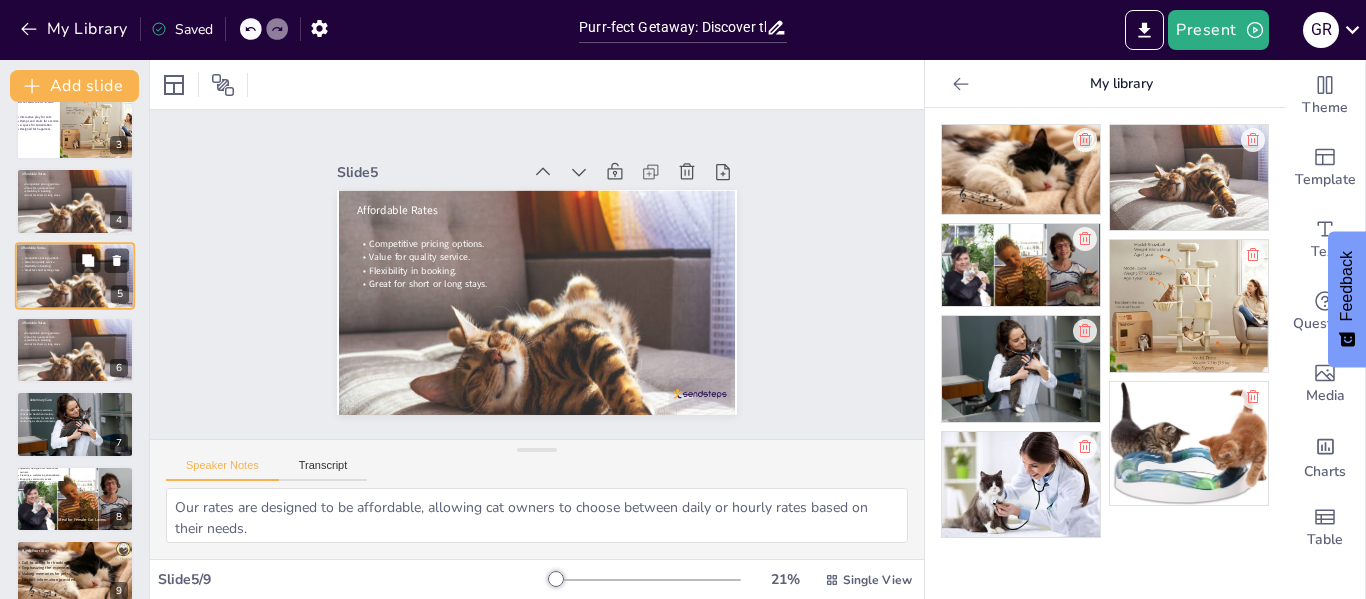 scroll, scrollTop: 98, scrollLeft: 0, axis: vertical 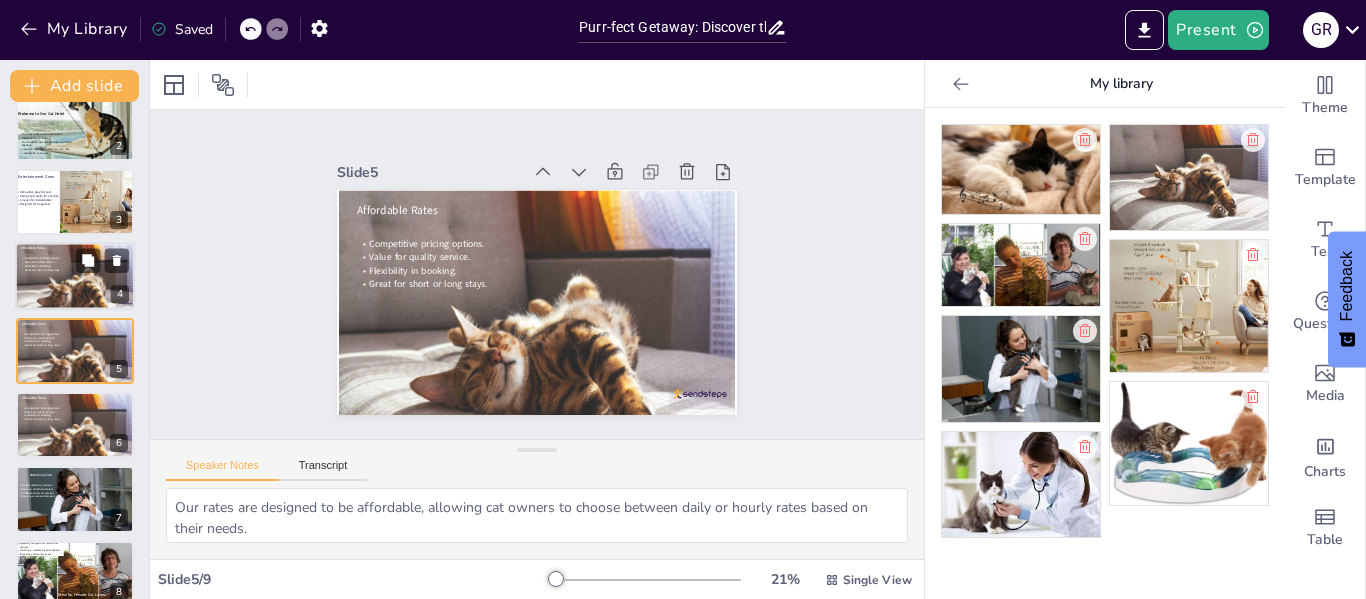 click on "Great for short or long stays." at bounding box center [43, 271] 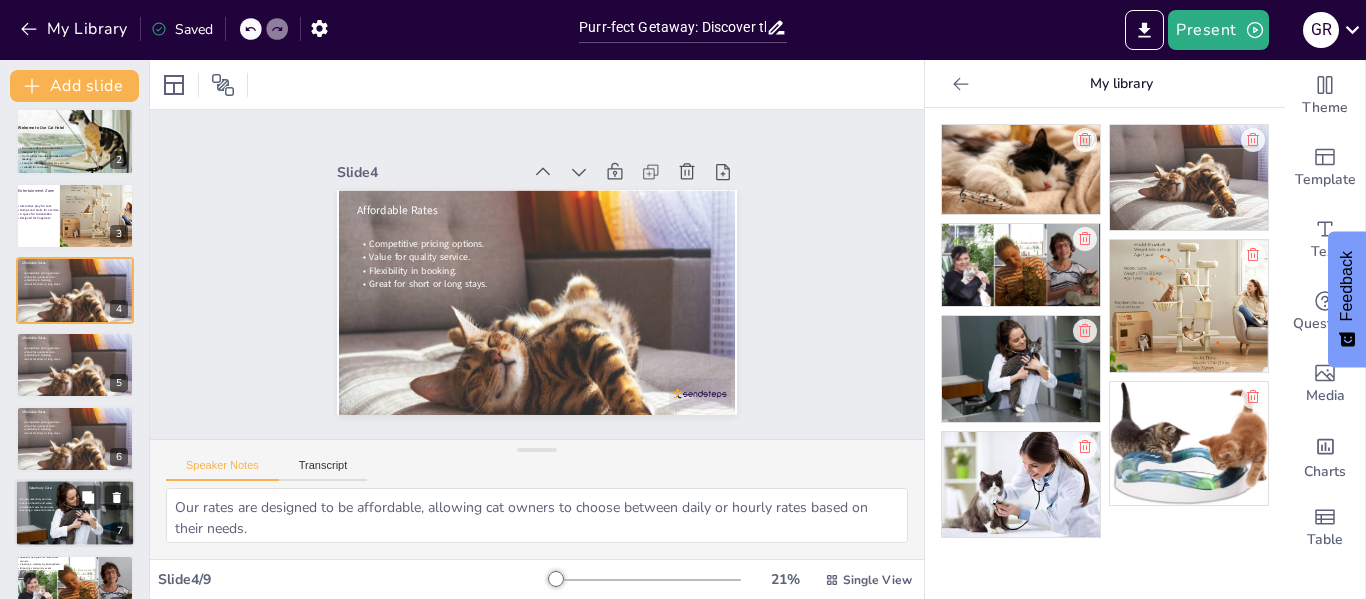 scroll, scrollTop: 0, scrollLeft: 0, axis: both 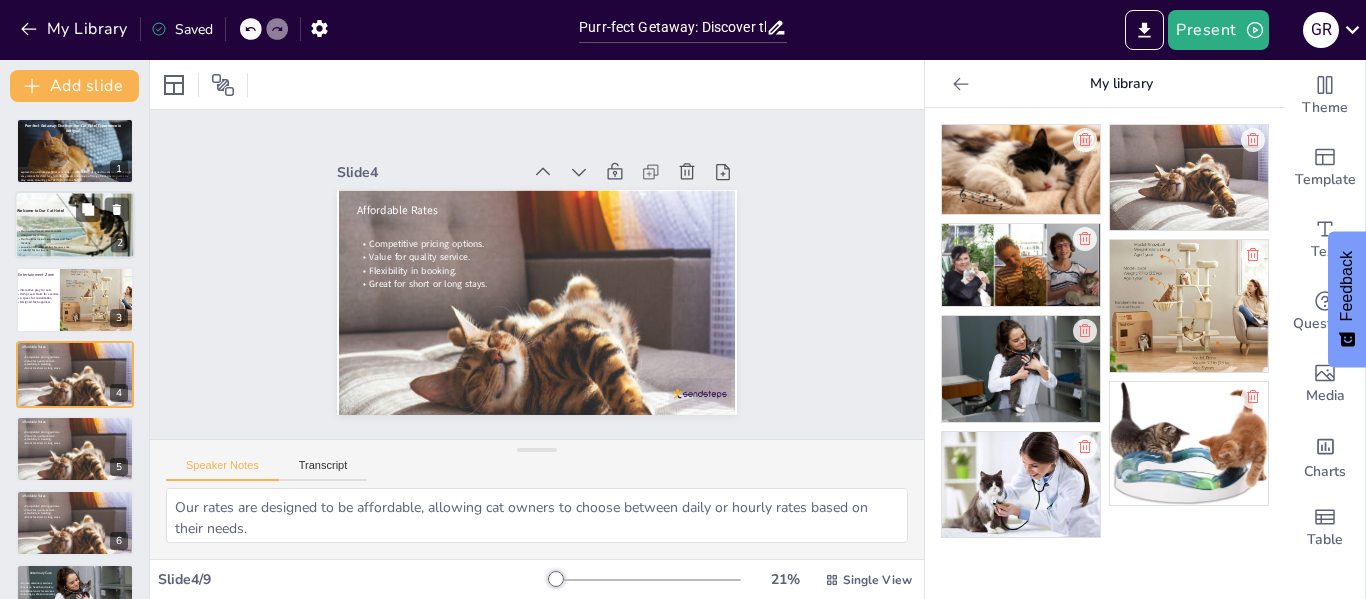 click at bounding box center [75, 213] 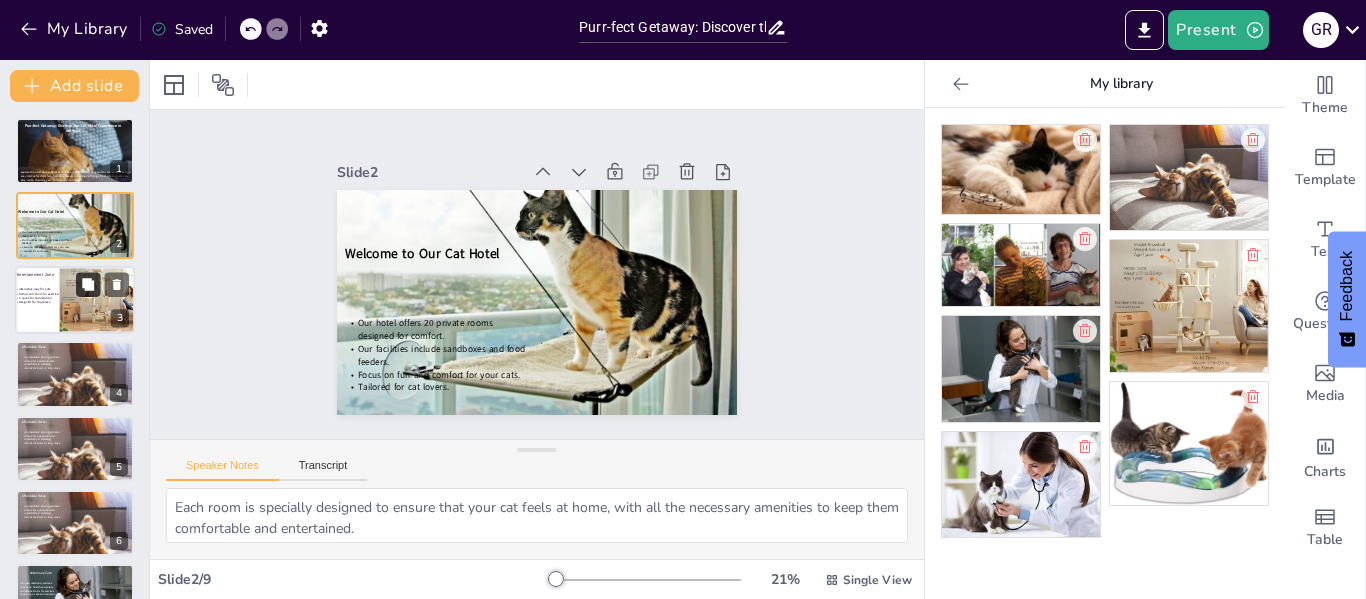 click 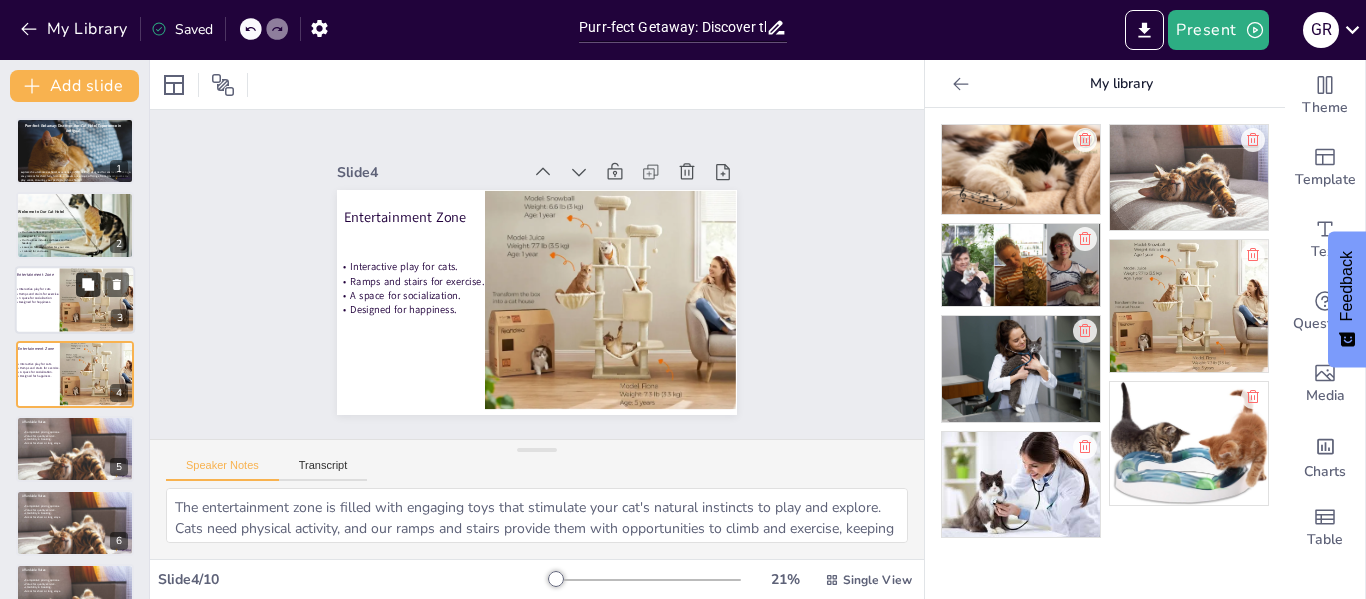 scroll, scrollTop: 24, scrollLeft: 0, axis: vertical 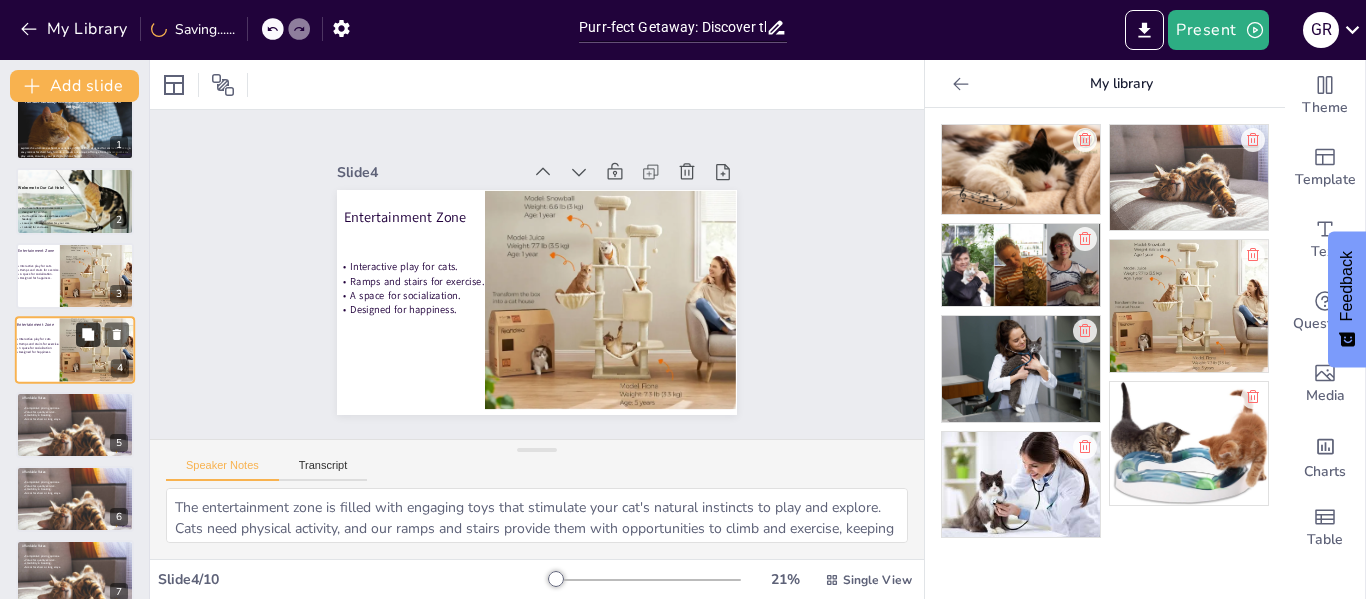 click at bounding box center [88, 335] 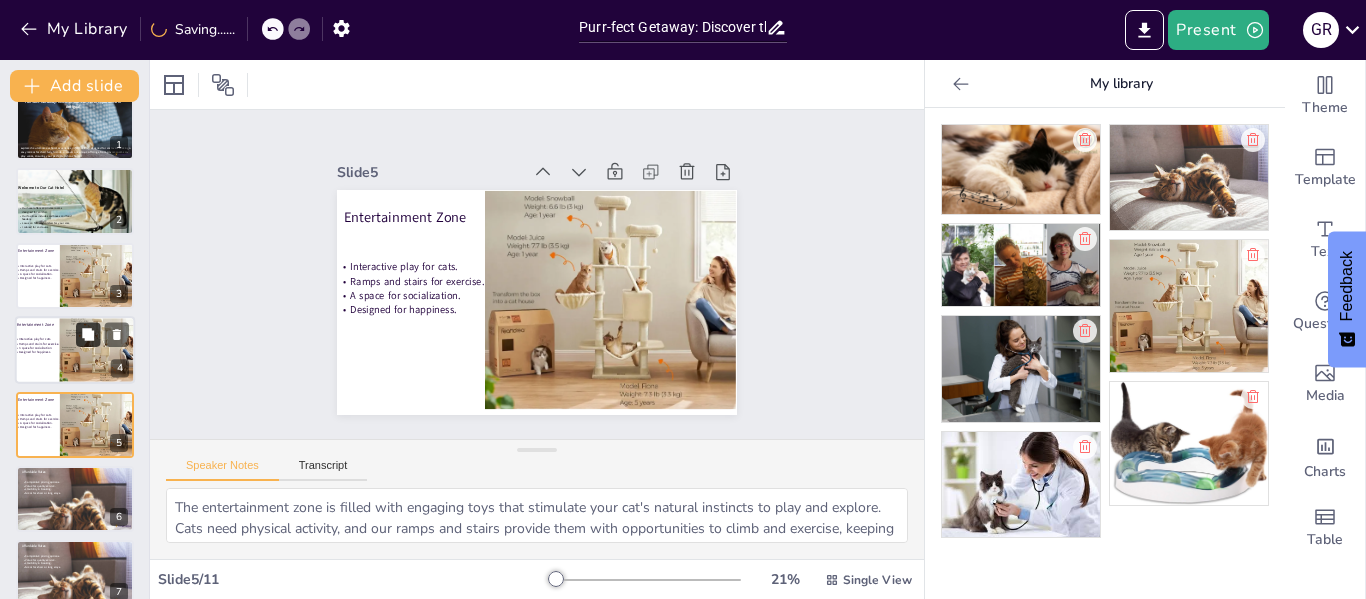 scroll, scrollTop: 98, scrollLeft: 0, axis: vertical 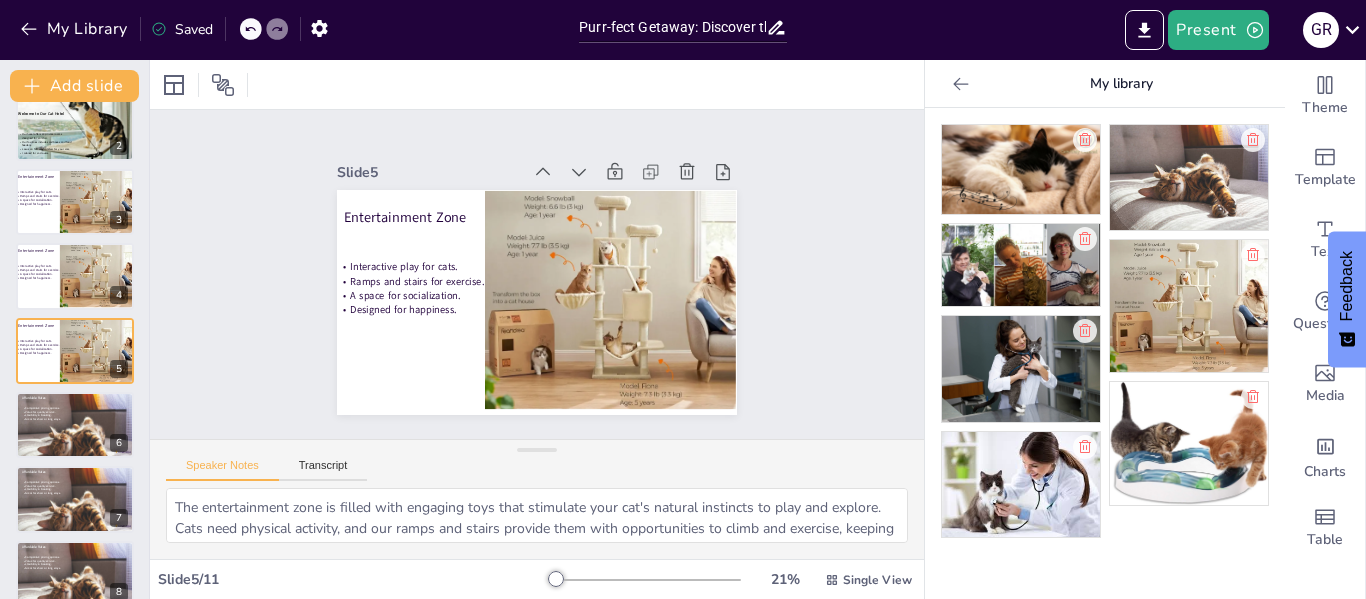click on "Slide  1 Purr-fect Getaway: Discover the Cat Hotel Experience in [LOCATION]! Explore the ultimate cat hotel experience in [LOCATION], designed for cat lovers seeking a cozy retreat for their furry friends. Discover our unique offerings, from private rooms to play zones, ensuring your pet feels right at home! Slide  2 Welcome to Our Cat Hotel Our hotel offers 20 private rooms designed for comfort. Our facilities include sandboxes and food feeders. Focus on fun and comfort for your cats. Tailored for cat lovers. Slide  3 Entertainment Zone Interactive play for cats. Ramps and stairs for exercise. A space for socialization. Designed for happiness. Slide  4 Entertainment Zone Interactive play for cats. Ramps and stairs for exercise. A space for socialization. Designed for happiness. Slide  5 Entertainment Zone Interactive play for cats. Ramps and stairs for exercise. A space for socialization. Designed for happiness. Slide  6 Affordable Rates Competitive pricing options. Value for quality service. Slide  7 Slide  8 9" at bounding box center [537, 274] 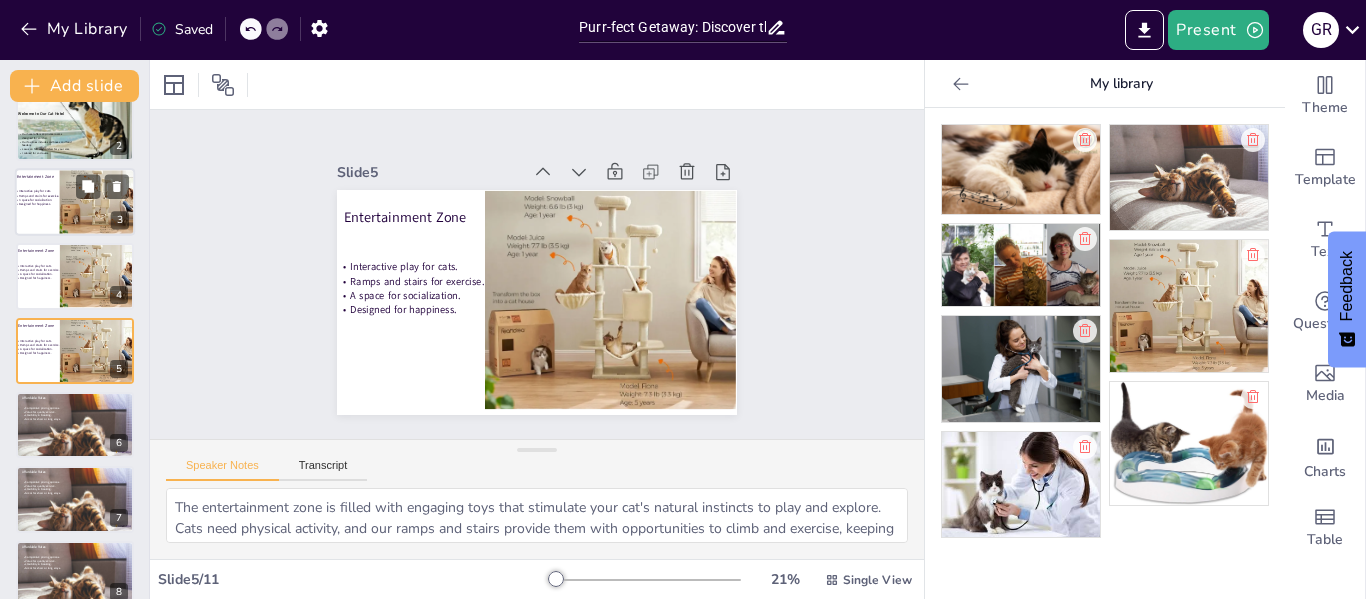 click at bounding box center (75, 202) 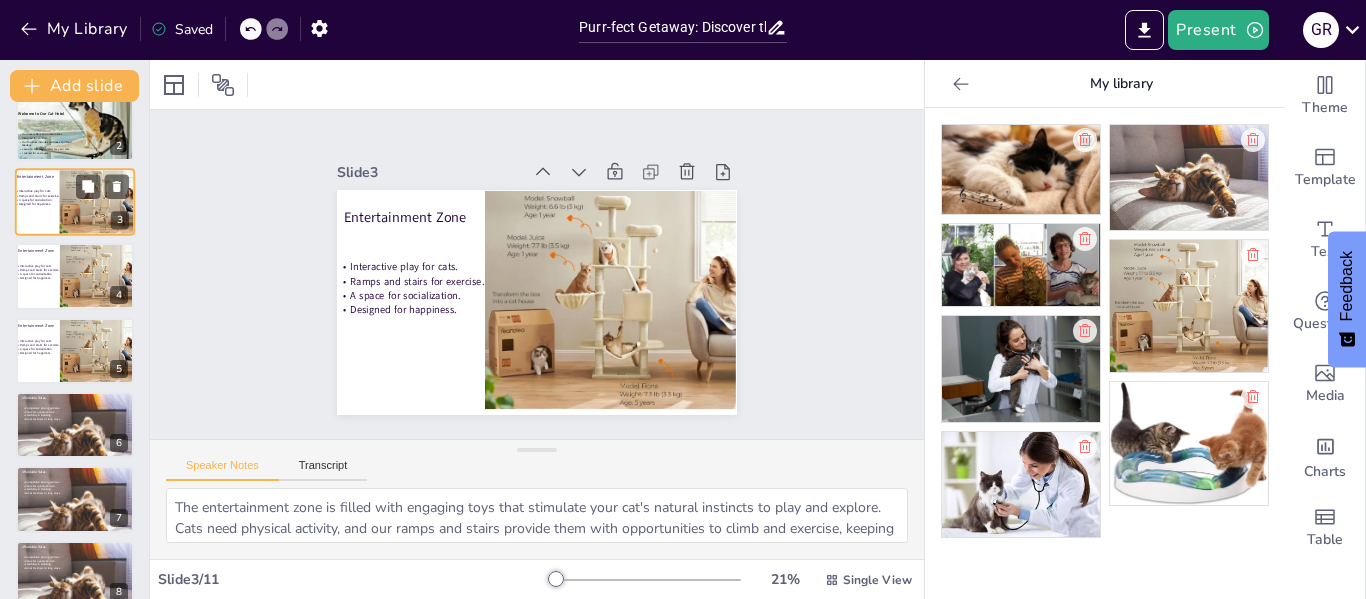 scroll, scrollTop: 0, scrollLeft: 0, axis: both 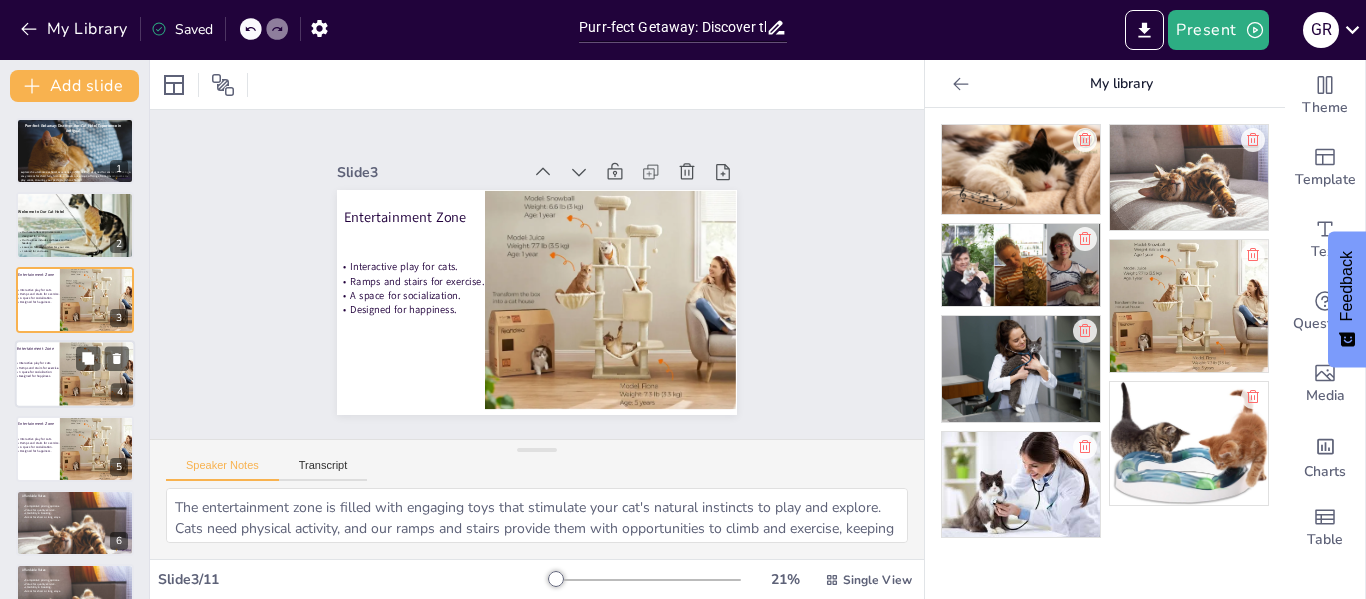 click on "A space for socialization." at bounding box center [35, 372] 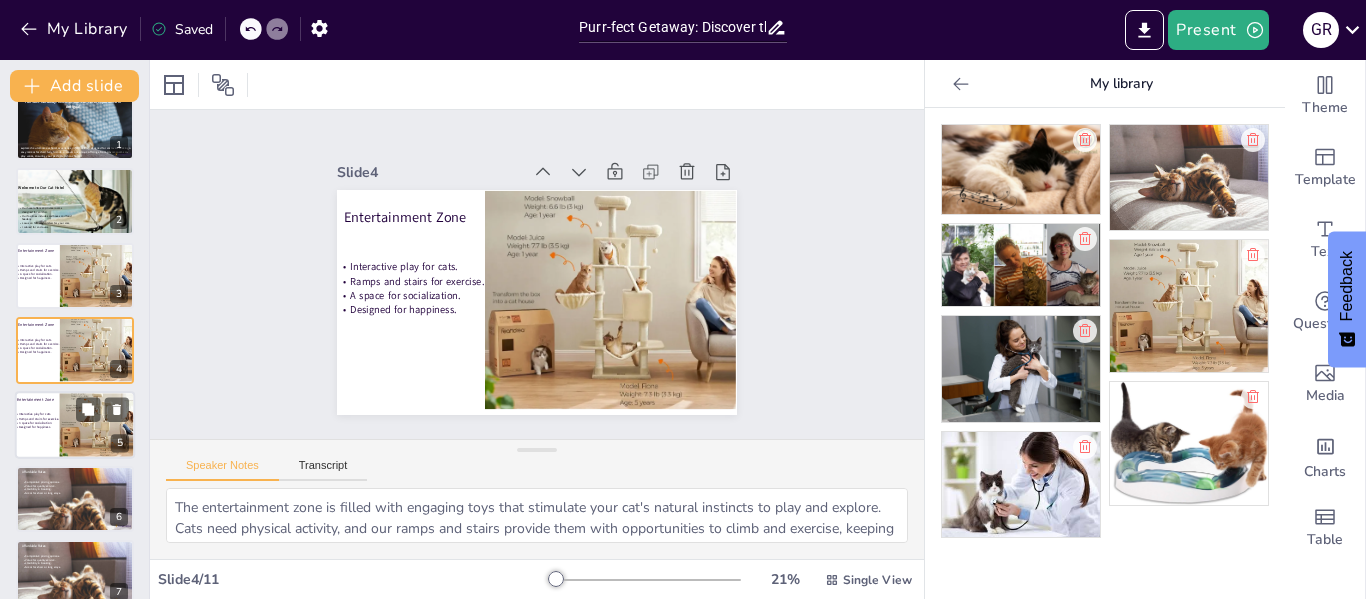 click on "Ramps and stairs for exercise." at bounding box center [39, 418] 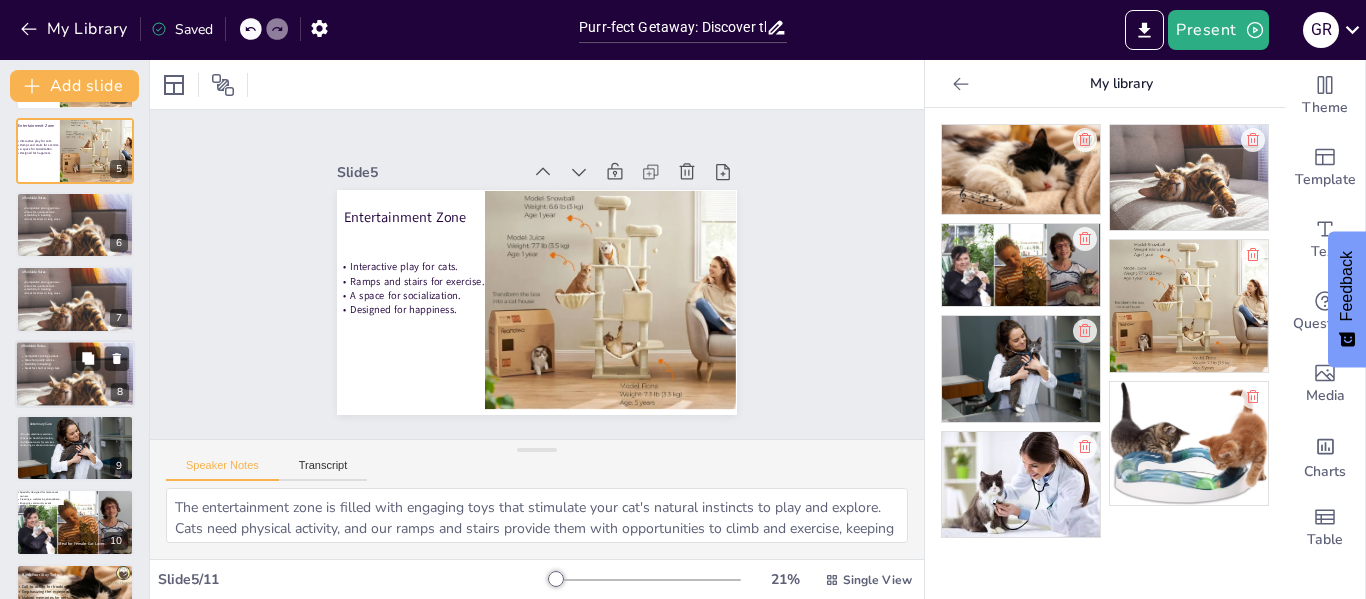scroll, scrollTop: 345, scrollLeft: 0, axis: vertical 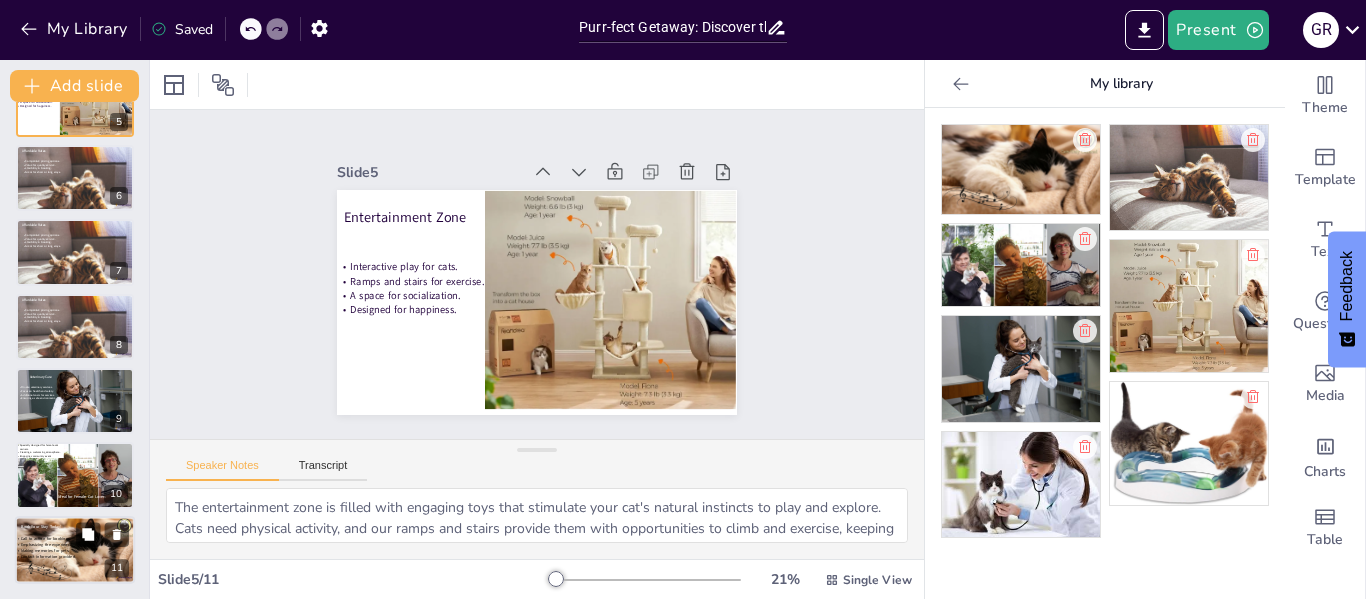click on "Emphasizing the experience." at bounding box center [47, 545] 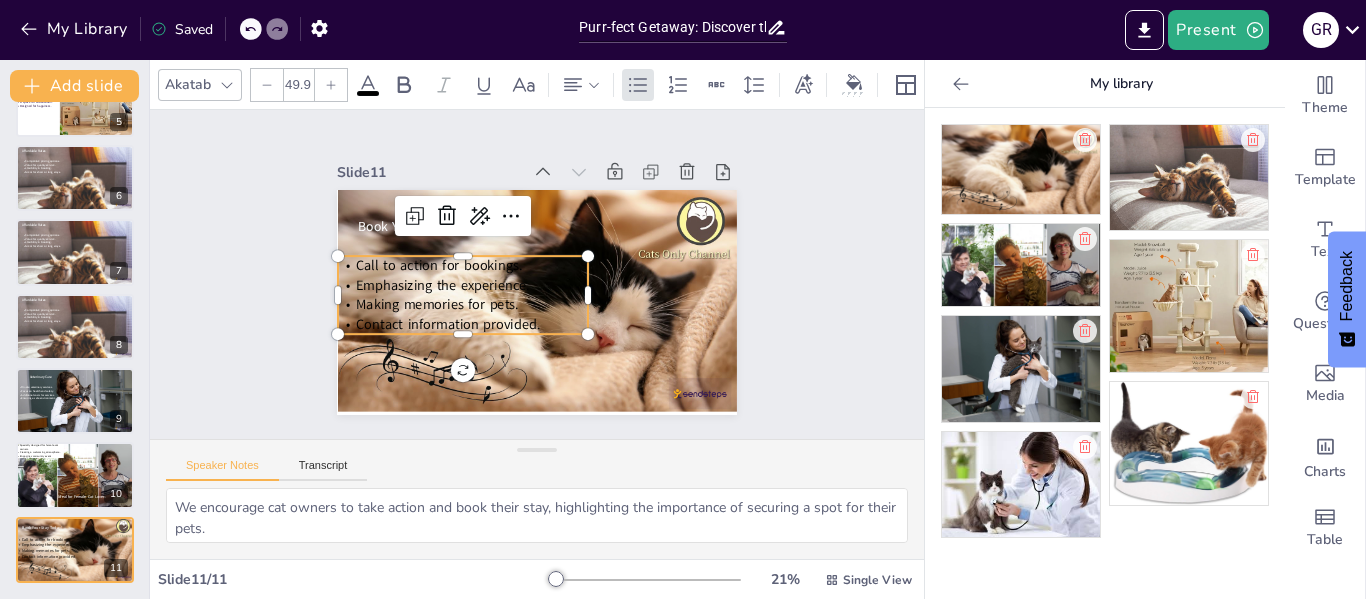 click on "Contact information provided." at bounding box center (440, 304) 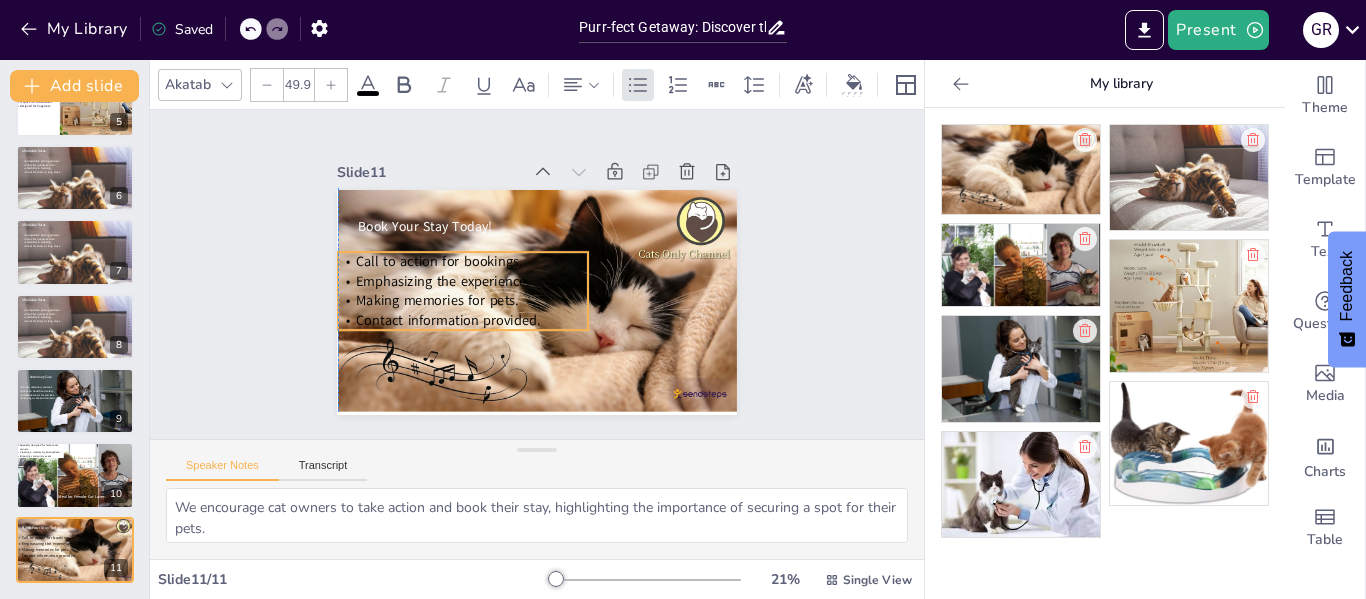 click on "Contact information provided." at bounding box center (441, 300) 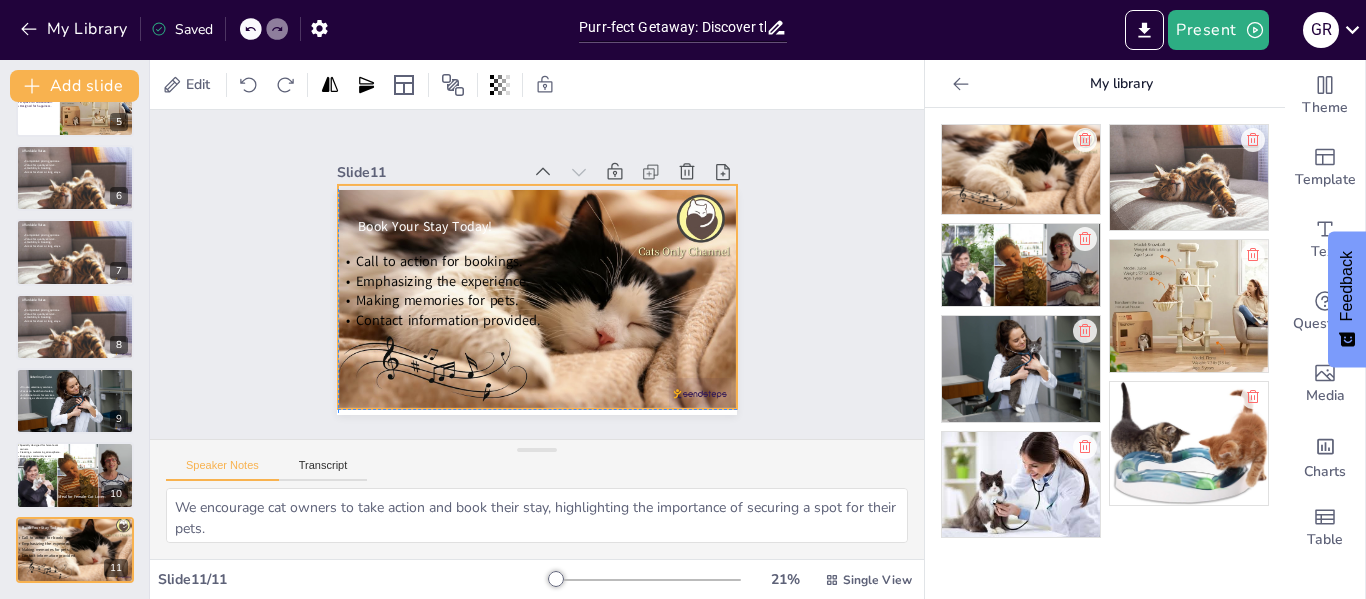 click at bounding box center (532, 296) 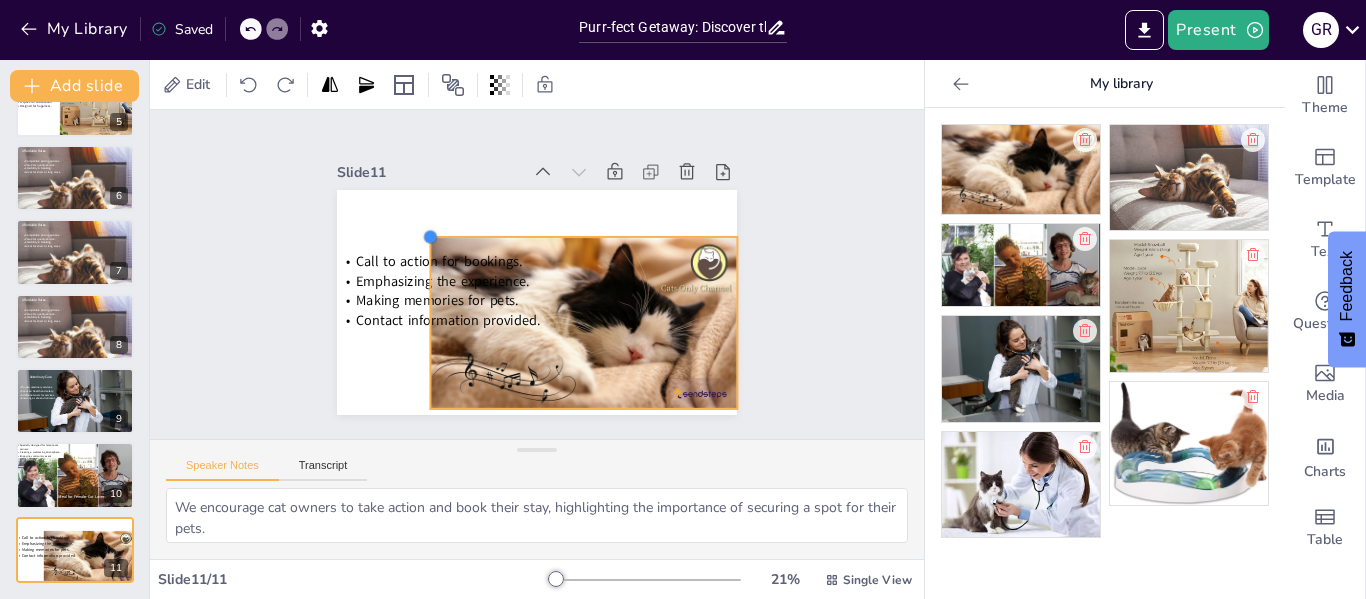 drag, startPoint x: 323, startPoint y: 177, endPoint x: 484, endPoint y: 229, distance: 169.18924 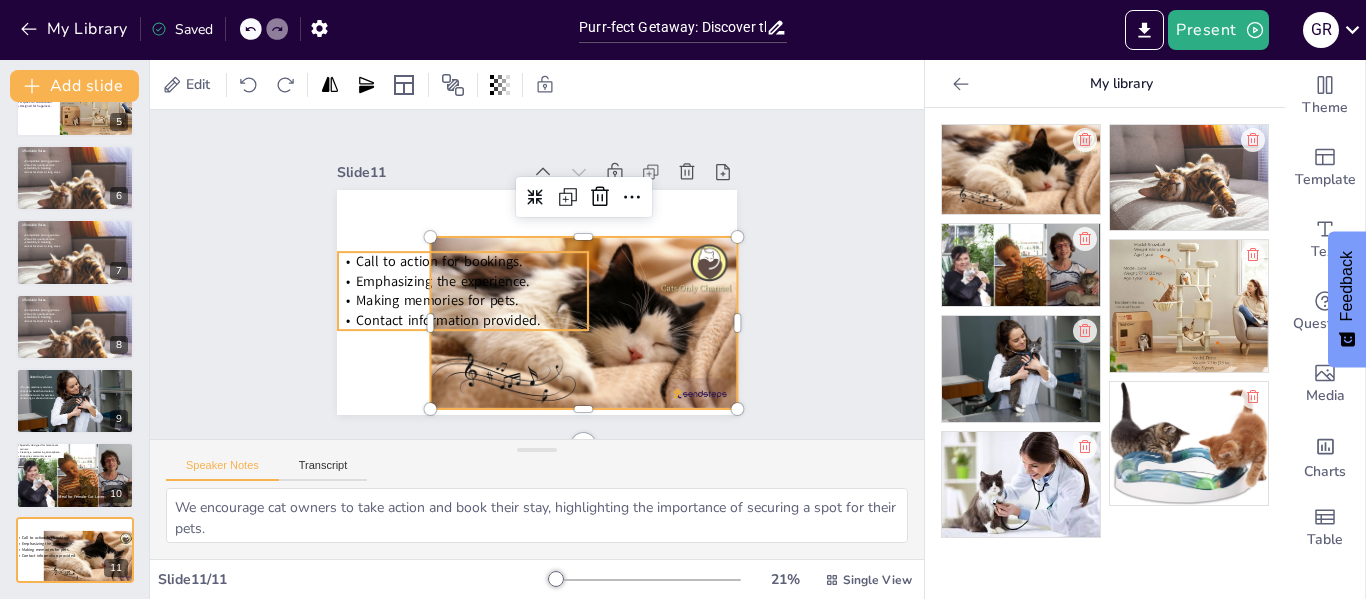 click on "Call to action for bookings." at bounding box center [440, 251] 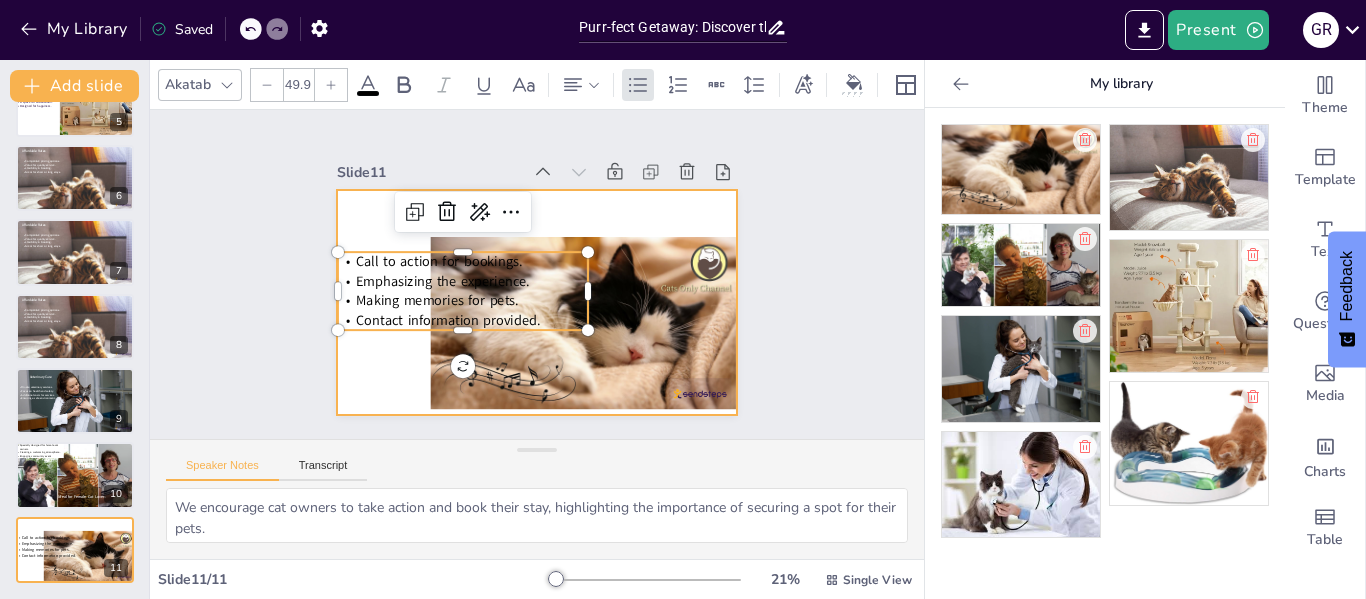 click at bounding box center (533, 303) 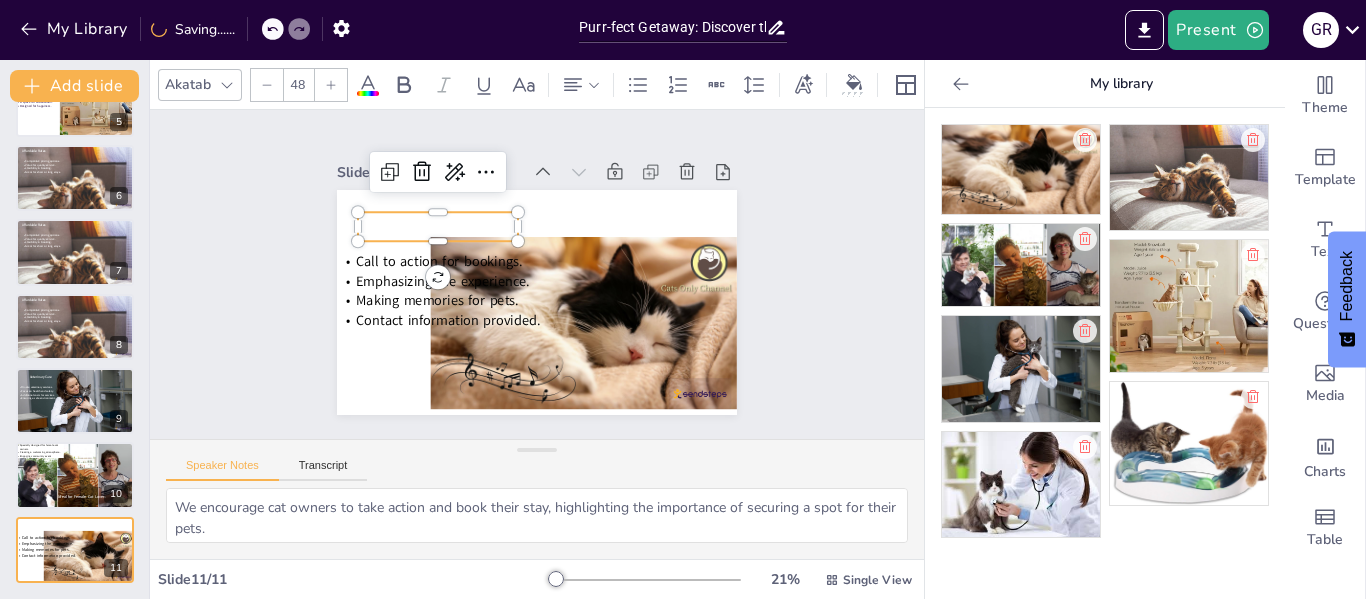 click on "Book Your Stay Today!" at bounding box center (430, 215) 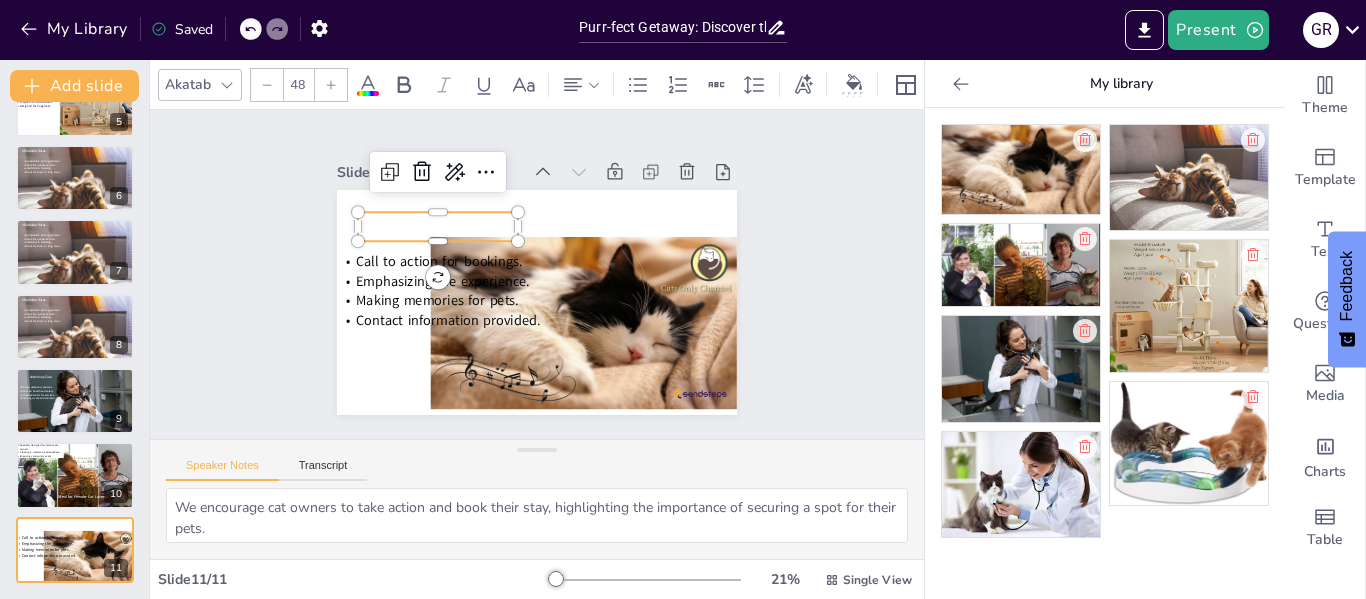click 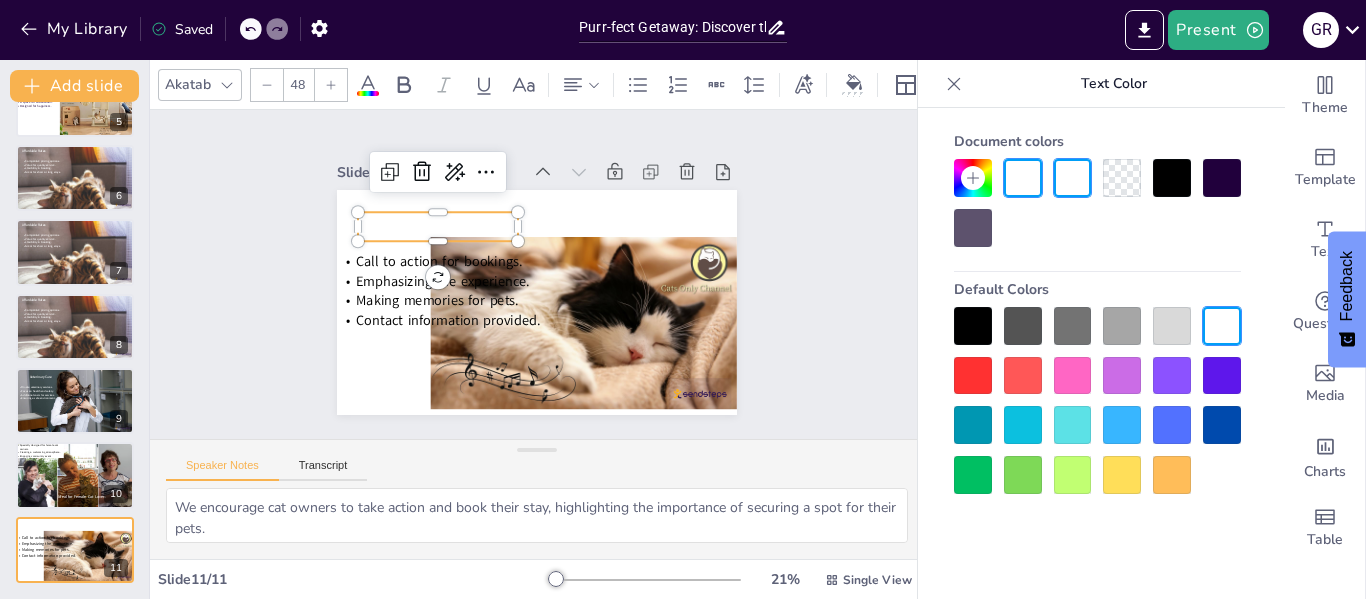 click at bounding box center [1172, 178] 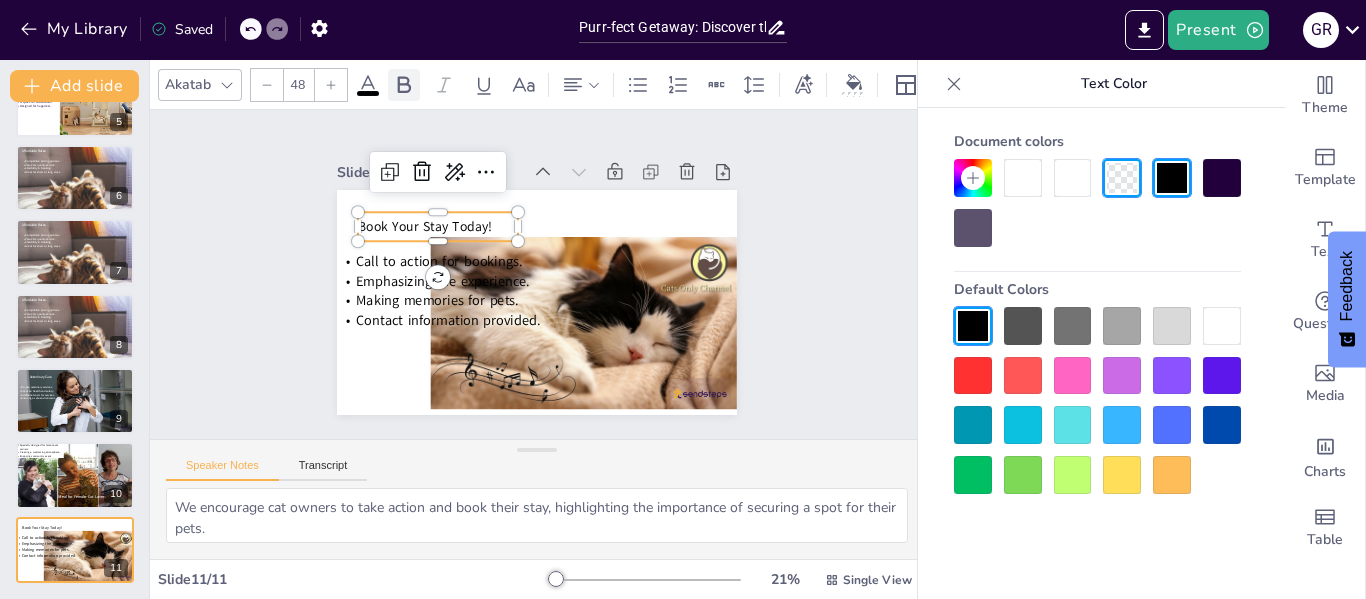 click 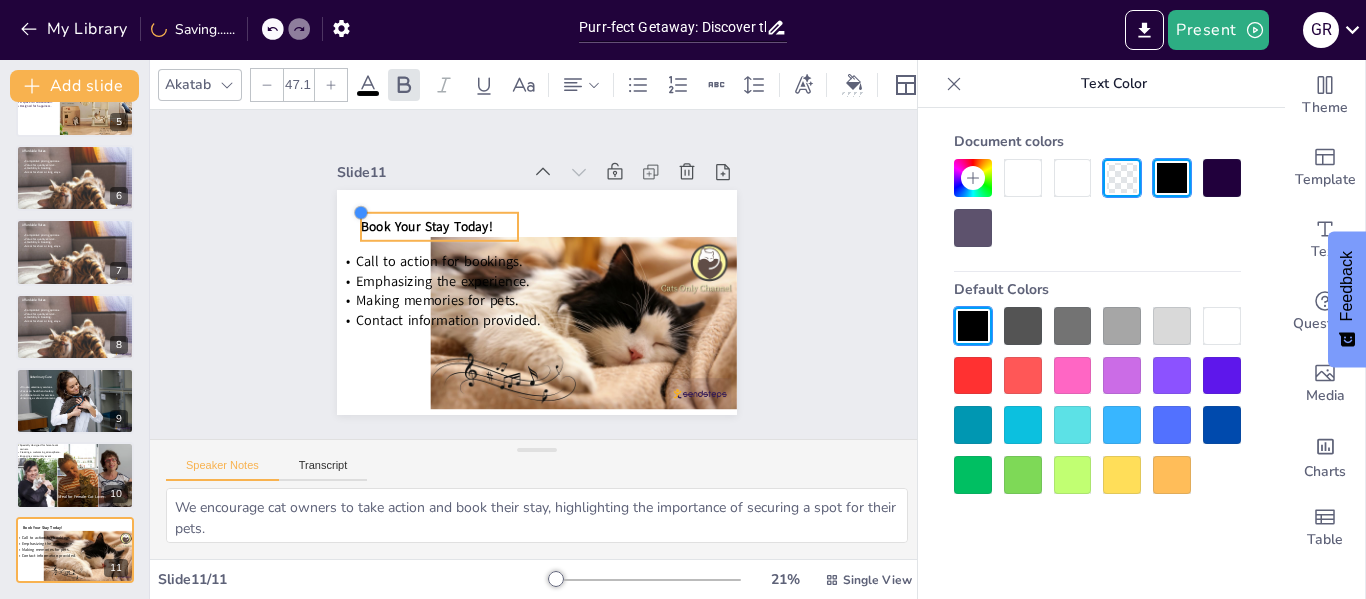 click at bounding box center [369, 195] 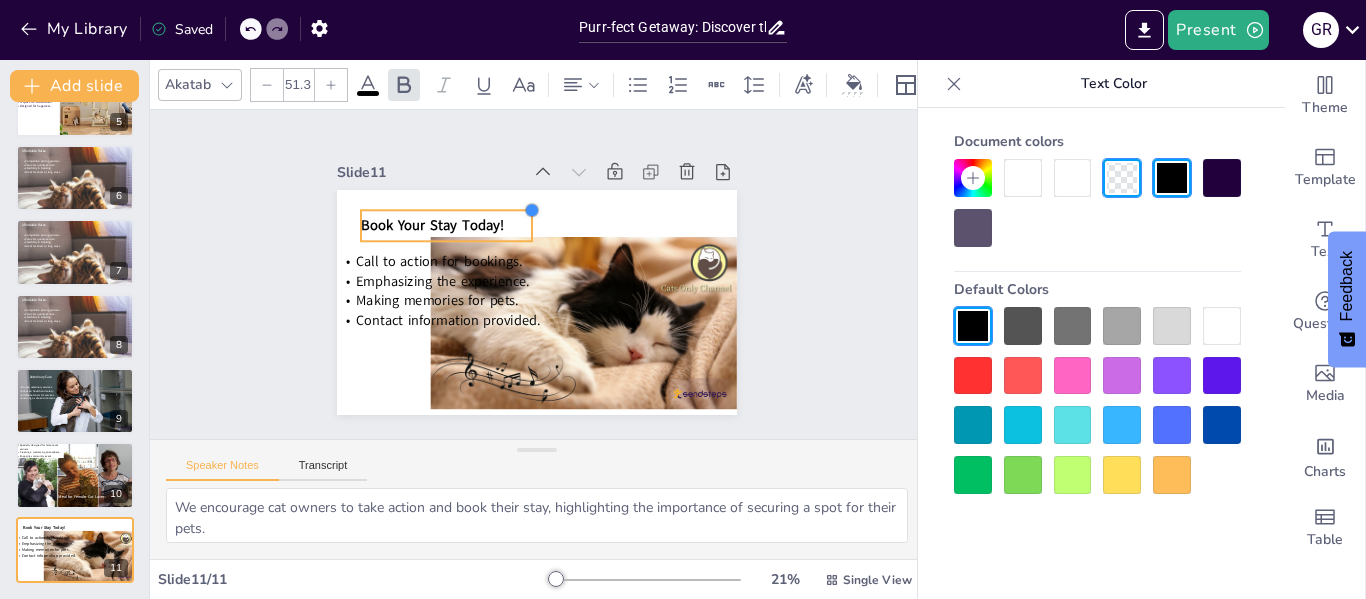 drag, startPoint x: 506, startPoint y: 204, endPoint x: 519, endPoint y: 202, distance: 13.152946 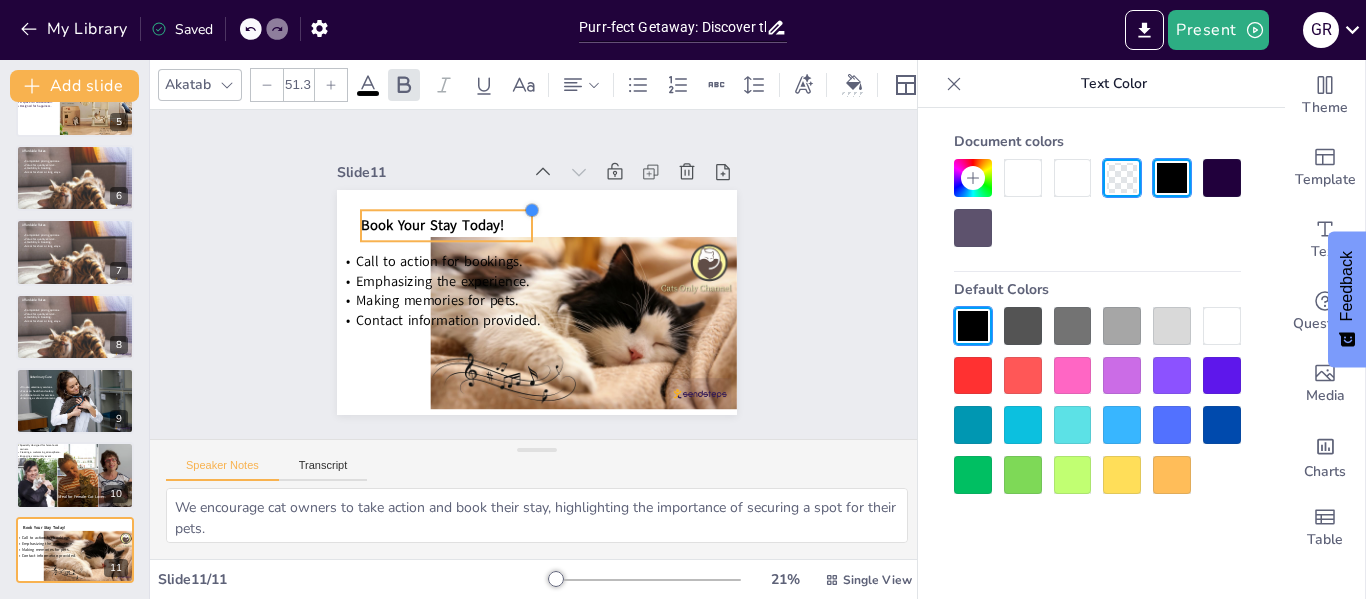 click at bounding box center [545, 210] 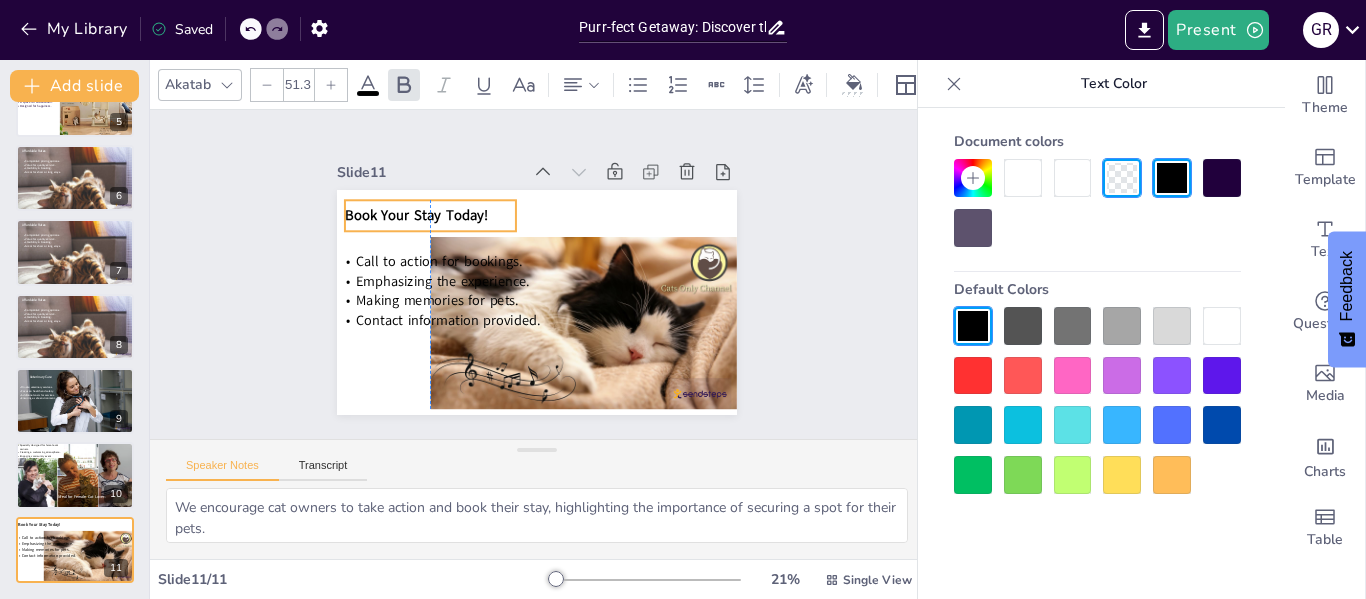 drag, startPoint x: 445, startPoint y: 223, endPoint x: 429, endPoint y: 213, distance: 18.867962 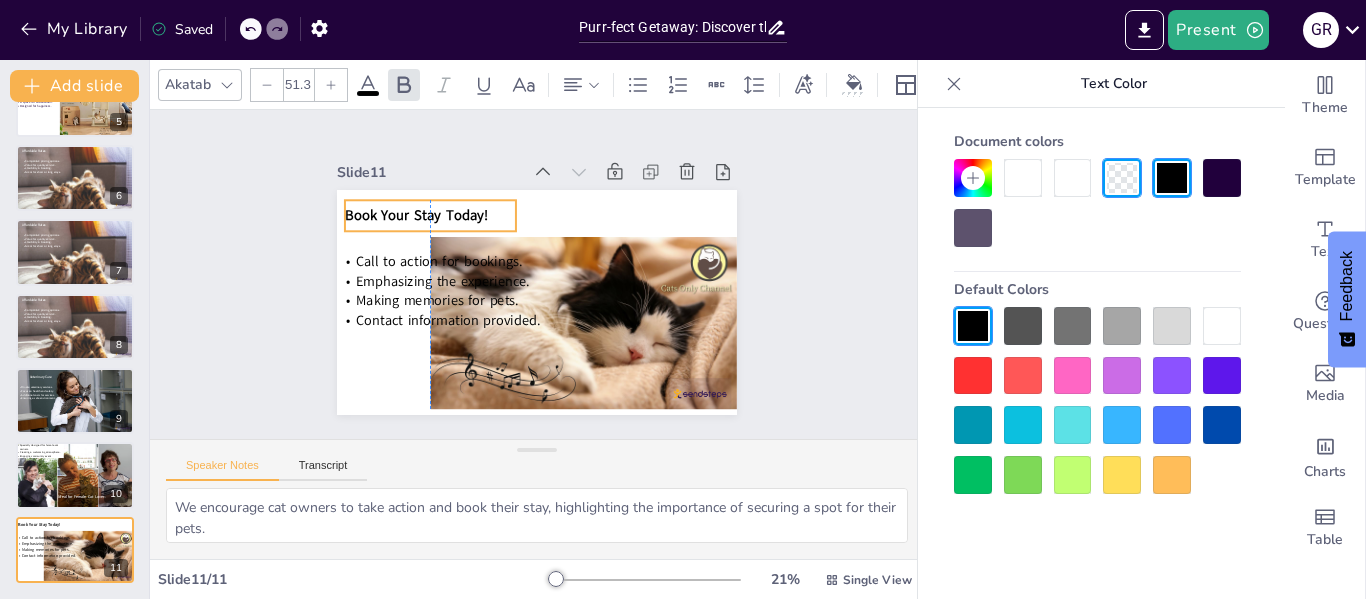 click on "Book Your Stay Today!" at bounding box center (423, 203) 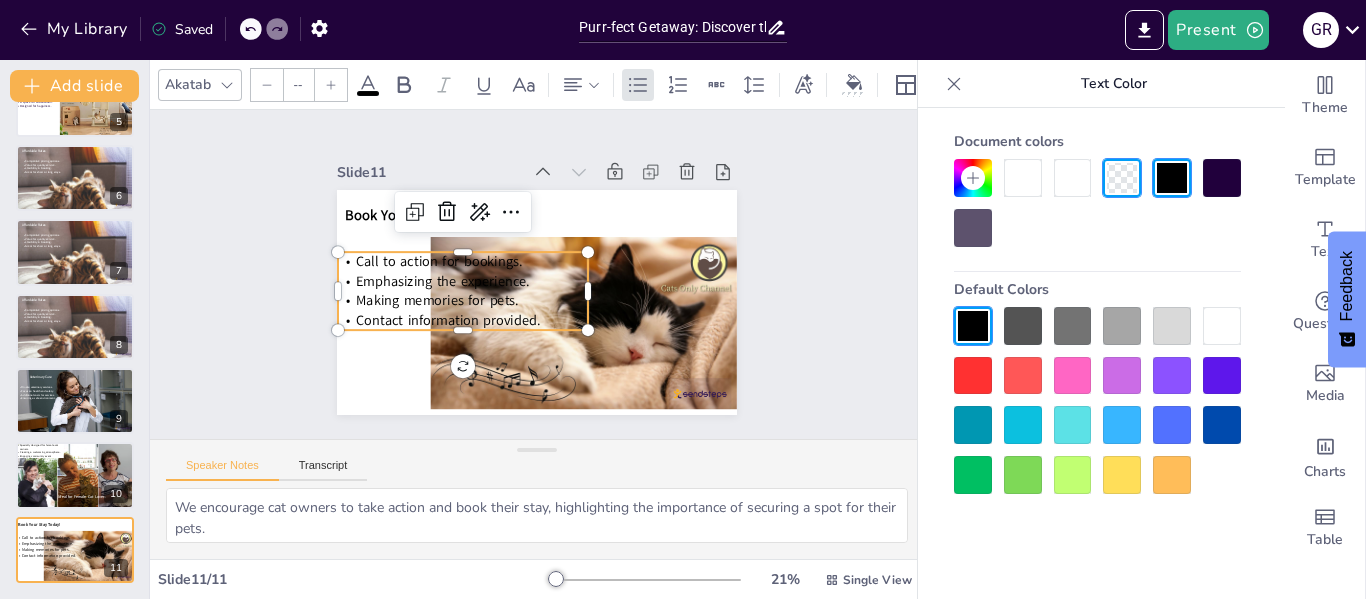 type on "49.9" 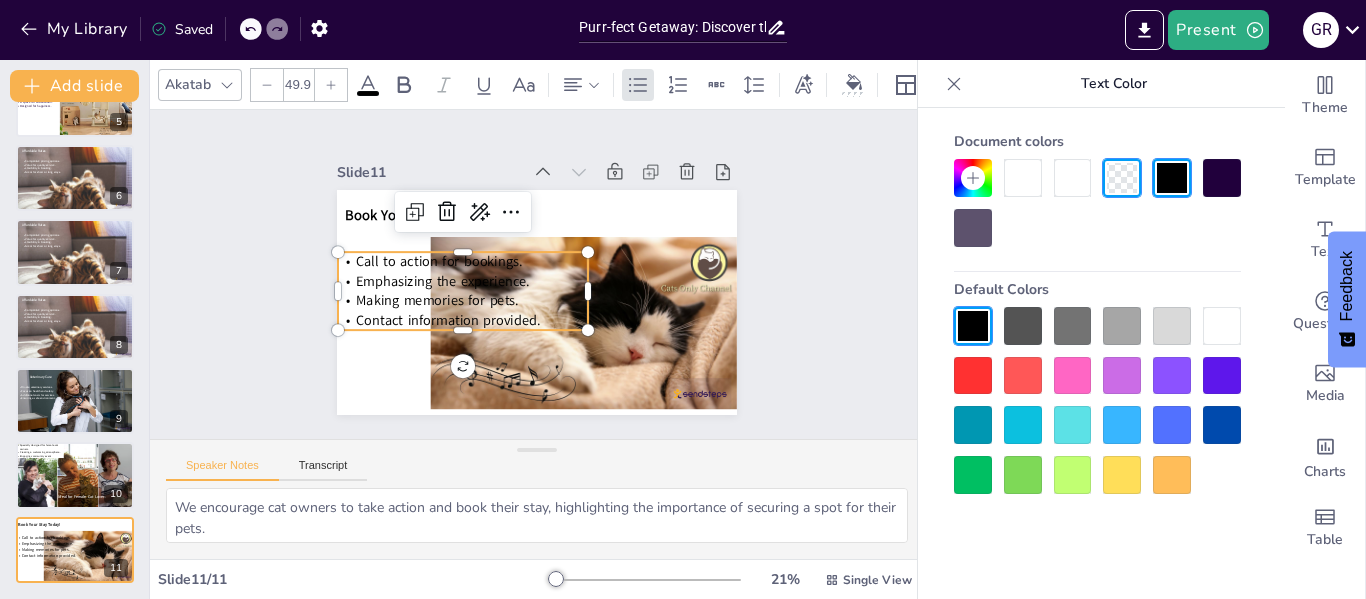 click on "Making memories for pets." at bounding box center [435, 290] 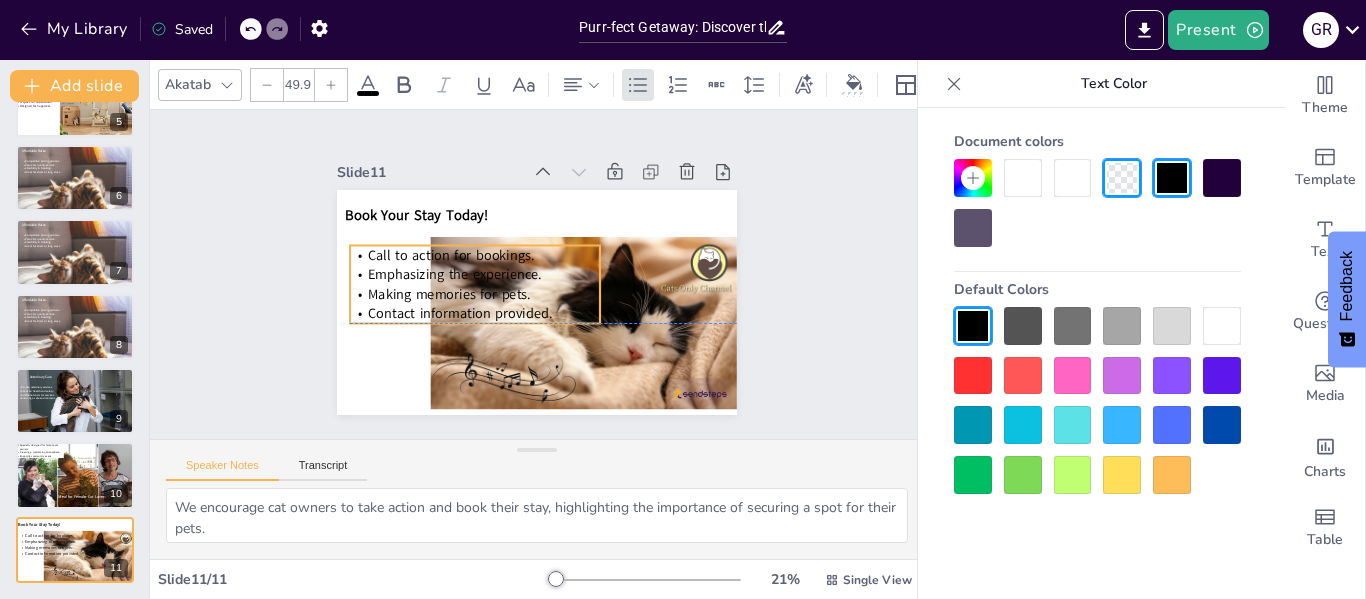drag, startPoint x: 381, startPoint y: 289, endPoint x: 393, endPoint y: 286, distance: 12.369317 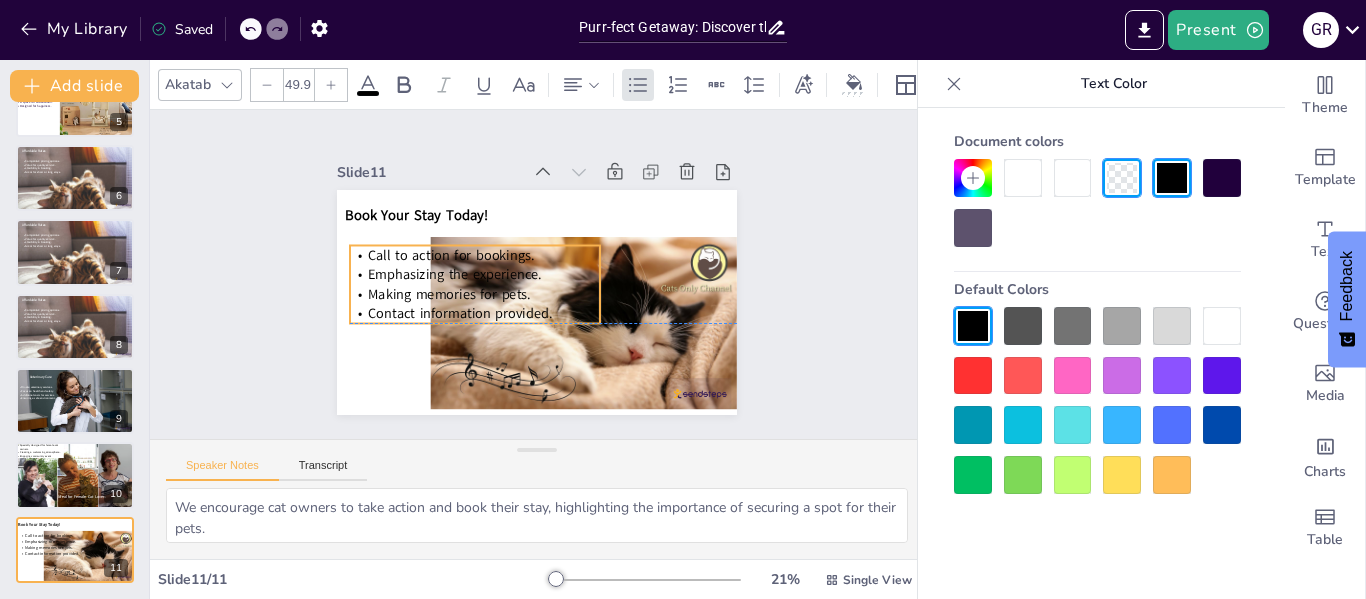 click on "Making memories for pets." at bounding box center [448, 285] 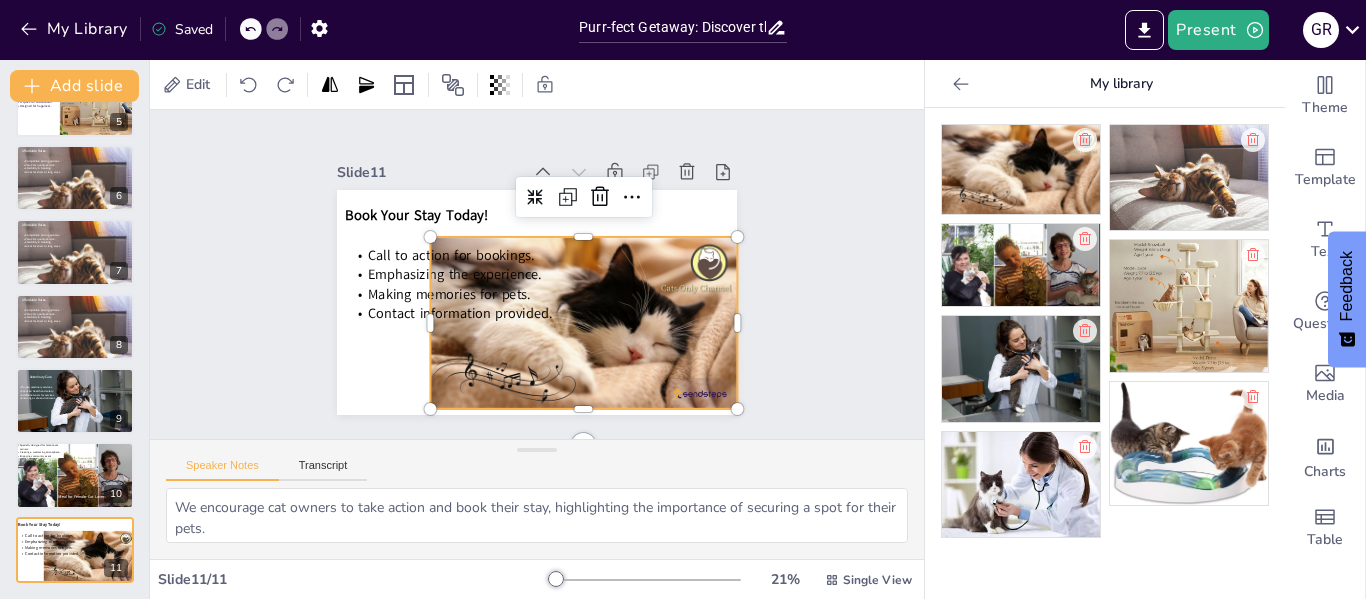 click at bounding box center [573, 332] 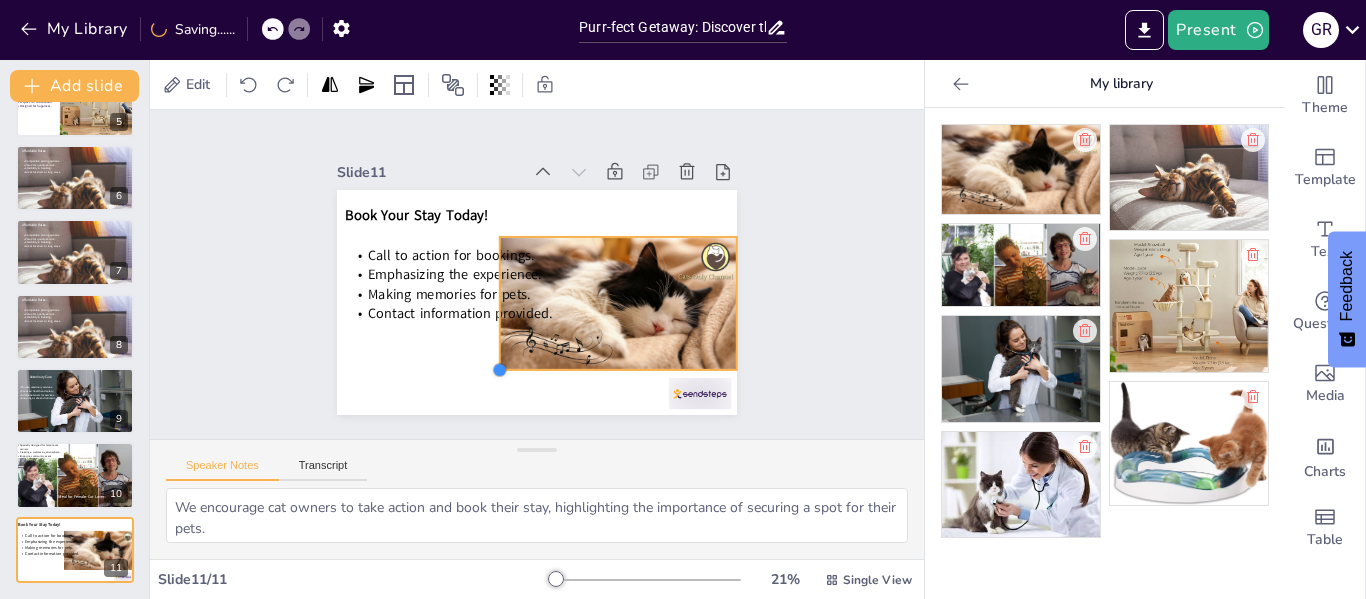 drag, startPoint x: 418, startPoint y: 401, endPoint x: 546, endPoint y: 362, distance: 133.80957 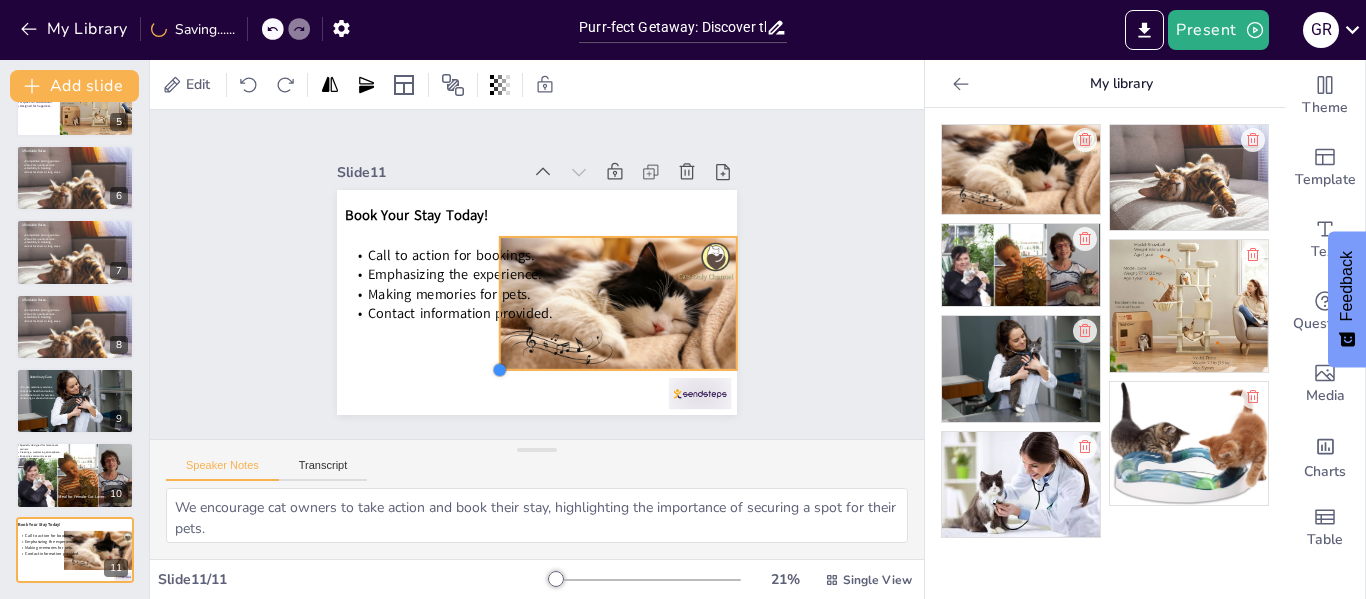 click on "[TEXT] [TEXT] [TEXT] [TEXT] [TEXT]" at bounding box center (531, 301) 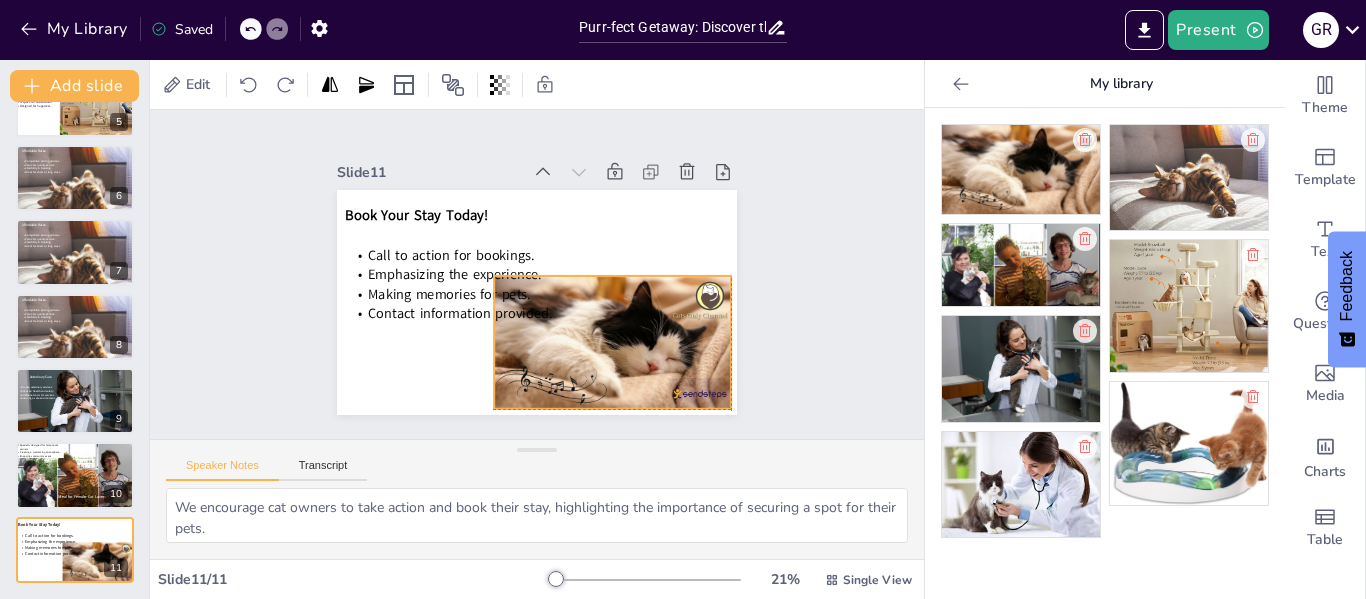 drag, startPoint x: 653, startPoint y: 294, endPoint x: 646, endPoint y: 335, distance: 41.59327 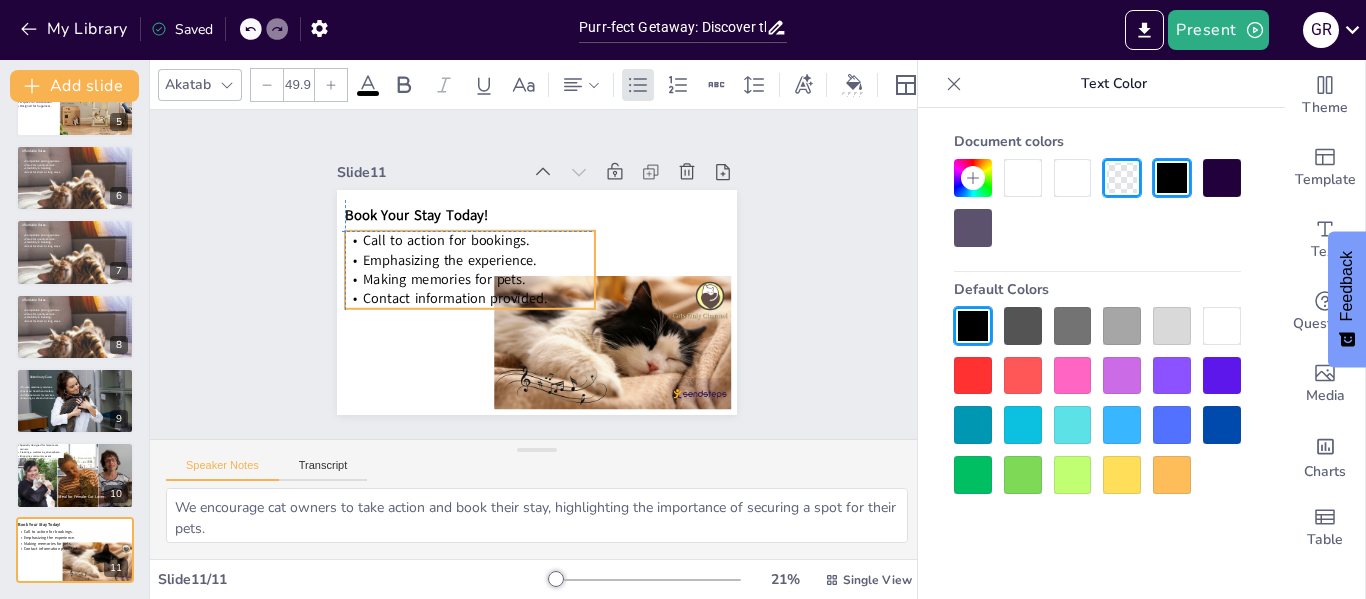 drag, startPoint x: 429, startPoint y: 286, endPoint x: 421, endPoint y: 273, distance: 15.264338 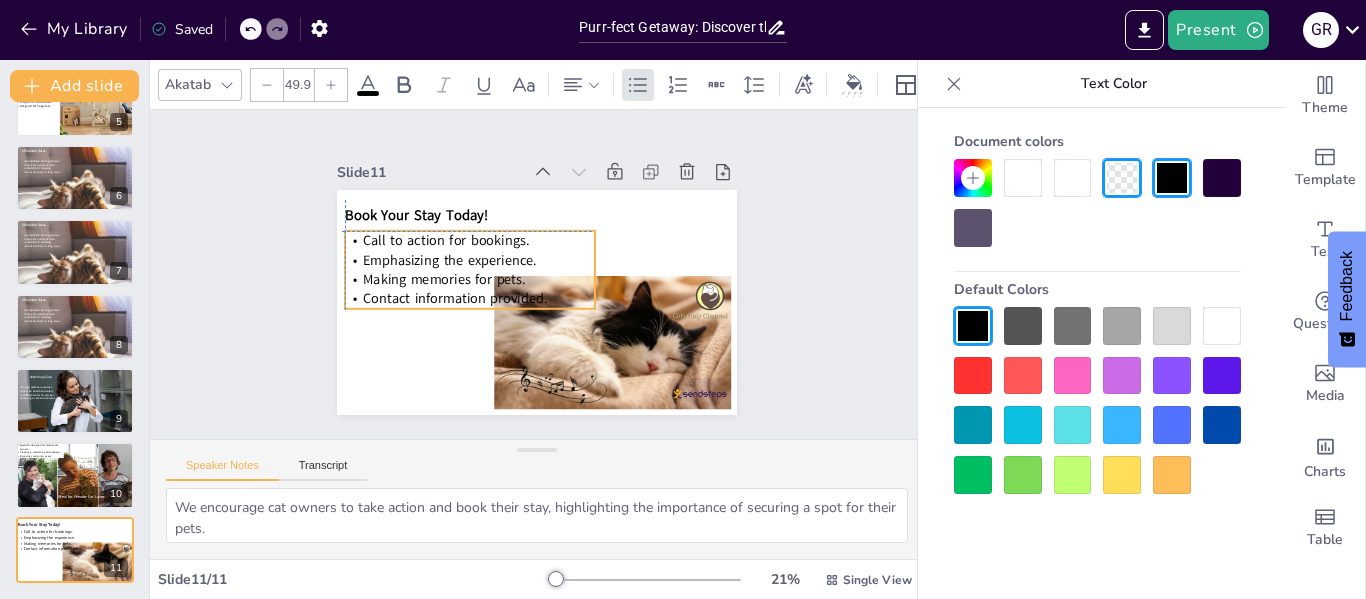 click on "Making memories for pets." at bounding box center (445, 260) 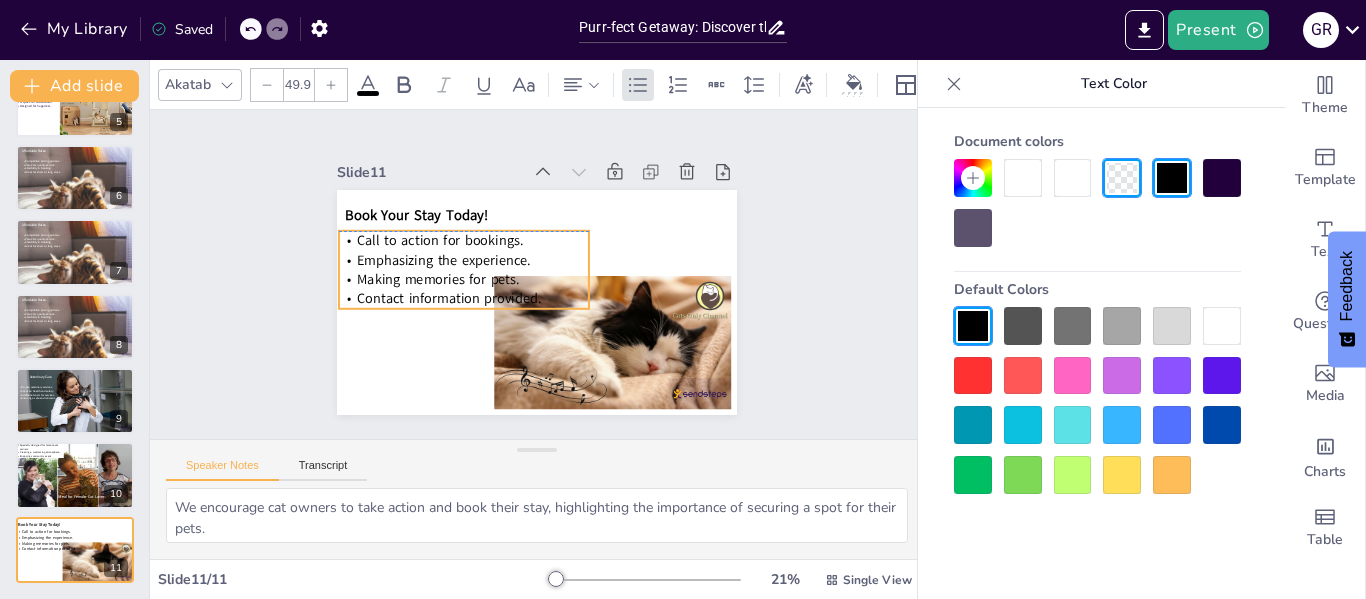 click on "Making memories for pets." at bounding box center [438, 269] 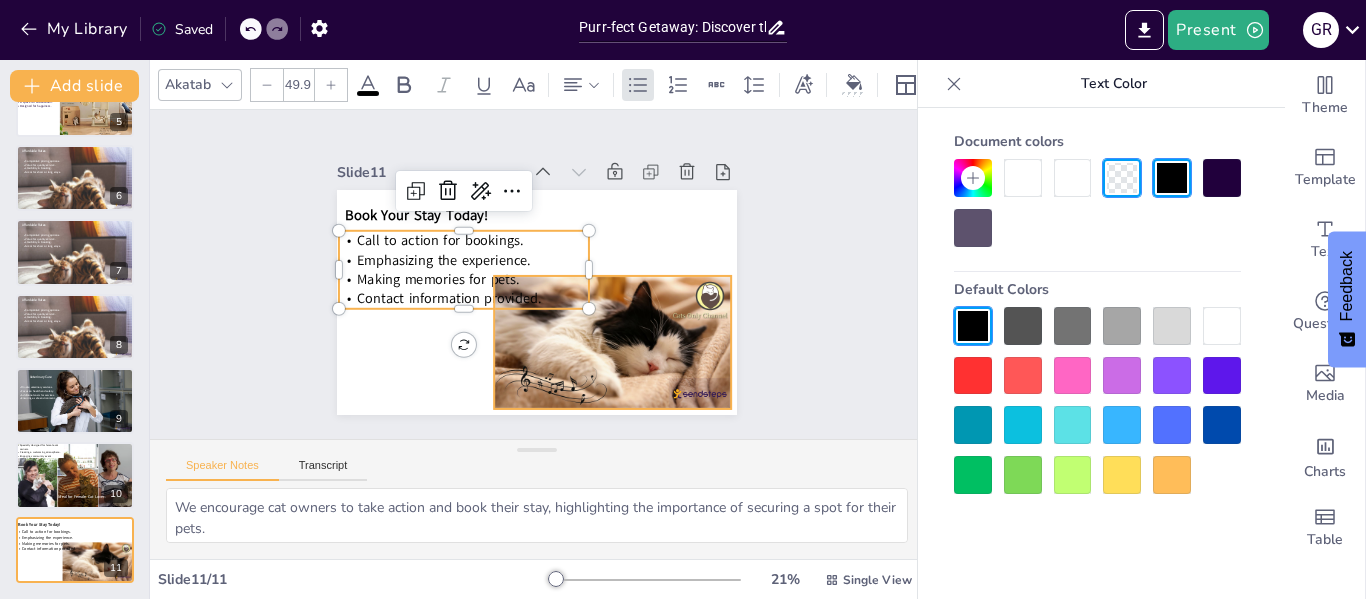 click at bounding box center (597, 357) 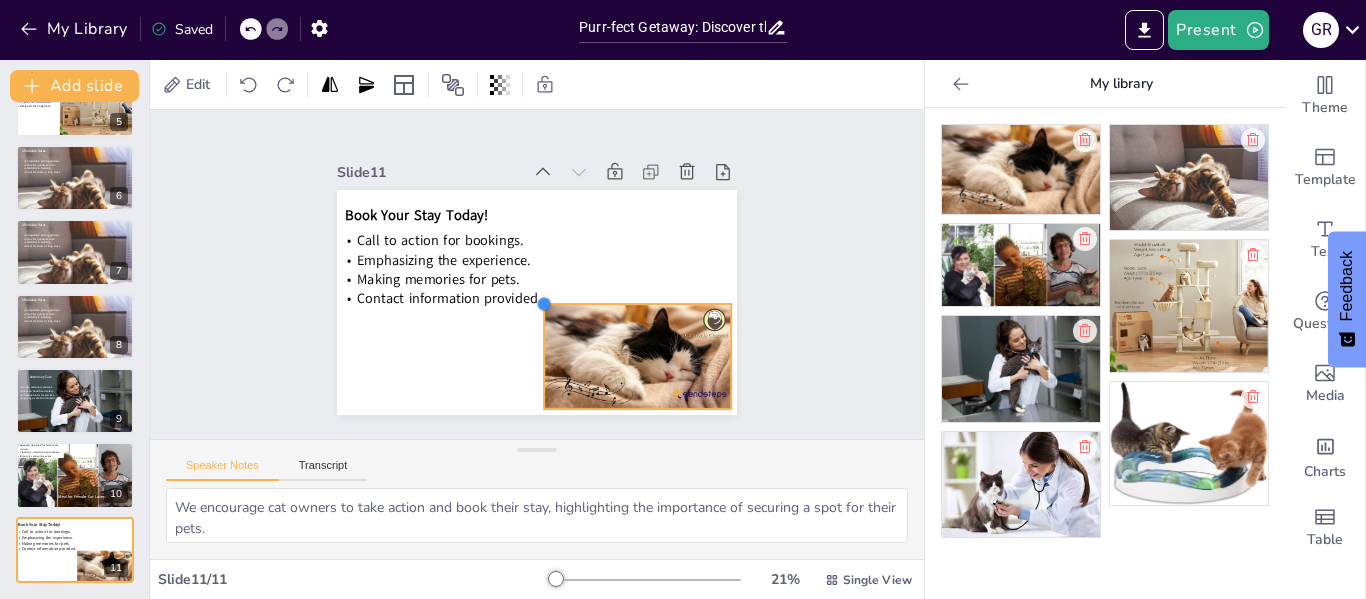 drag, startPoint x: 482, startPoint y: 268, endPoint x: 532, endPoint y: 312, distance: 66.6033 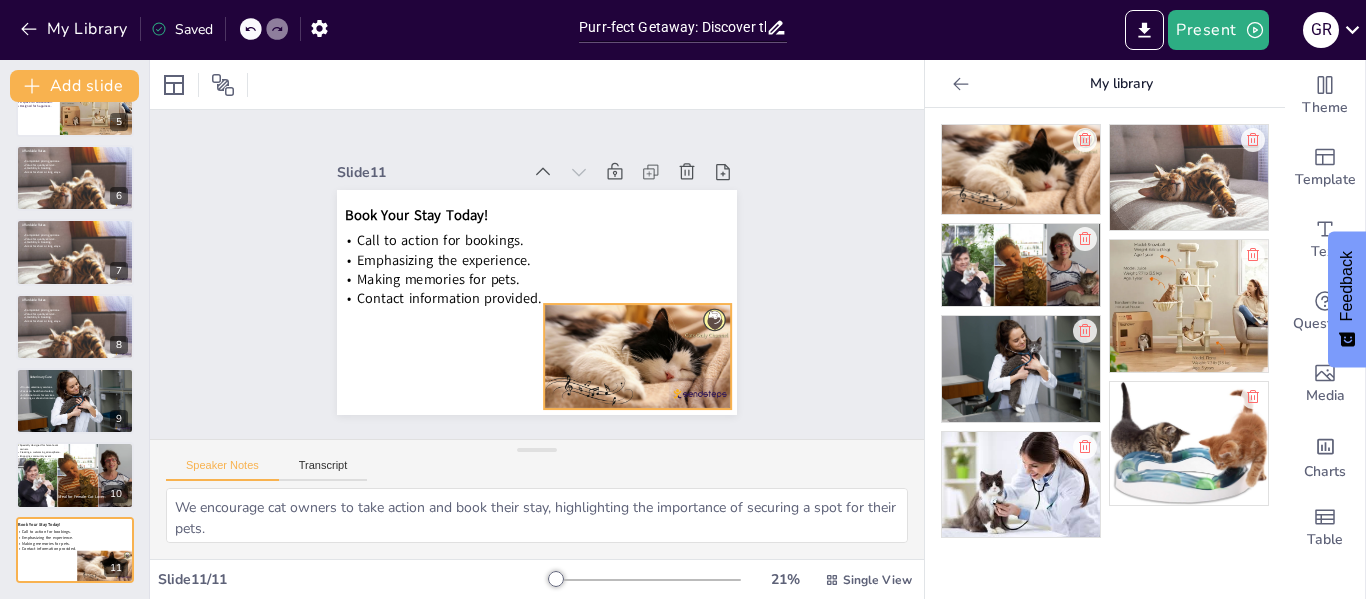 click at bounding box center (618, 376) 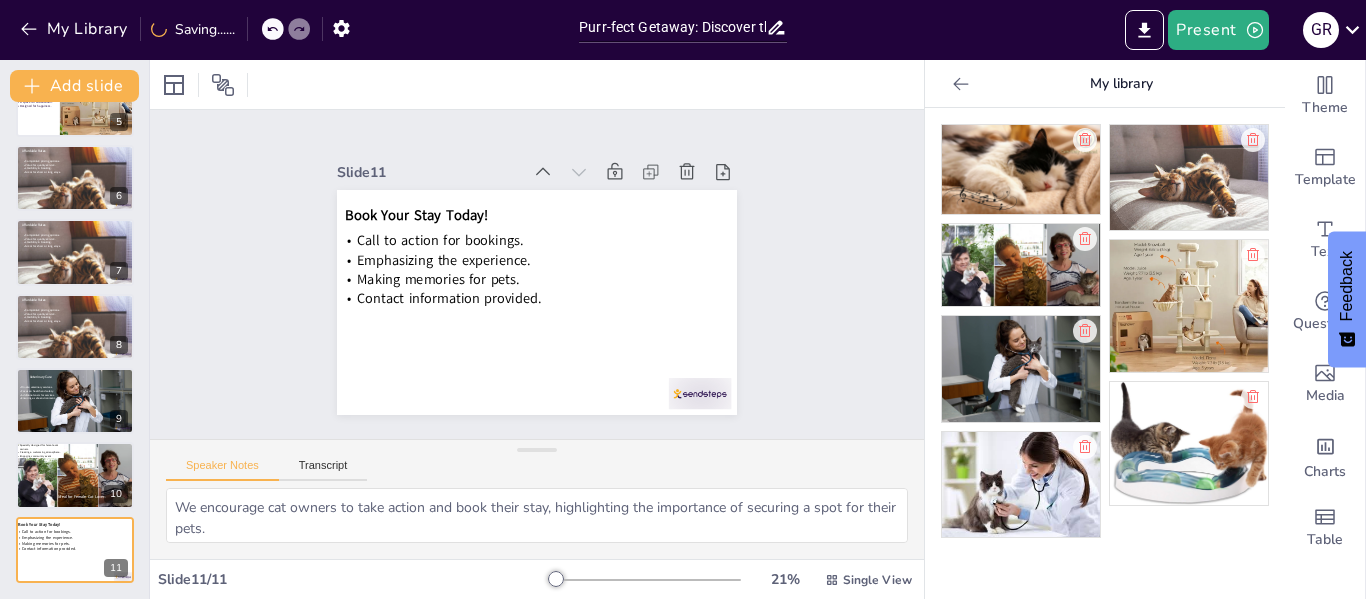 click at bounding box center [1021, 169] 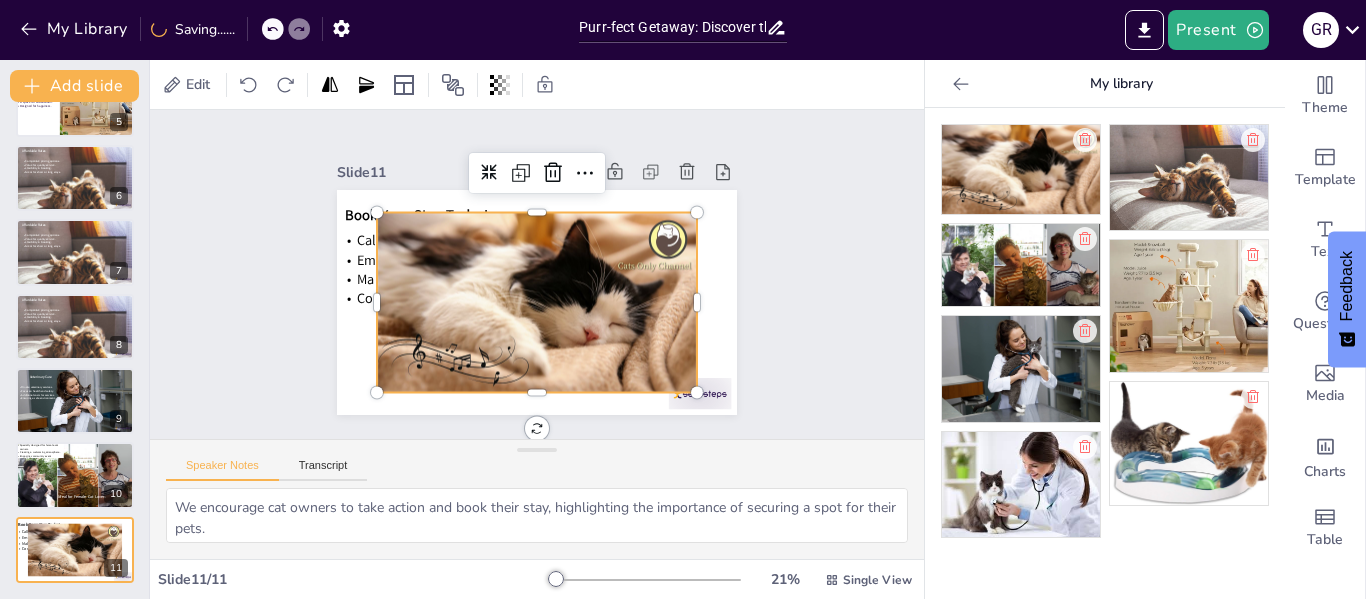 click at bounding box center [534, 302] 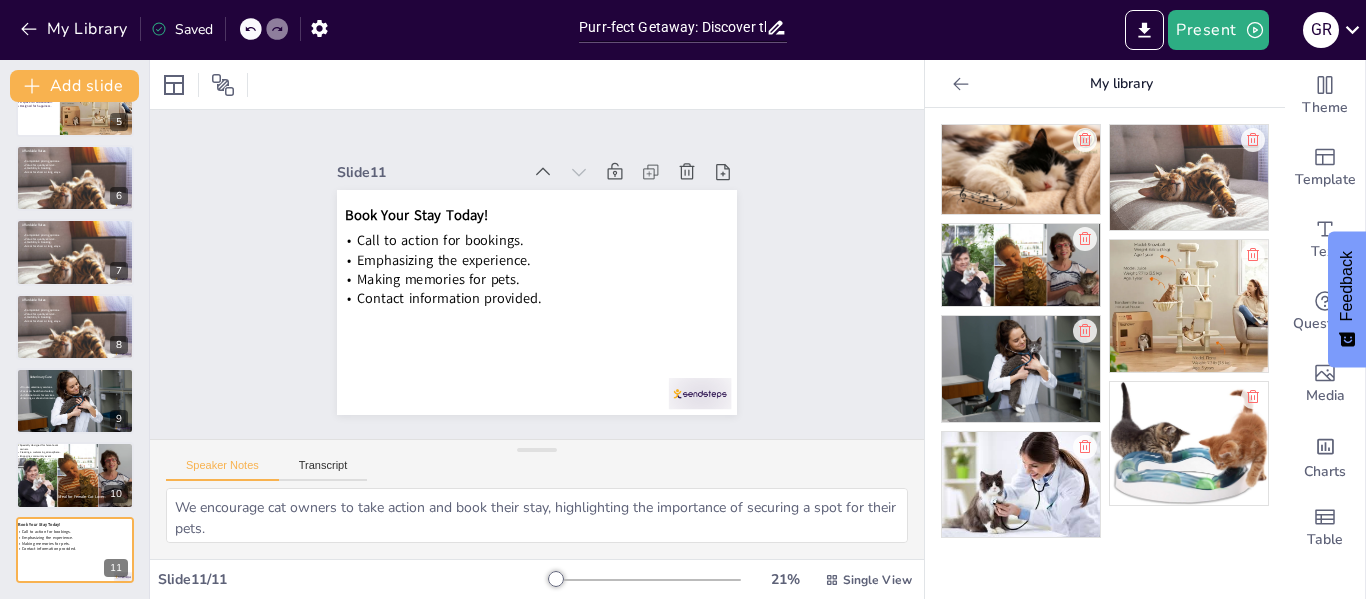 click 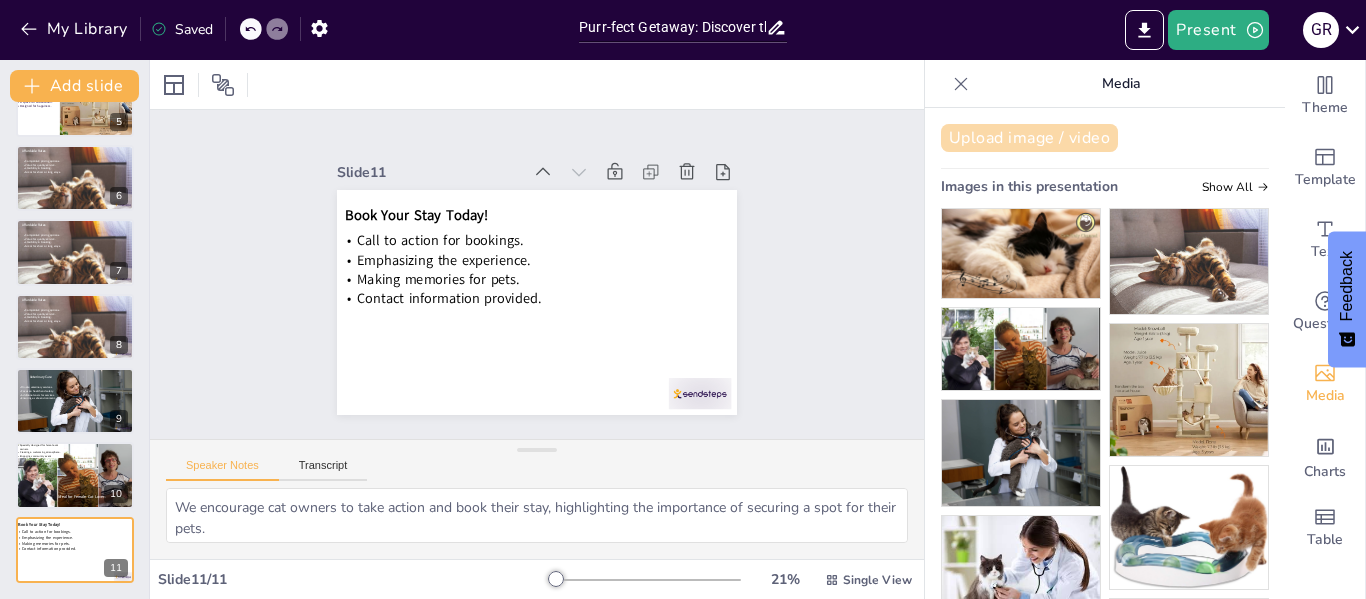click on "Upload image / video" at bounding box center (1029, 138) 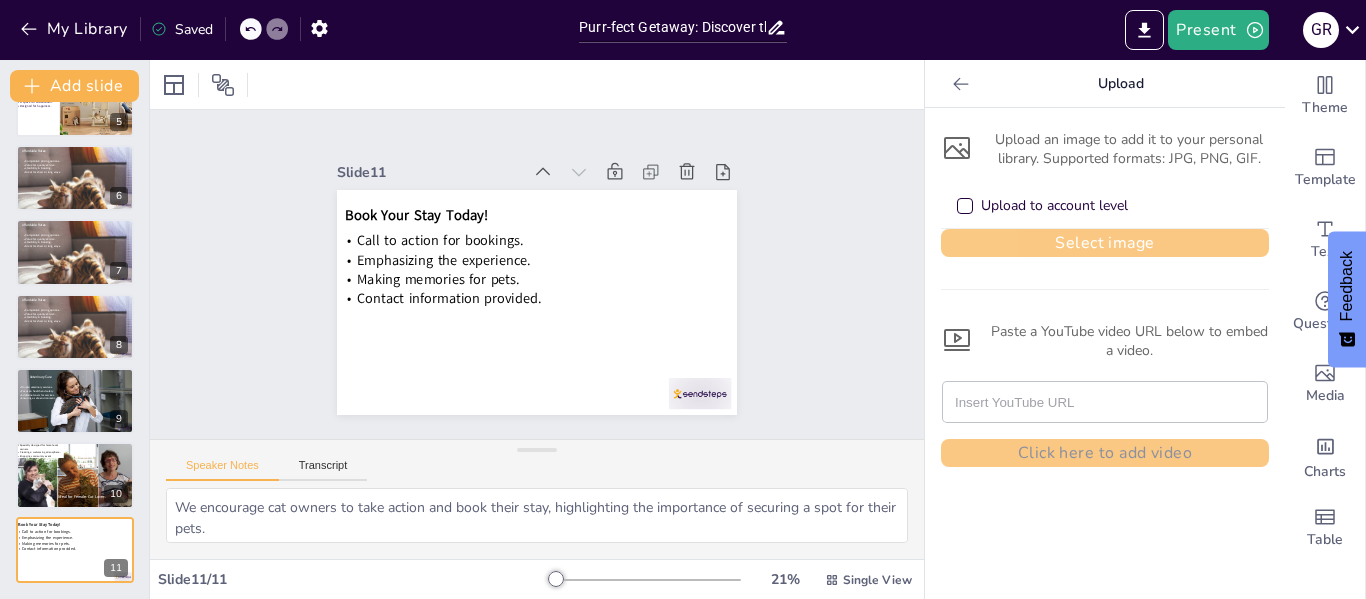 click on "Select image" at bounding box center (1105, 243) 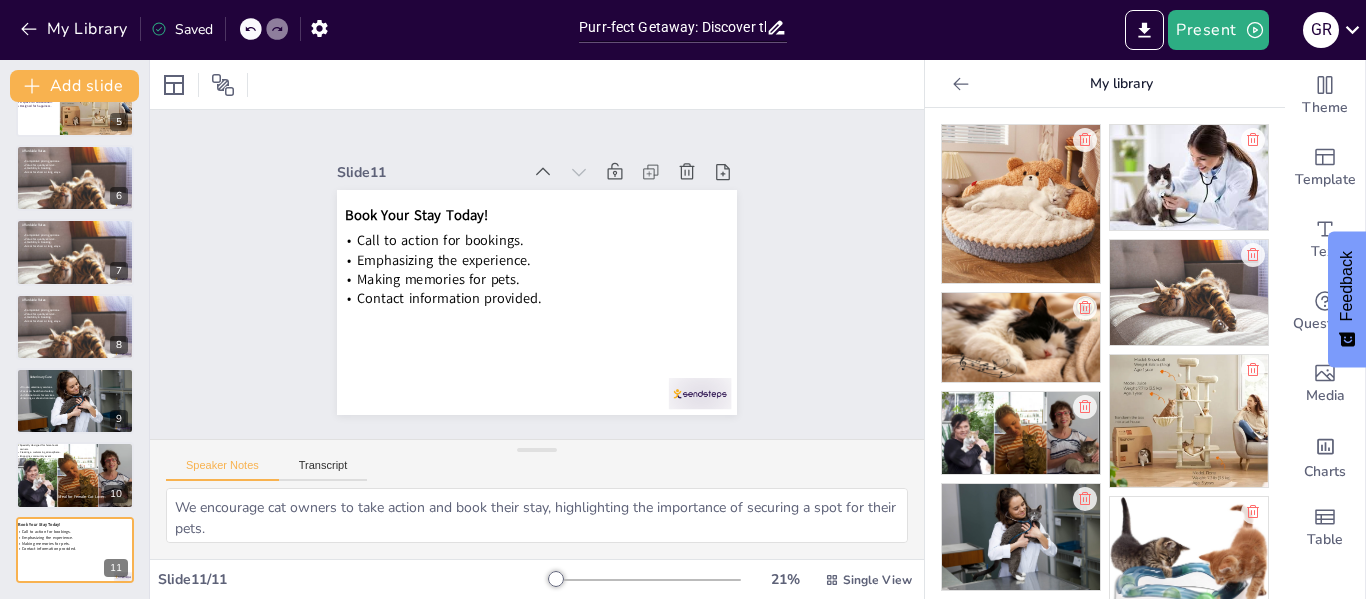 click at bounding box center [1021, 204] 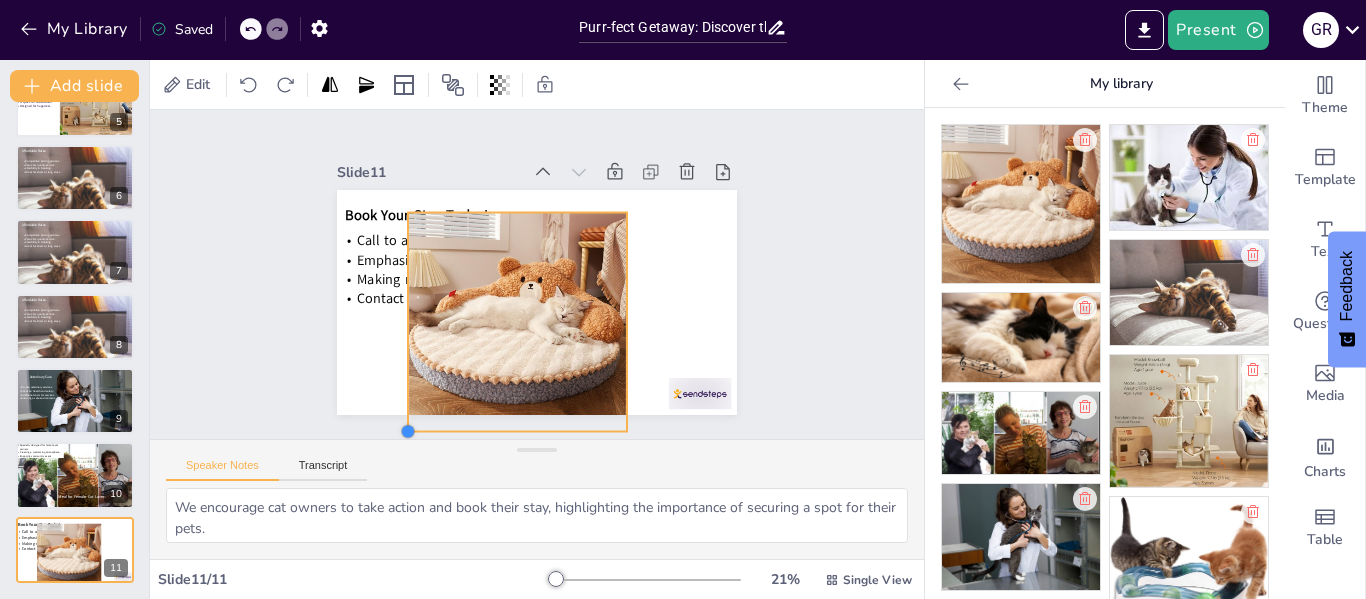 drag, startPoint x: 431, startPoint y: 387, endPoint x: 392, endPoint y: 390, distance: 39.115215 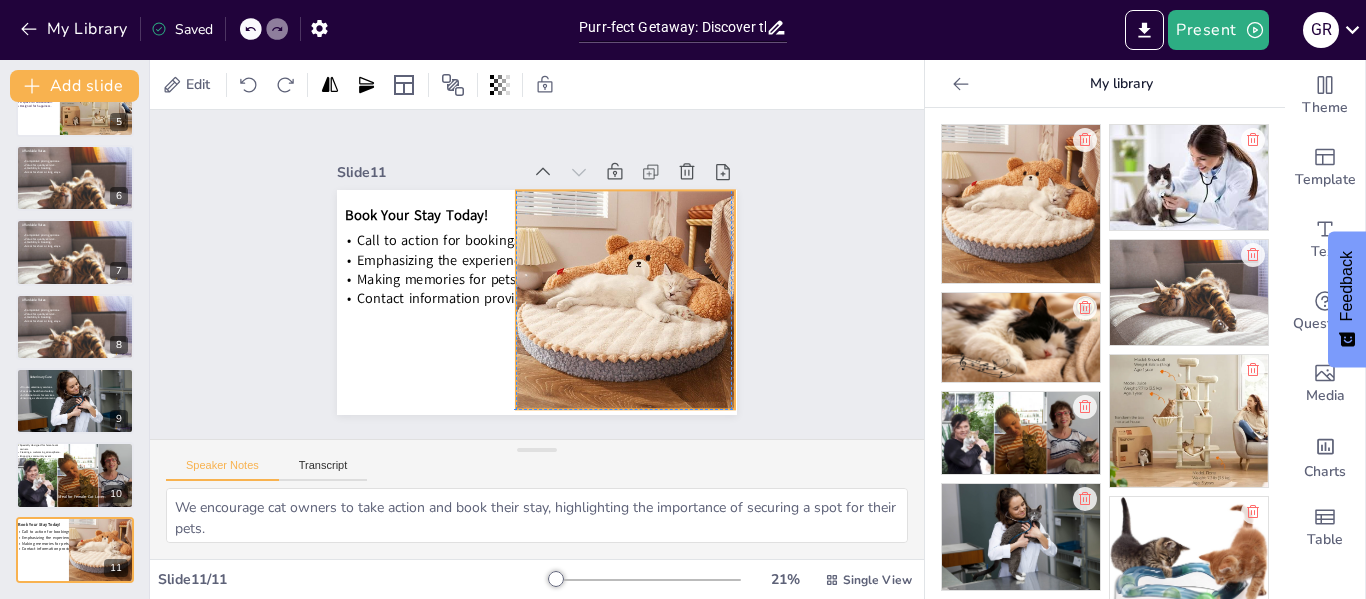 drag, startPoint x: 474, startPoint y: 336, endPoint x: 580, endPoint y: 314, distance: 108.25895 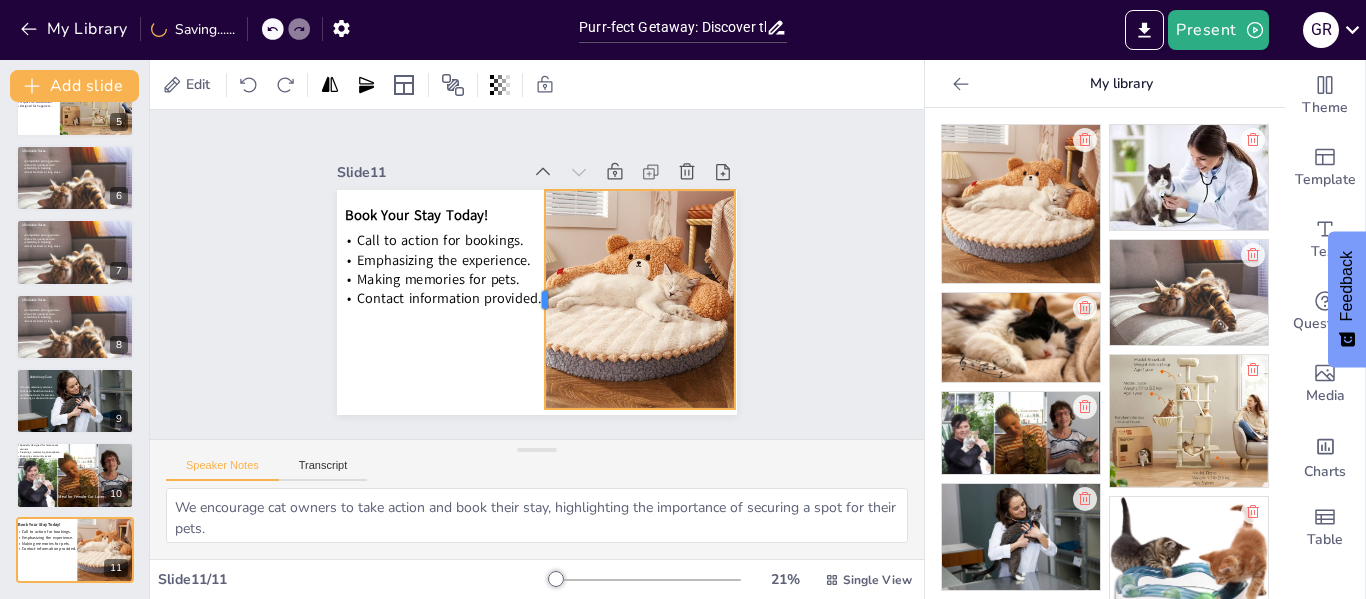 drag, startPoint x: 497, startPoint y: 290, endPoint x: 526, endPoint y: 291, distance: 29.017237 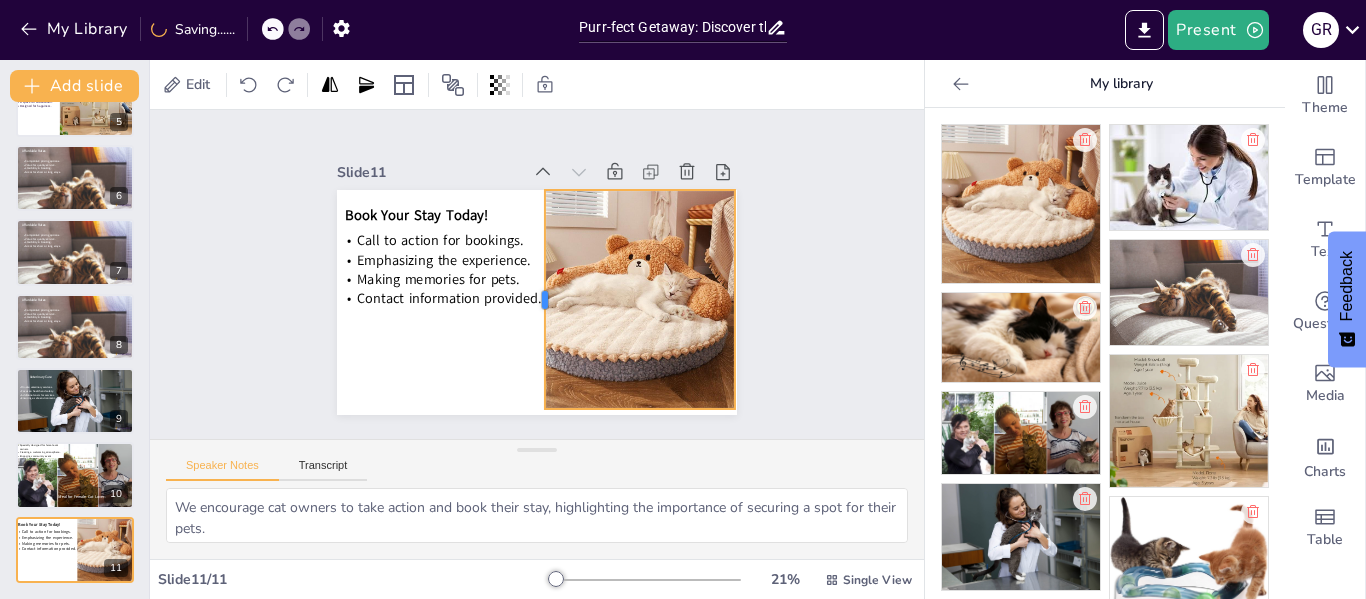 click at bounding box center (534, 300) 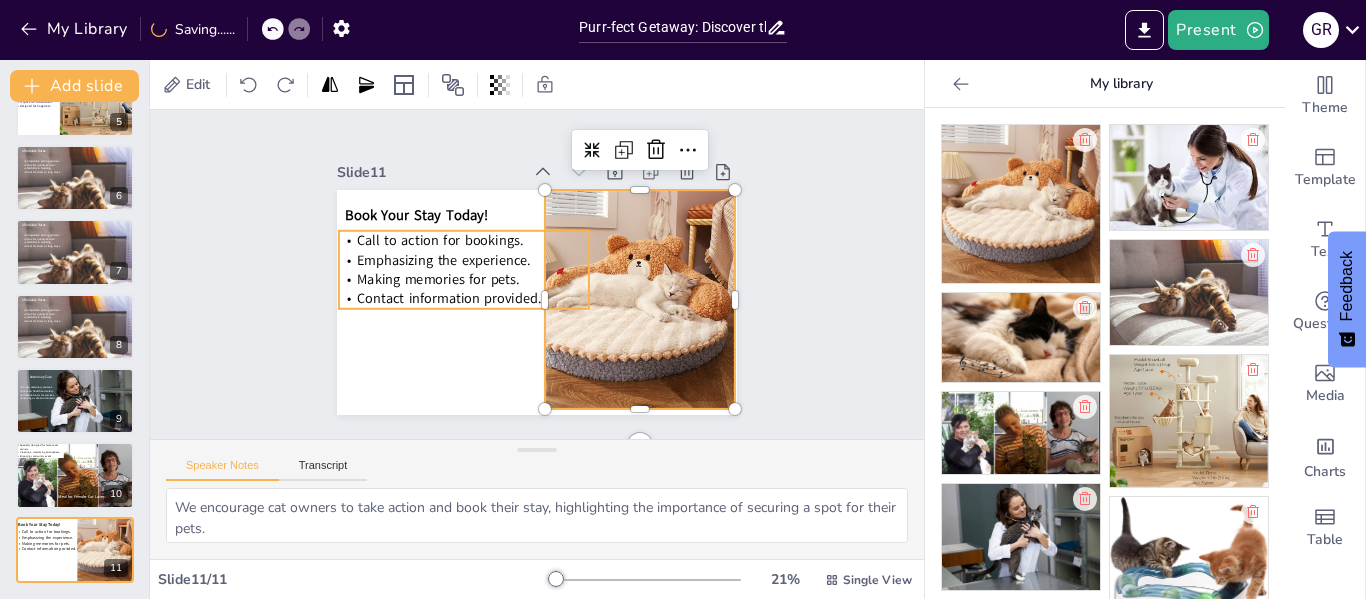 click on "Emphasizing the experience." at bounding box center [449, 240] 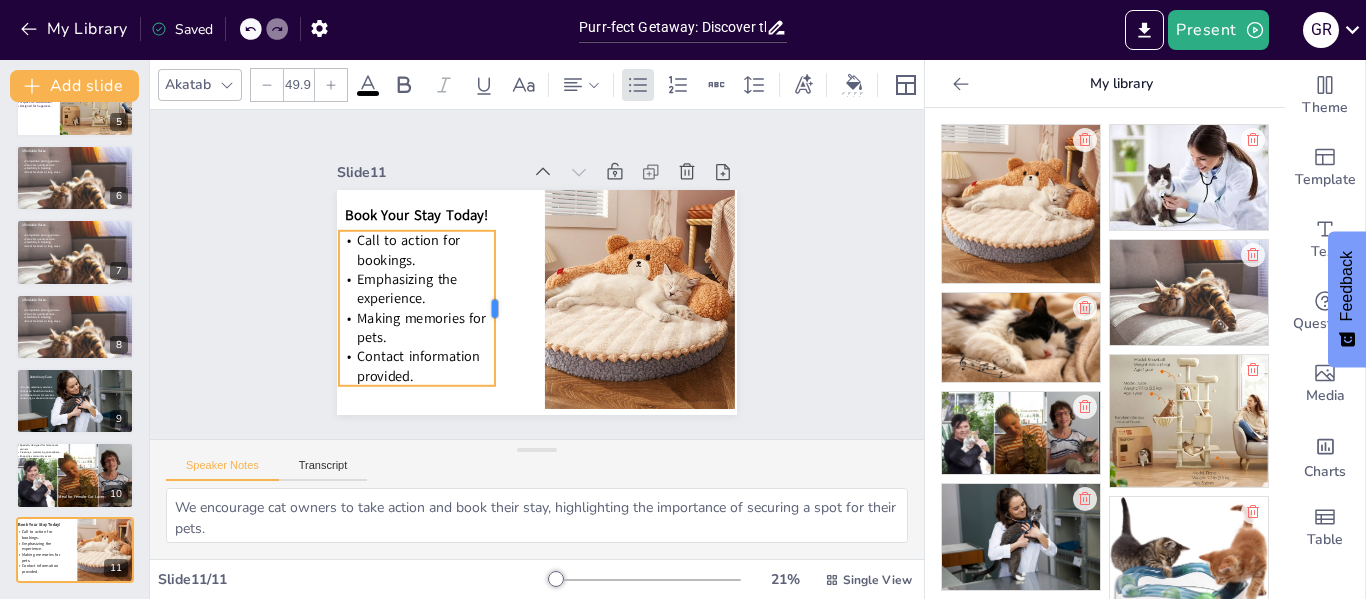 drag, startPoint x: 575, startPoint y: 260, endPoint x: 481, endPoint y: 276, distance: 95.35198 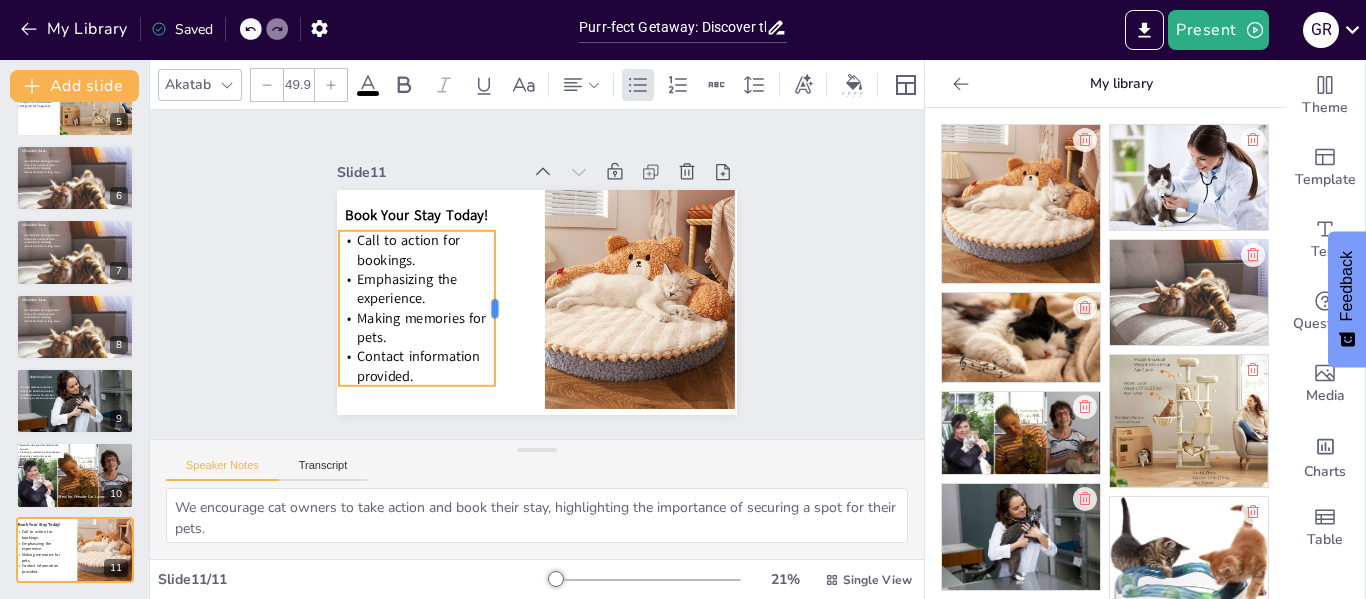 click at bounding box center [499, 305] 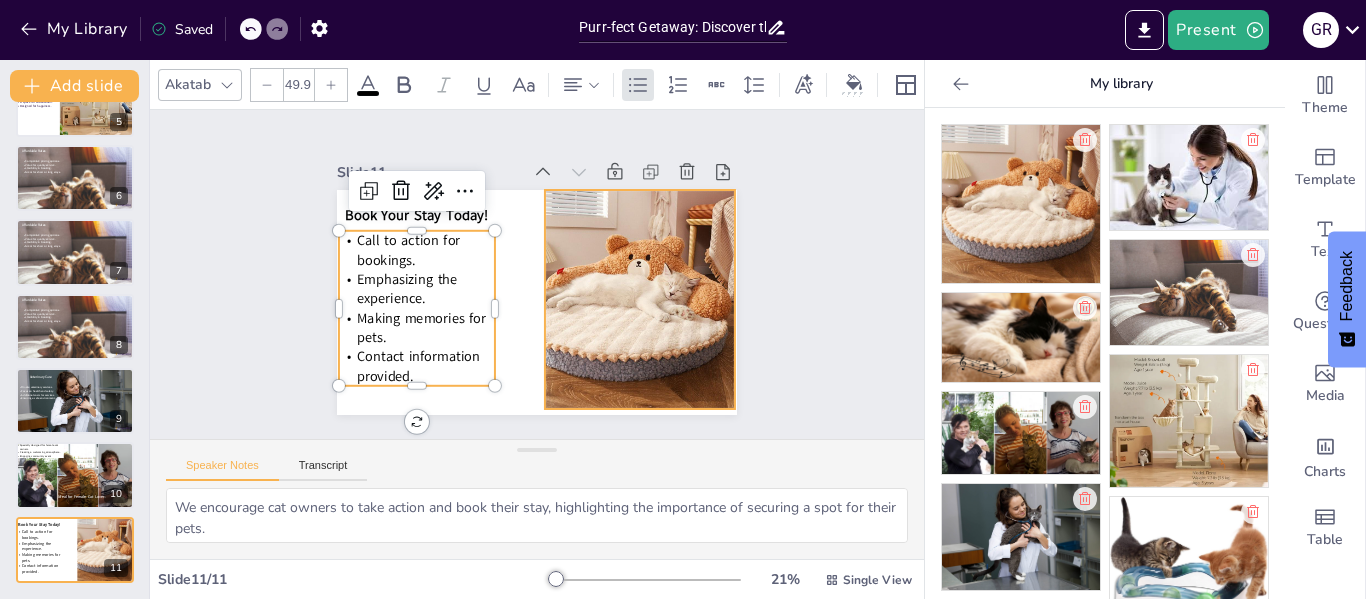 click at bounding box center (622, 308) 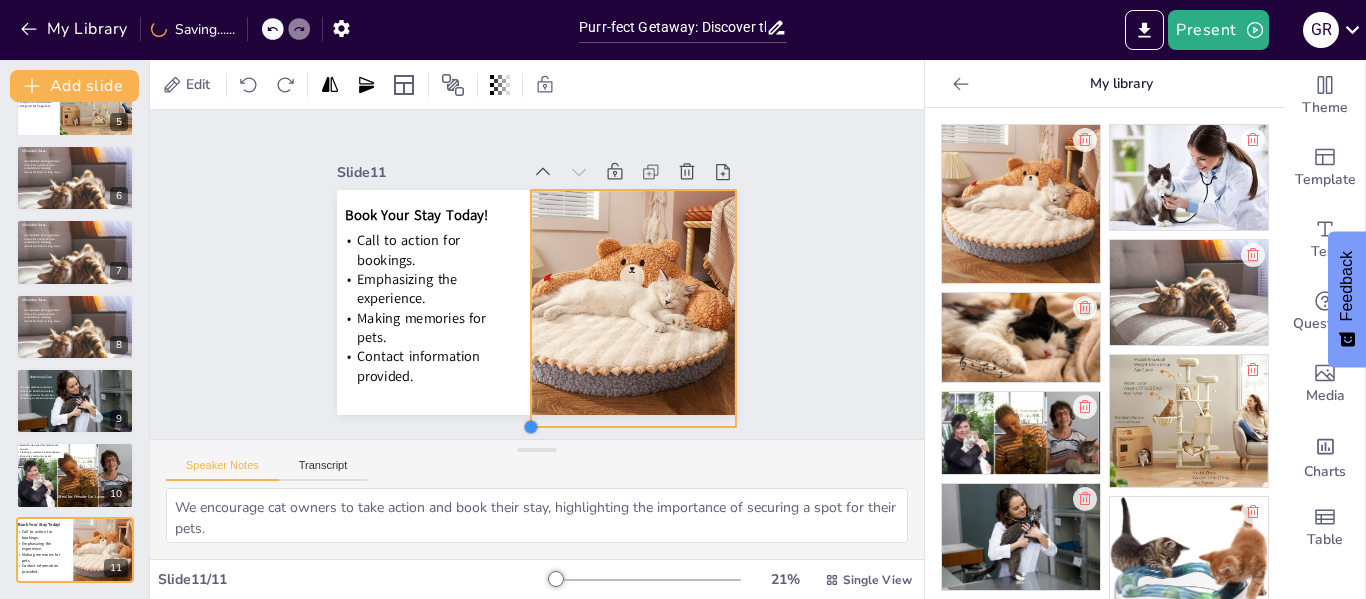 drag, startPoint x: 528, startPoint y: 401, endPoint x: 500, endPoint y: 367, distance: 44.04543 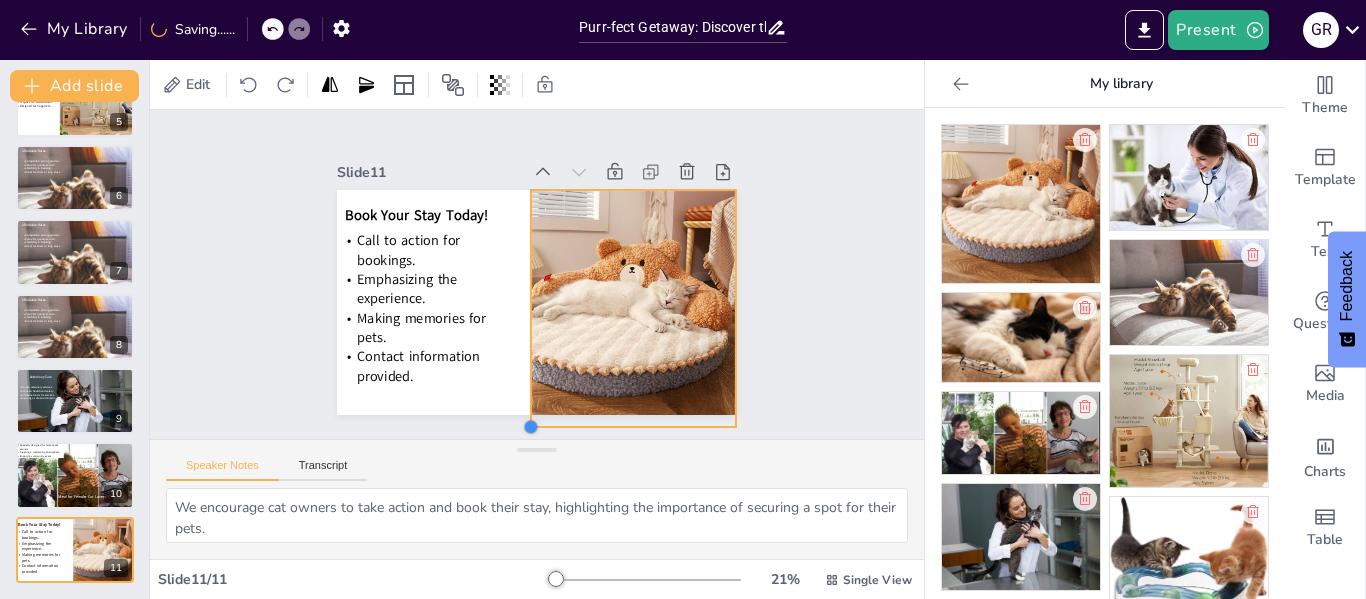 click on "[TEXT] [TEXT] [TEXT] [TEXT] [TEXT]" at bounding box center [531, 301] 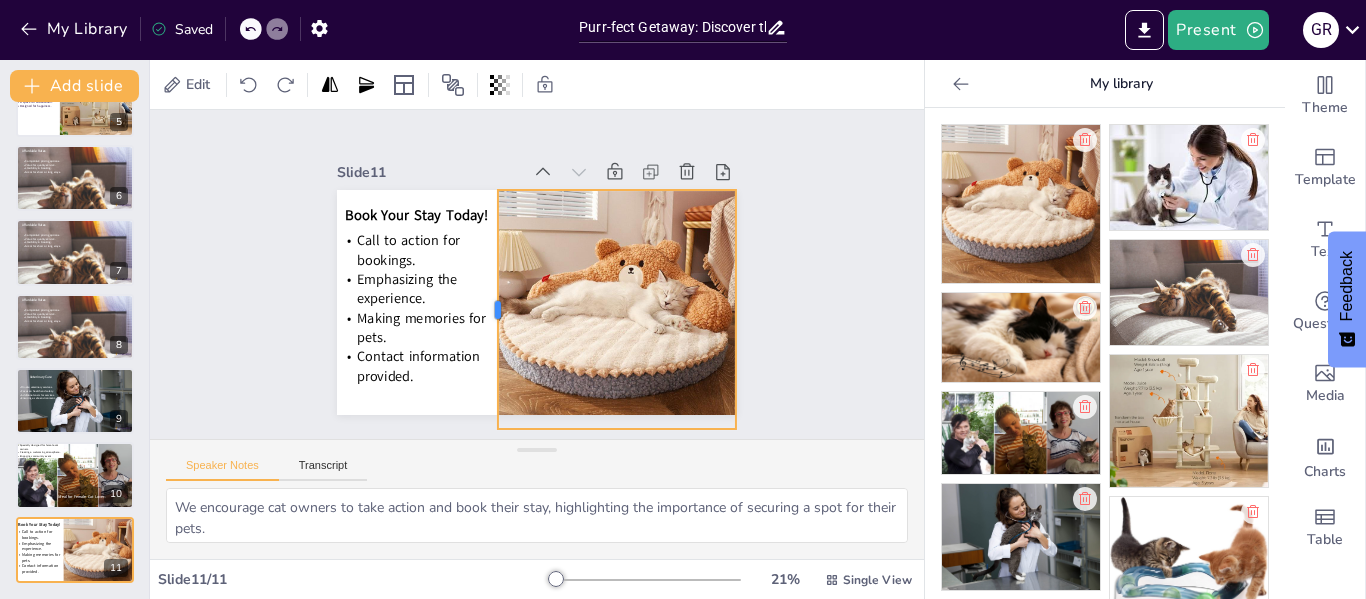 drag, startPoint x: 513, startPoint y: 304, endPoint x: 482, endPoint y: 304, distance: 31 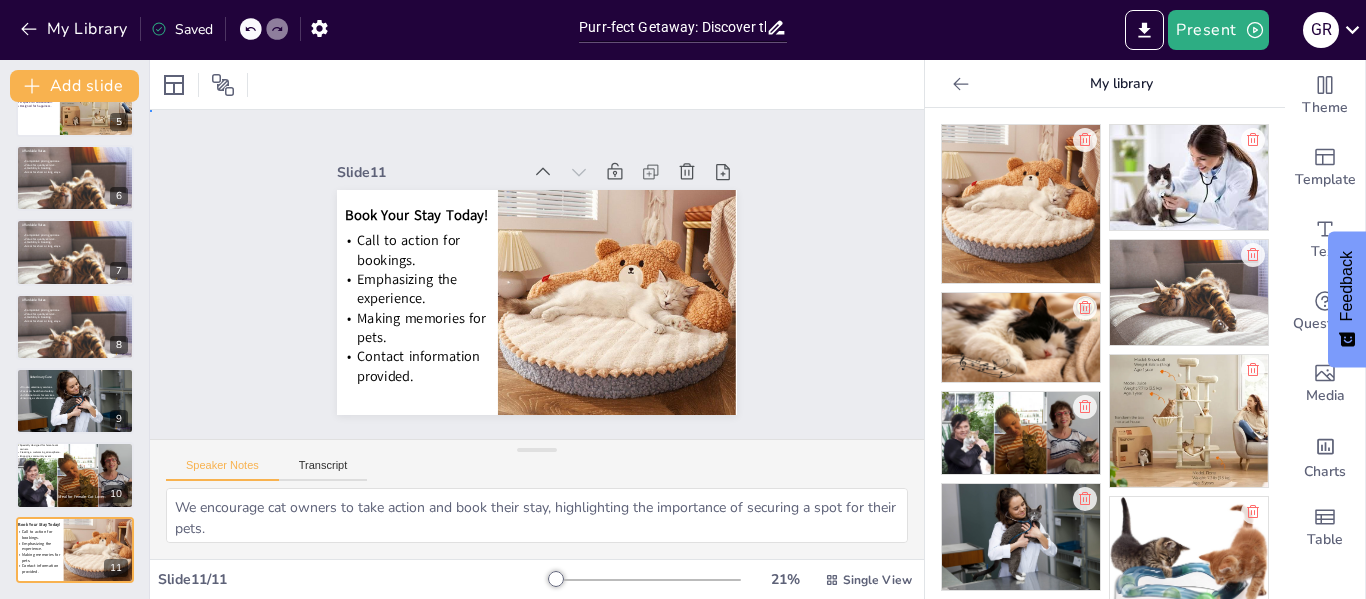 click on "Slide  1 Purr-fect Getaway: Discover the Cat Hotel Experience in [LOCATION]! Explore the ultimate cat hotel experience in [LOCATION], designed for cat lovers seeking a cozy retreat for their furry friends. Discover our unique offerings, from private rooms to play zones, ensuring your pet feels right at home! Slide  2 Welcome to Our Cat Hotel Our hotel offers 20 private rooms designed for comfort. Our facilities include sandboxes and food feeders. Focus on fun and comfort for your cats. Tailored for cat lovers. Slide  3 Entertainment Zone Interactive play for cats. Ramps and stairs for exercise. A space for socialization. Designed for happiness. Slide  4 Entertainment Zone Interactive play for cats. Ramps and stairs for exercise. A space for socialization. Designed for happiness. Slide  5 Entertainment Zone Interactive play for cats. Ramps and stairs for exercise. A space for socialization. Designed for happiness. Slide  6 Affordable Rates Competitive pricing options. Value for quality service. Slide  7 Slide  8 9" at bounding box center (537, 274) 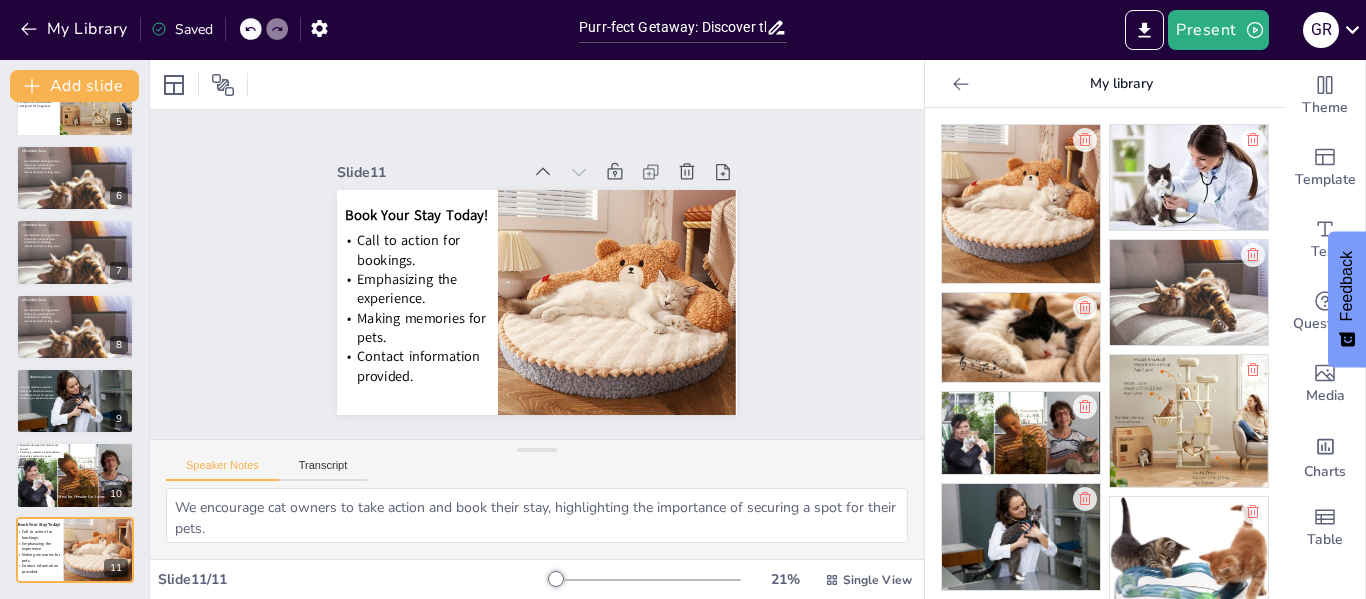 click on "Slide  1 Purr-fect Getaway: Discover the Cat Hotel Experience in [LOCATION]! Explore the ultimate cat hotel experience in [LOCATION], designed for cat lovers seeking a cozy retreat for their furry friends. Discover our unique offerings, from private rooms to play zones, ensuring your pet feels right at home! Slide  2 Welcome to Our Cat Hotel Our hotel offers 20 private rooms designed for comfort. Our facilities include sandboxes and food feeders. Focus on fun and comfort for your cats. Tailored for cat lovers. Slide  3 Entertainment Zone Interactive play for cats. Ramps and stairs for exercise. A space for socialization. Designed for happiness. Slide  4 Entertainment Zone Interactive play for cats. Ramps and stairs for exercise. A space for socialization. Designed for happiness. Slide  5 Entertainment Zone Interactive play for cats. Ramps and stairs for exercise. A space for socialization. Designed for happiness. Slide  6 Affordable Rates Competitive pricing options. Value for quality service. Slide  7 Slide  8 9" at bounding box center (537, 274) 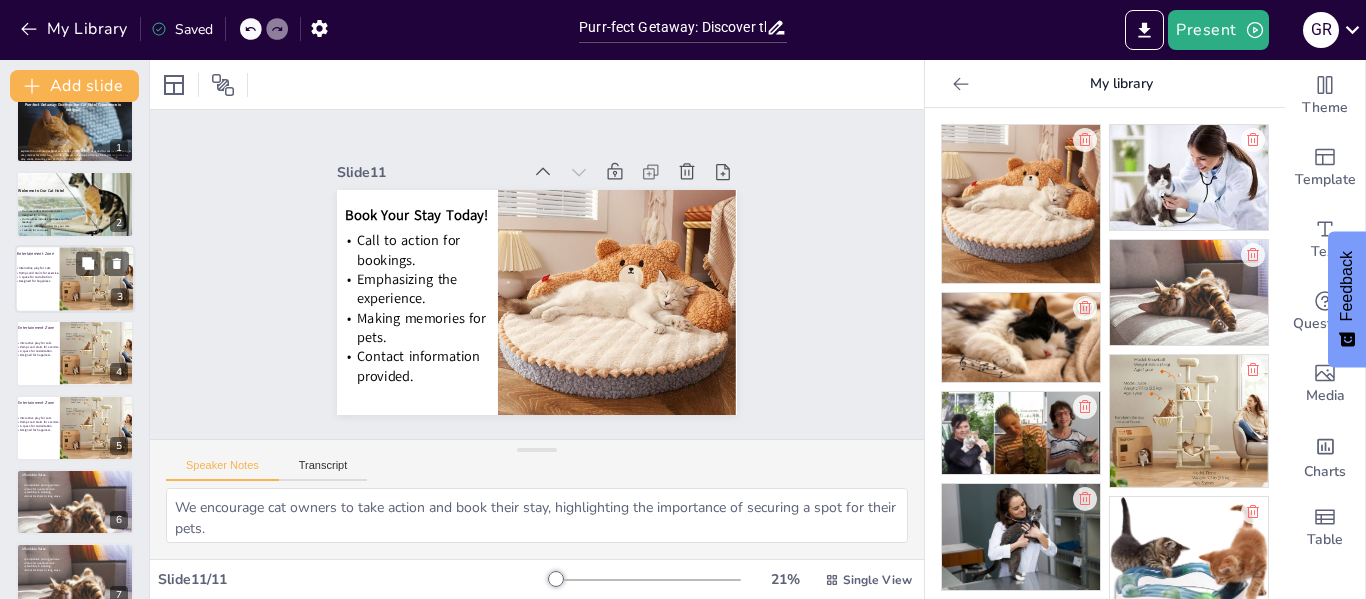 scroll, scrollTop: 0, scrollLeft: 0, axis: both 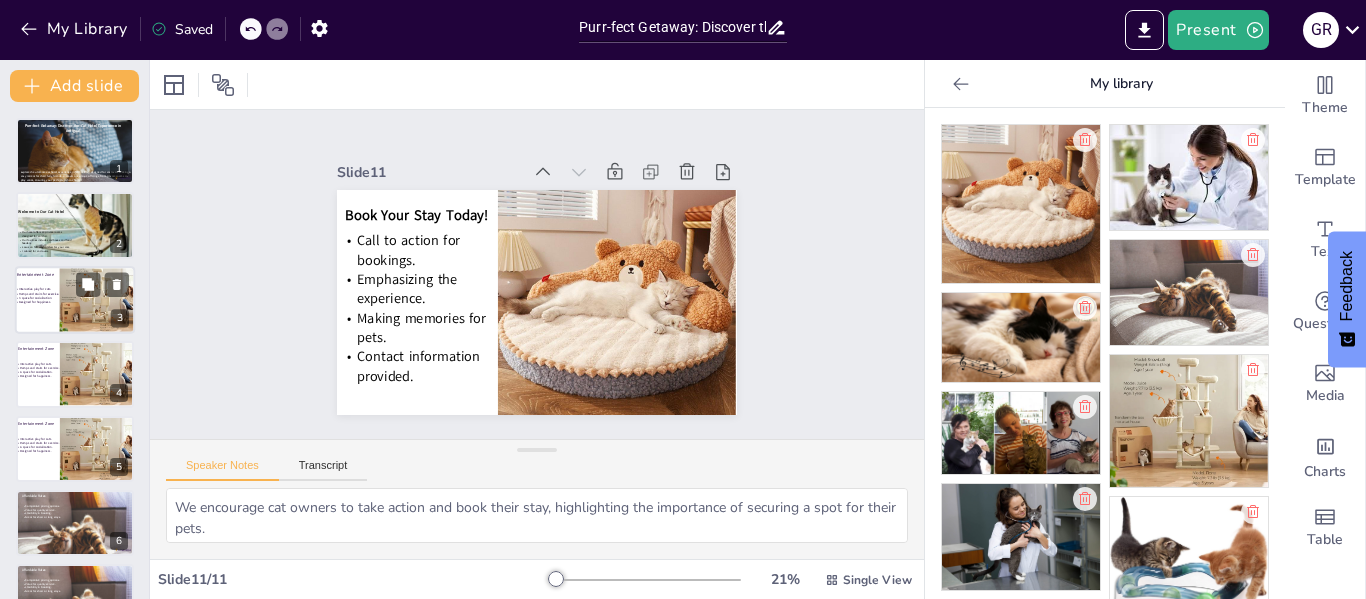 click on "Interactive play for cats. Ramps and stairs for exercise. A space for socialization. Designed for happiness." at bounding box center (37, 296) 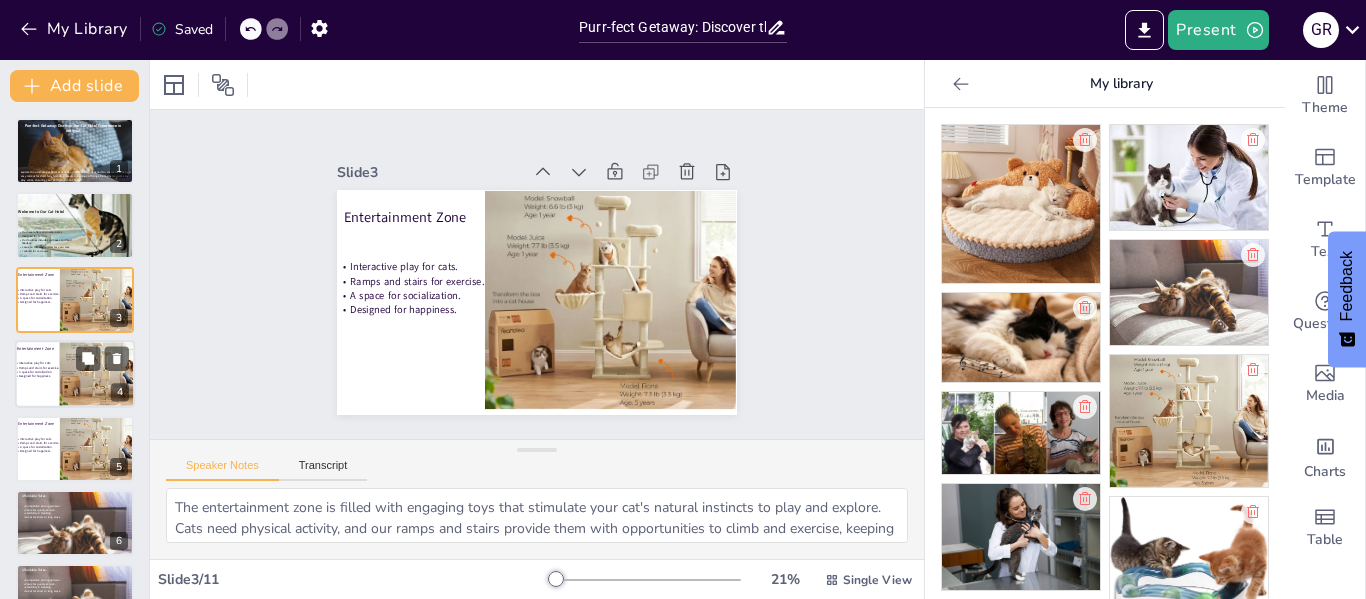 click on "A space for socialization." at bounding box center [35, 372] 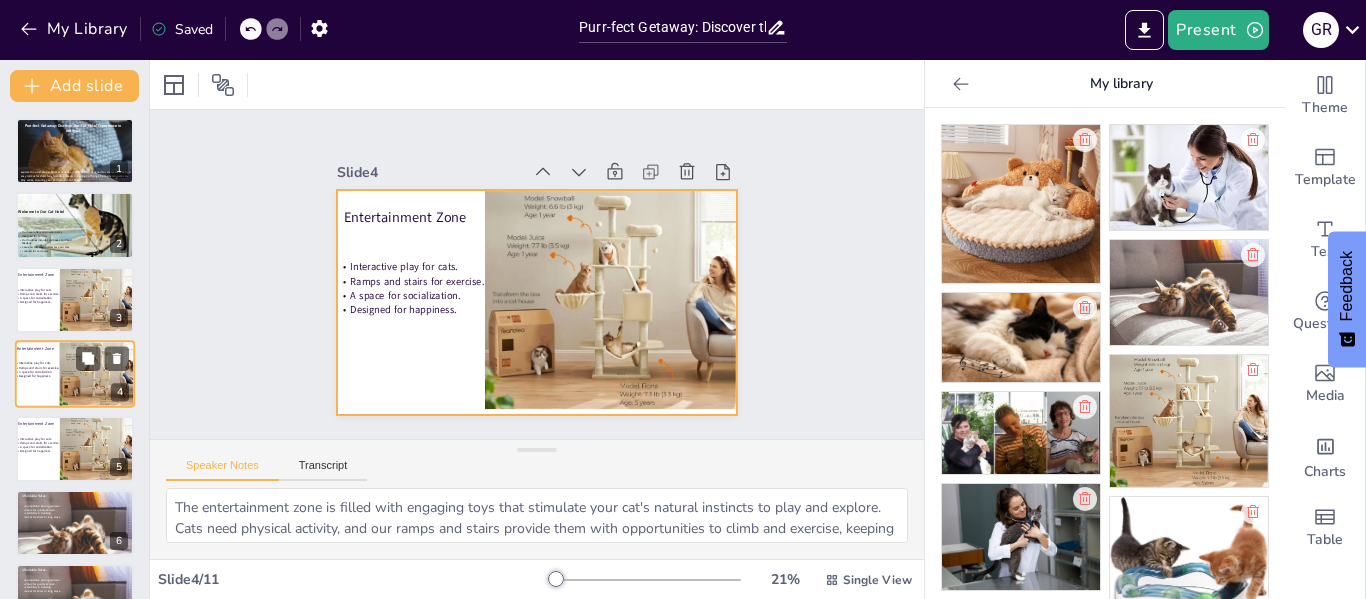 scroll, scrollTop: 24, scrollLeft: 0, axis: vertical 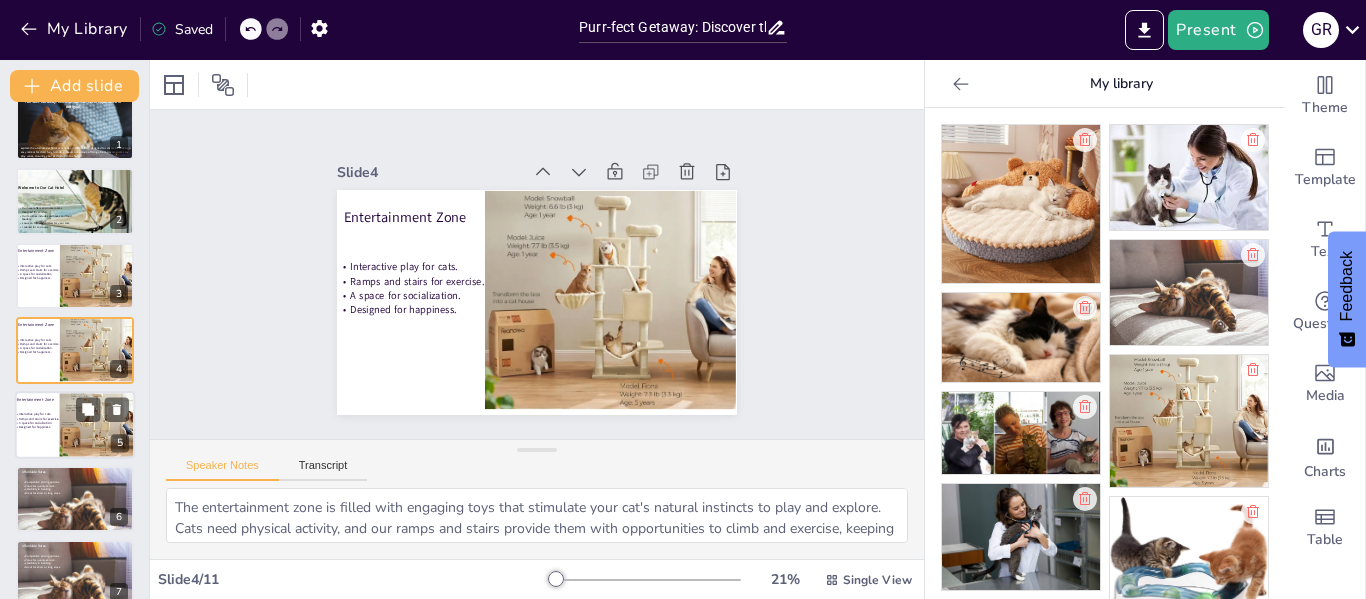 click on "Interactive play for cats. Ramps and stairs for exercise. A space for socialization. Designed for happiness." at bounding box center (37, 421) 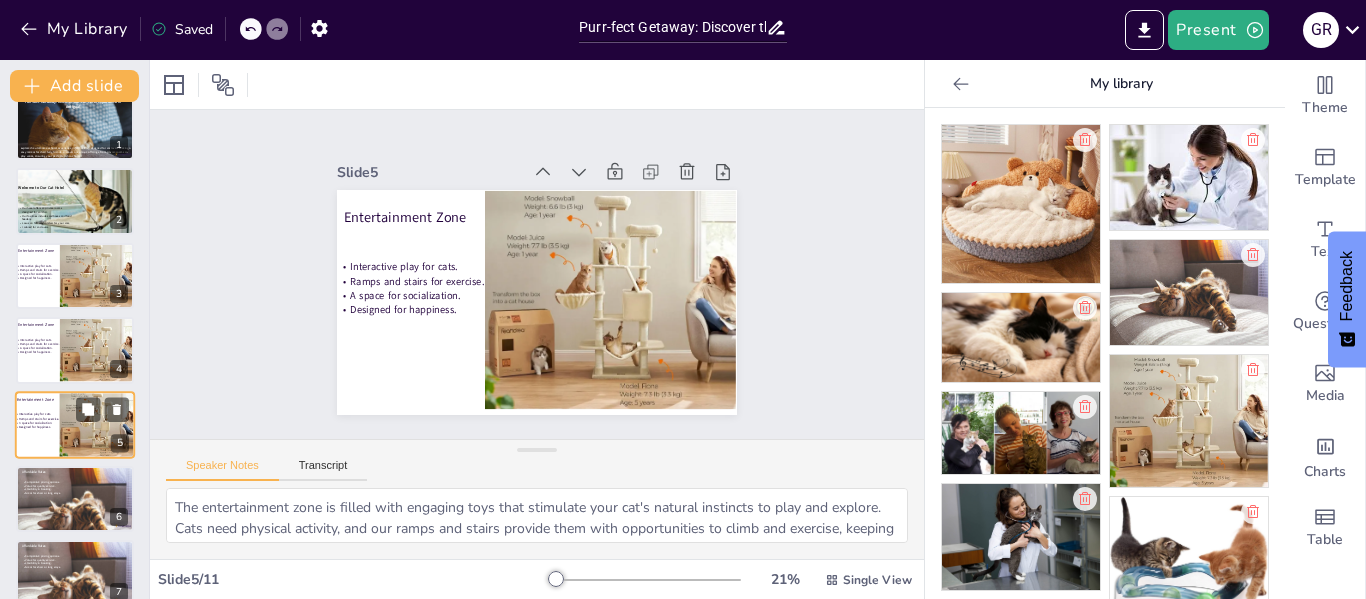 scroll, scrollTop: 98, scrollLeft: 0, axis: vertical 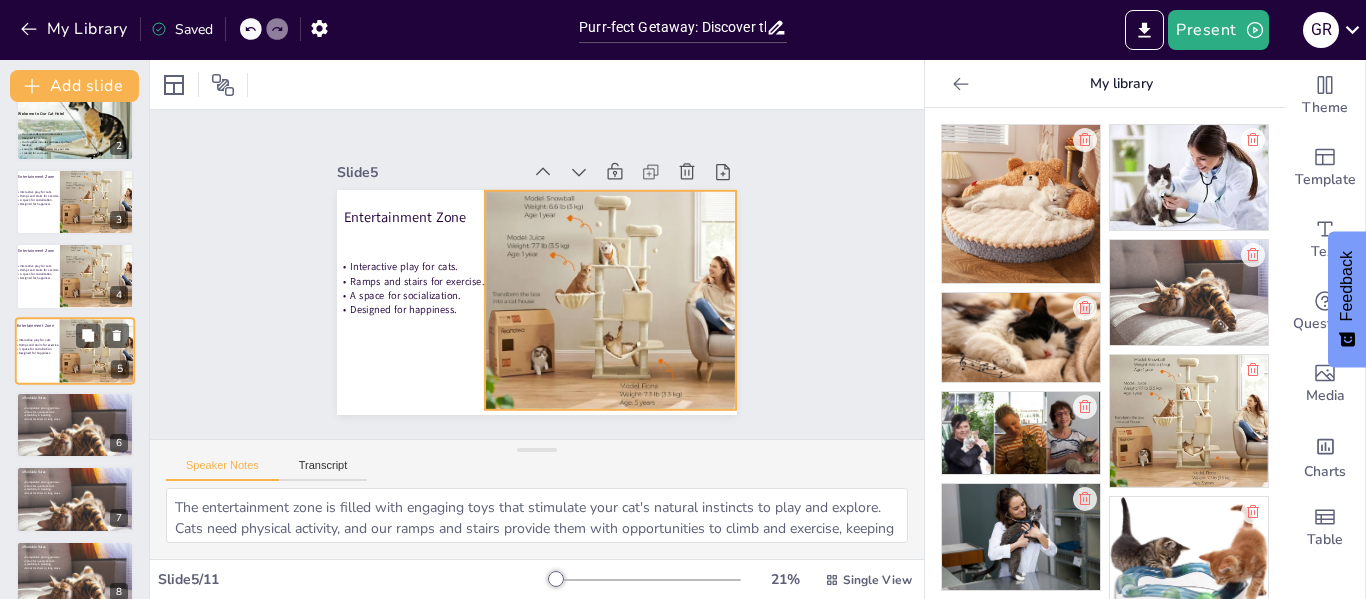 click at bounding box center (98, 350) 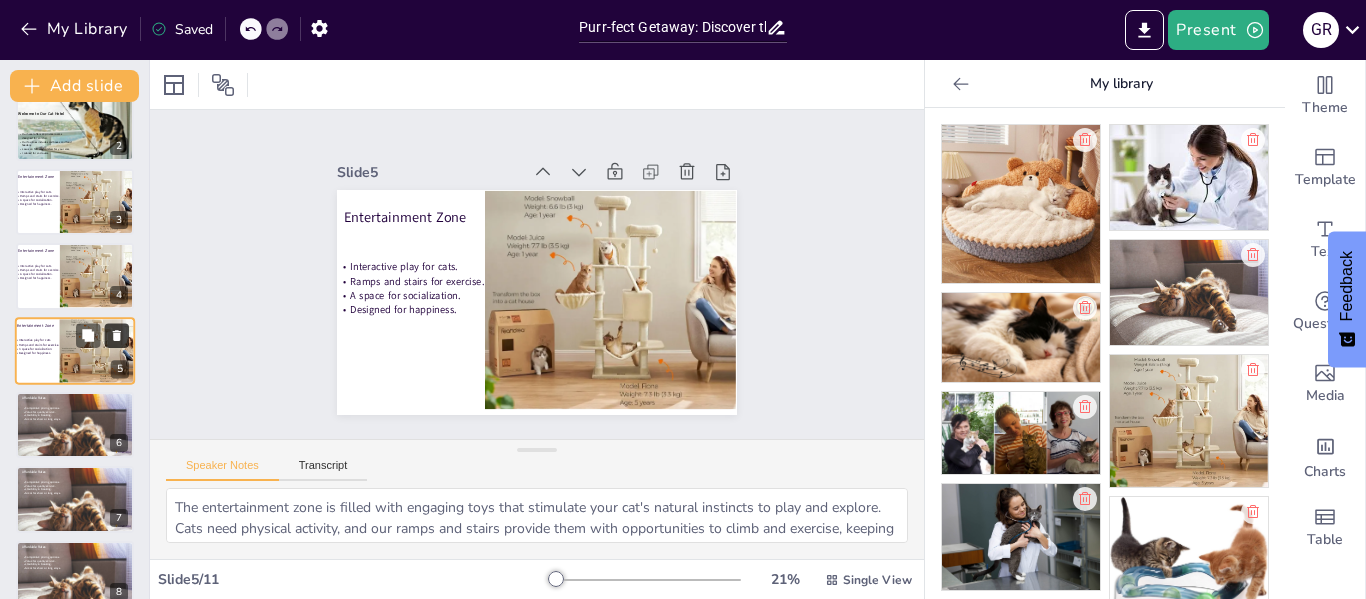 click 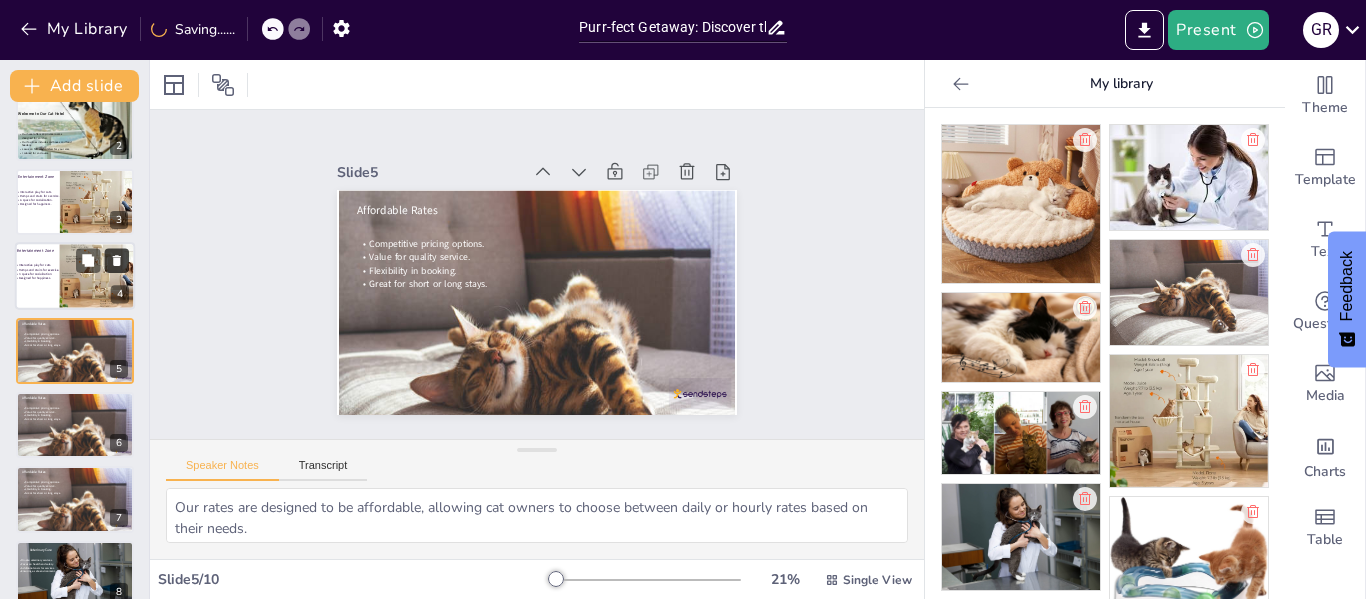 click 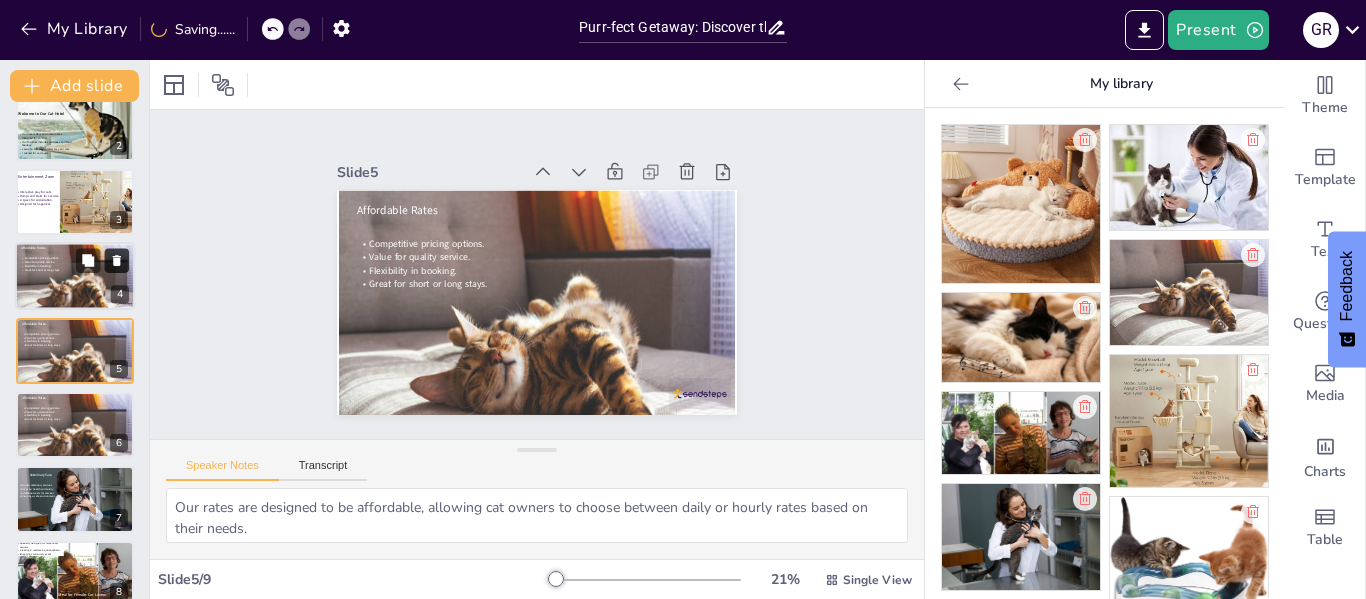 click 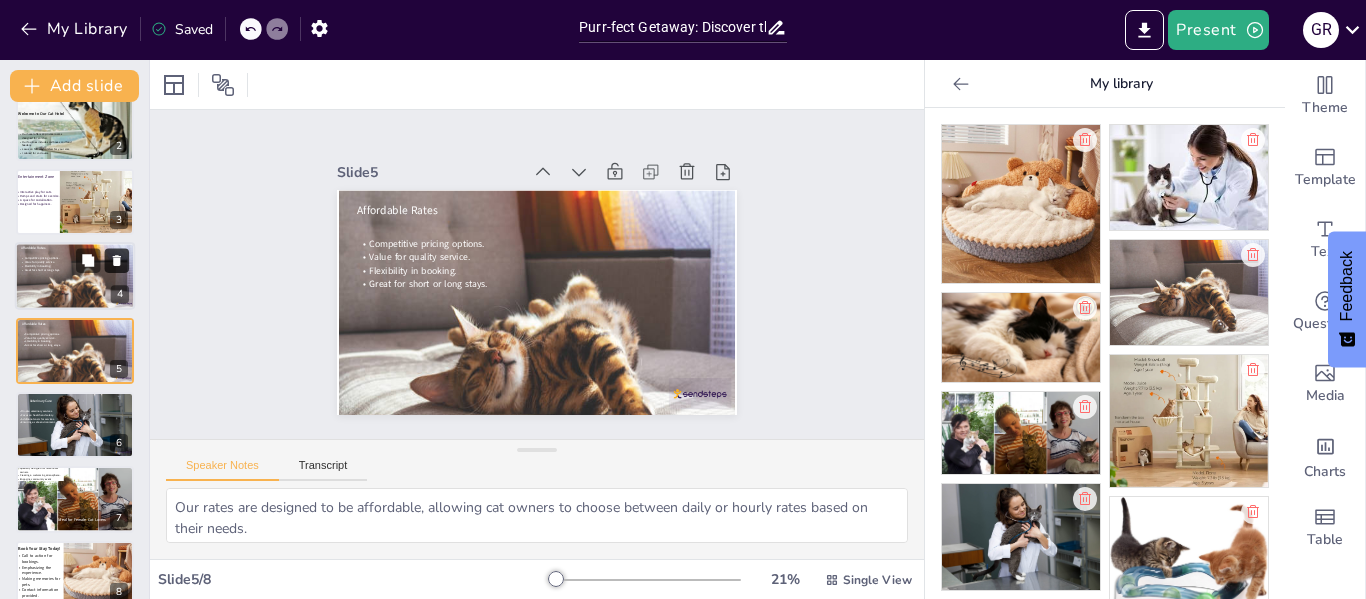 click 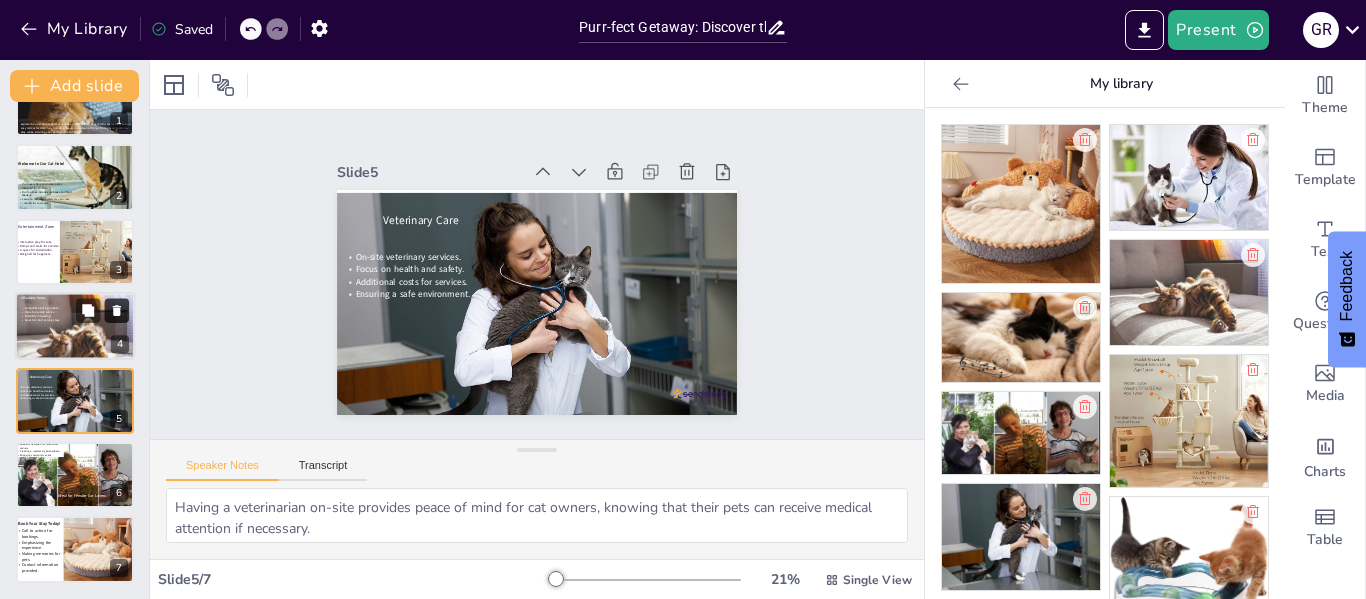 scroll, scrollTop: 48, scrollLeft: 0, axis: vertical 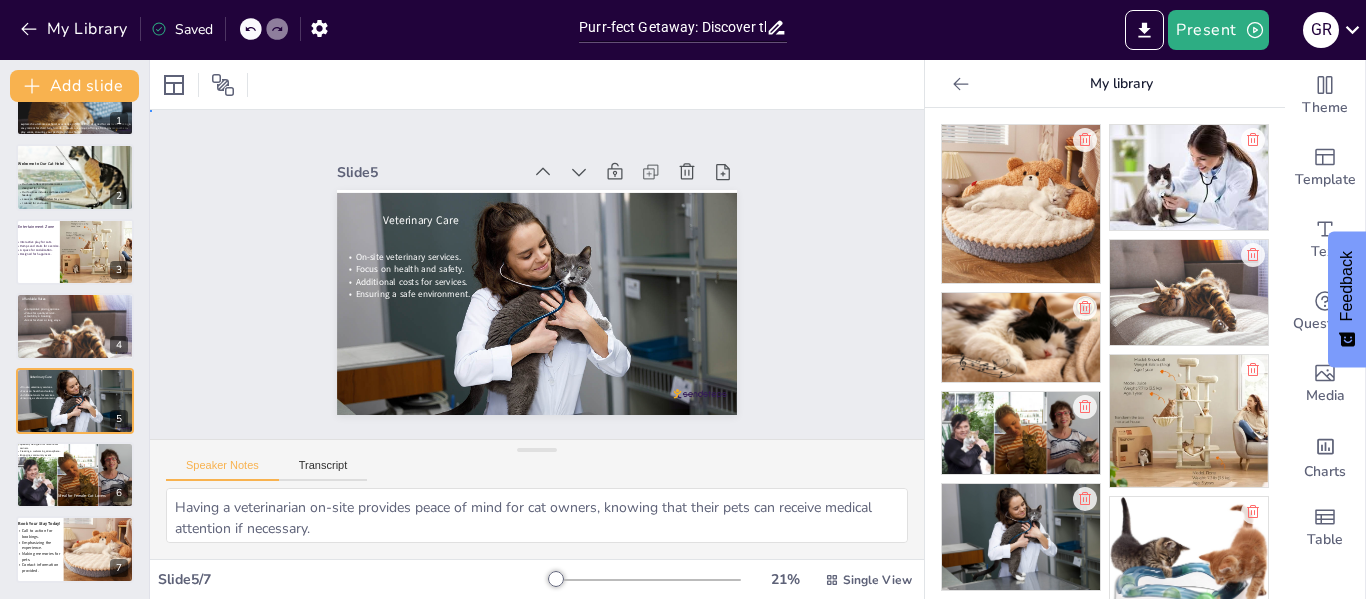 click on "Slide  1 Purr-fect Getaway: Discover the Cat Hotel Experience in [LOCATION]! Explore the ultimate cat hotel experience in [LOCATION], designed for cat lovers seeking a cozy retreat for their furry friends. Discover our unique offerings, from private rooms to play zones, ensuring your pet feels right at home! Slide  2 Welcome to Our Cat Hotel Our hotel offers 20 private rooms designed for comfort. Our facilities include sandboxes and food feeders. Focus on fun and comfort for your cats. Tailored for cat lovers. Slide  3 Entertainment Zone Interactive play for cats. Ramps and stairs for exercise. A space for socialization. Designed for happiness. Slide  4 Affordable Rates Competitive pricing options. Value for quality service. Flexibility in booking. Great for short or long stays. Slide  5 Veterinary Care On-site veterinary services. Focus on health and safety. Additional costs for services. Ensuring a safe environment. Slide  6 Ideal for Female Cat Lovers Specially designed for female cat owners.  Slide  7" at bounding box center [536, 274] 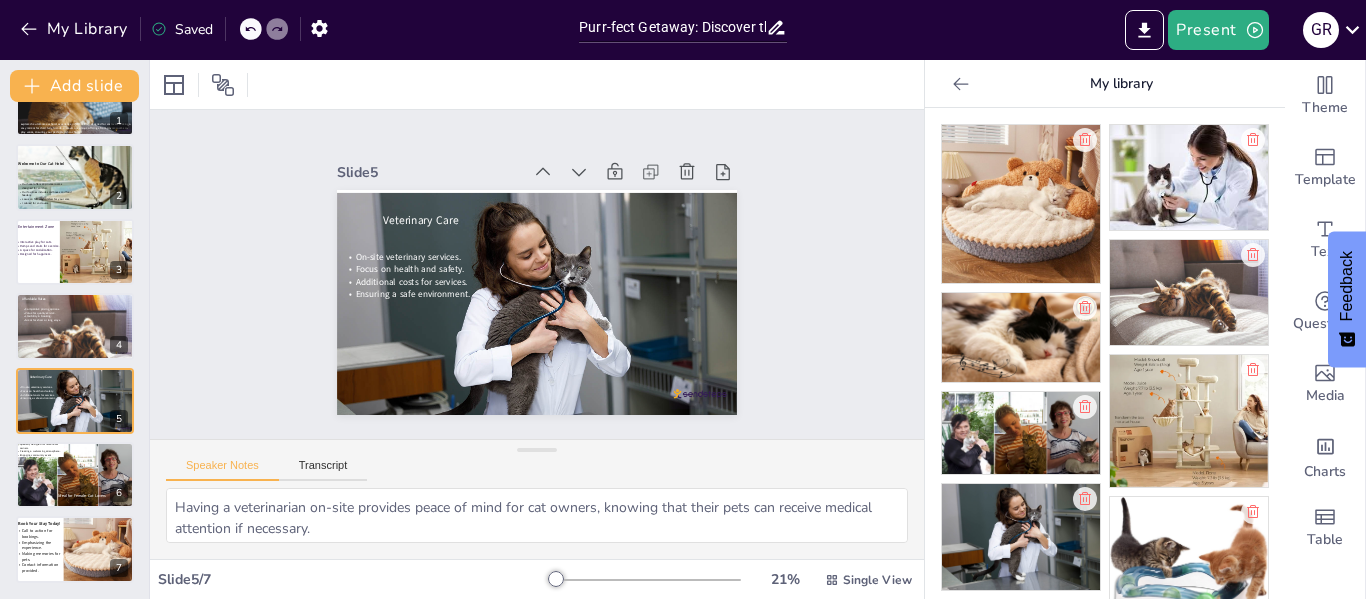 click 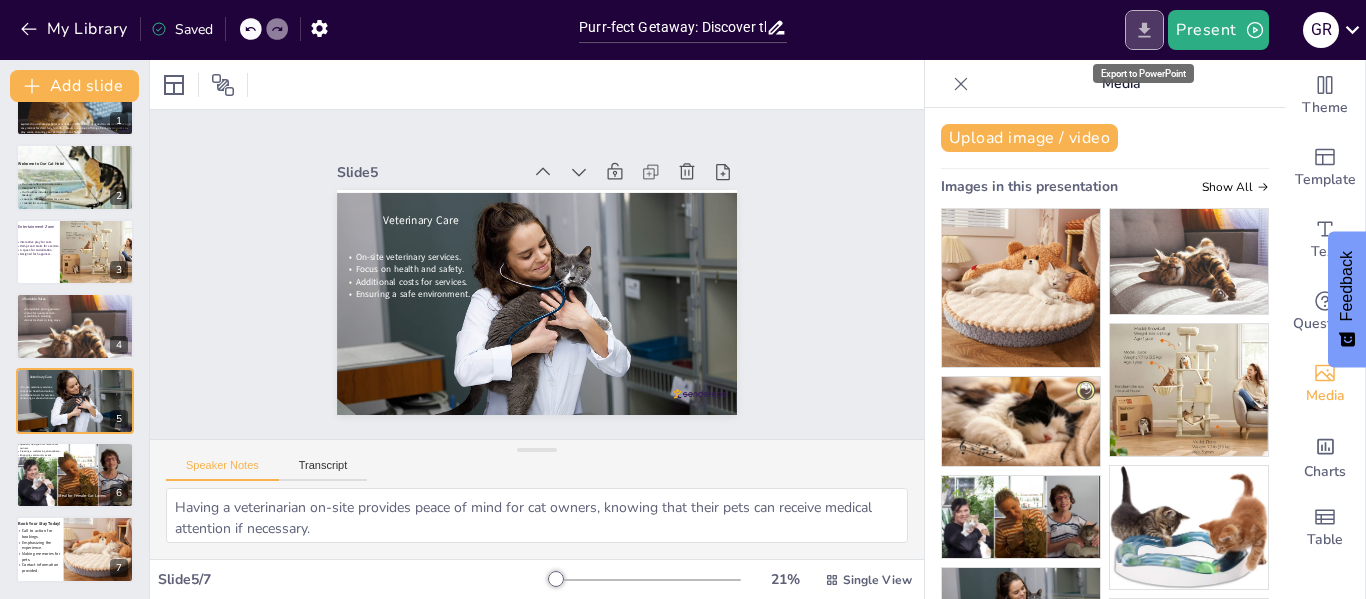 click 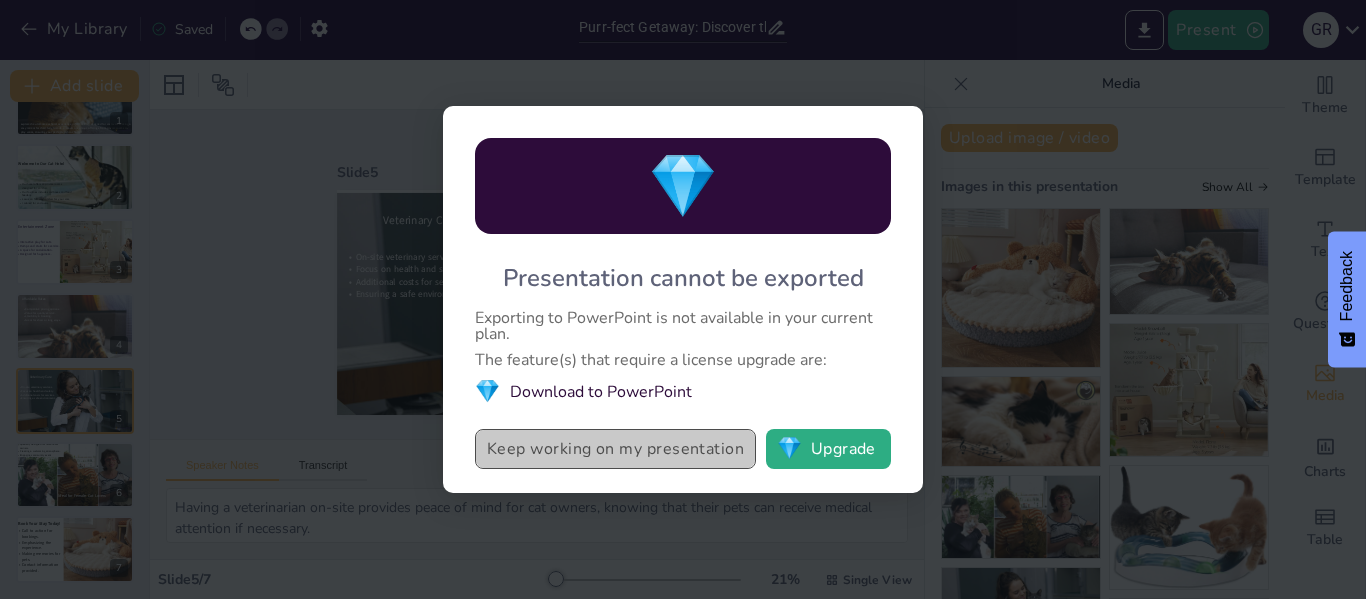 click on "Keep working on my presentation" at bounding box center [615, 449] 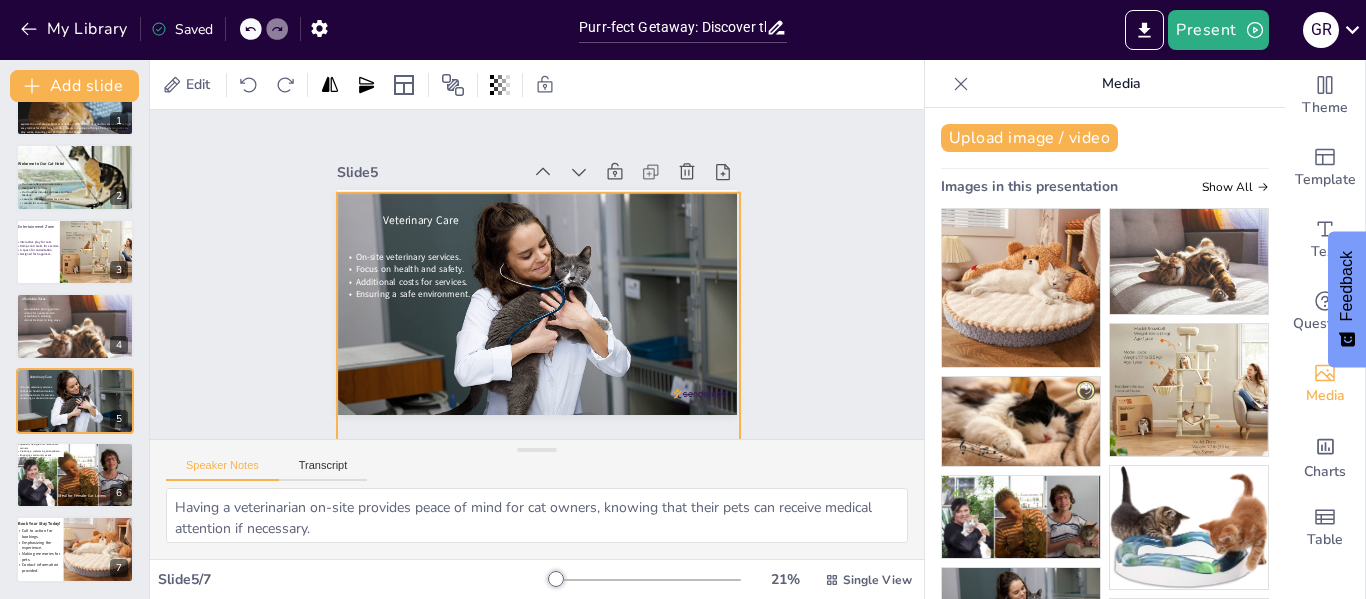 click at bounding box center [533, 326] 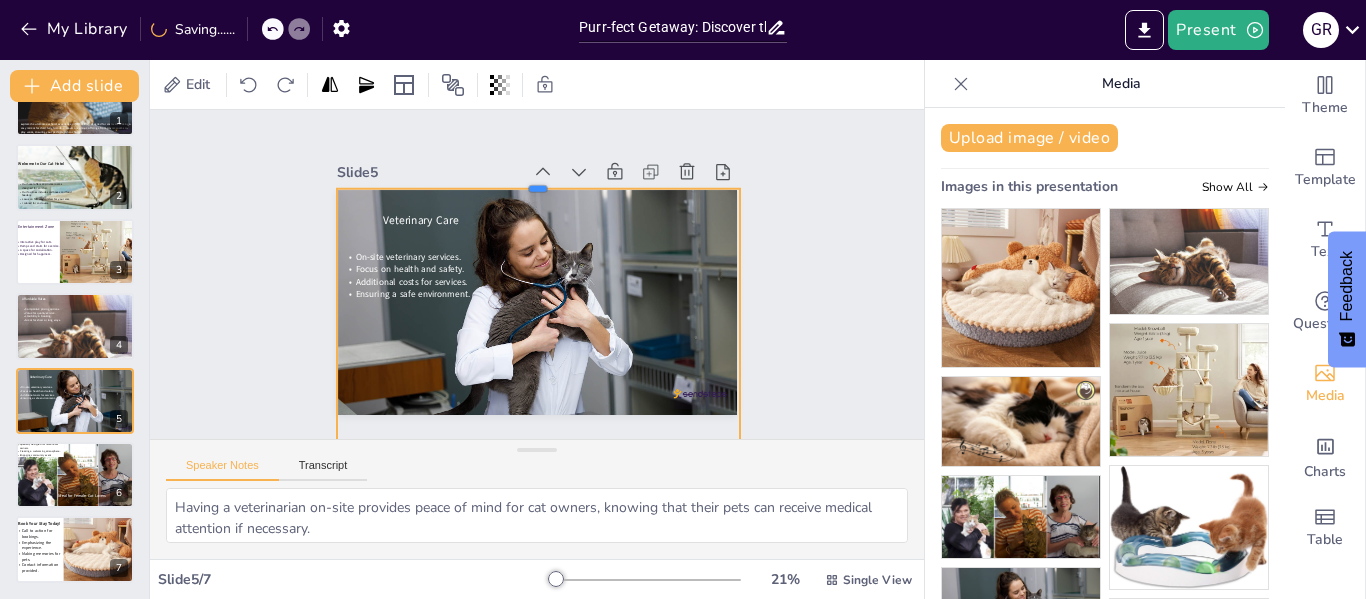 click at bounding box center [557, 182] 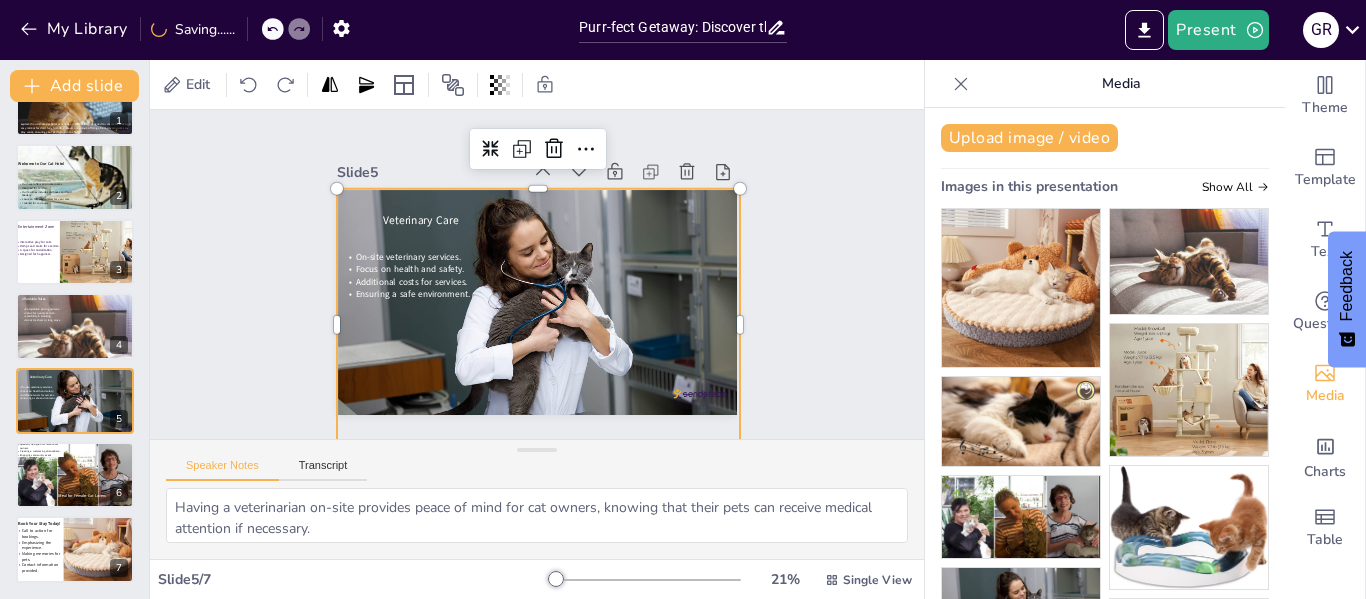 click on "Slide  1 Purr-fect Getaway: Discover the Cat Hotel Experience in [LOCATION]! Explore the ultimate cat hotel experience in [LOCATION], designed for cat lovers seeking a cozy retreat for their furry friends. Discover our unique offerings, from private rooms to play zones, ensuring your pet feels right at home! Slide  2 Welcome to Our Cat Hotel Our hotel offers 20 private rooms designed for comfort. Our facilities include sandboxes and food feeders. Focus on fun and comfort for your cats. Tailored for cat lovers. Slide  3 Entertainment Zone Interactive play for cats. Ramps and stairs for exercise. A space for socialization. Designed for happiness. Slide  4 Affordable Rates Competitive pricing options. Value for quality service. Flexibility in booking. Great for short or long stays. Slide  5 Veterinary Care On-site veterinary services. Focus on health and safety. Additional costs for services. Ensuring a safe environment. Slide  6 Ideal for Female Cat Lovers Specially designed for female cat owners.  Slide  7" at bounding box center [536, 274] 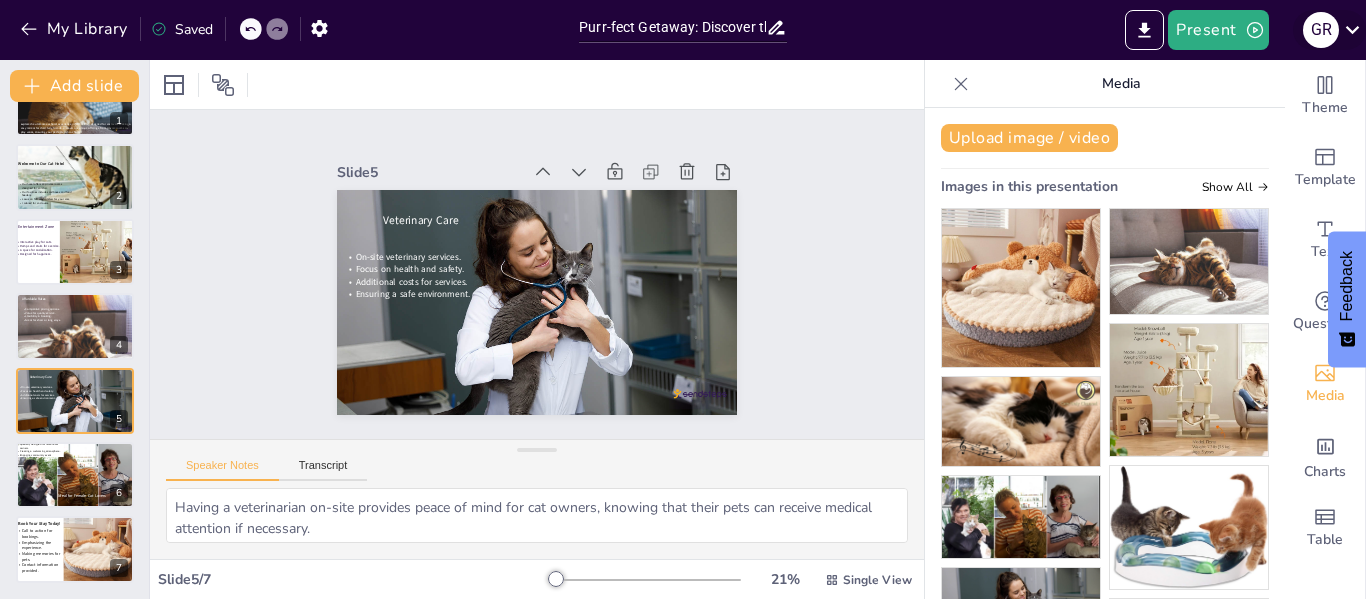 click 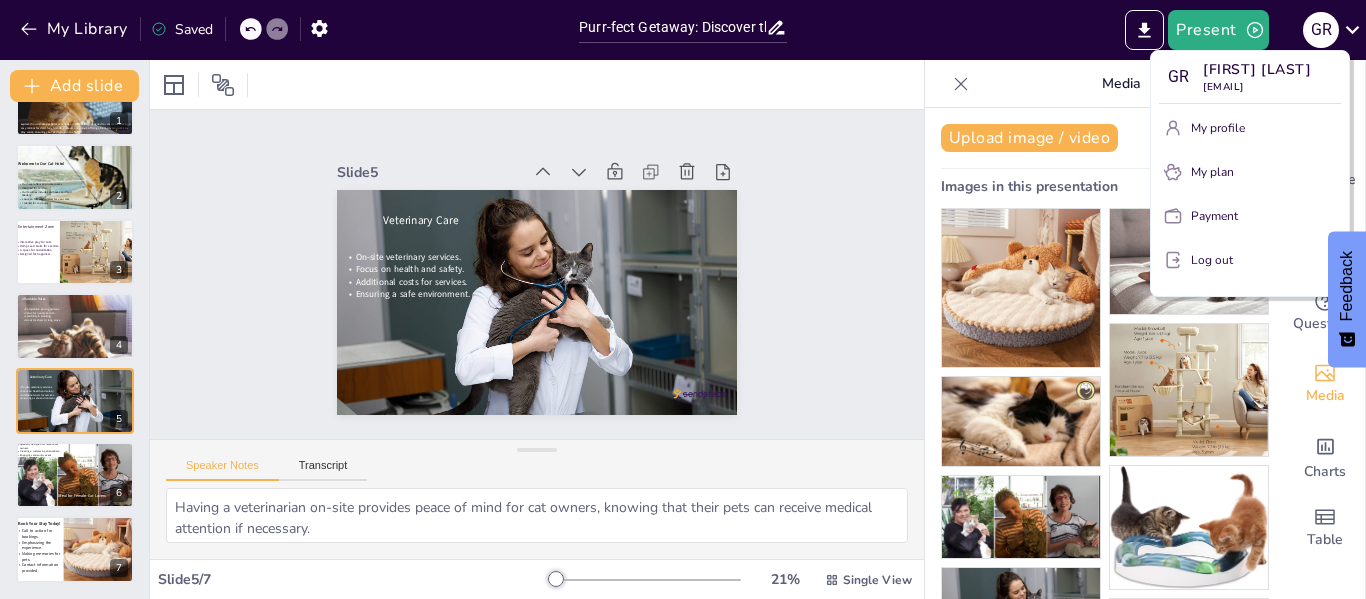 click at bounding box center [683, 299] 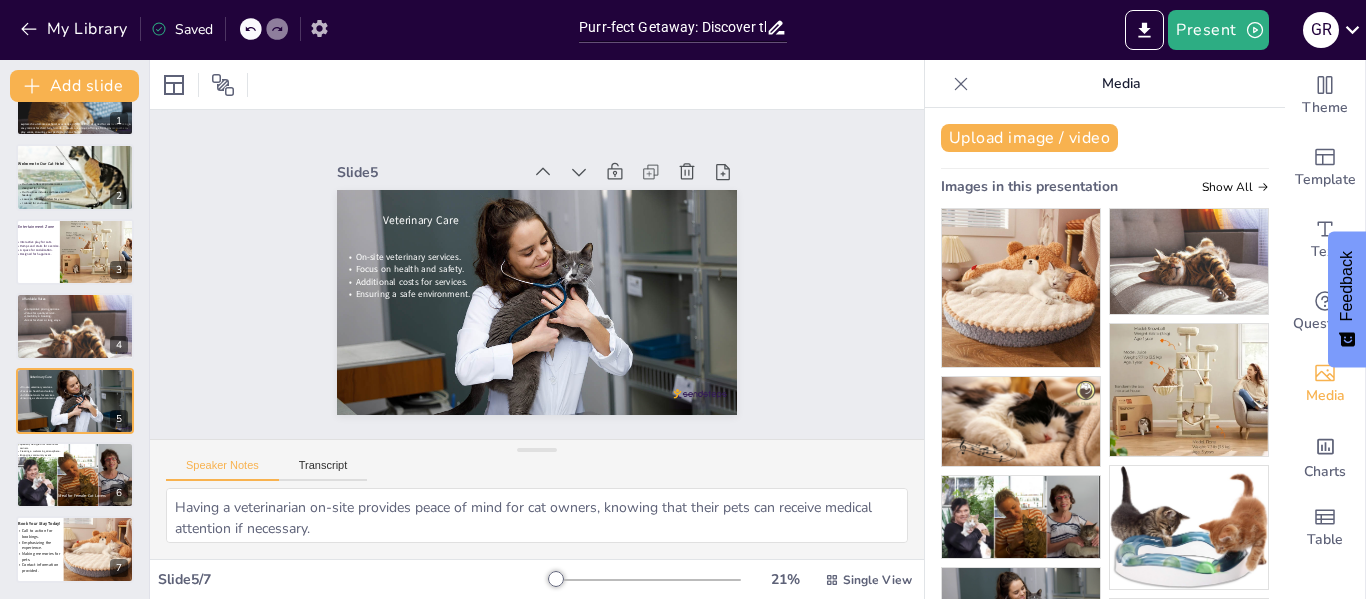 click 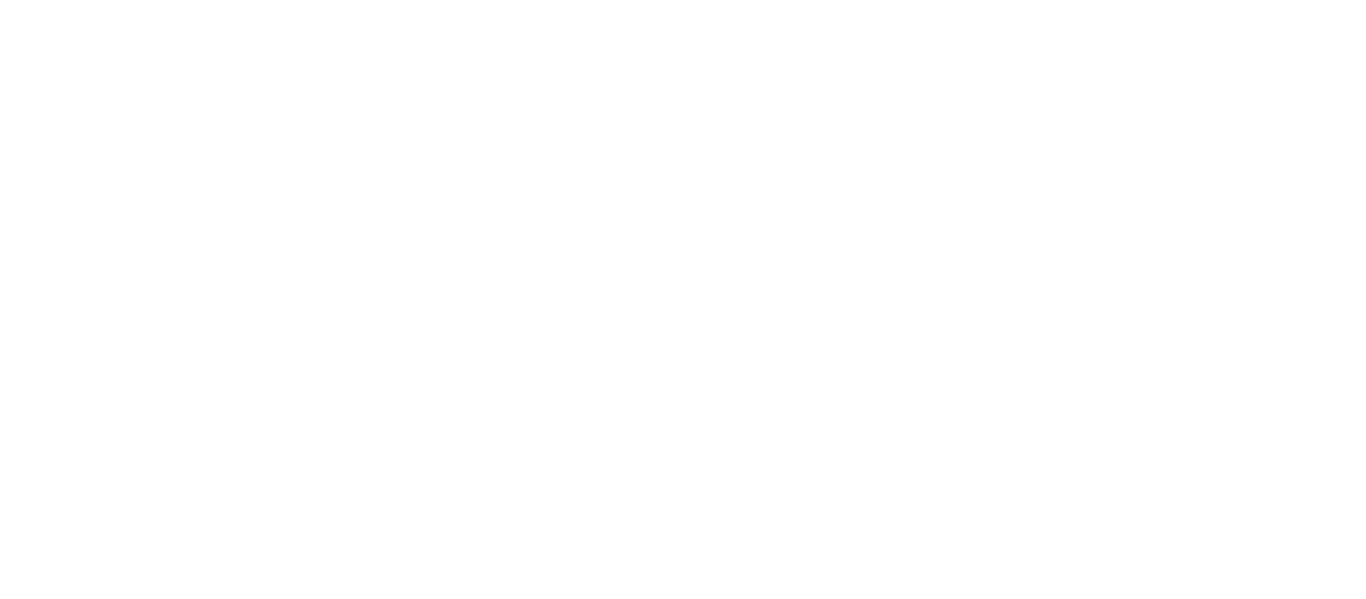 scroll, scrollTop: 0, scrollLeft: 0, axis: both 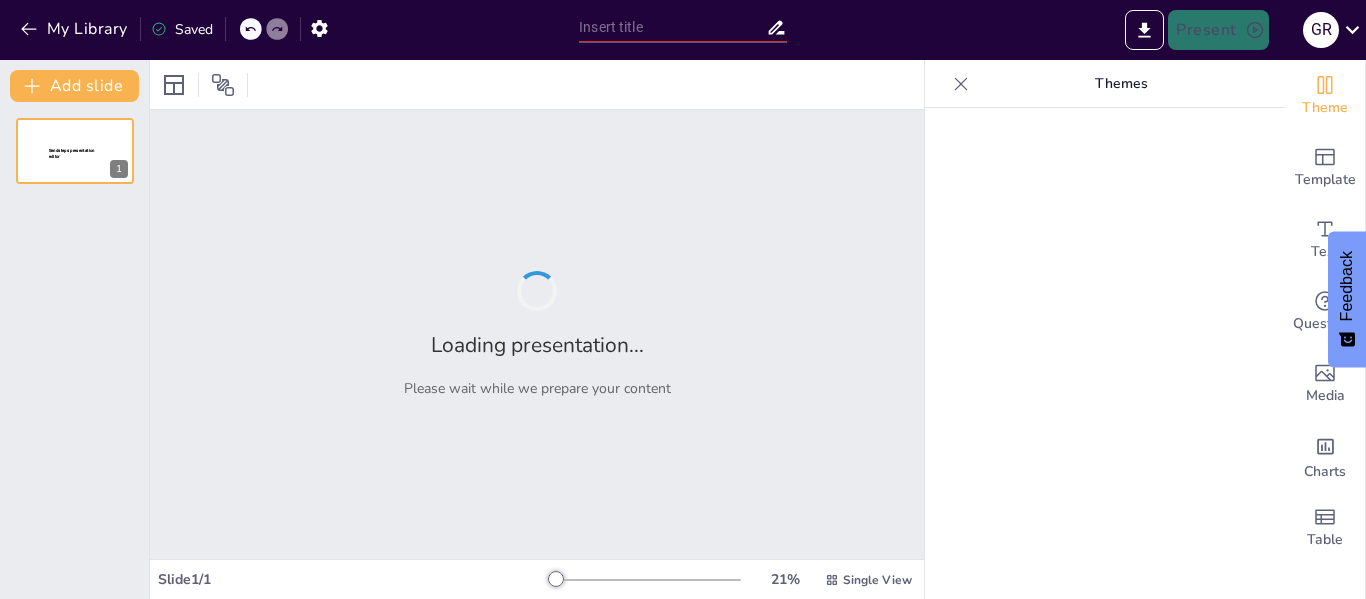type on "Purr-fect Getaway: Discover the Cat Hotel Experience in Antigua!" 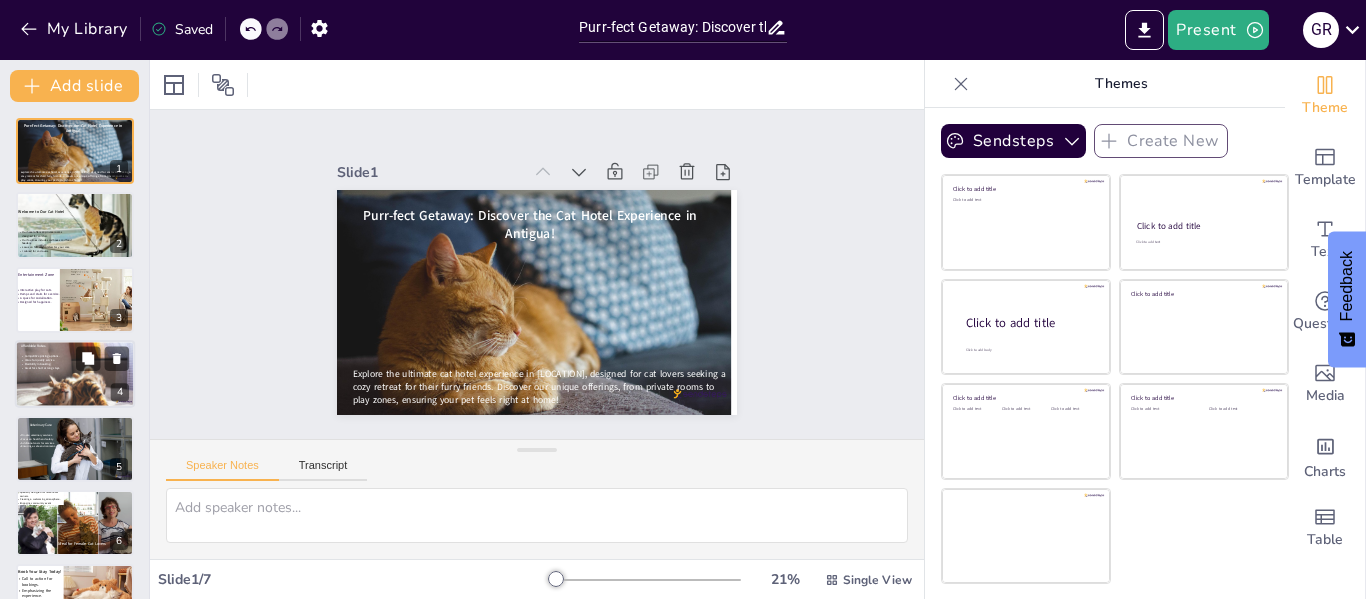 scroll, scrollTop: 48, scrollLeft: 0, axis: vertical 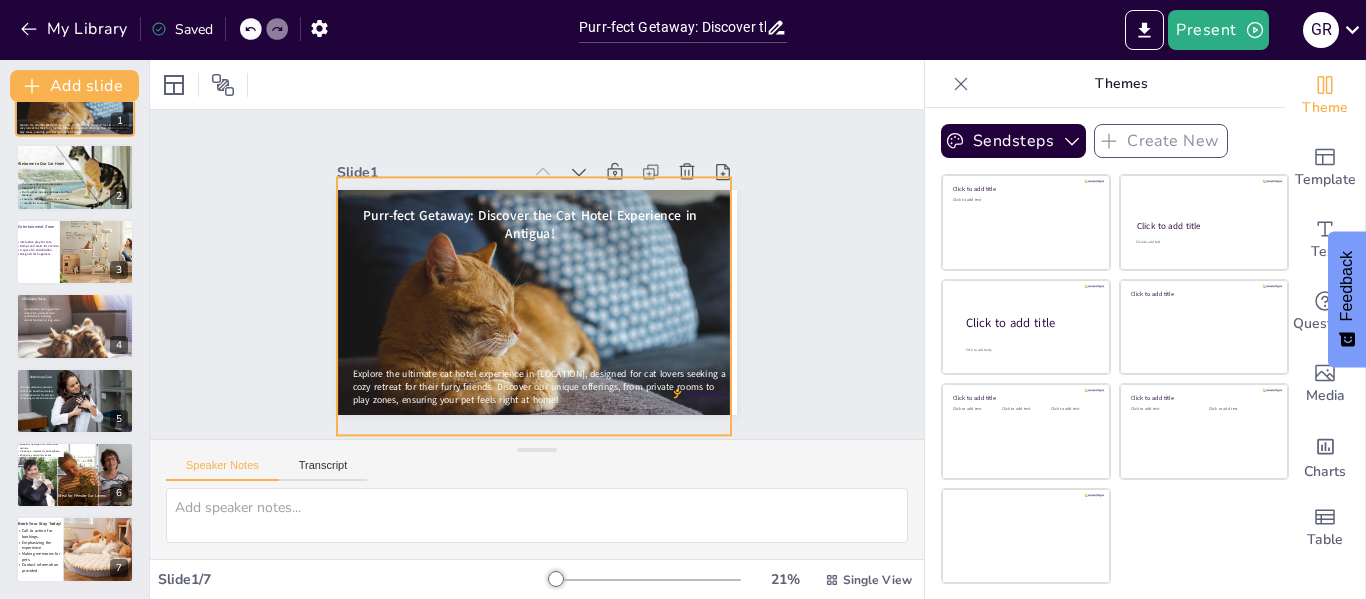 click at bounding box center [74, 106] 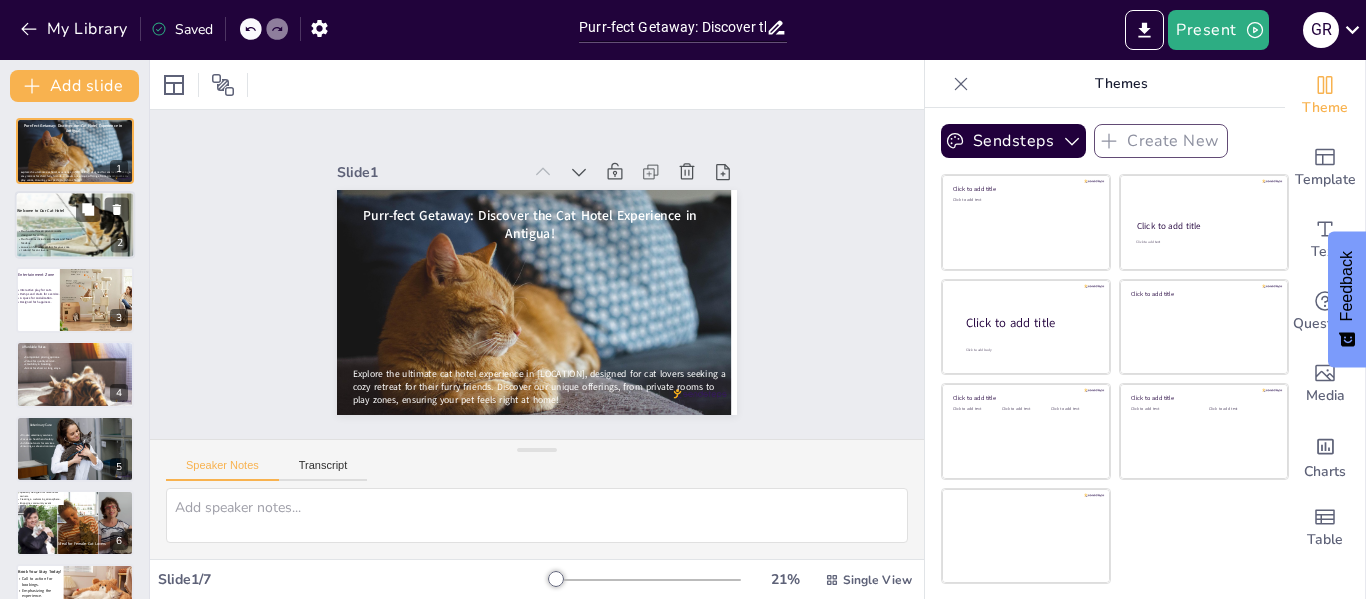 click at bounding box center (75, 213) 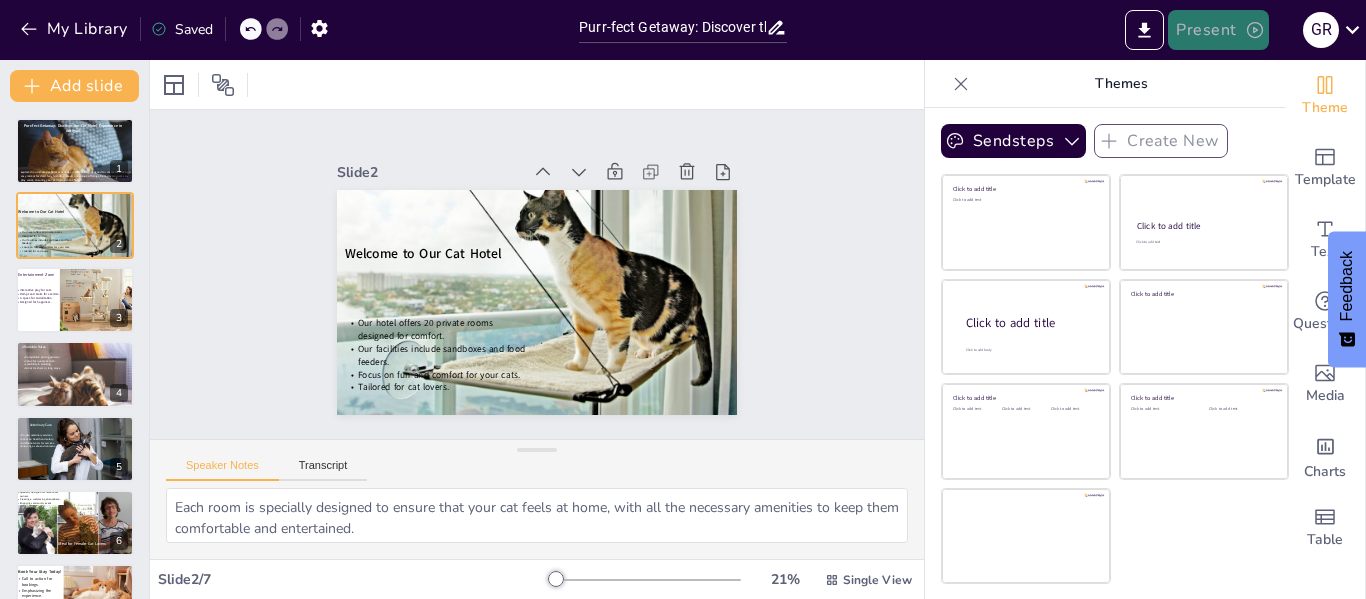 click on "Present" at bounding box center [1218, 30] 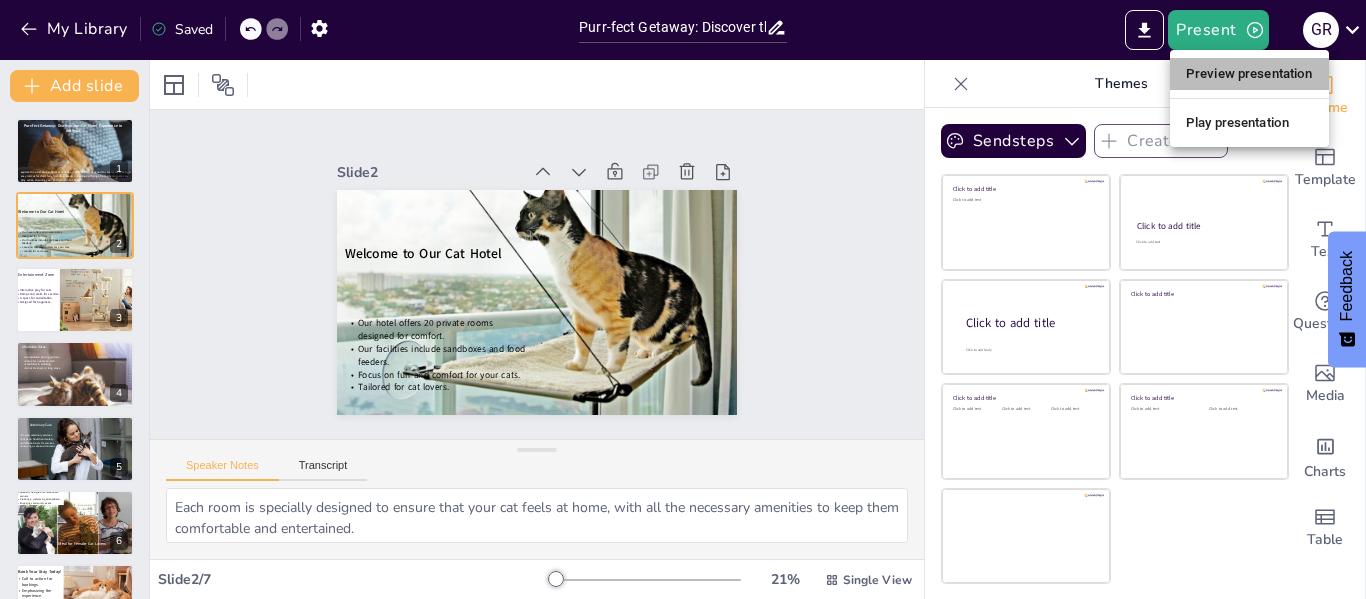 click on "Preview presentation" at bounding box center (1249, 74) 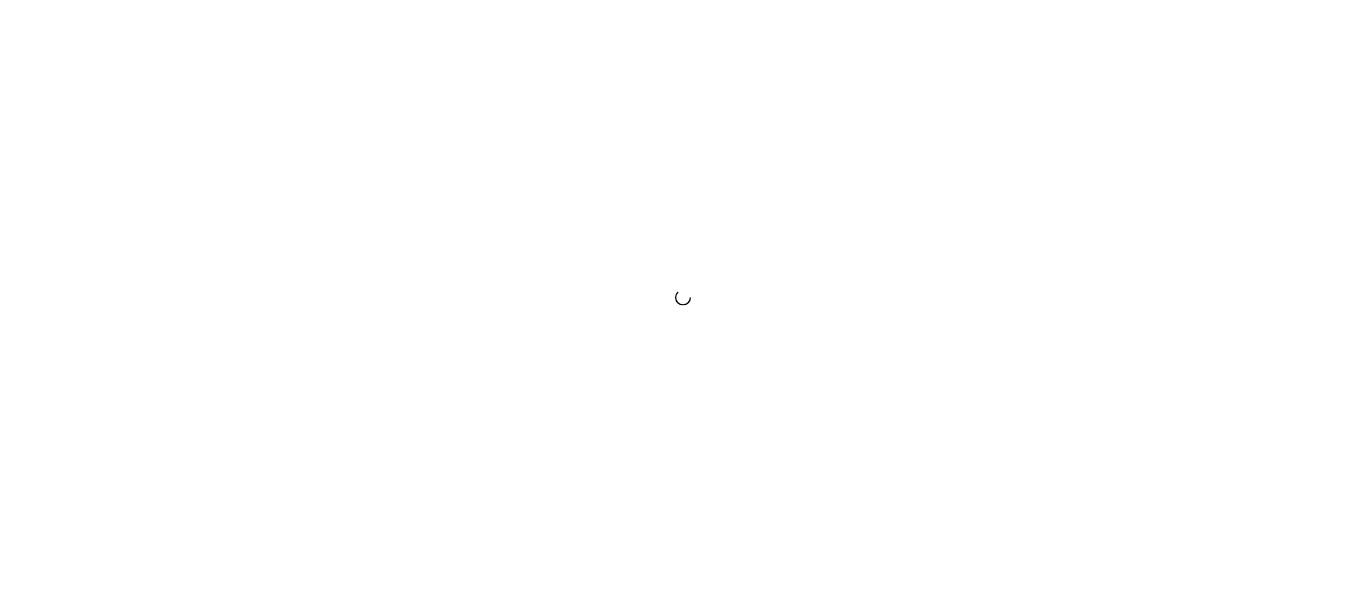 scroll, scrollTop: 0, scrollLeft: 0, axis: both 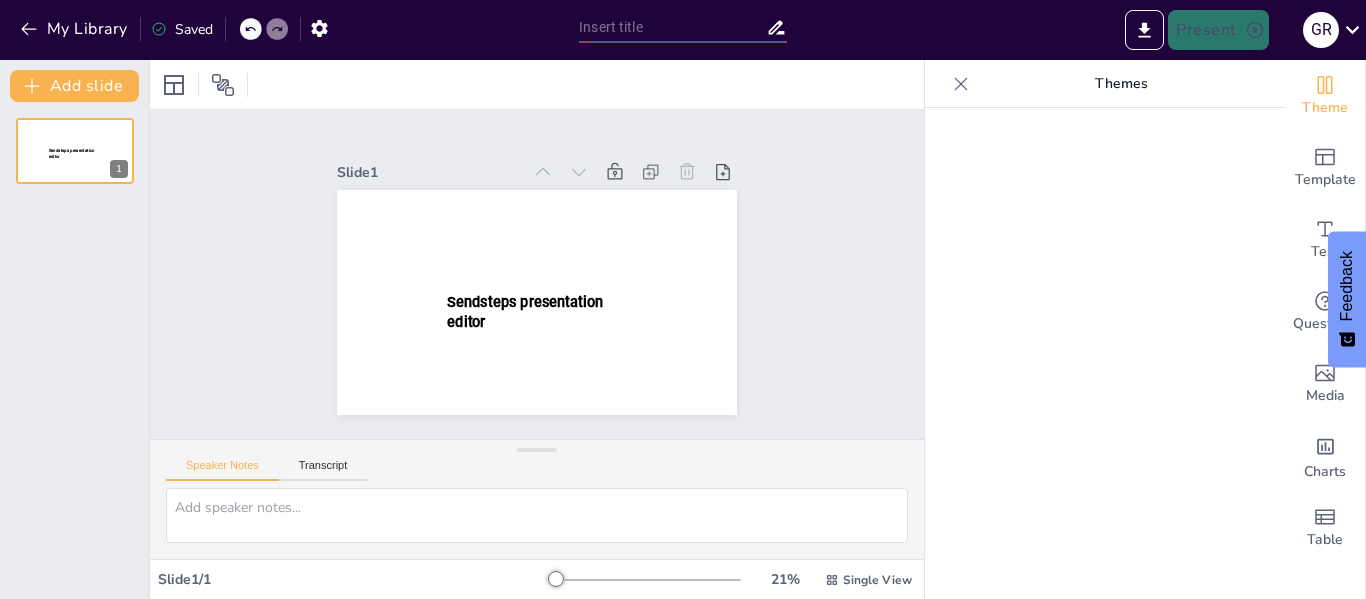 type on "Purr-fect Getaway: Discover the Cat Hotel Experience in Antigua!" 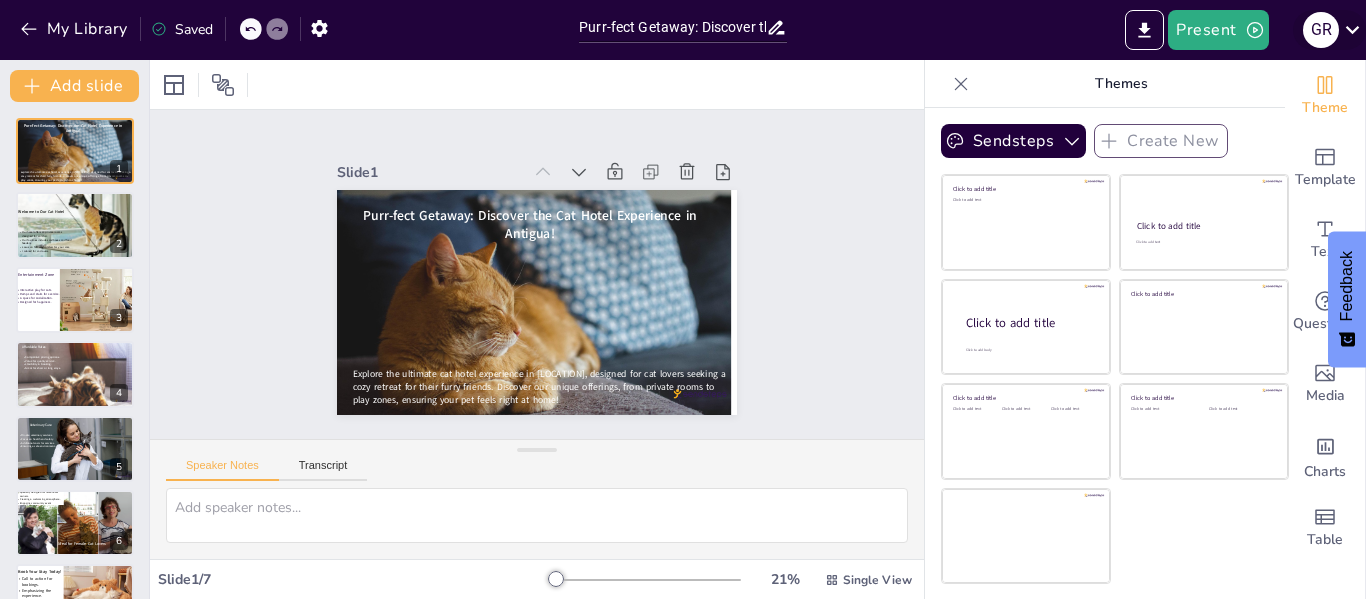 click 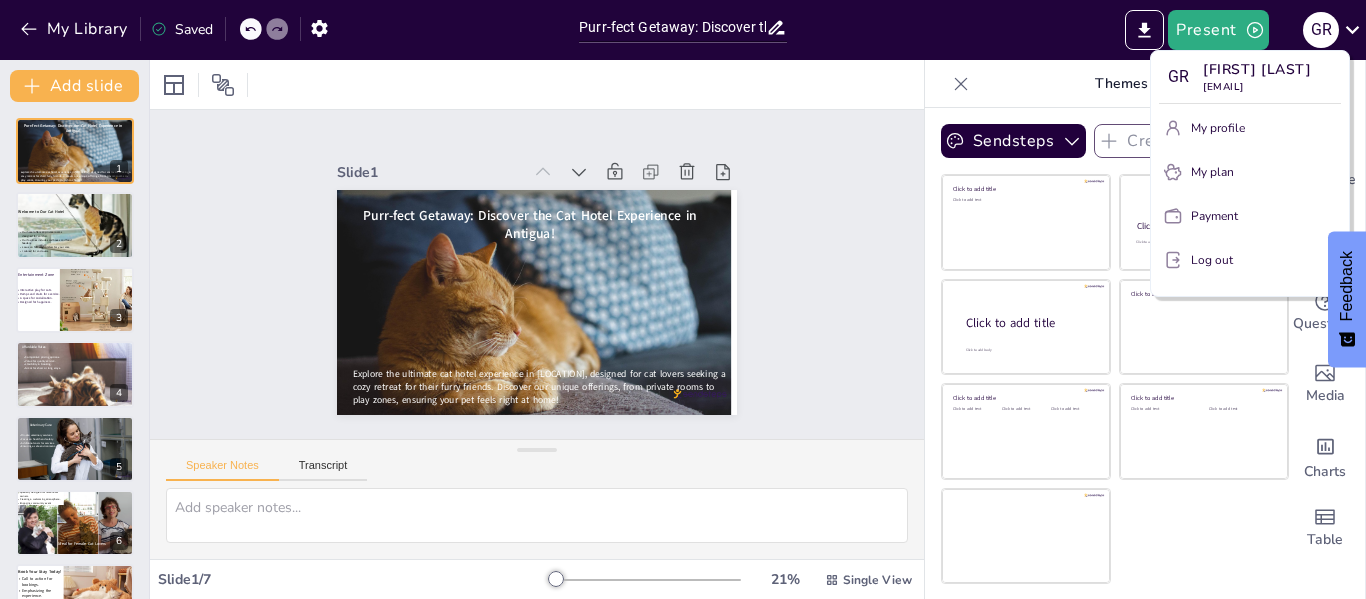 click at bounding box center [683, 299] 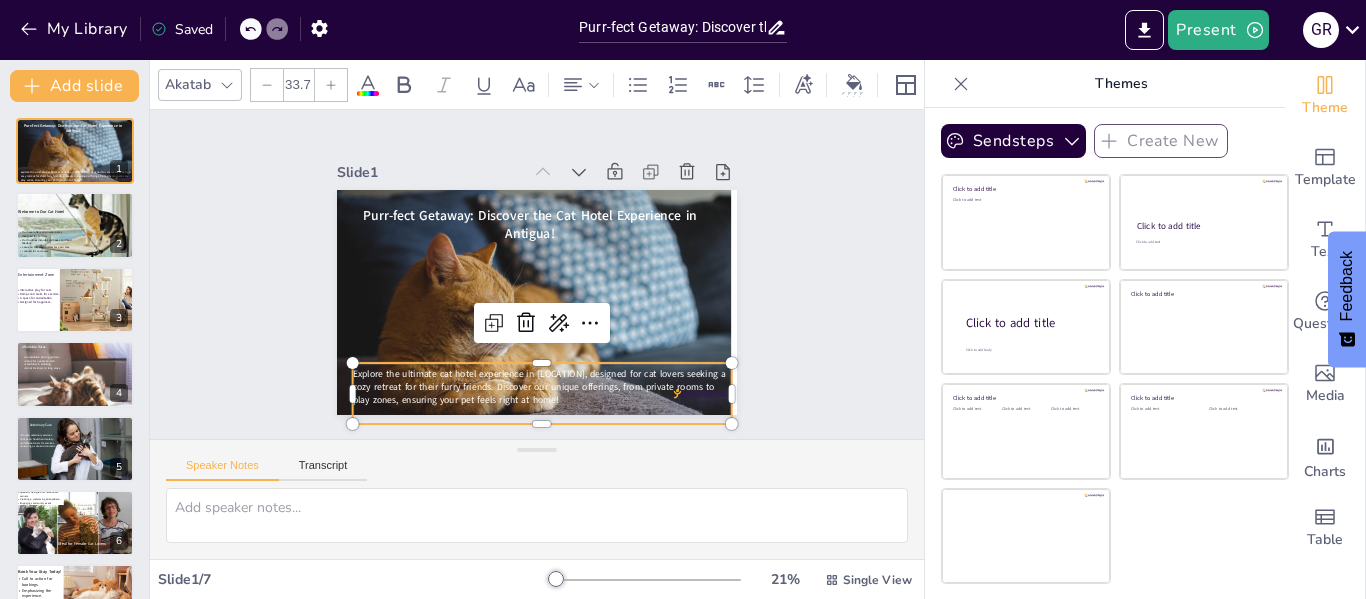 click on "Purr-fect Getaway: Discover the Cat Hotel Experience in [LOCATION]! Explore the ultimate cat hotel experience in [LOCATION], designed for cat lovers seeking a cozy retreat for their furry friends. Discover our unique offerings, from private rooms to play zones, ensuring your pet feels right at home!" at bounding box center [537, 302] 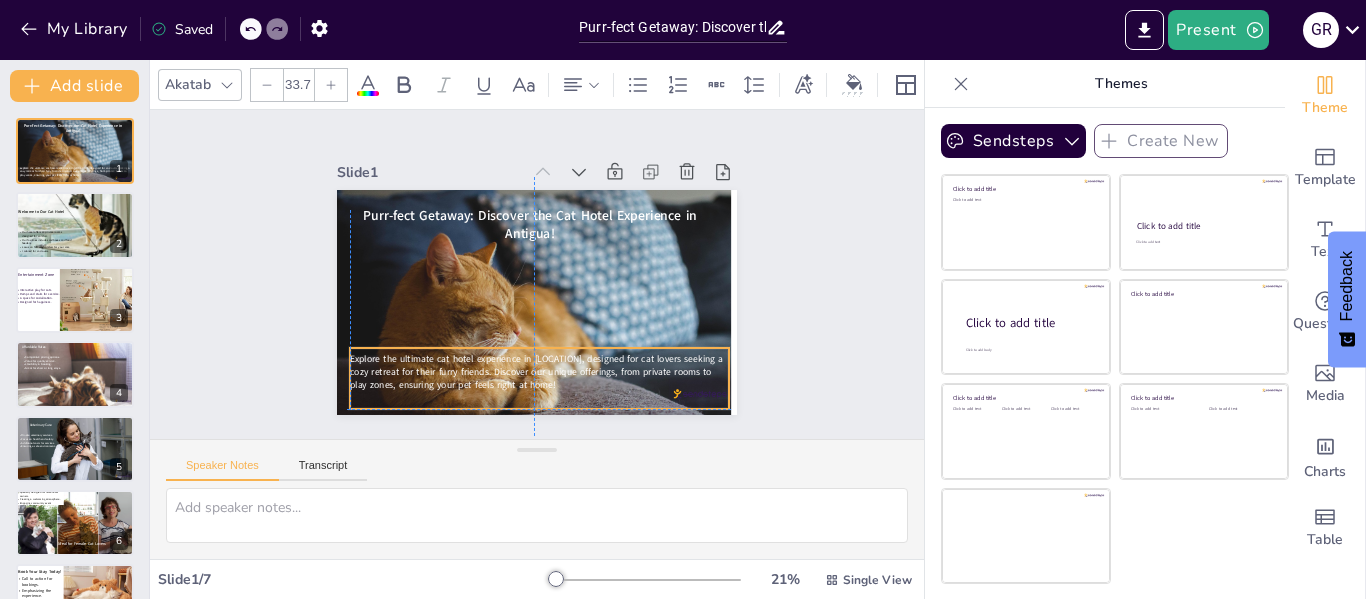 drag, startPoint x: 550, startPoint y: 393, endPoint x: 544, endPoint y: 379, distance: 15.231546 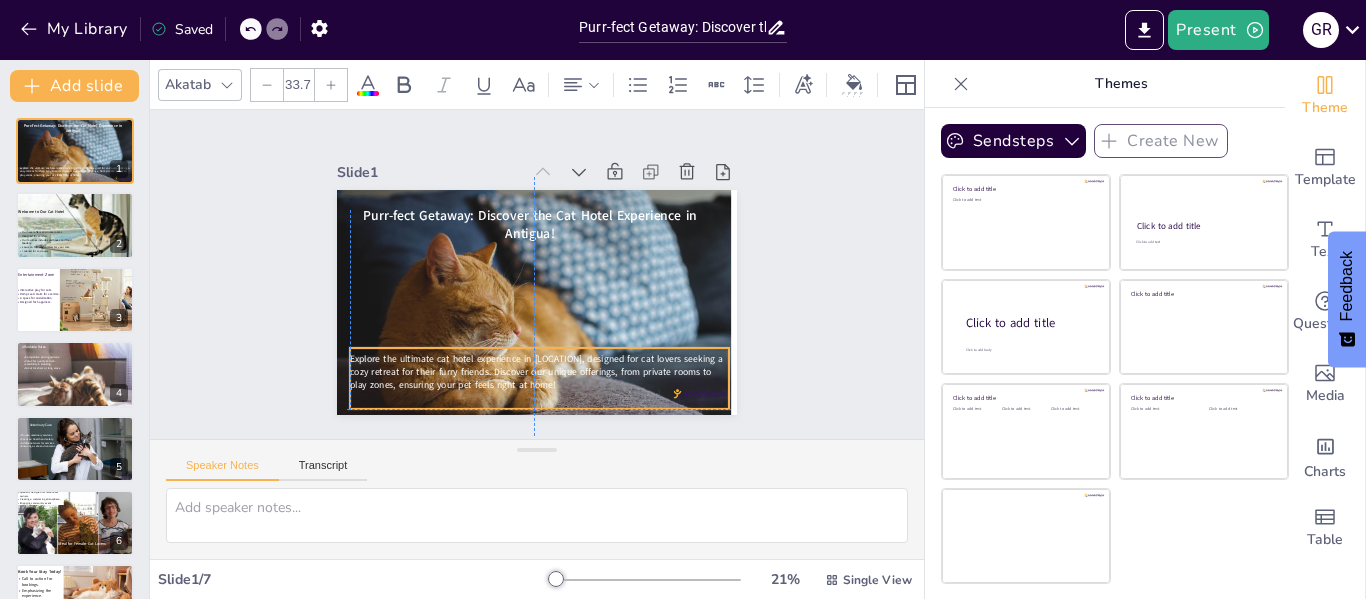click on "Explore the ultimate cat hotel experience in [LOCATION], designed for cat lovers seeking a cozy retreat for their furry friends. Discover our unique offerings, from private rooms to play zones, ensuring your pet feels right at home!" at bounding box center [539, 372] 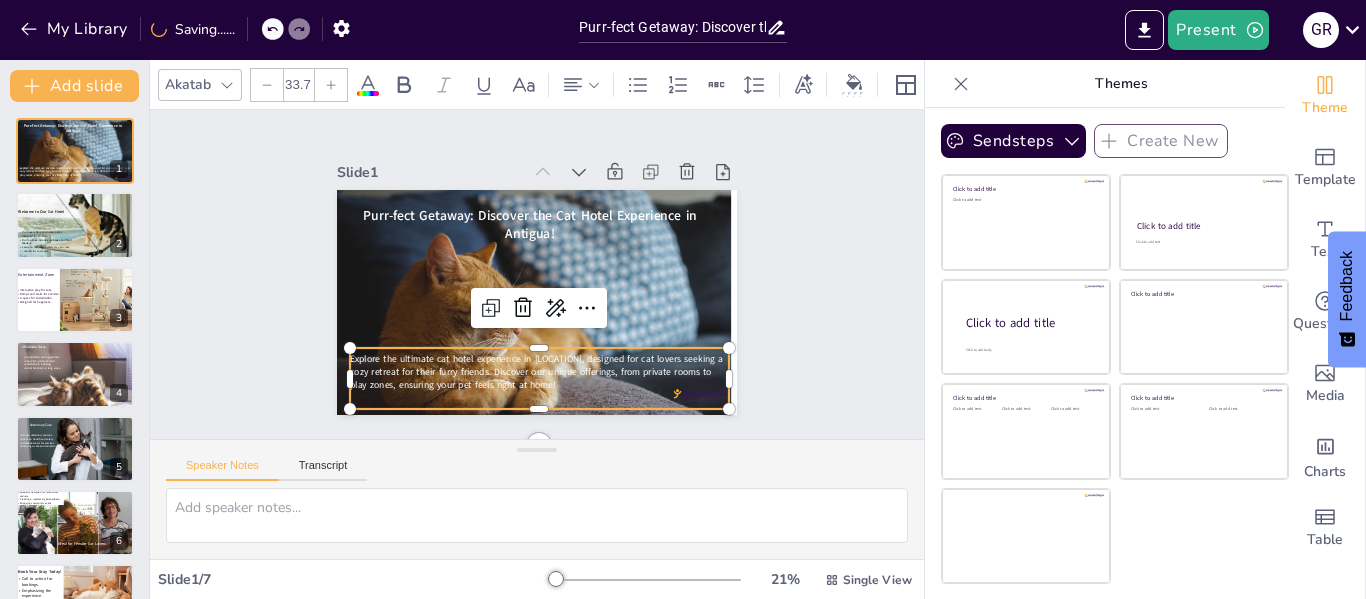 click on "Explore the ultimate cat hotel experience in [LOCATION], designed for cat lovers seeking a cozy retreat for their furry friends. Discover our unique offerings, from private rooms to play zones, ensuring your pet feels right at home!" at bounding box center (539, 372) 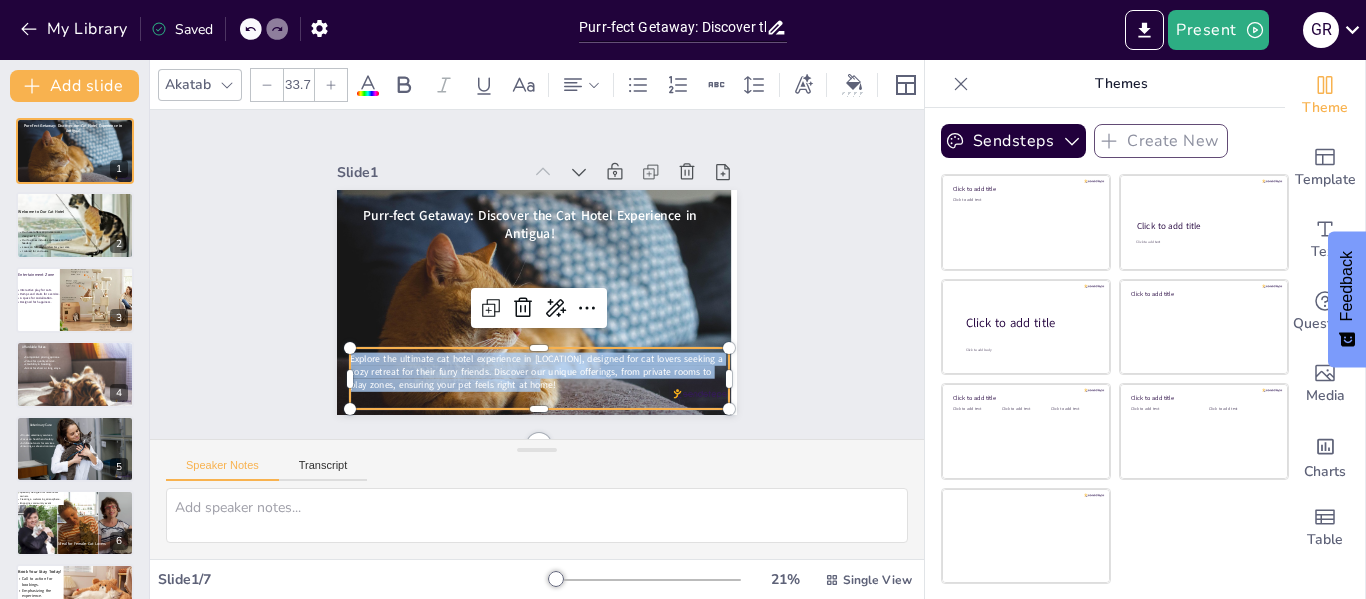 drag, startPoint x: 538, startPoint y: 376, endPoint x: 331, endPoint y: 343, distance: 209.61394 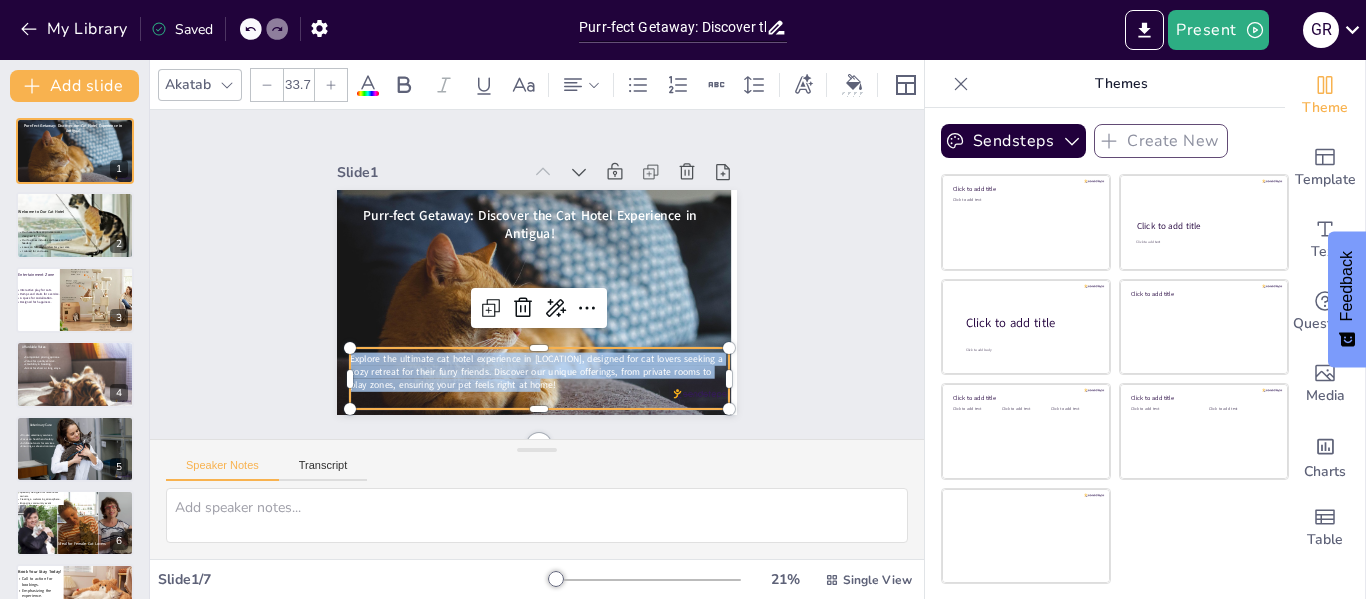 click on "Purr-fect Getaway: Discover the Cat Hotel Experience in [LOCATION]! Explore the ultimate cat hotel experience in [LOCATION], designed for cat lovers seeking a cozy retreat for their furry friends. Discover our unique offerings, from private rooms to play zones, ensuring your pet feels right at home!" at bounding box center [537, 302] 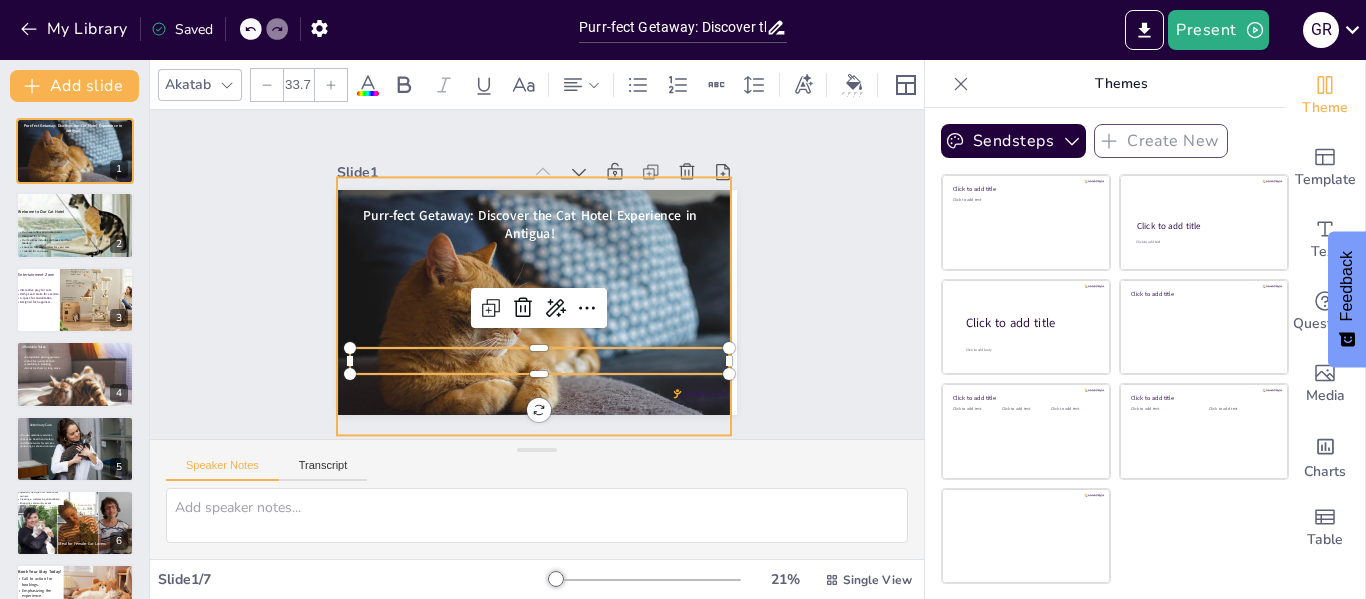 click at bounding box center [534, 309] 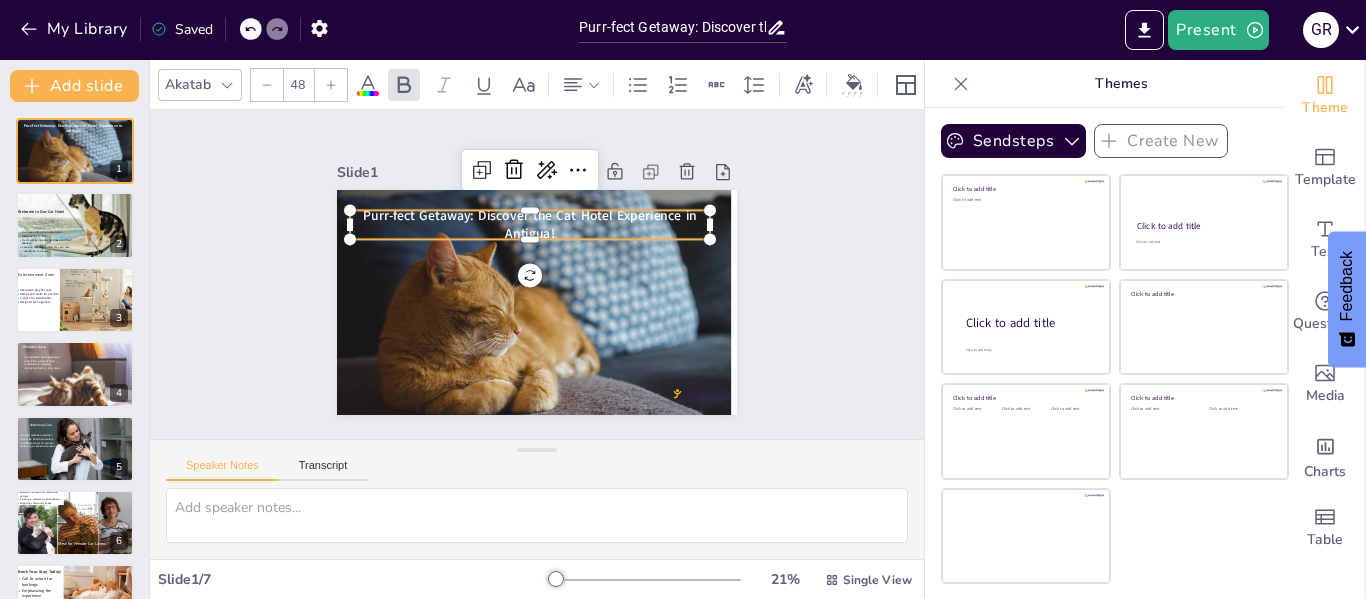 click on "Purr-fect Getaway: Discover the Cat Hotel Experience in Antigua!" at bounding box center [530, 224] 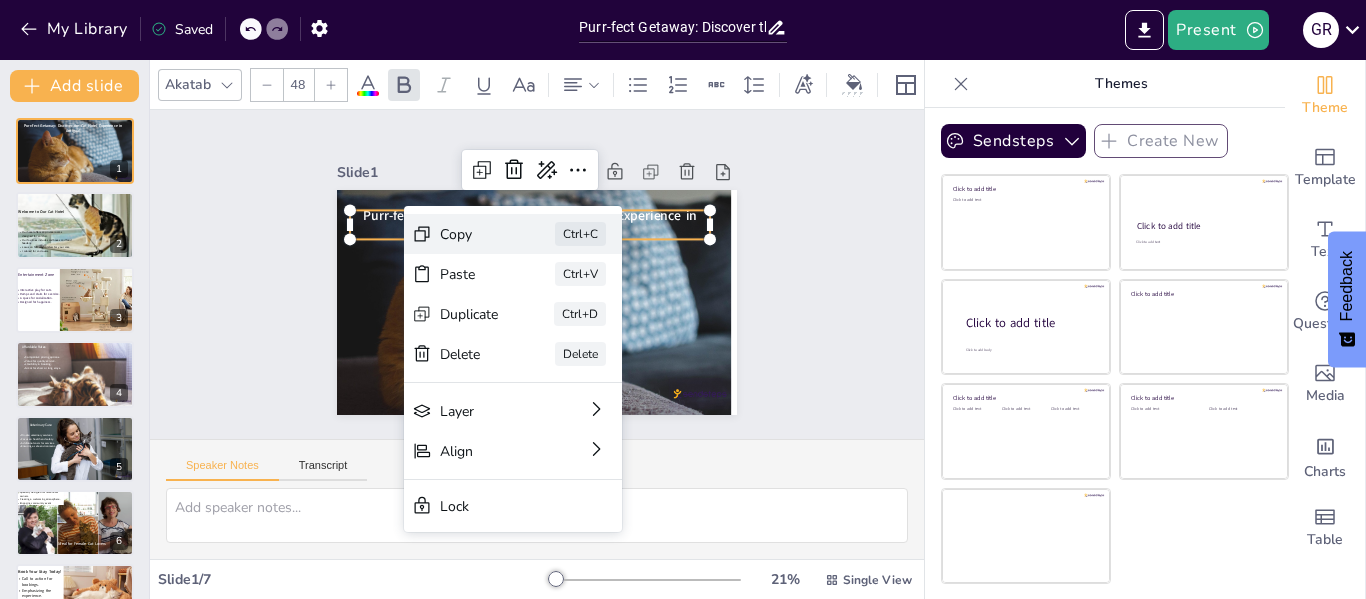 click 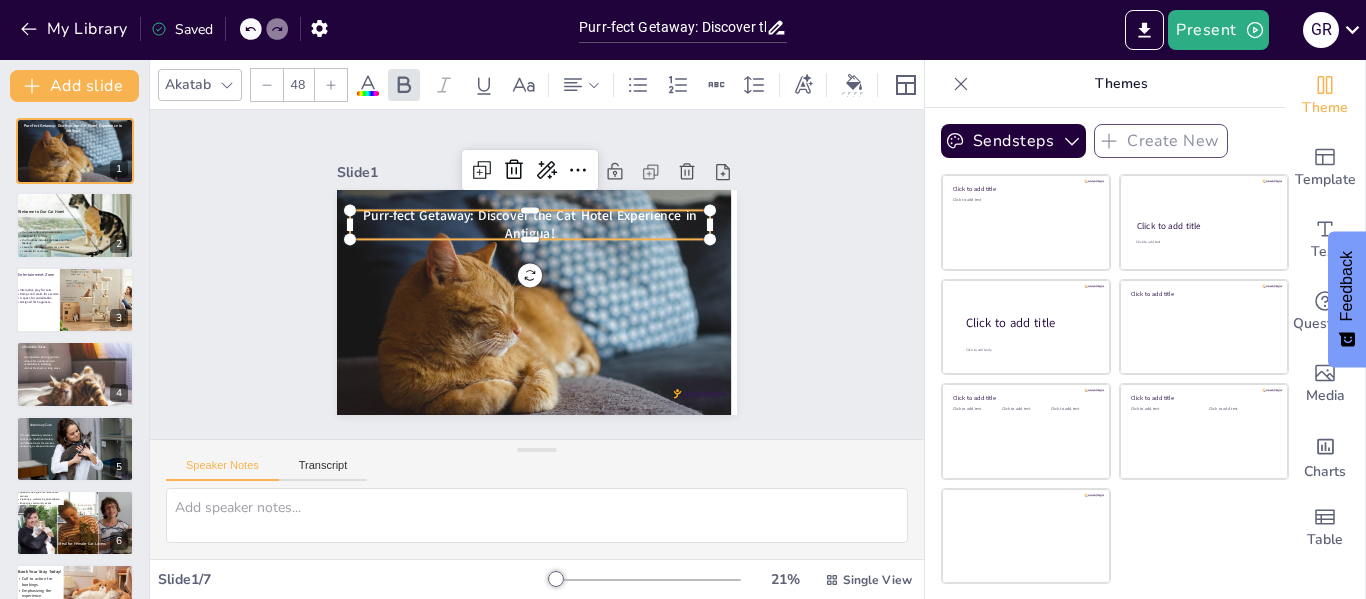 click on "Purr-fect Getaway: Discover the Cat Hotel Experience in Antigua!" at bounding box center (530, 224) 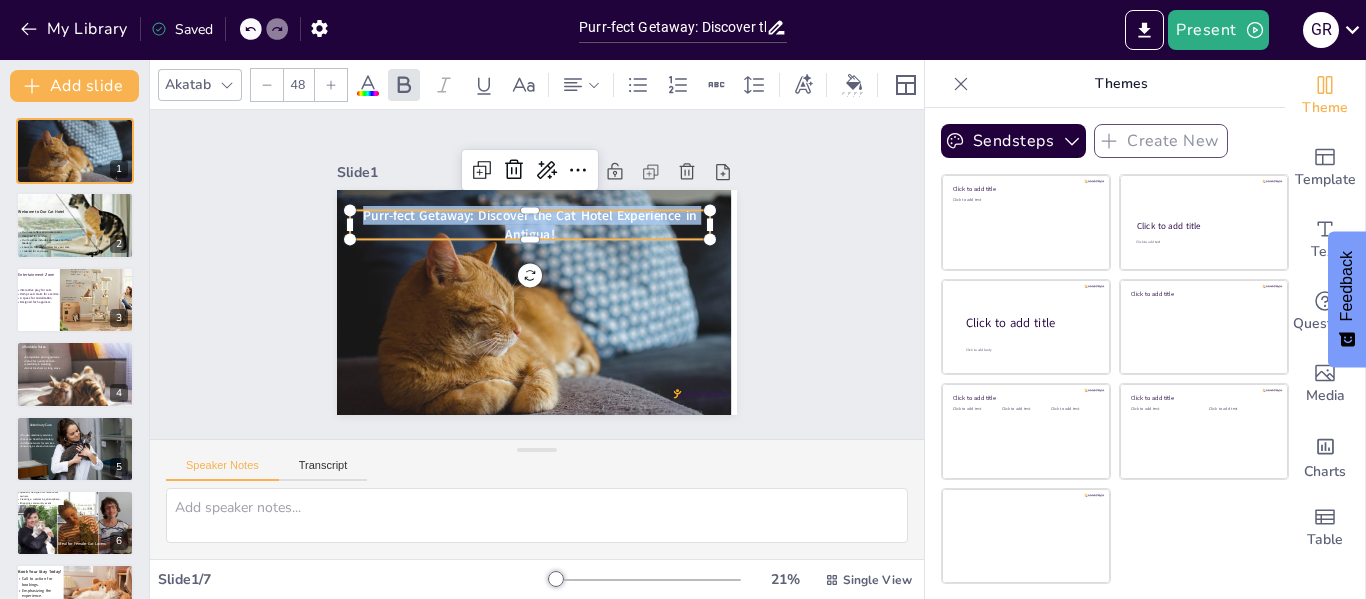 drag, startPoint x: 552, startPoint y: 223, endPoint x: 349, endPoint y: 208, distance: 203.55344 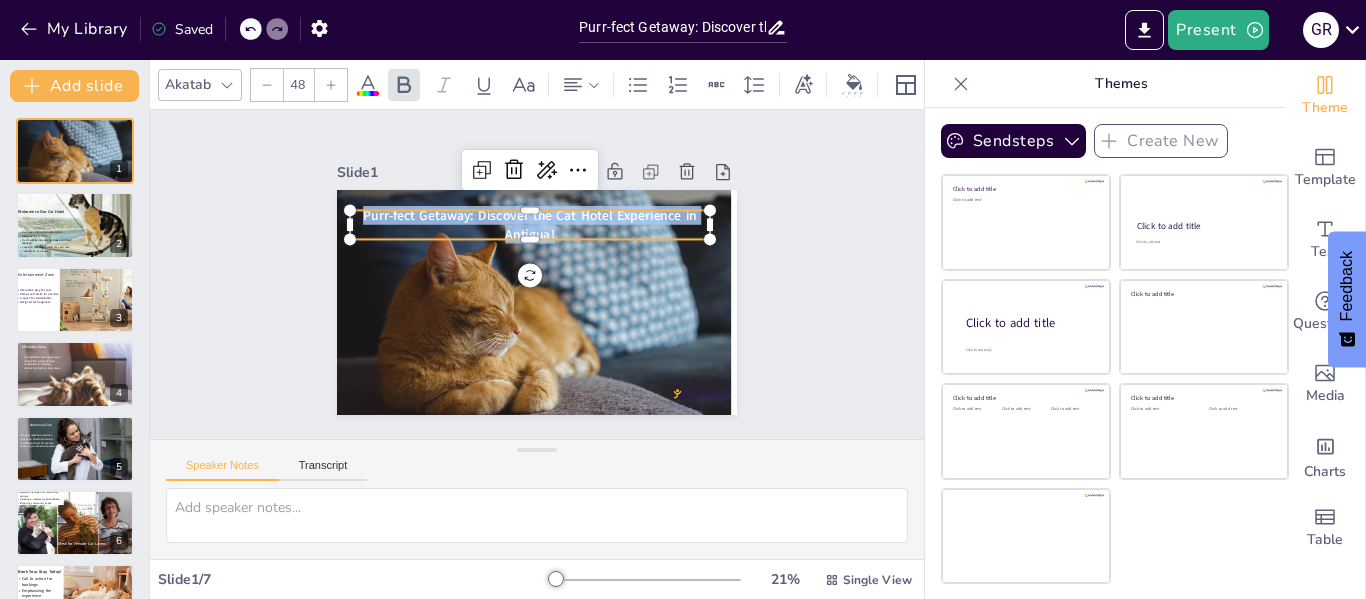 click on "Purr-fect Getaway: Discover the Cat Hotel Experience in Antigua!" at bounding box center (530, 224) 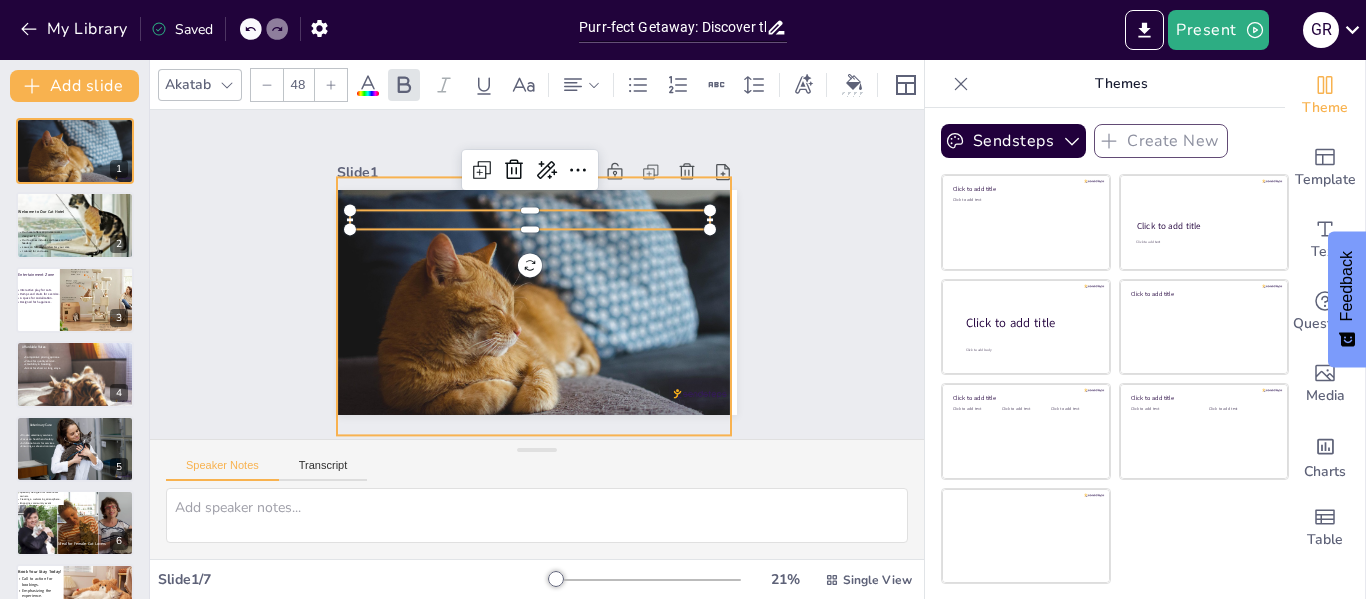 click at bounding box center [534, 309] 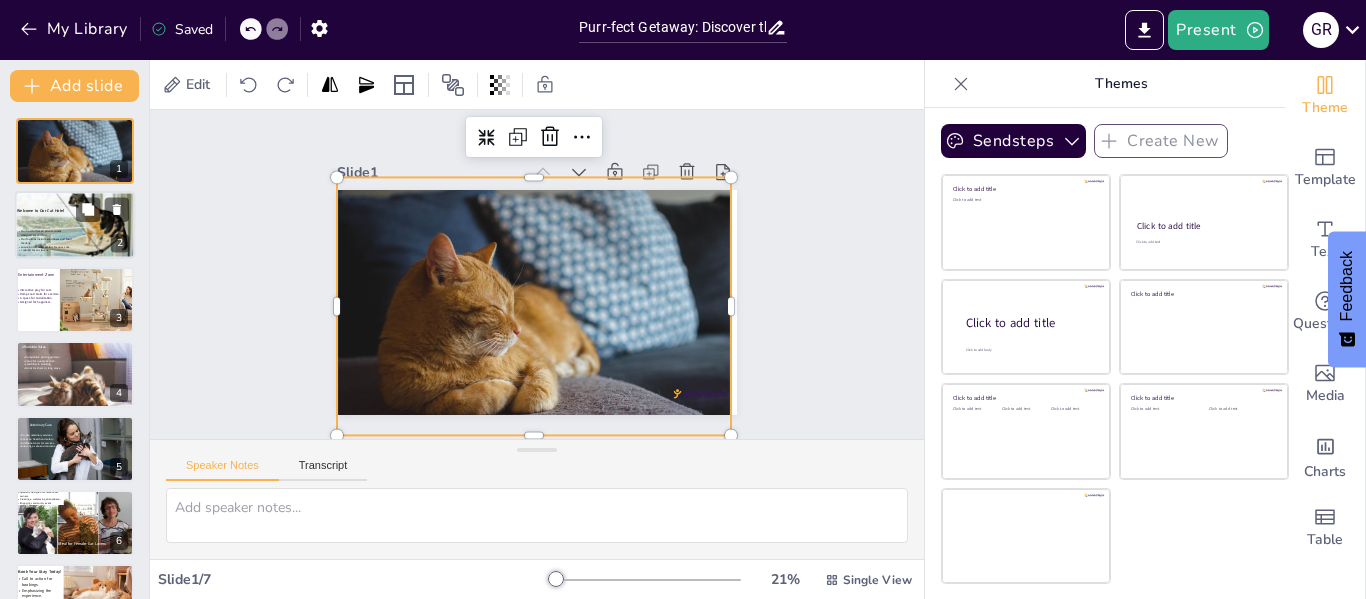 click on "Welcome to Our Cat Hotel" at bounding box center [71, 211] 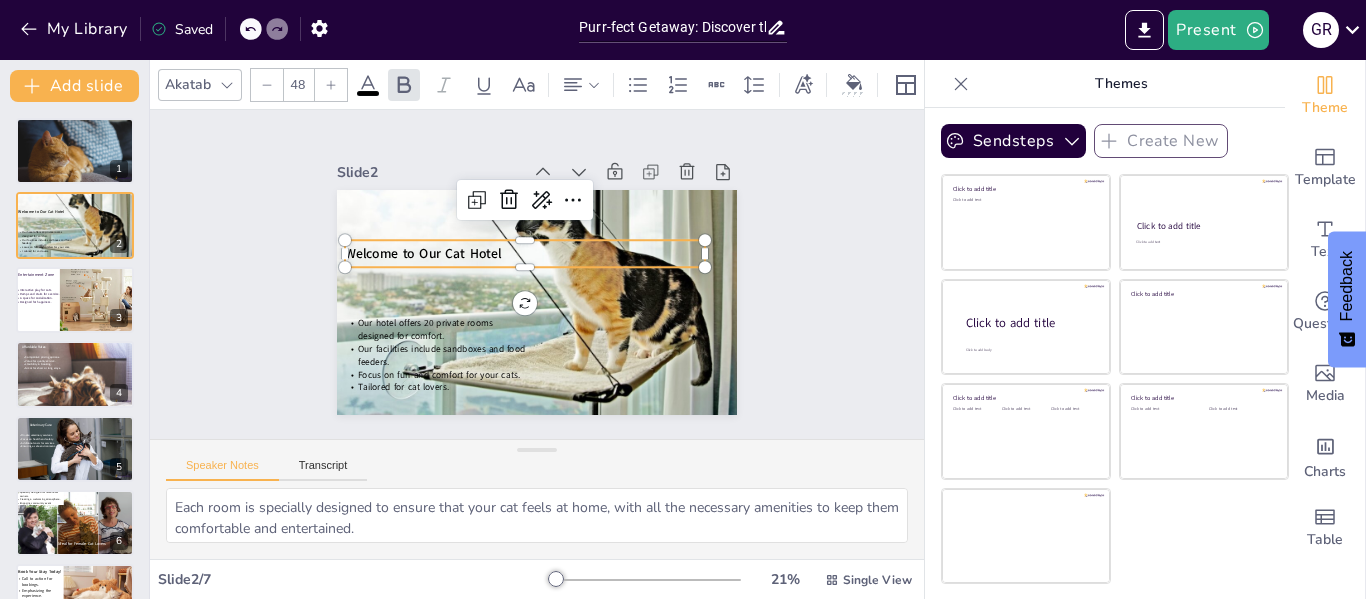 click on "Welcome to Our Cat Hotel" at bounding box center (423, 254) 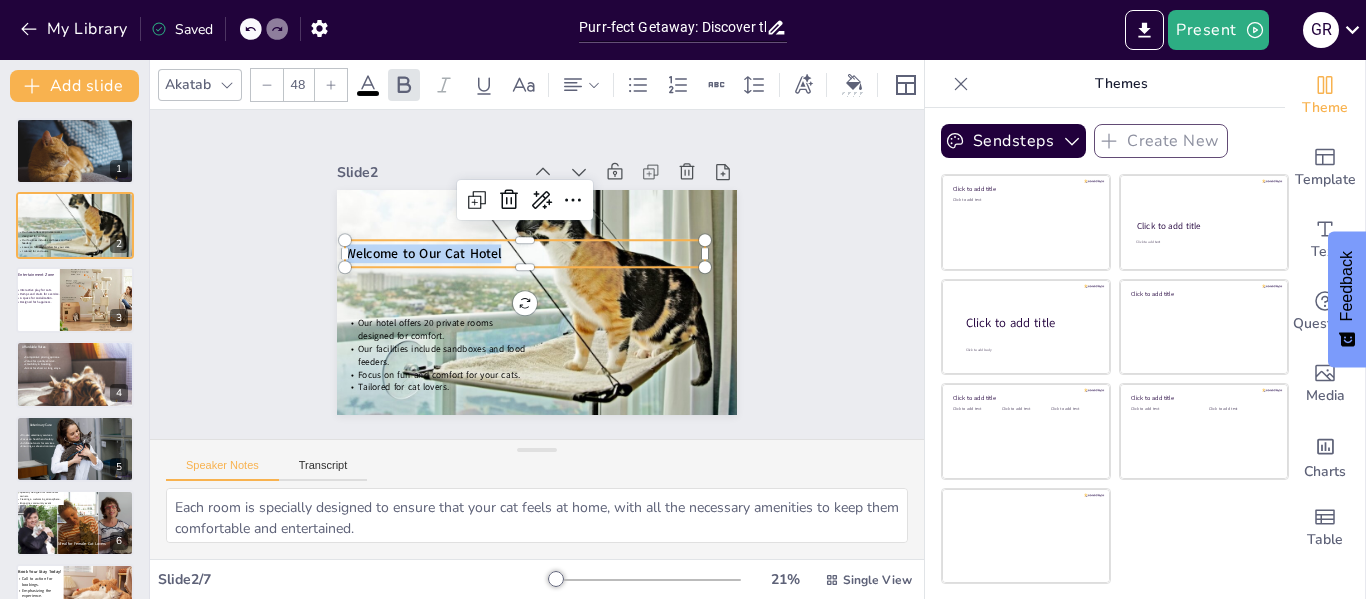 drag, startPoint x: 503, startPoint y: 249, endPoint x: 322, endPoint y: 240, distance: 181.22362 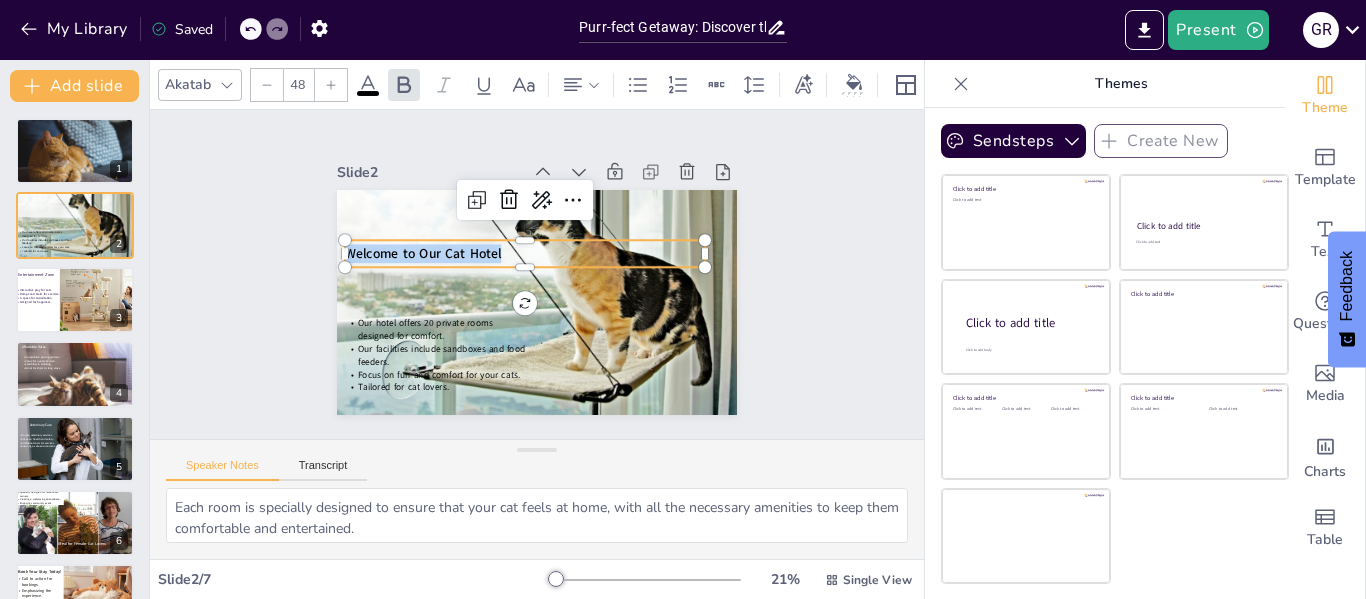 click on "Our hotel offers 20 private rooms designed for comfort. Our facilities include sandboxes and food feeders. Focus on fun and comfort for your cats. Tailored for cat lovers. Welcome to Our Cat Hotel" at bounding box center (537, 302) 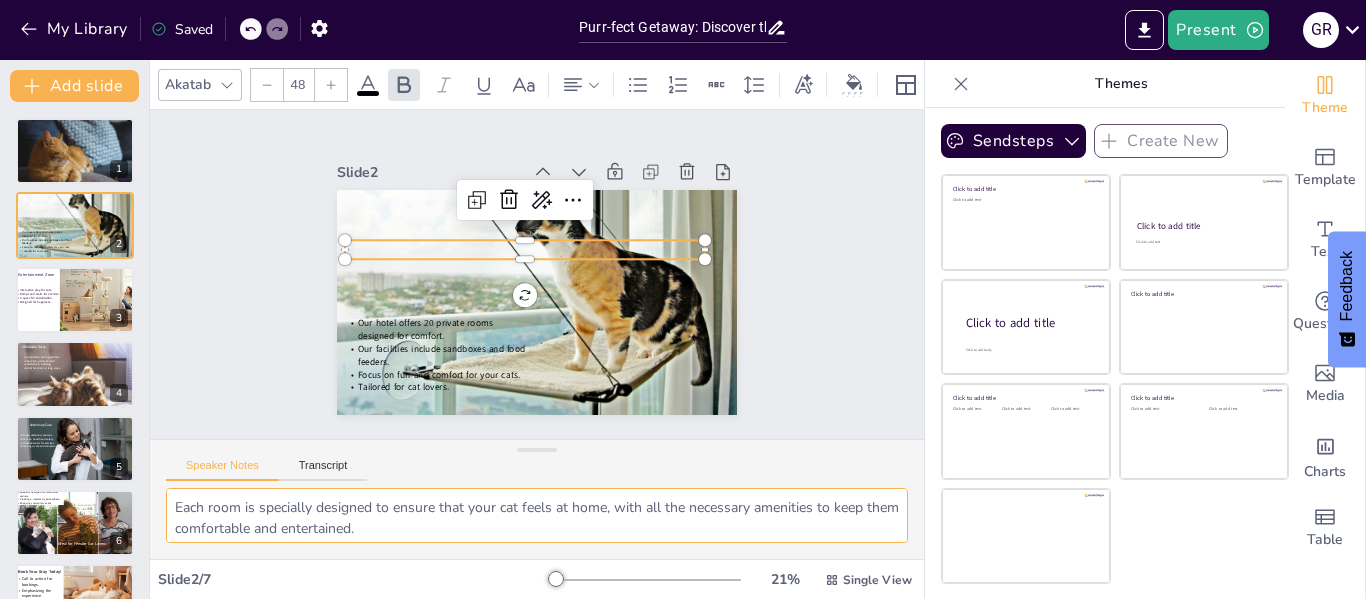 scroll, scrollTop: 36, scrollLeft: 0, axis: vertical 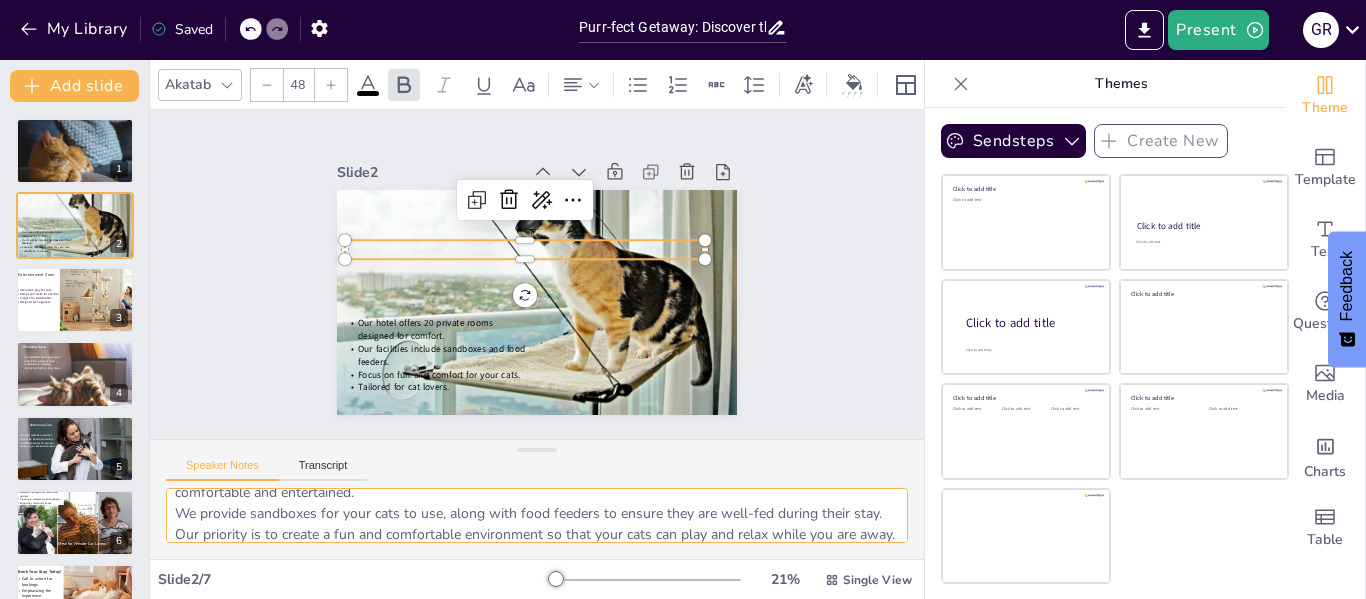 drag, startPoint x: 401, startPoint y: 528, endPoint x: 213, endPoint y: 514, distance: 188.52055 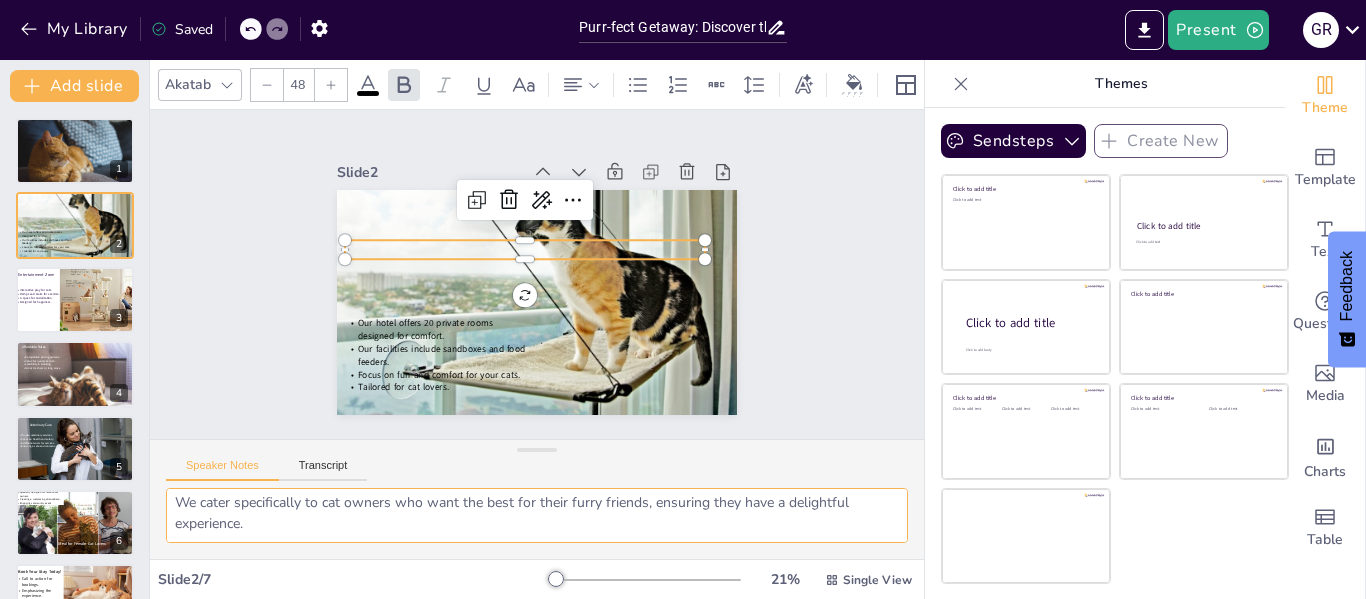 scroll, scrollTop: 131, scrollLeft: 0, axis: vertical 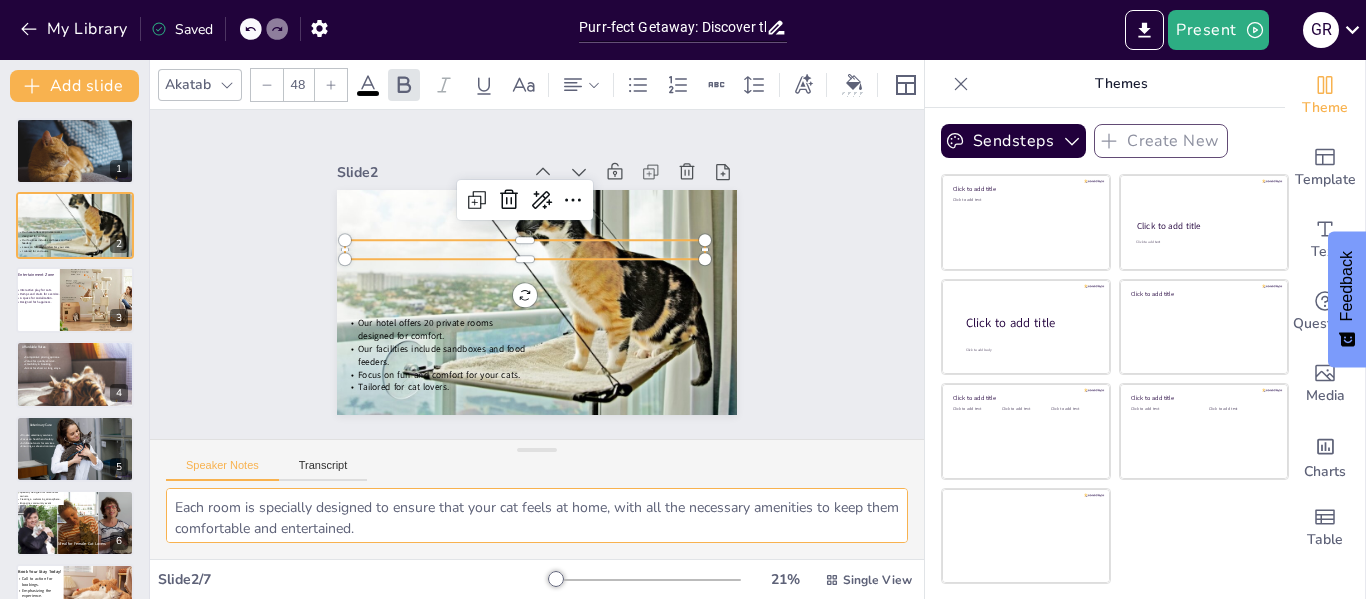 drag, startPoint x: 252, startPoint y: 529, endPoint x: 172, endPoint y: 506, distance: 83.240616 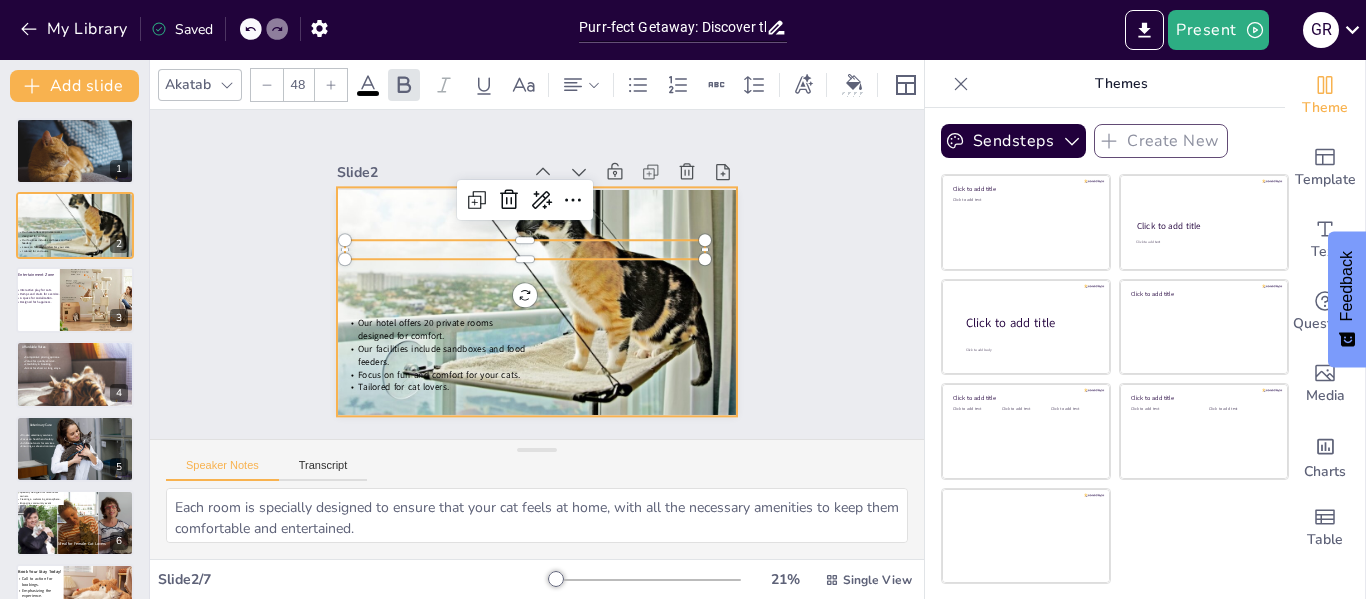 click at bounding box center (537, 262) 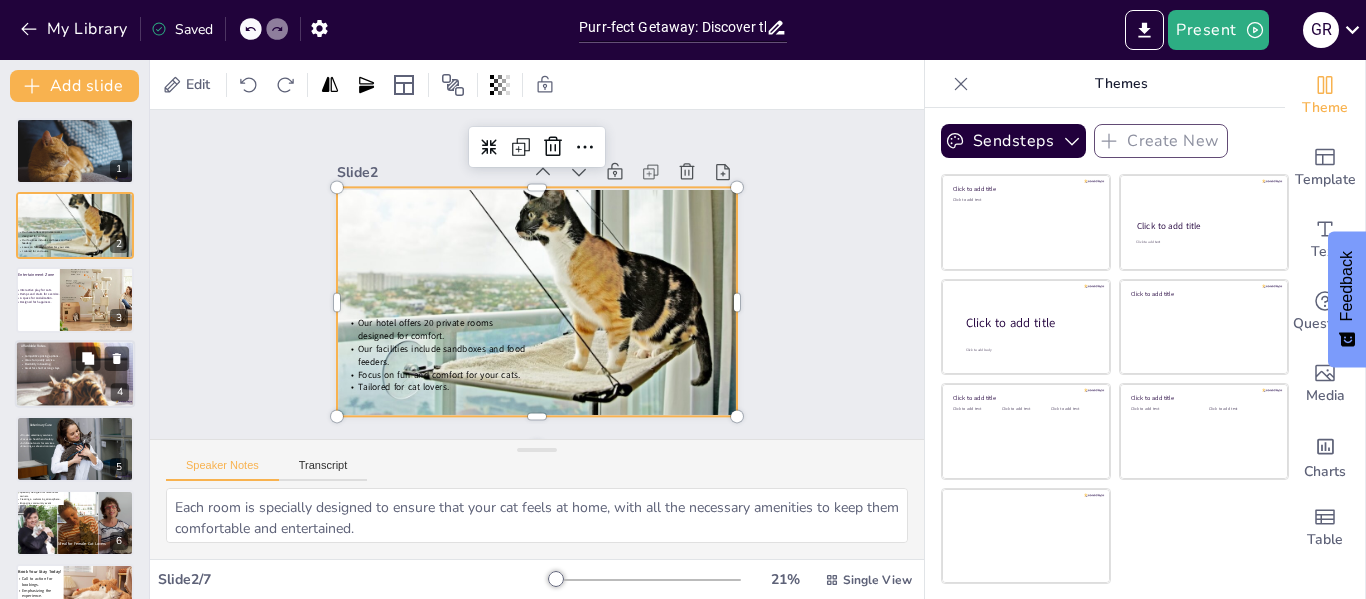 click at bounding box center [74, 387] 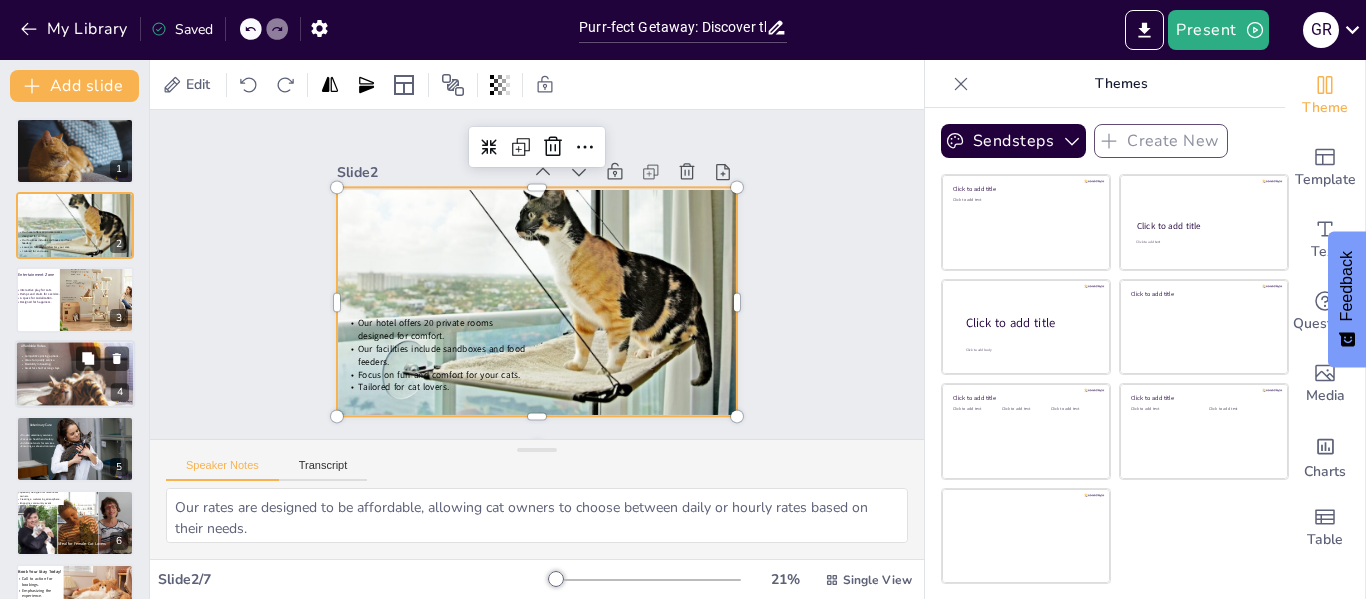 scroll, scrollTop: 24, scrollLeft: 0, axis: vertical 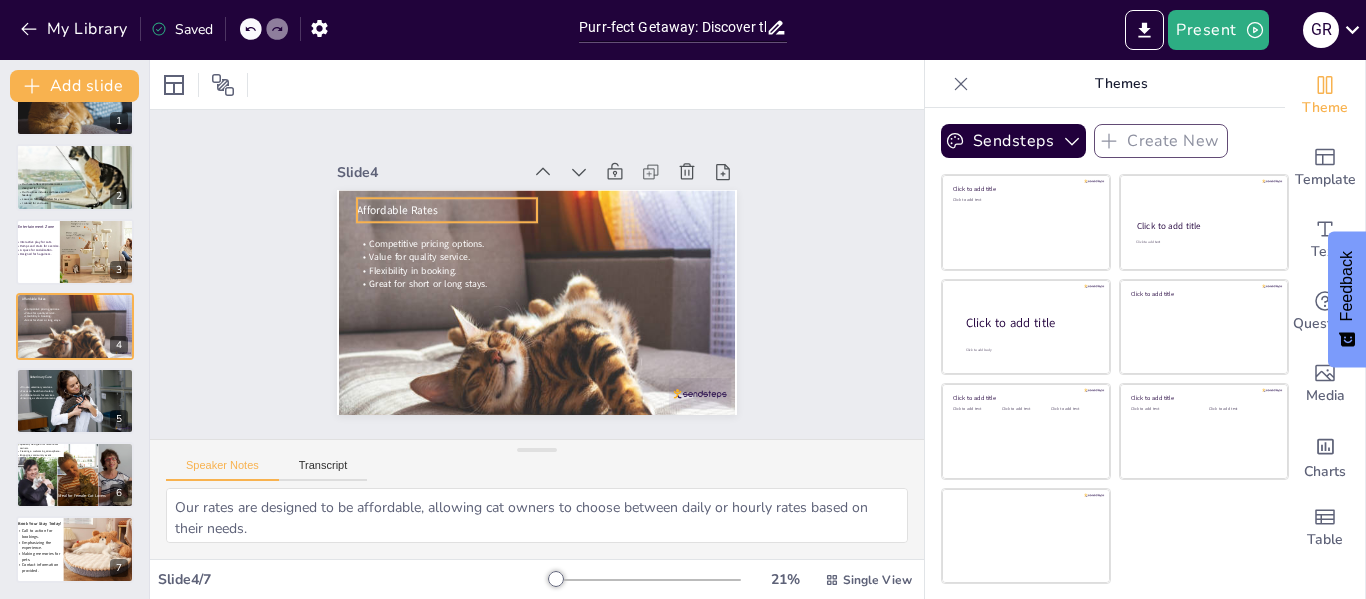 click on "Affordable Rates" at bounding box center (397, 209) 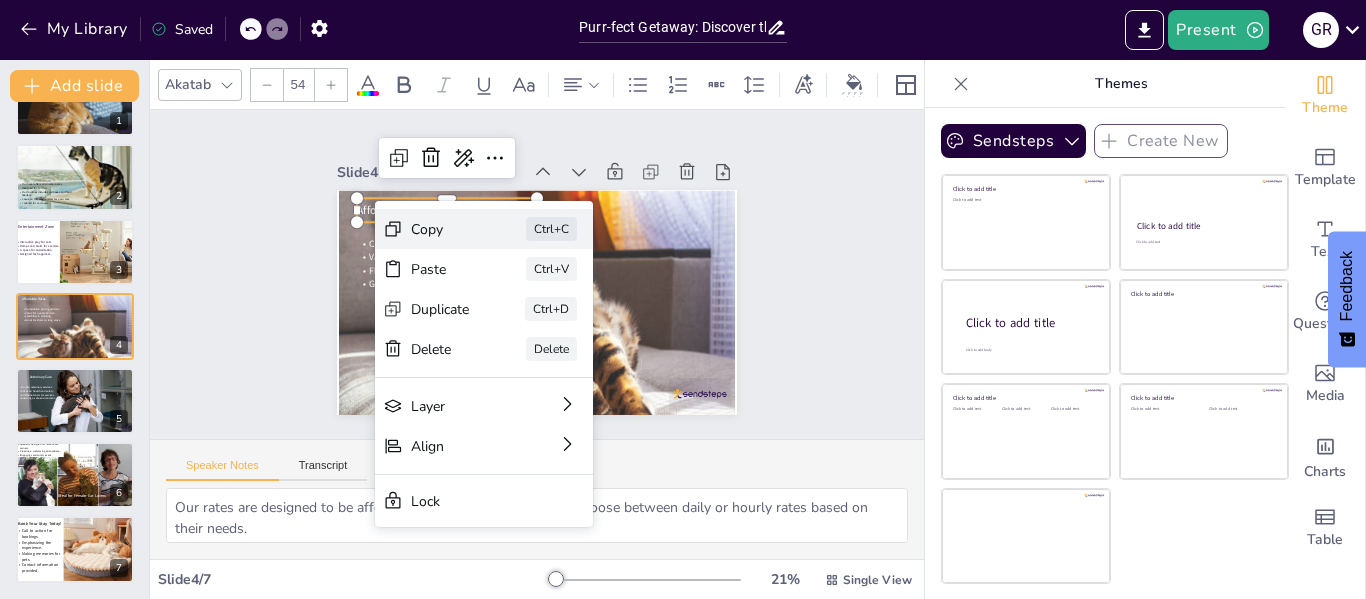 click on "Copy" at bounding box center (440, 229) 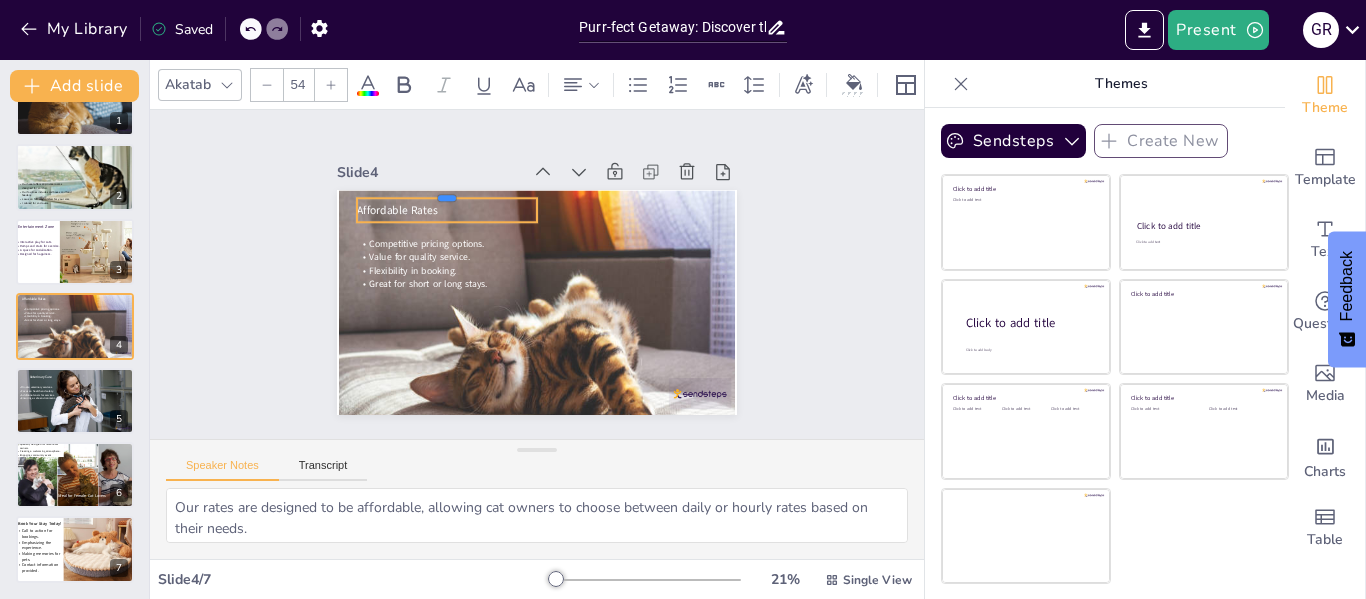 click at bounding box center [447, 190] 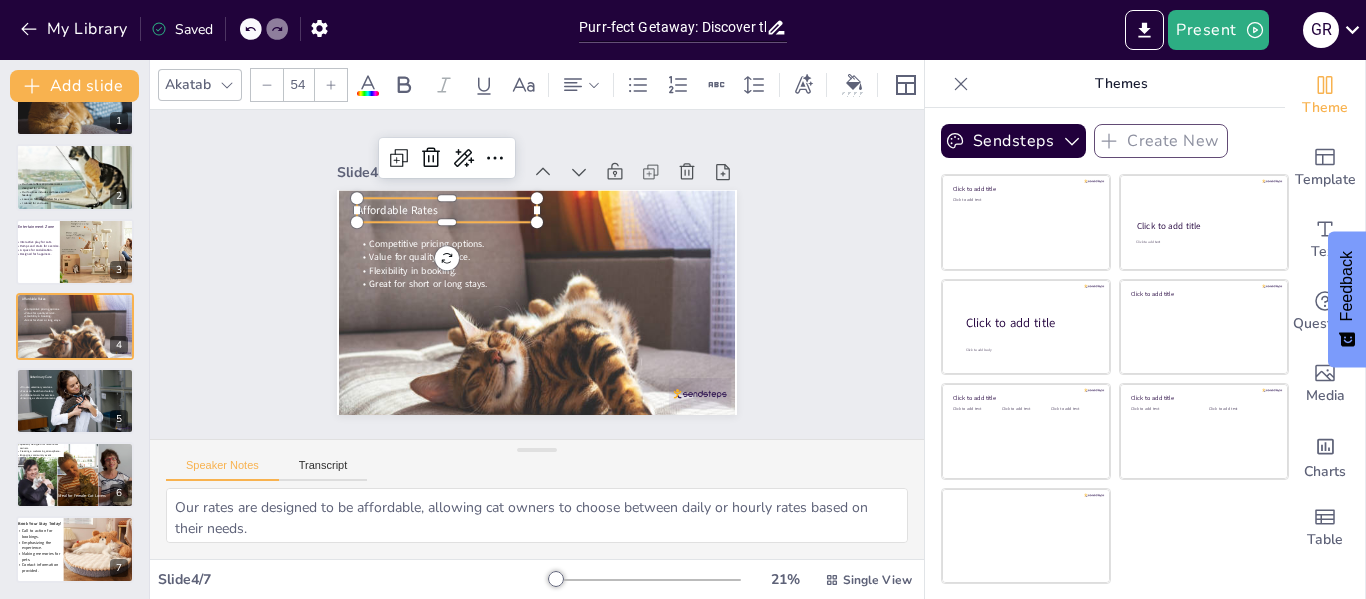 click on "Affordable Rates" at bounding box center [447, 210] 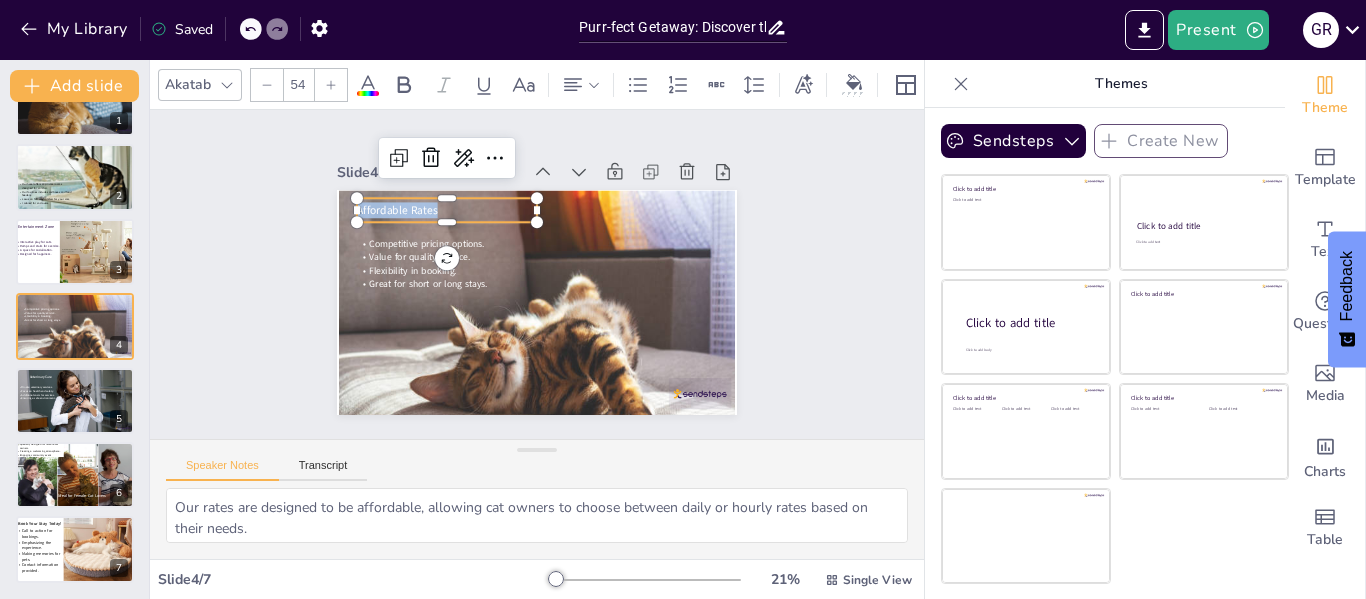 drag, startPoint x: 427, startPoint y: 201, endPoint x: 337, endPoint y: 199, distance: 90.02222 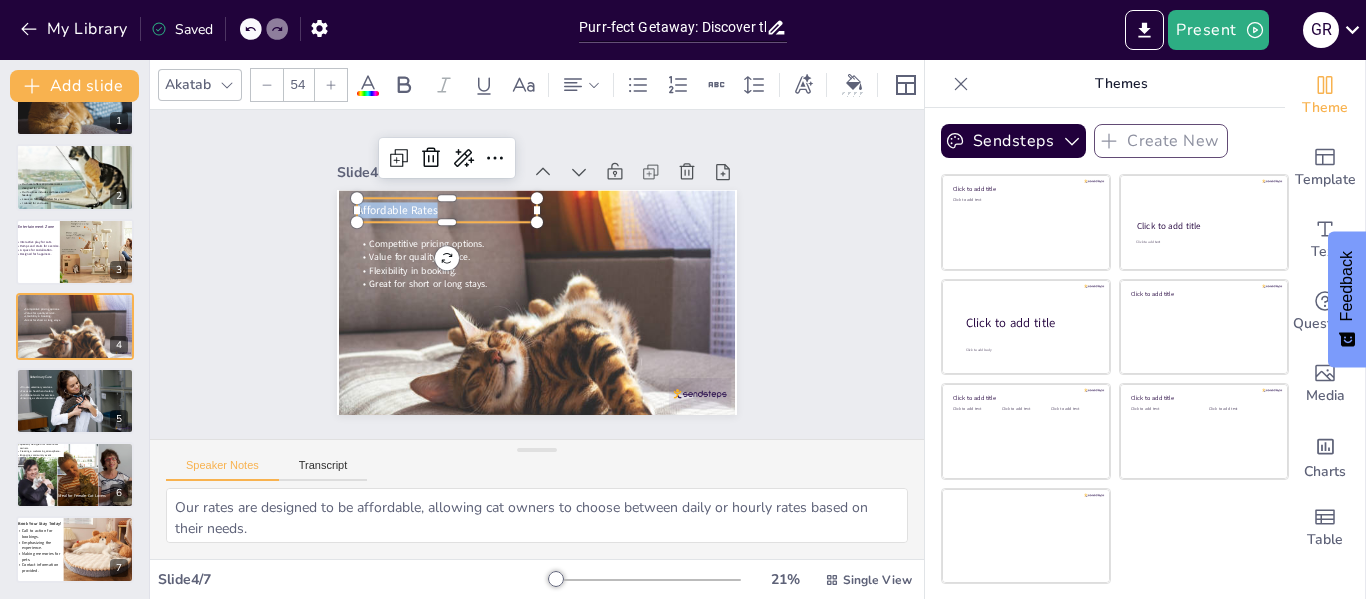 click on "Competitive pricing options. Value for quality service. Flexibility in booking. Great for short or long stays. Affordable Rates" at bounding box center (537, 302) 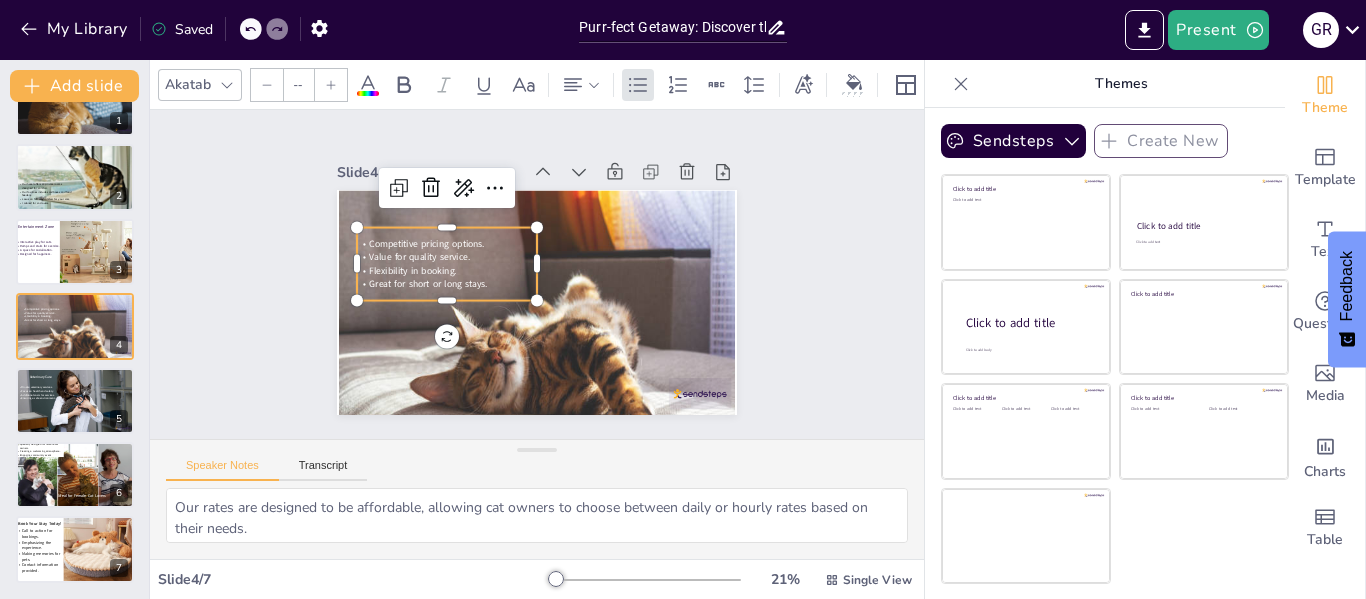 type on "45" 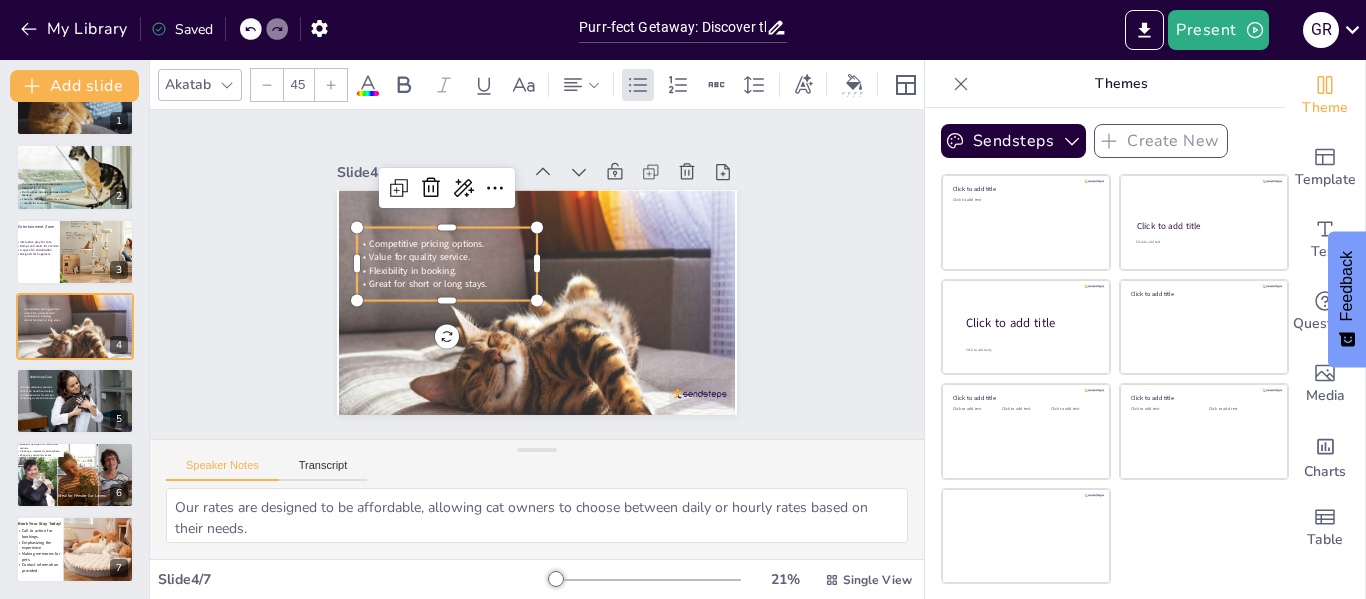 click on "Flexibility in booking." at bounding box center (412, 270) 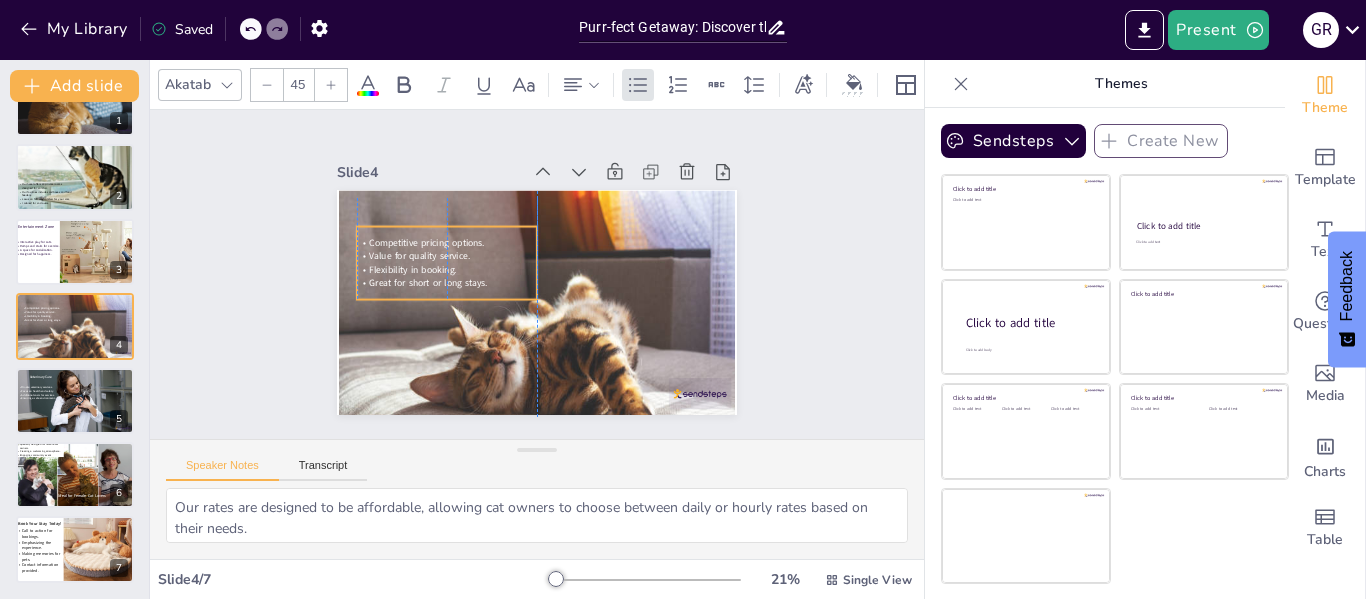 click on "Value for quality service." at bounding box center (419, 256) 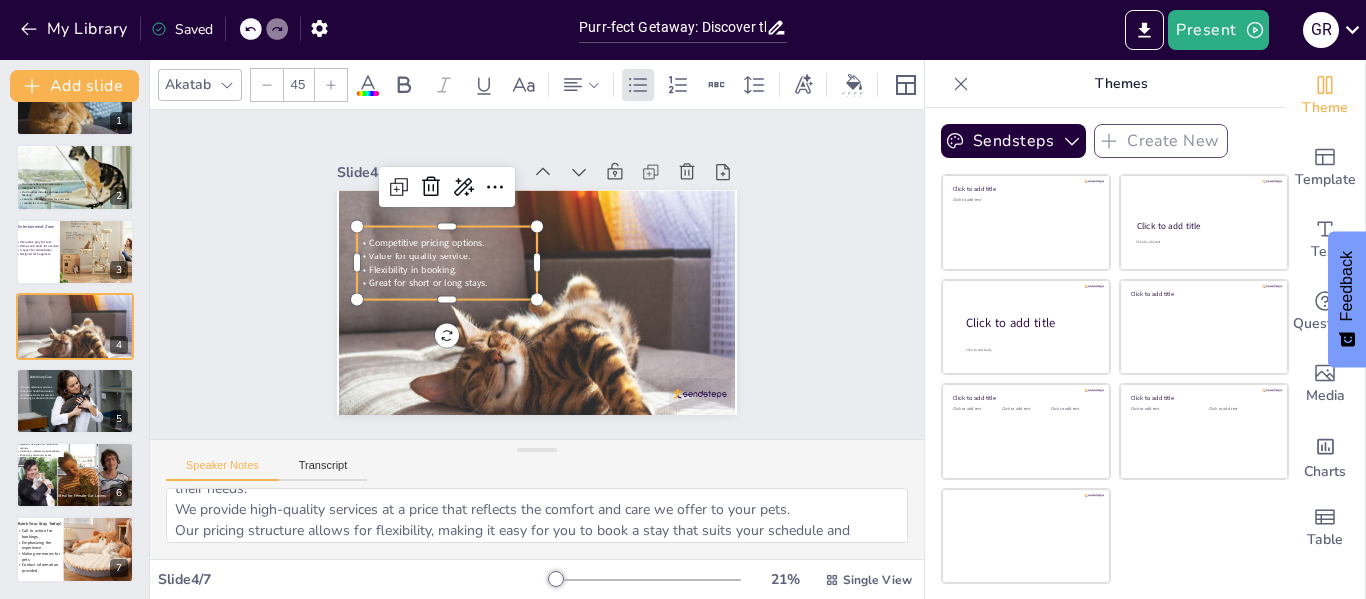 scroll, scrollTop: 0, scrollLeft: 0, axis: both 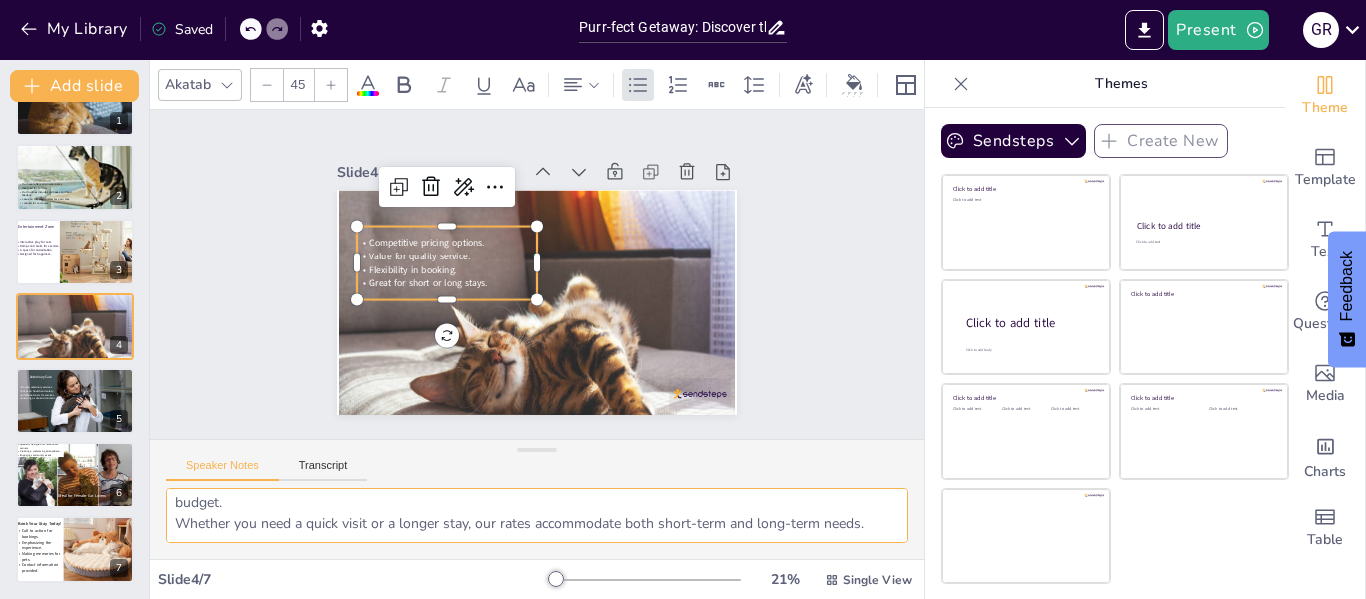 drag, startPoint x: 171, startPoint y: 501, endPoint x: 878, endPoint y: 522, distance: 707.3118 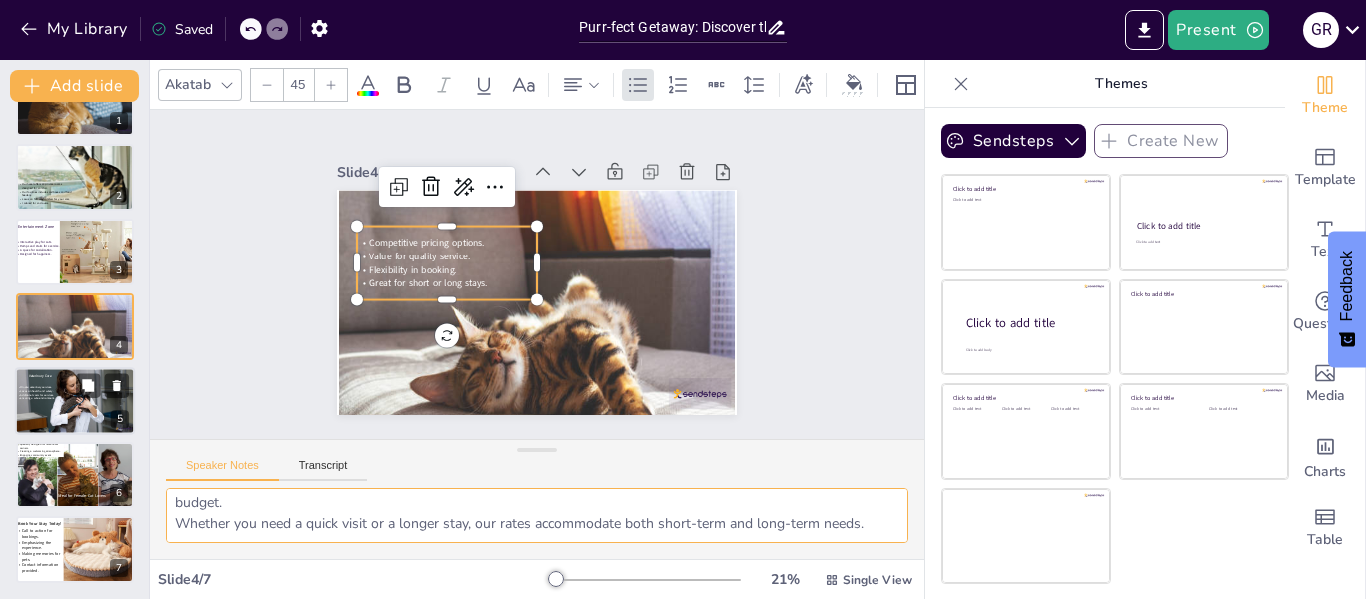 click on "Ensuring a safe environment." at bounding box center (37, 398) 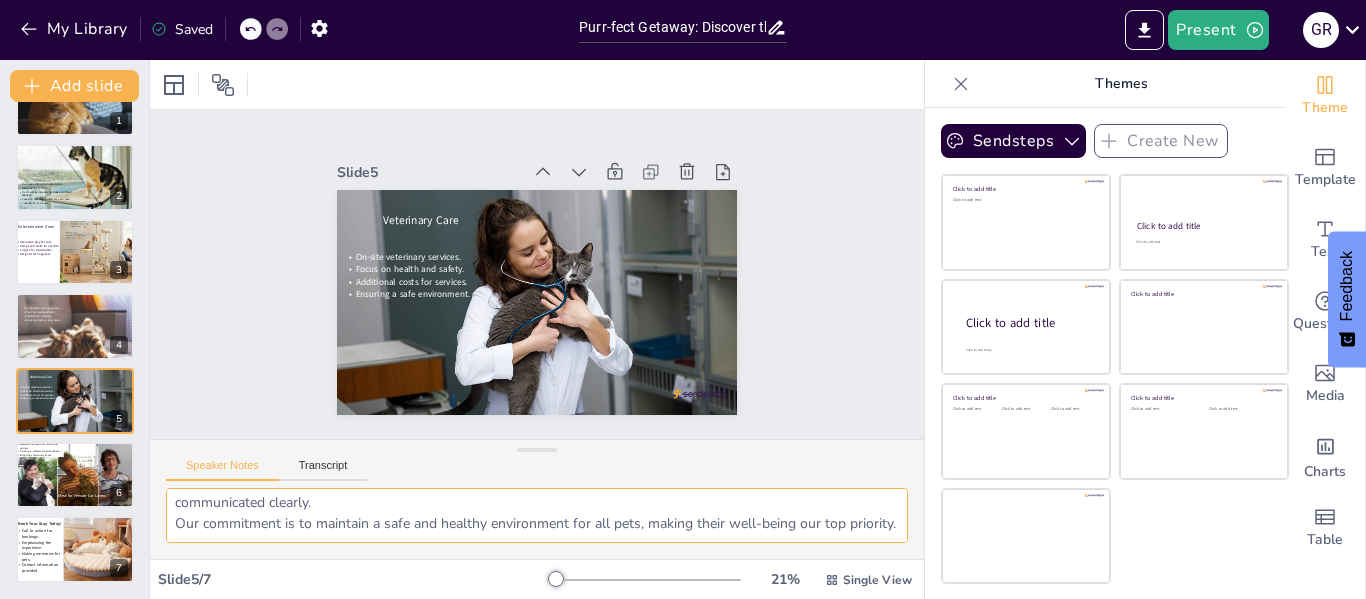 scroll, scrollTop: 131, scrollLeft: 0, axis: vertical 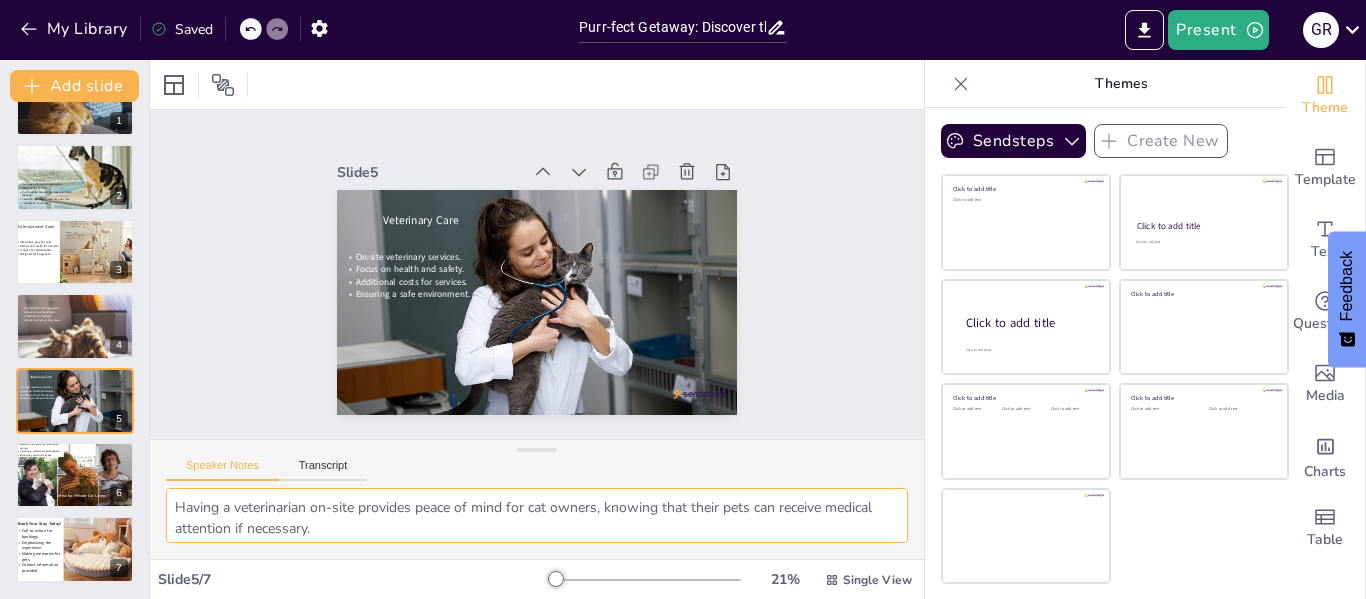 drag, startPoint x: 251, startPoint y: 520, endPoint x: 162, endPoint y: 489, distance: 94.24436 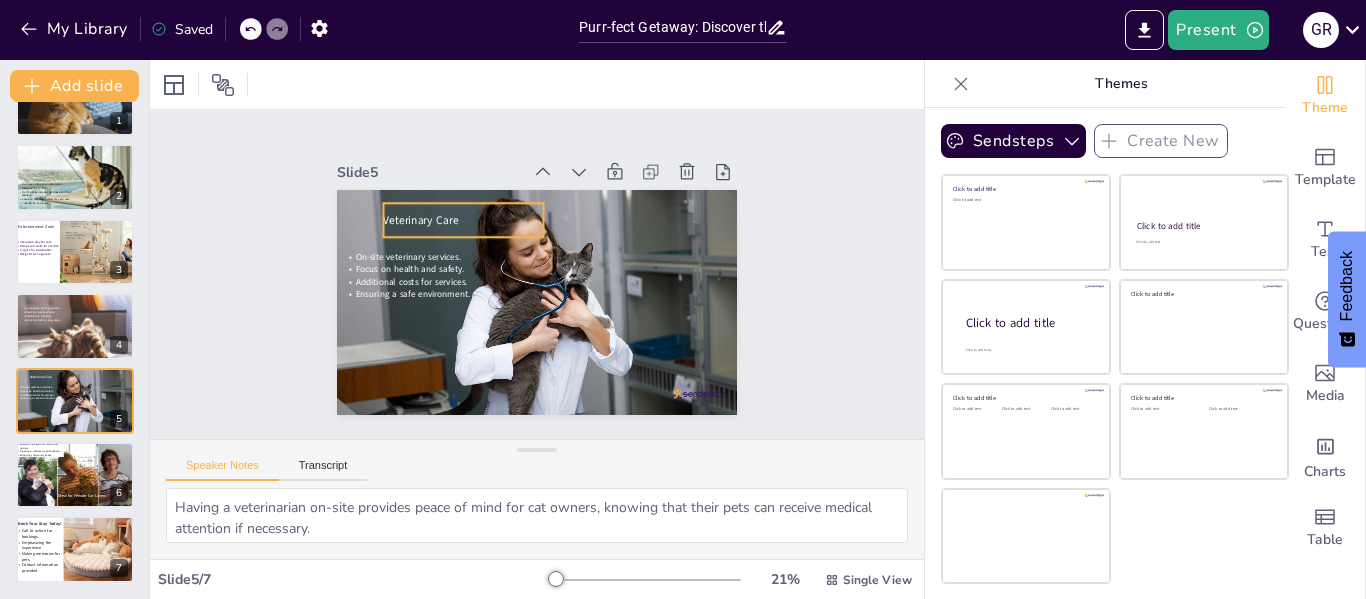 click on "Veterinary Care" at bounding box center (420, 219) 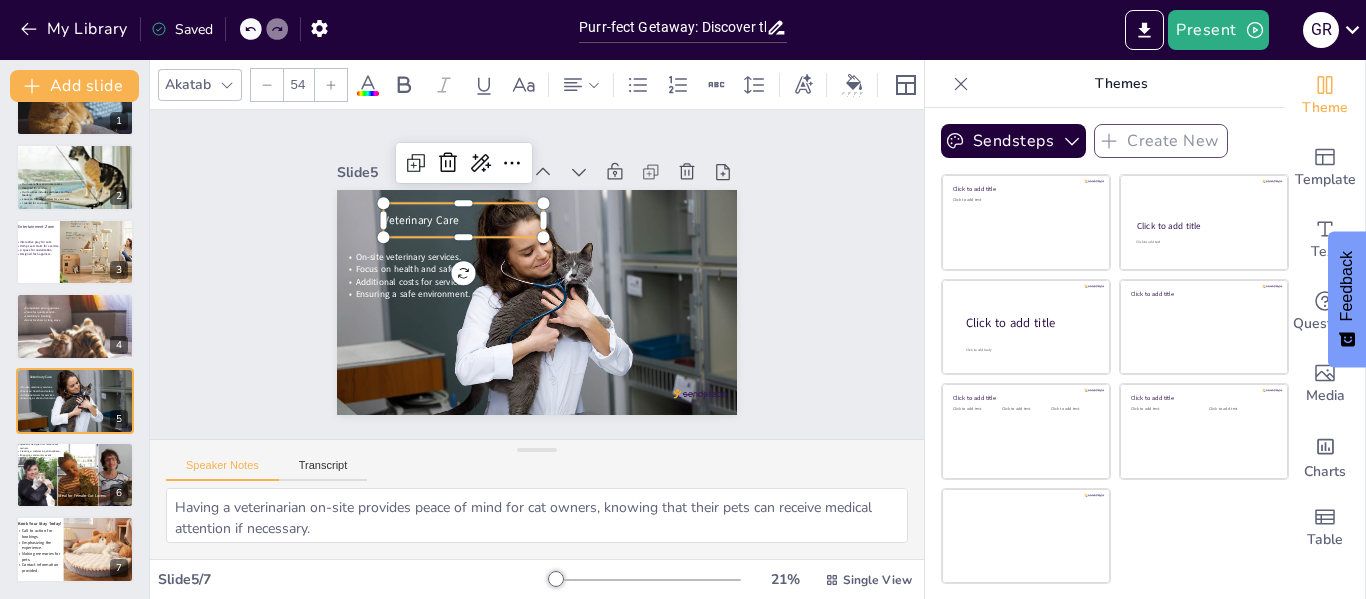 click on "Veterinary Care" at bounding box center [463, 220] 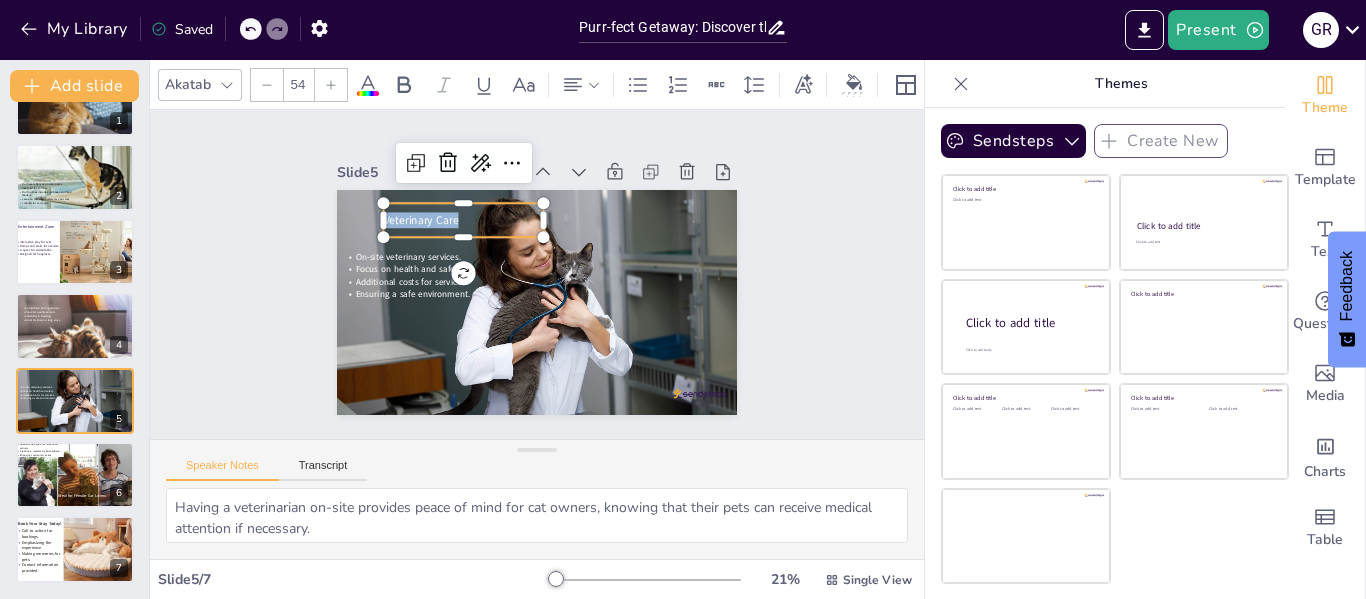 drag, startPoint x: 450, startPoint y: 211, endPoint x: 365, endPoint y: 211, distance: 85 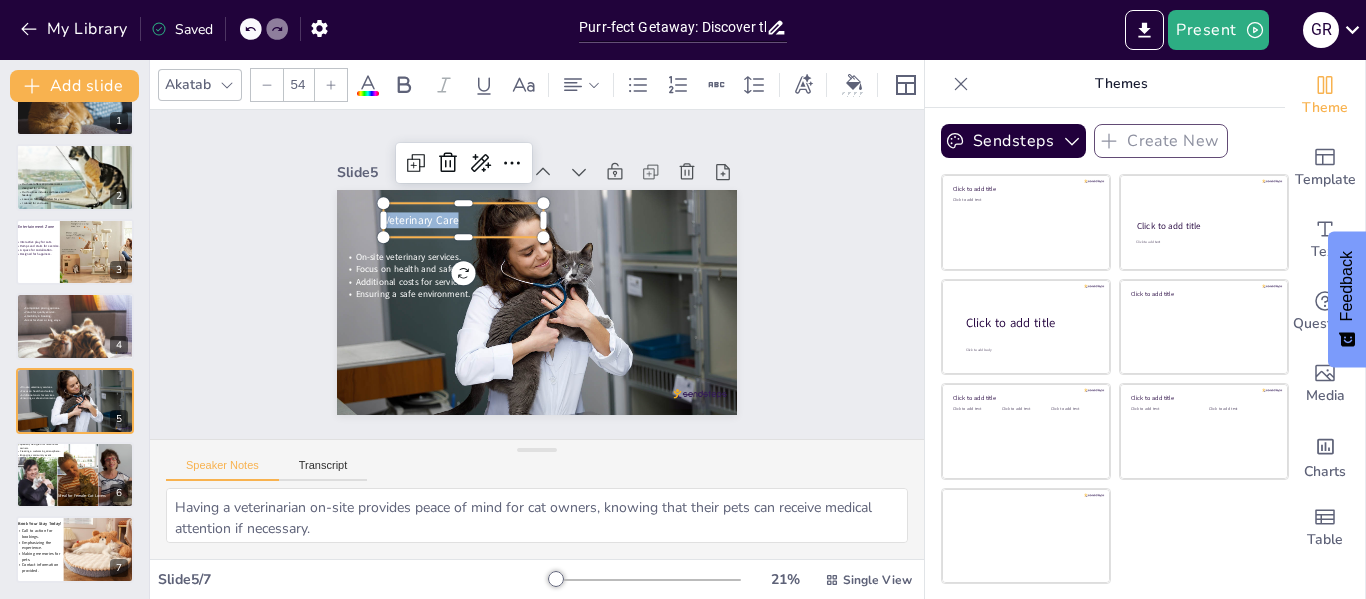 click on "On-site veterinary services. Focus on health and safety. Additional costs for services. Ensuring a safe environment. Veterinary Care" at bounding box center (537, 302) 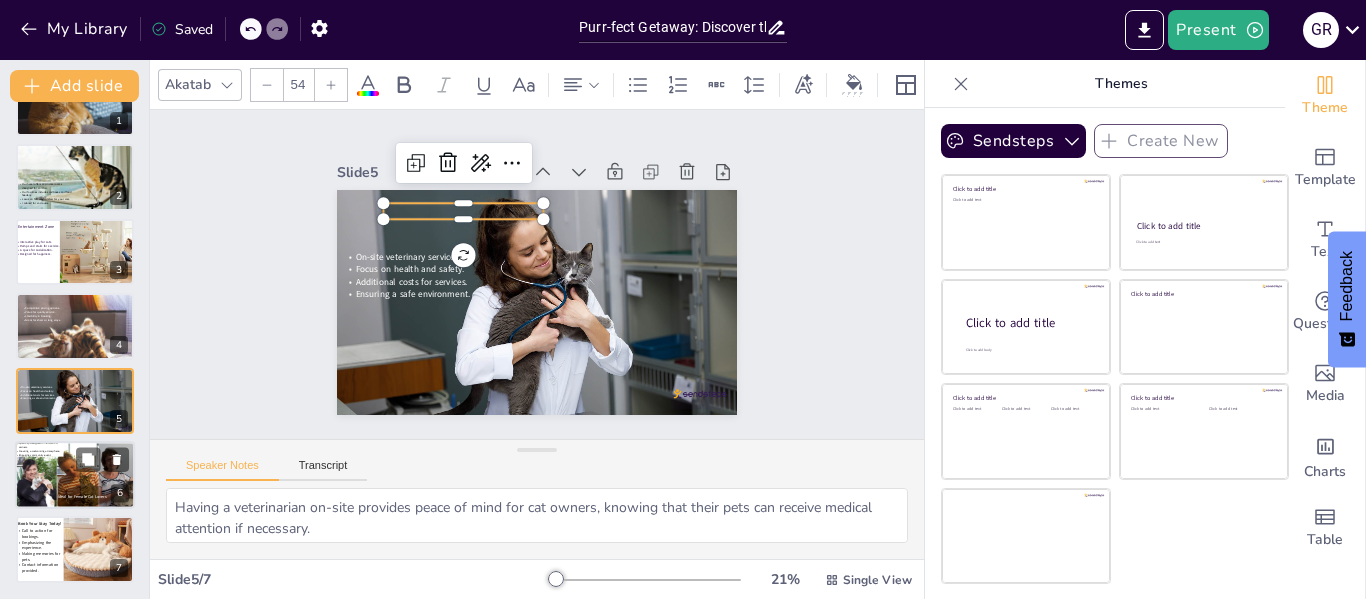 click at bounding box center (78, 475) 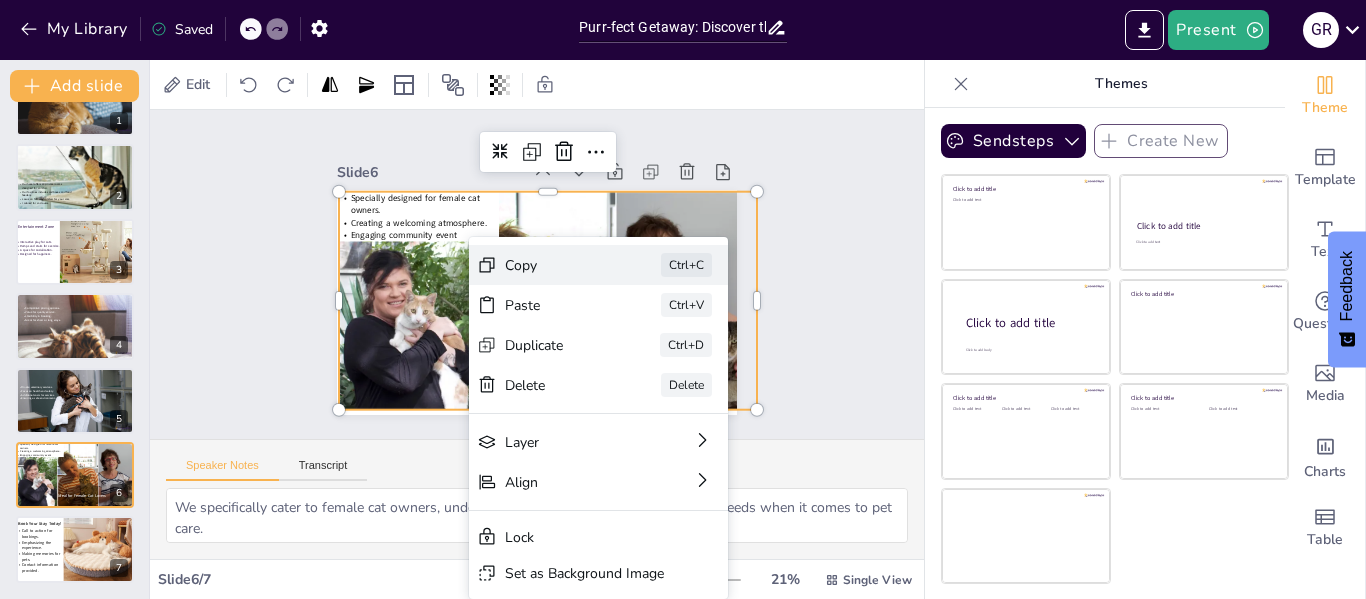 click on "Copy" at bounding box center [555, 265] 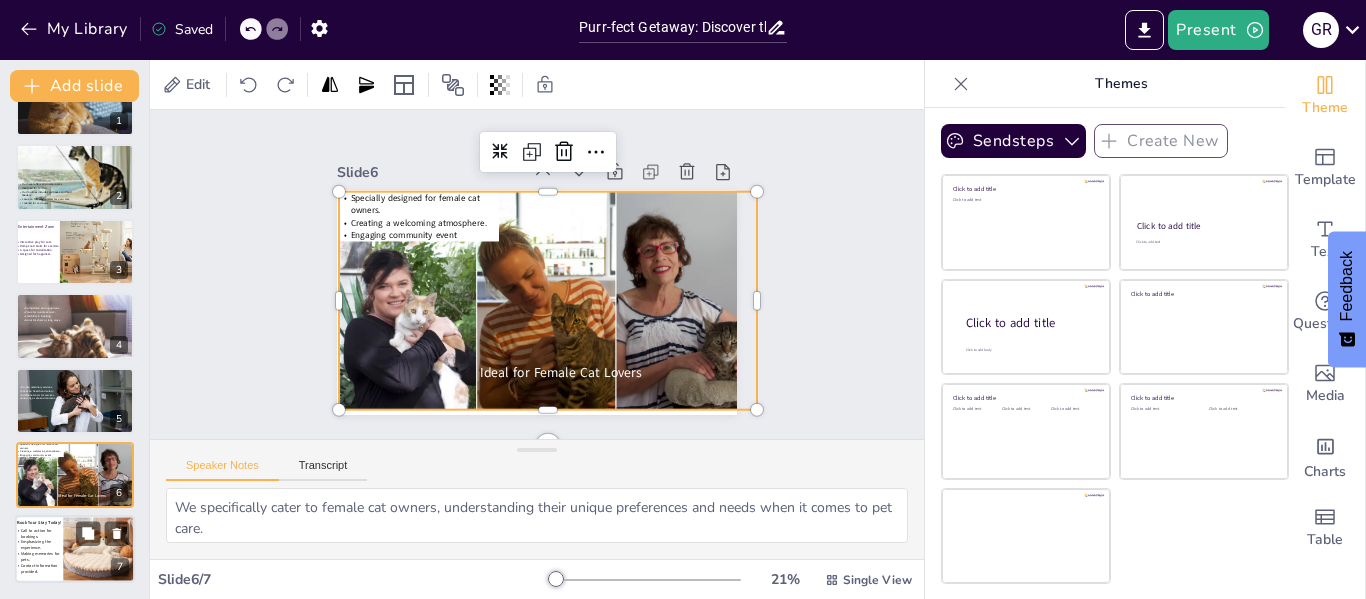 click at bounding box center (99, 552) 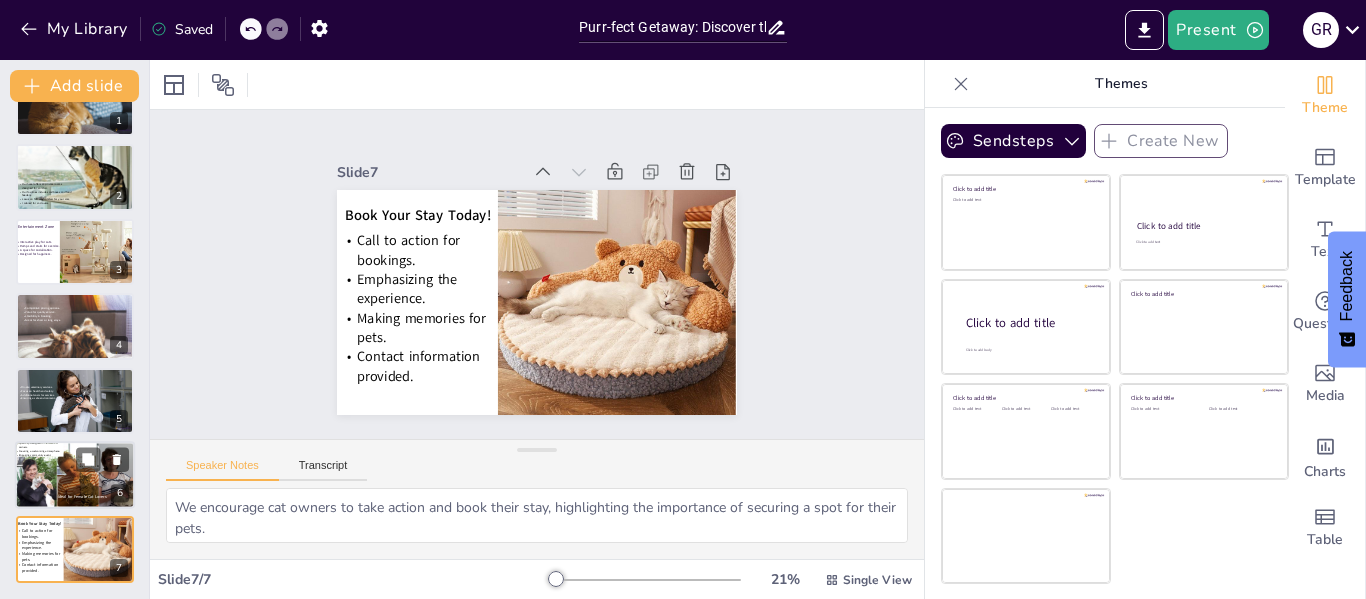 click at bounding box center [78, 475] 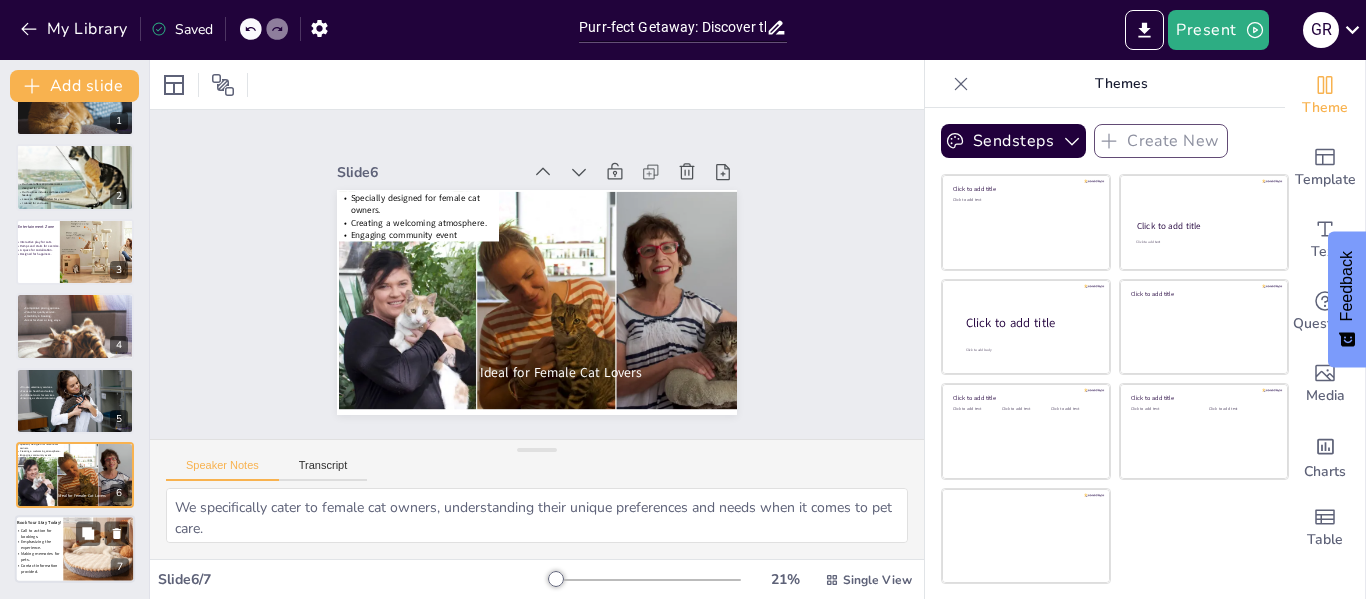click on "Book Your Stay Today!" at bounding box center [42, 523] 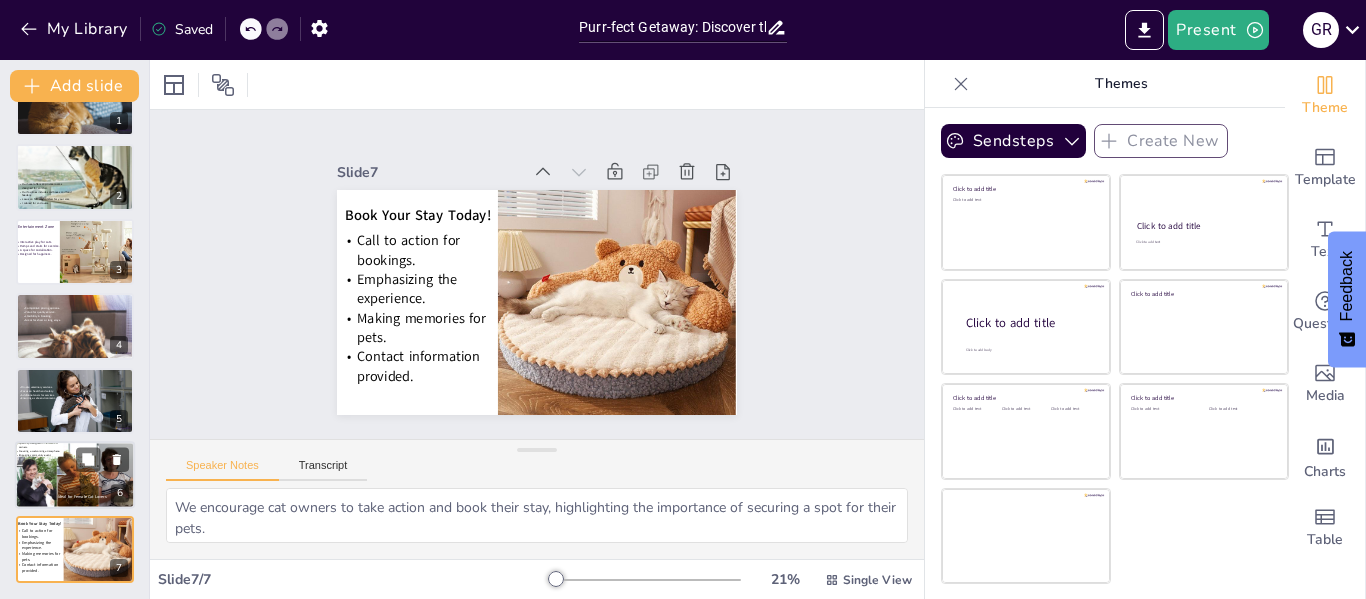 click at bounding box center (78, 475) 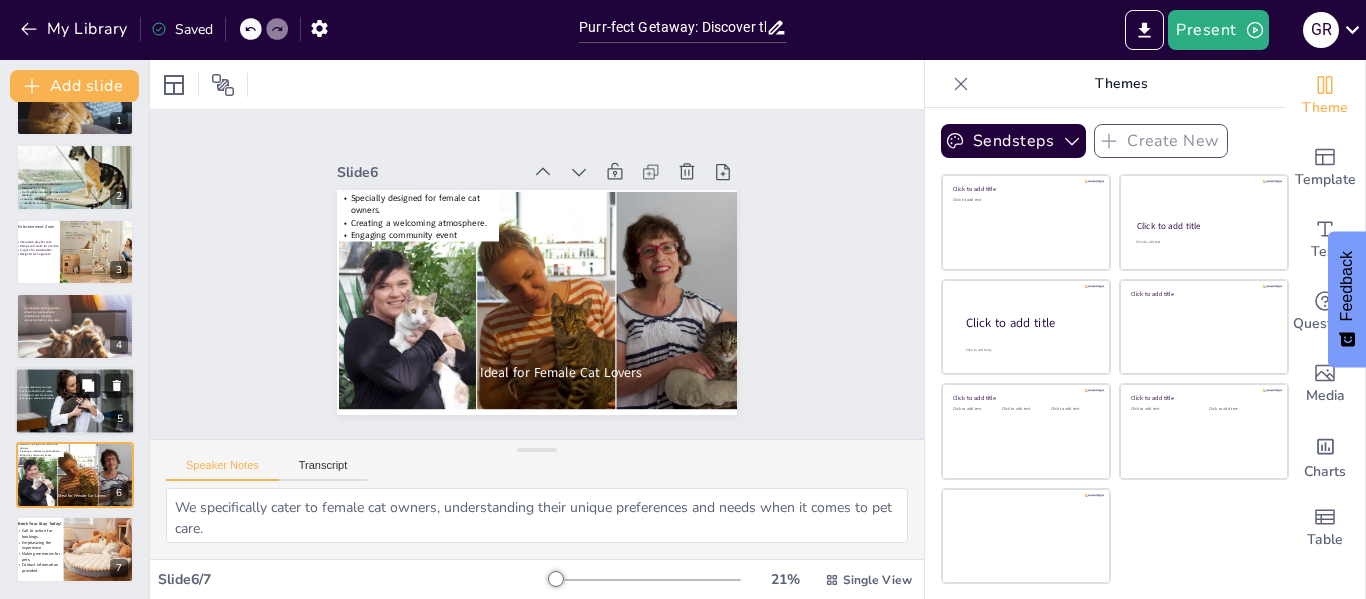 click at bounding box center [88, 385] 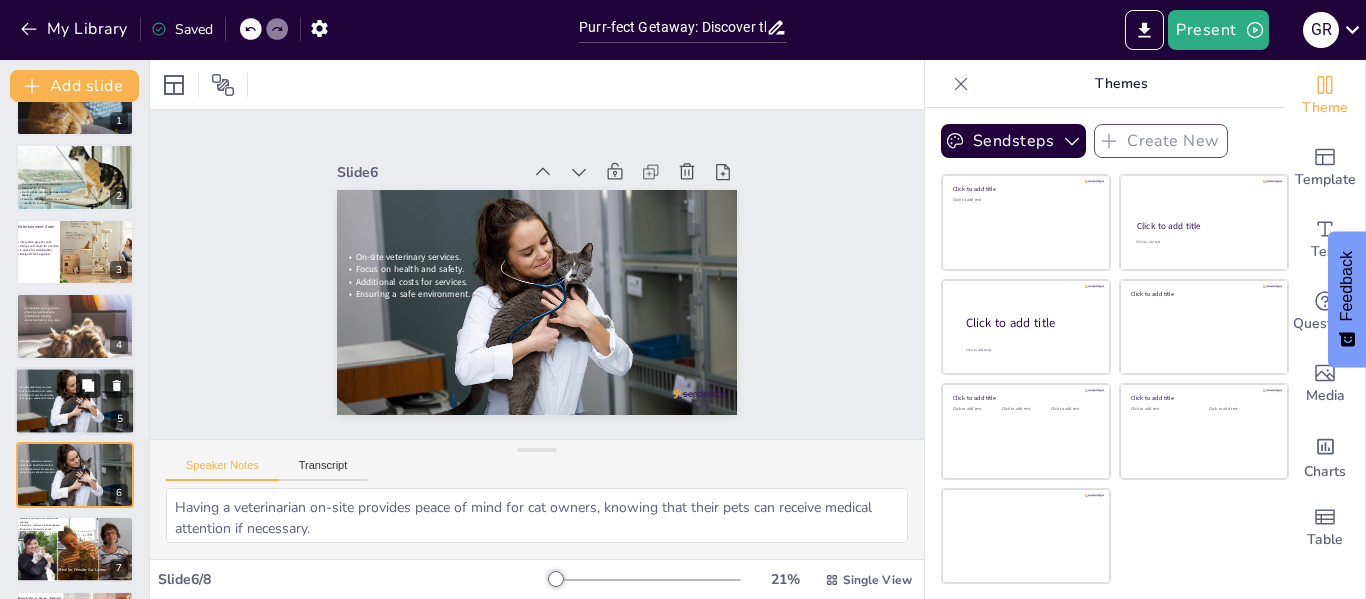 scroll, scrollTop: 122, scrollLeft: 0, axis: vertical 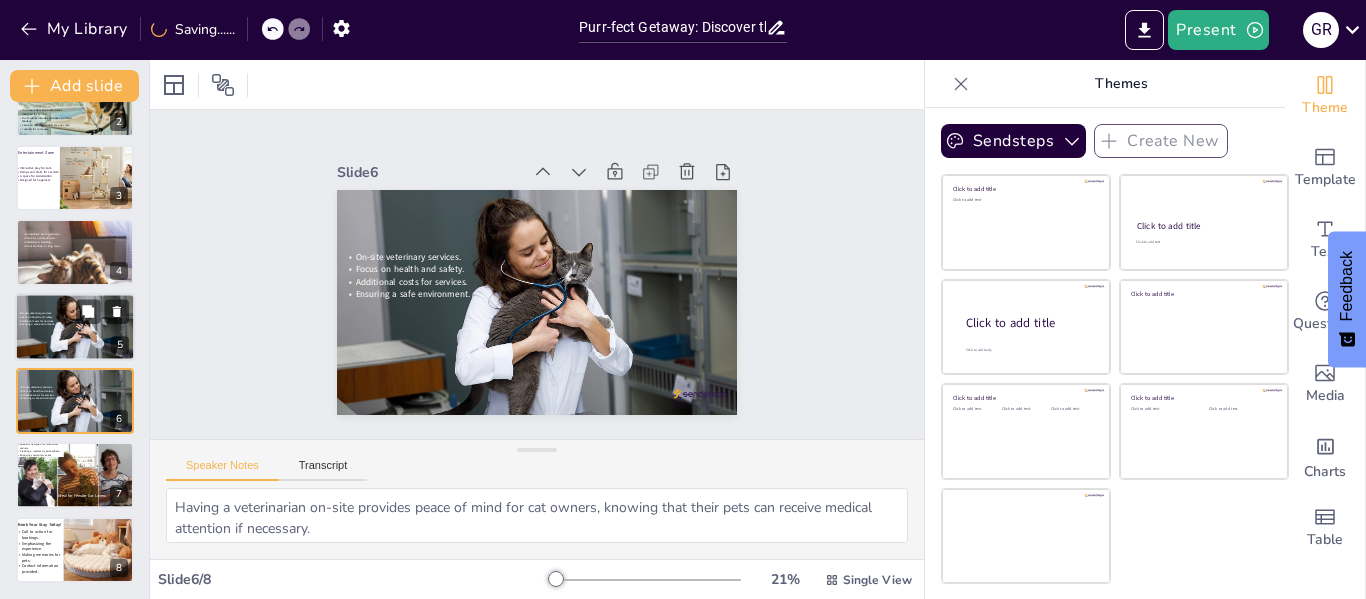 click at bounding box center [76, 333] 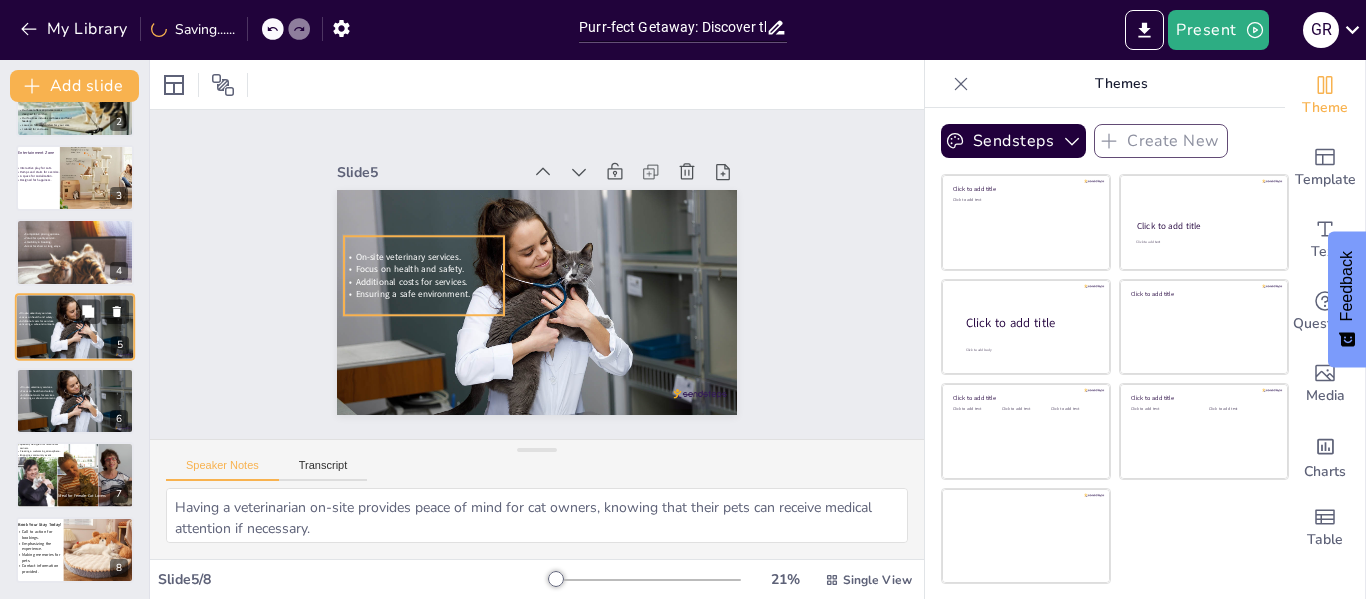 scroll, scrollTop: 98, scrollLeft: 0, axis: vertical 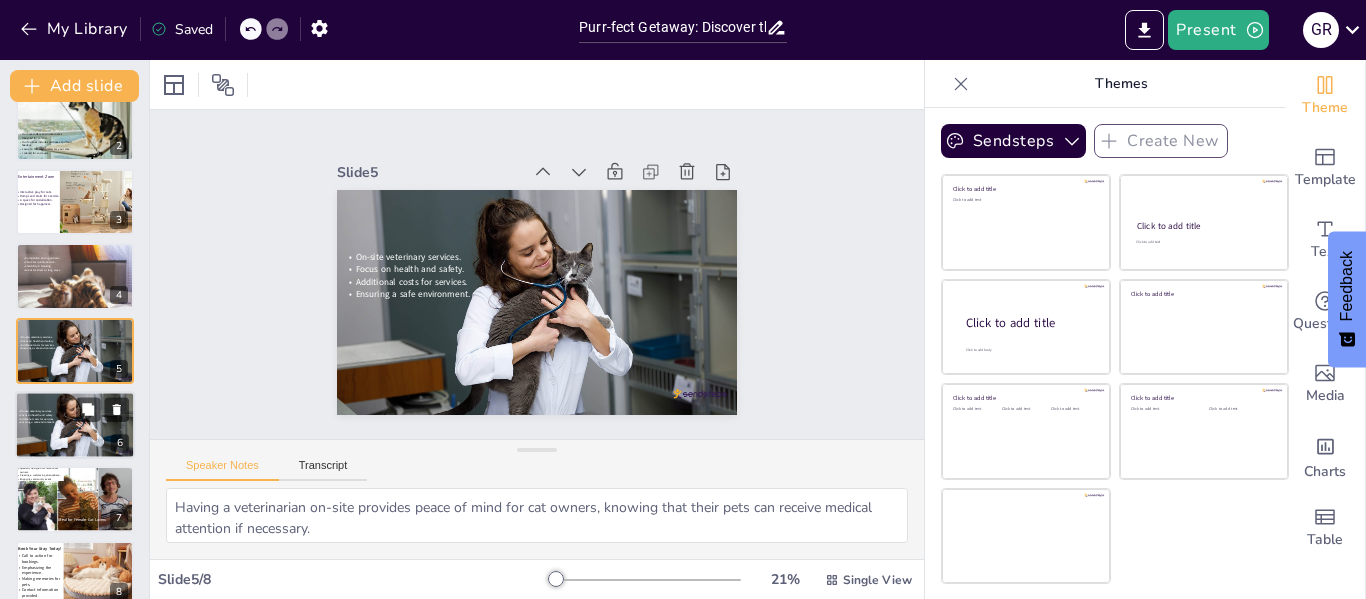 click at bounding box center (76, 432) 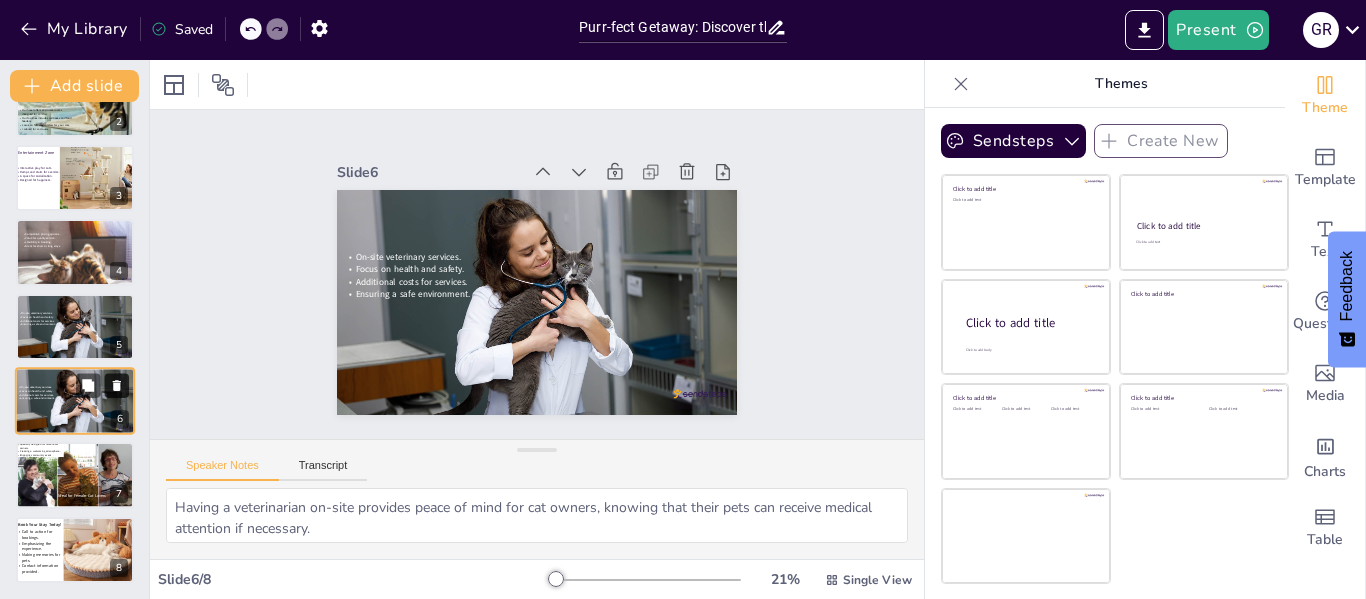 click 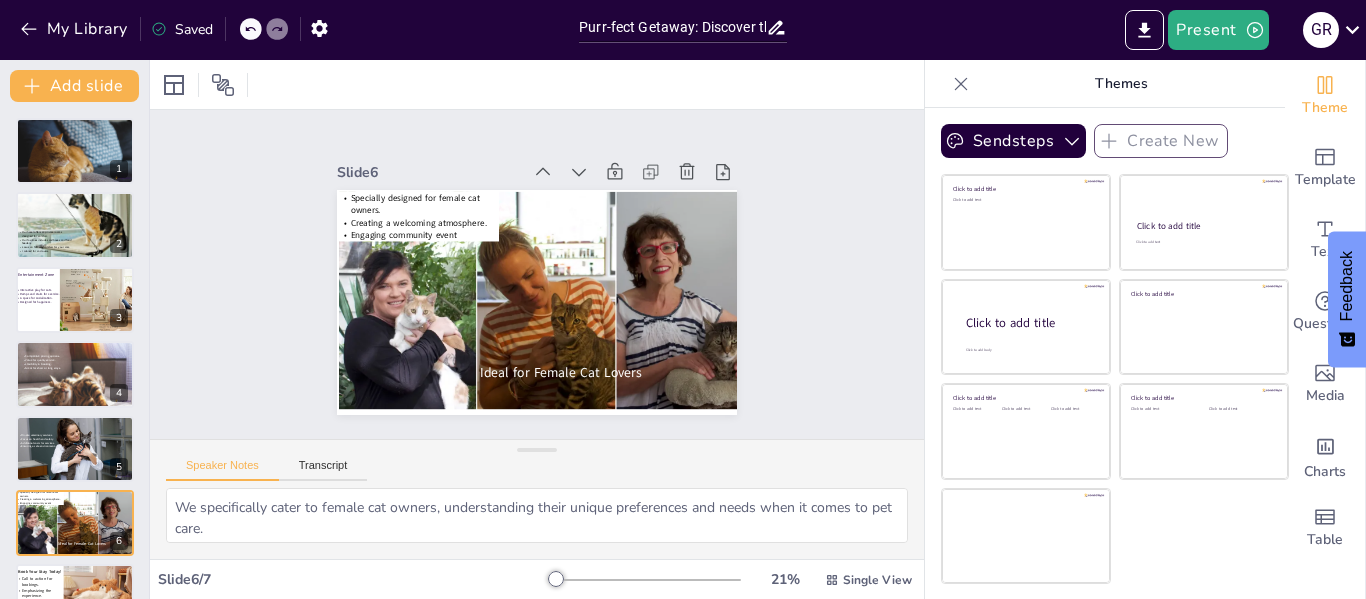 scroll, scrollTop: 48, scrollLeft: 0, axis: vertical 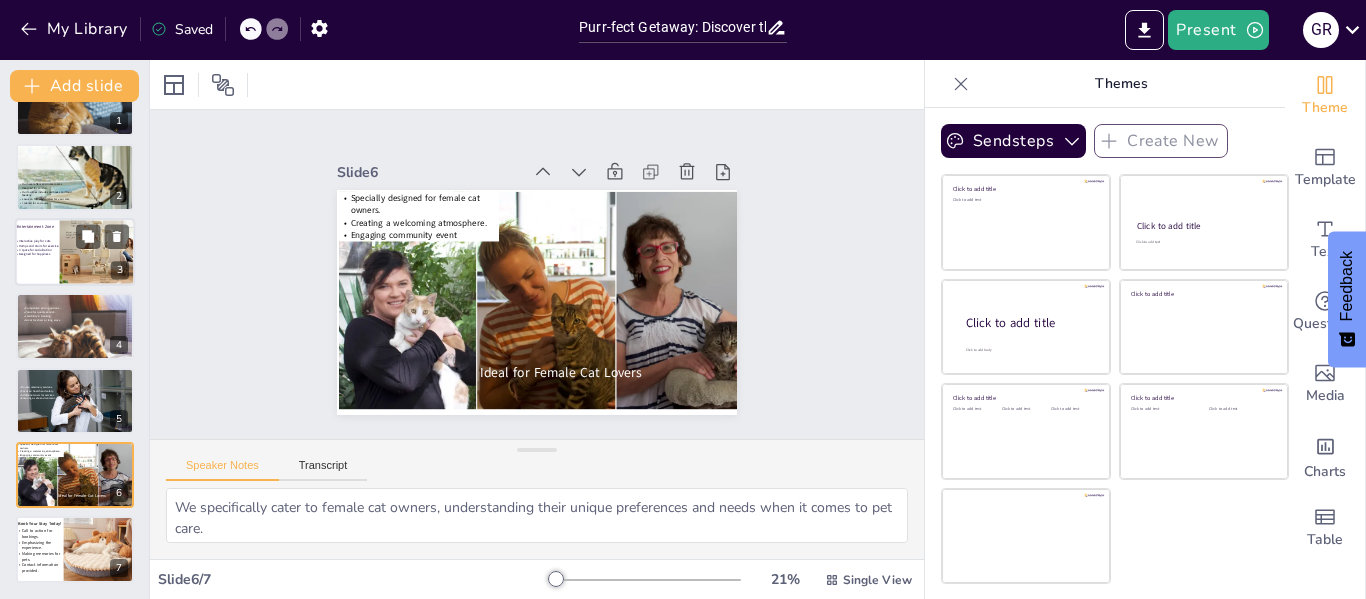 click at bounding box center (98, 251) 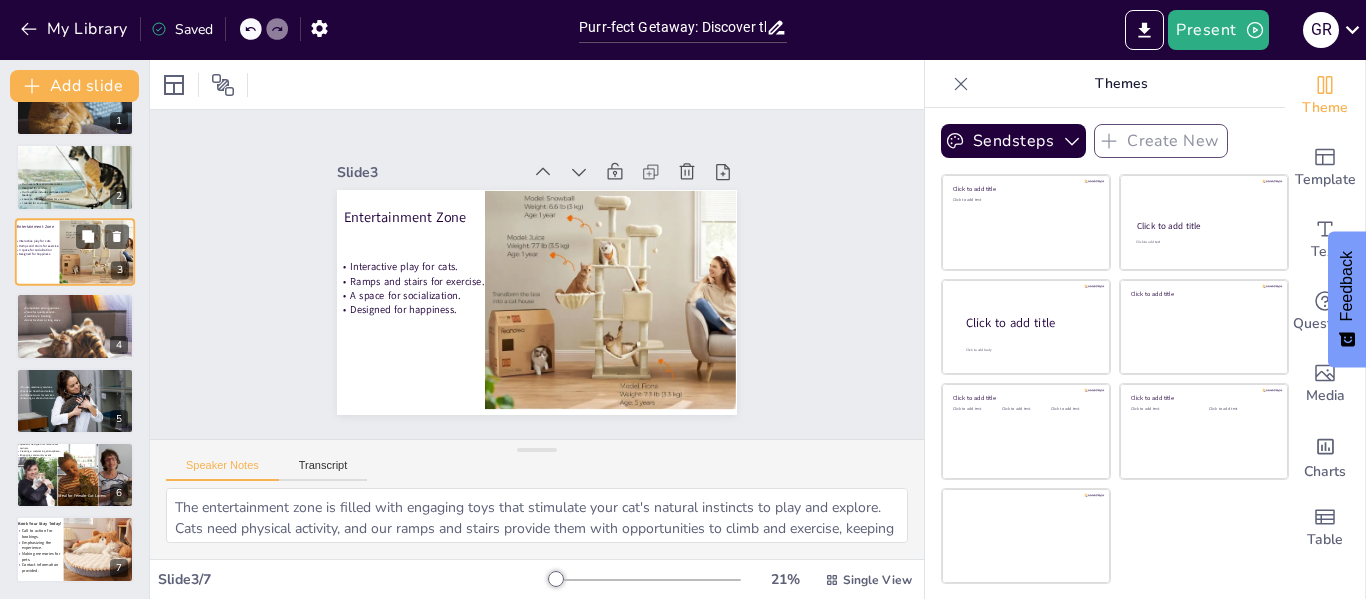scroll, scrollTop: 0, scrollLeft: 0, axis: both 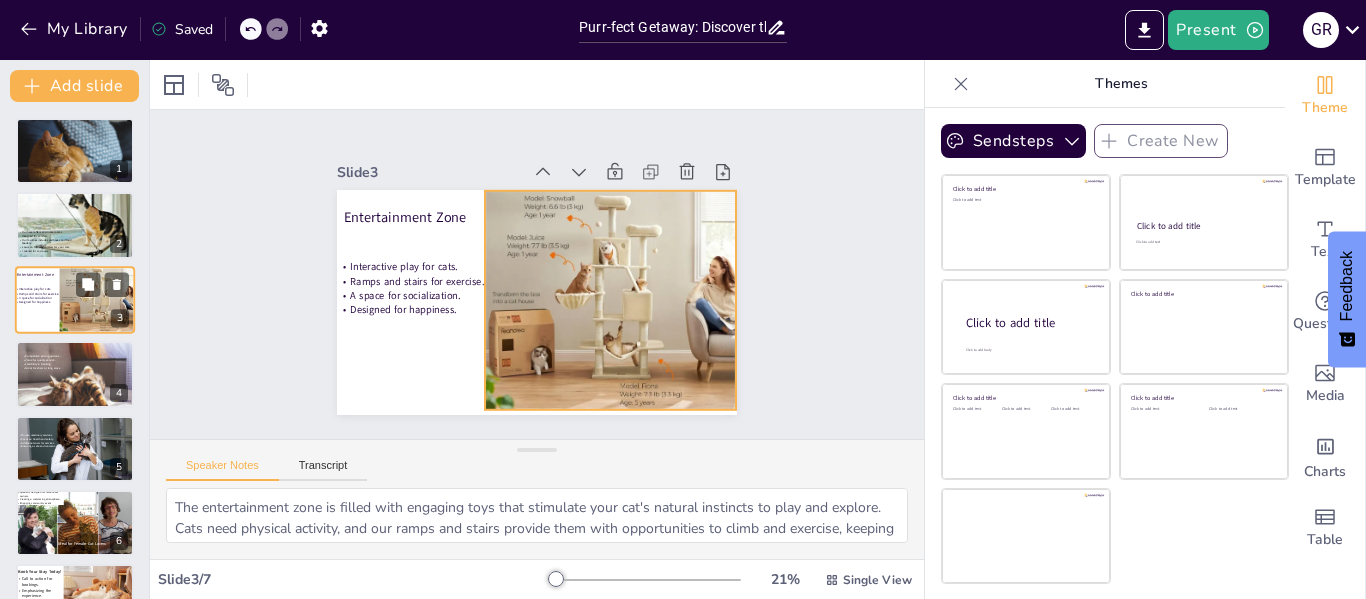 click at bounding box center [98, 299] 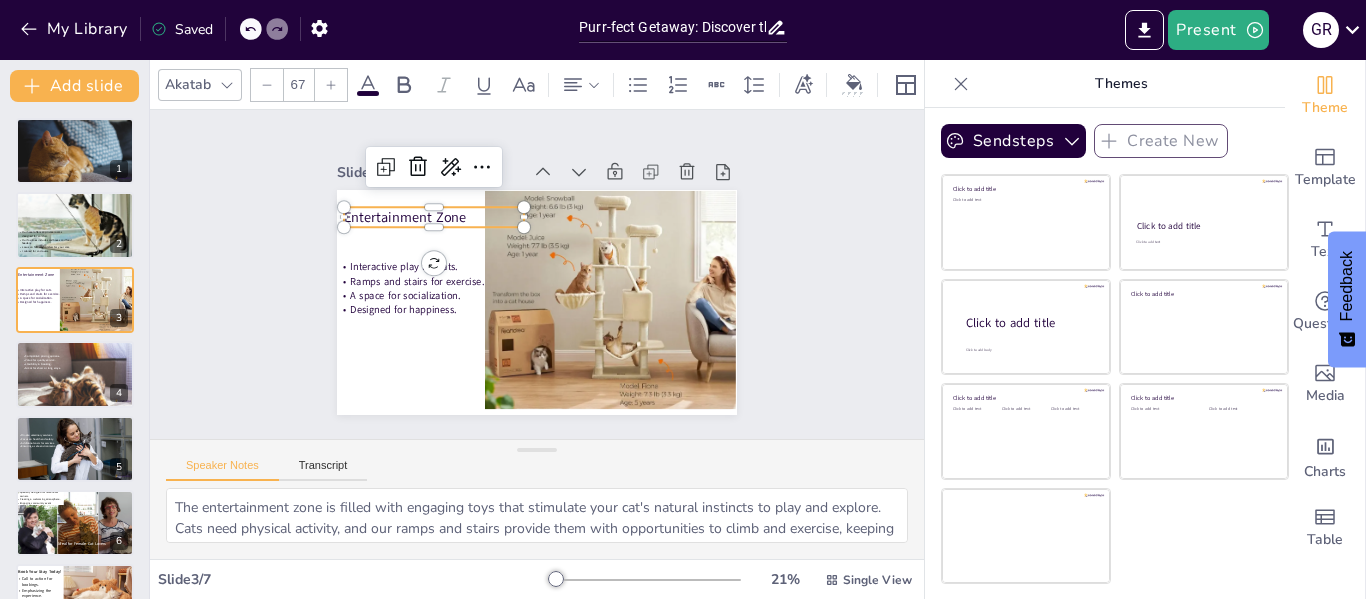 click on "Entertainment Zone" at bounding box center (434, 217) 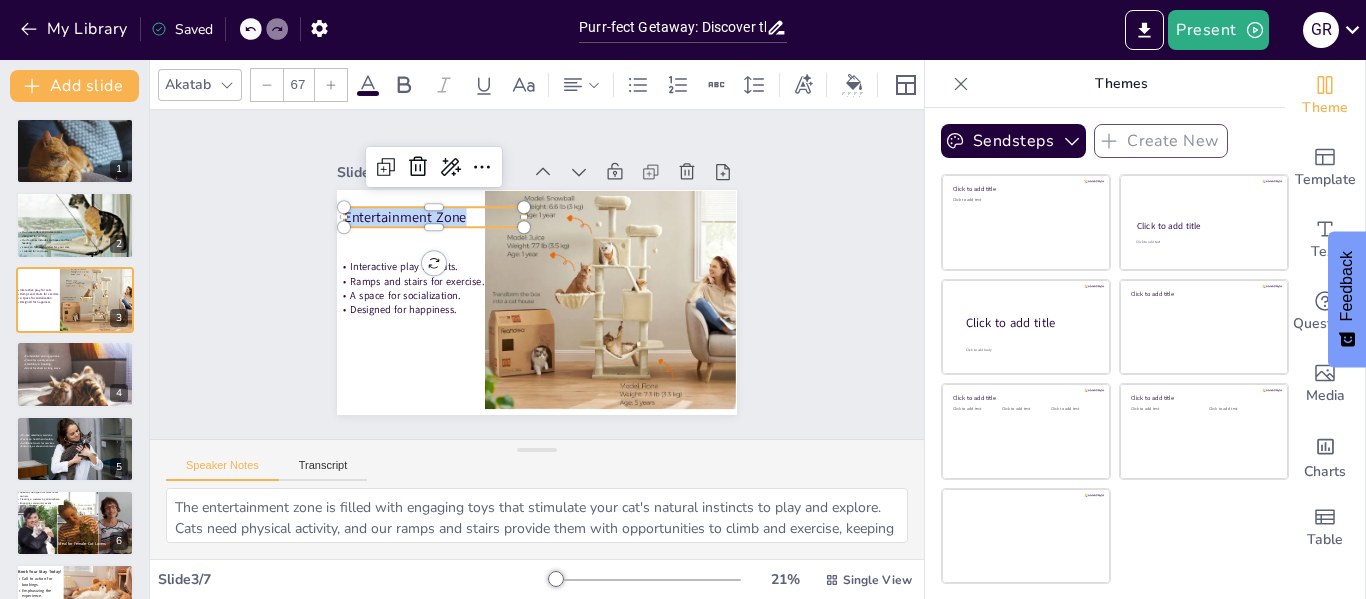 drag, startPoint x: 458, startPoint y: 208, endPoint x: 333, endPoint y: 205, distance: 125.035995 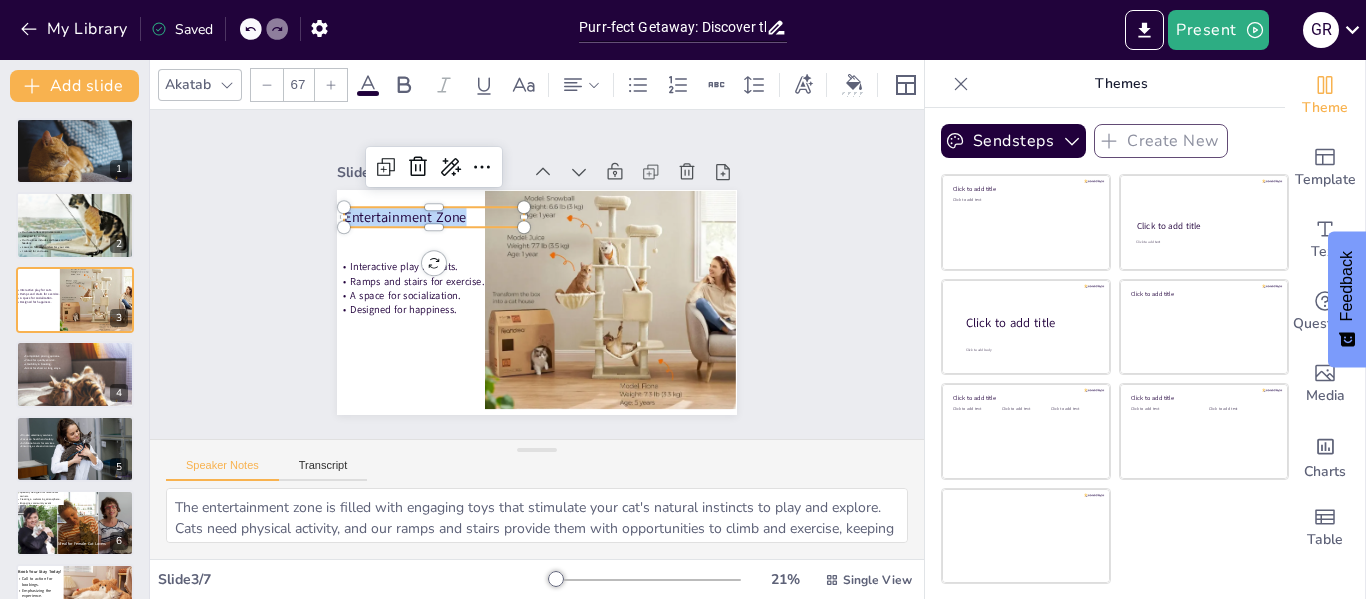 click on "Interactive play for cats. Ramps and stairs for exercise. A space for socialization. Designed for happiness. Entertainment Zone" at bounding box center (537, 302) 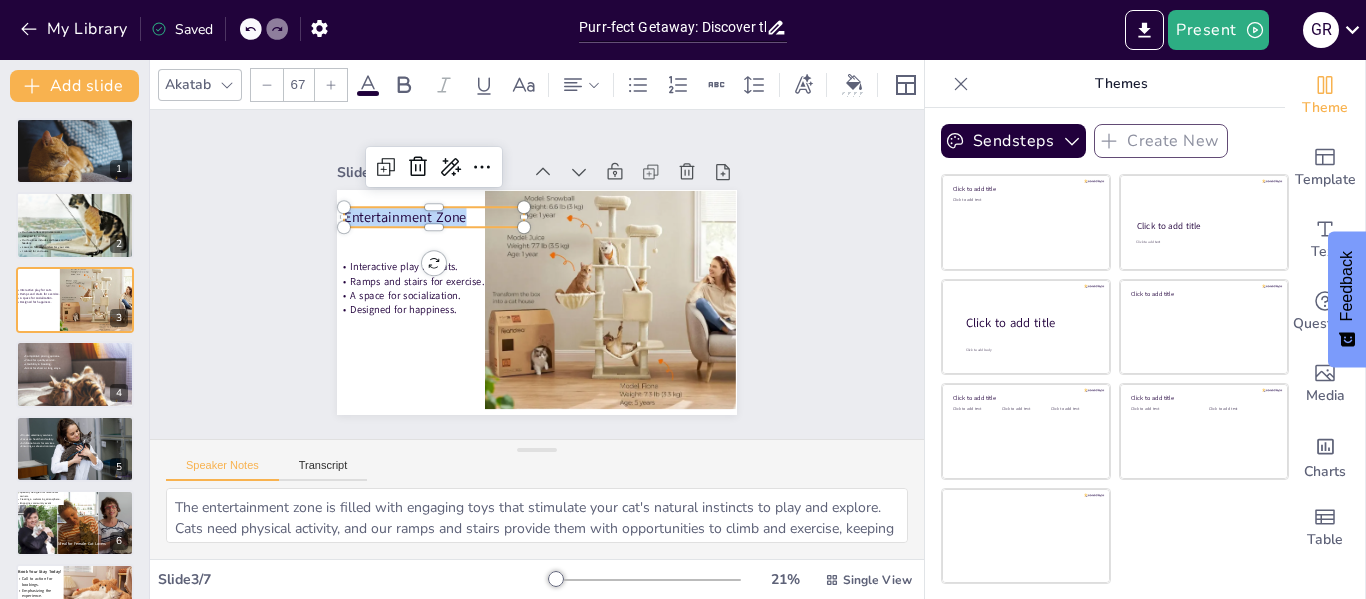 copy on "Entertainment Zone" 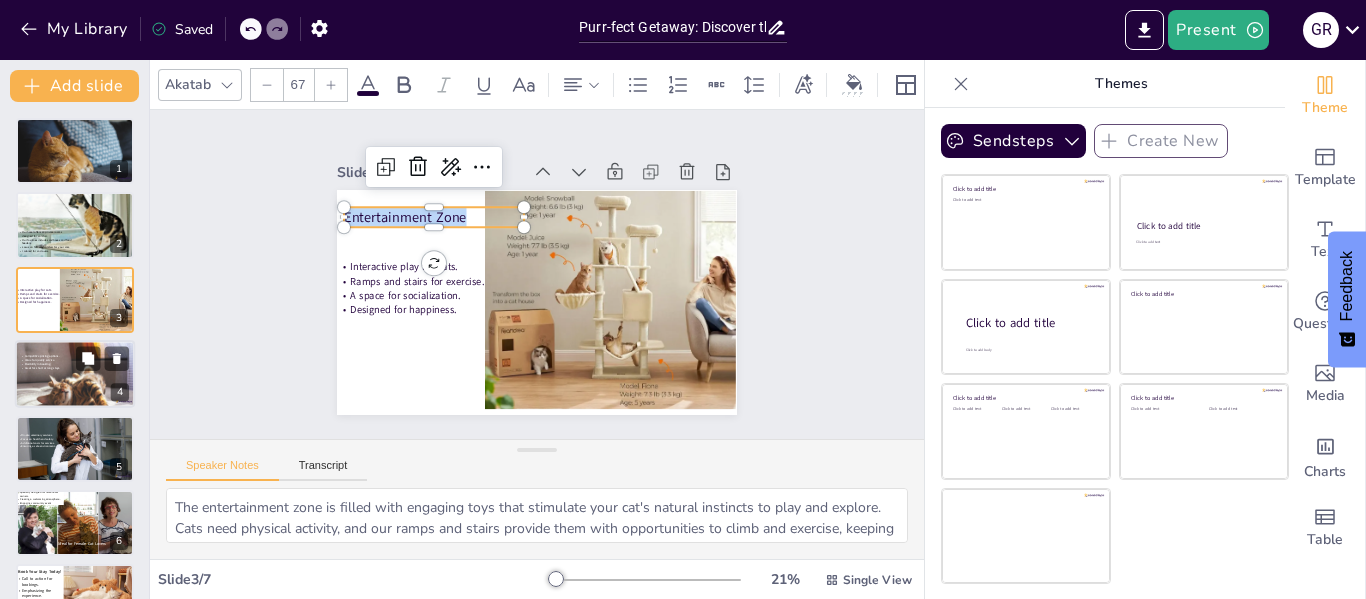 click at bounding box center [74, 387] 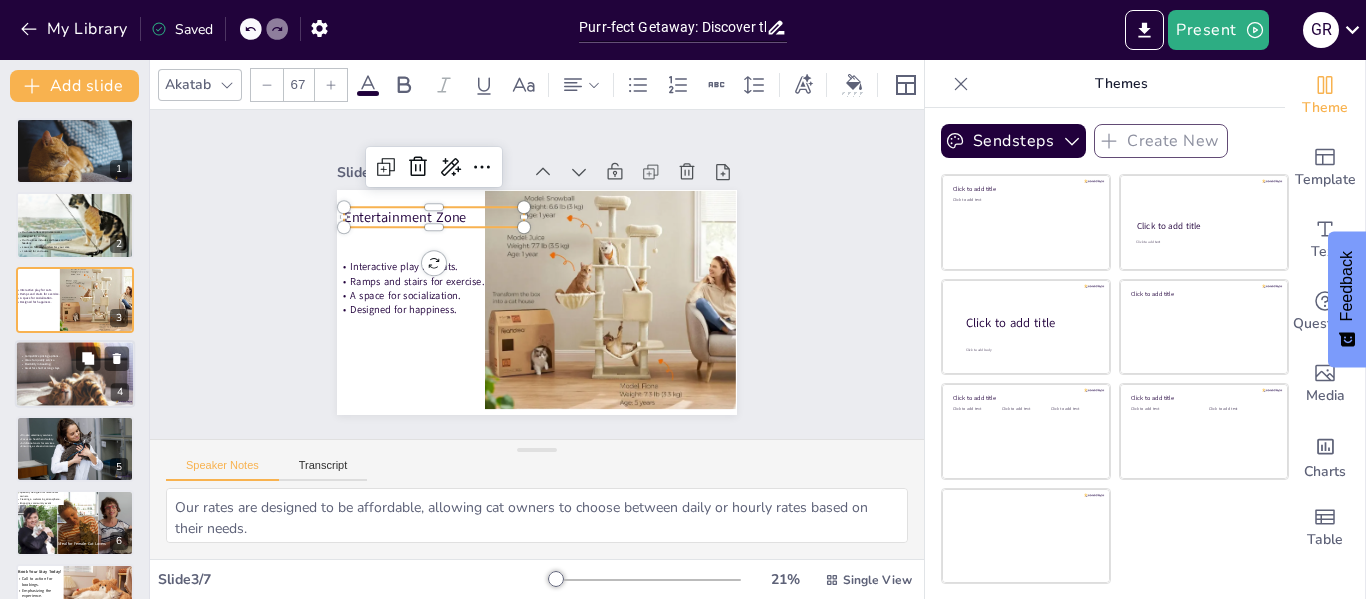 scroll, scrollTop: 24, scrollLeft: 0, axis: vertical 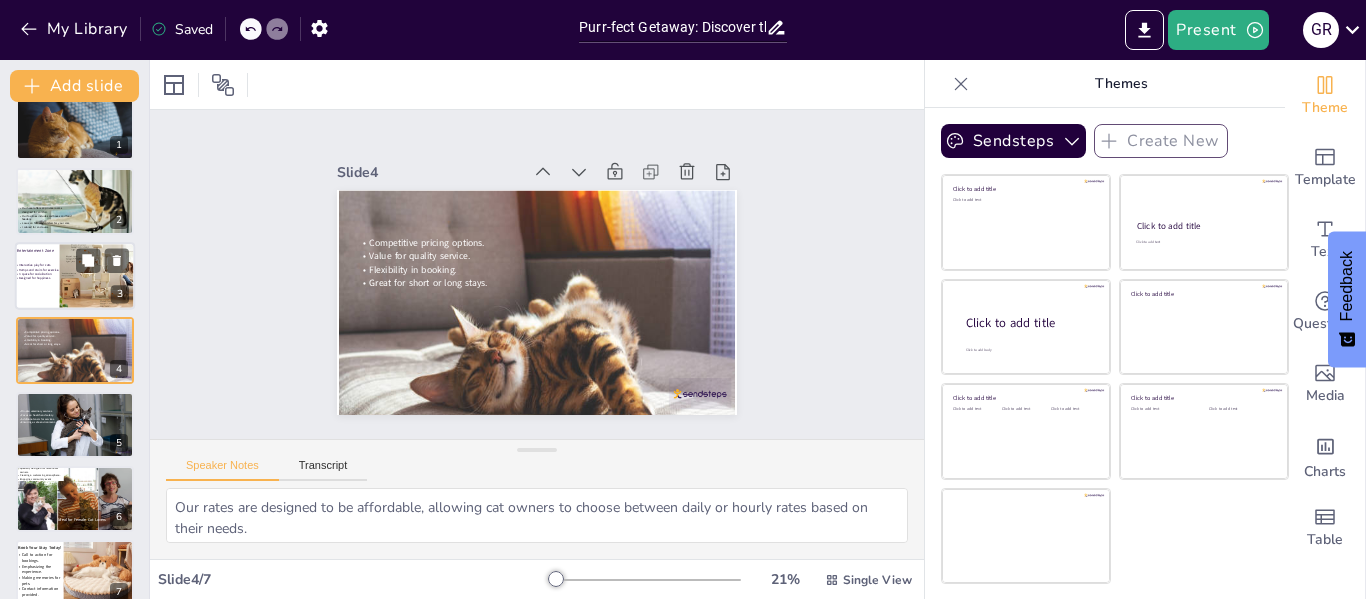click on "Interactive play for cats." at bounding box center [35, 265] 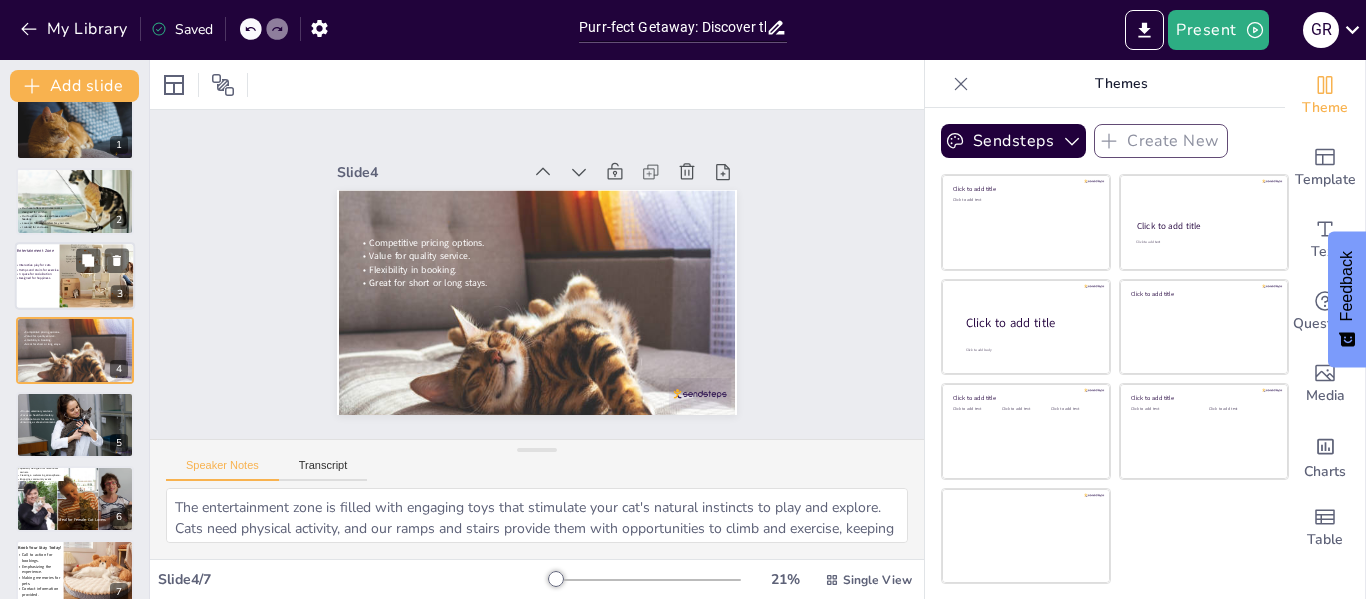 scroll, scrollTop: 0, scrollLeft: 0, axis: both 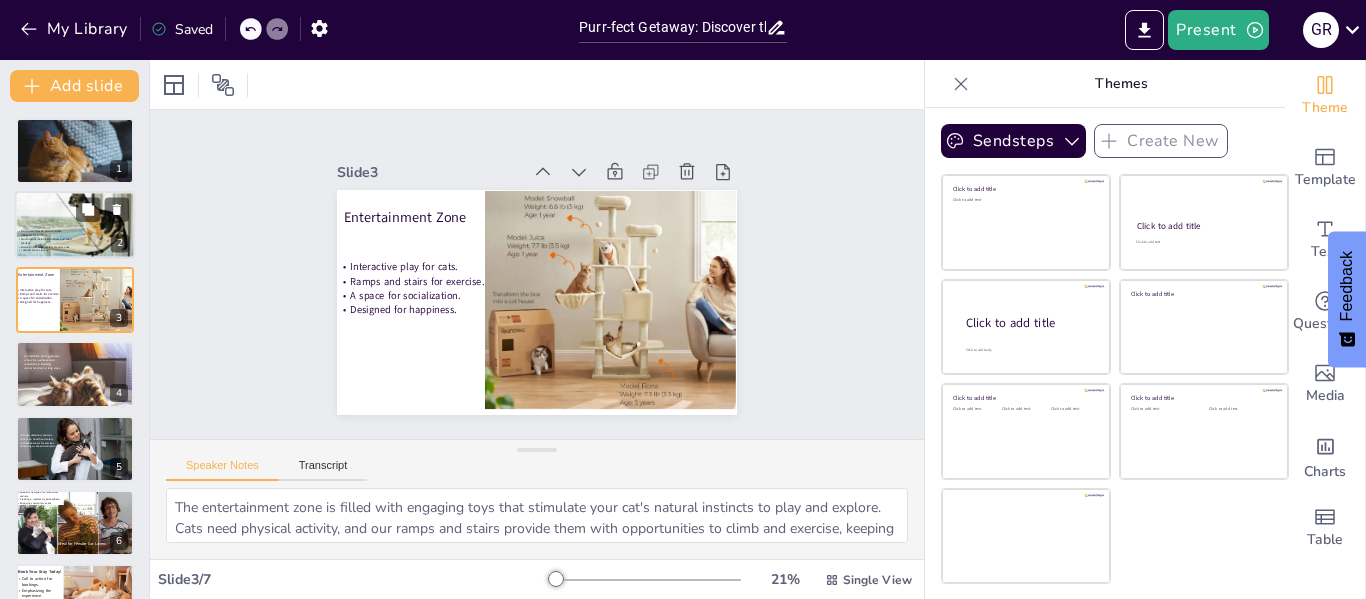 click at bounding box center (75, 213) 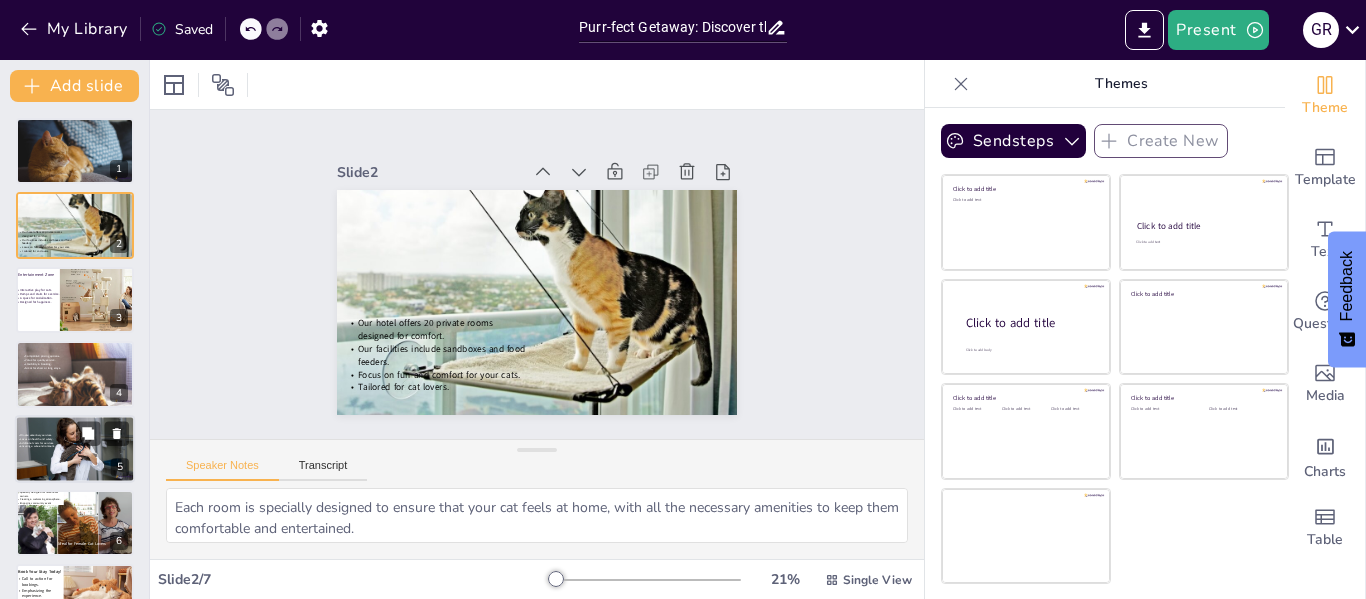 click at bounding box center (76, 455) 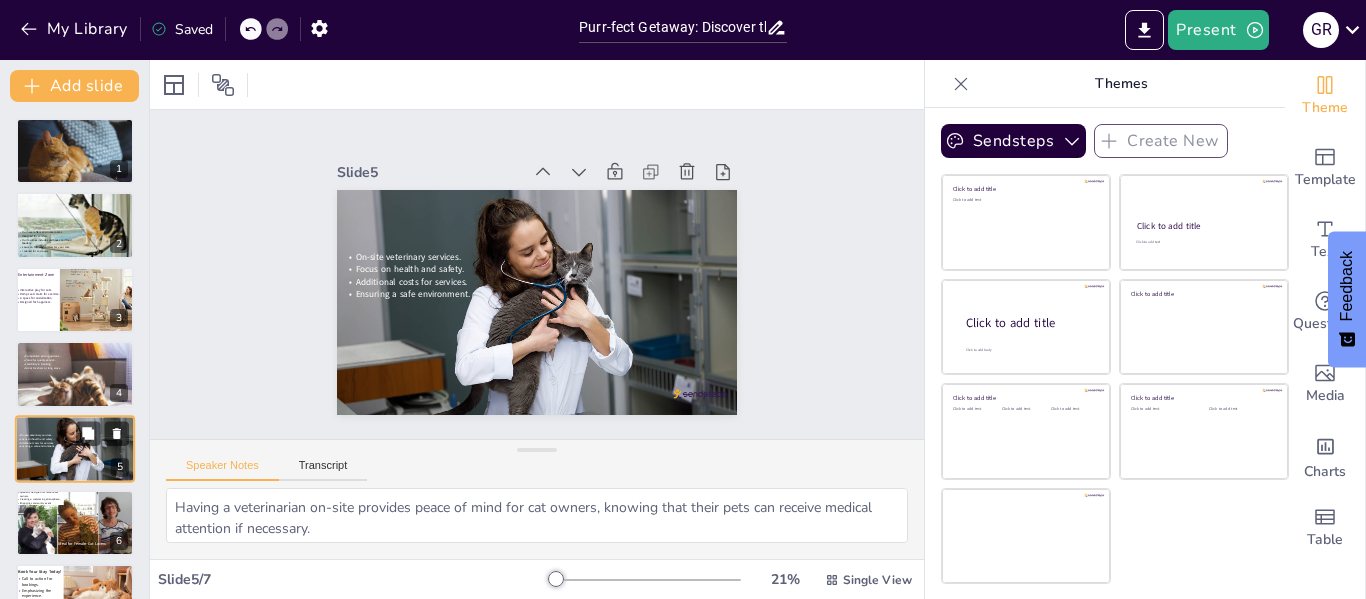 scroll, scrollTop: 48, scrollLeft: 0, axis: vertical 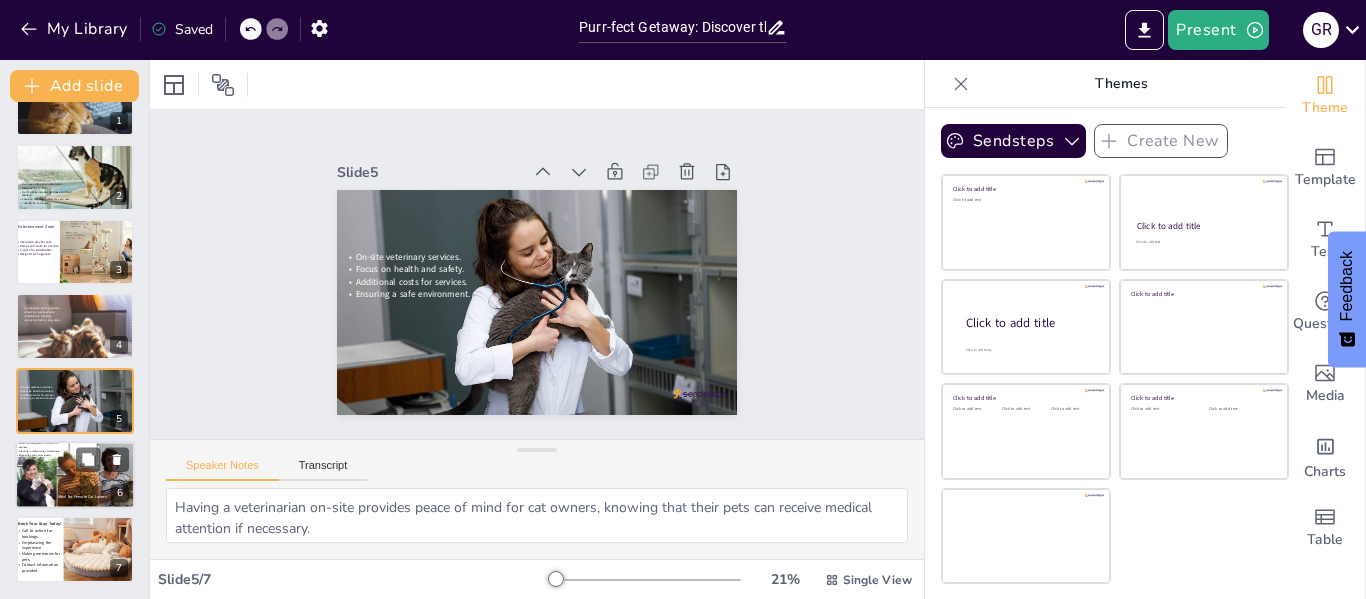 click at bounding box center (78, 475) 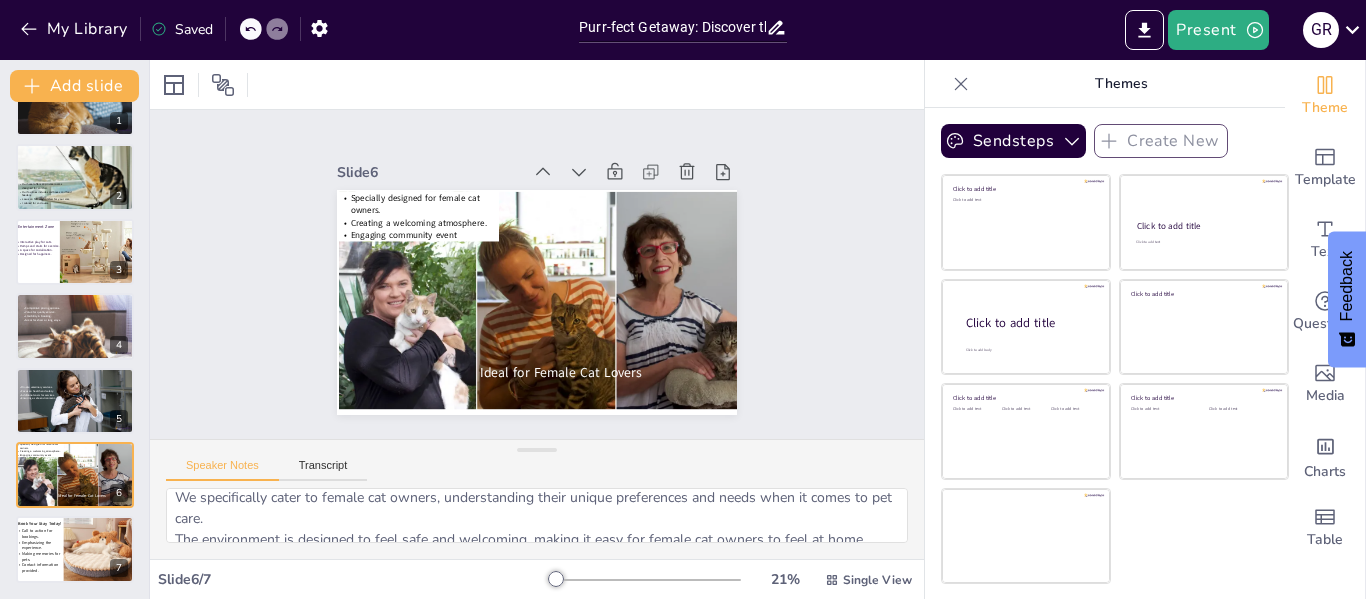 scroll, scrollTop: 0, scrollLeft: 0, axis: both 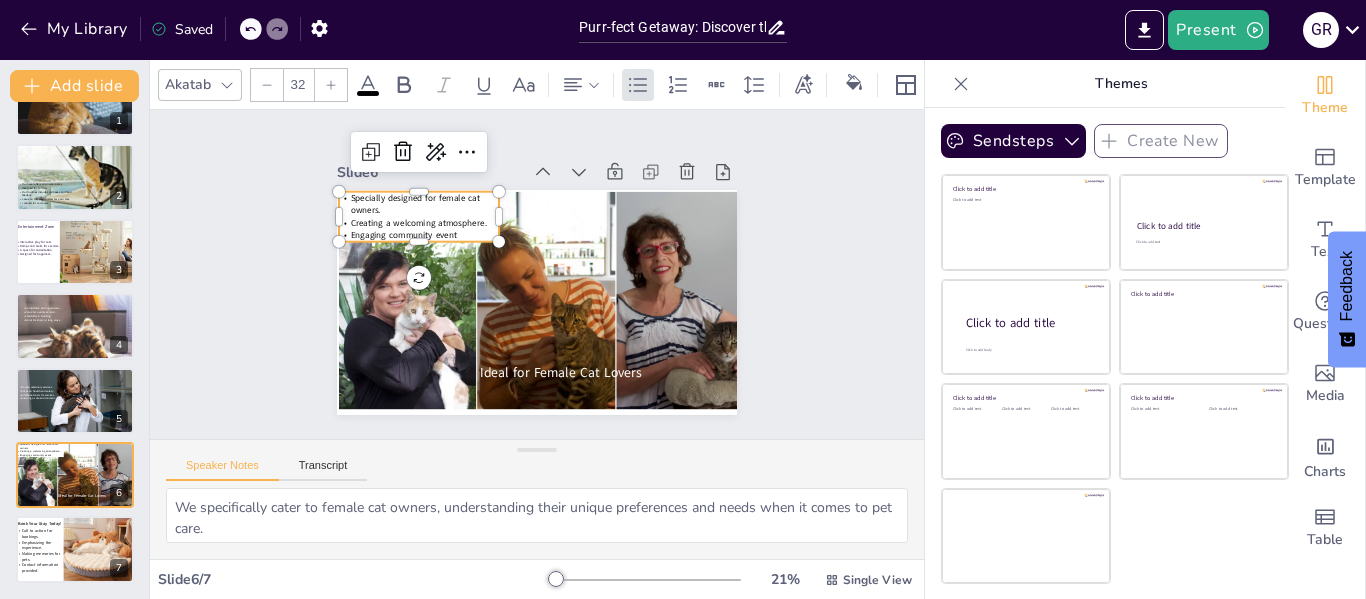 click on "Specially designed for female cat owners." at bounding box center [419, 204] 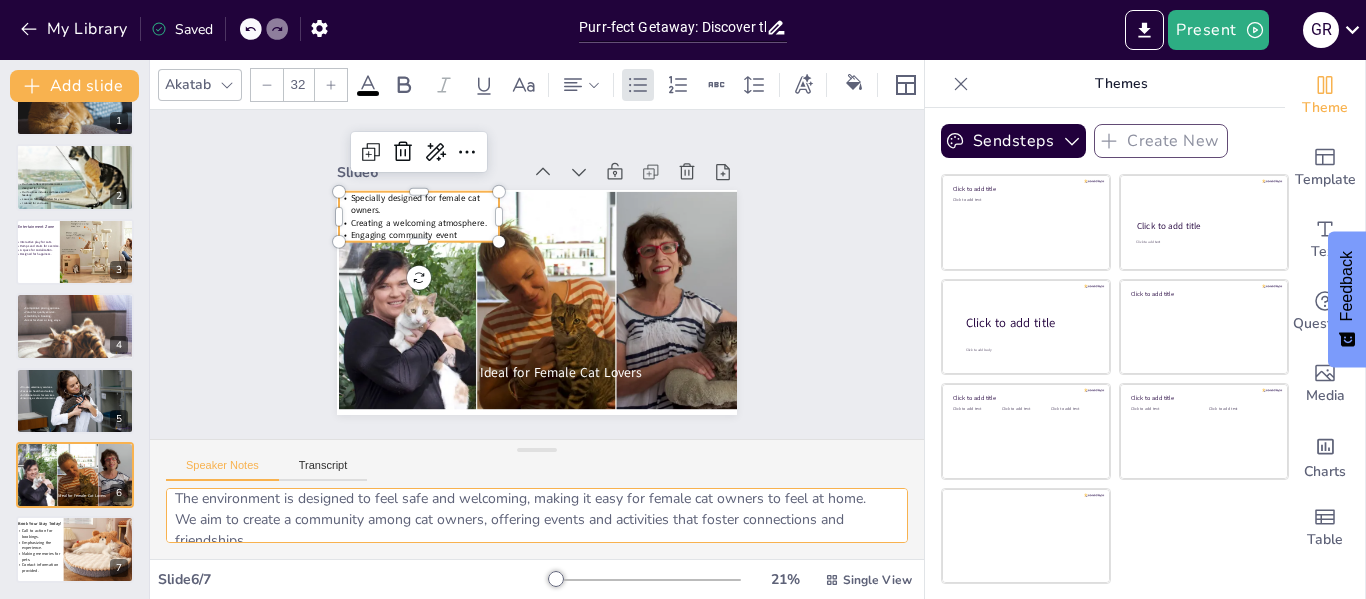 scroll, scrollTop: 55, scrollLeft: 0, axis: vertical 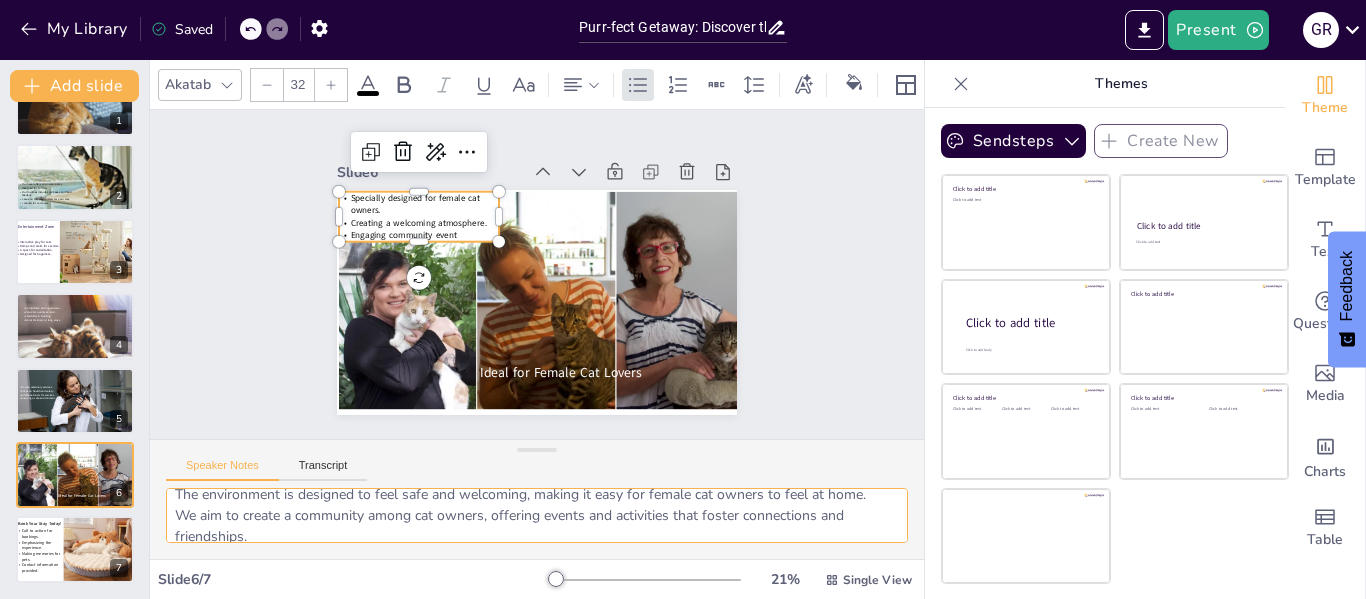 drag, startPoint x: 263, startPoint y: 530, endPoint x: 210, endPoint y: 510, distance: 56.648037 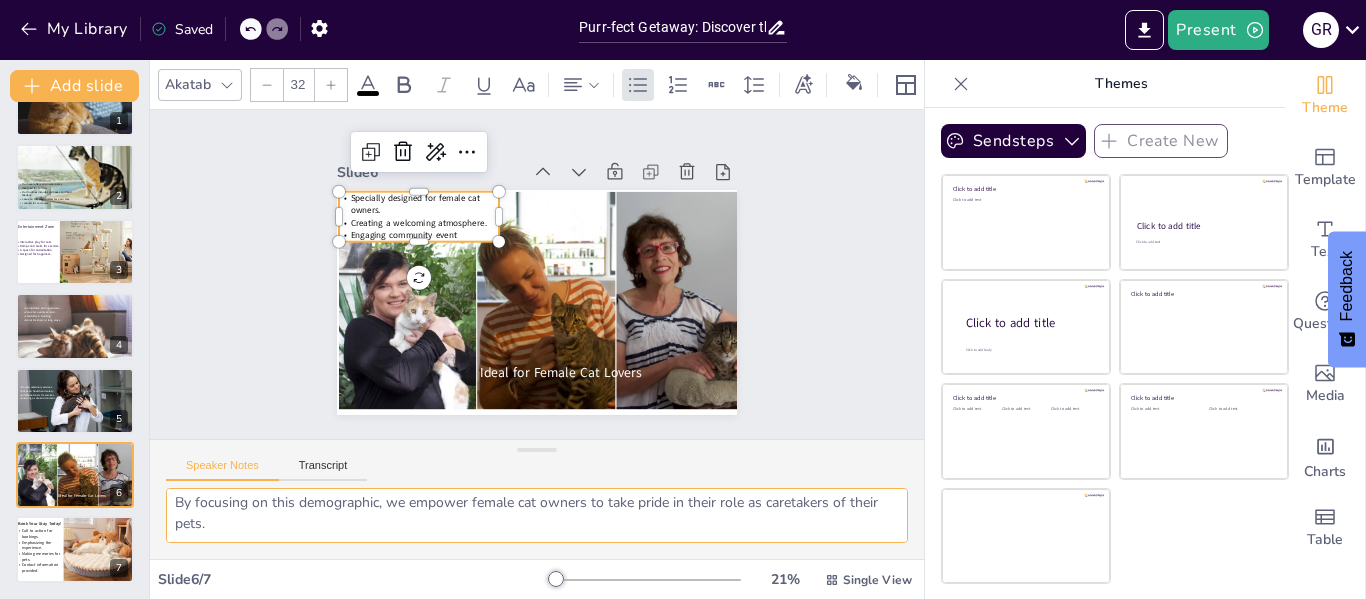 scroll, scrollTop: 0, scrollLeft: 0, axis: both 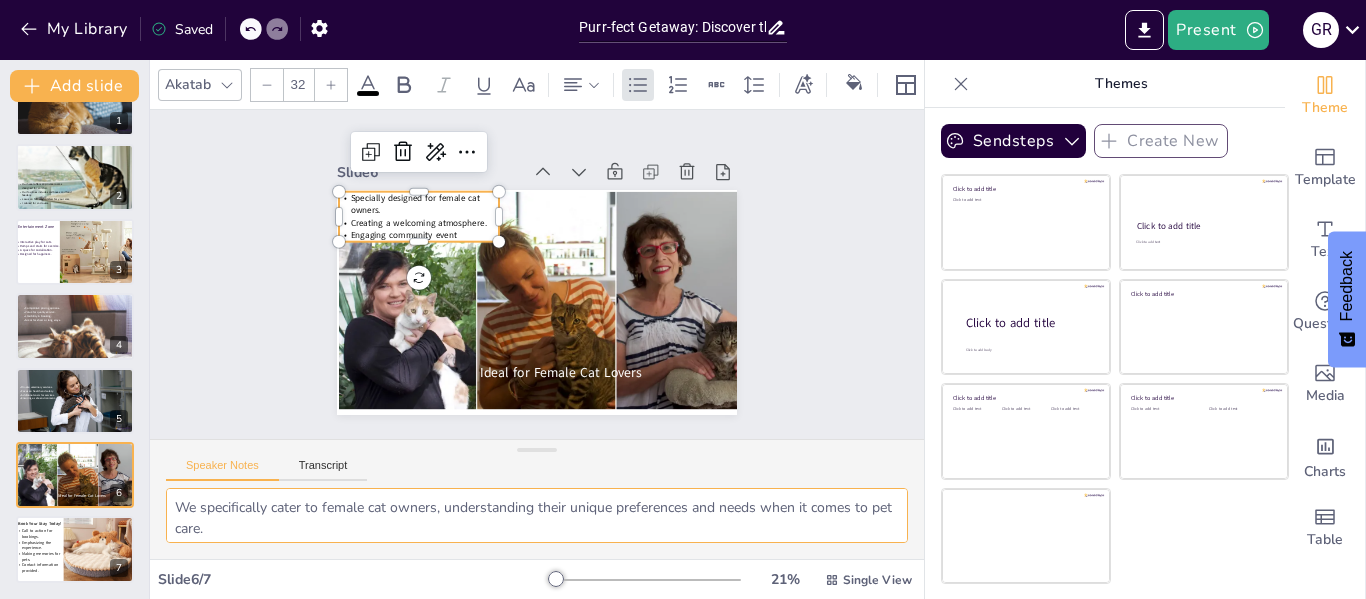 drag, startPoint x: 266, startPoint y: 527, endPoint x: 170, endPoint y: 491, distance: 102.528046 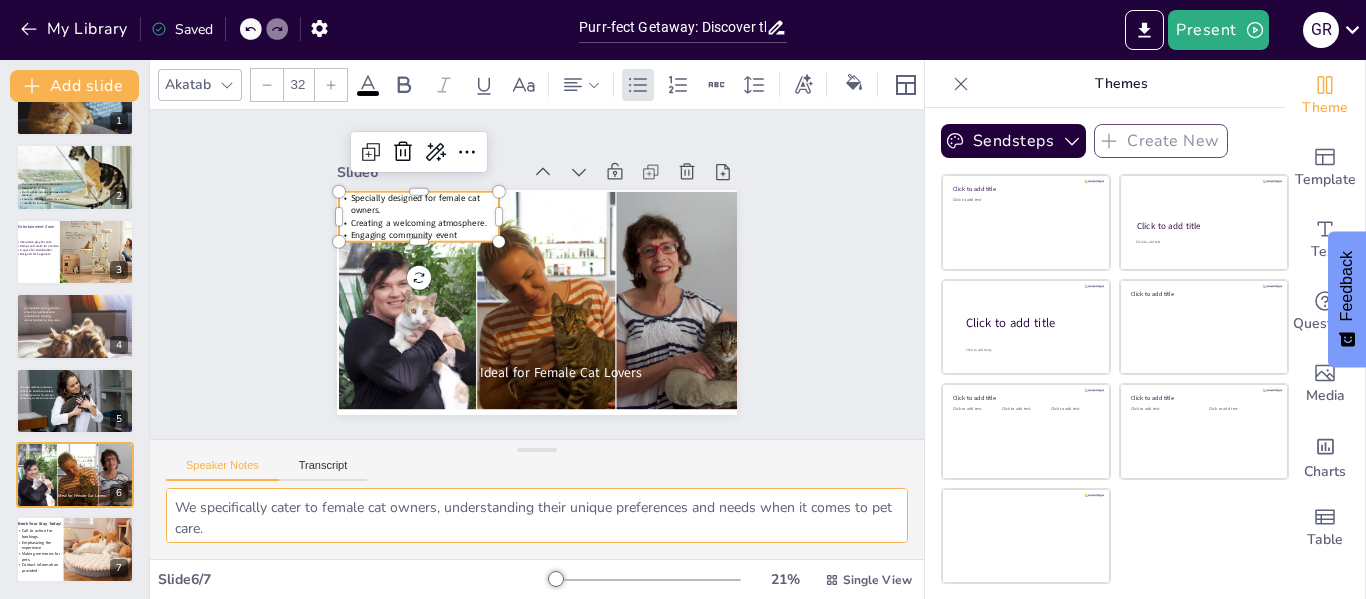 click on "We specifically cater to female cat owners, understanding their unique preferences and needs when it comes to pet care.
The environment is designed to feel safe and welcoming, making it easy for female cat owners to feel at home.
We aim to create a community among cat owners, offering events and activities that foster connections and friendships.
By focusing on this demographic, we empower female cat owners to take pride in their role as caretakers of their pets." at bounding box center [537, 515] 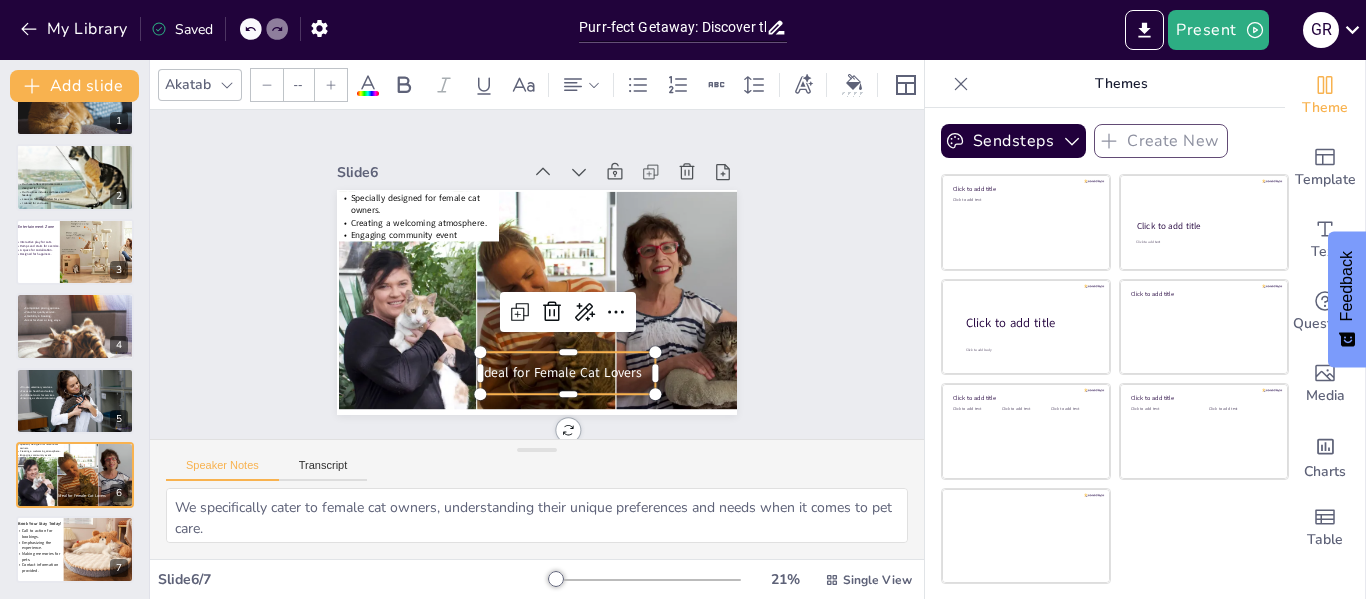 type on "48" 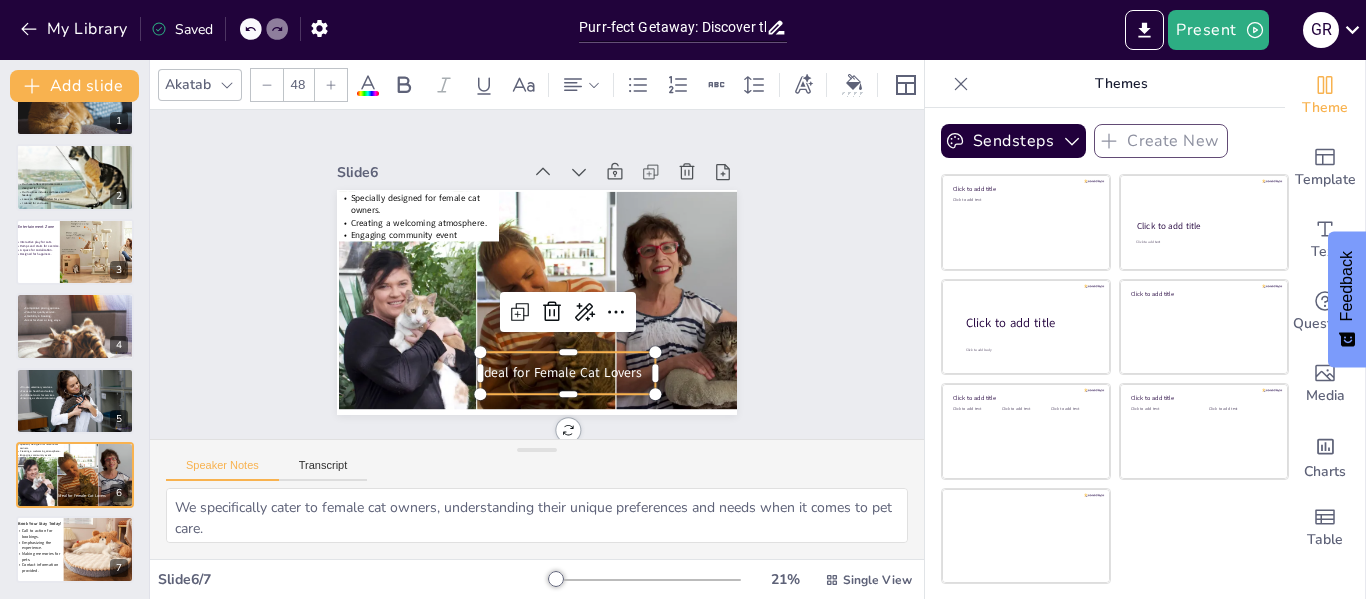 click on "Ideal for Female Cat Lovers" at bounding box center (560, 373) 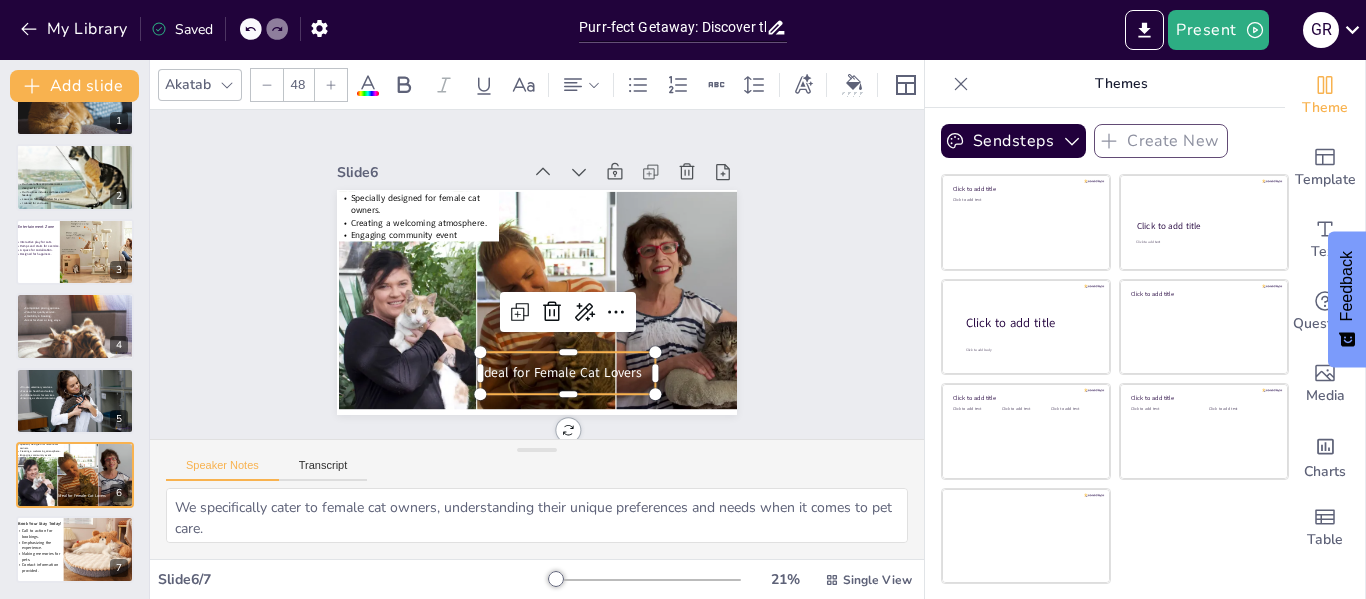 click on "Ideal for Female Cat Lovers" at bounding box center (560, 373) 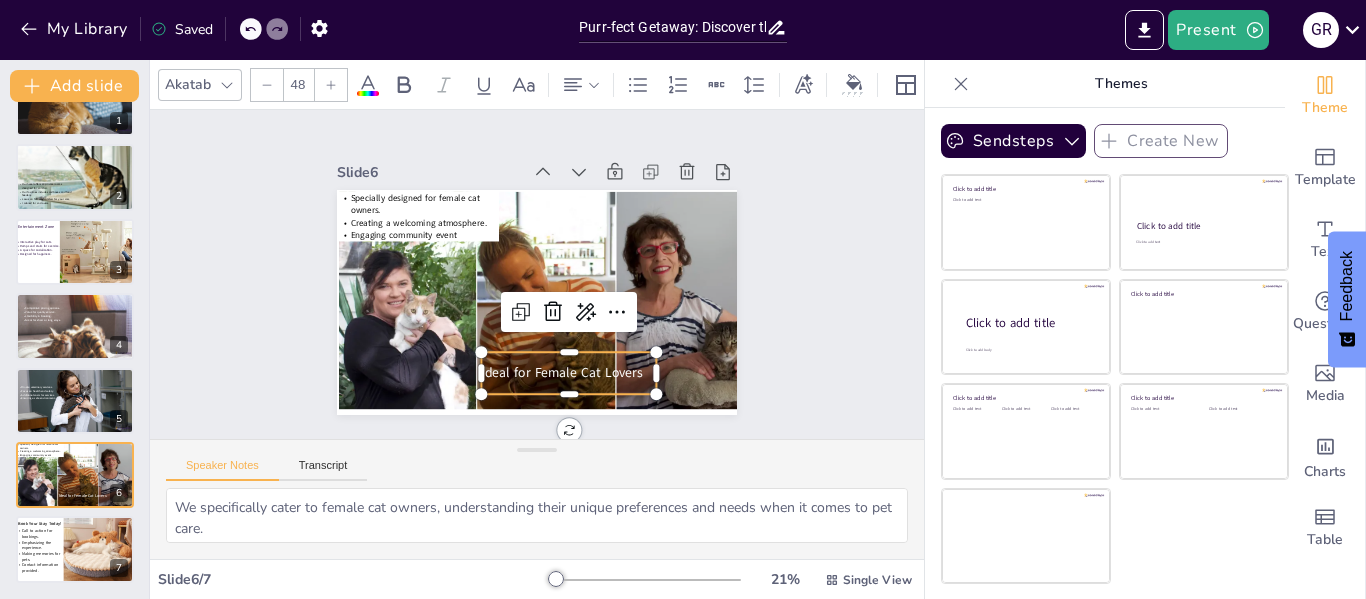 click on "Ideal for Female Cat Lovers" at bounding box center [561, 373] 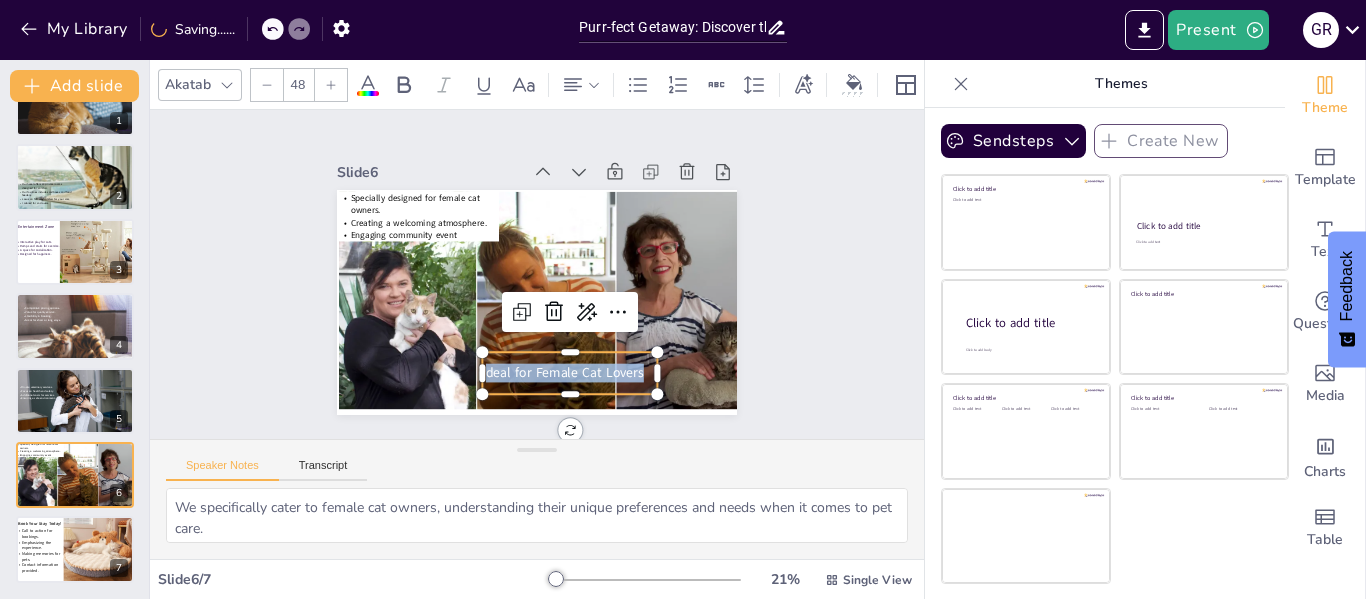 drag, startPoint x: 631, startPoint y: 364, endPoint x: 472, endPoint y: 362, distance: 159.01257 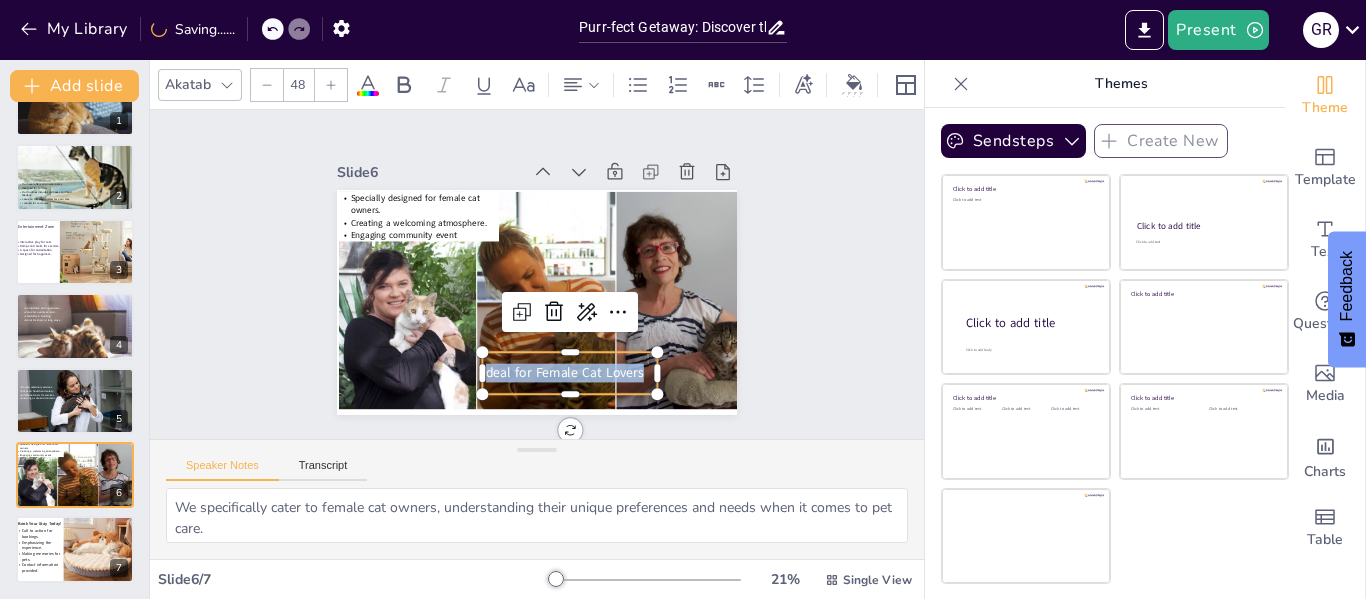 click on "Ideal for Female Cat Lovers" at bounding box center (569, 373) 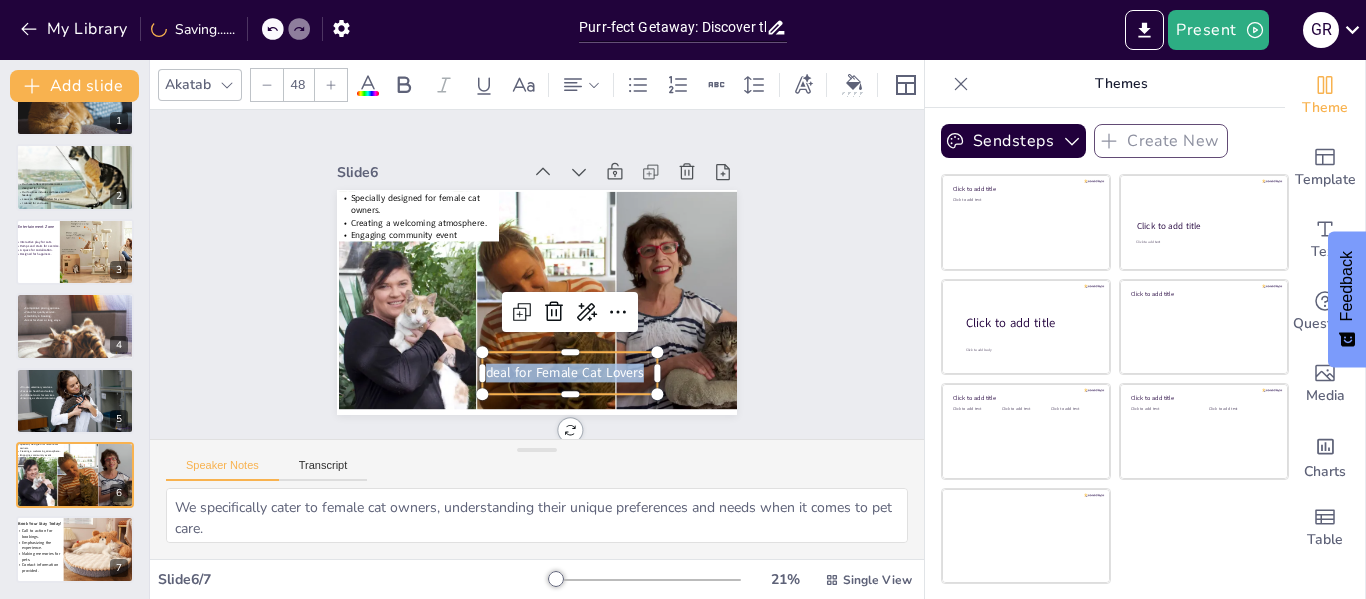 copy on "deal for Female Cat Lovers" 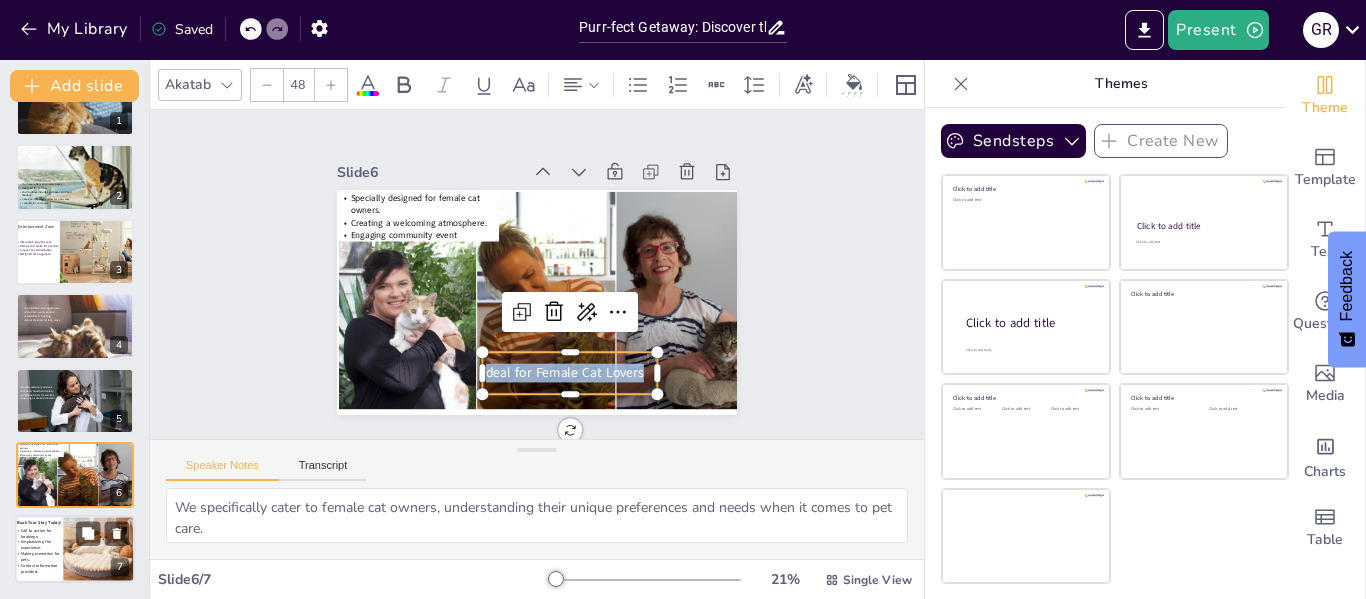 click on "Making memories for pets." at bounding box center (40, 557) 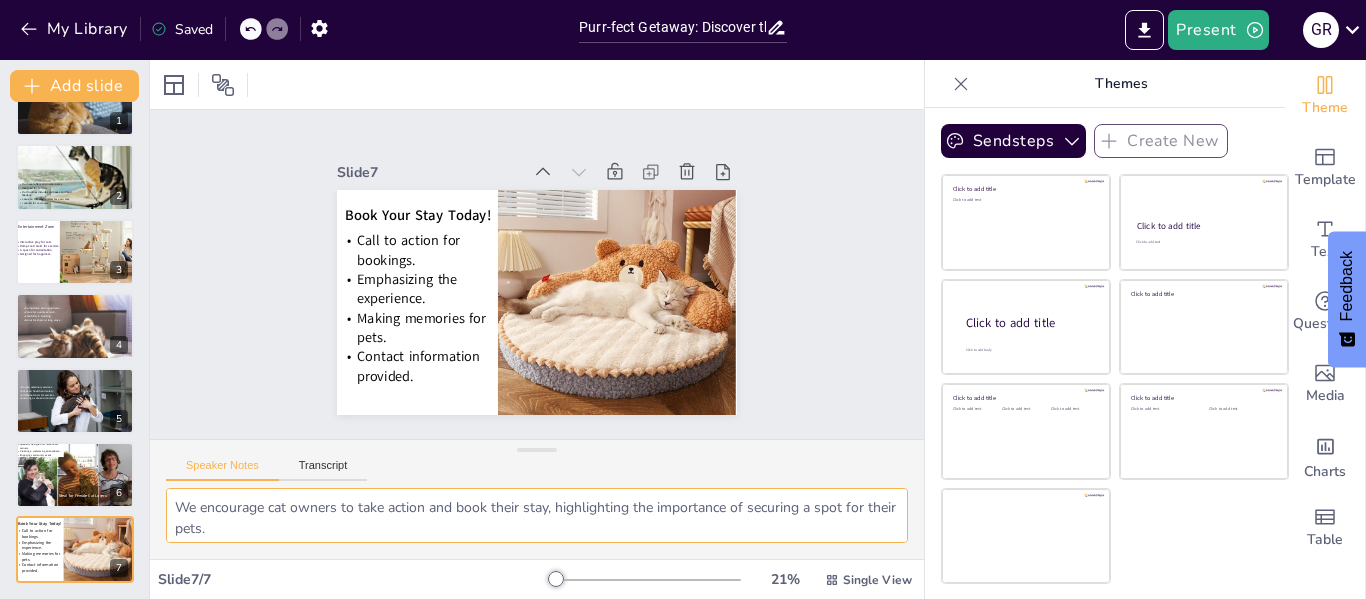 click on "We encourage cat owners to take action and book their stay, highlighting the importance of securing a spot for their pets.
It's essential to convey the unique experience that awaits their cats, making it a tempting offer for pet owners.
Our goal is to create memorable experiences for both cats and their owners, ensuring they cherish their time with us.
Clear contact details will be provided to make it easy for potential customers to reach out and book their stay." at bounding box center [537, 515] 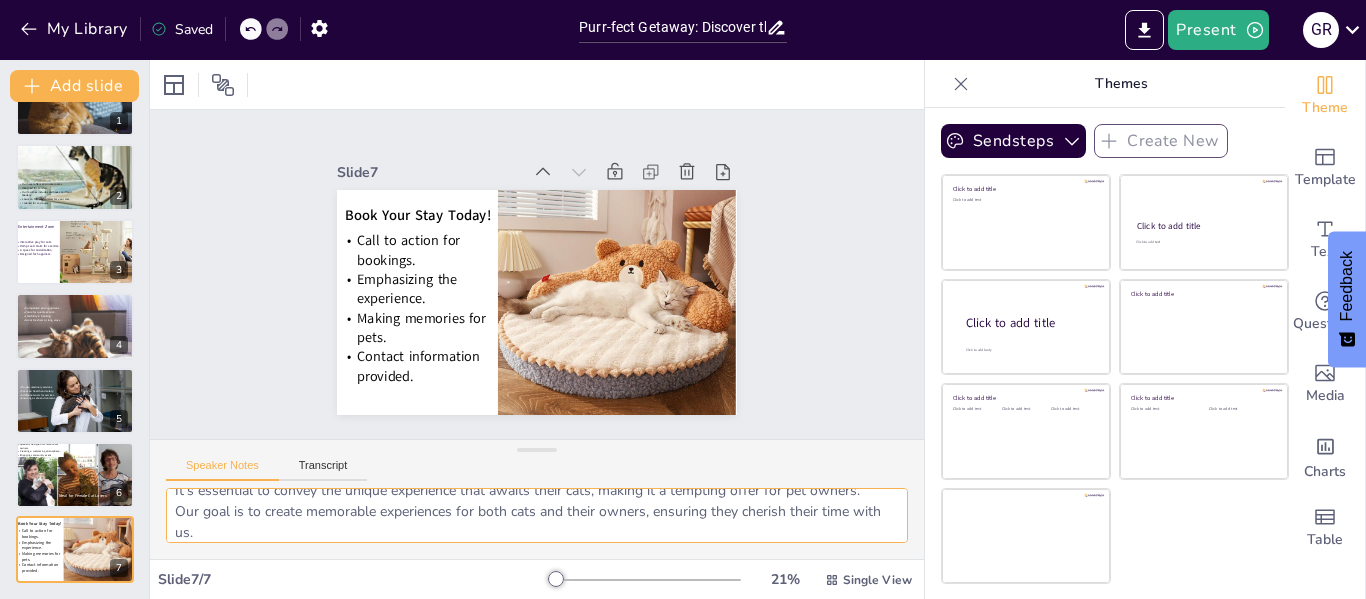 scroll, scrollTop: 89, scrollLeft: 0, axis: vertical 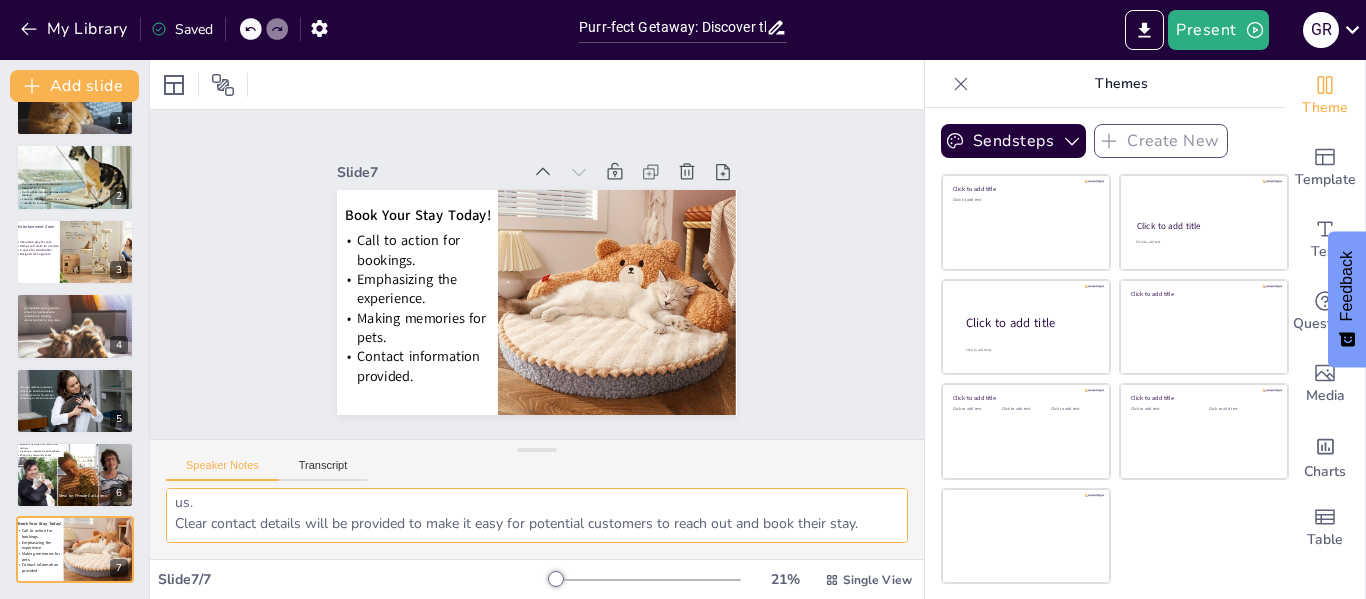 click on "We encourage cat owners to take action and book their stay, highlighting the importance of securing a spot for their pets.
It's essential to convey the unique experience that awaits their cats, making it a tempting offer for pet owners.
Our goal is to create memorable experiences for both cats and their owners, ensuring they cherish their time with us.
Clear contact details will be provided to make it easy for potential customers to reach out and book their stay." at bounding box center [537, 515] 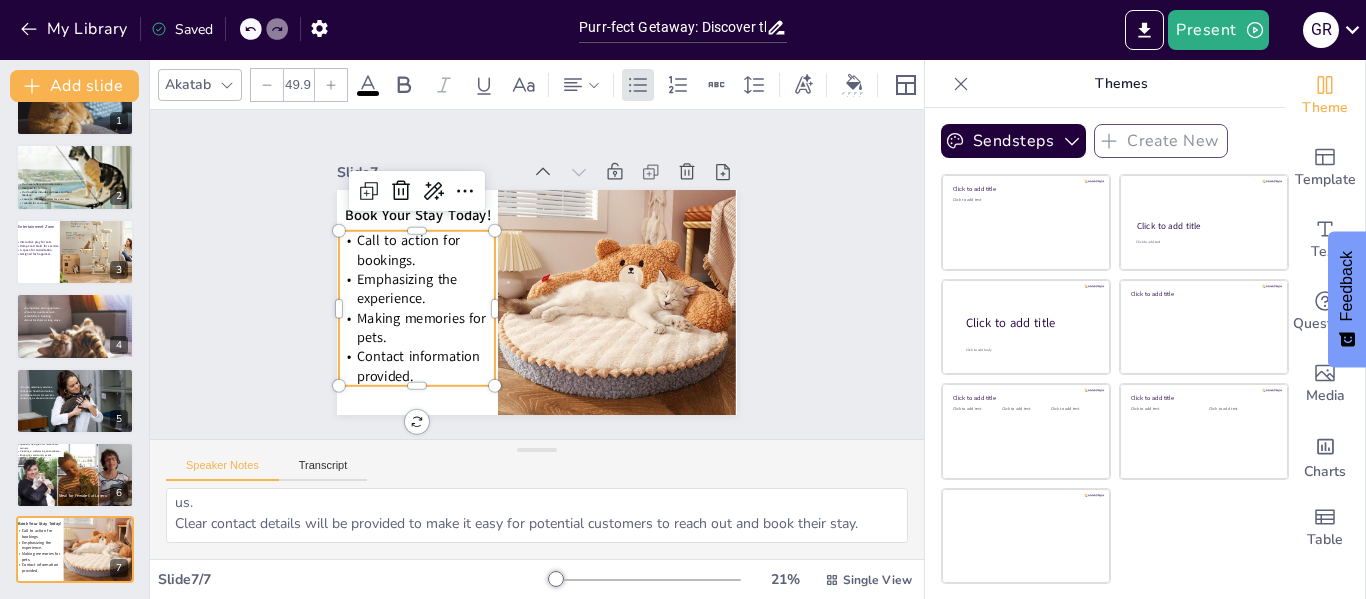 click on "Call to action for bookings." at bounding box center [408, 250] 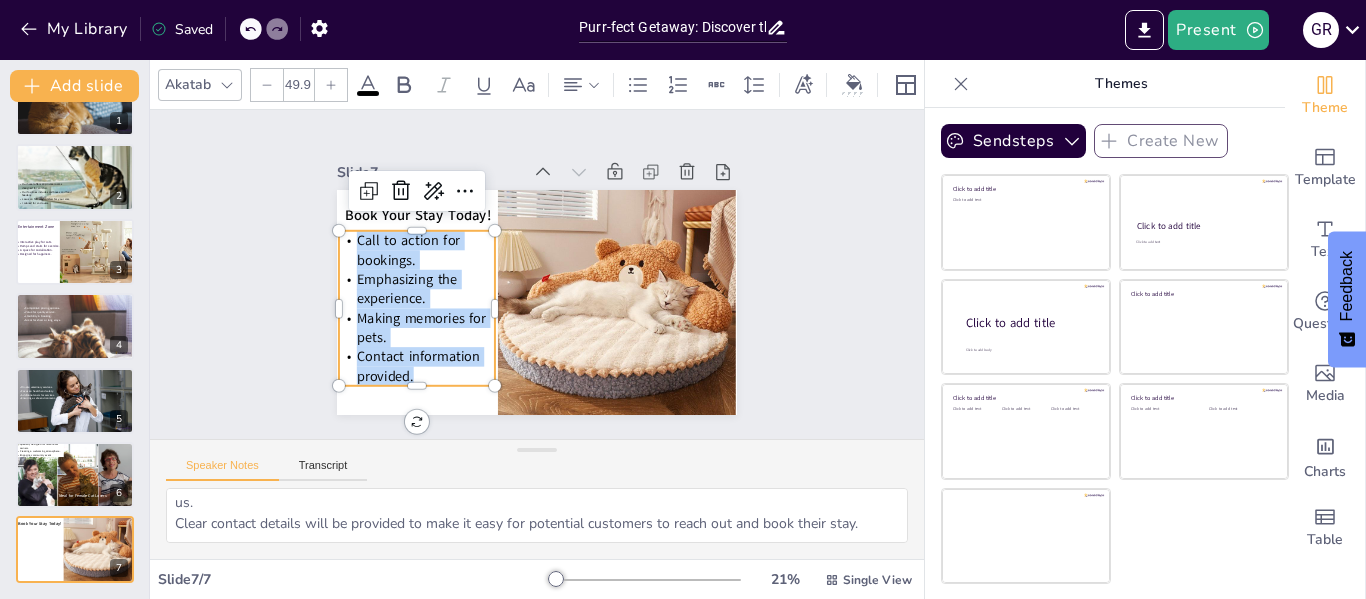 drag, startPoint x: 413, startPoint y: 364, endPoint x: 331, endPoint y: 238, distance: 150.33296 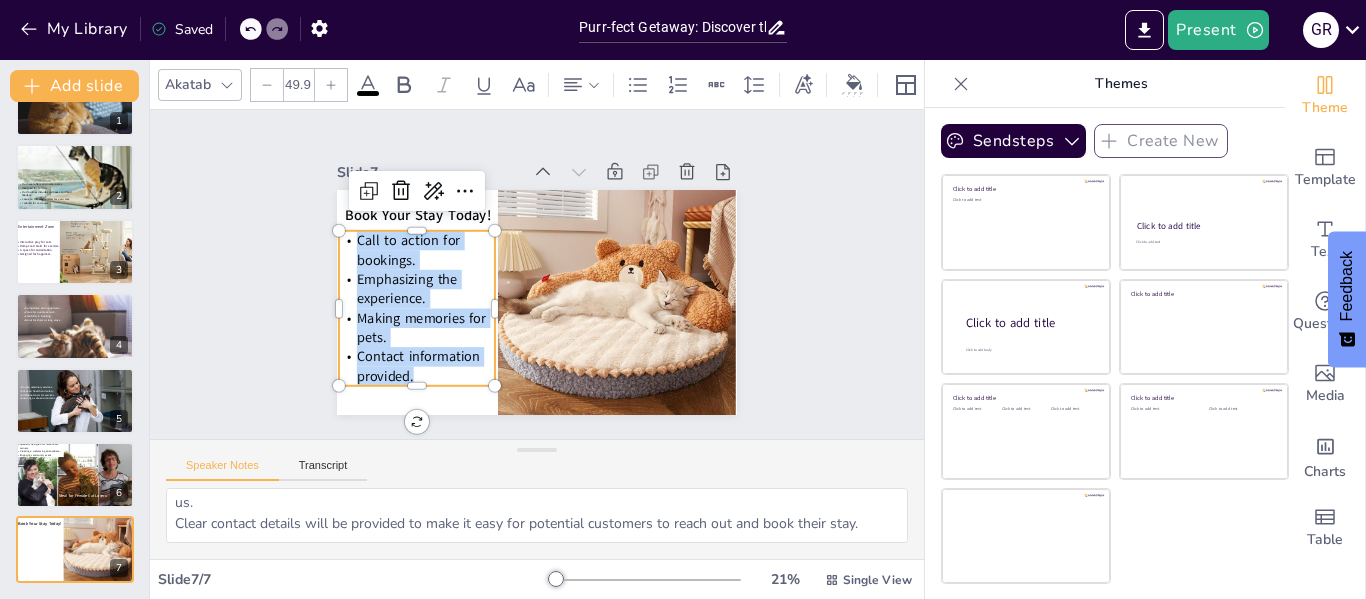 click on "Call to action for bookings. Emphasizing the experience. Making memories for pets. Contact information provided." at bounding box center [417, 308] 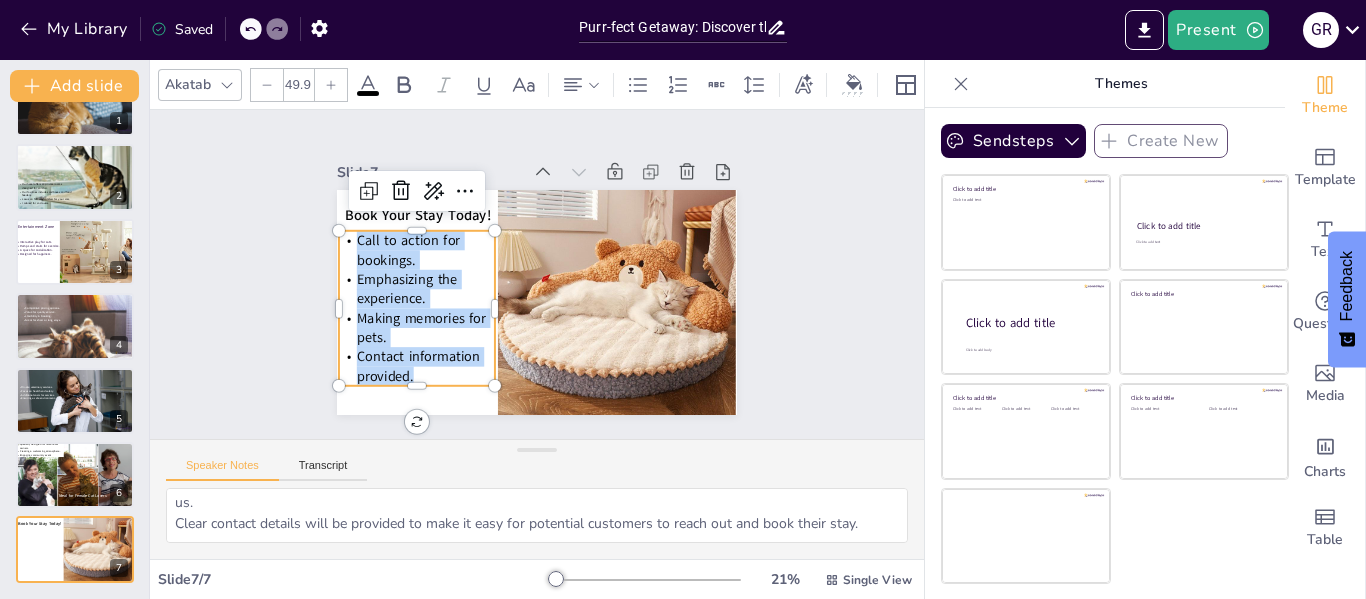 copy on "Call to action for bookings. Emphasizing the experience. Making memories for pets. Contact information provided." 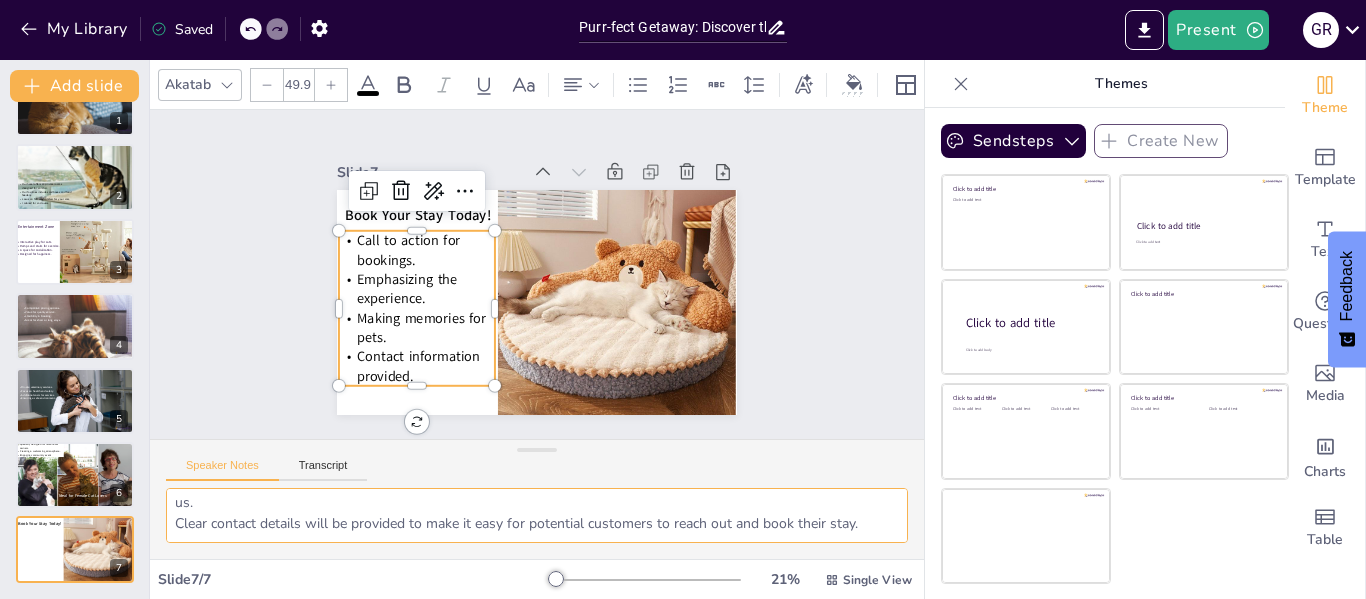 click on "We encourage cat owners to take action and book their stay, highlighting the importance of securing a spot for their pets.
It's essential to convey the unique experience that awaits their cats, making it a tempting offer for pet owners.
Our goal is to create memorable experiences for both cats and their owners, ensuring they cherish their time with us.
Clear contact details will be provided to make it easy for potential customers to reach out and book their stay." at bounding box center [537, 515] 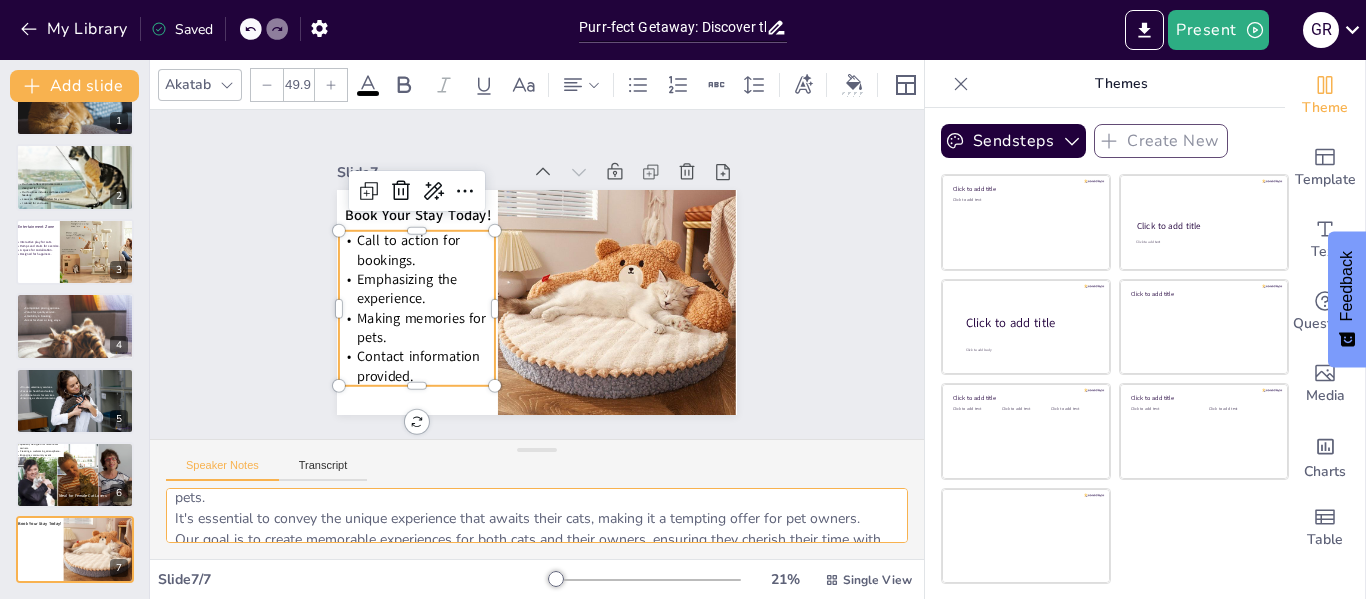 scroll, scrollTop: 0, scrollLeft: 0, axis: both 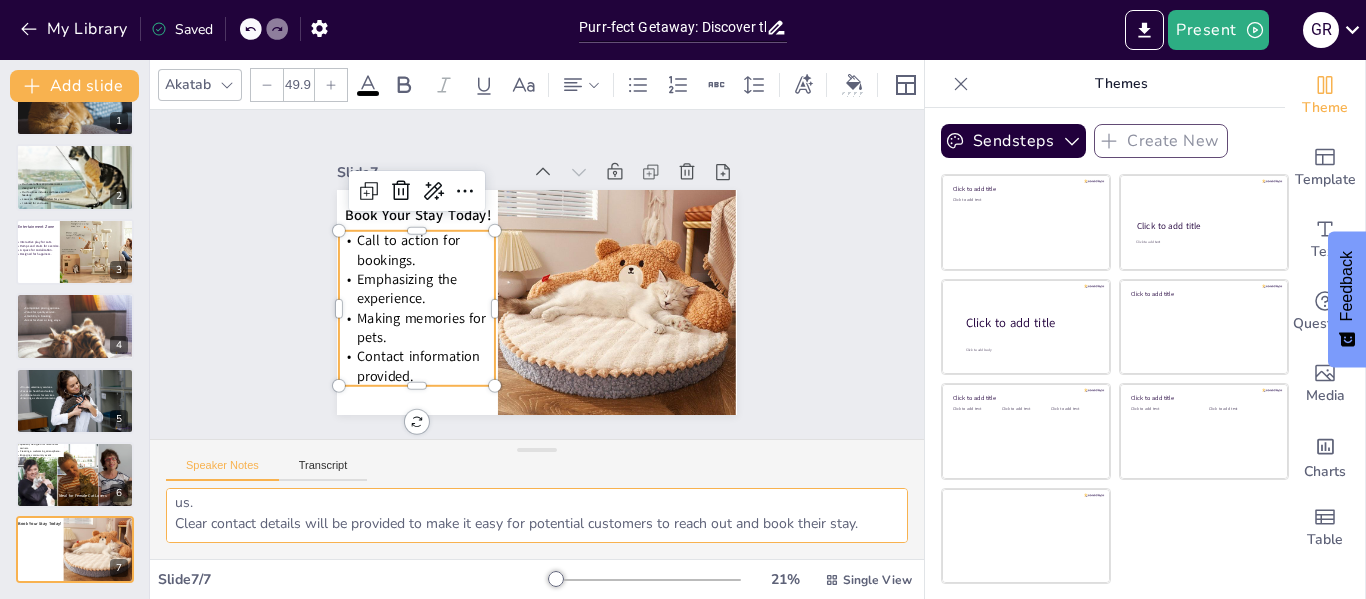 drag, startPoint x: 171, startPoint y: 506, endPoint x: 884, endPoint y: 525, distance: 713.2531 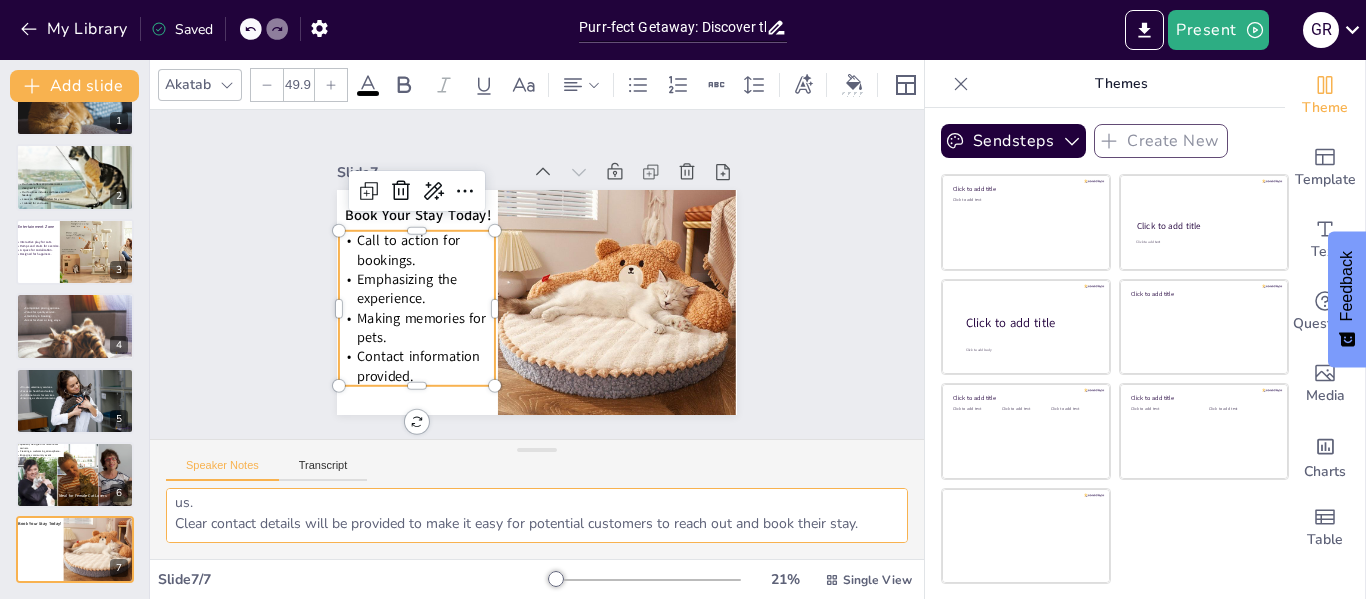 click on "We encourage cat owners to take action and book their stay, highlighting the importance of securing a spot for their pets.
It's essential to convey the unique experience that awaits their cats, making it a tempting offer for pet owners.
Our goal is to create memorable experiences for both cats and their owners, ensuring they cherish their time with us.
Clear contact details will be provided to make it easy for potential customers to reach out and book their stay." at bounding box center [537, 515] 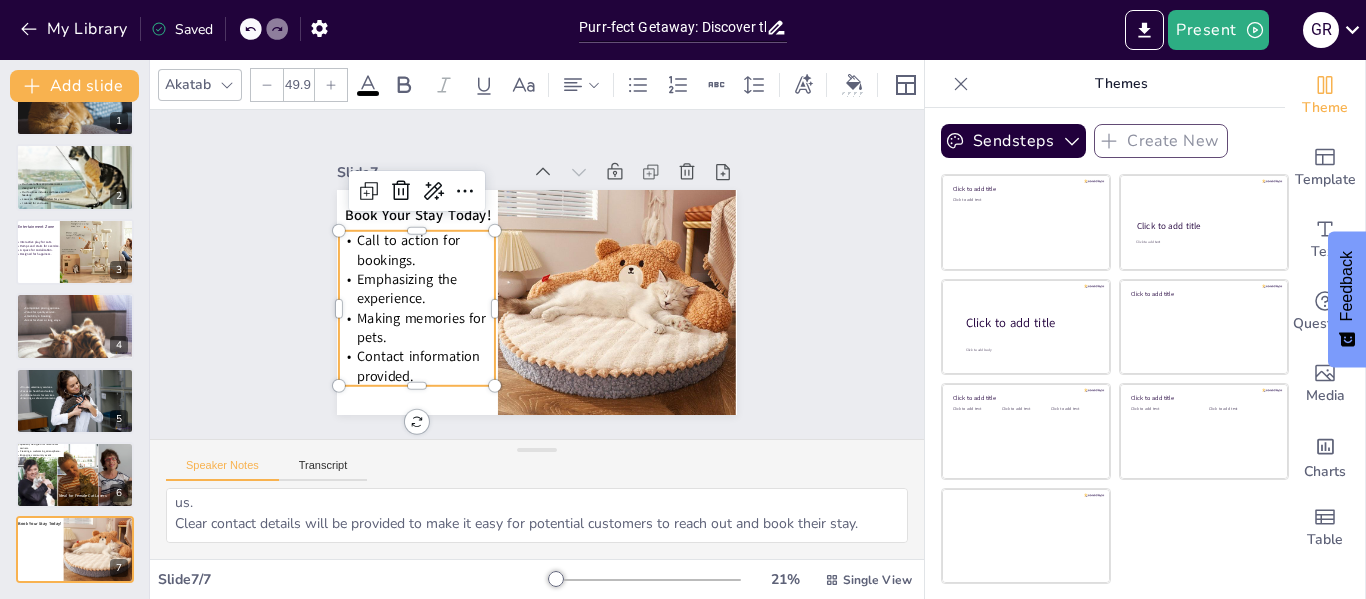 click at bounding box center [417, 223] 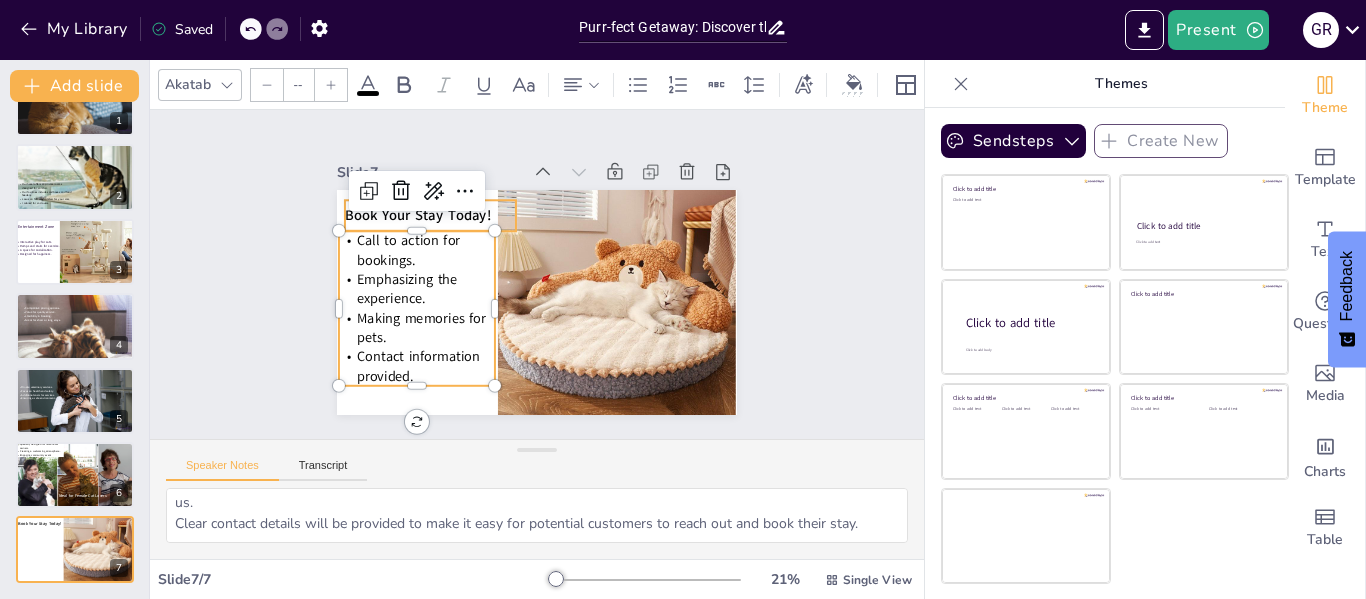 type on "51.3" 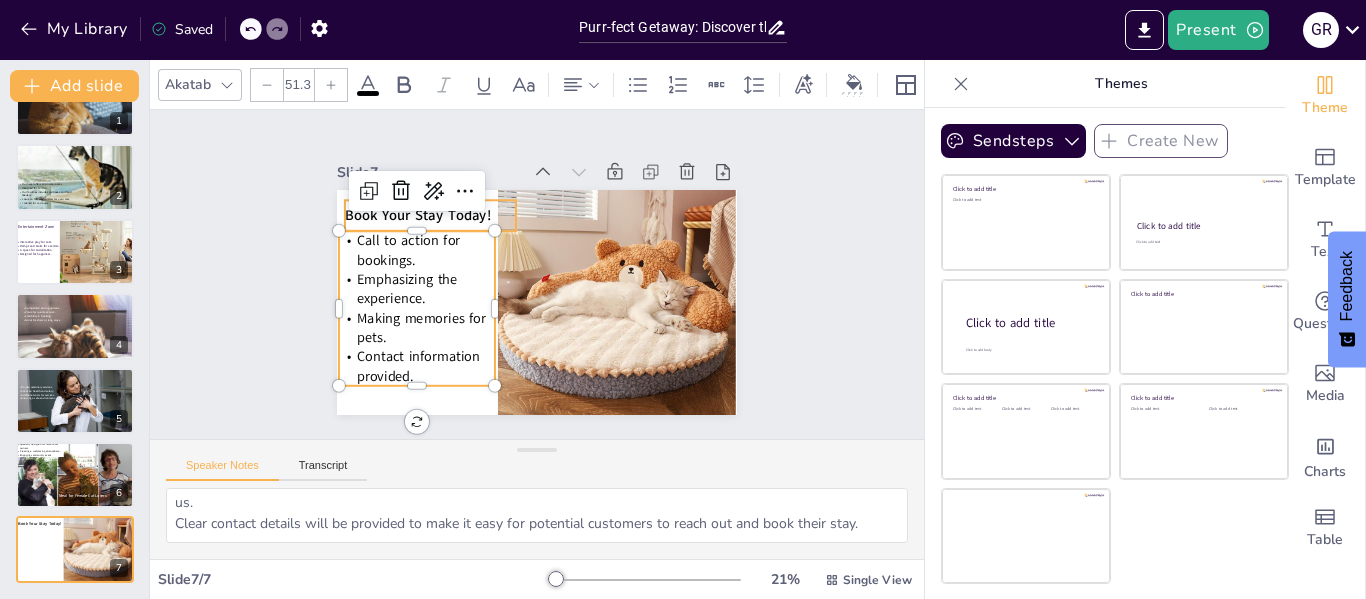 click on "Book Your Stay Today!" at bounding box center [418, 215] 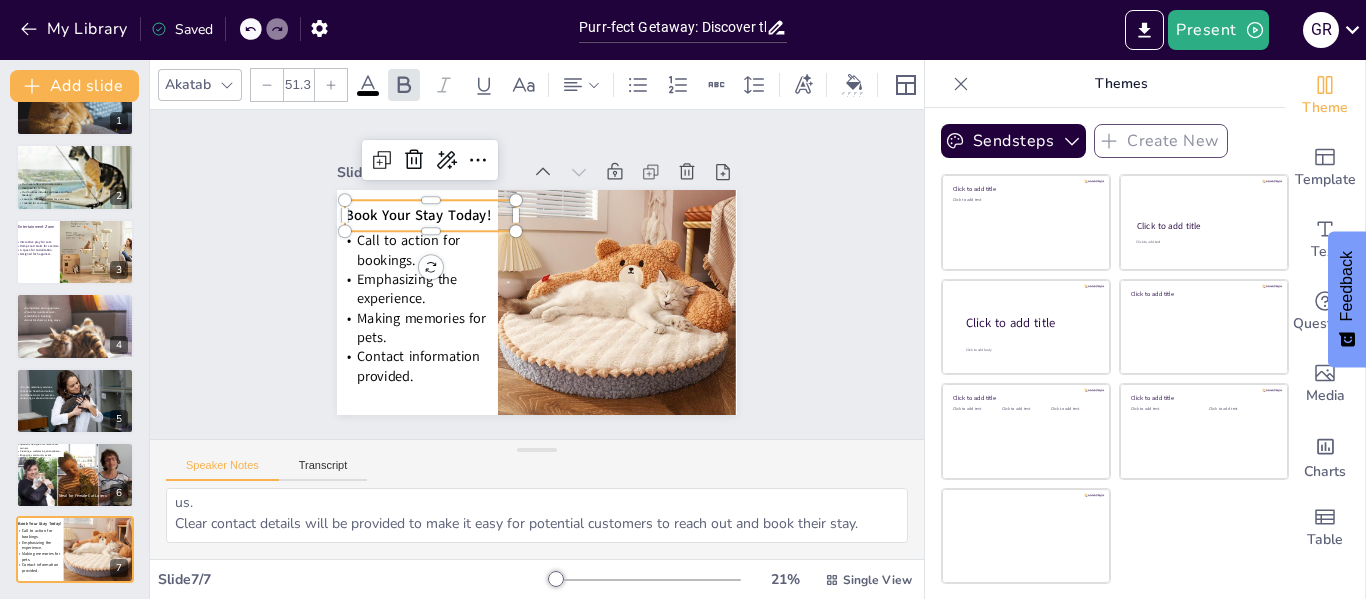 click on "Book Your Stay Today!" at bounding box center [418, 215] 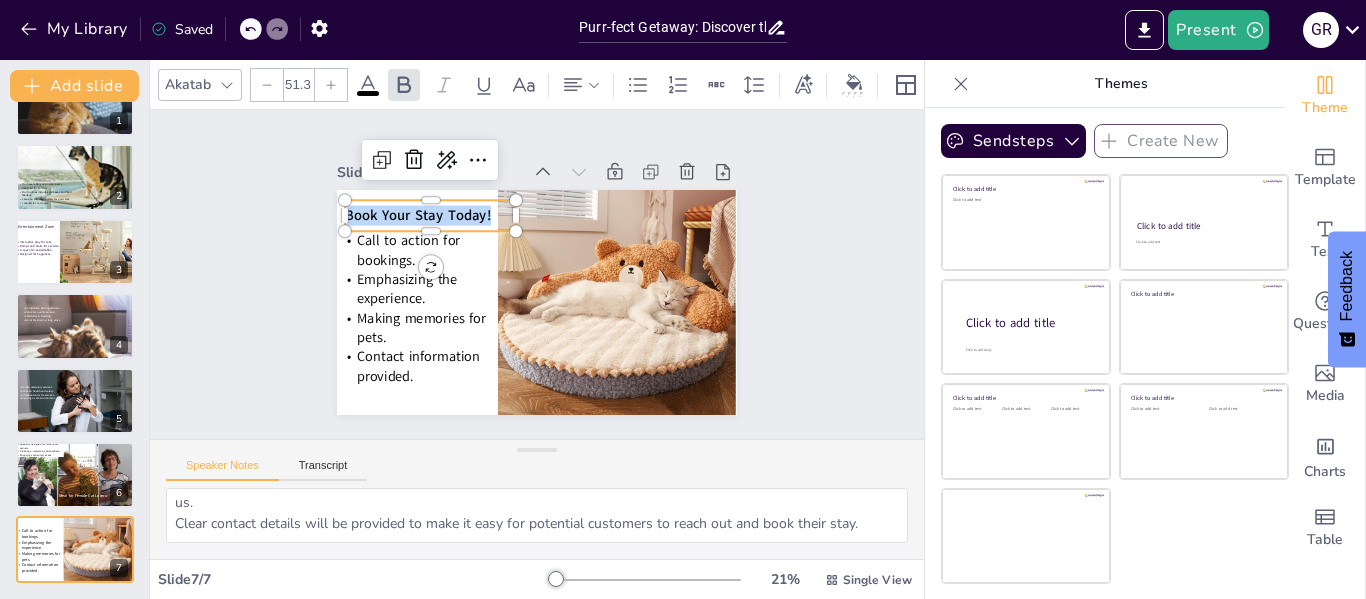 drag, startPoint x: 474, startPoint y: 207, endPoint x: 319, endPoint y: 208, distance: 155.00322 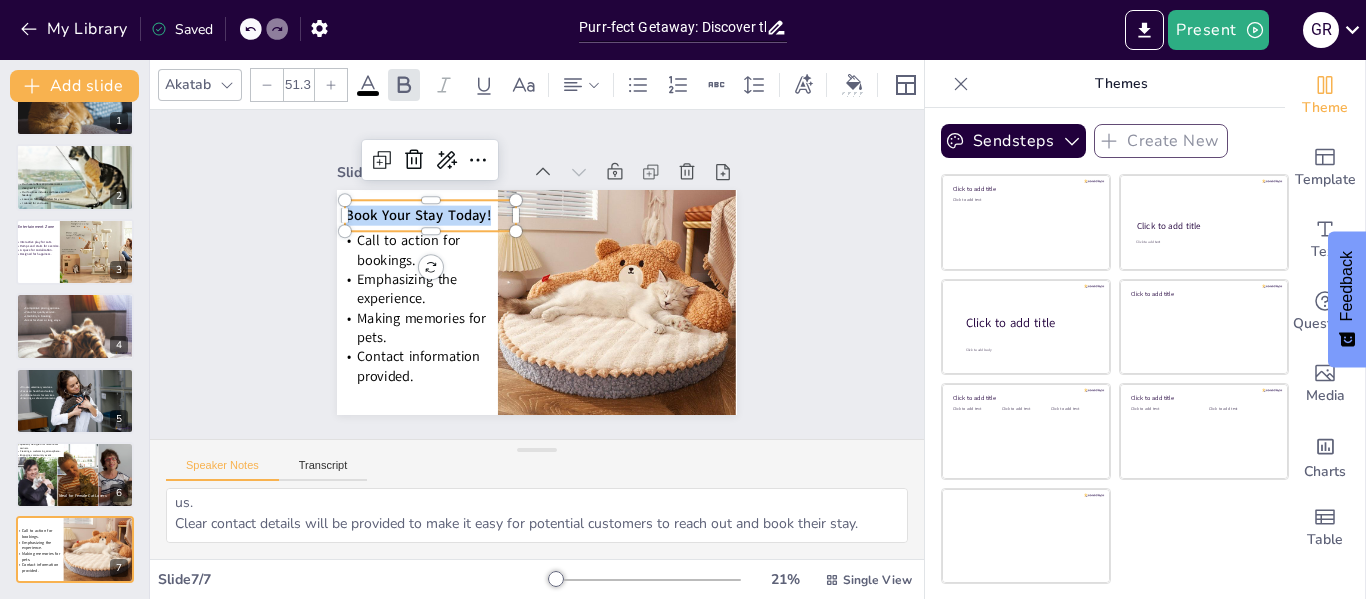 click on "Slide  1 Slide  2 Our hotel offers 20 private rooms designed for comfort. Our facilities include sandboxes and food feeders. Focus on fun and comfort for your cats. Tailored for cat lovers. Slide  3 Entertainment Zone Interactive play for cats. Ramps and stairs for exercise. A space for socialization. Designed for happiness. Slide  4 Competitive pricing options. Value for quality service. Flexibility in booking. Great for short or long stays. Slide  5 On-site veterinary services. Focus on health and safety. Additional costs for services. Ensuring a safe environment. Slide  6 Ideal for Female Cat Lovers Specially designed for female cat owners.  Creating a welcoming atmosphere. Engaging community event Slide  7 Call to action for bookings. Emphasizing the experience. Making memories for pets. Contact information provided. Book Your Stay Today!" at bounding box center [537, 274] 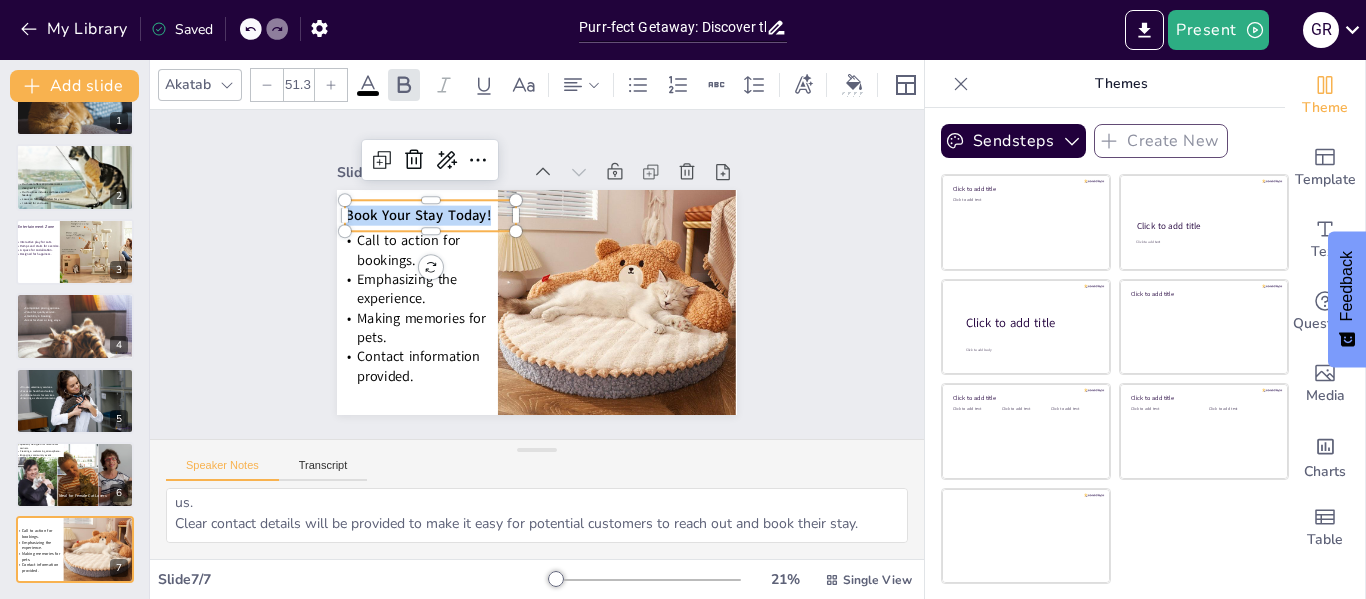 copy on "Book Your Stay Today!" 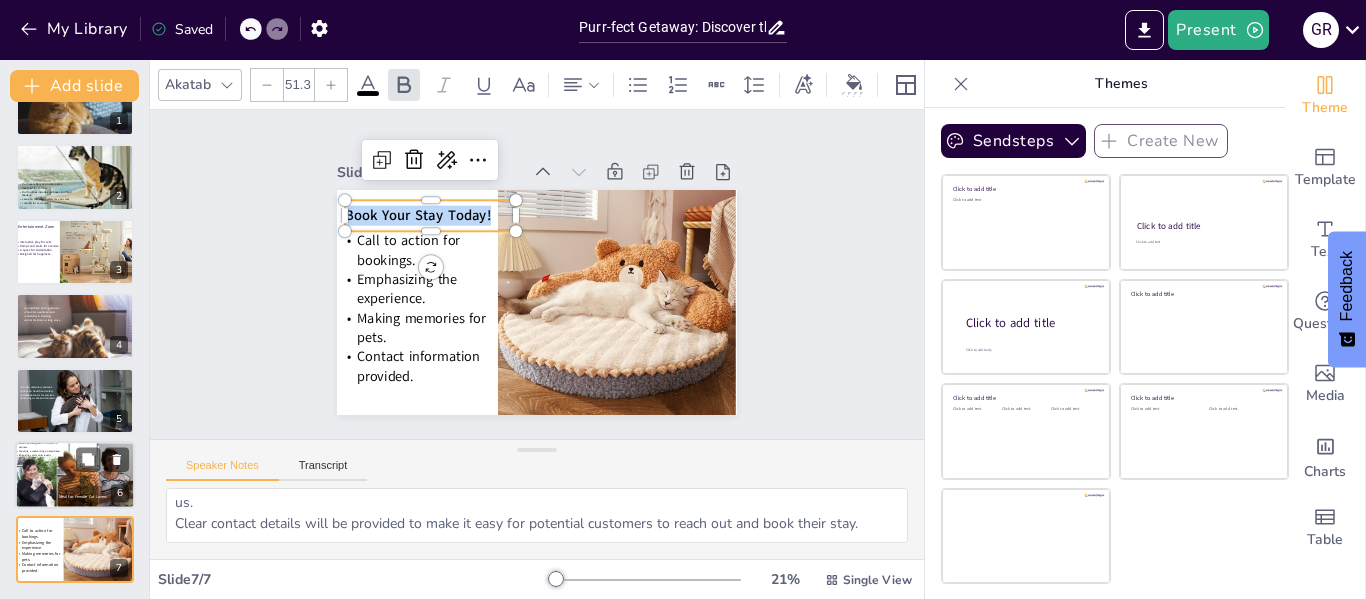 click on "Creating a welcoming atmosphere." at bounding box center [39, 451] 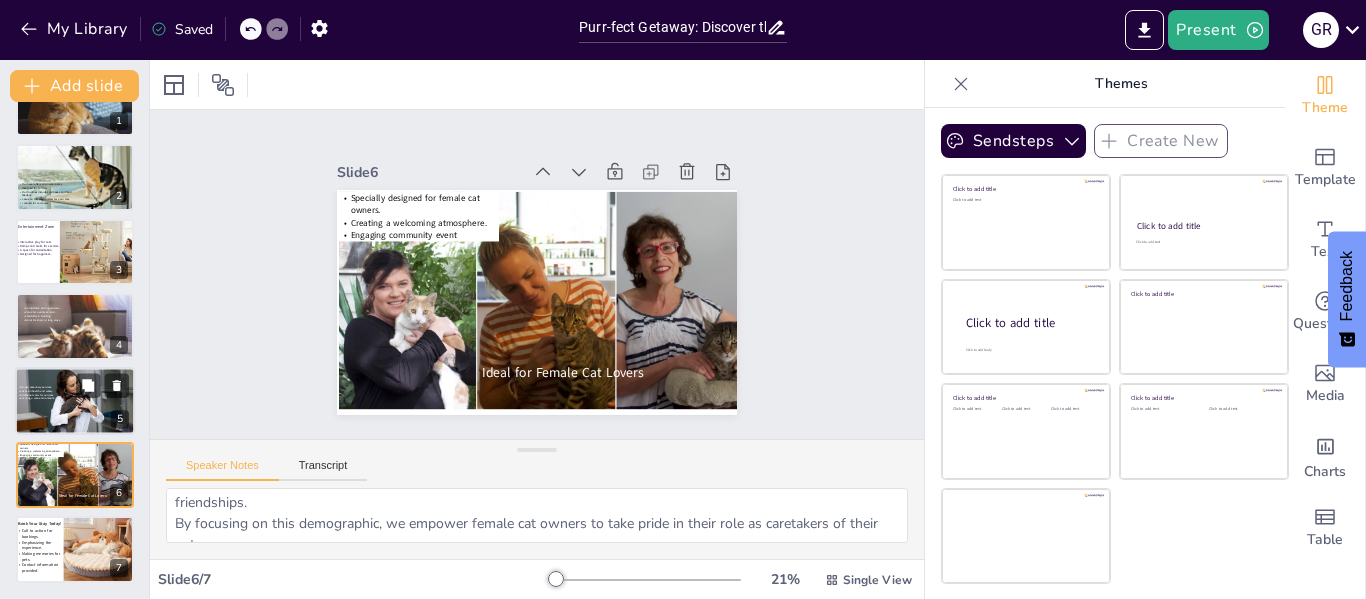 click on "Additional costs for services." at bounding box center [37, 395] 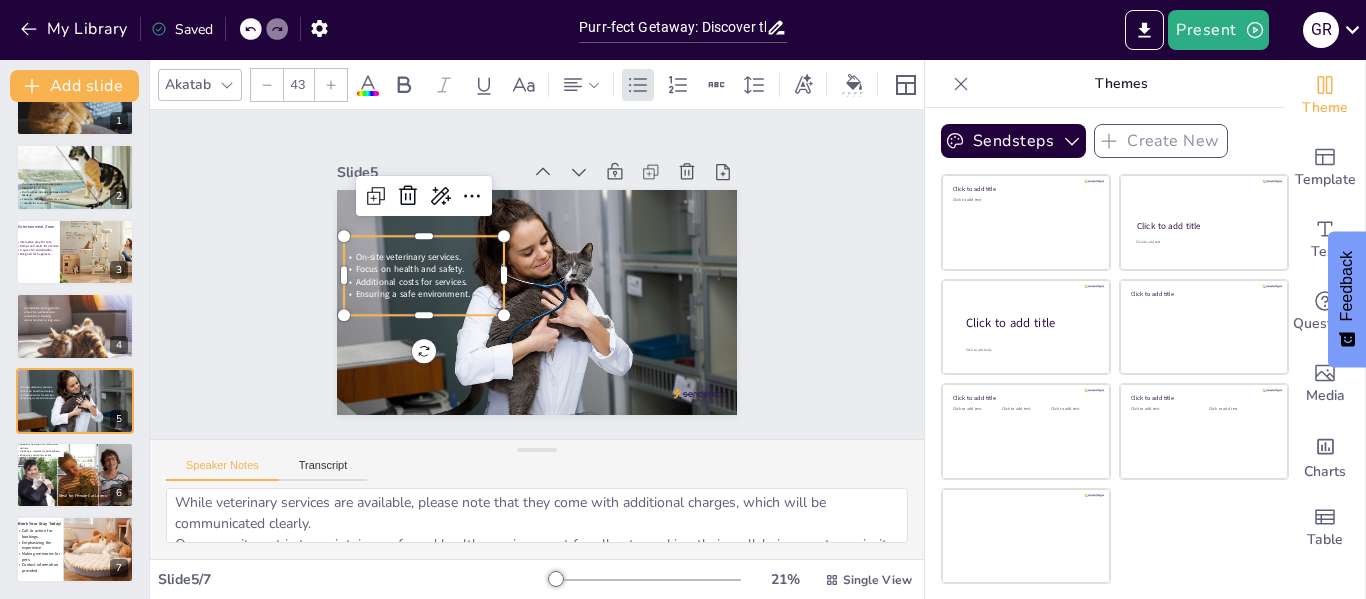click on "Ensuring a safe environment." at bounding box center [413, 294] 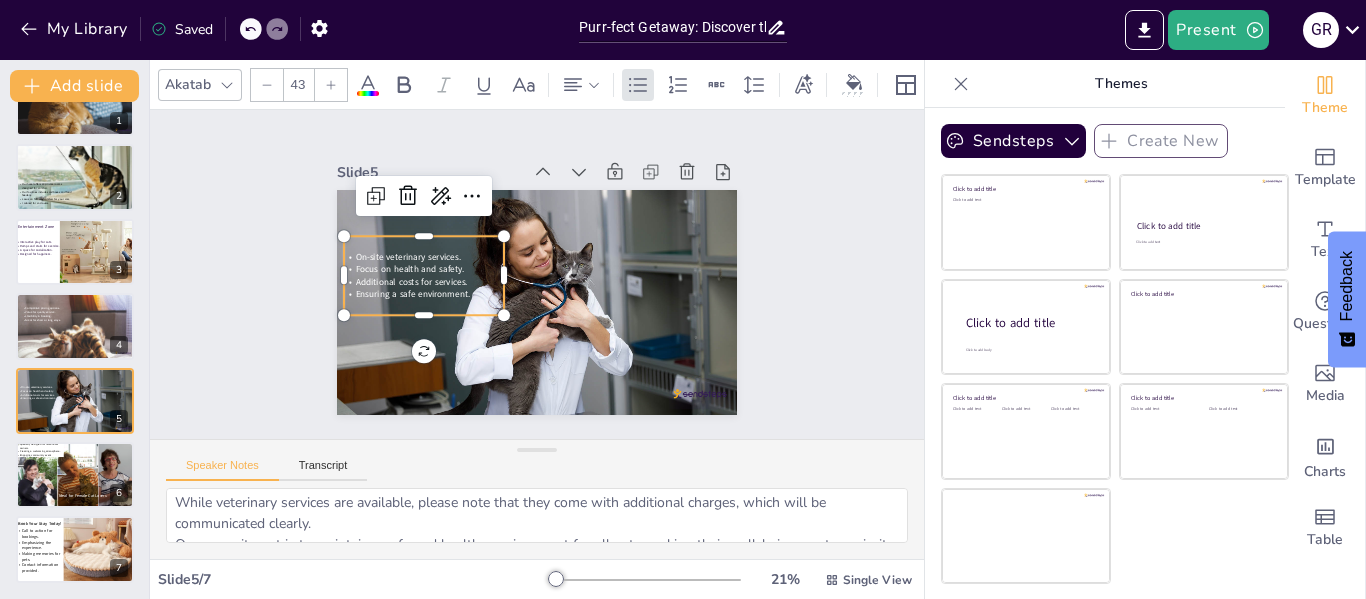 click on "Additional costs for services." at bounding box center [412, 281] 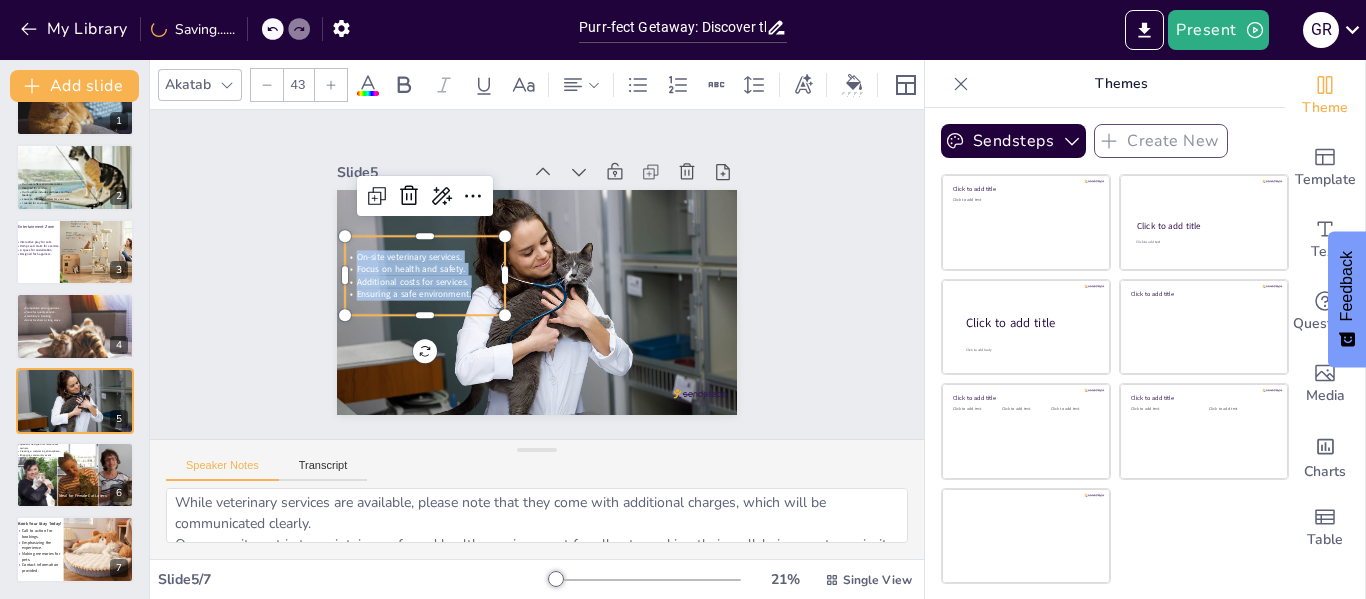 drag, startPoint x: 462, startPoint y: 285, endPoint x: 334, endPoint y: 249, distance: 132.96616 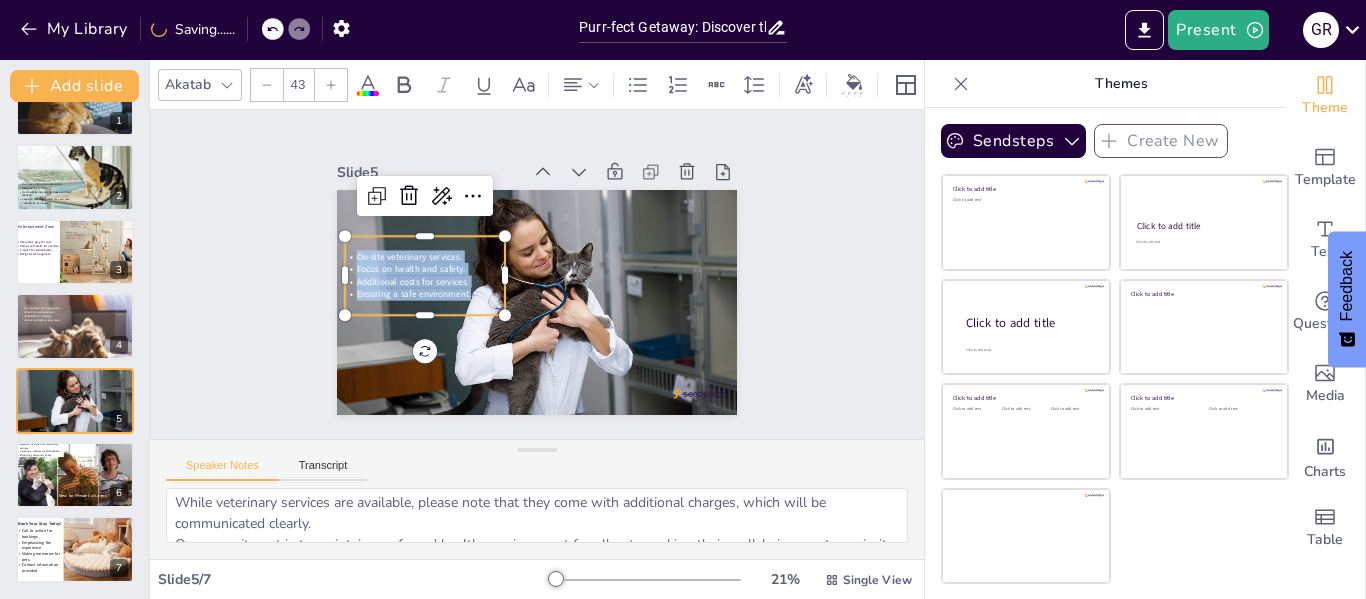 click on "On-site veterinary services. Focus on health and safety. Additional costs for services. Ensuring a safe environment." at bounding box center [425, 275] 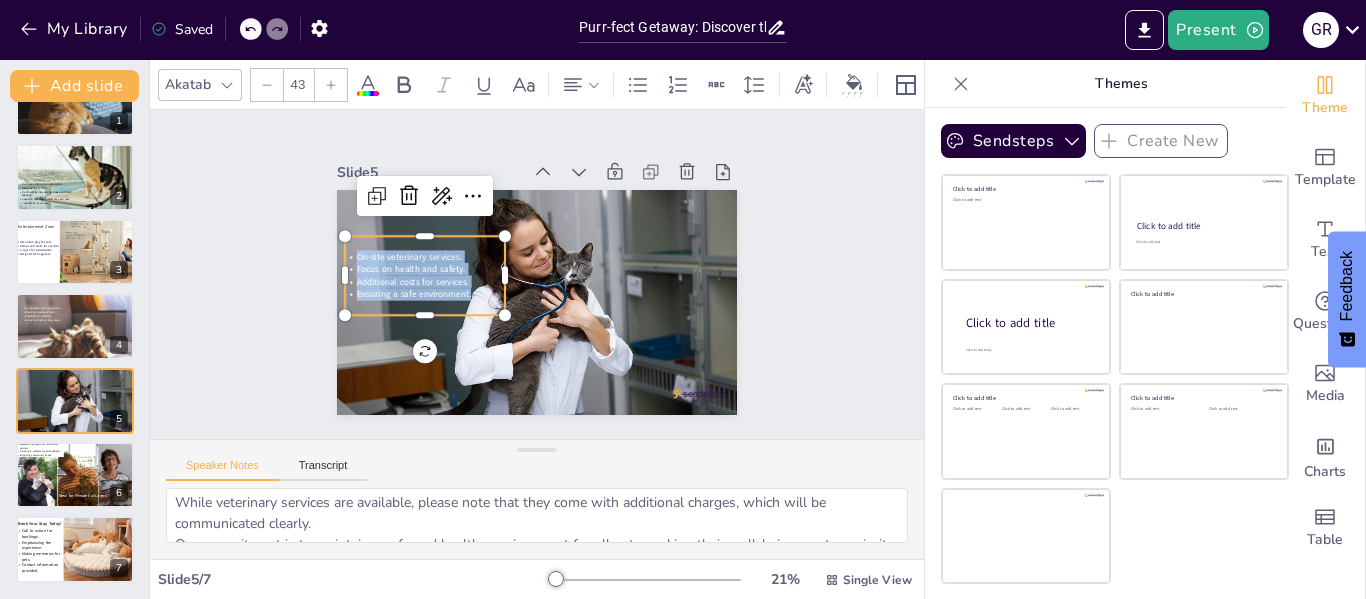 copy on "On-site veterinary services. Focus on health and safety. Additional costs for services. Ensuring a safe environment." 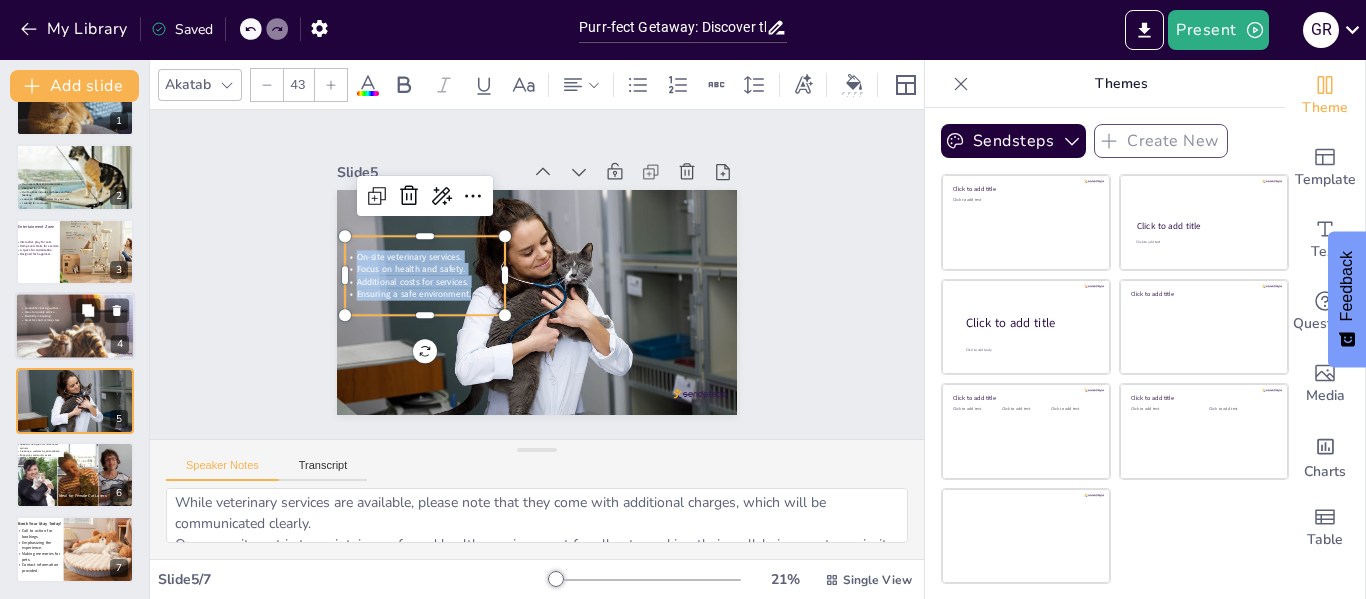 click at bounding box center [74, 339] 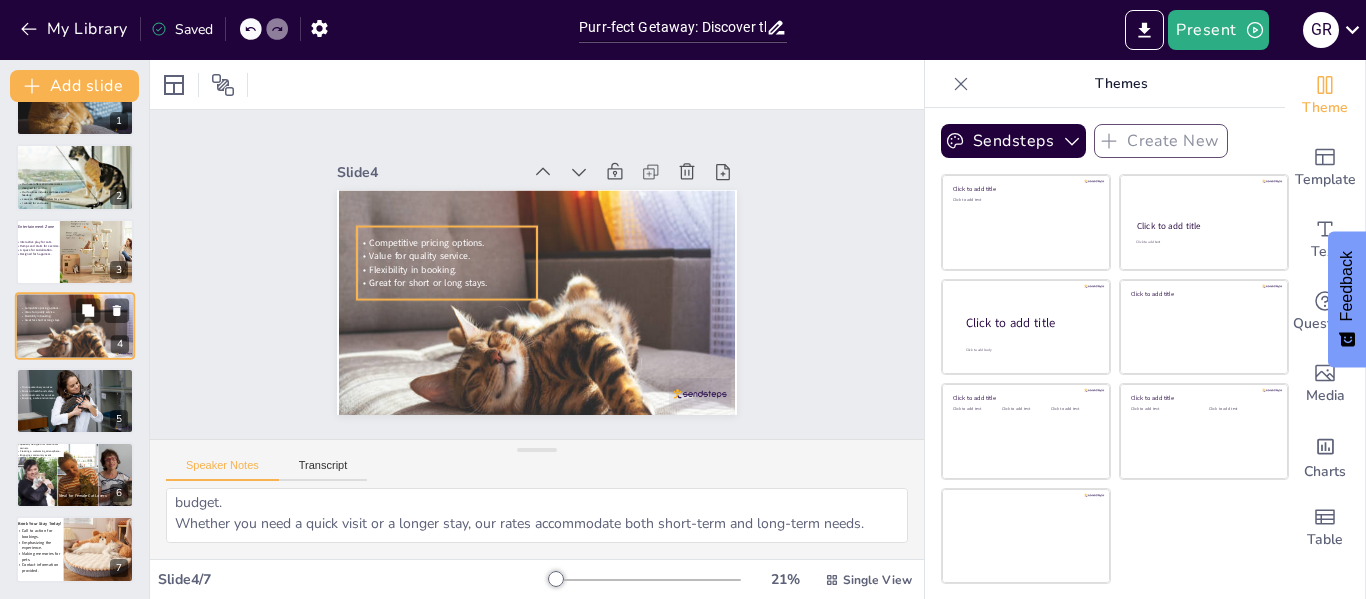 scroll, scrollTop: 24, scrollLeft: 0, axis: vertical 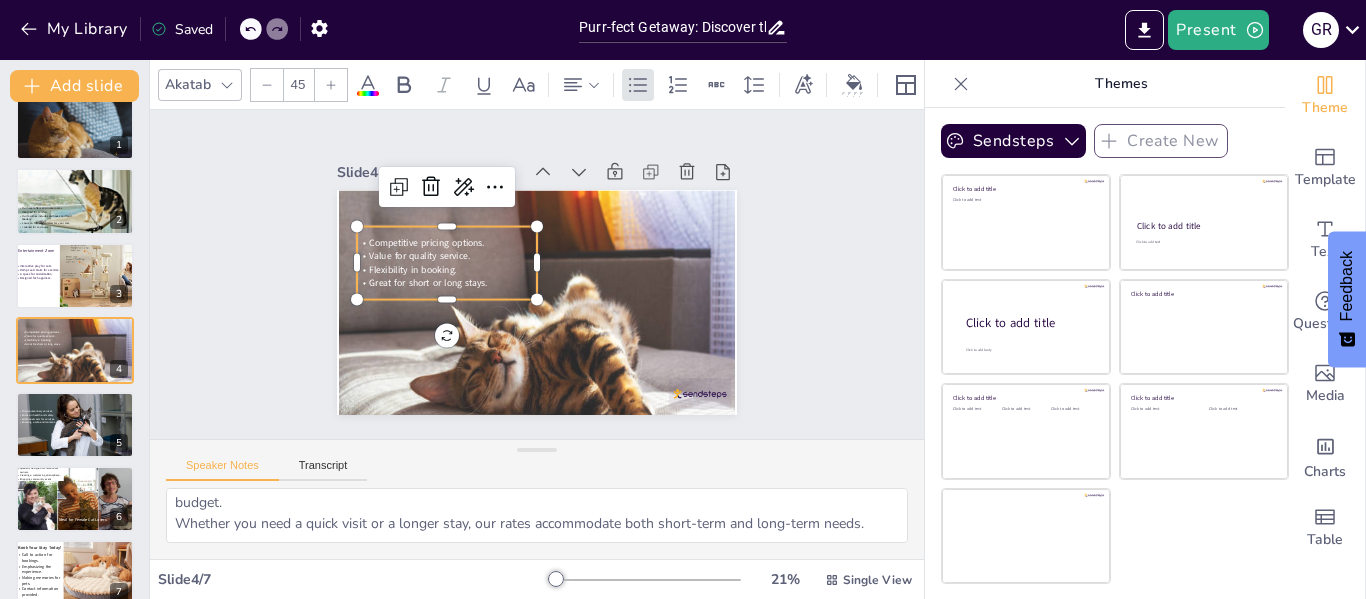 click on "Great for short or long stays." at bounding box center [428, 282] 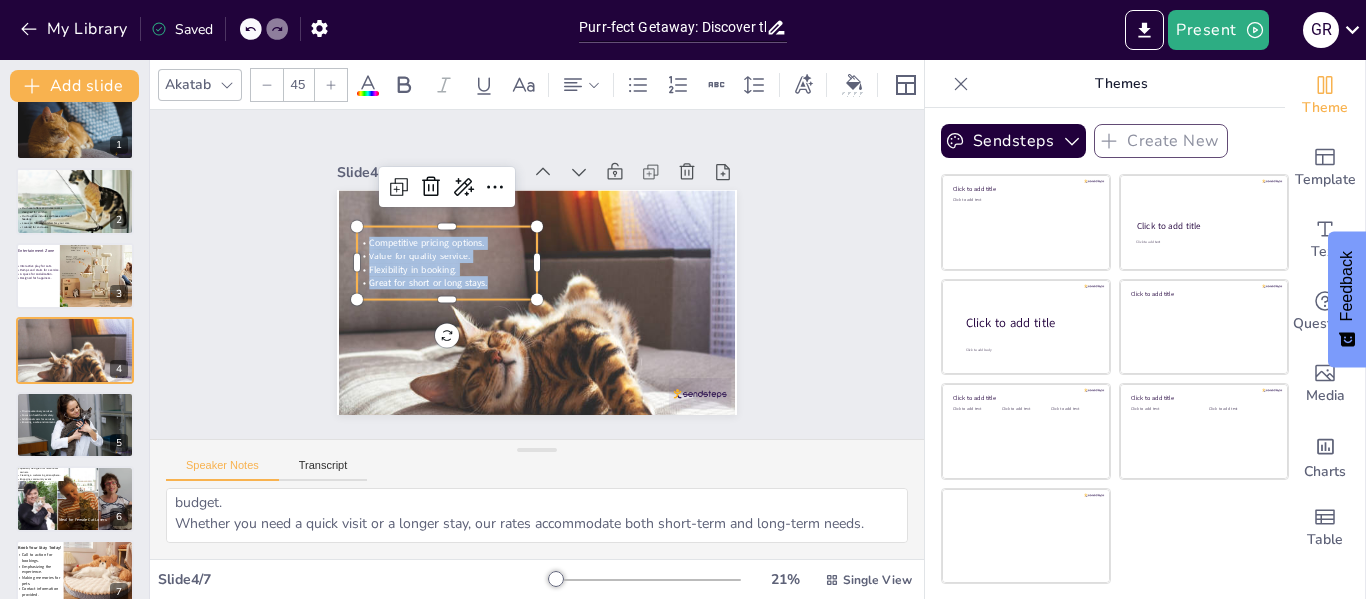 drag, startPoint x: 488, startPoint y: 275, endPoint x: 343, endPoint y: 232, distance: 151.24153 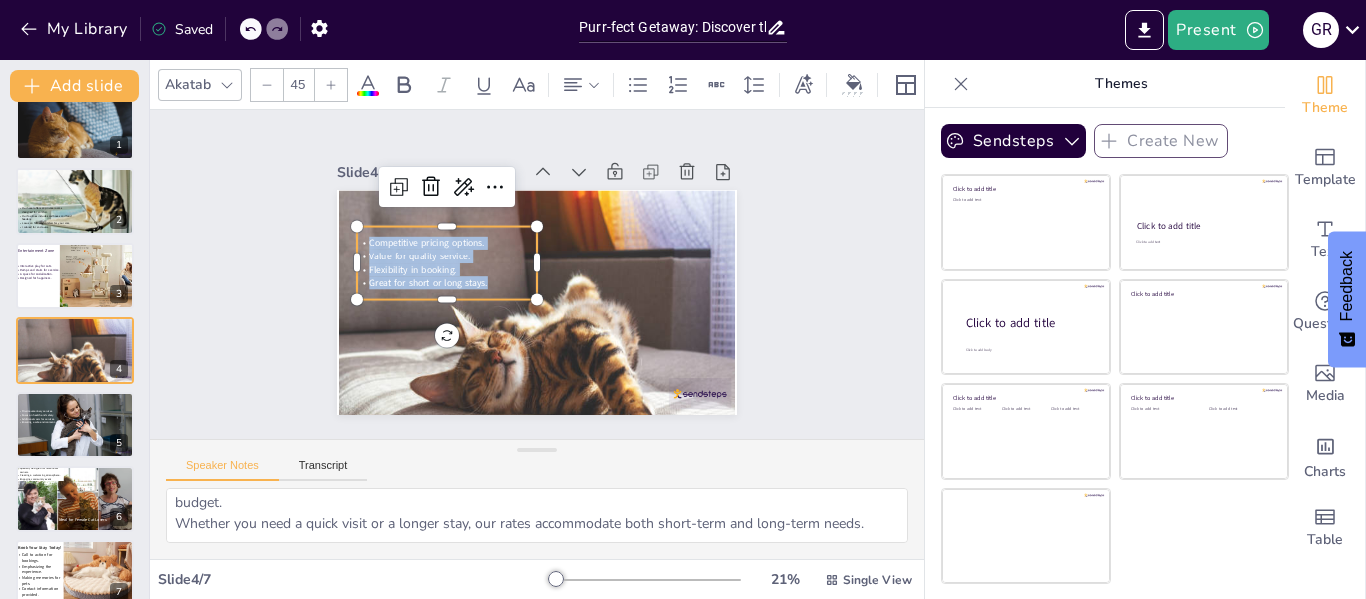 copy on "Competitive pricing options. Value for quality service. Flexibility in booking. Great for short or long stays." 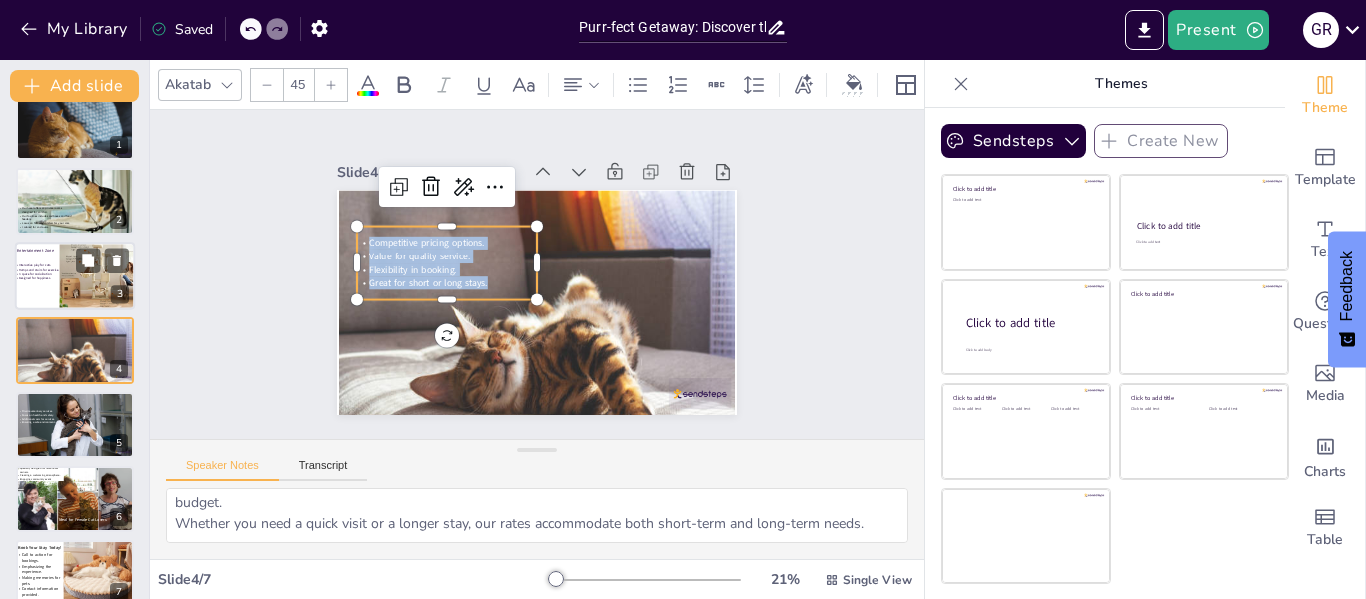 click at bounding box center [75, 276] 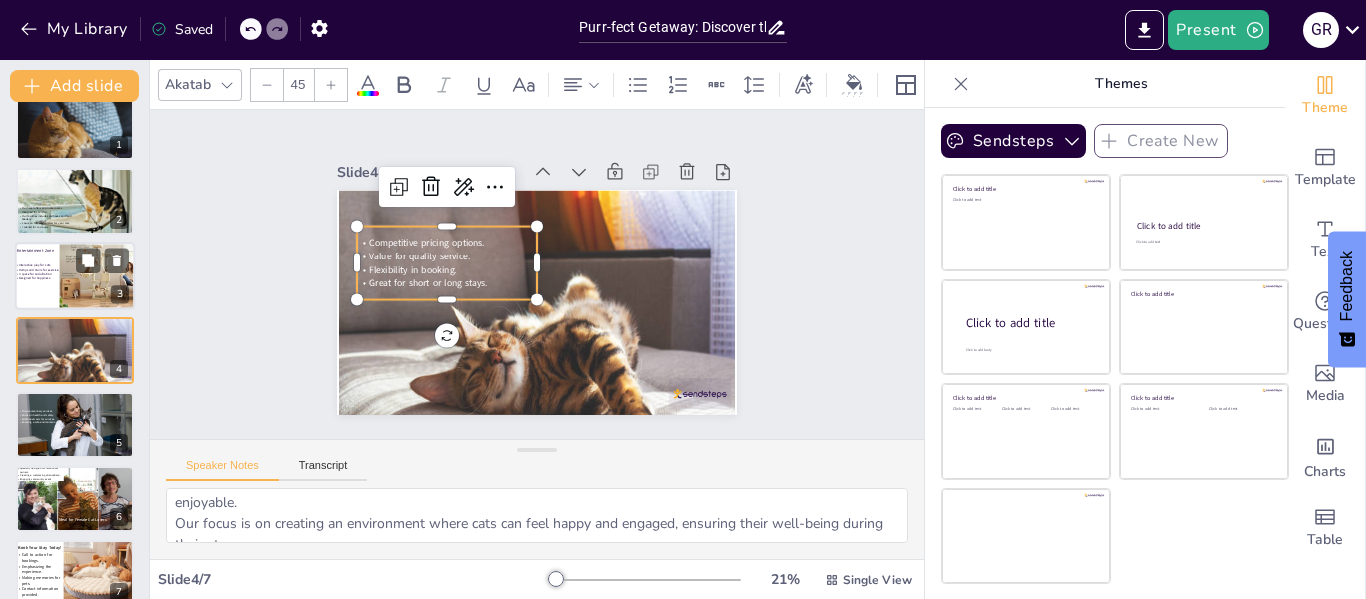 scroll, scrollTop: 0, scrollLeft: 0, axis: both 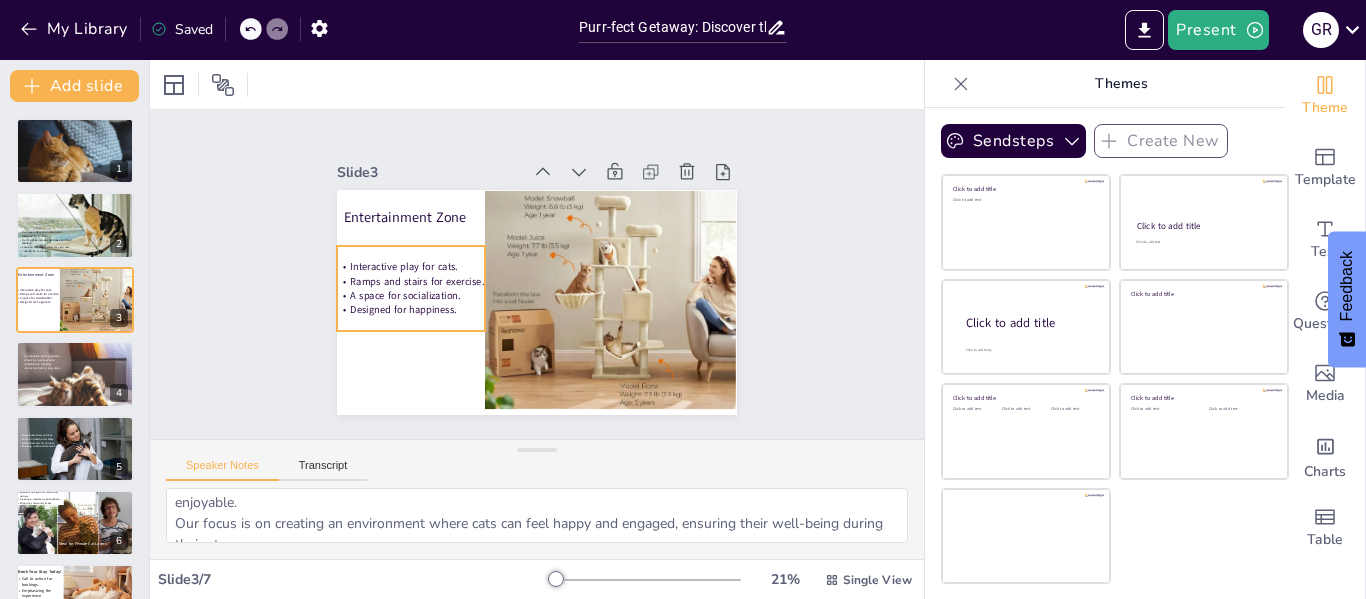 click on "Interactive play for cats." at bounding box center [404, 267] 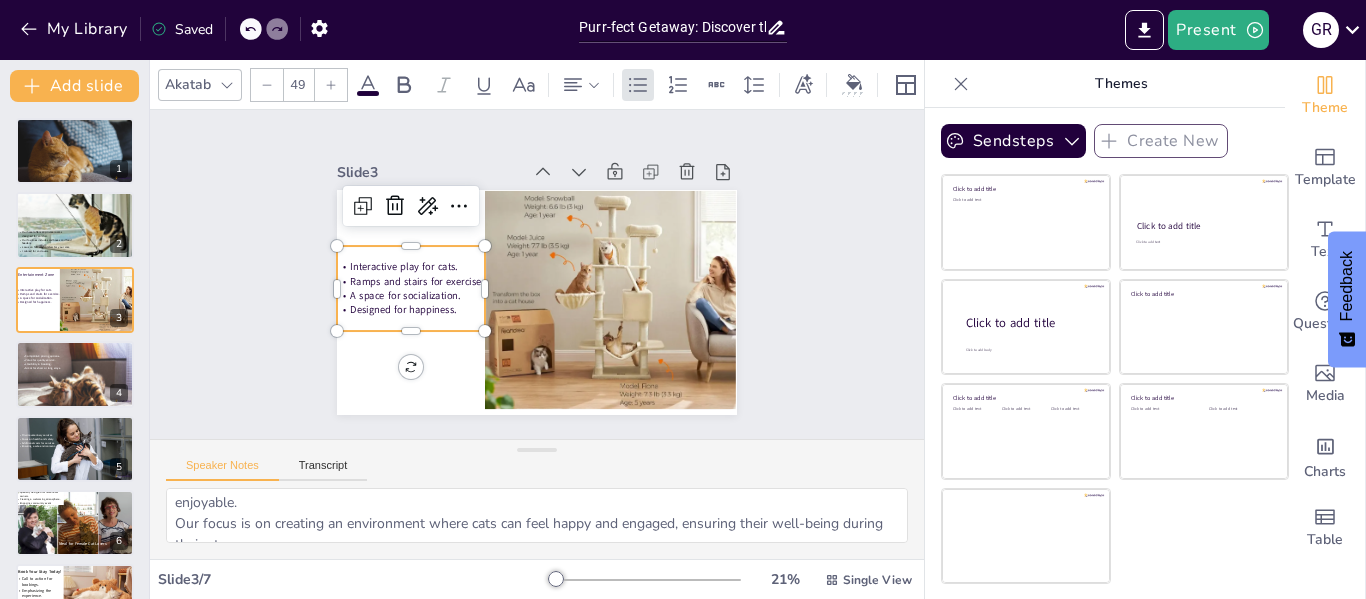 click on "Designed for happiness." at bounding box center [411, 310] 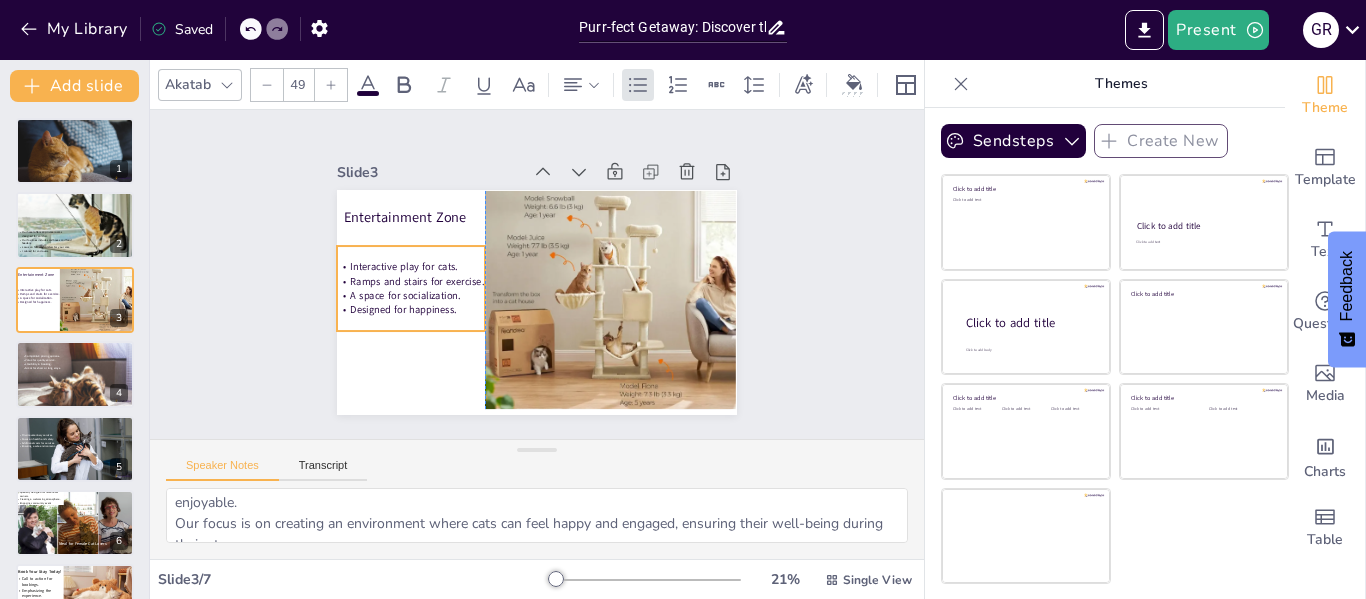 click on "Designed for happiness." at bounding box center [411, 310] 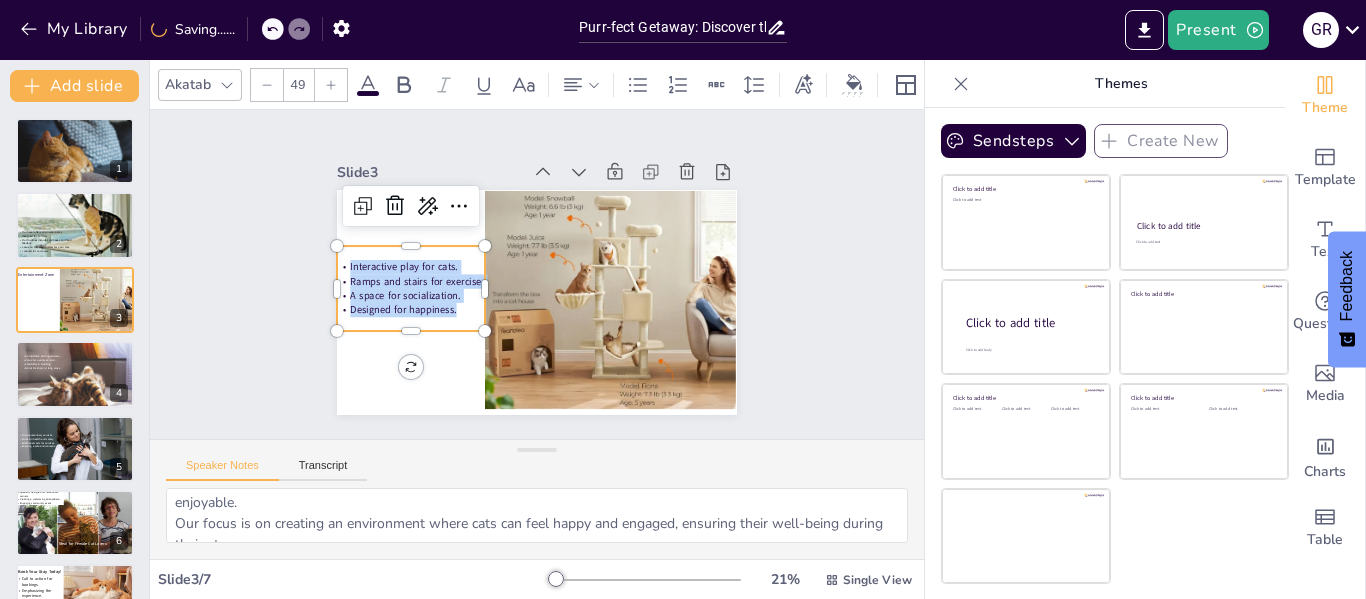 drag, startPoint x: 444, startPoint y: 304, endPoint x: 332, endPoint y: 259, distance: 120.70211 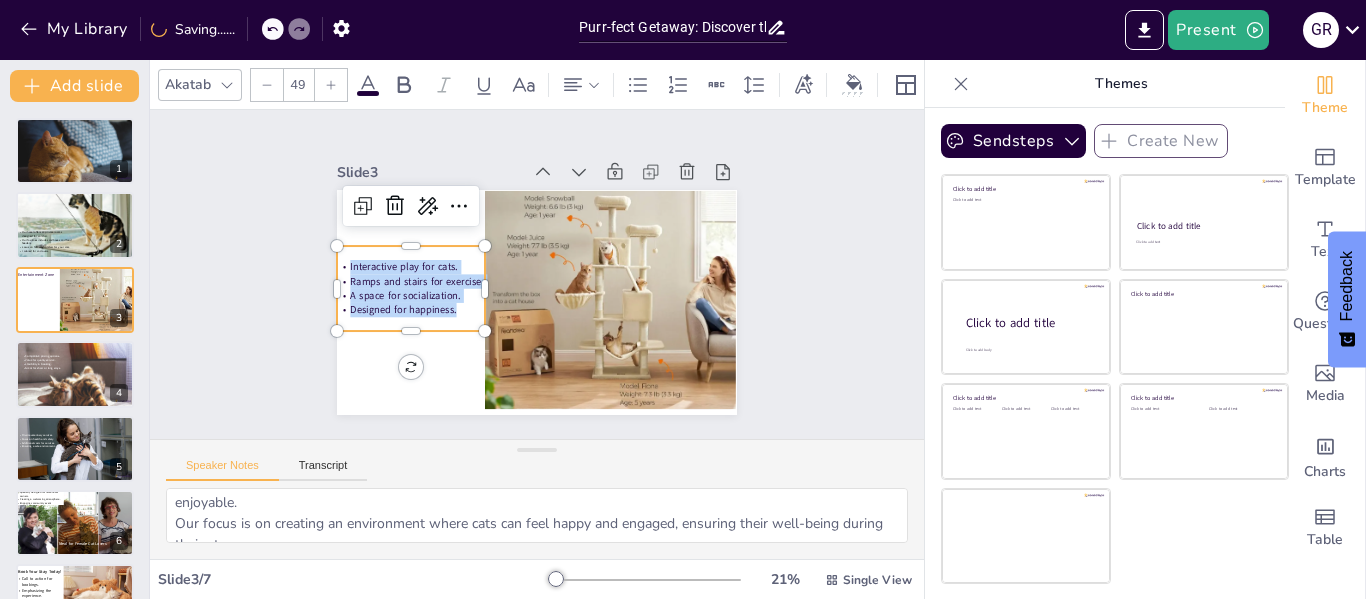 click on "Interactive play for cats. Ramps and stairs for exercise. A space for socialization. Designed for happiness." at bounding box center (411, 288) 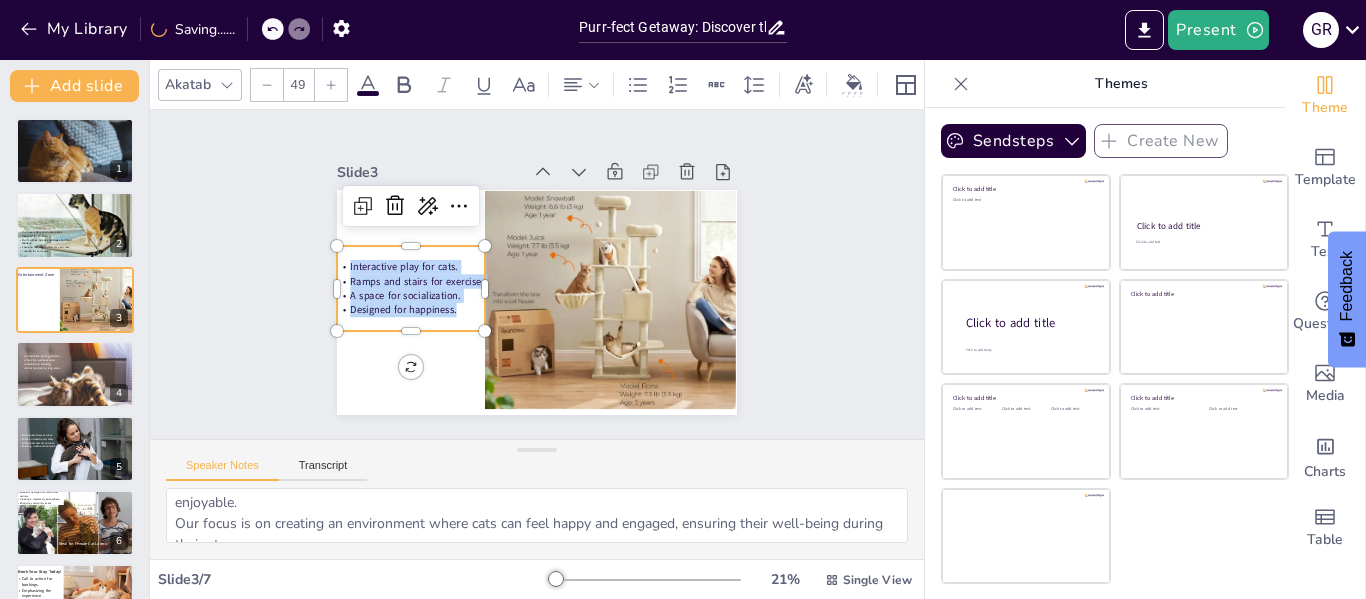copy on "Interactive play for cats. Ramps and stairs for exercise. A space for socialization. Designed for happiness." 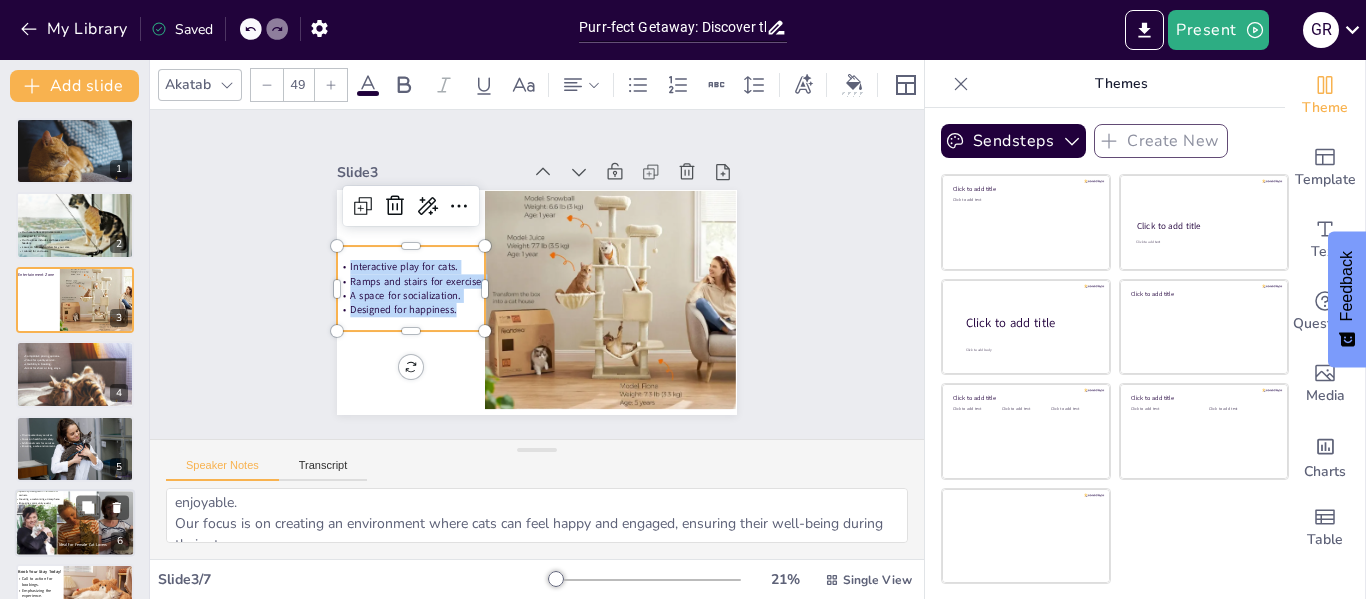 click at bounding box center [78, 523] 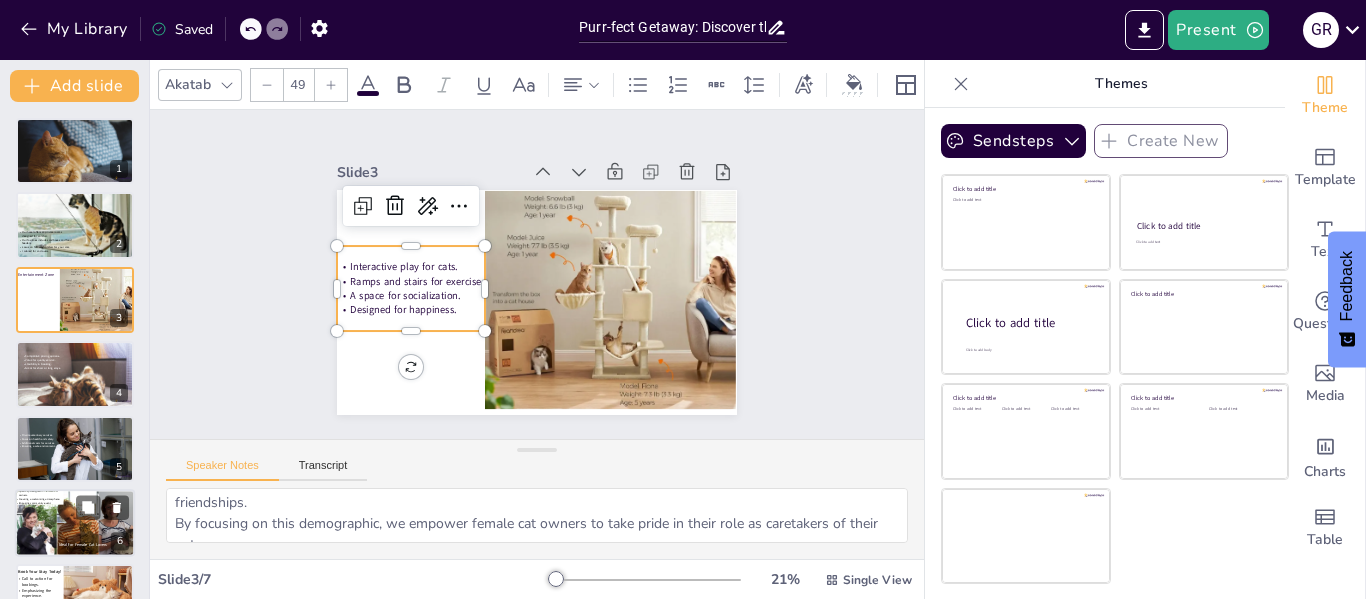 scroll, scrollTop: 48, scrollLeft: 0, axis: vertical 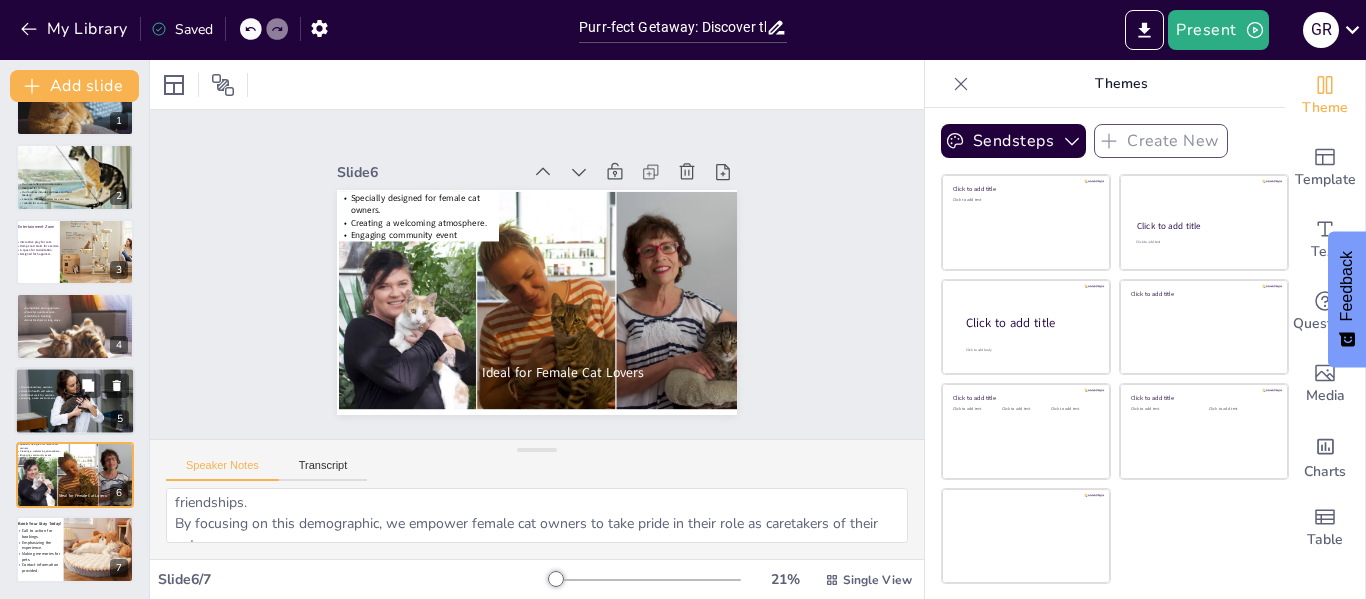 click at bounding box center (76, 407) 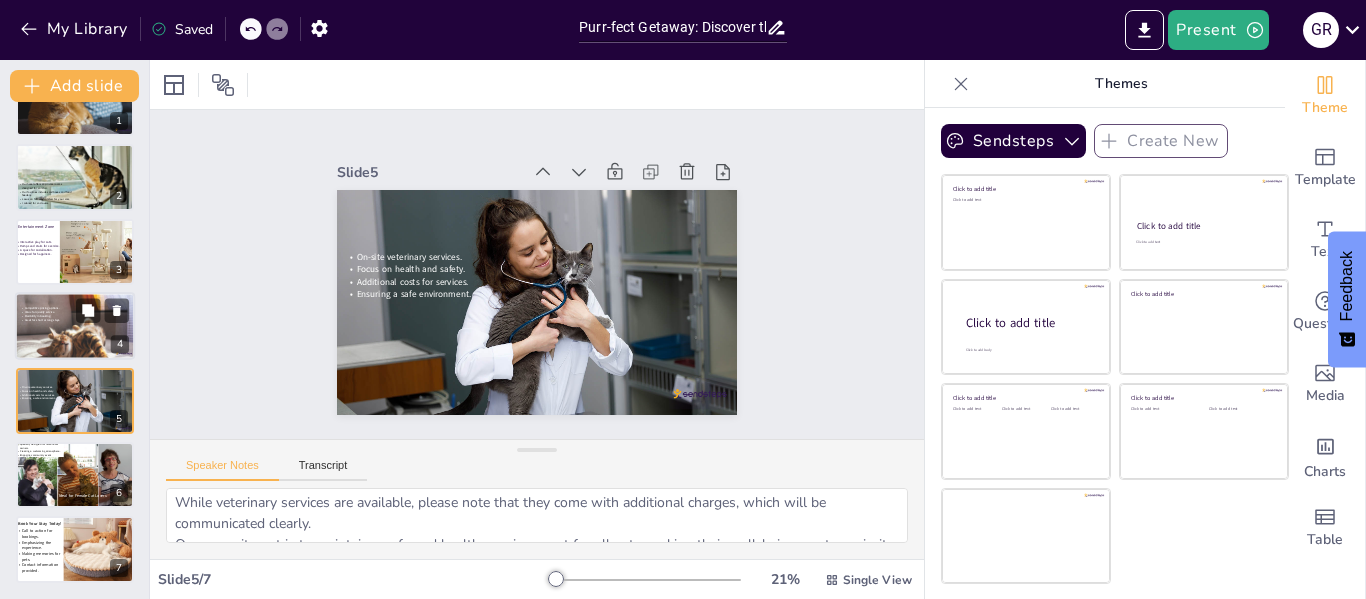 click at bounding box center (74, 339) 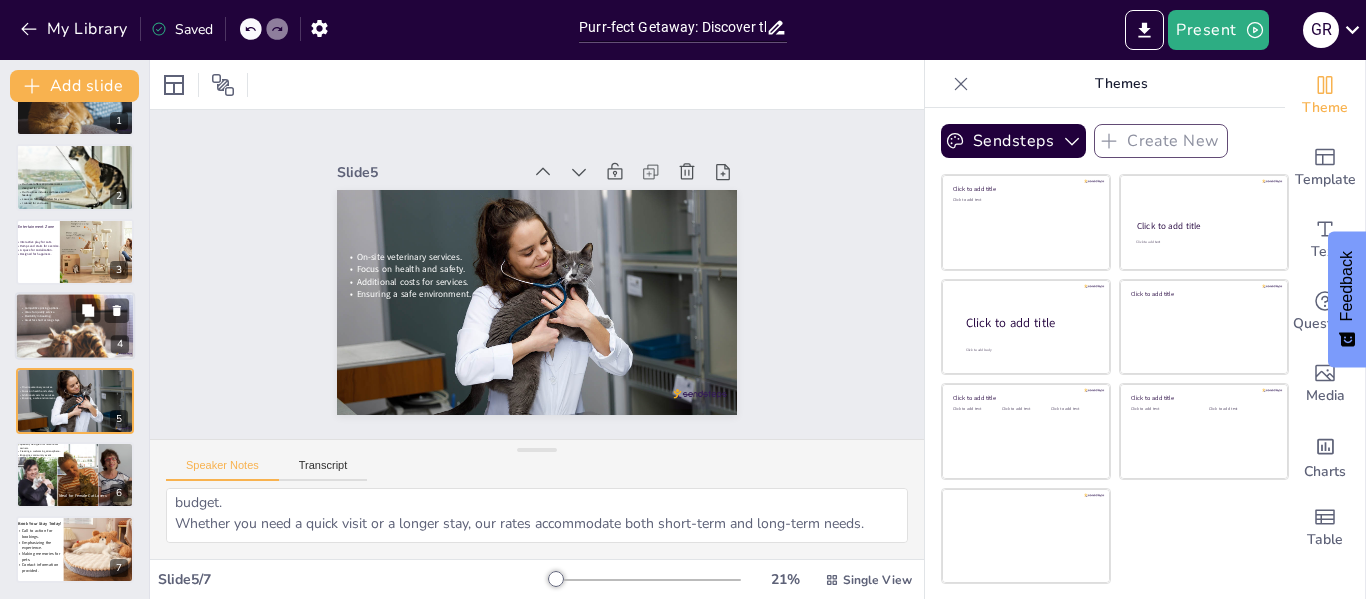 scroll, scrollTop: 24, scrollLeft: 0, axis: vertical 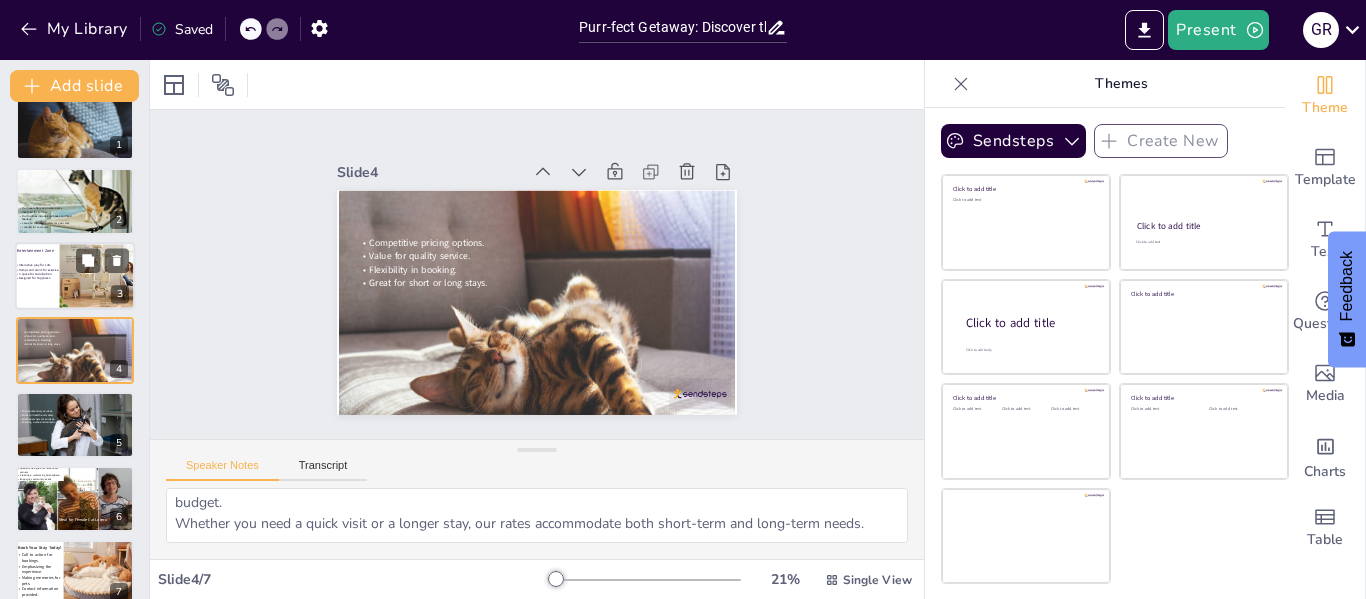 click on "Entertainment Zone Interactive play for cats. Ramps and stairs for exercise. A space for socialization. Designed for happiness. 3" at bounding box center [75, 276] 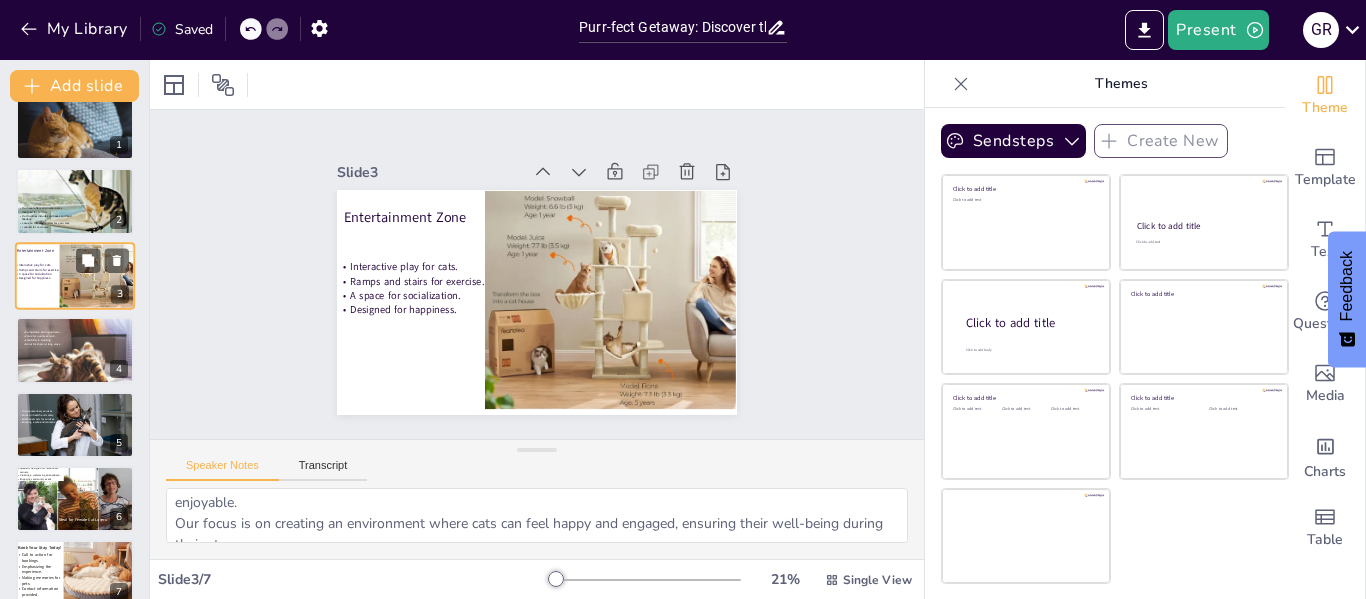 scroll, scrollTop: 0, scrollLeft: 0, axis: both 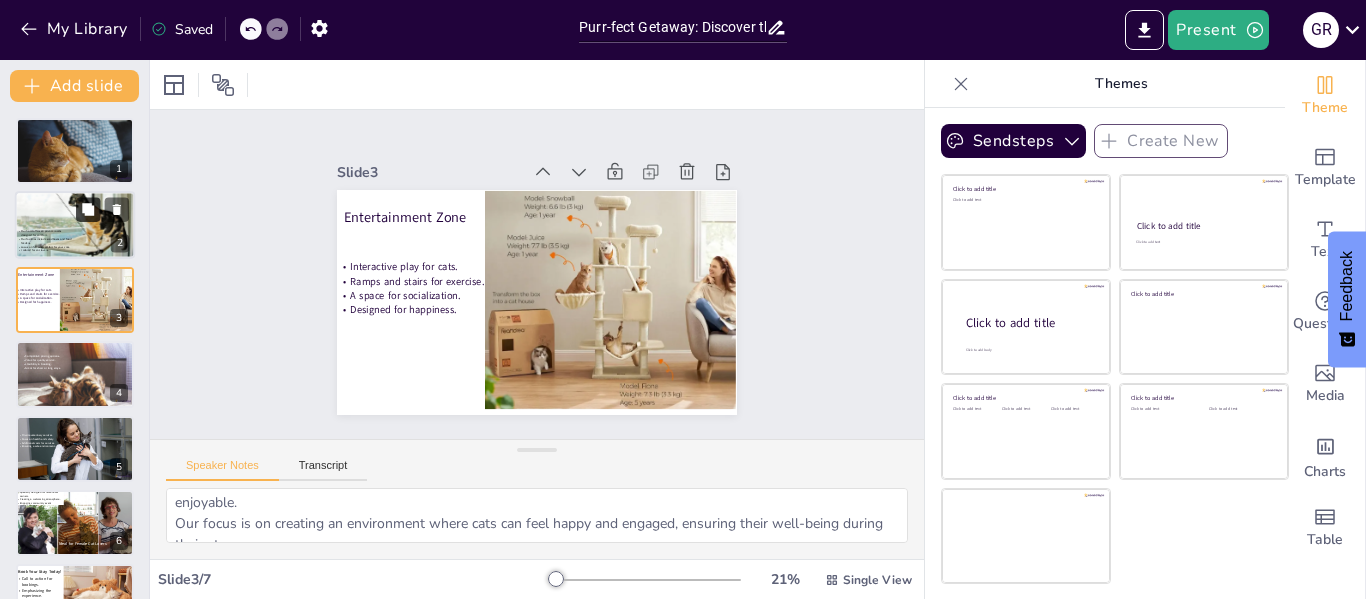 click 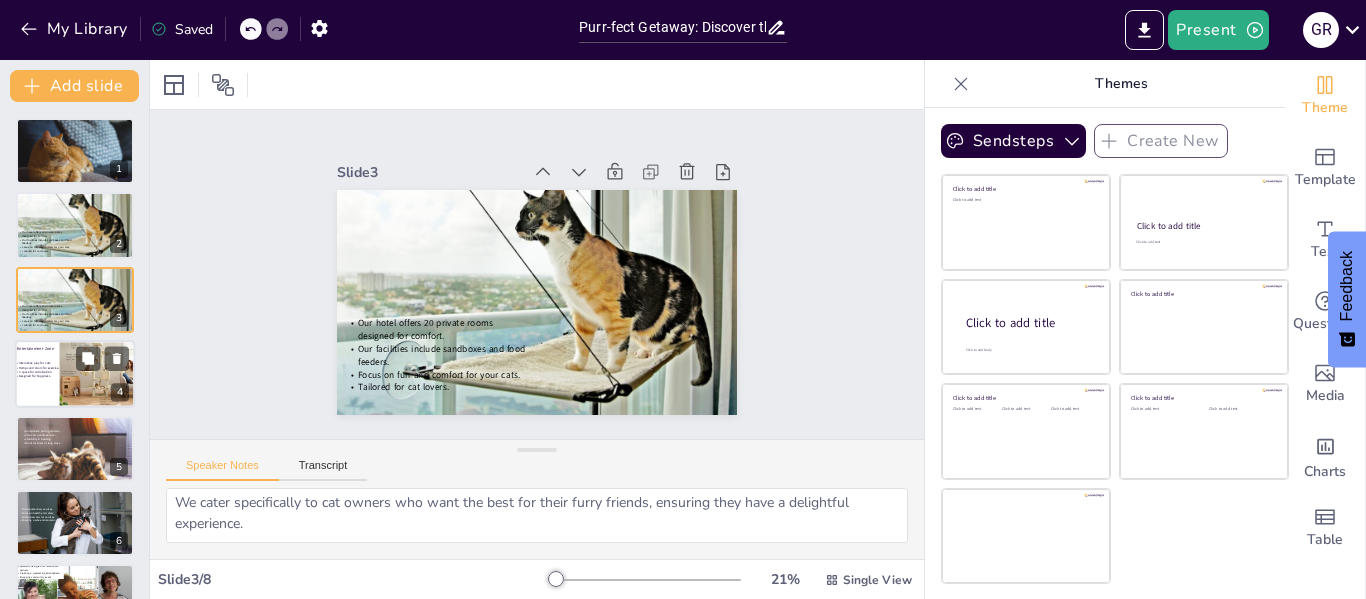 click on "Designed for happiness." at bounding box center (35, 376) 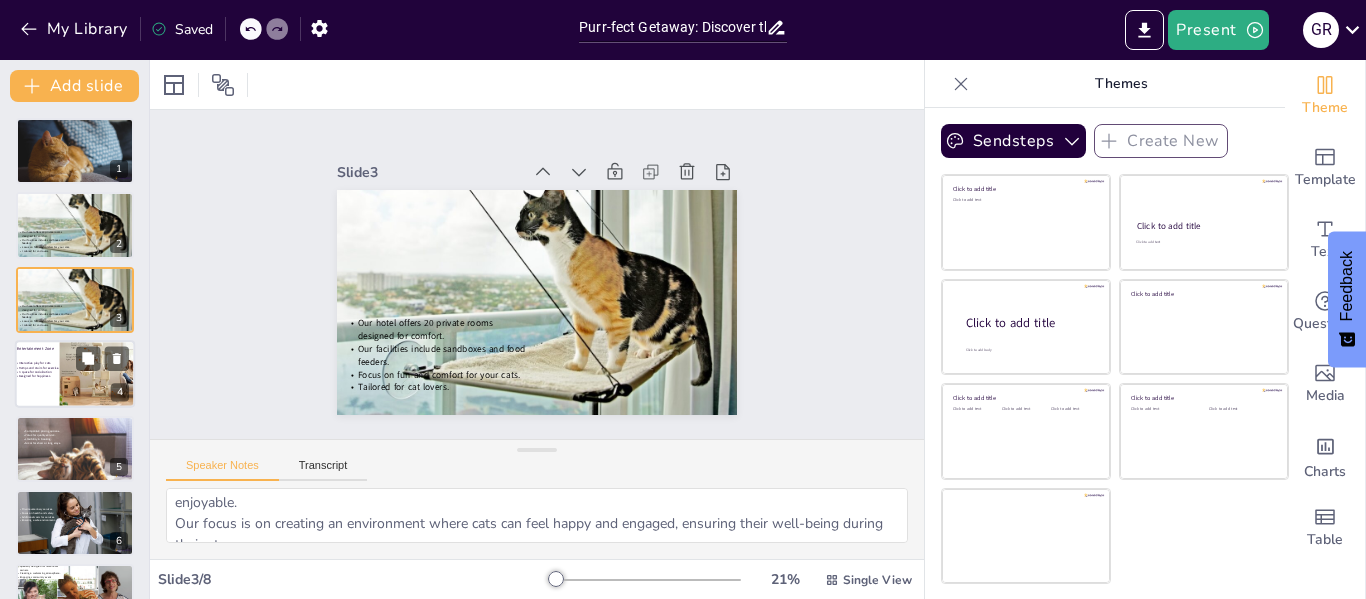 scroll, scrollTop: 24, scrollLeft: 0, axis: vertical 